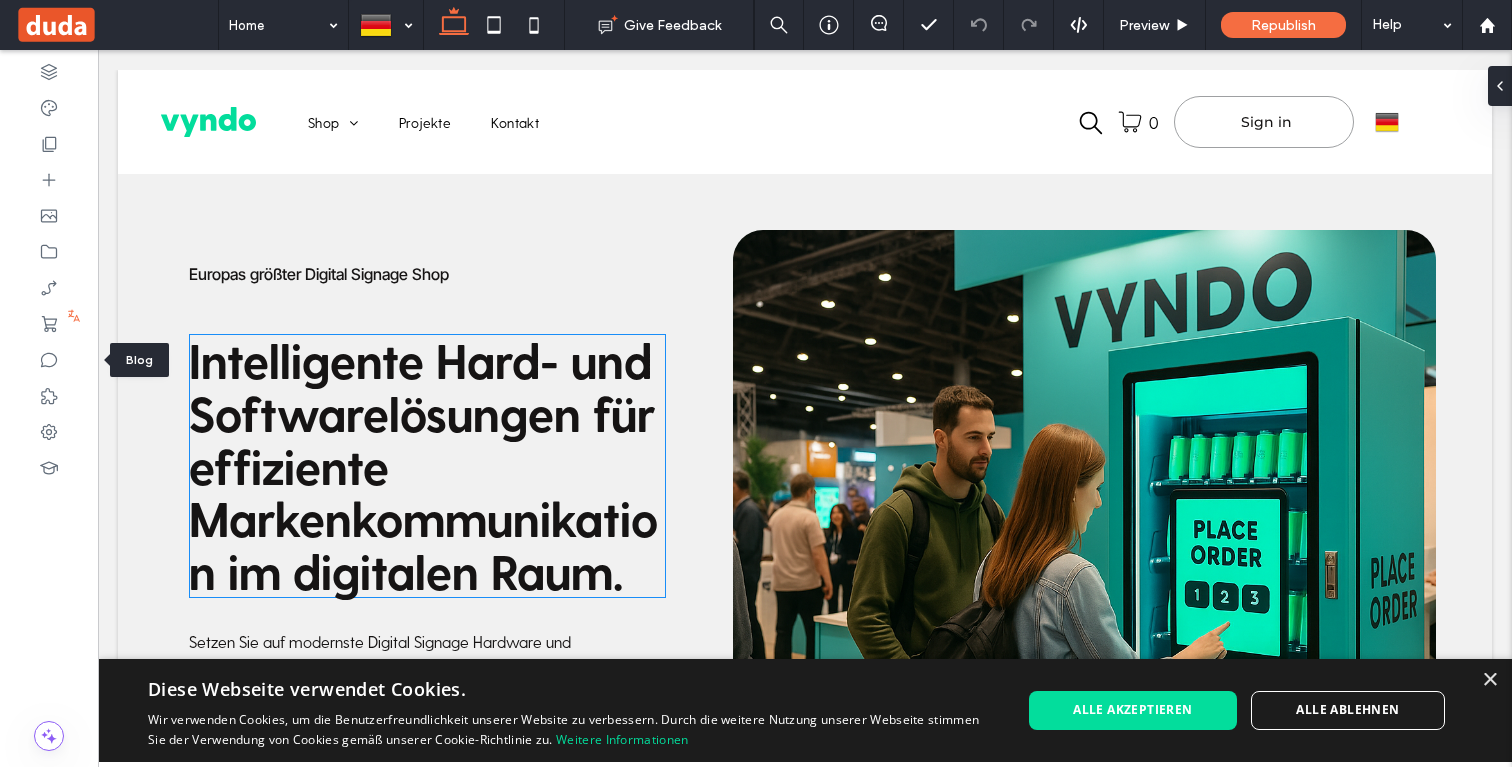 scroll, scrollTop: 0, scrollLeft: 0, axis: both 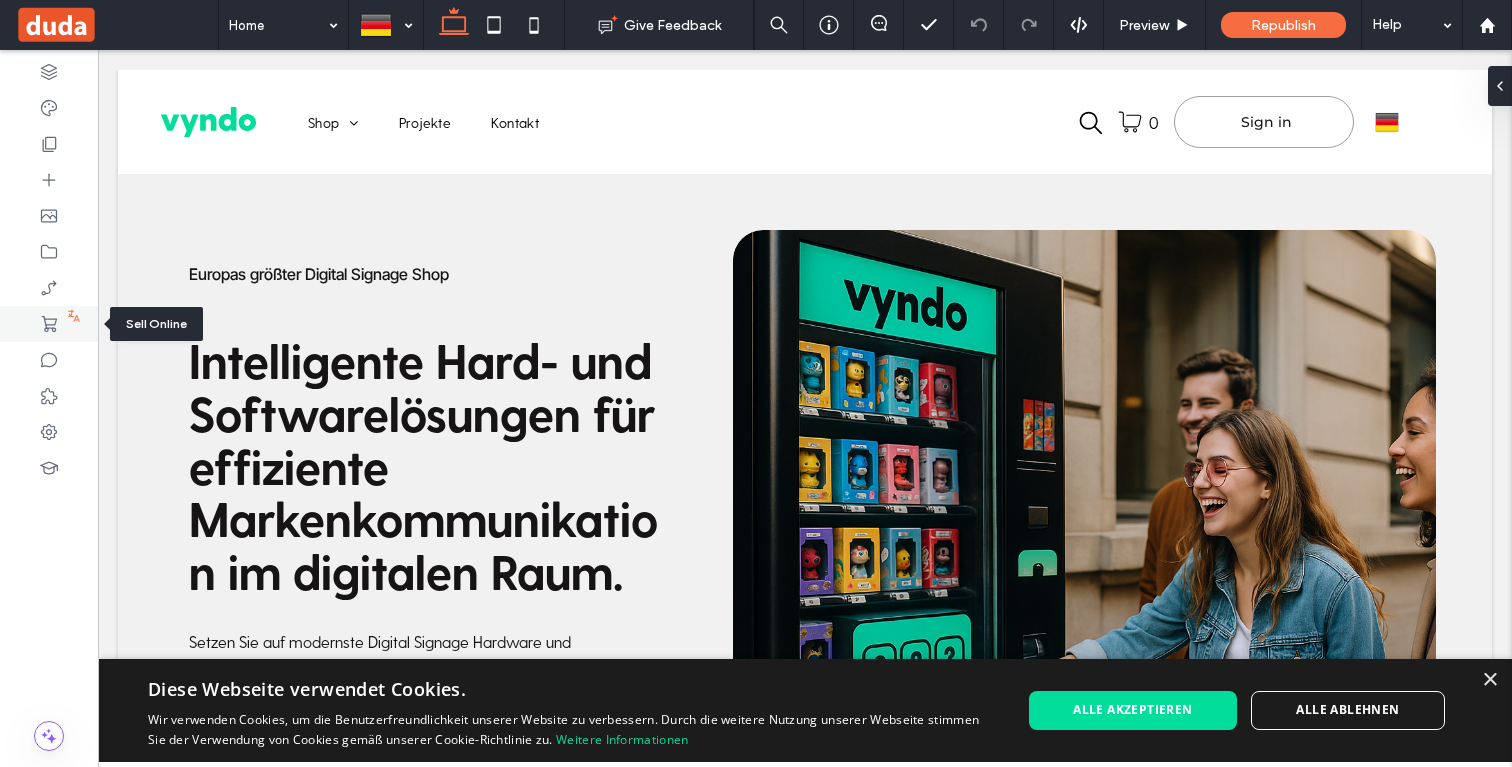 click at bounding box center (49, 324) 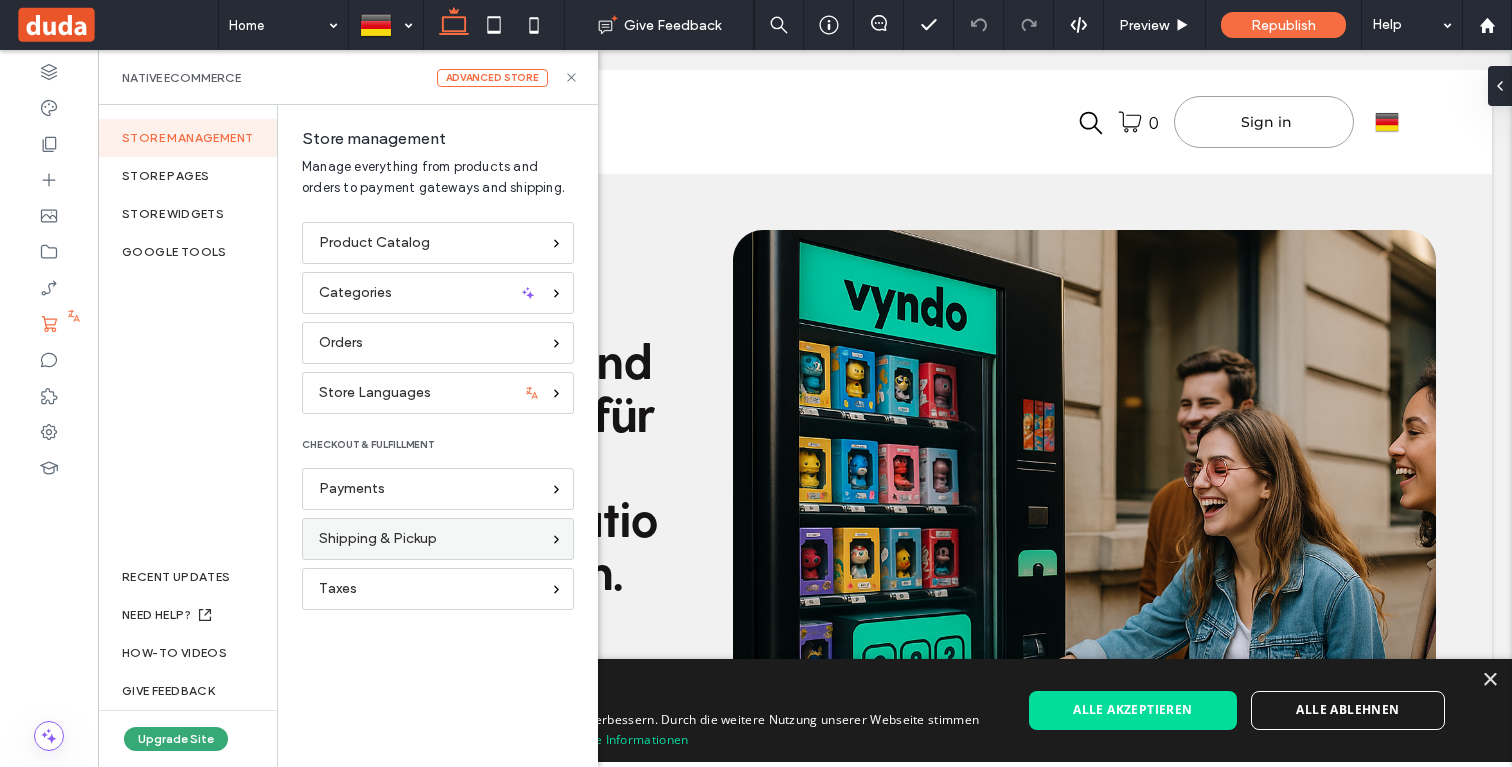 click on "Shipping & Pickup" at bounding box center (378, 539) 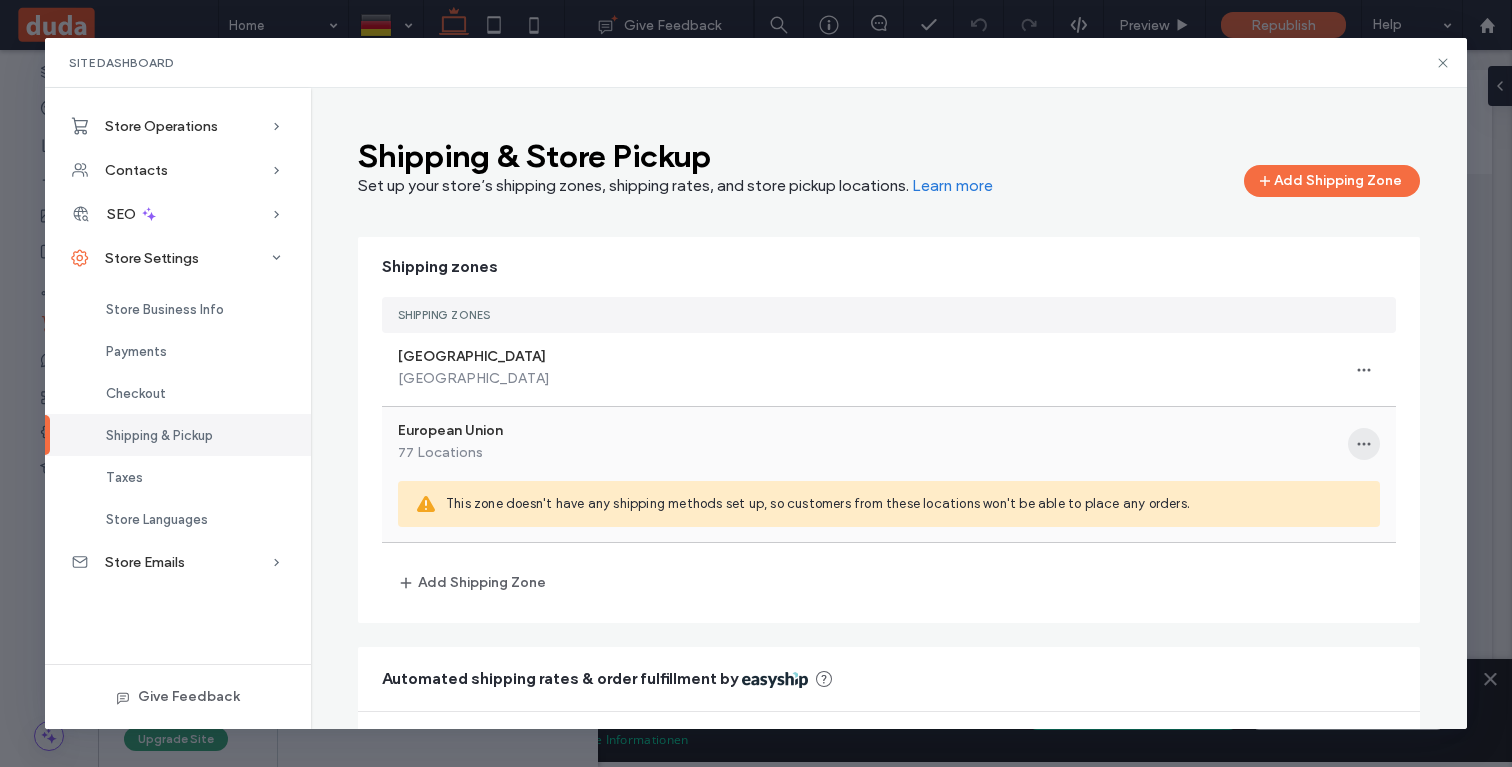 click 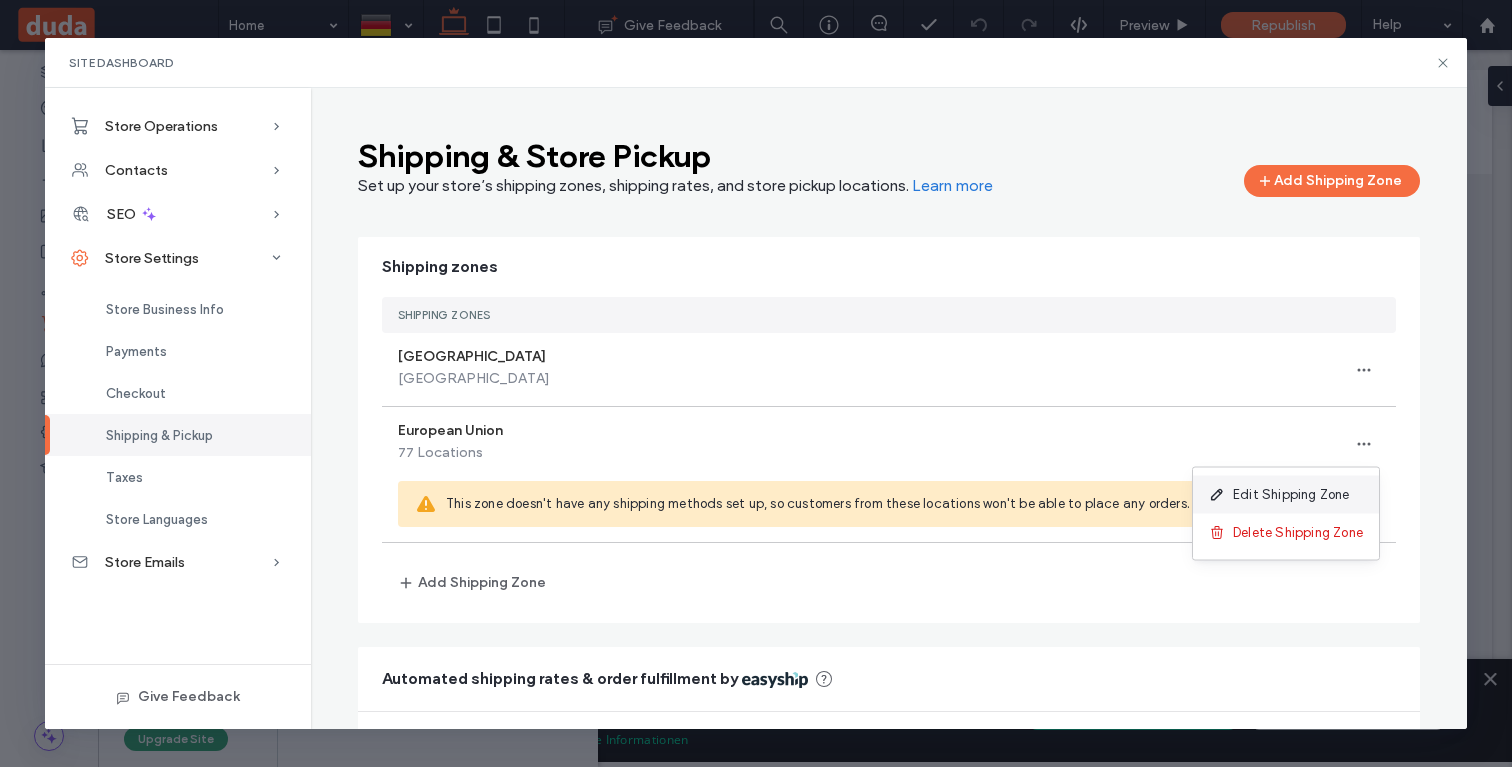 click on "Edit Shipping Zone" at bounding box center (1291, 495) 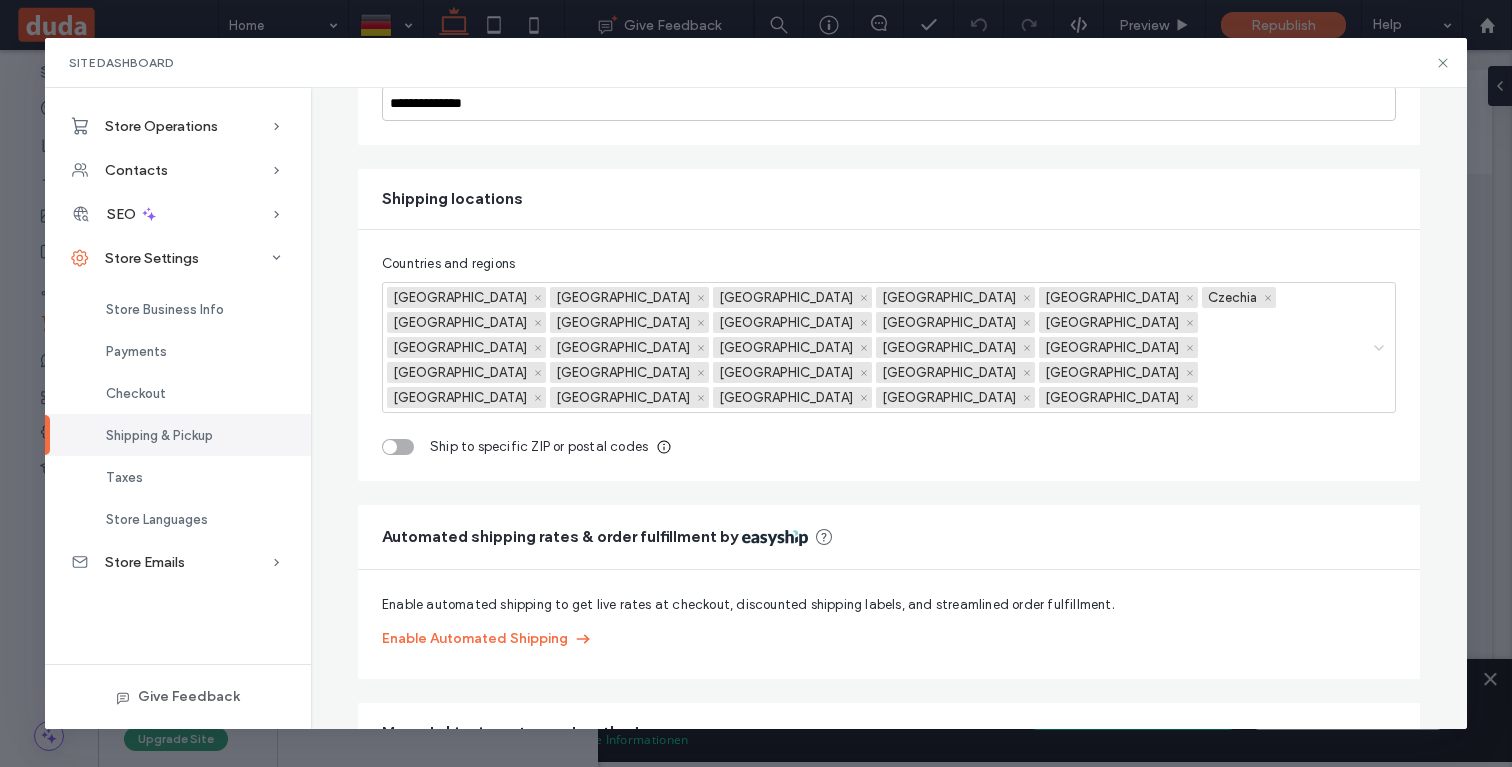 scroll, scrollTop: 355, scrollLeft: 0, axis: vertical 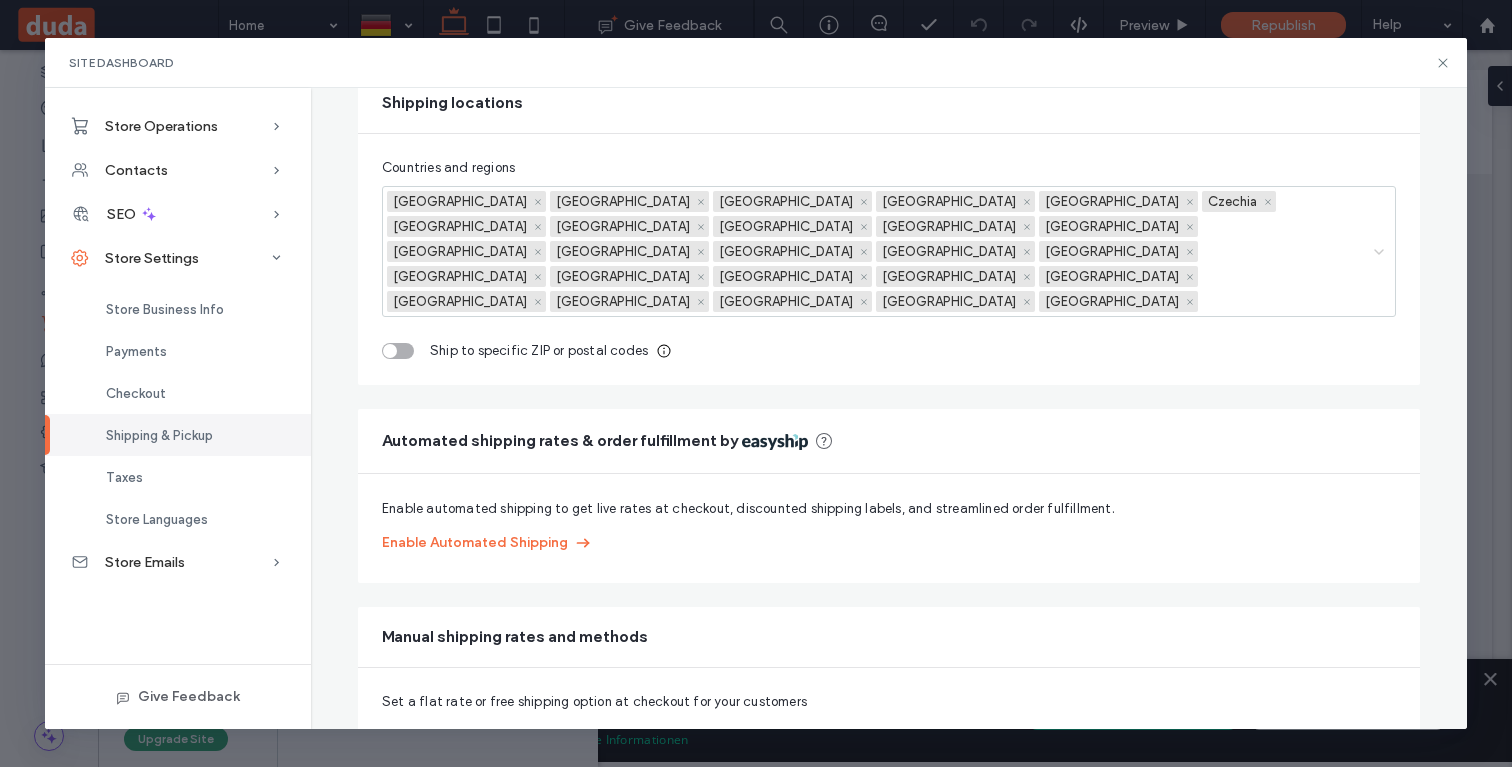 click on "Add a Shipping Method" at bounding box center [471, 736] 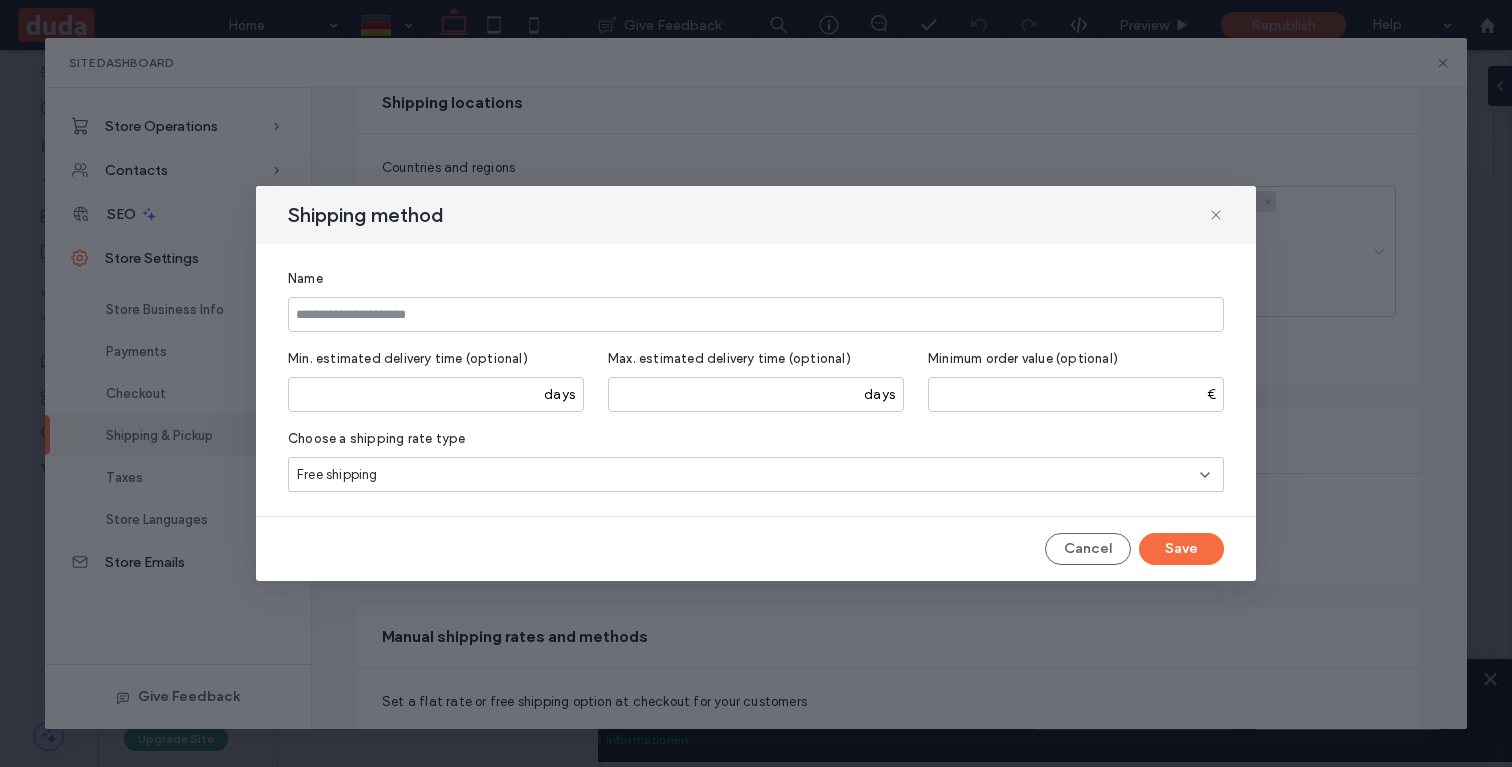 click on "Free shipping" at bounding box center (748, 475) 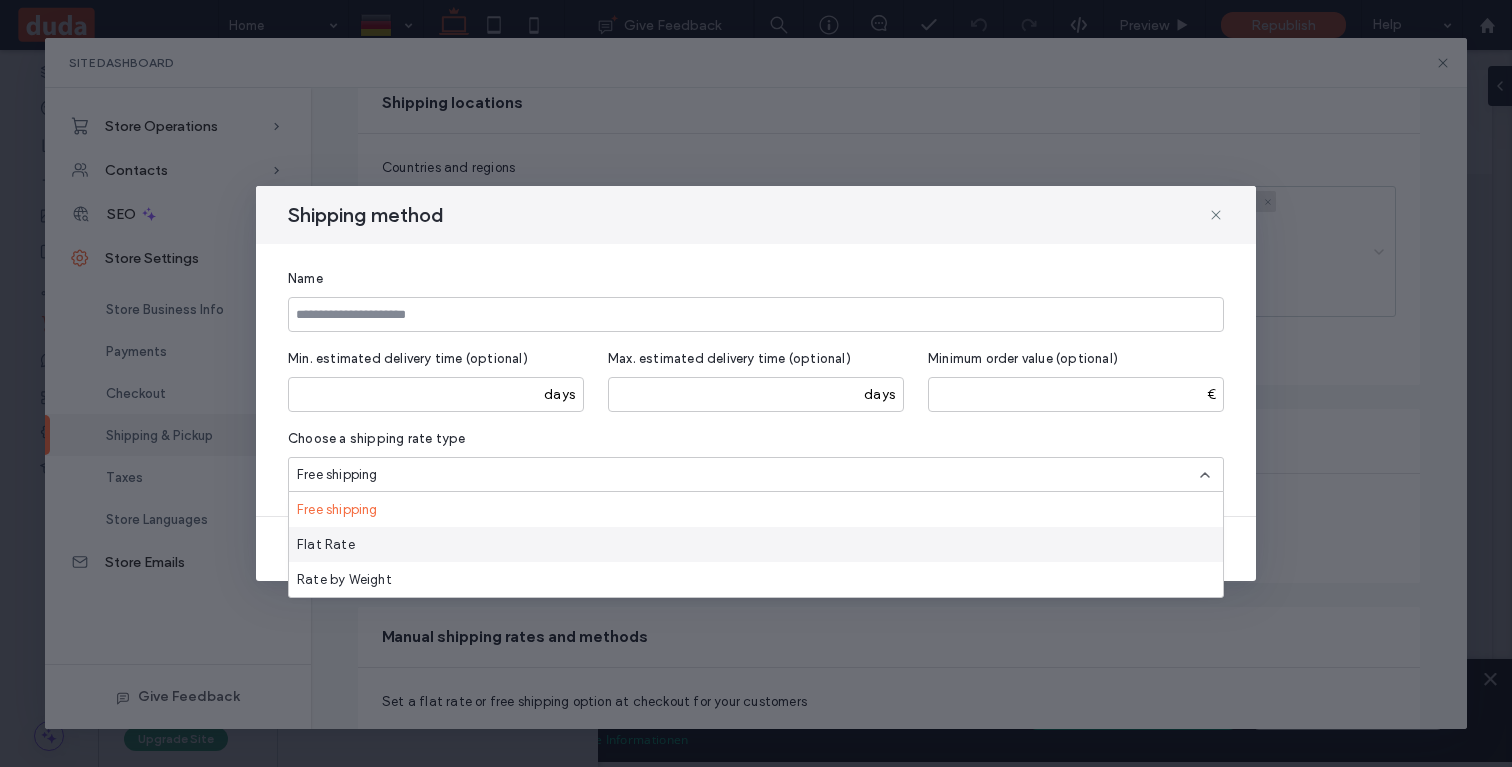 click on "Flat Rate" at bounding box center [756, 544] 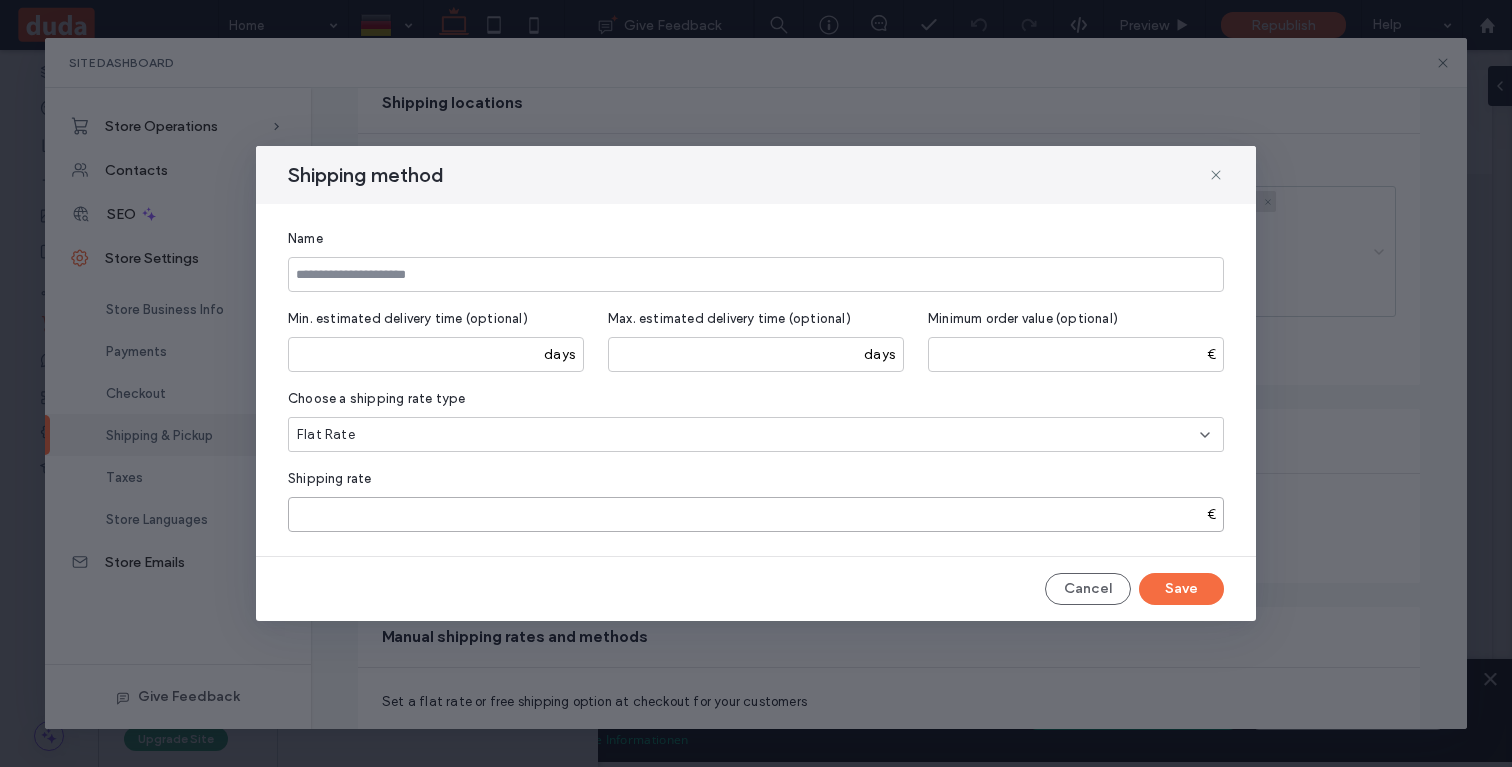 click on "*" at bounding box center [756, 514] 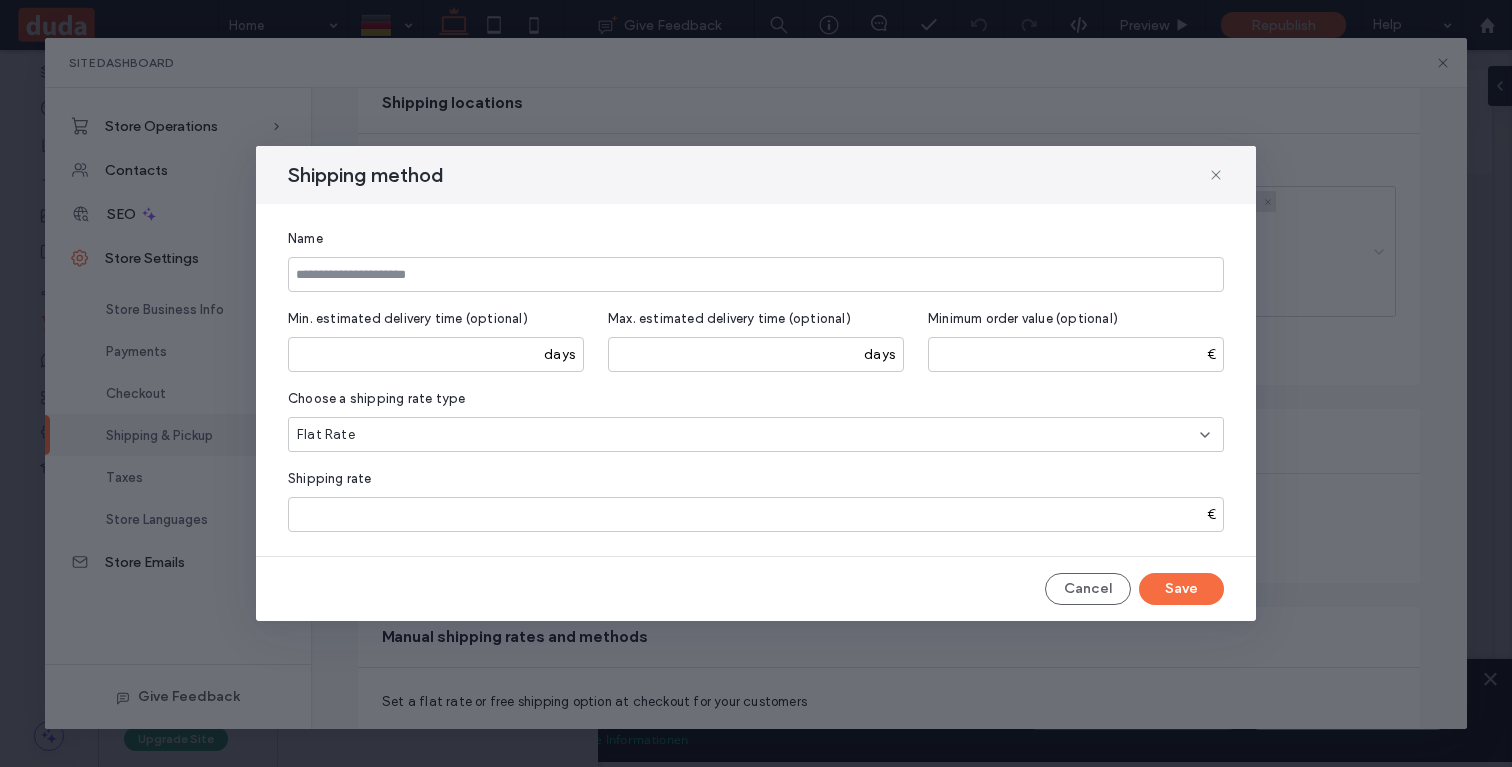 click on "Shipping rate *** €" at bounding box center (756, 500) 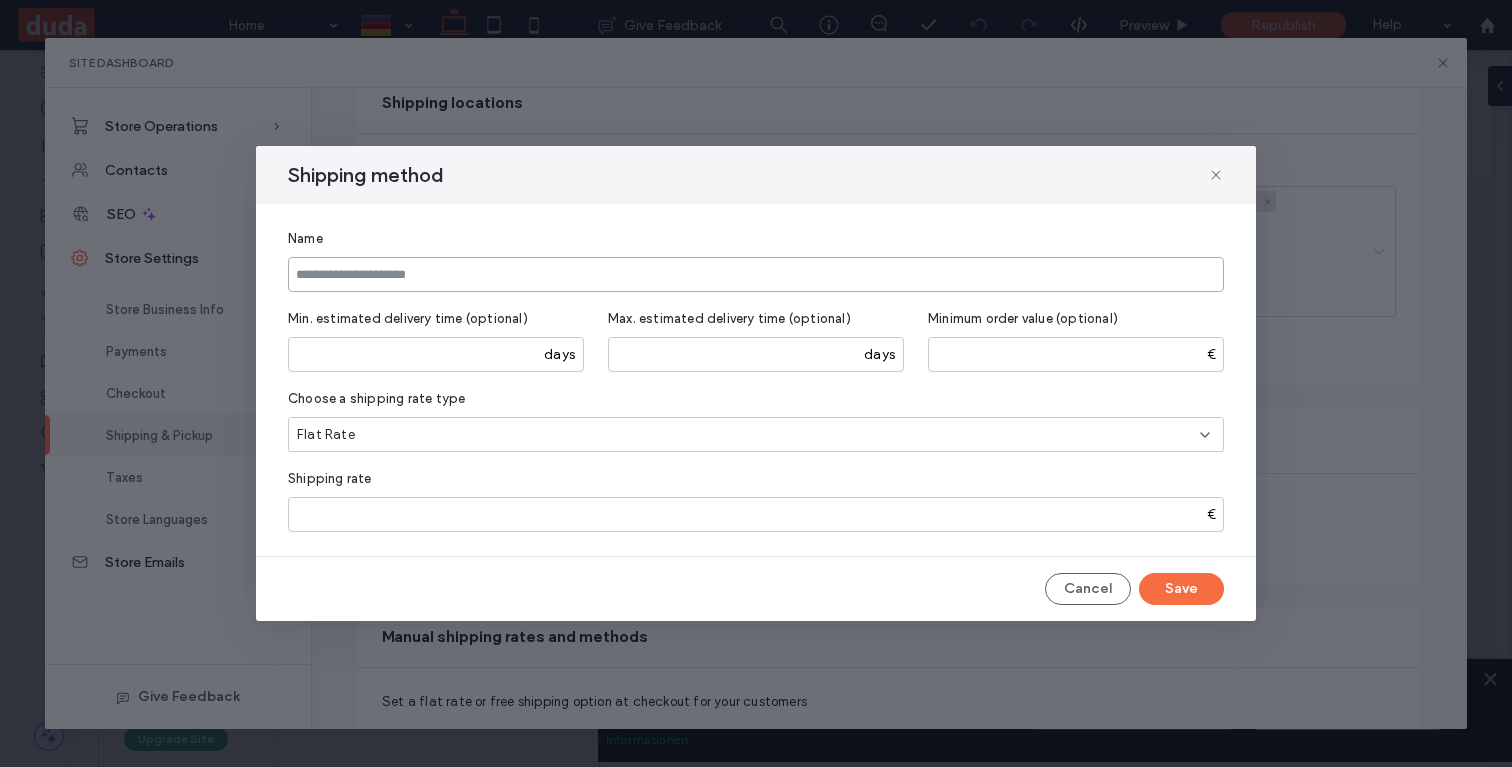 click at bounding box center [756, 274] 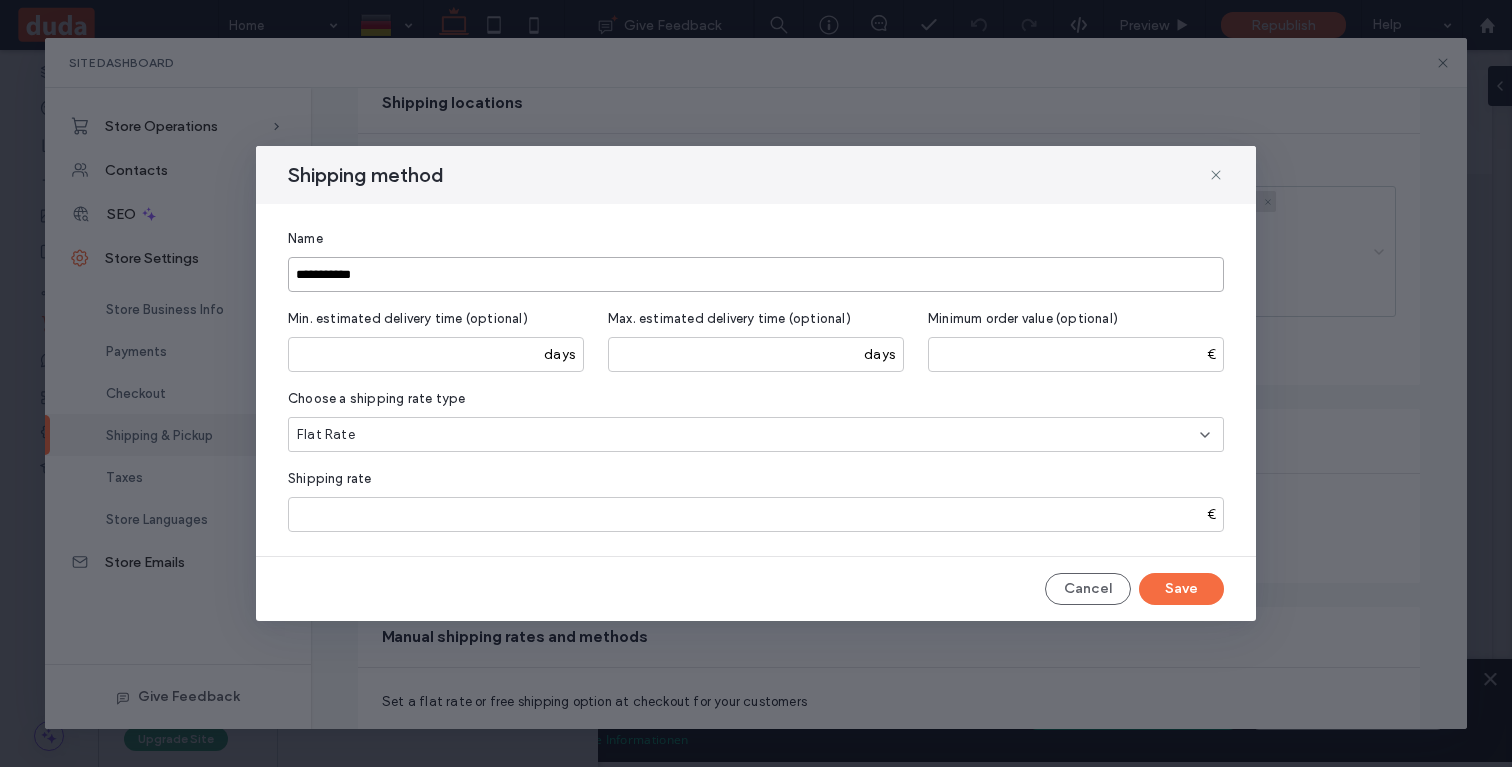 click on "**********" at bounding box center [756, 274] 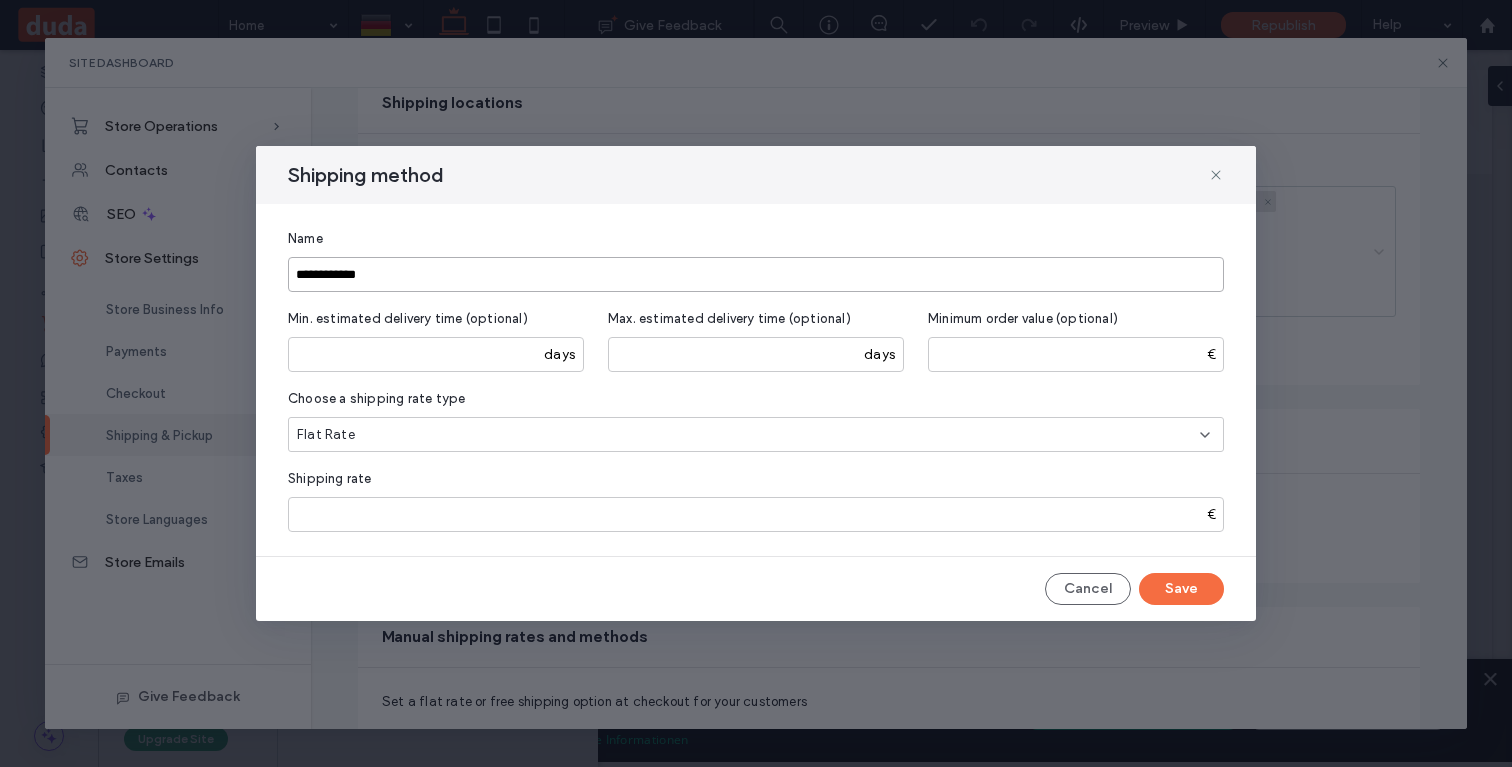 type on "**********" 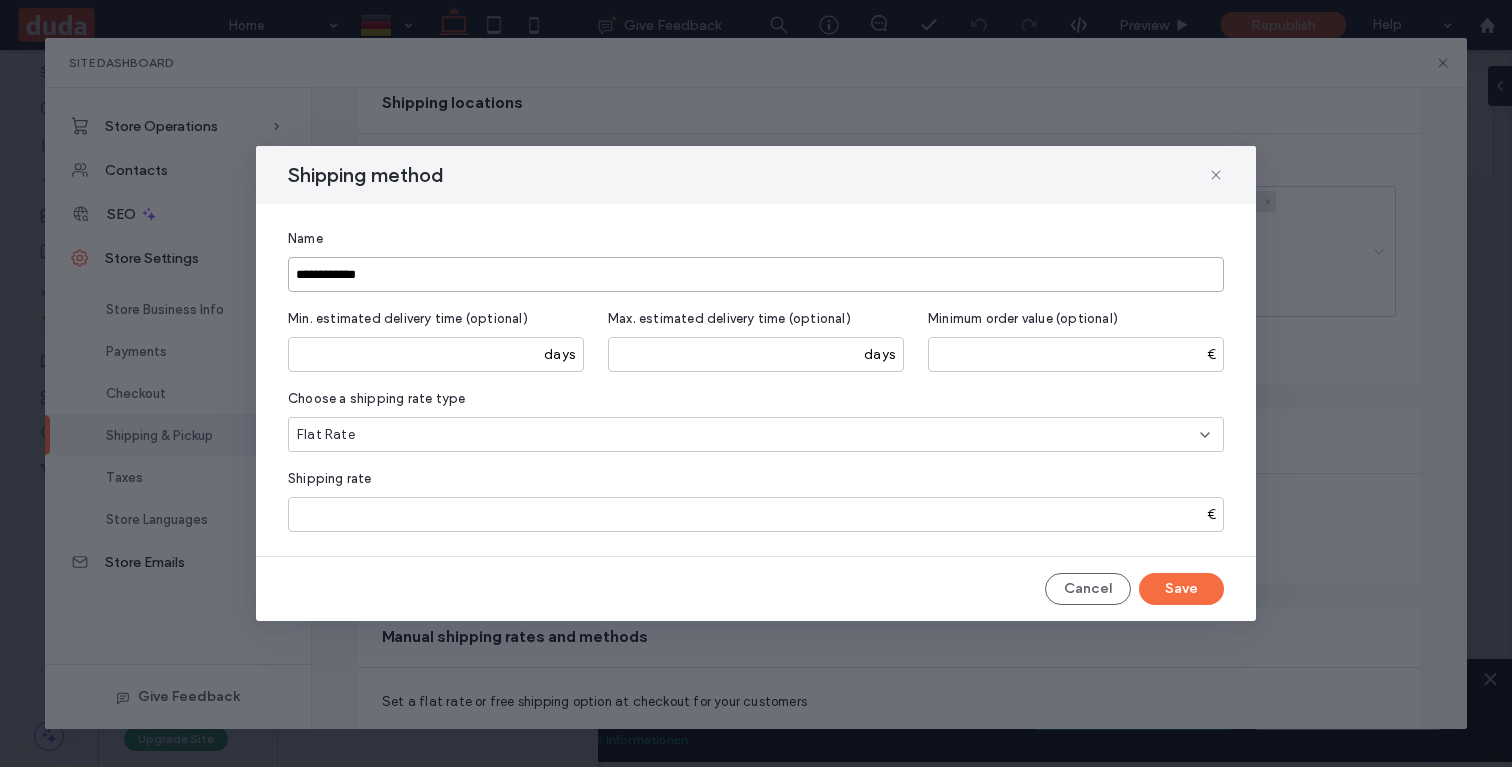 click on "**********" at bounding box center [756, 274] 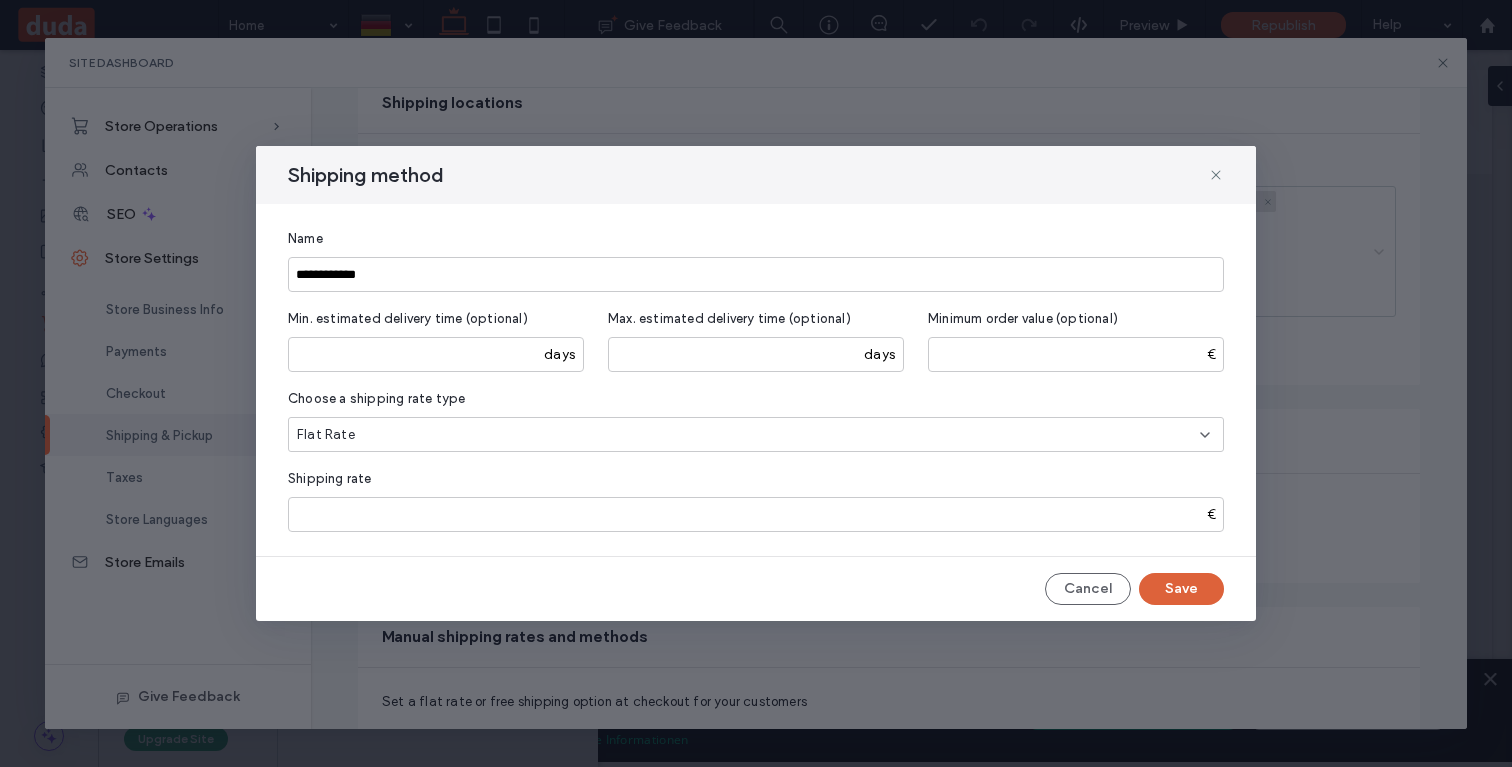click on "Save" at bounding box center [1181, 589] 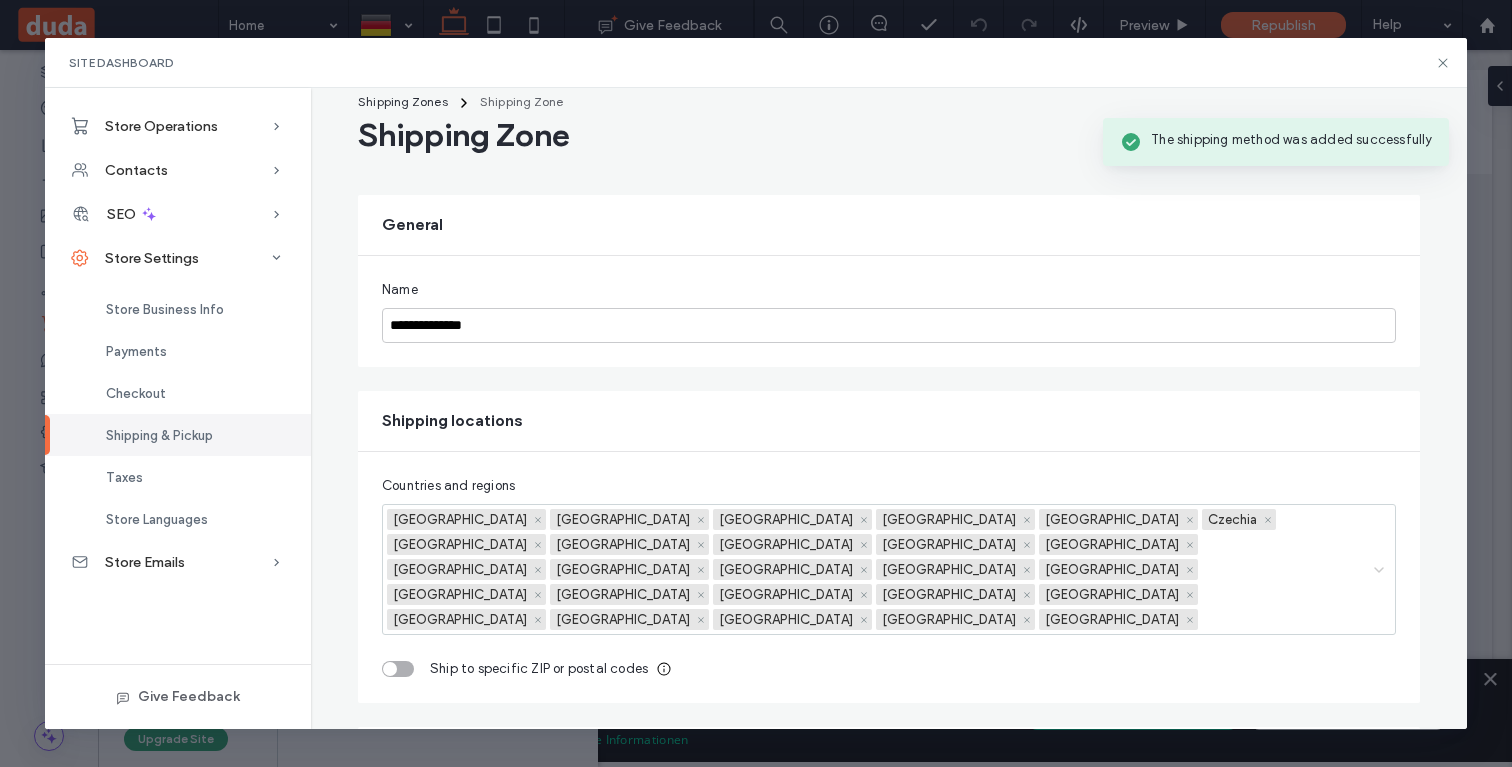 scroll, scrollTop: 0, scrollLeft: 0, axis: both 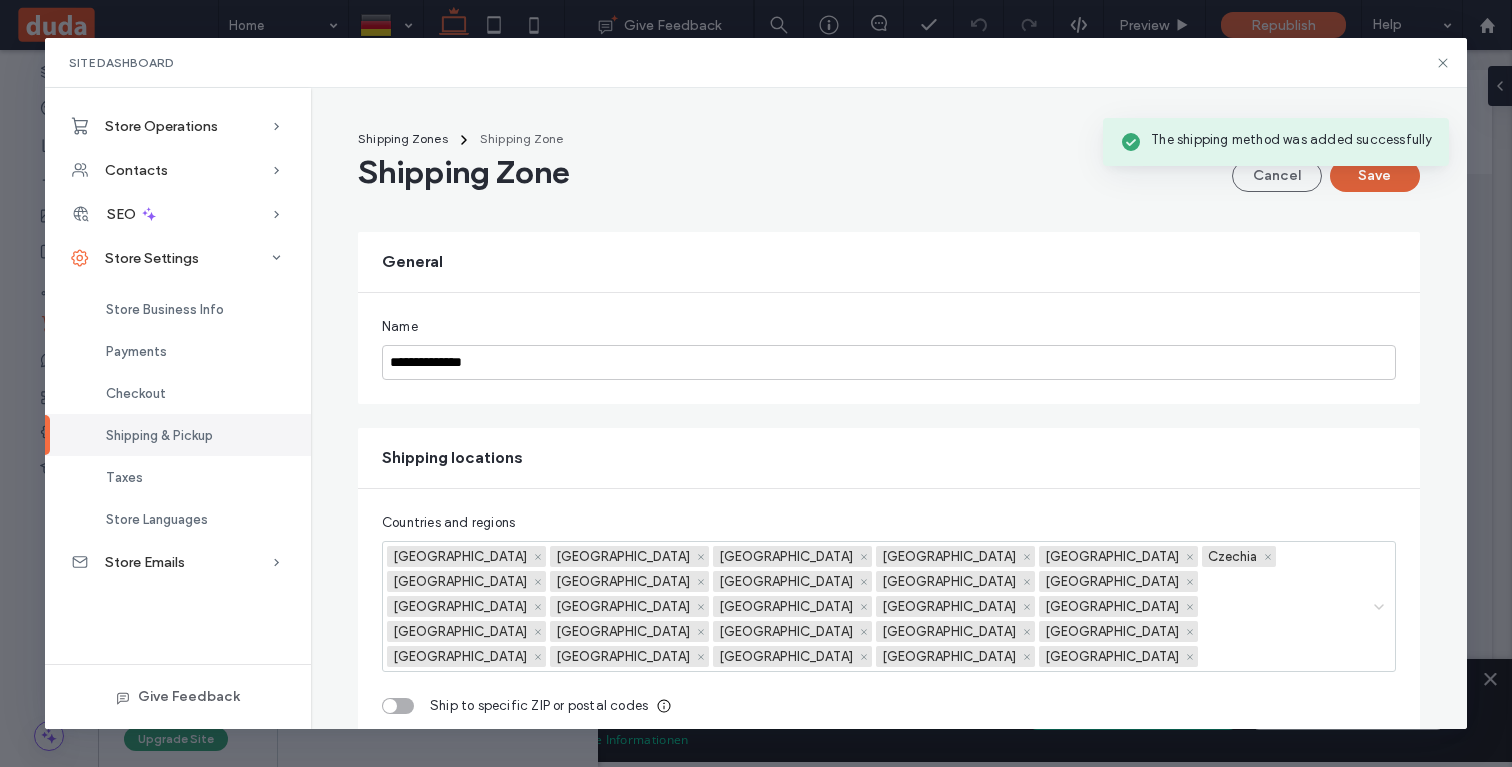 click on "Save" at bounding box center (1375, 176) 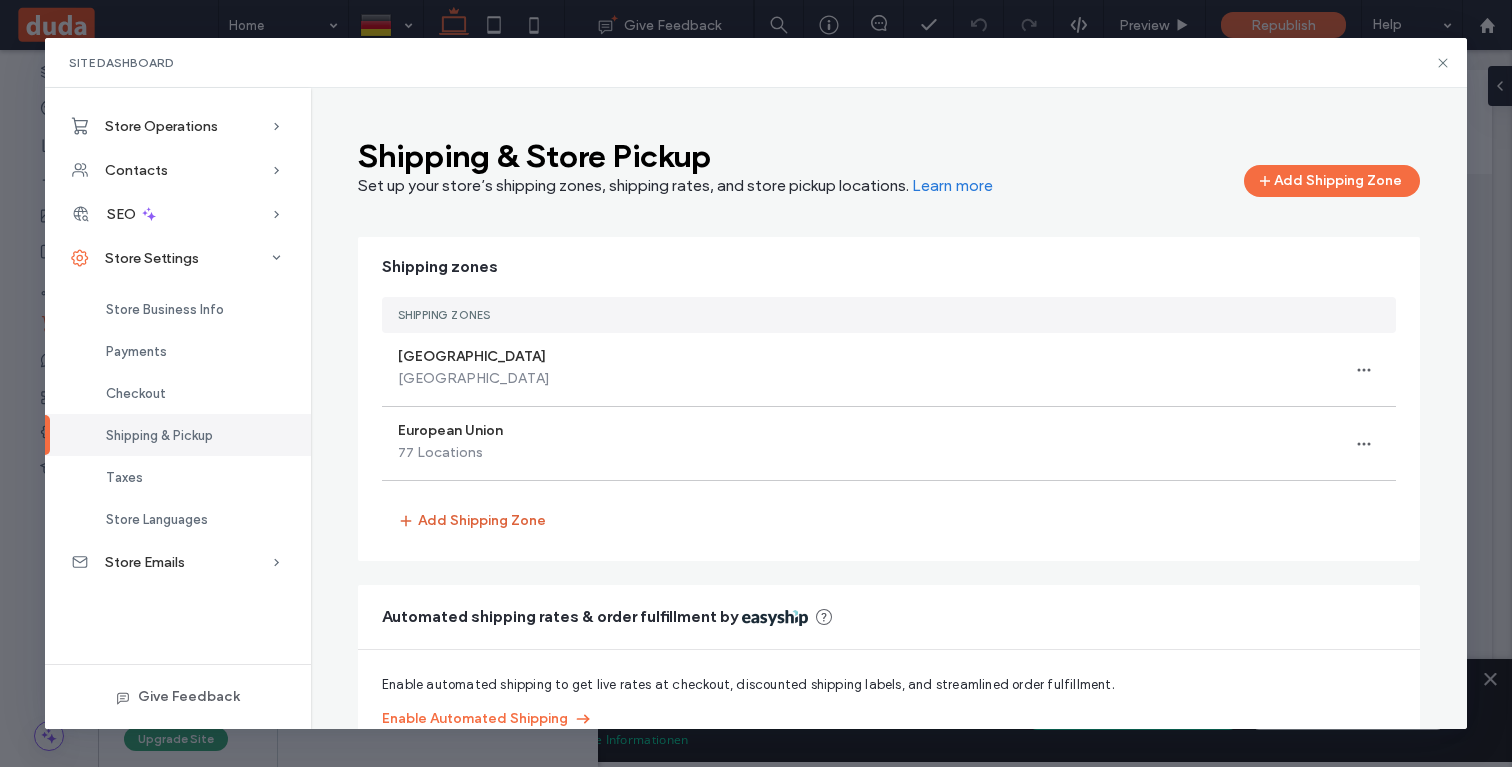 click on "Add Shipping Zone" at bounding box center [472, 521] 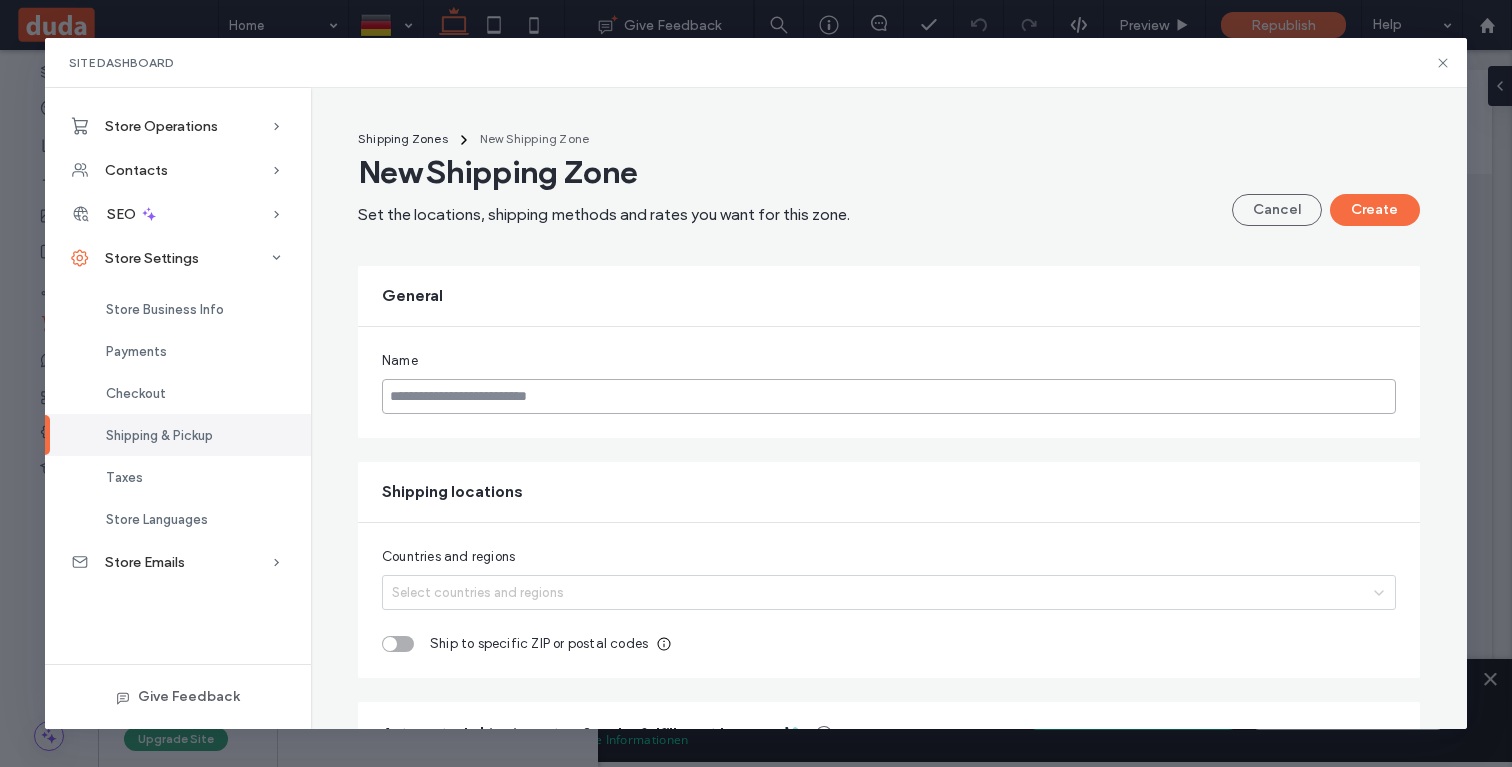 click at bounding box center (889, 396) 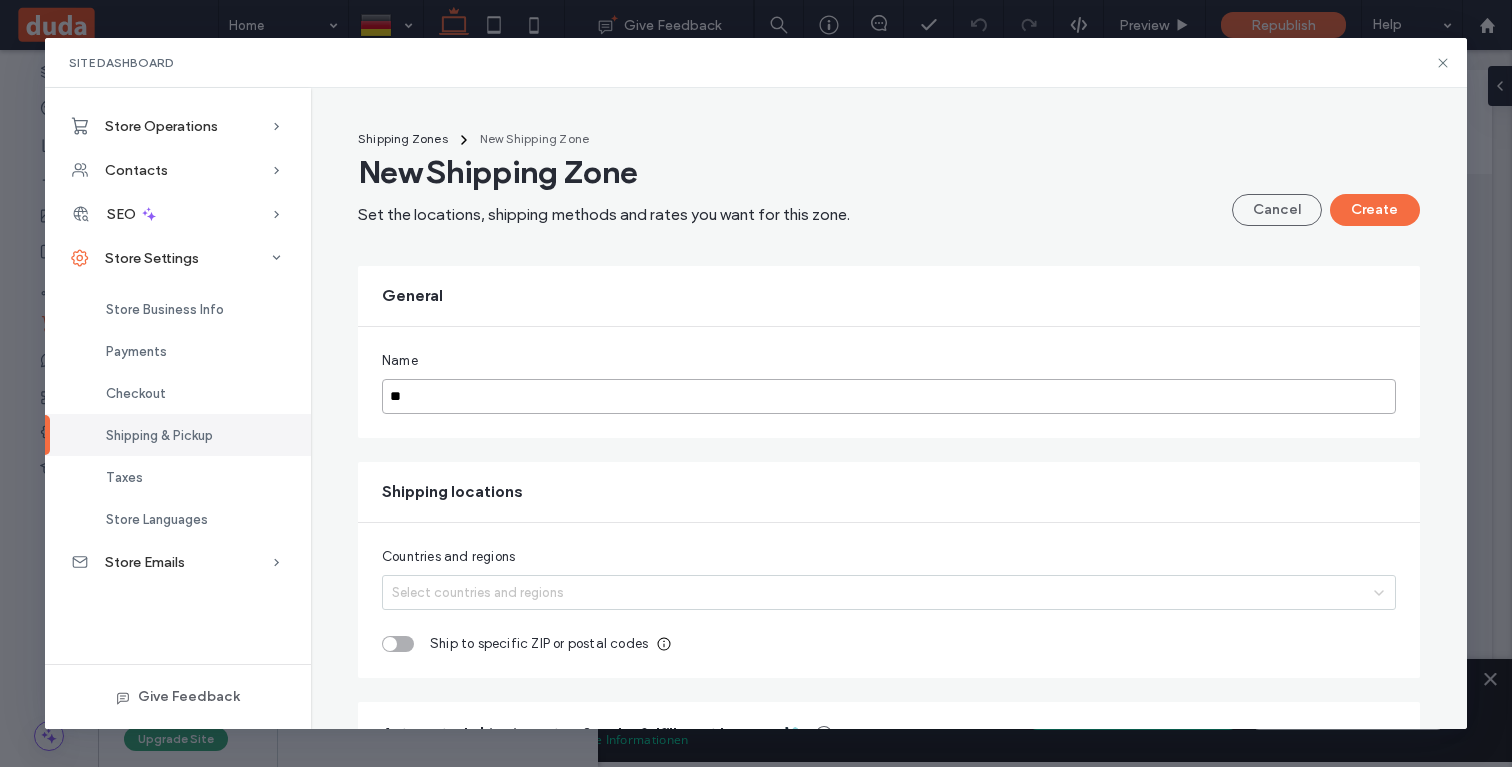 type on "*" 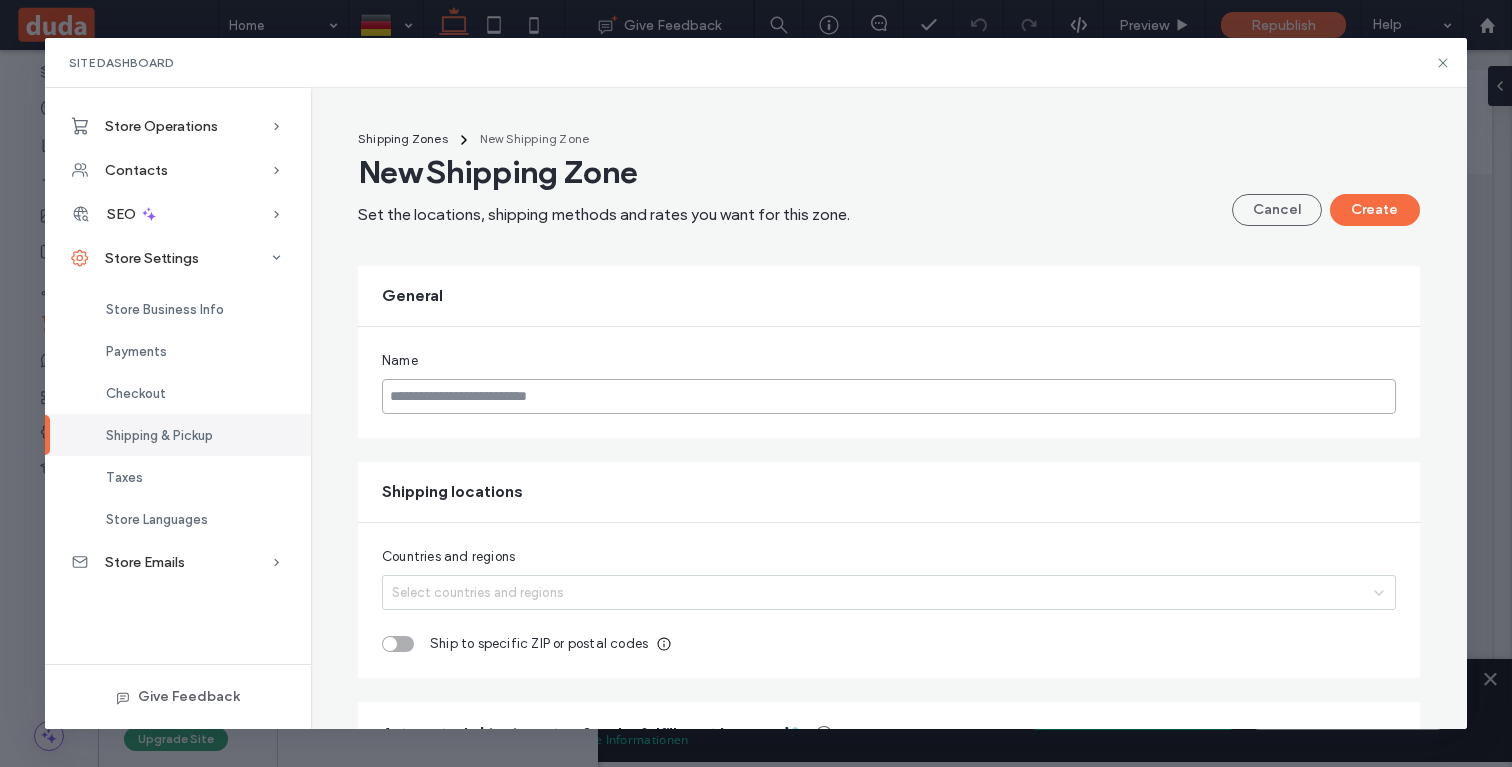type on "*" 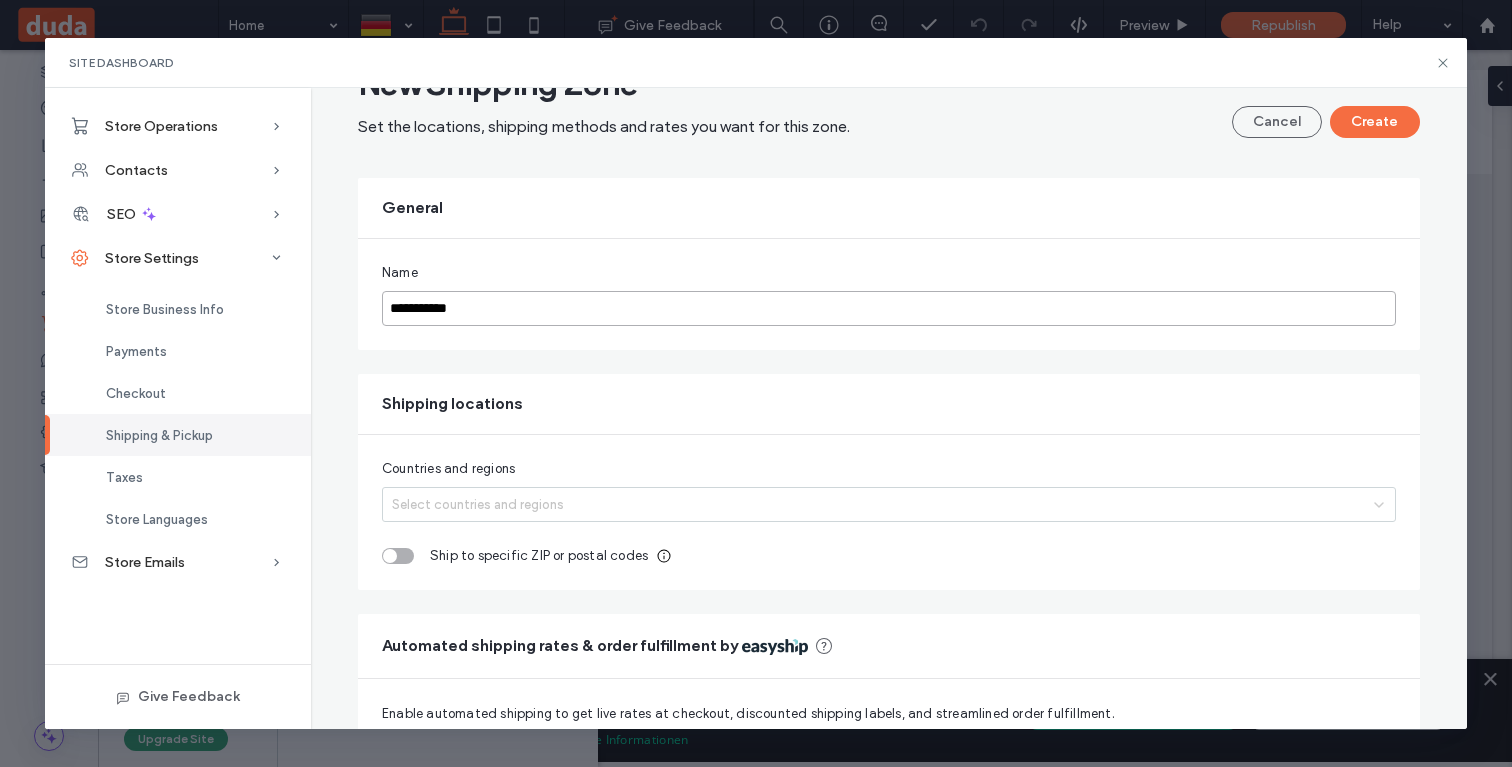 scroll, scrollTop: 91, scrollLeft: 0, axis: vertical 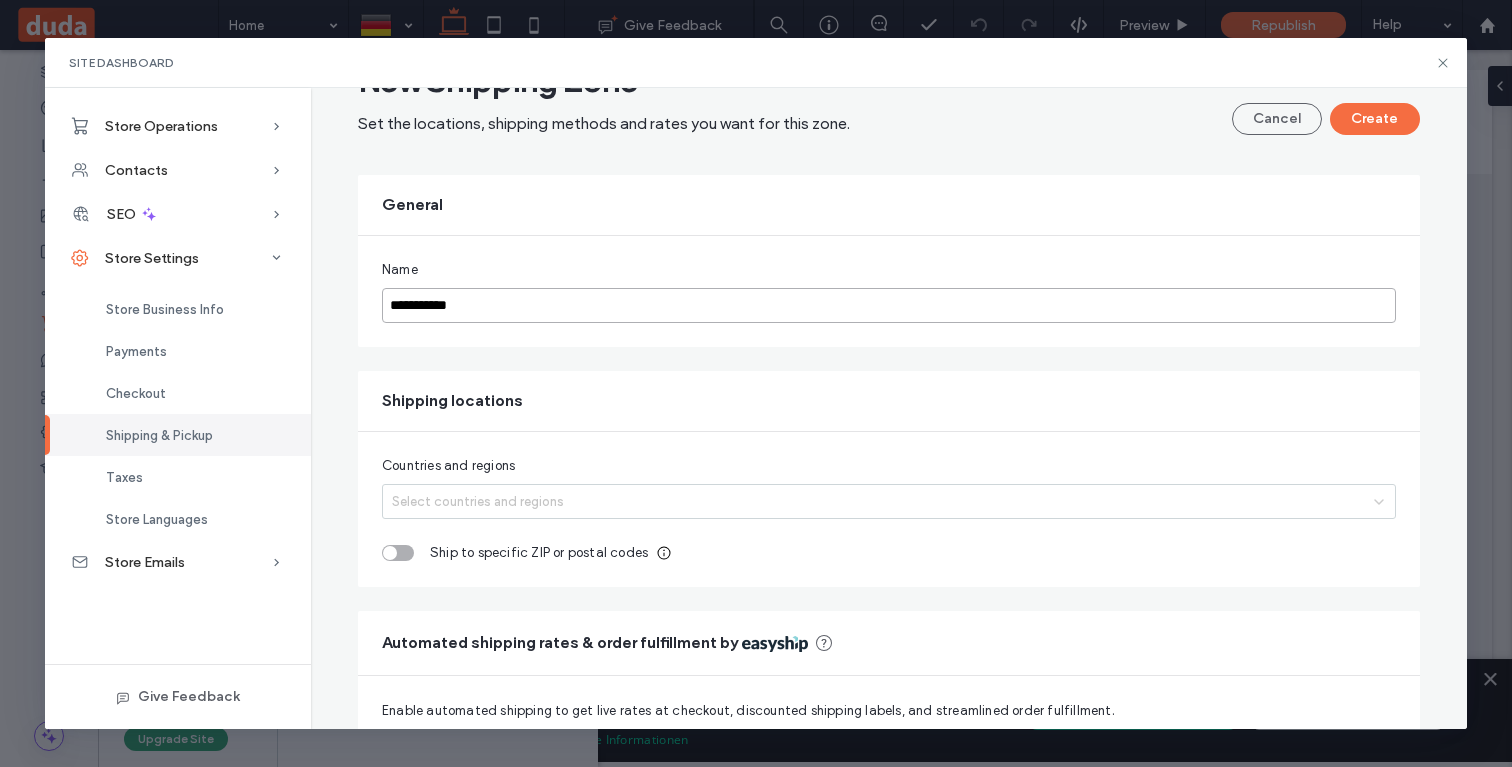 type on "**********" 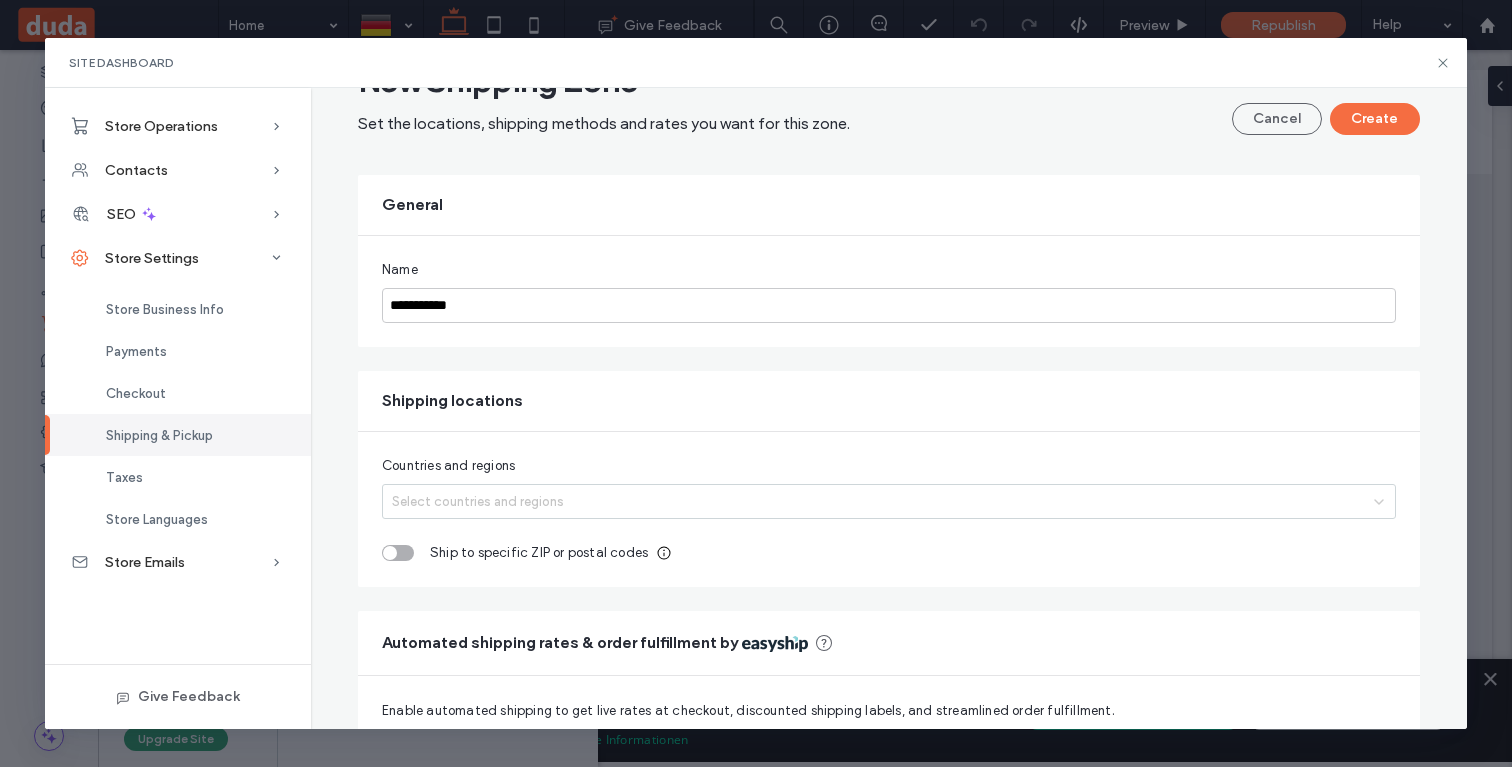click on "Select countries and regions" at bounding box center (873, 501) 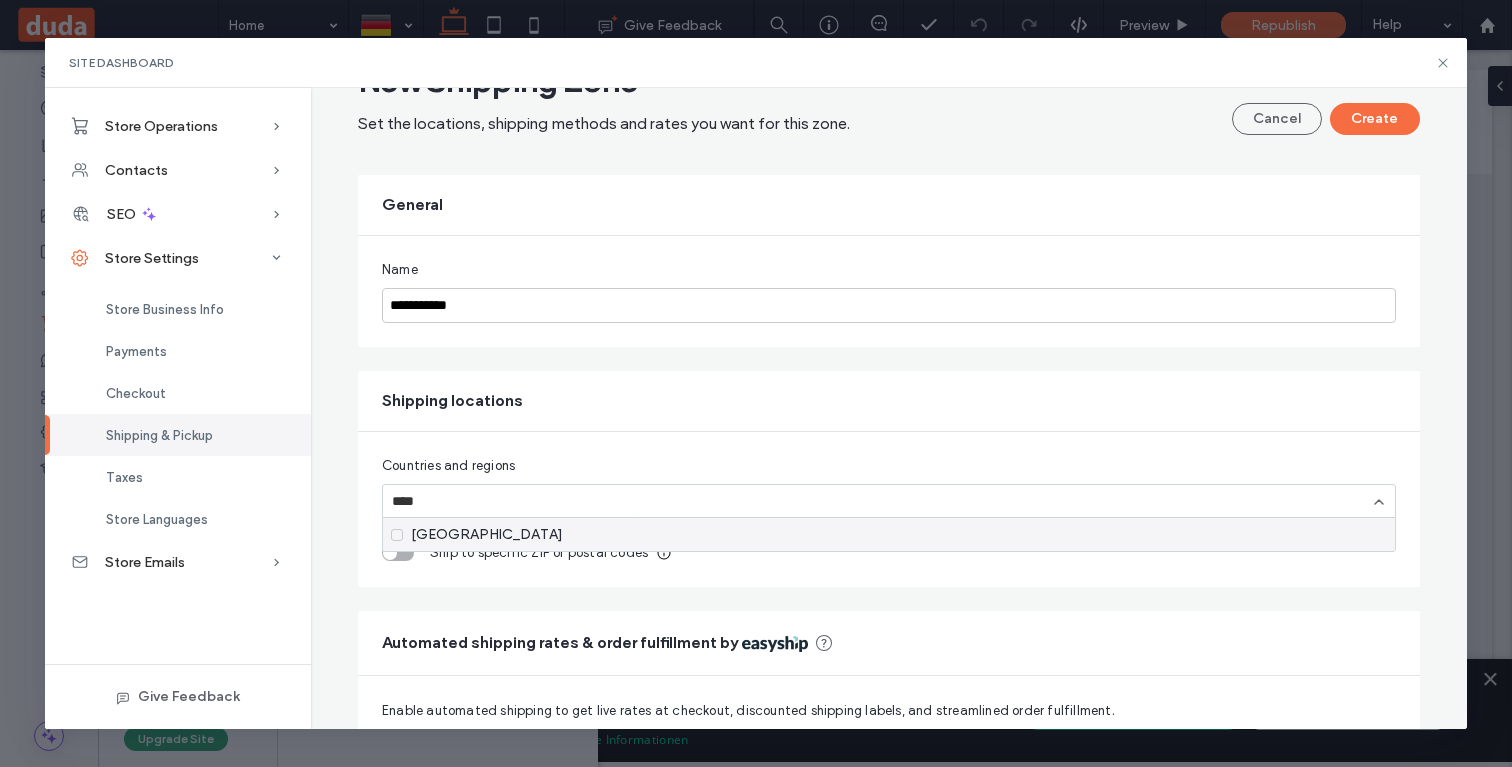 type on "*****" 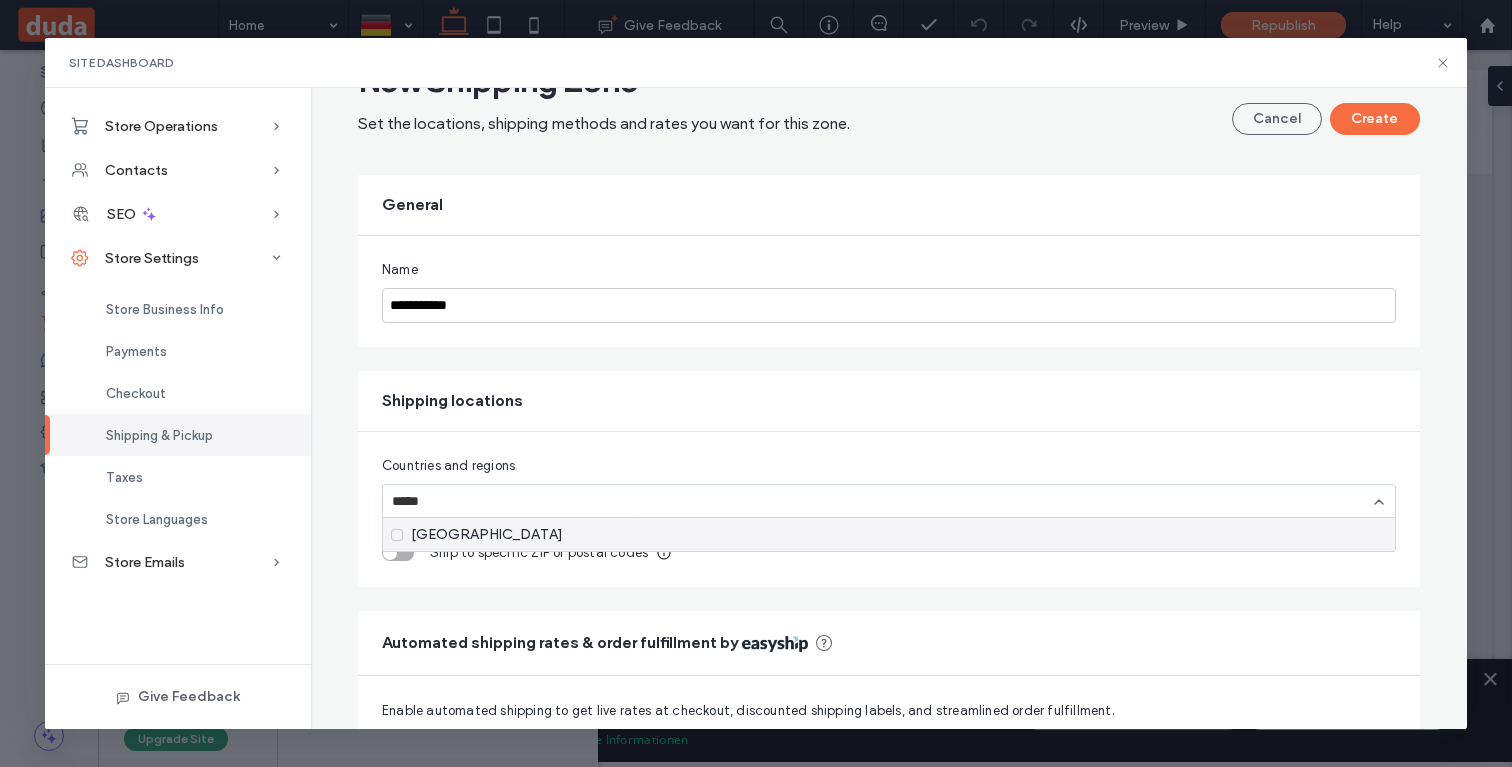 click on "Switzerland" at bounding box center [889, 534] 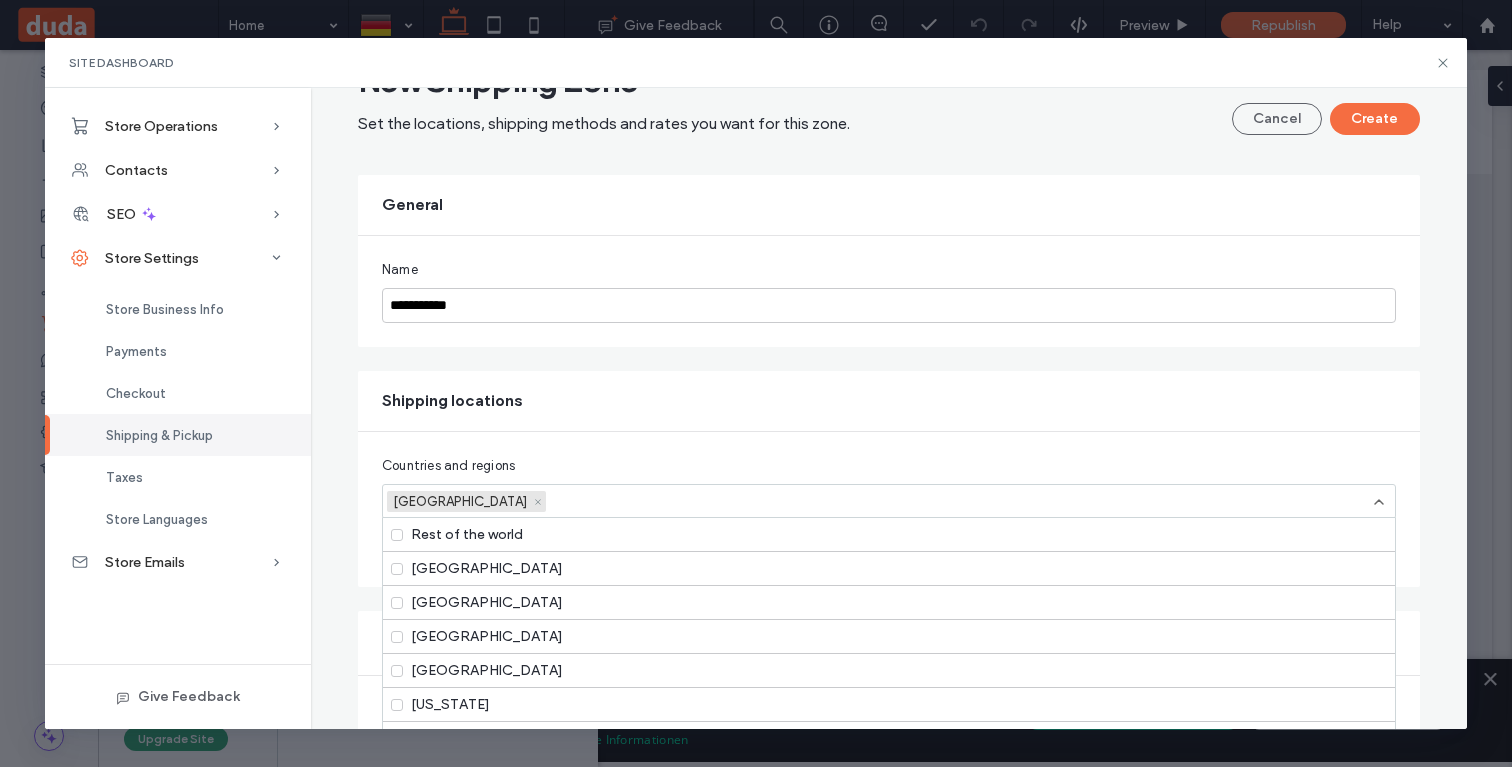 click on "Shipping locations" at bounding box center [889, 401] 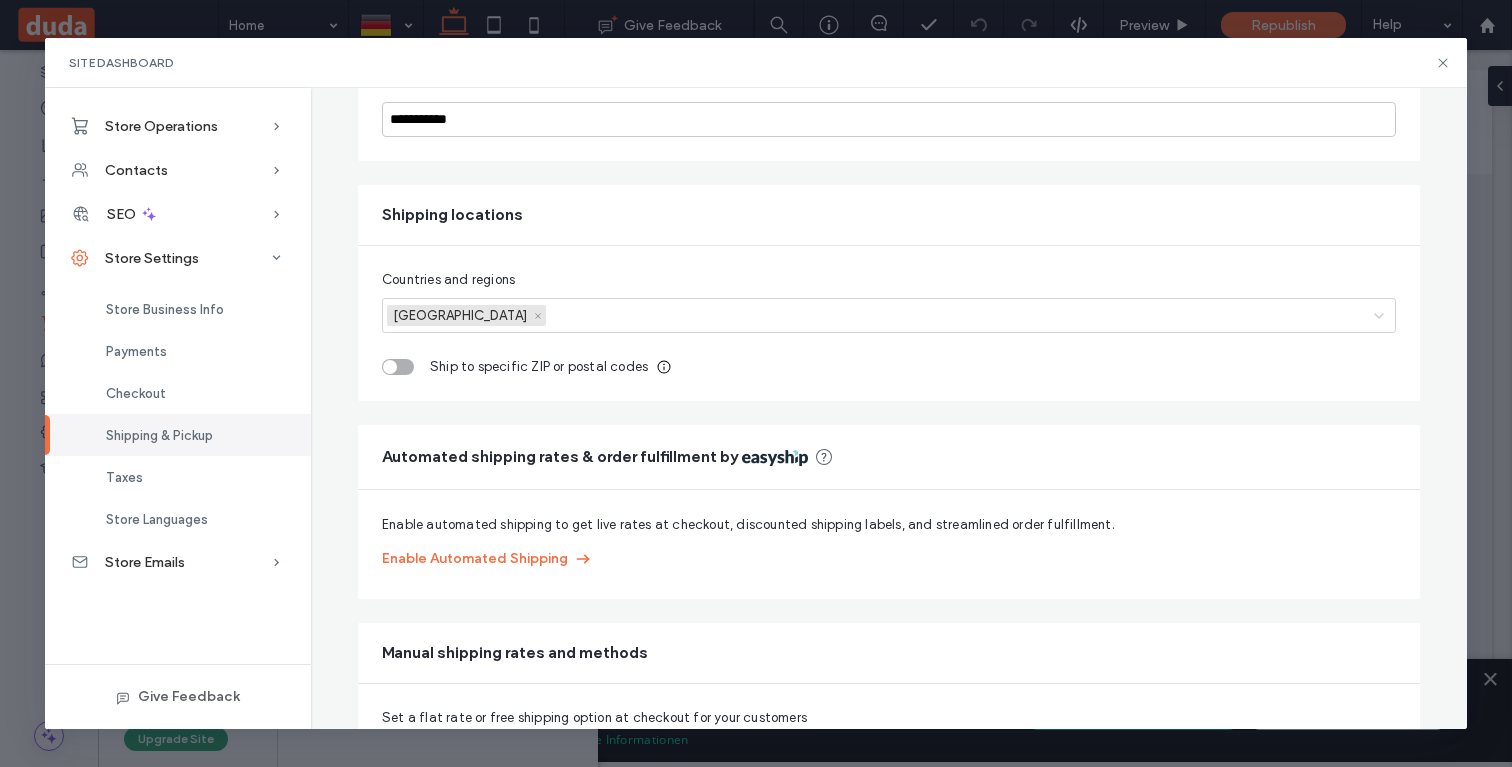 scroll, scrollTop: 340, scrollLeft: 0, axis: vertical 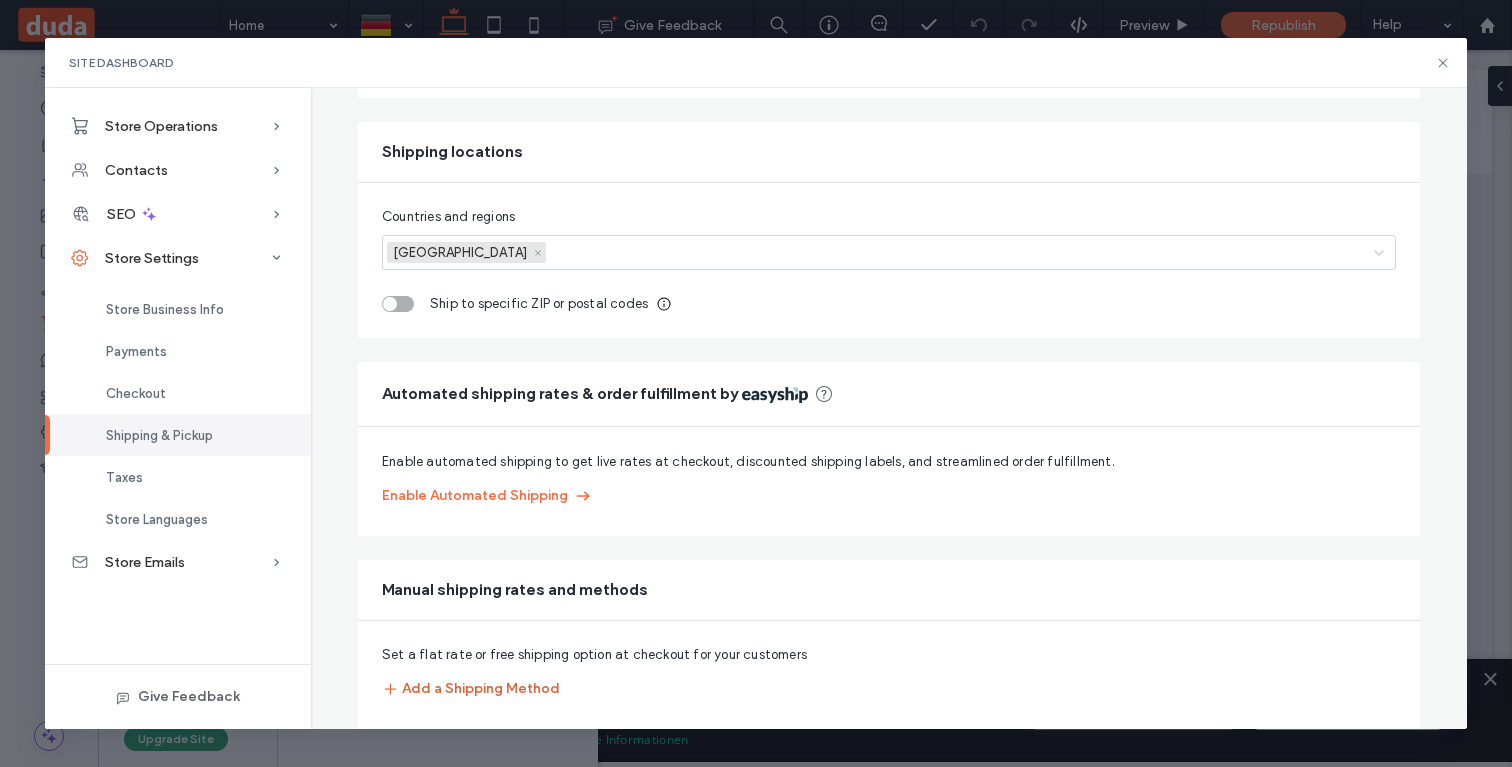 click on "Add a Shipping Method" at bounding box center [471, 689] 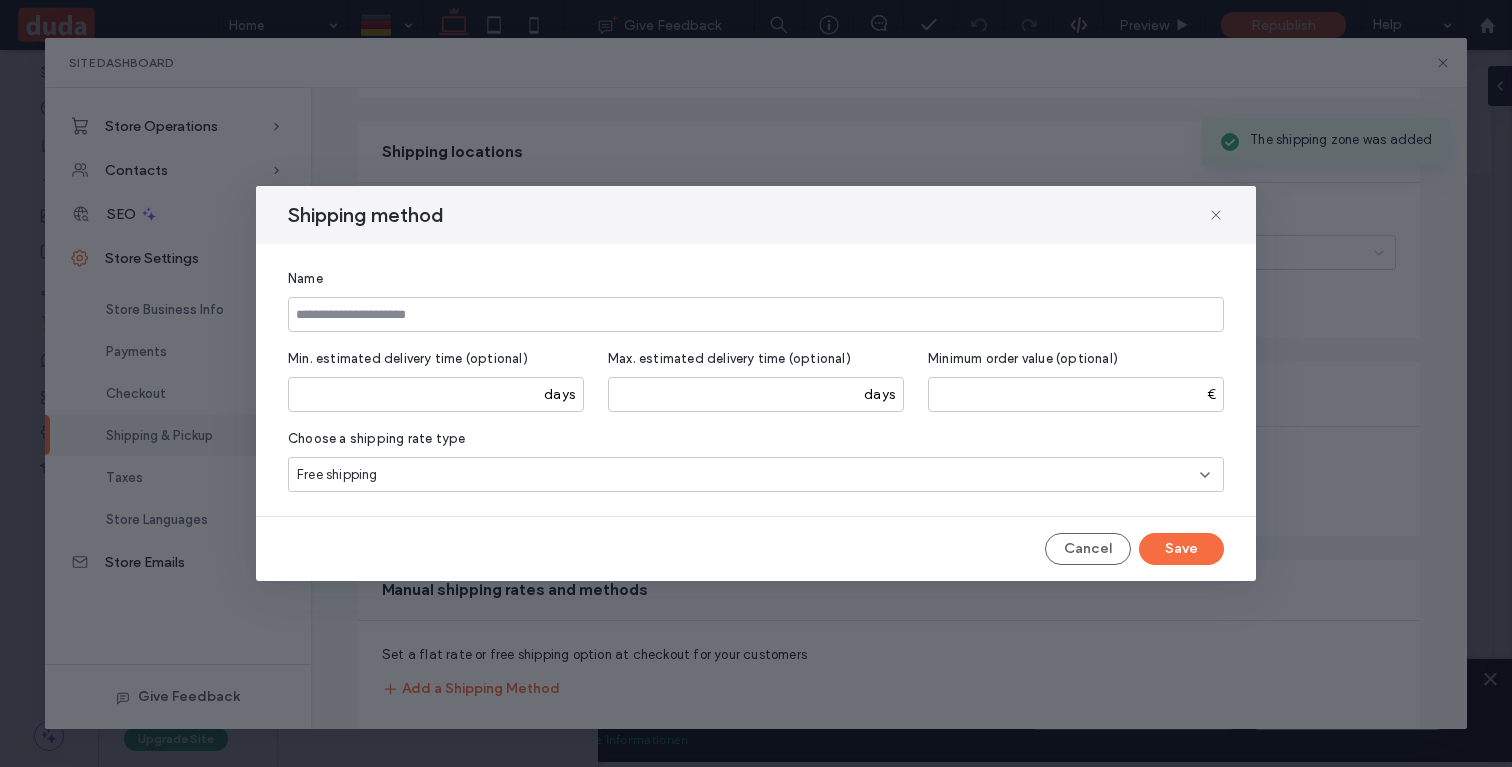click on "Free shipping" at bounding box center [748, 475] 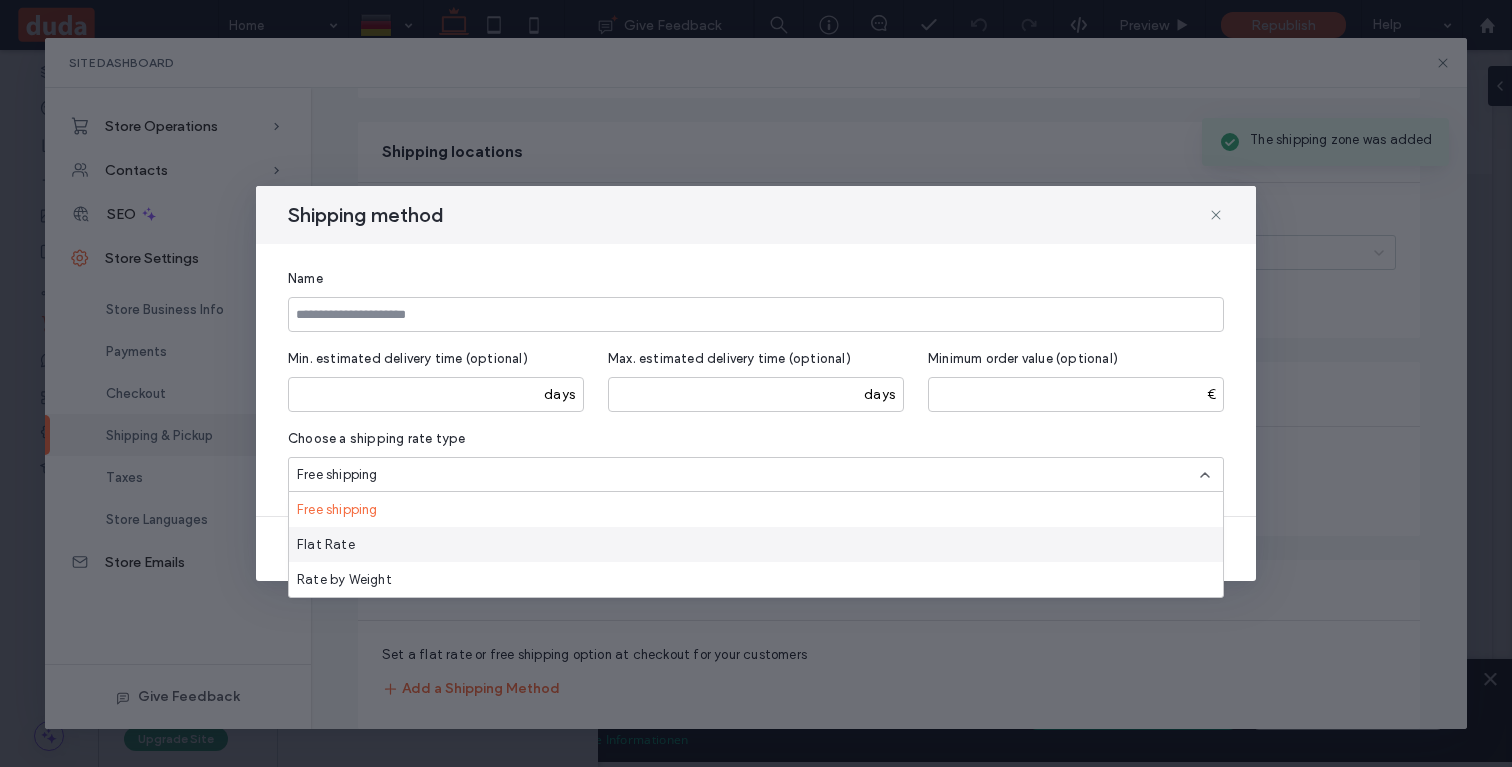 click on "Flat Rate" at bounding box center (756, 544) 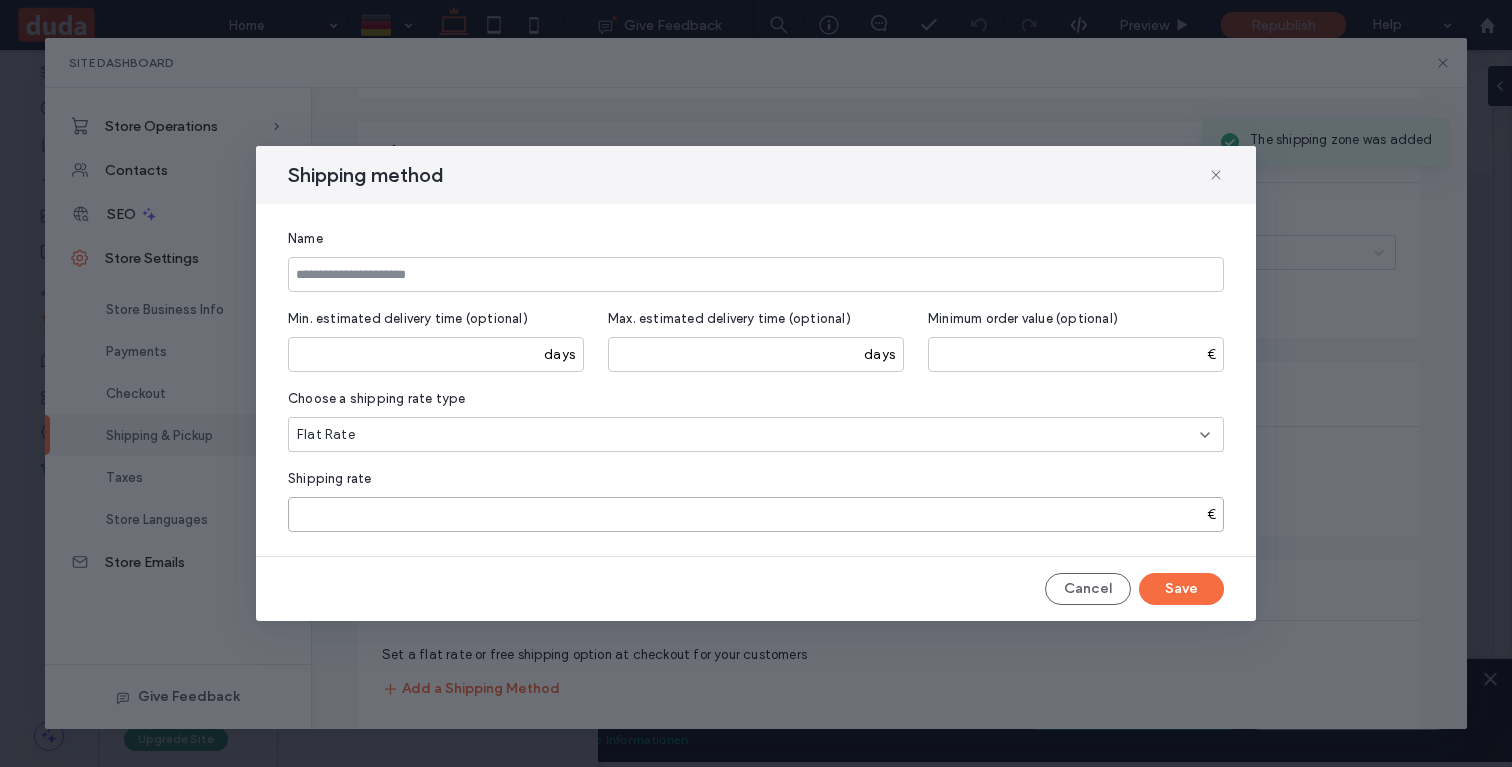 click on "*" at bounding box center (756, 514) 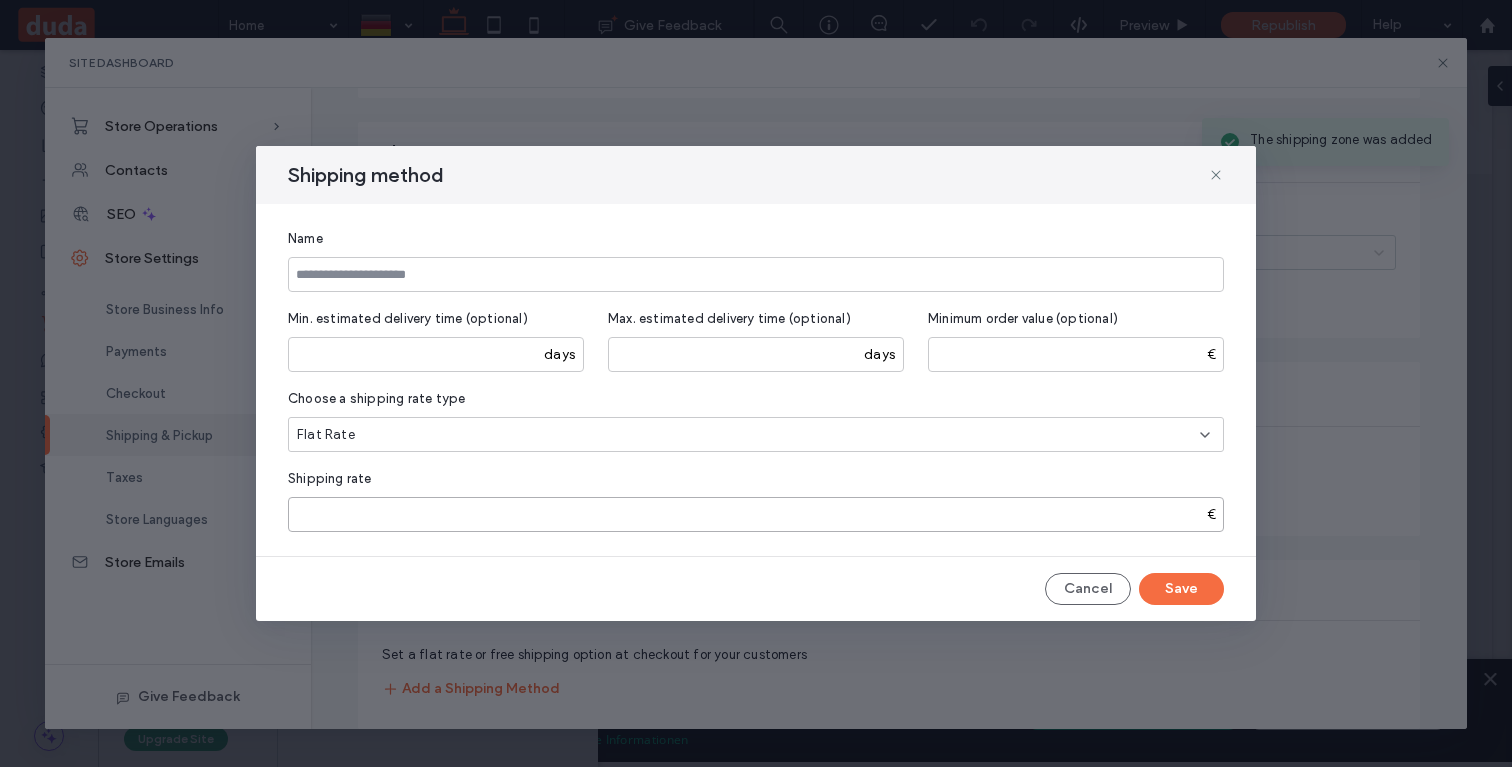 type on "***" 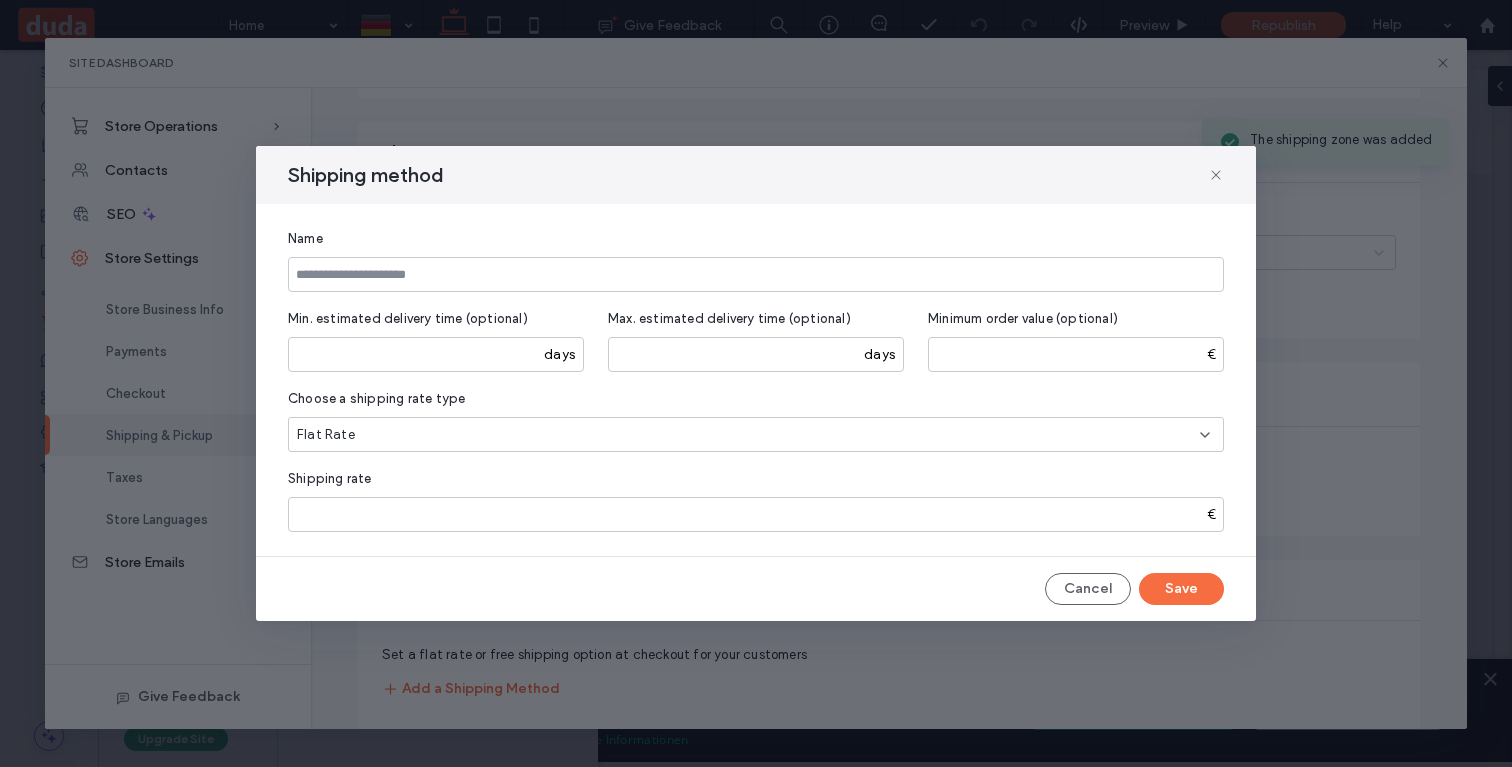 click on "Shipping rate *** €" at bounding box center [756, 500] 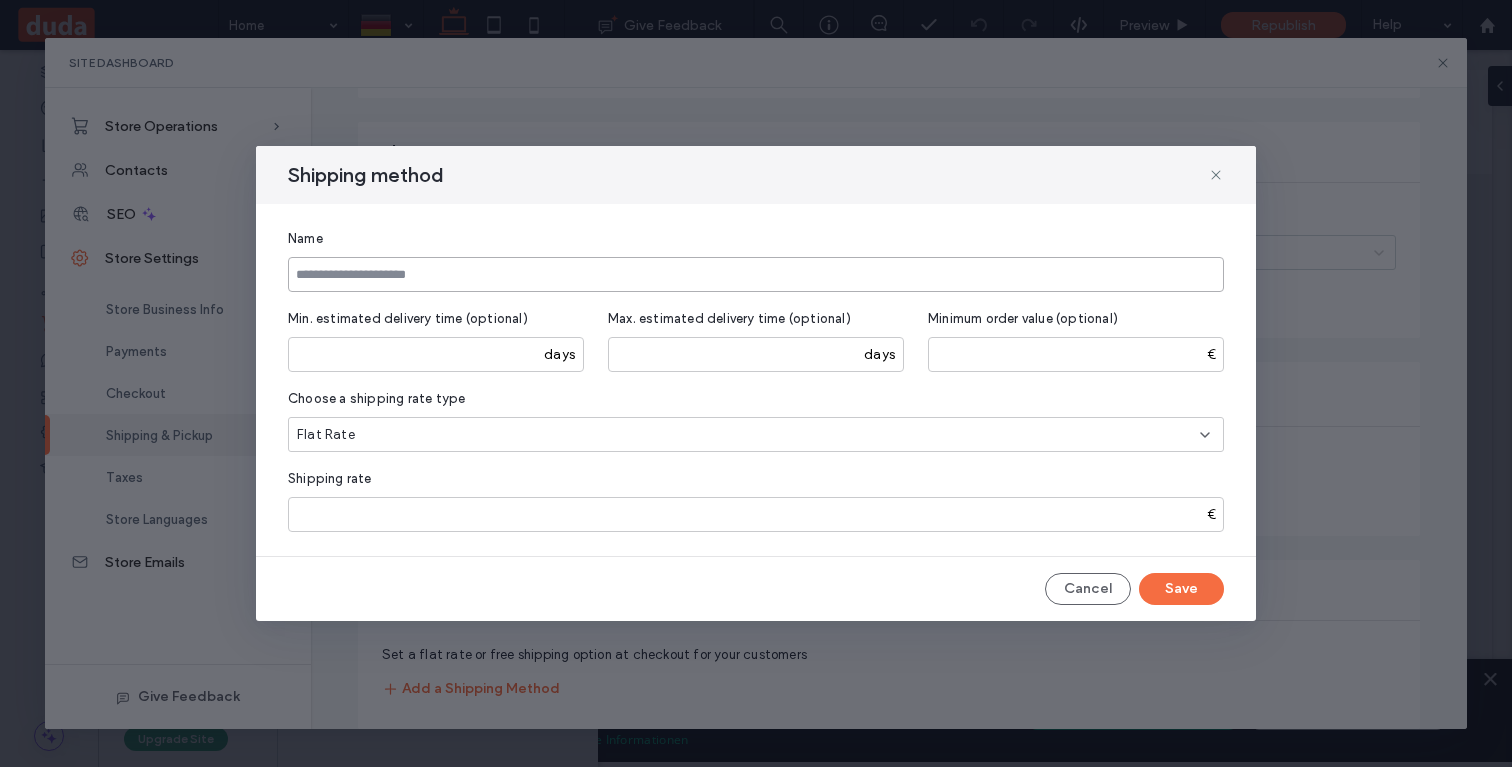 click at bounding box center (756, 274) 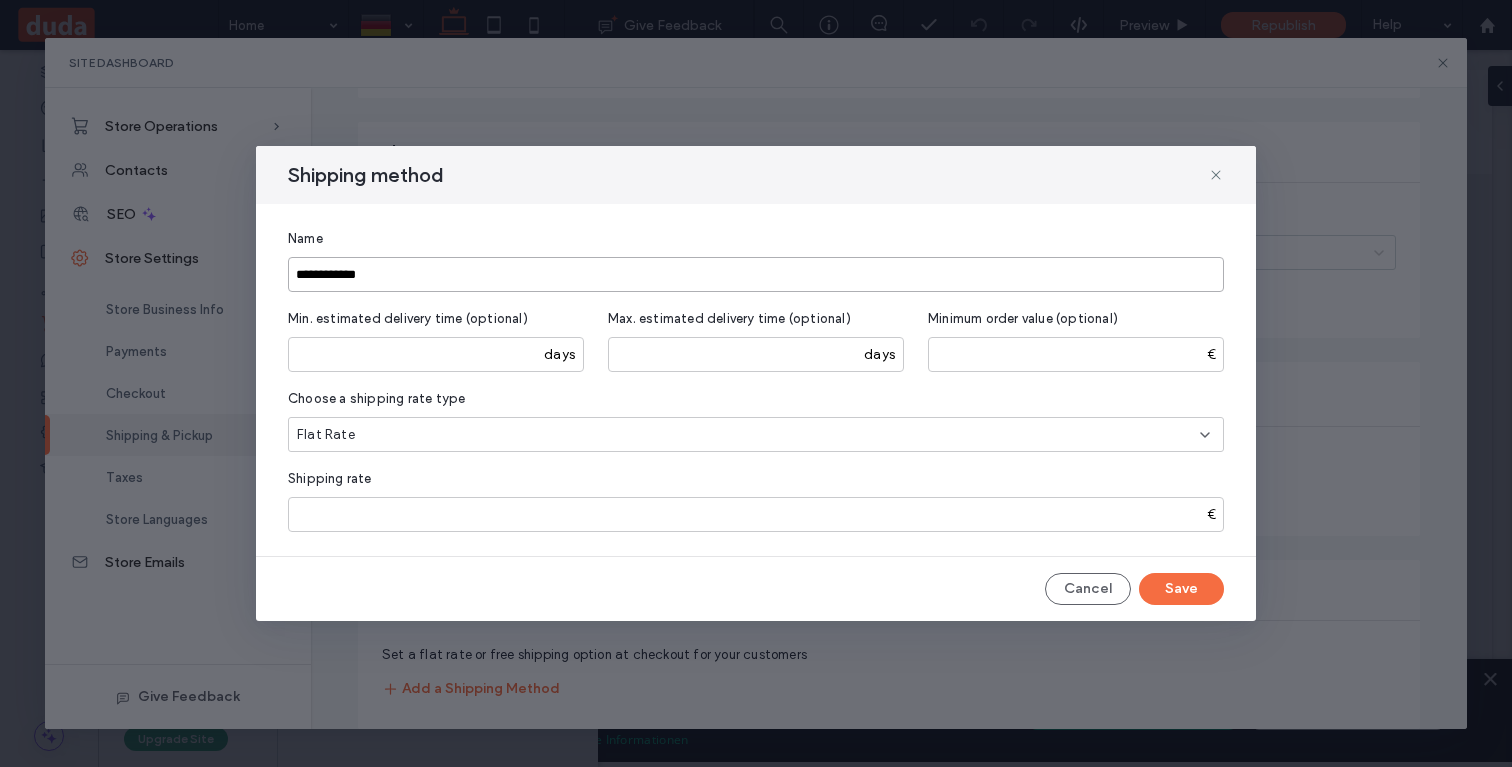 click on "**********" at bounding box center (756, 274) 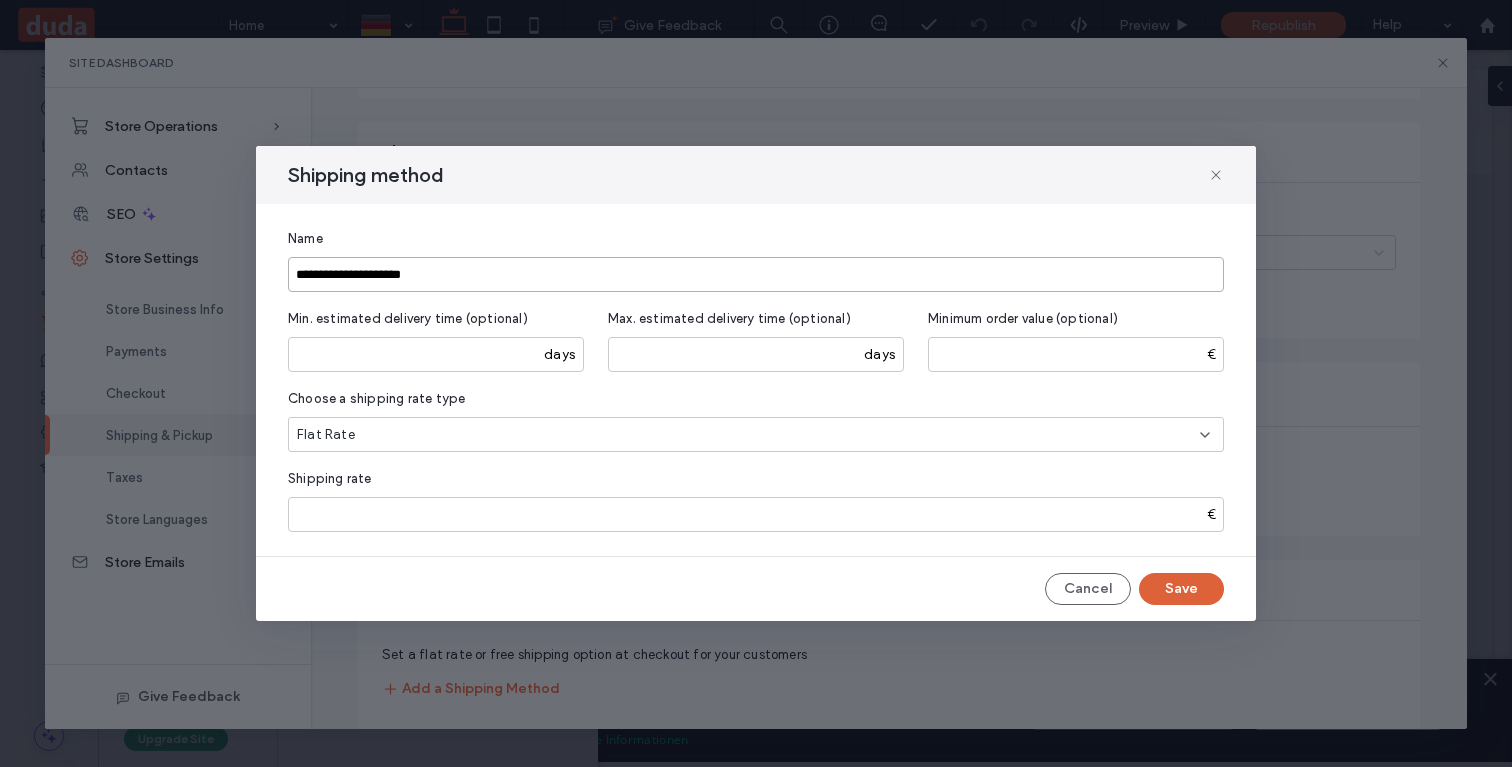 type on "**********" 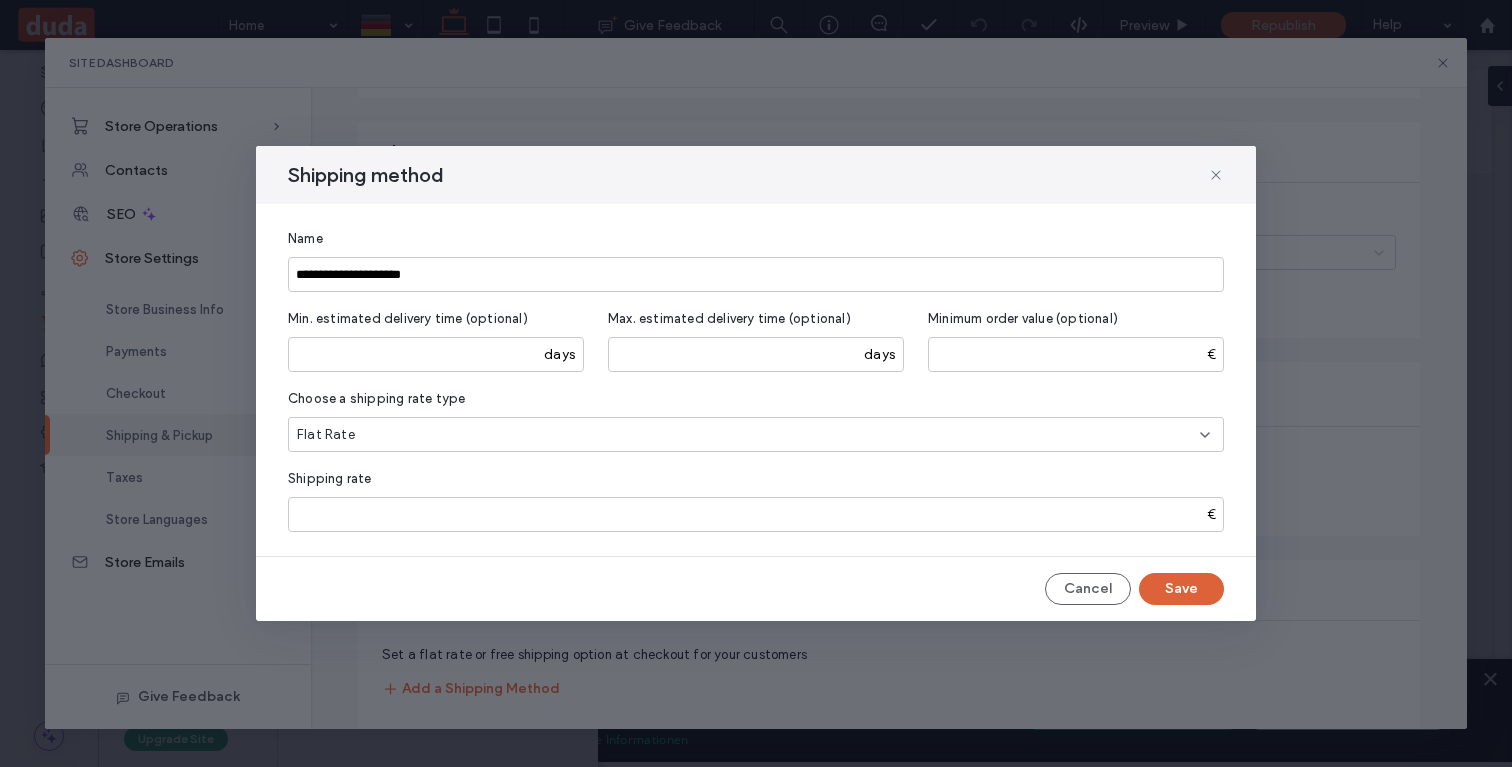 click on "Save" at bounding box center [1181, 589] 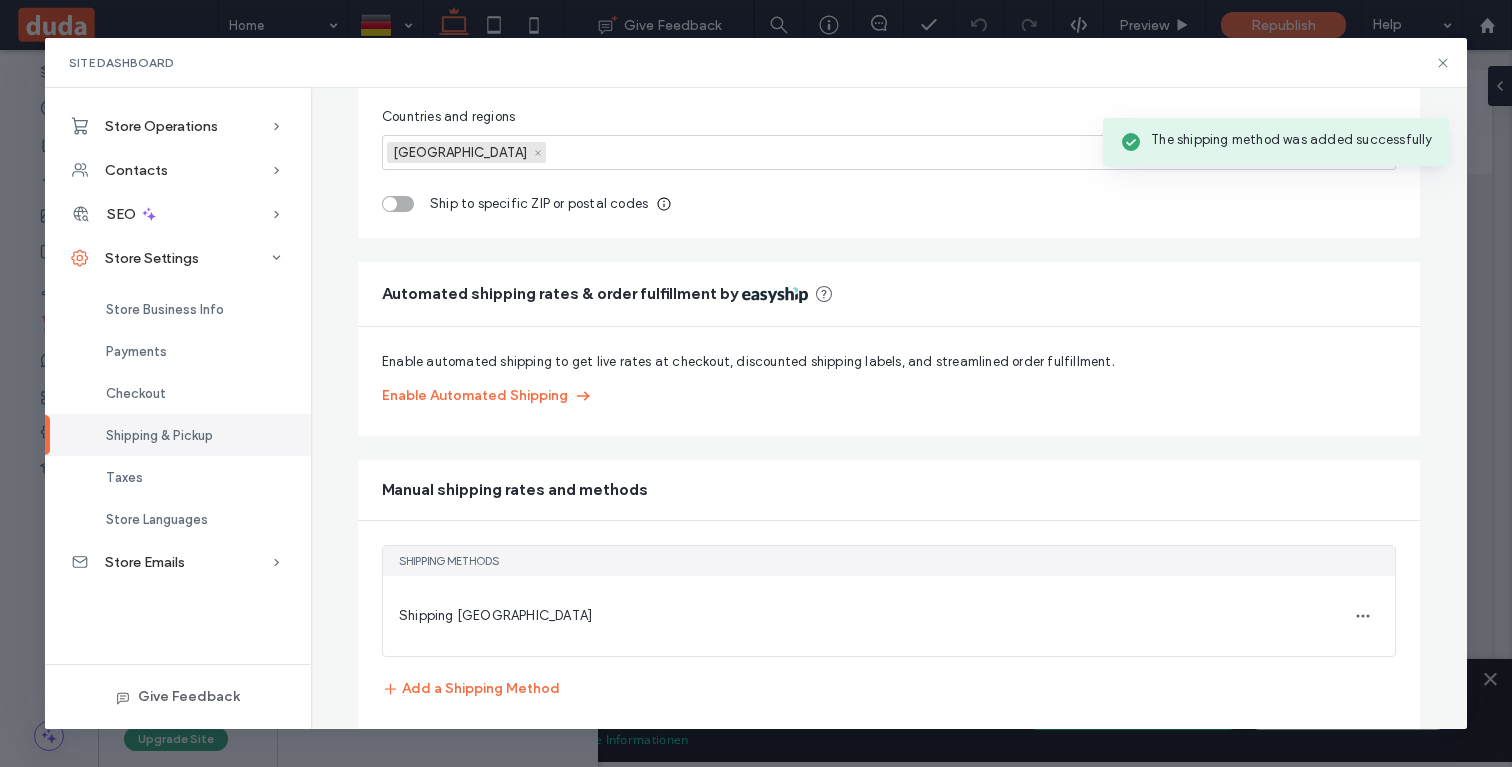 scroll, scrollTop: 0, scrollLeft: 0, axis: both 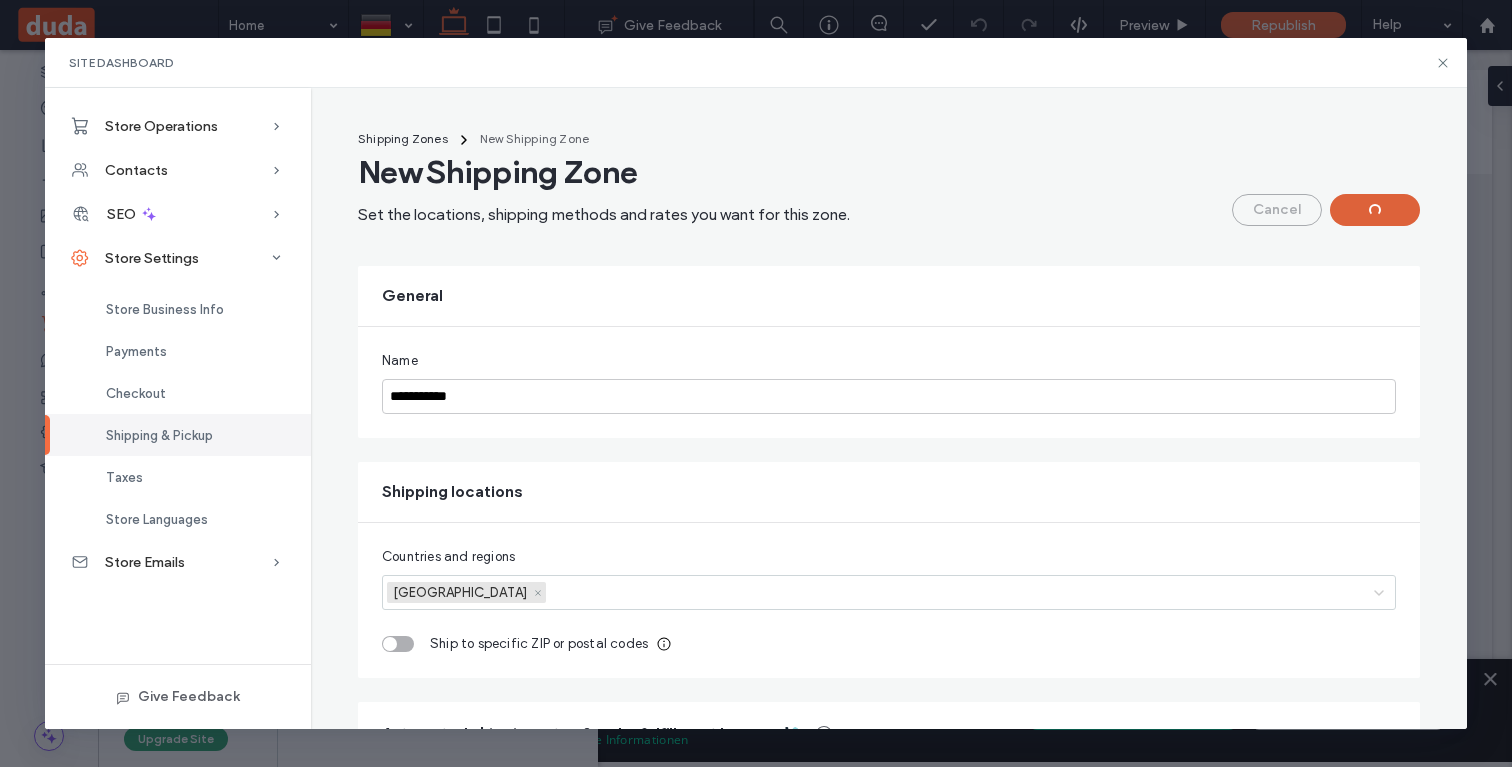 click at bounding box center (1375, 210) 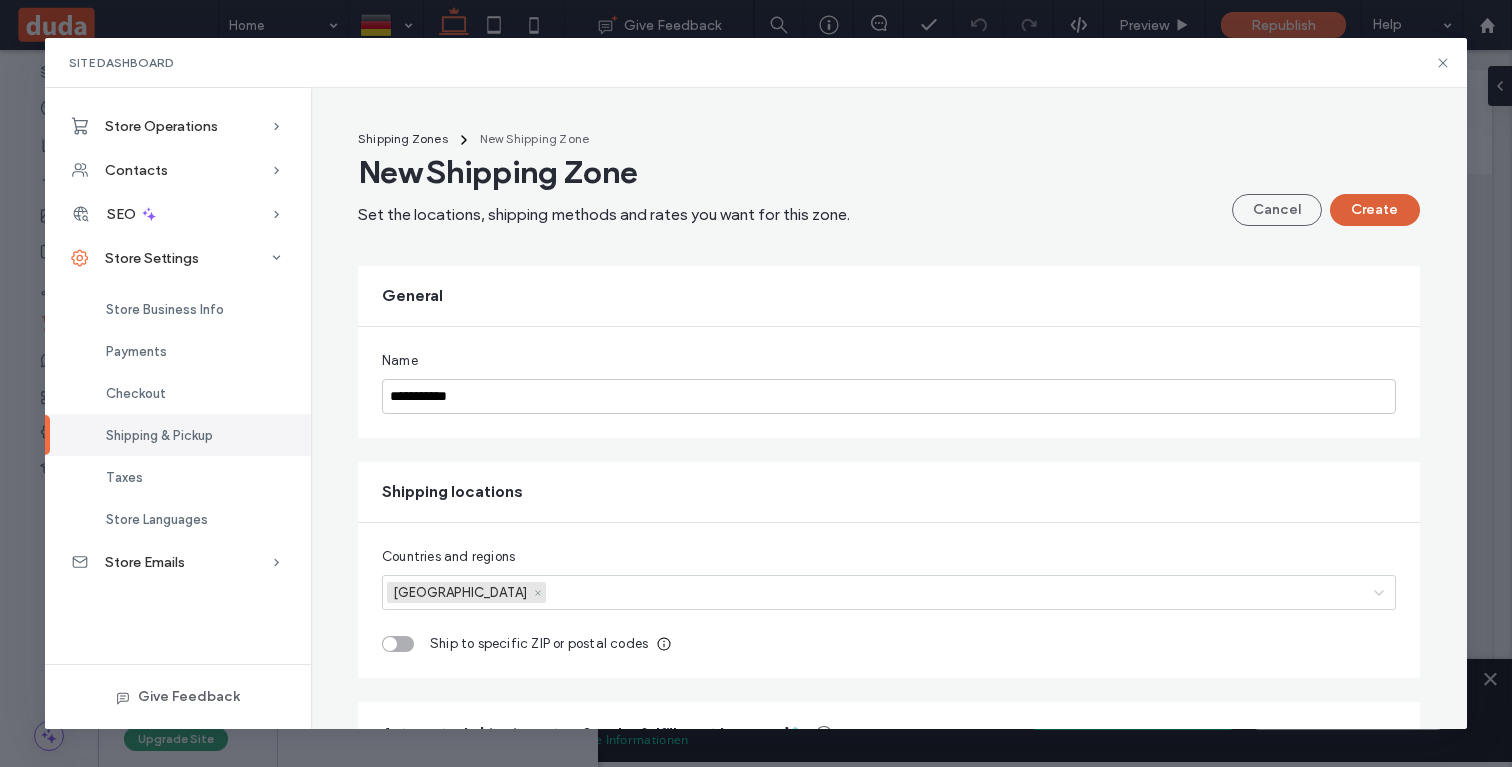 click on "Create" at bounding box center [1375, 210] 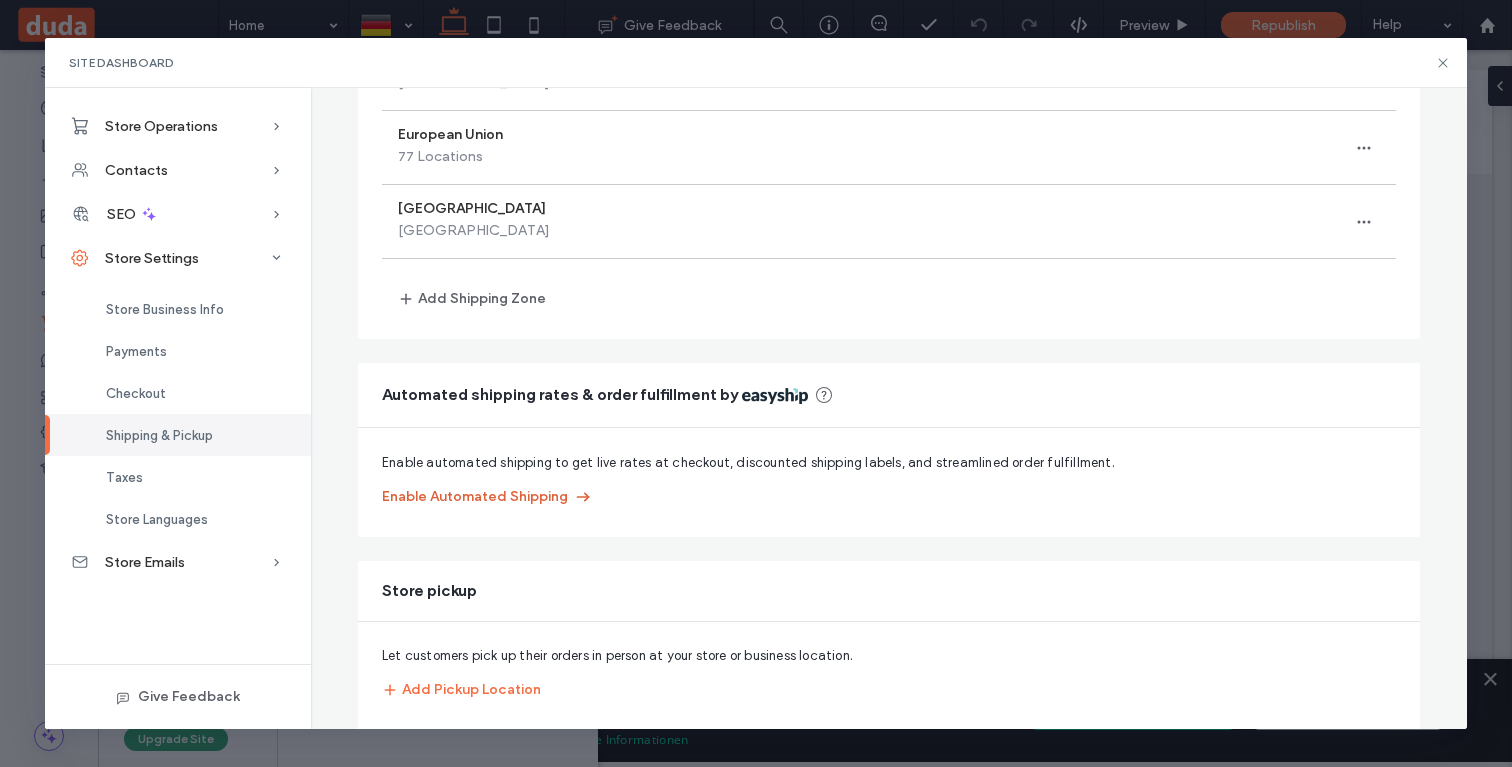 scroll, scrollTop: 0, scrollLeft: 0, axis: both 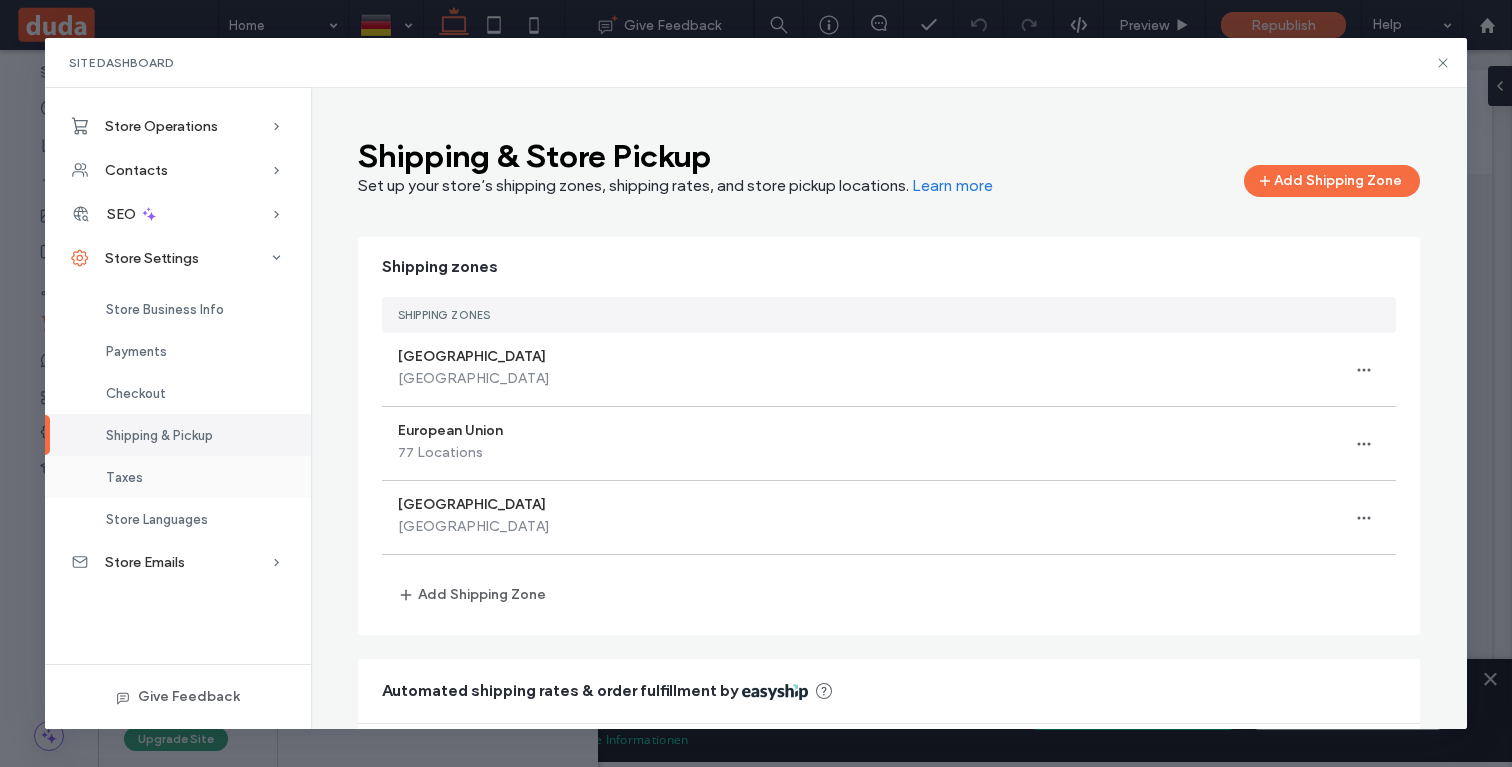click on "Taxes" at bounding box center [178, 477] 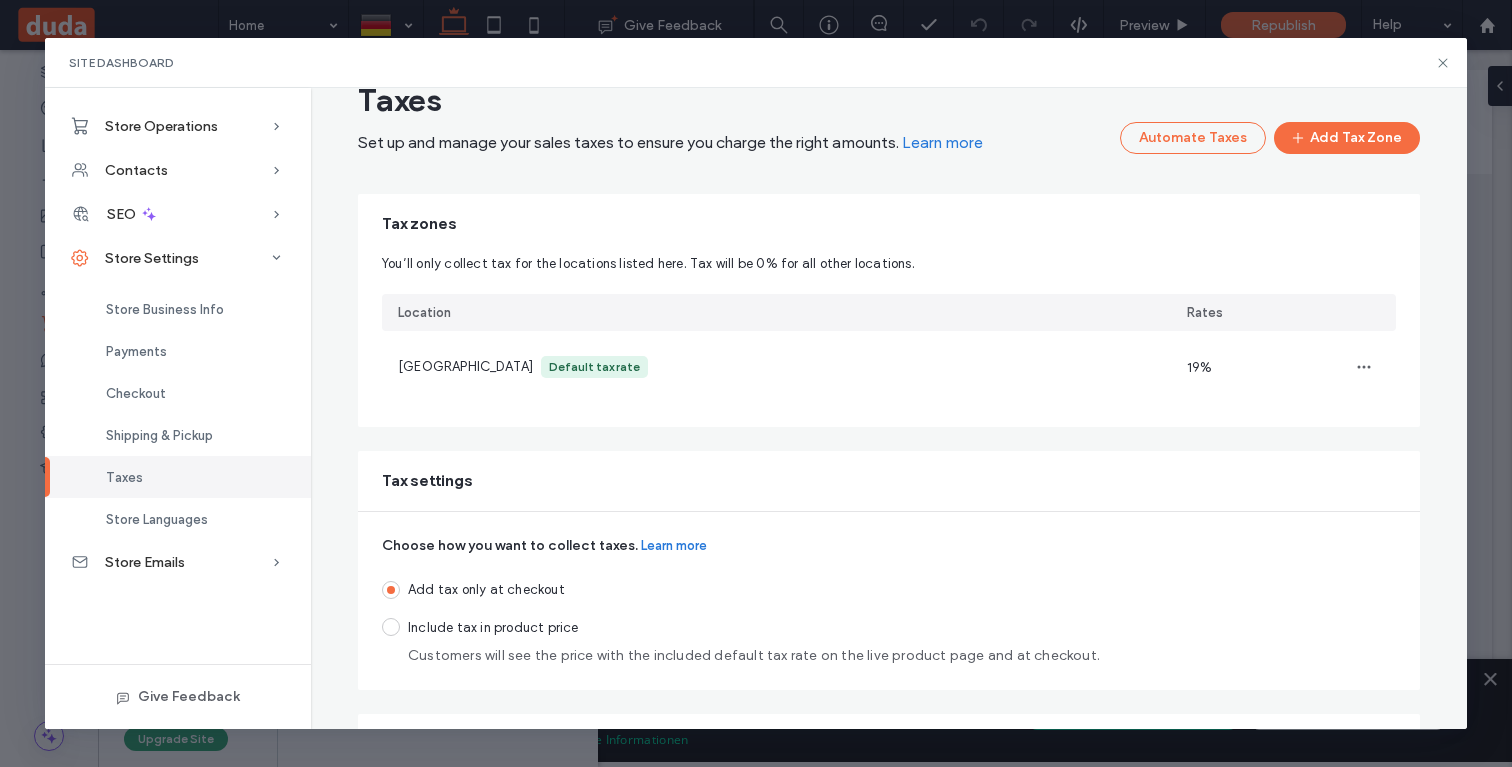scroll, scrollTop: 73, scrollLeft: 0, axis: vertical 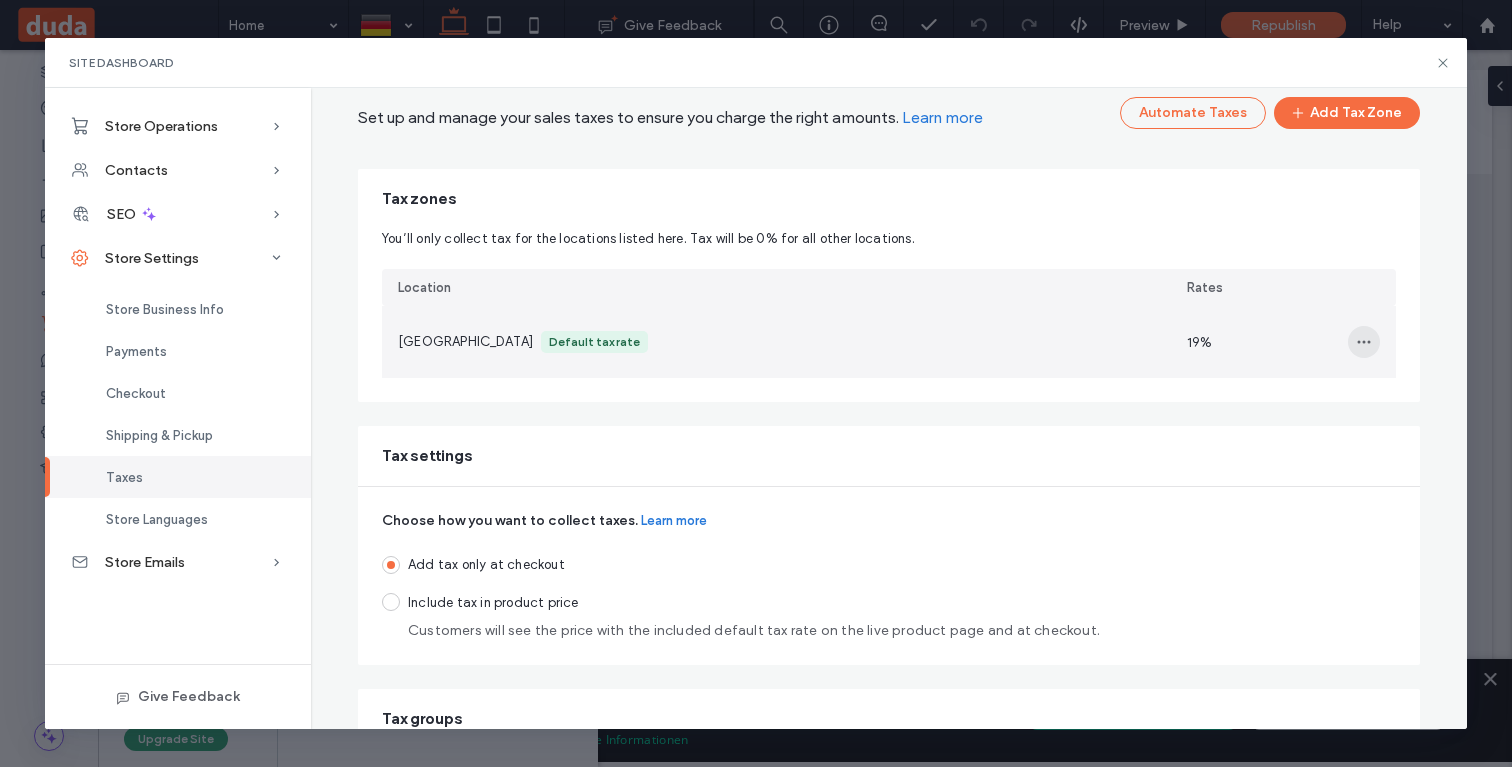 click at bounding box center [1364, 342] 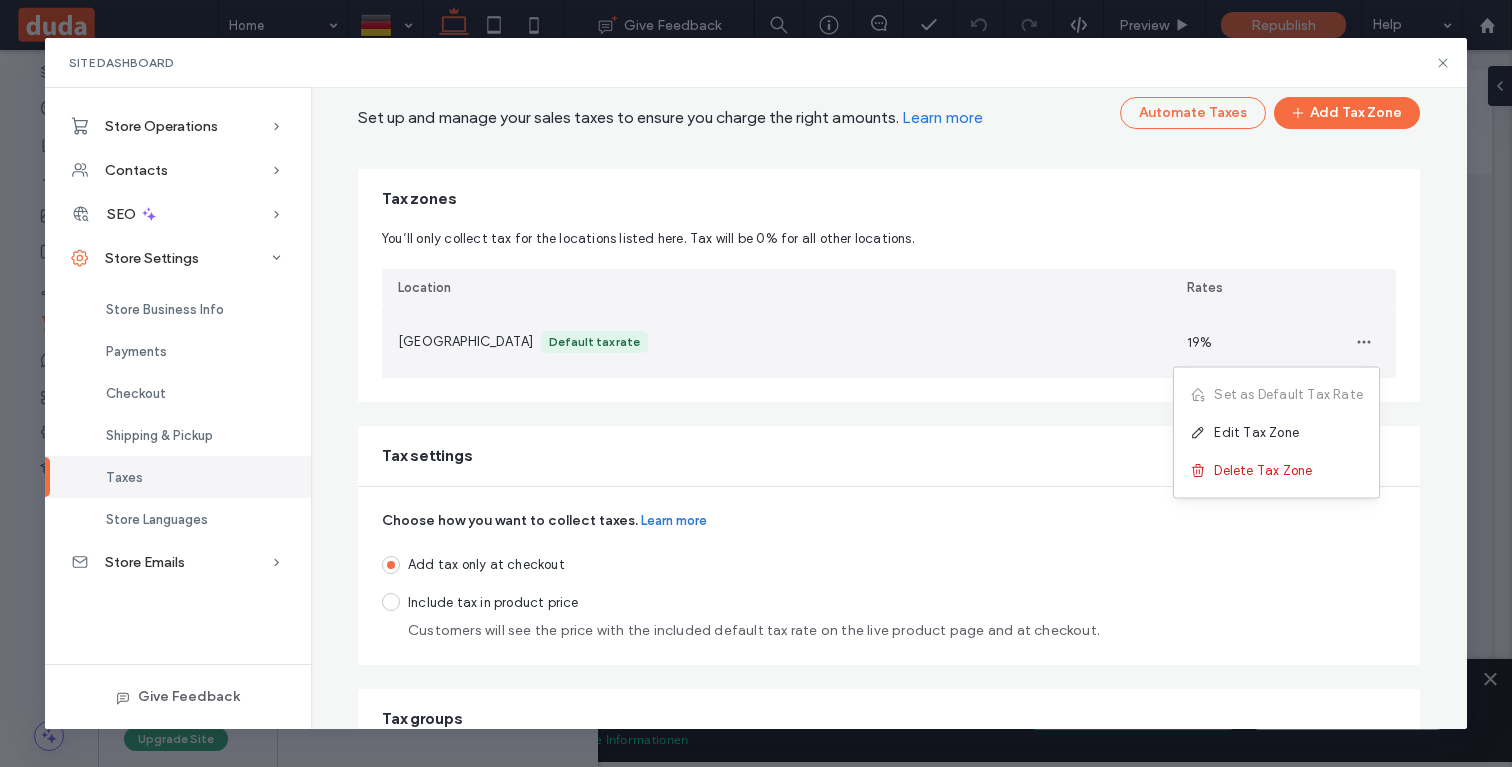click on "Tax settings" at bounding box center [889, 456] 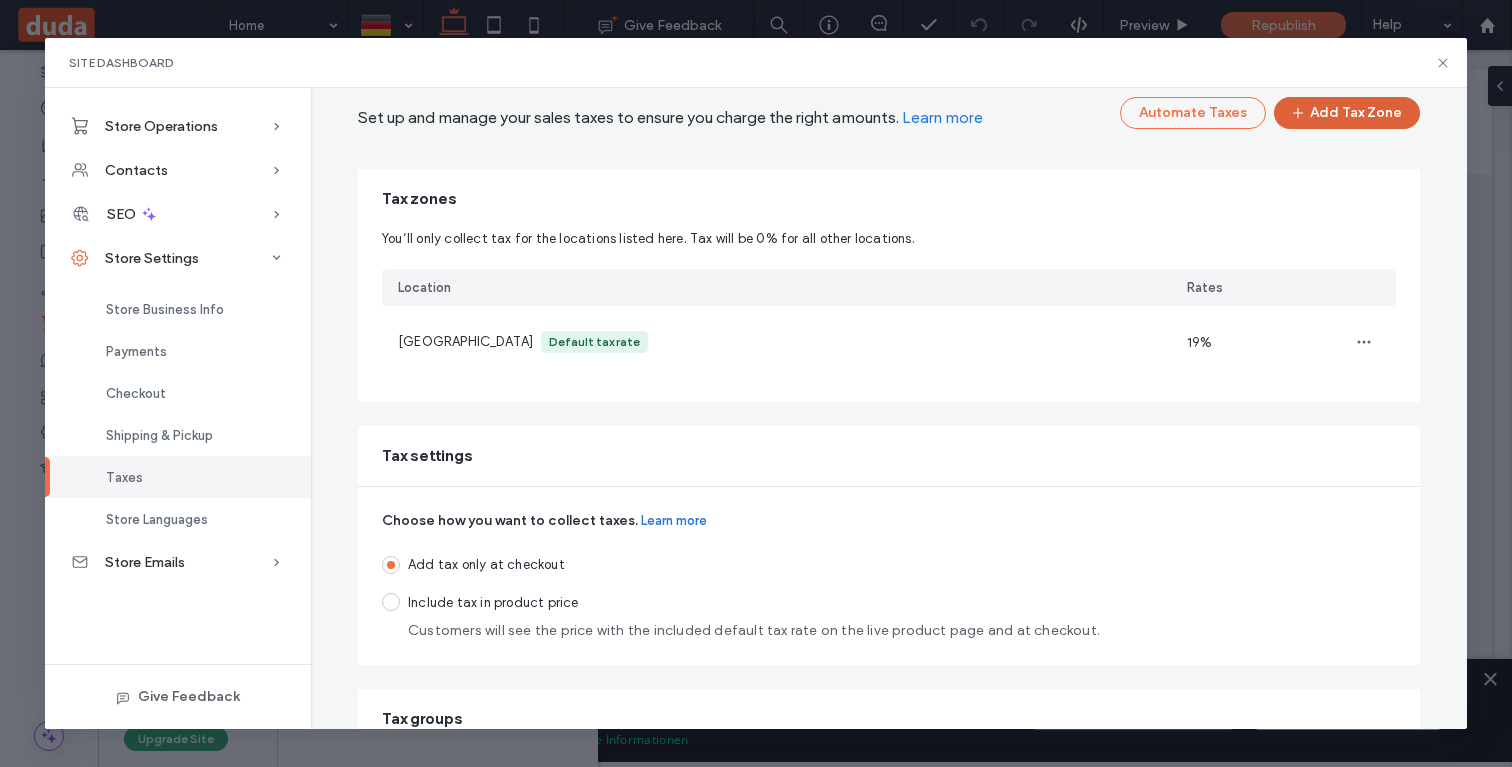 click on "Add Tax Zone" at bounding box center (1347, 113) 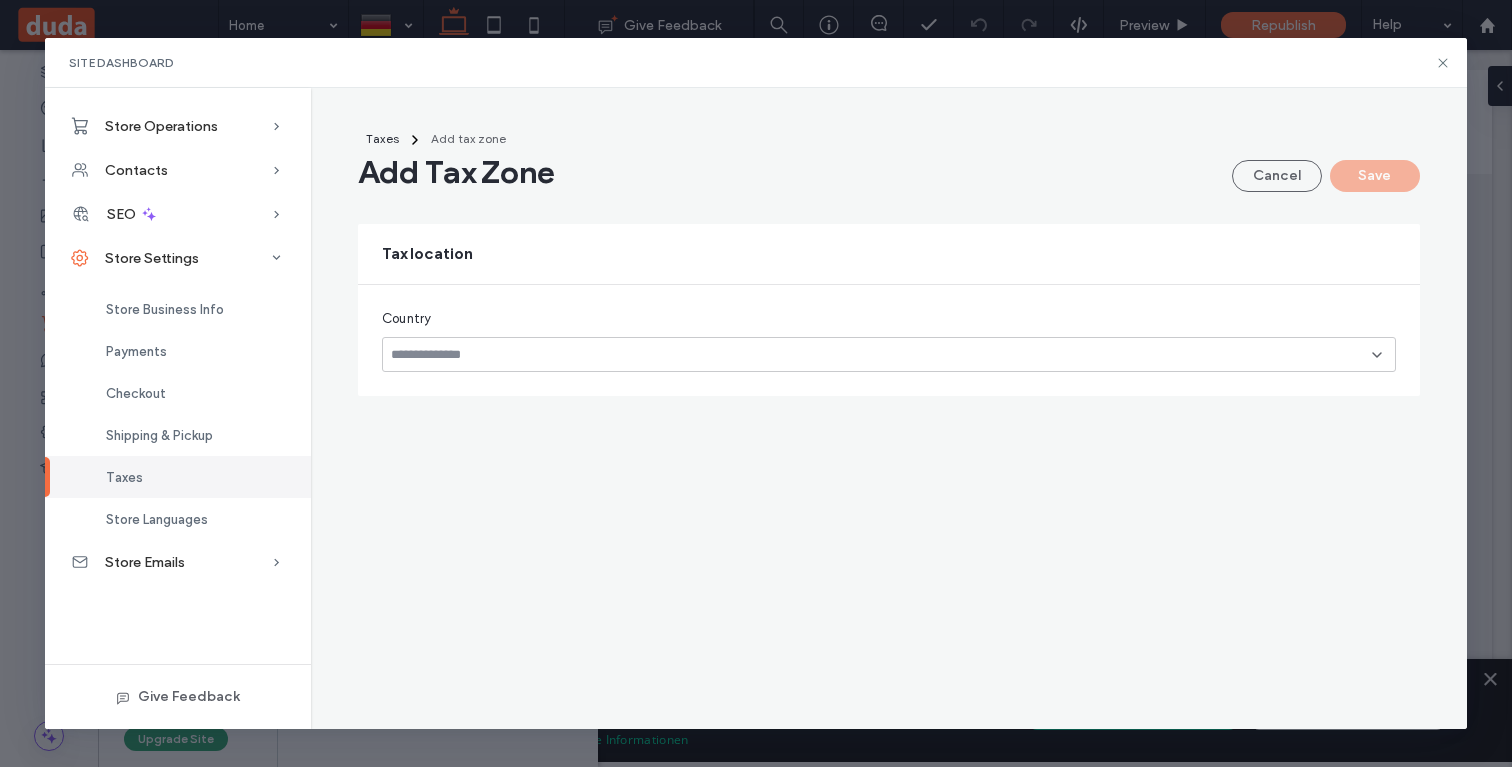 scroll, scrollTop: 0, scrollLeft: 0, axis: both 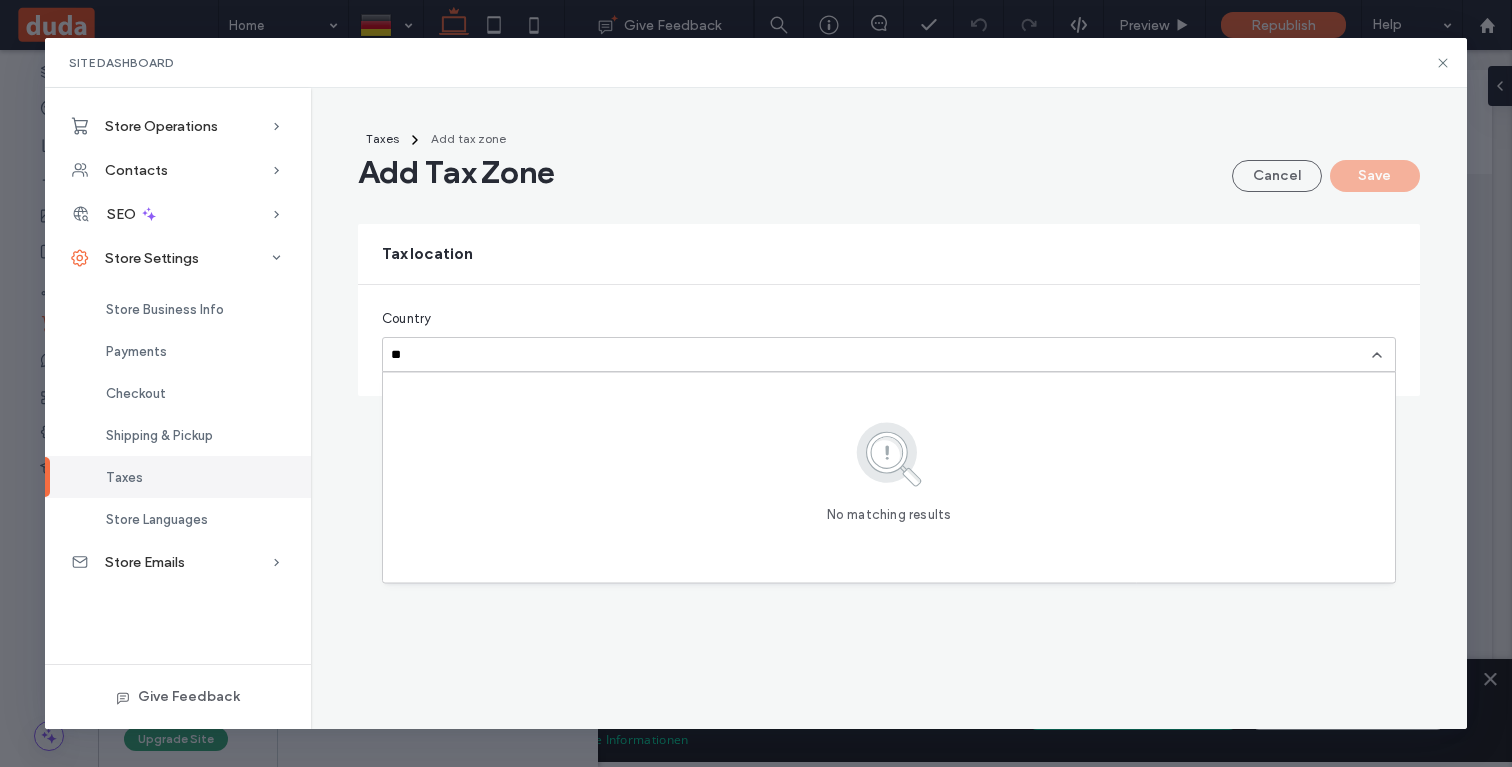 type on "*" 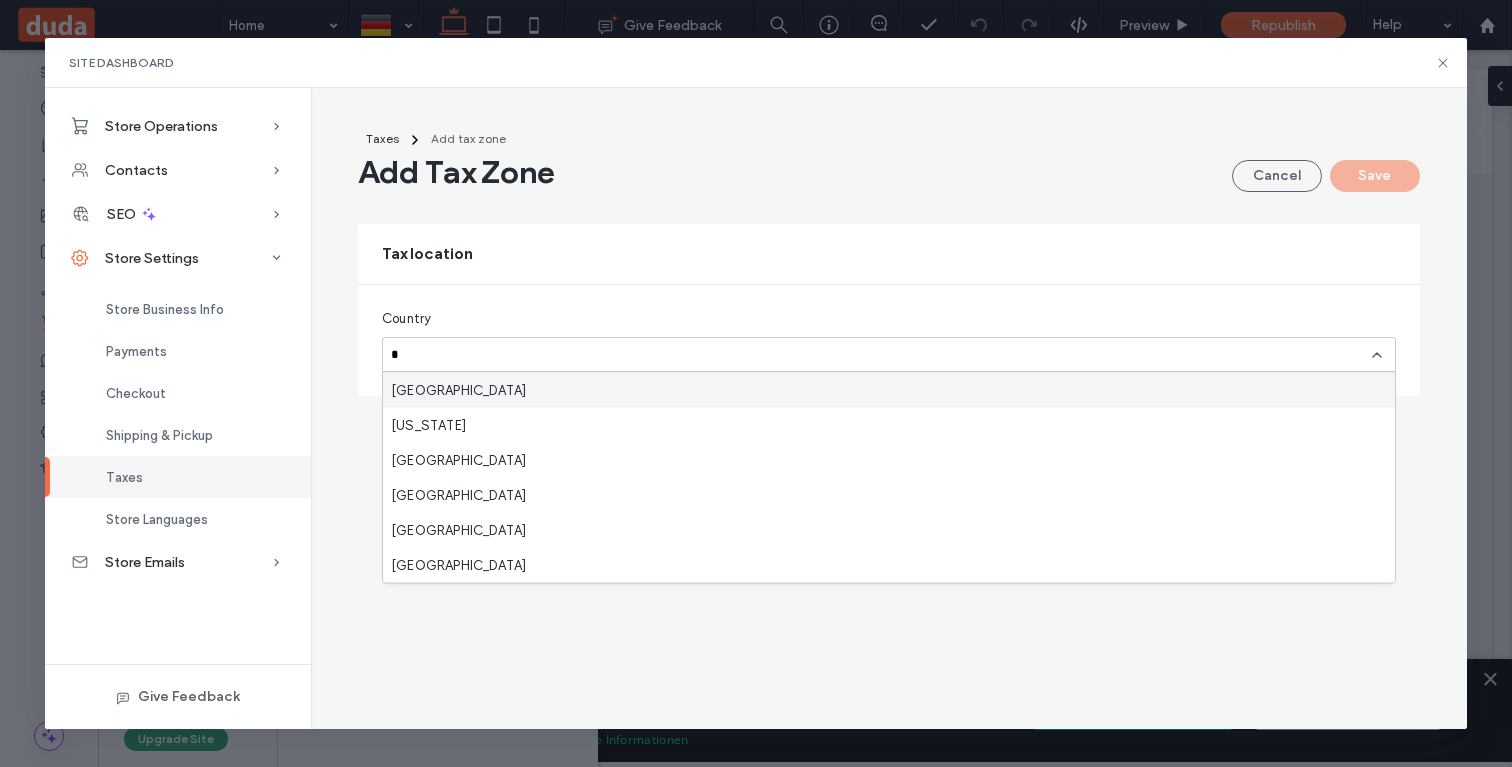 type 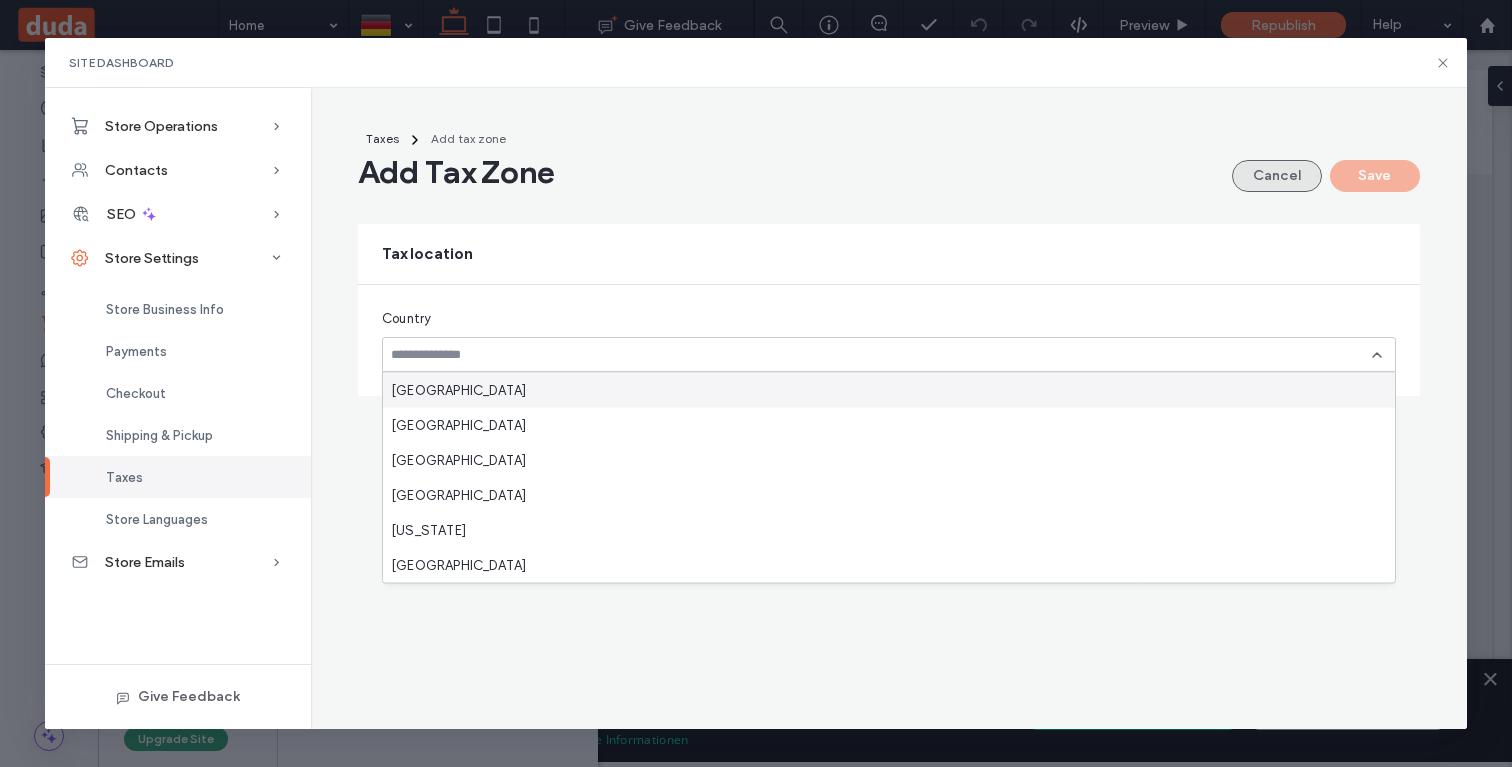 click on "Cancel" at bounding box center [1277, 176] 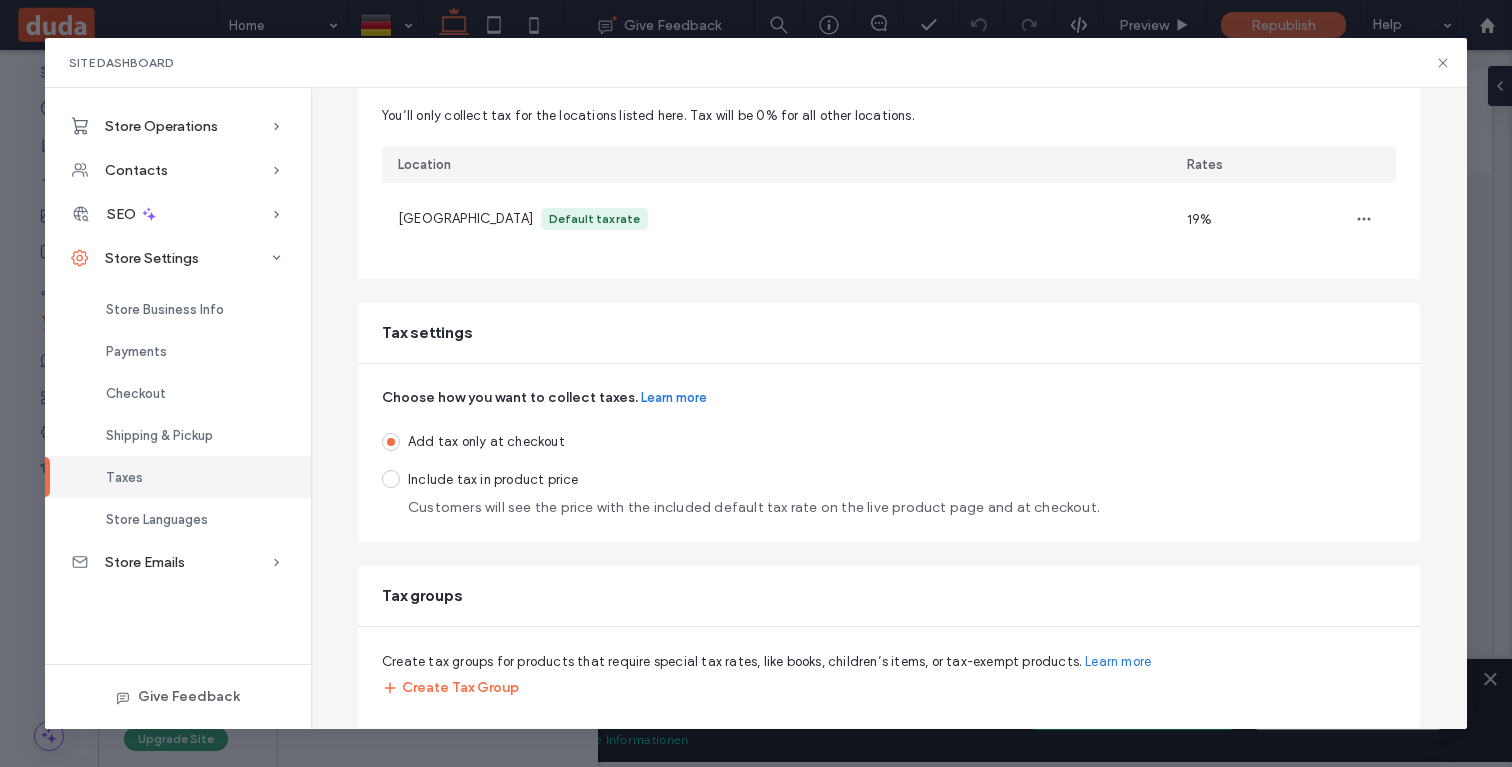 scroll, scrollTop: 0, scrollLeft: 0, axis: both 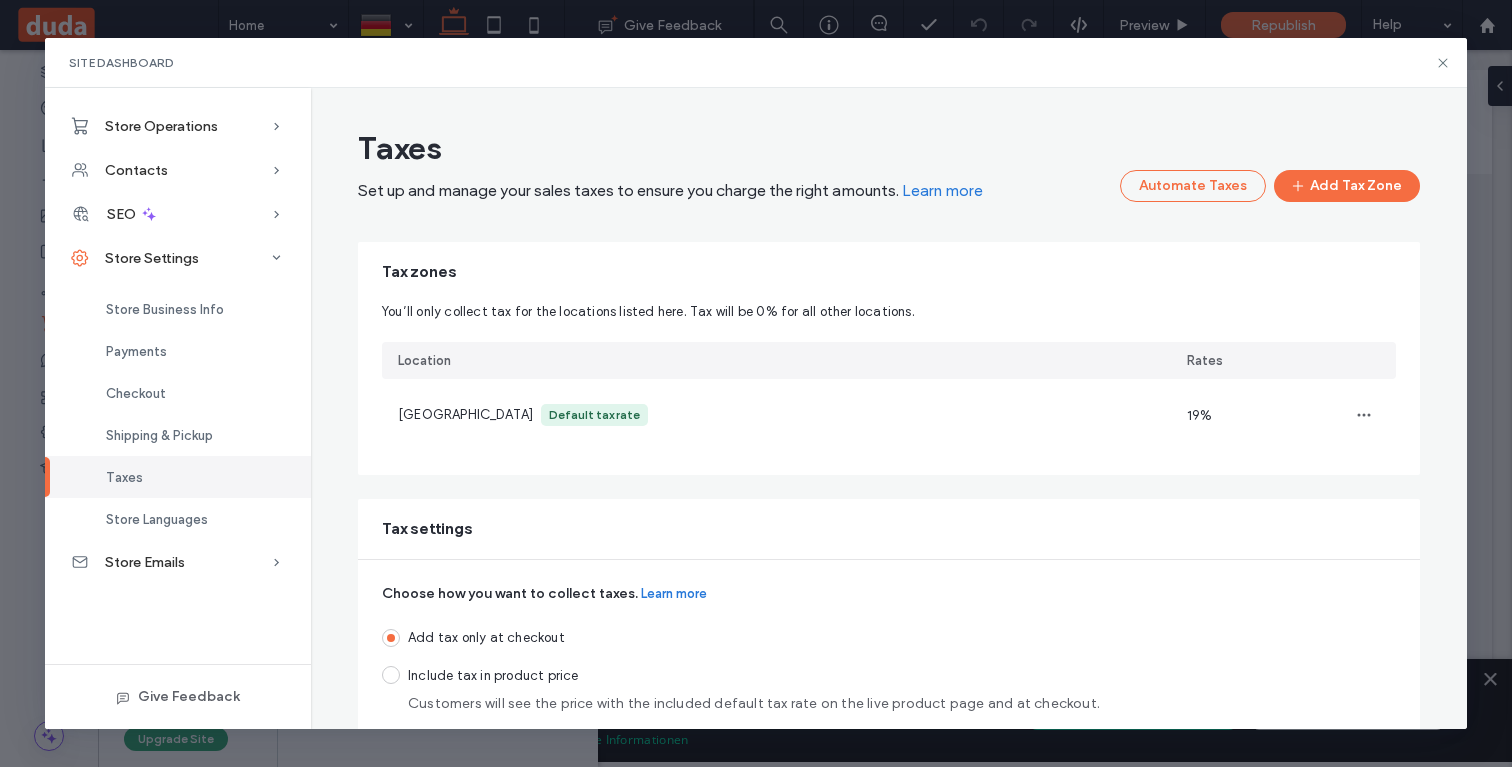 click on "Taxes" at bounding box center [178, 477] 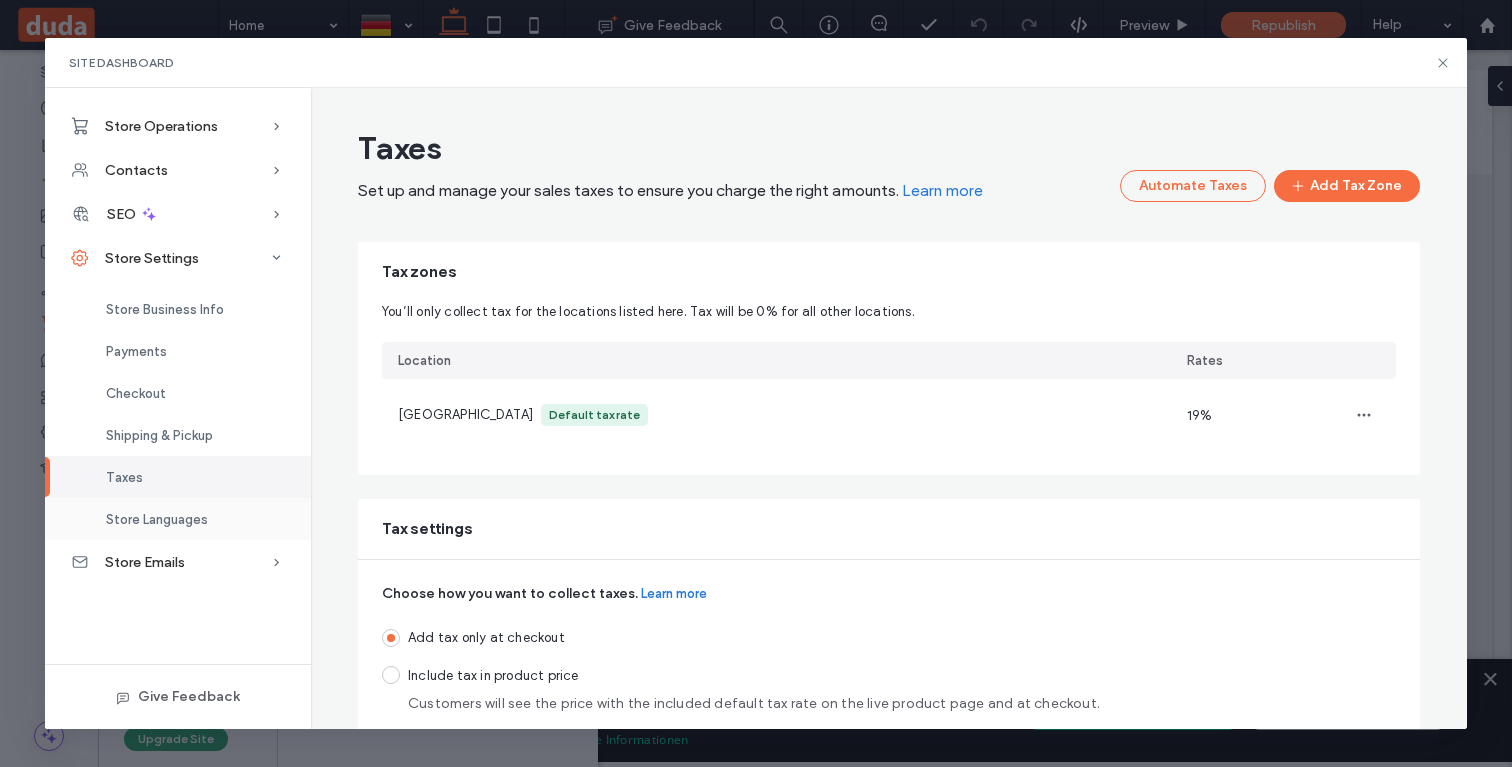 click on "Store Languages" at bounding box center (178, 519) 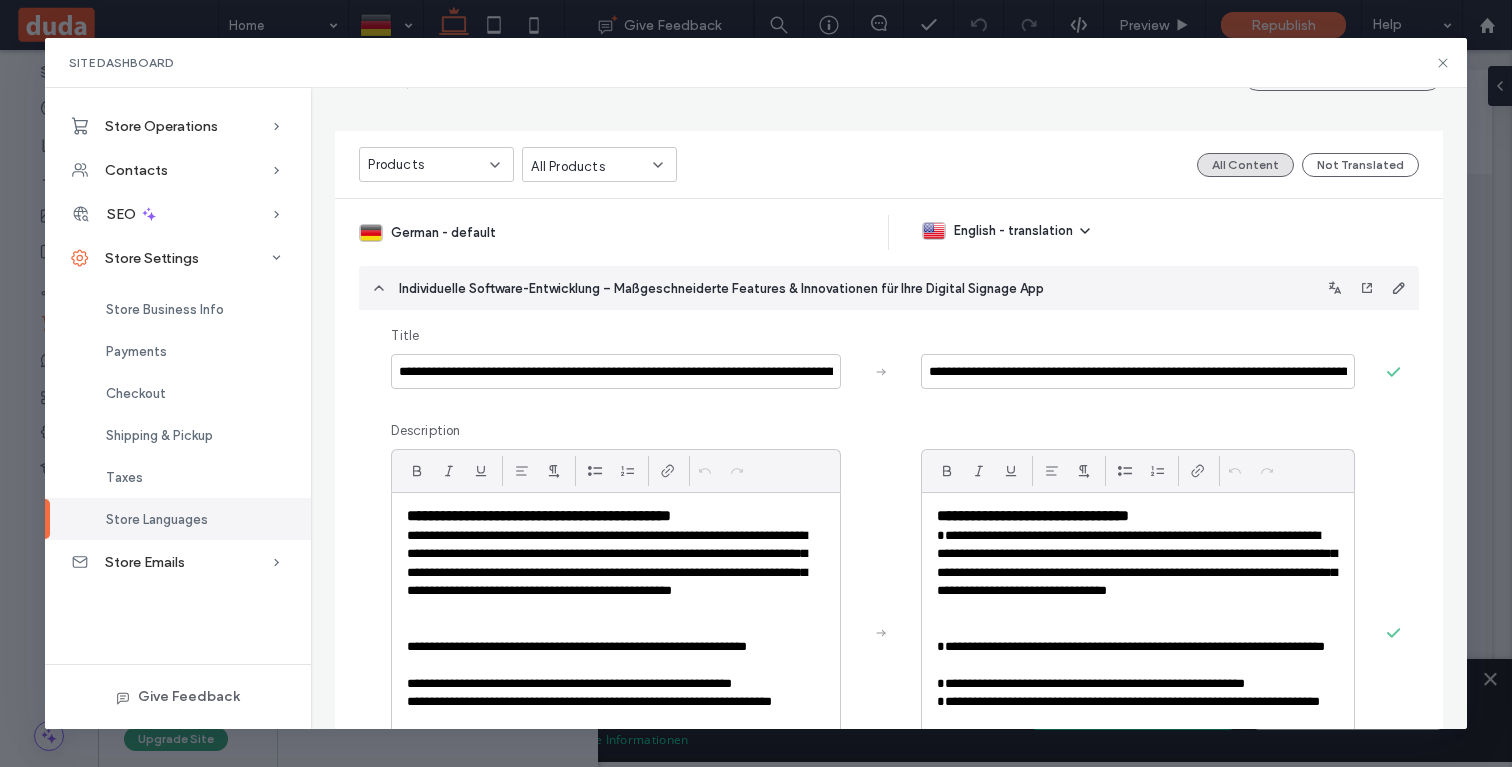 scroll, scrollTop: 129, scrollLeft: 0, axis: vertical 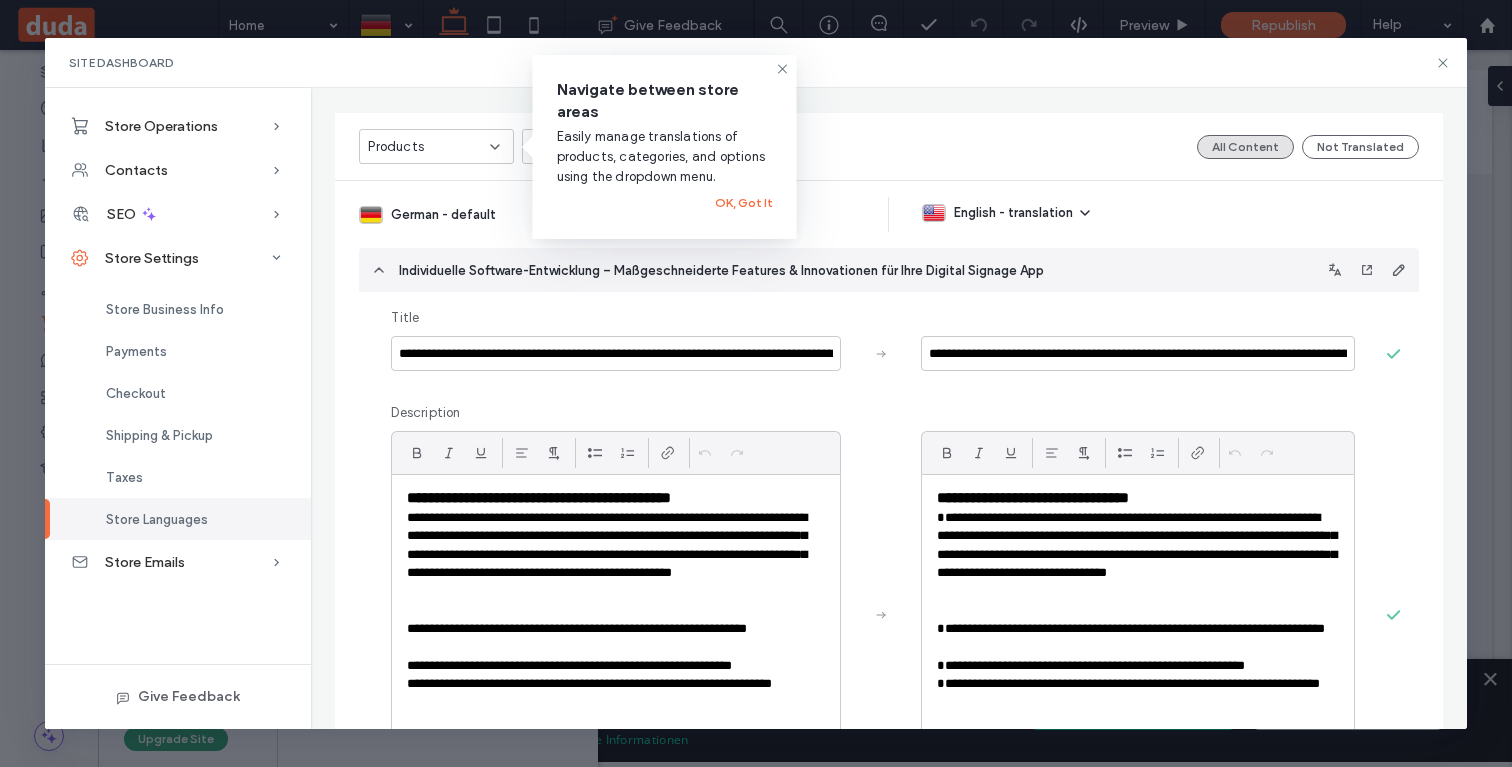 click on "Products" at bounding box center (436, 146) 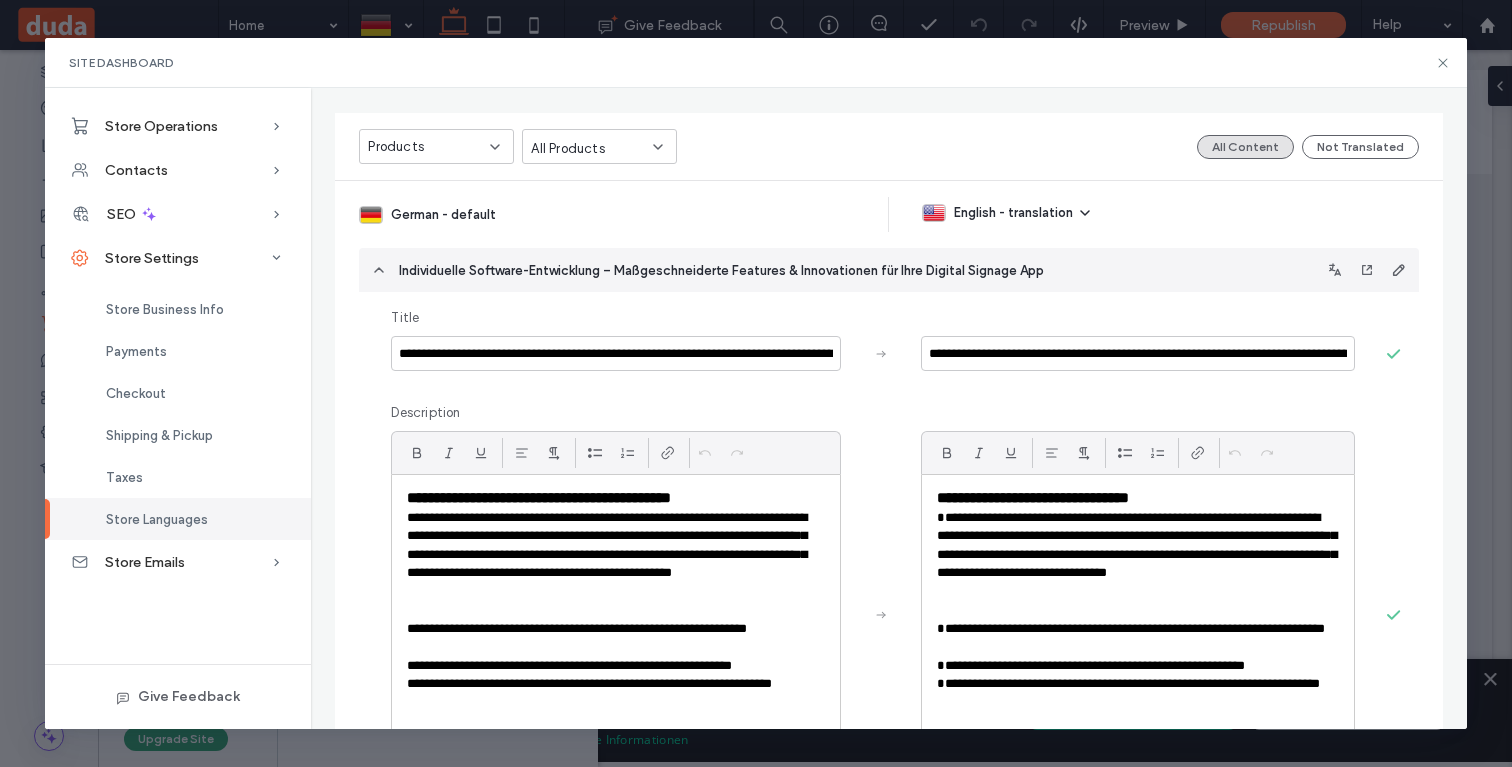 click on "Products" at bounding box center (429, 147) 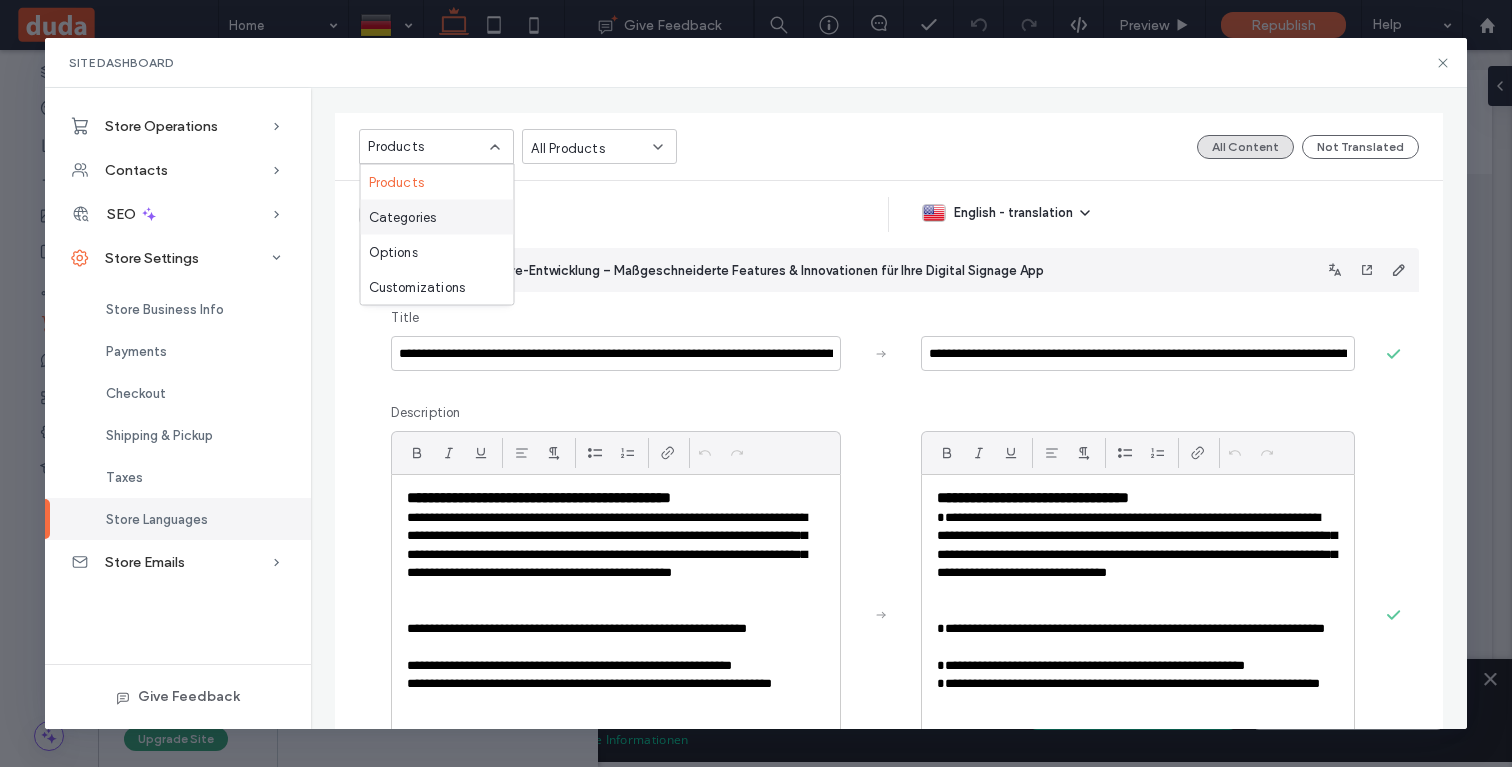 click on "Categories" at bounding box center [403, 217] 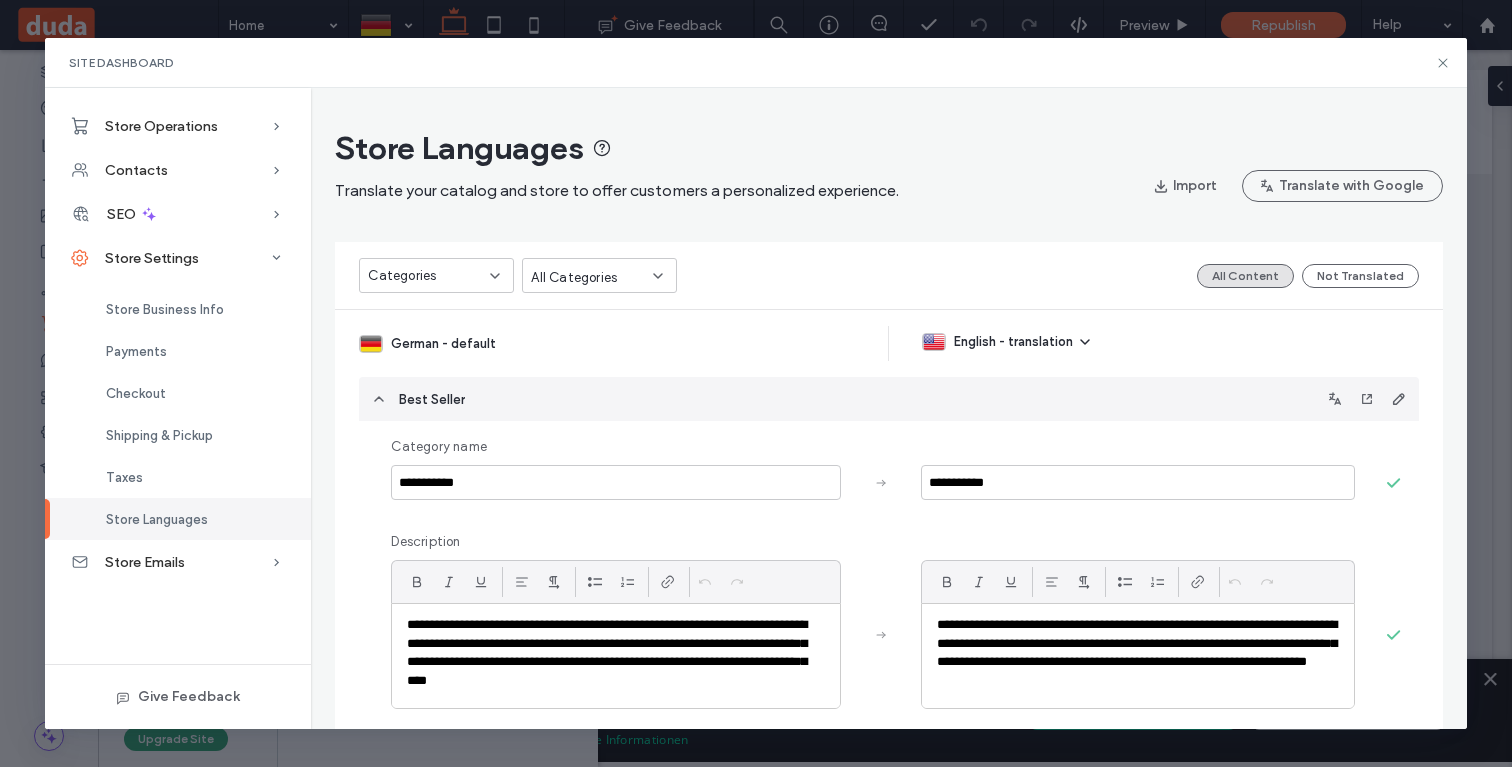 scroll, scrollTop: 38, scrollLeft: 0, axis: vertical 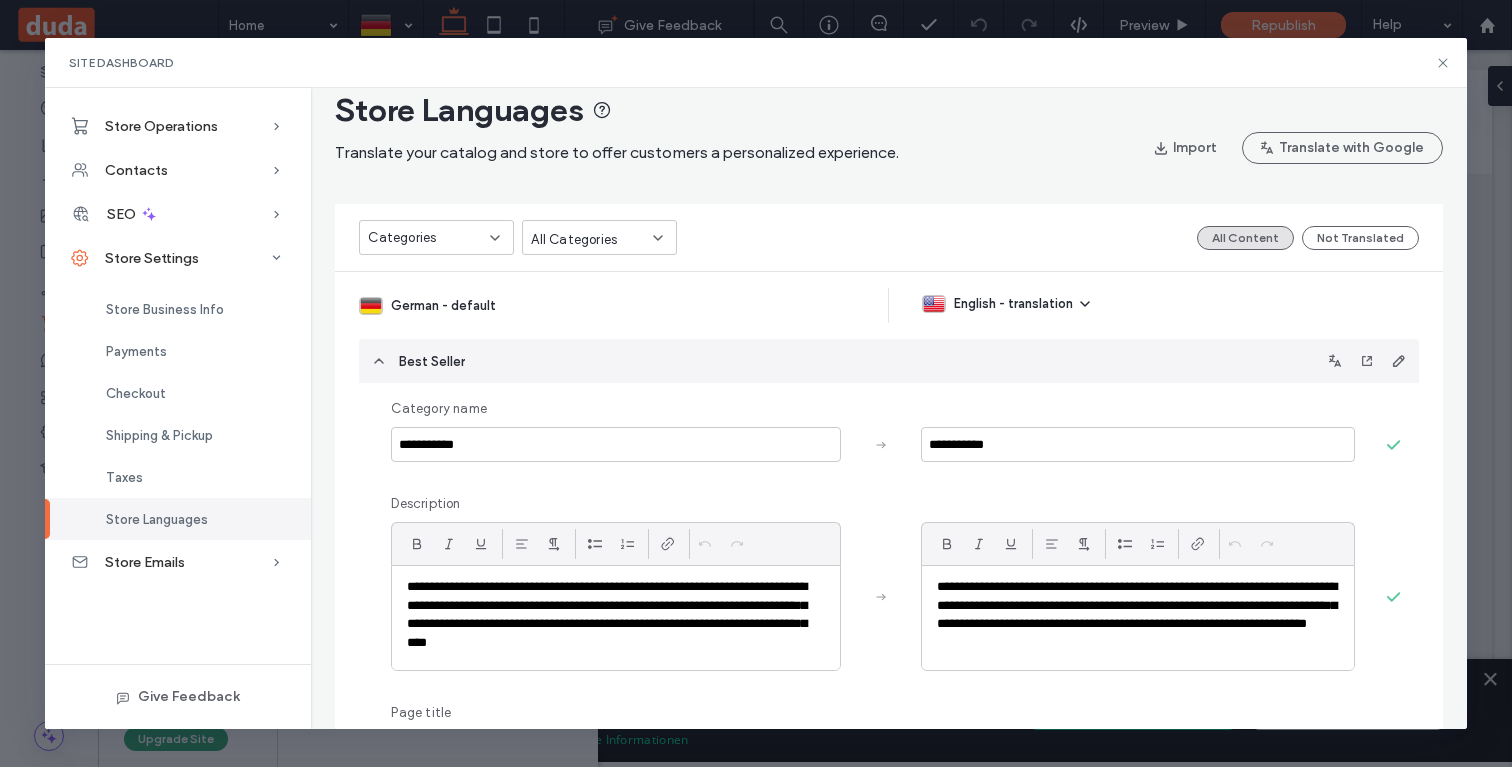 click on "Categories" at bounding box center (436, 237) 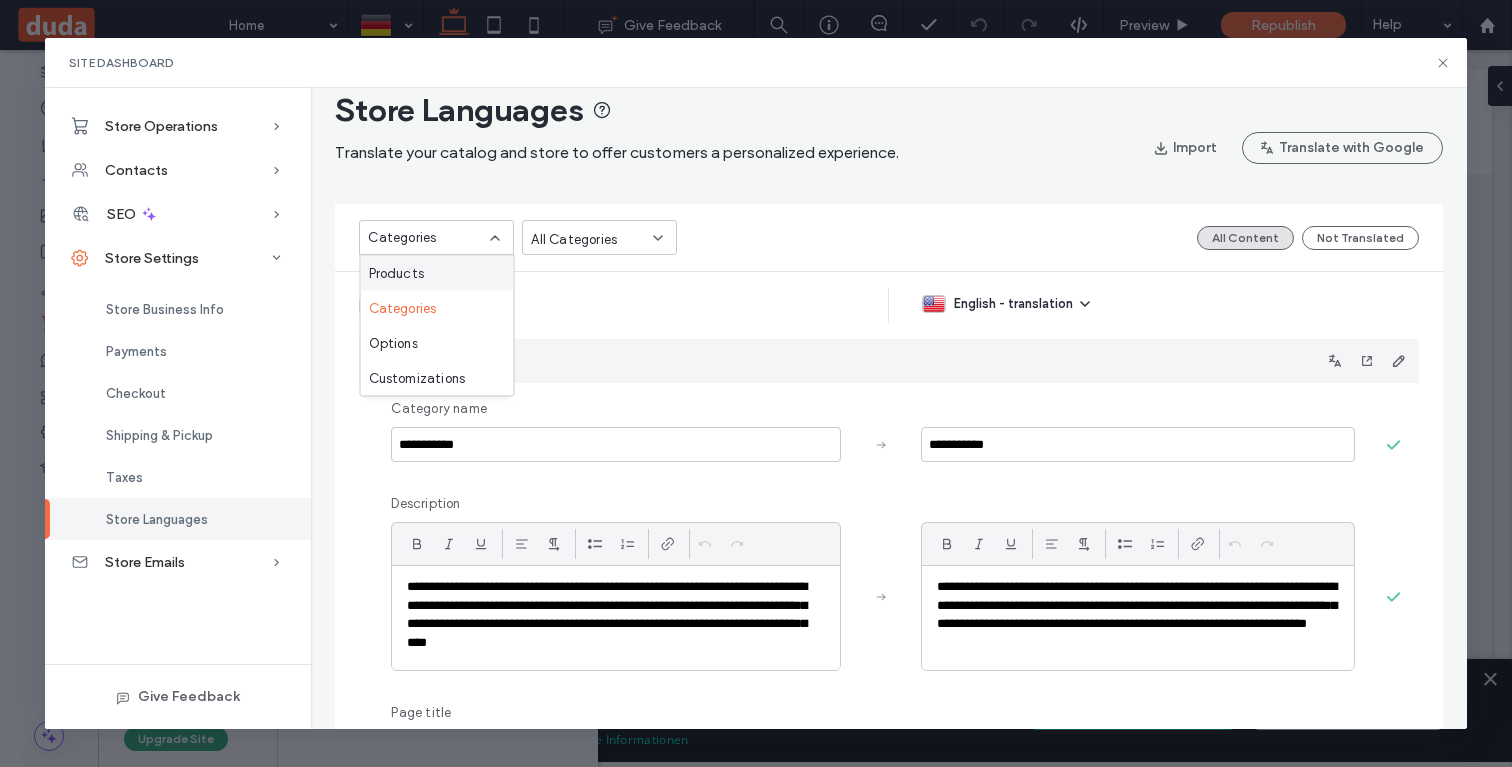 click on "Products" at bounding box center (437, 273) 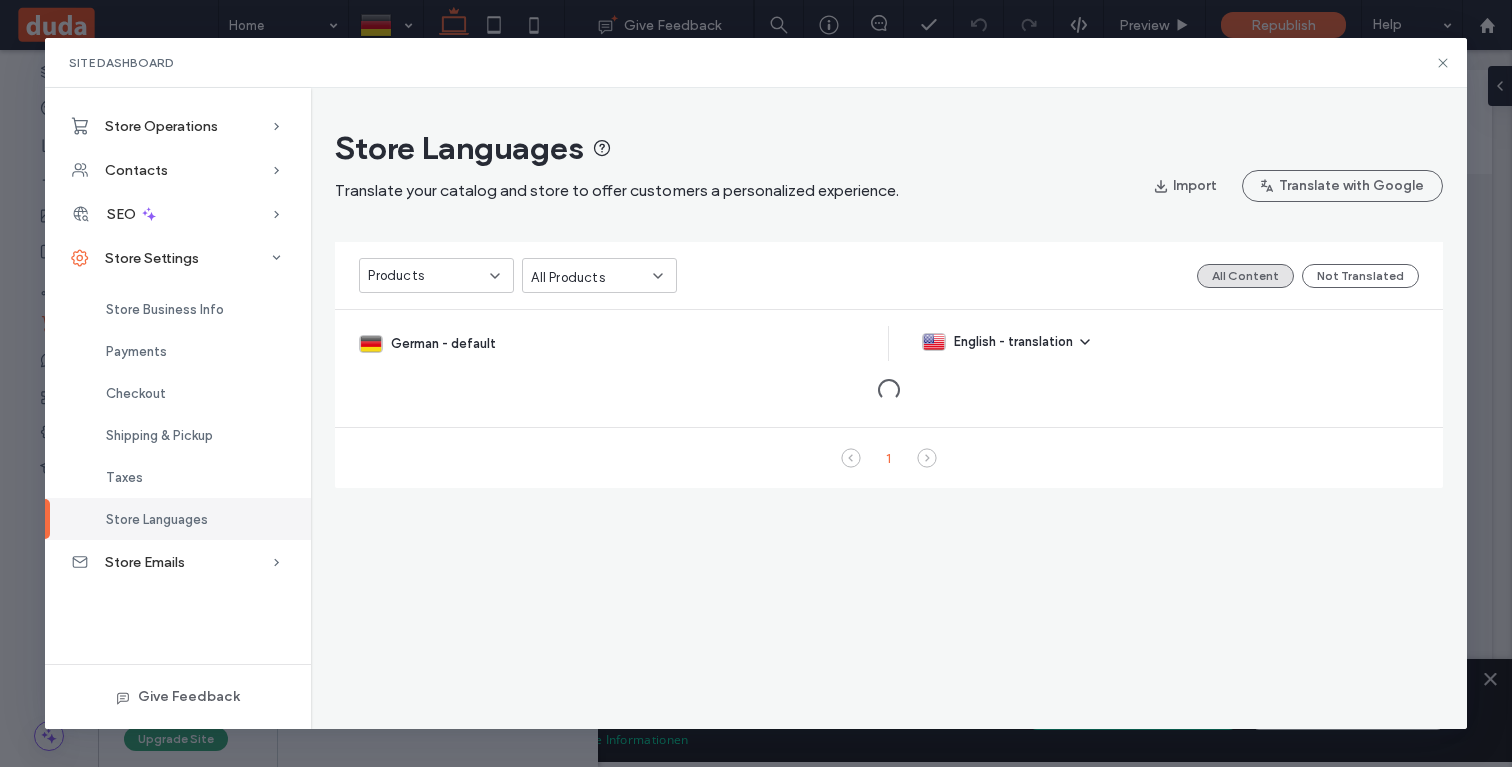 scroll, scrollTop: 0, scrollLeft: 0, axis: both 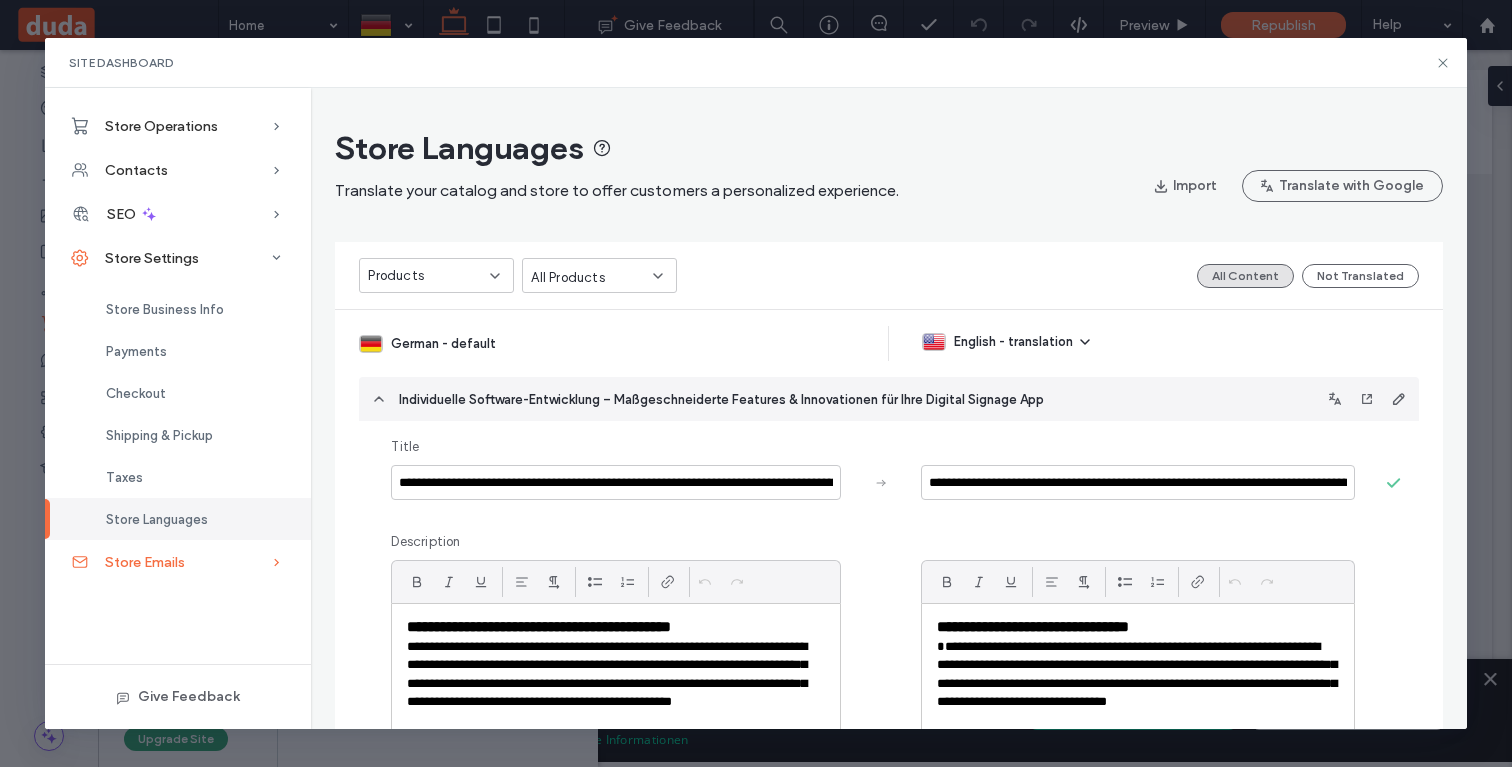 click on "Store Emails" at bounding box center [145, 562] 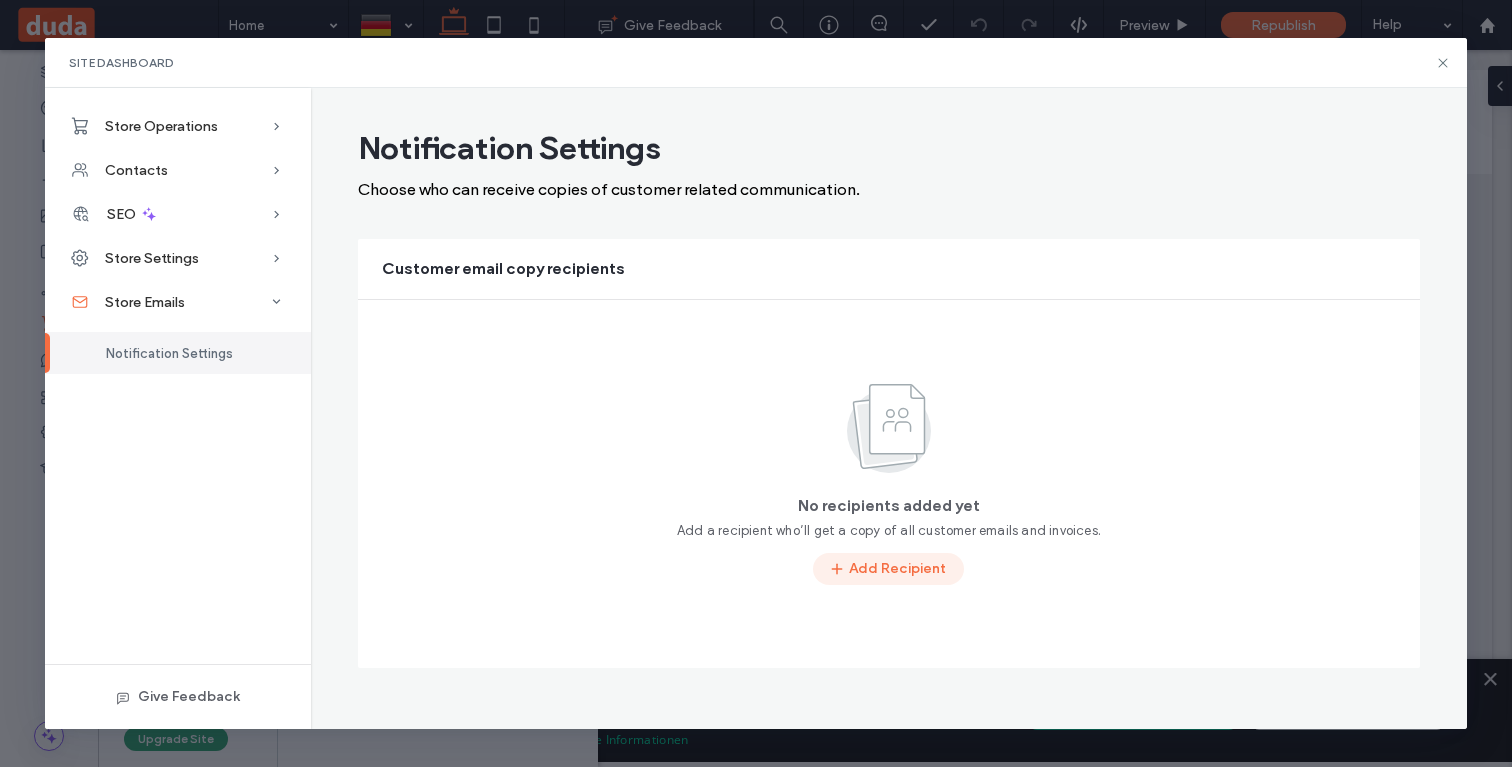 click on "Add Recipient" at bounding box center [888, 569] 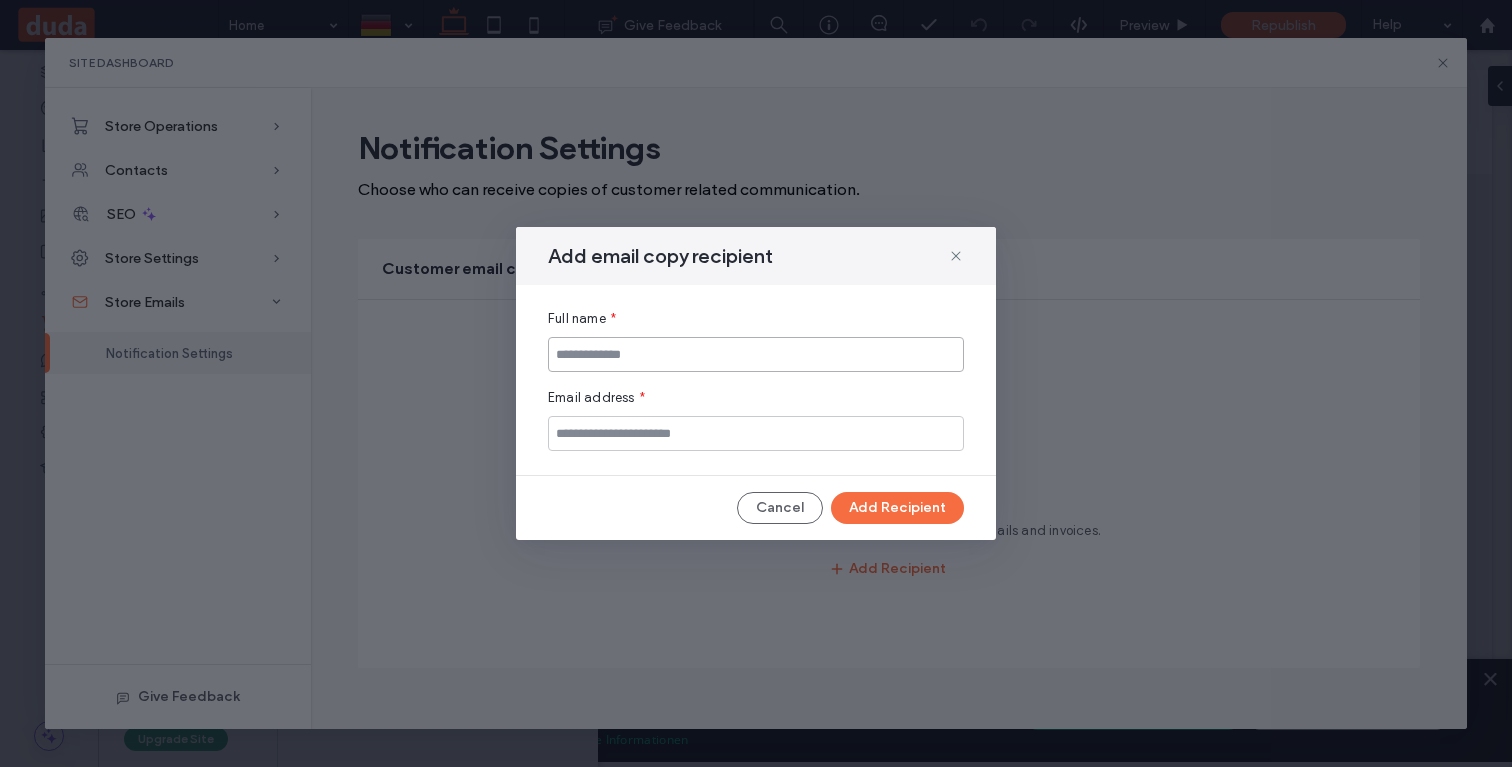 click at bounding box center [756, 354] 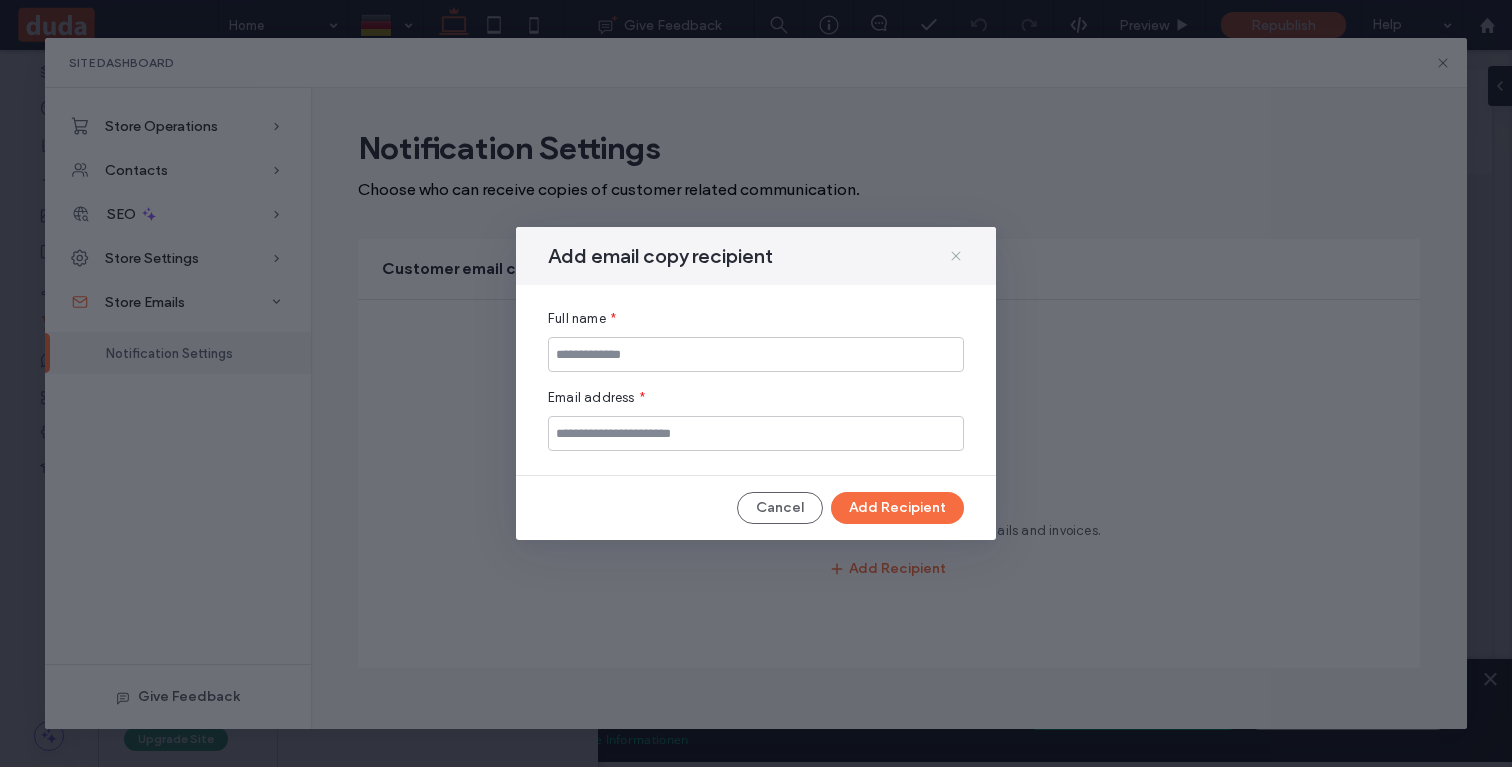 click at bounding box center [956, 256] 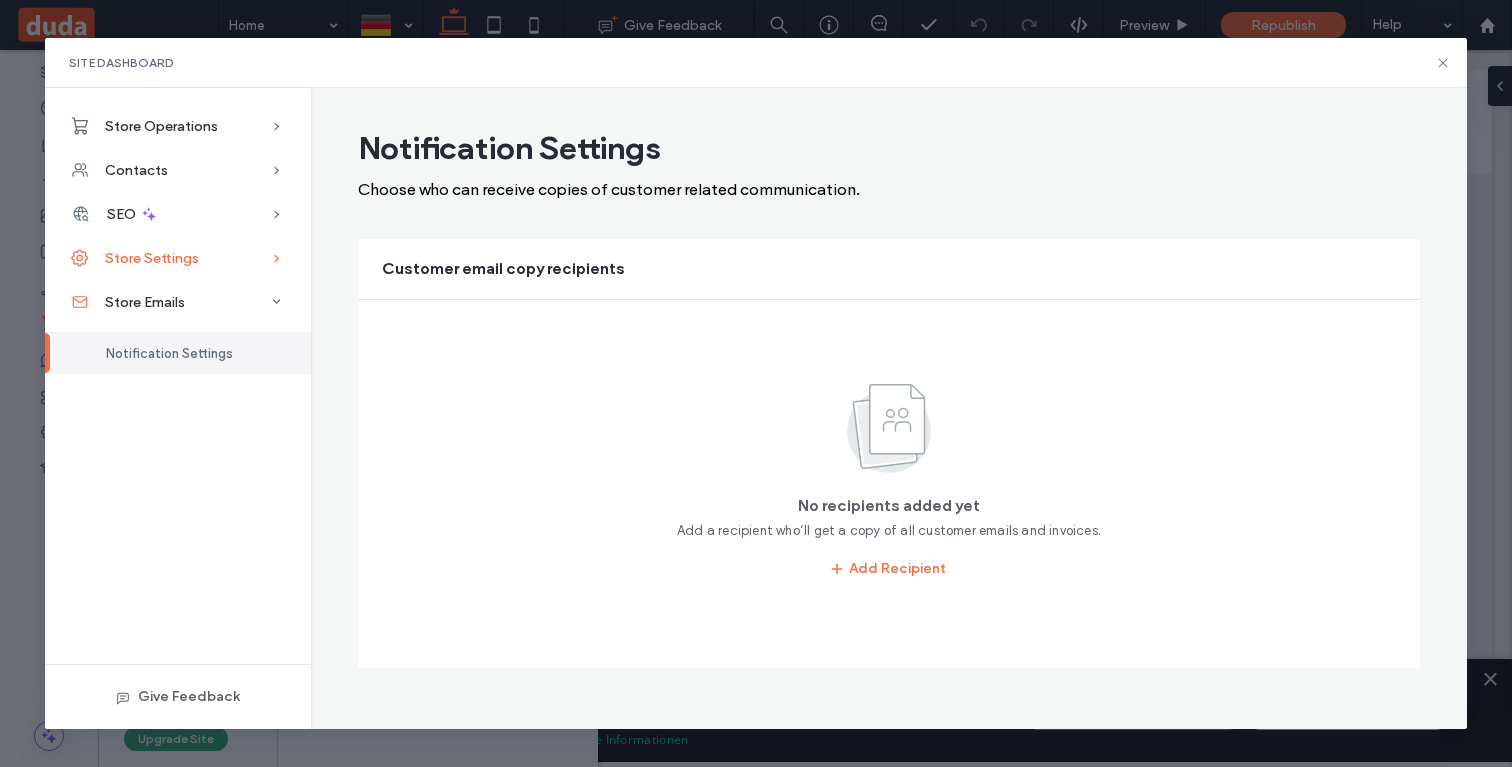 click on "Store Settings" at bounding box center (152, 258) 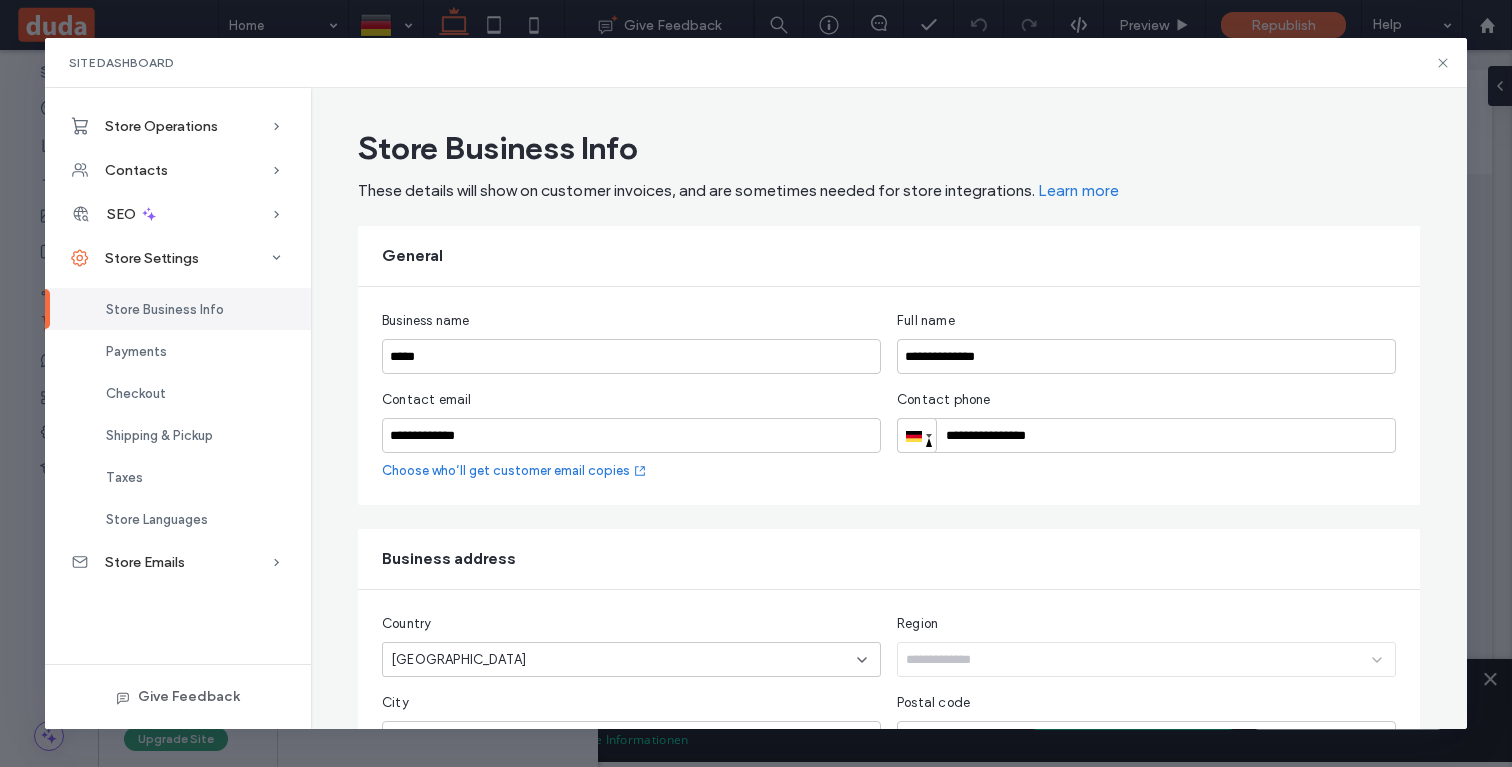 scroll, scrollTop: 326, scrollLeft: 0, axis: vertical 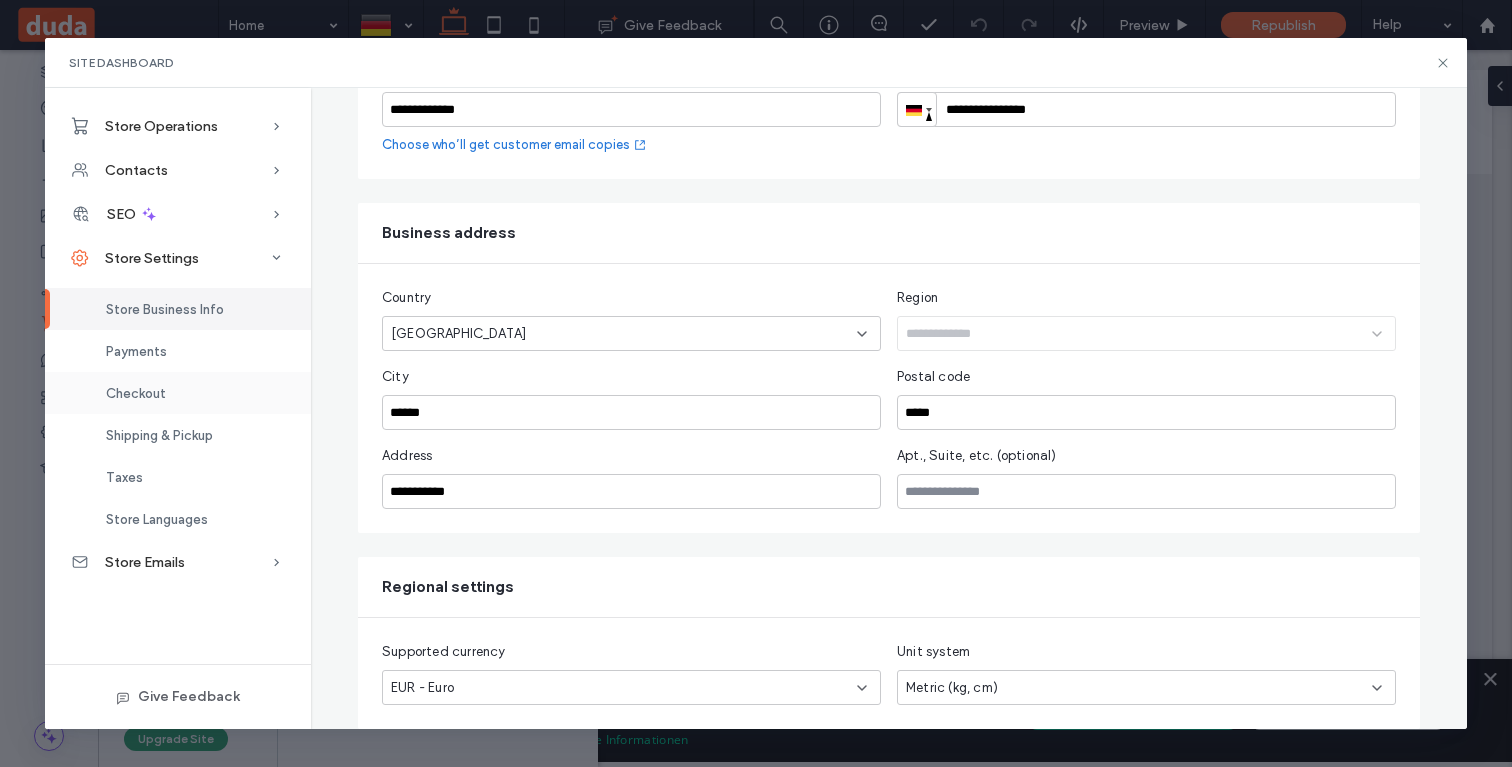 click on "Checkout" at bounding box center [136, 393] 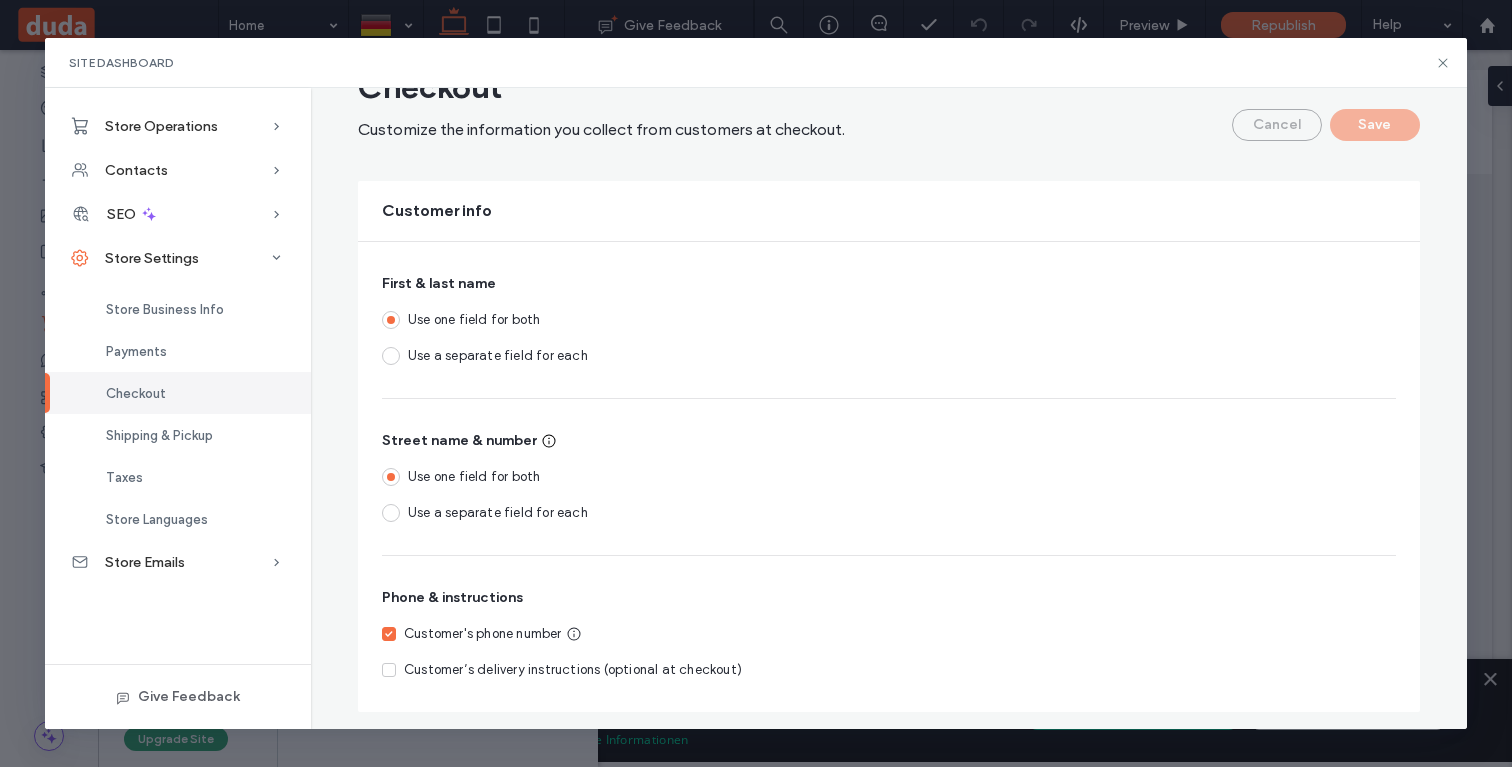 scroll, scrollTop: 65, scrollLeft: 0, axis: vertical 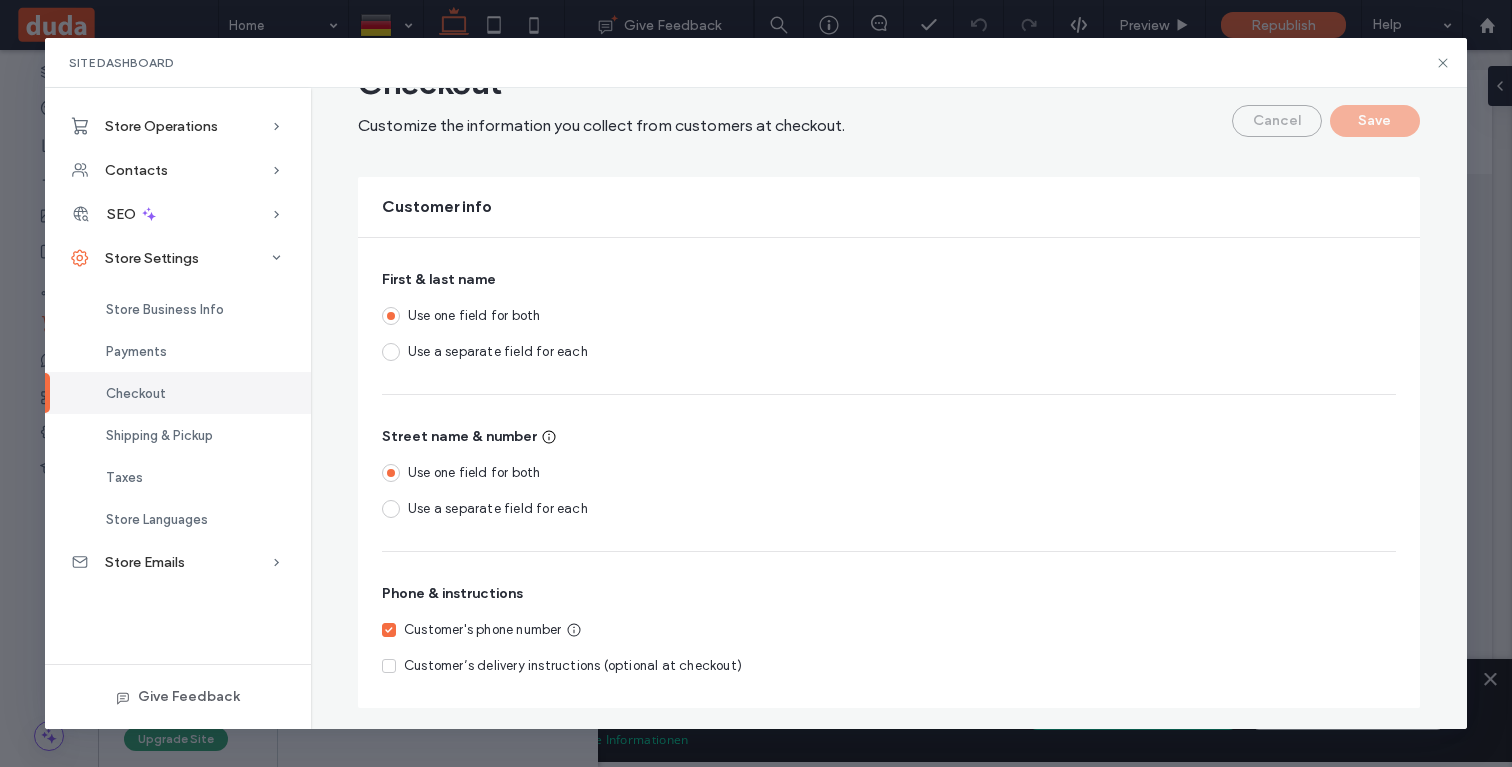 click on "Use a separate field for each" at bounding box center (498, 508) 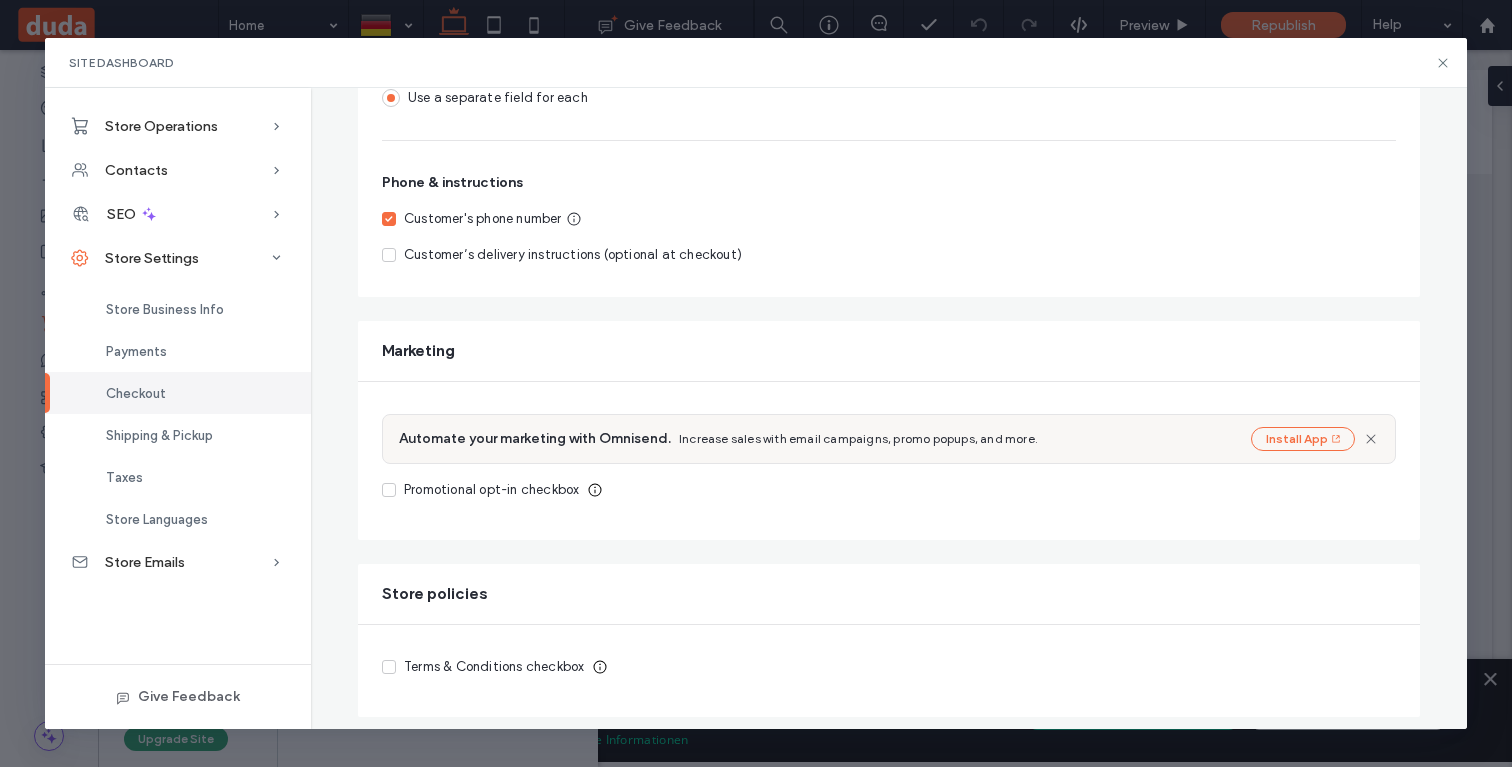 scroll, scrollTop: 504, scrollLeft: 0, axis: vertical 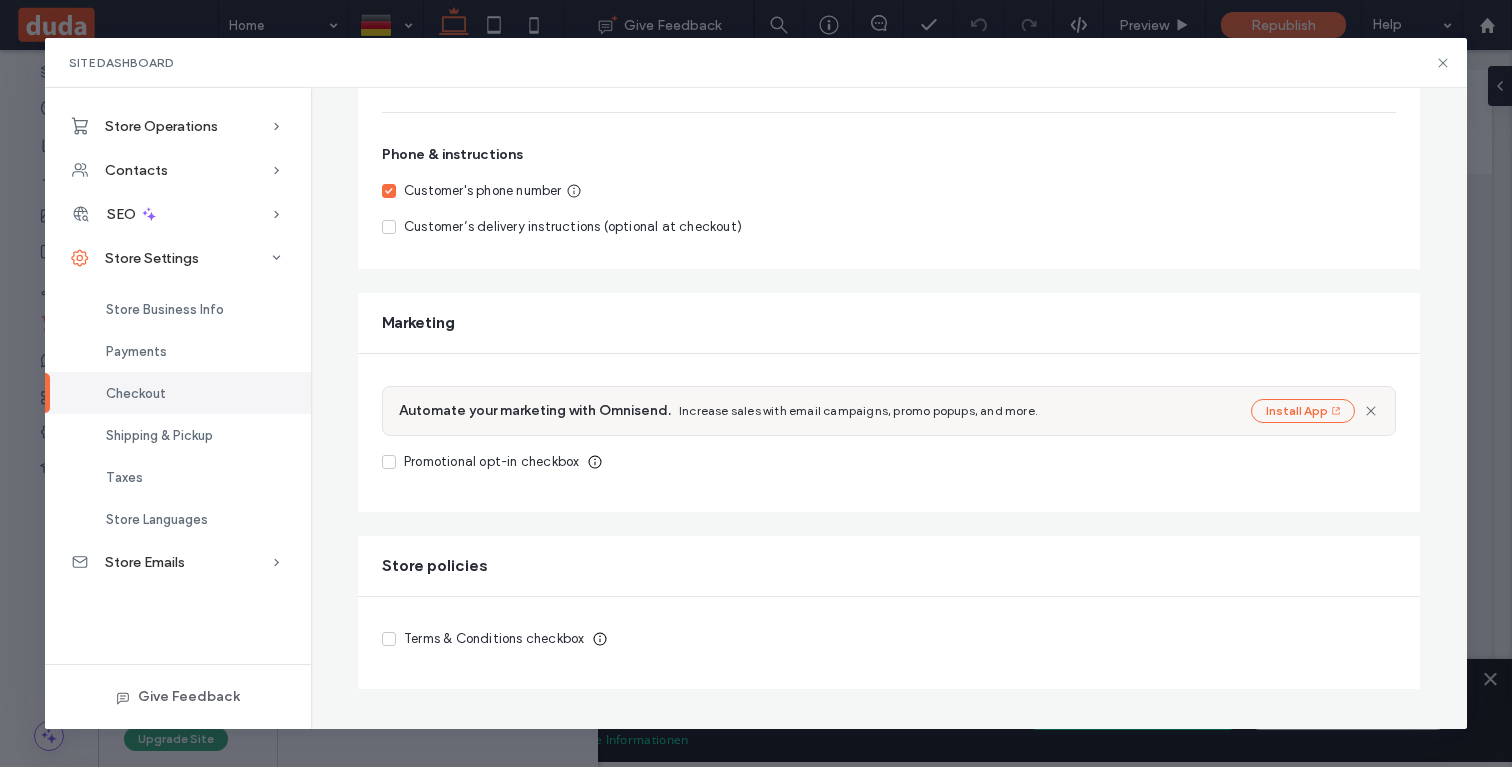 click 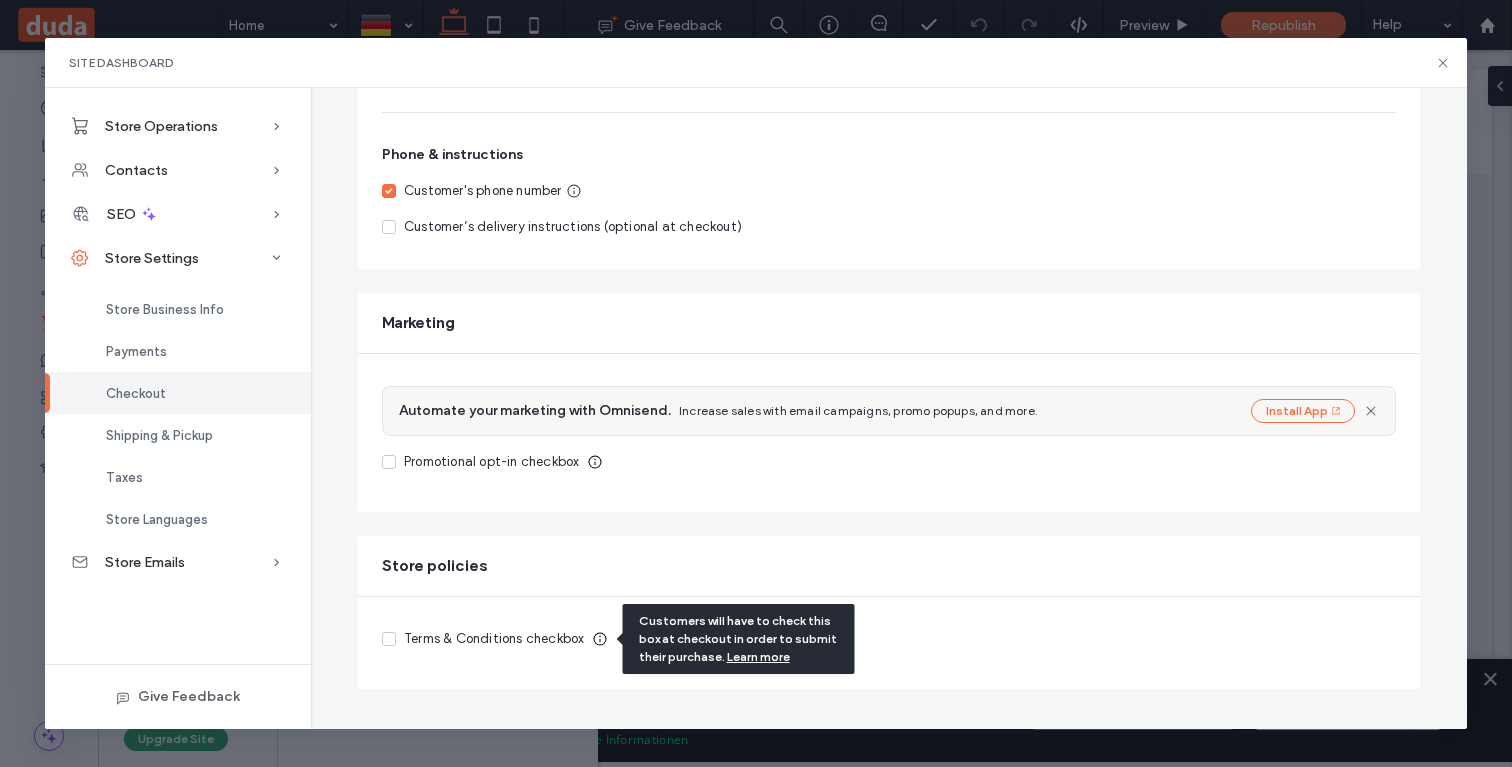 click 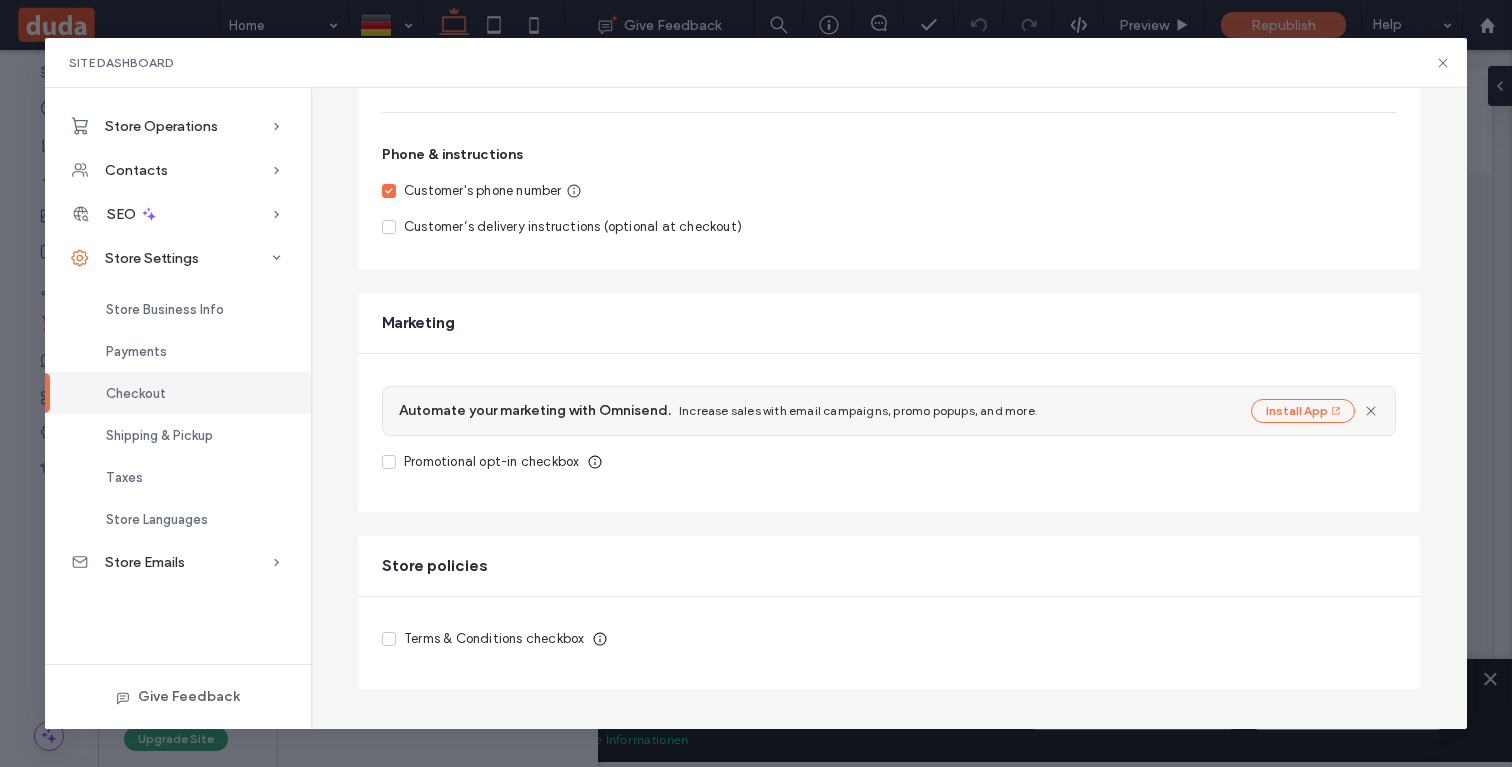 click 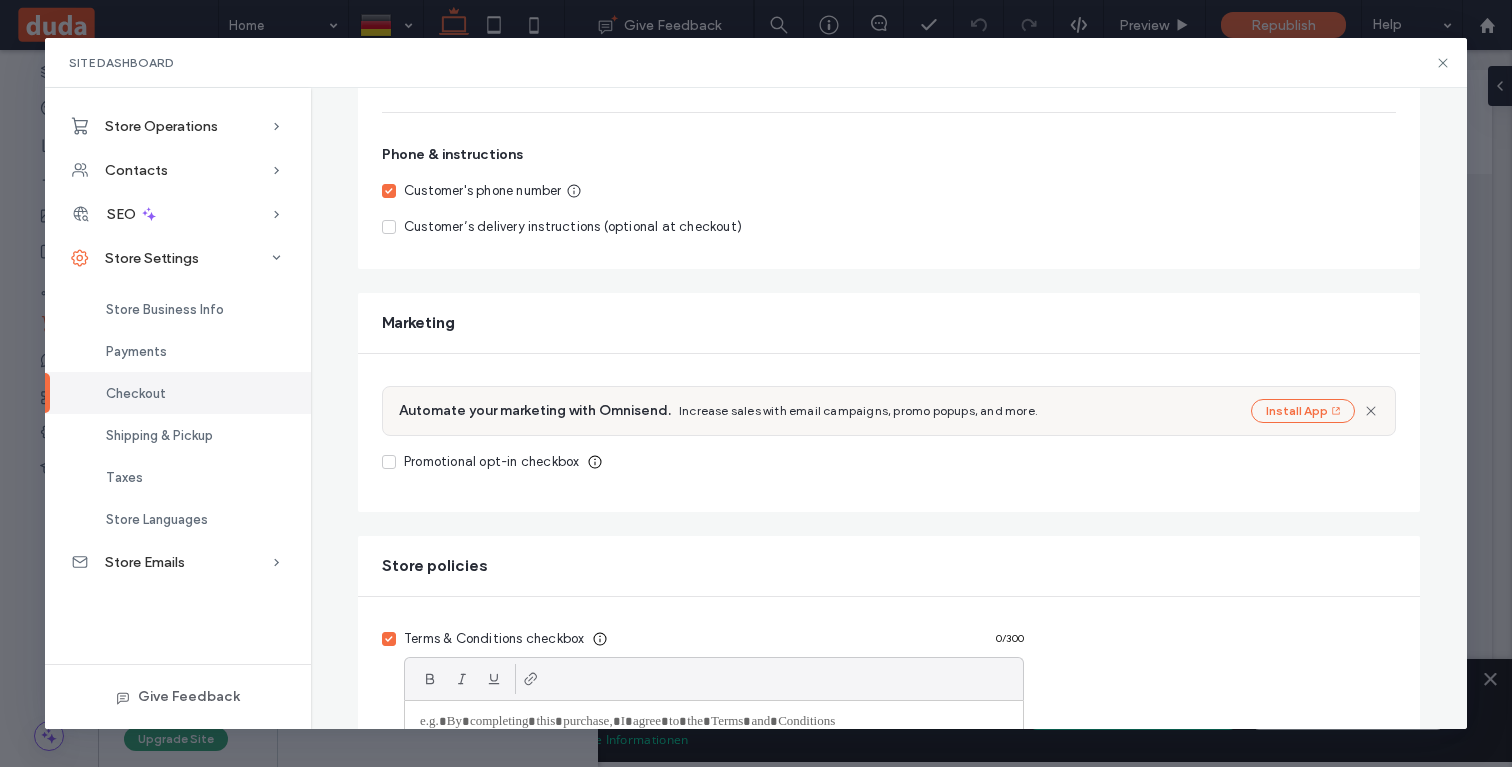 scroll, scrollTop: 655, scrollLeft: 0, axis: vertical 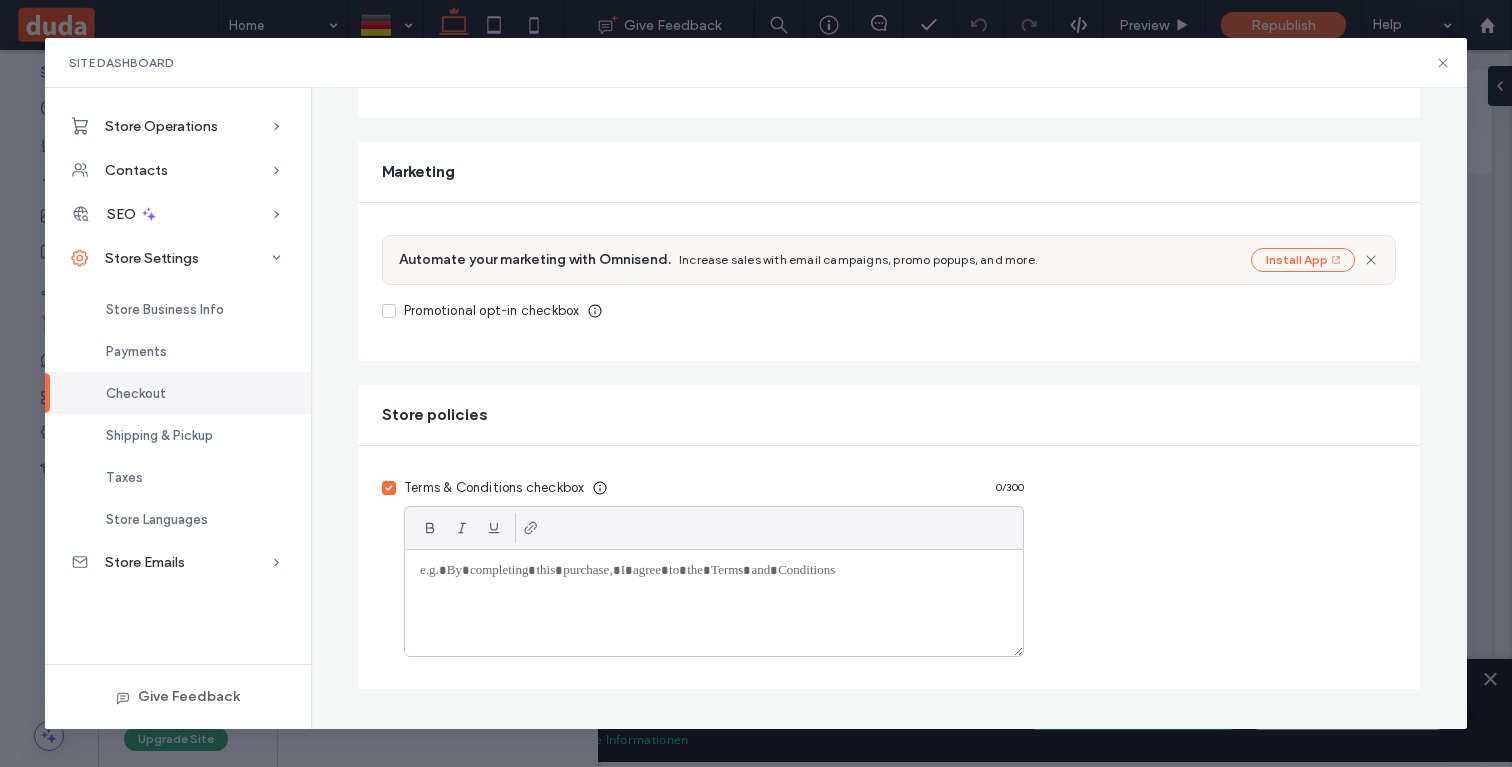 click at bounding box center [714, 571] 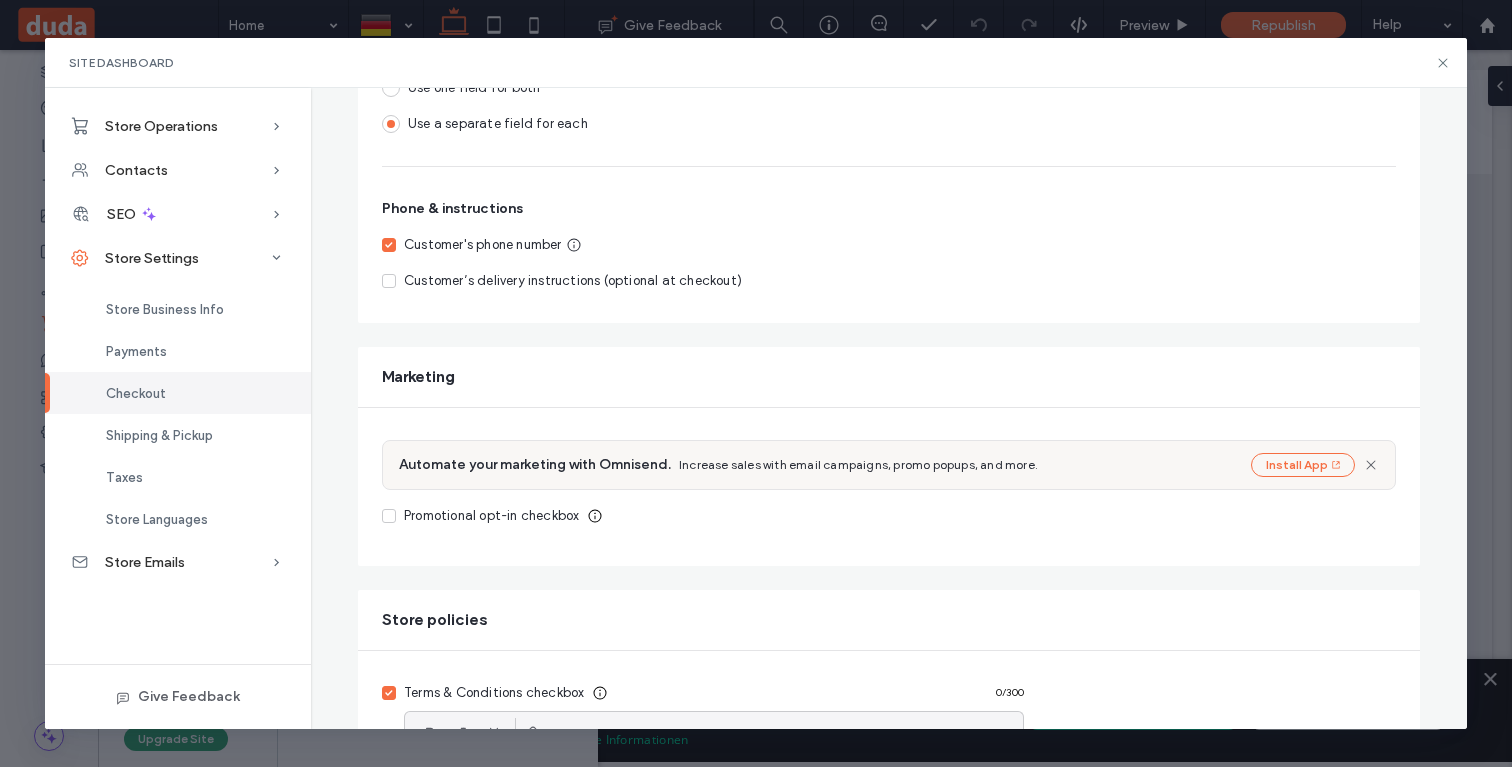 scroll, scrollTop: 441, scrollLeft: 0, axis: vertical 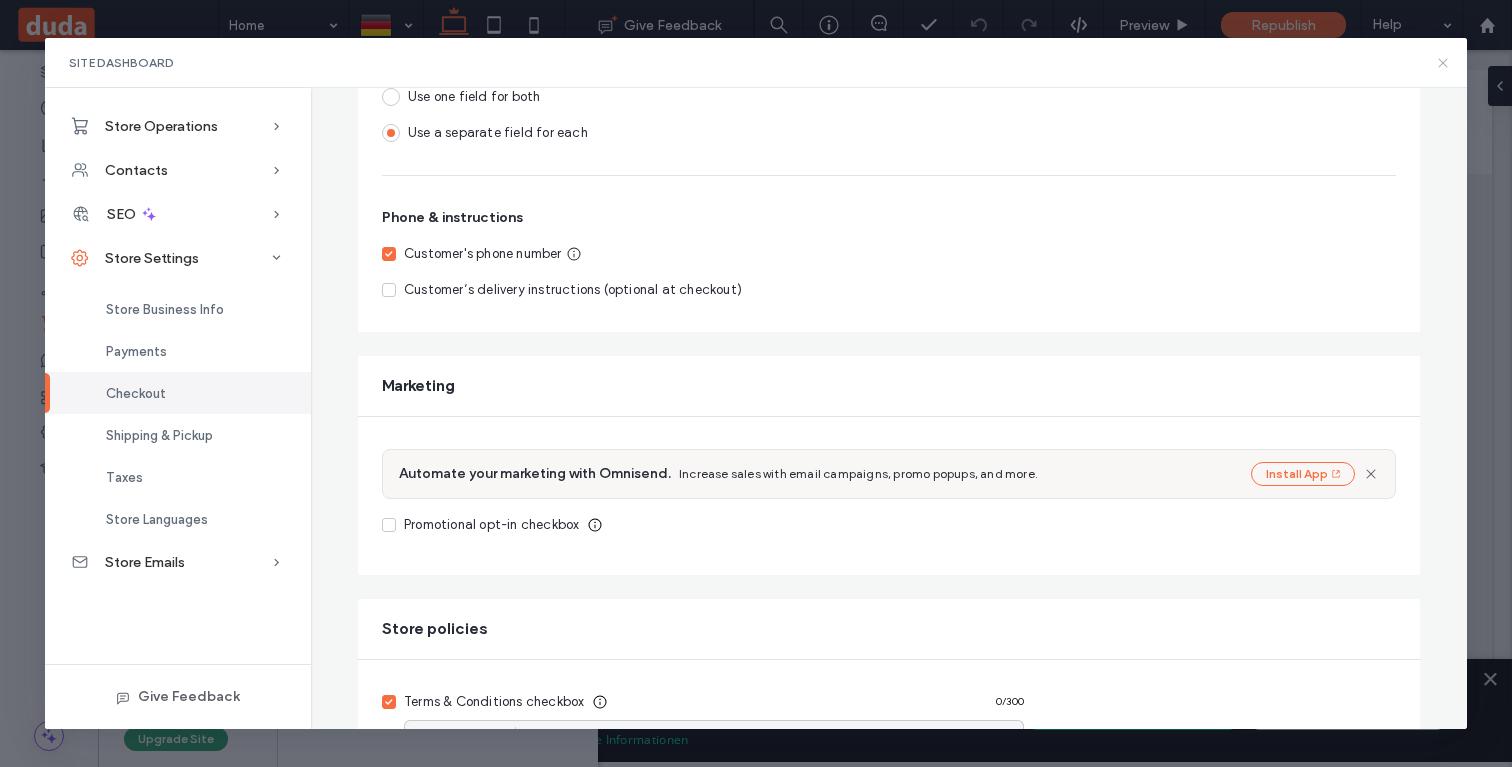 click 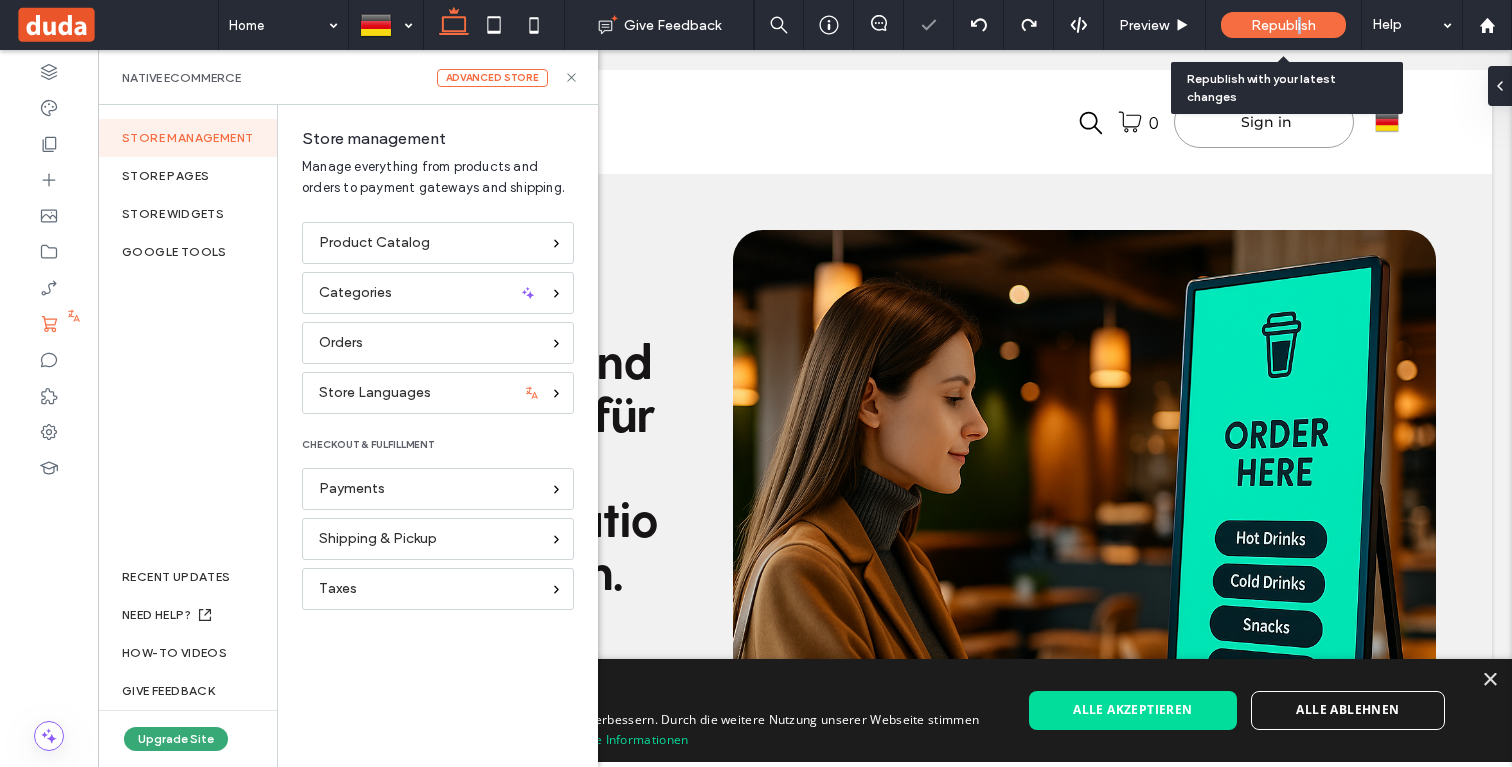 click on "Republish" at bounding box center [1283, 25] 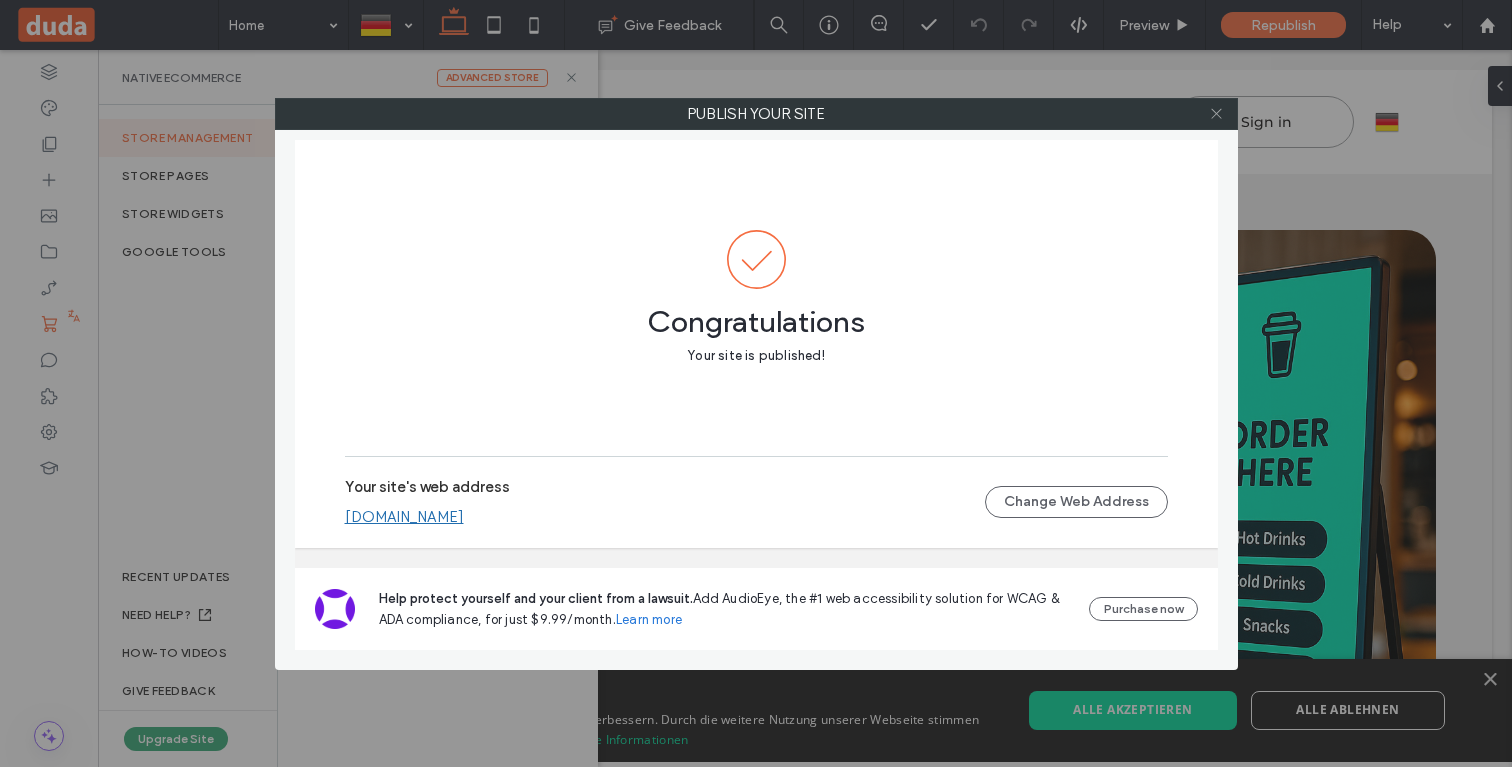 click 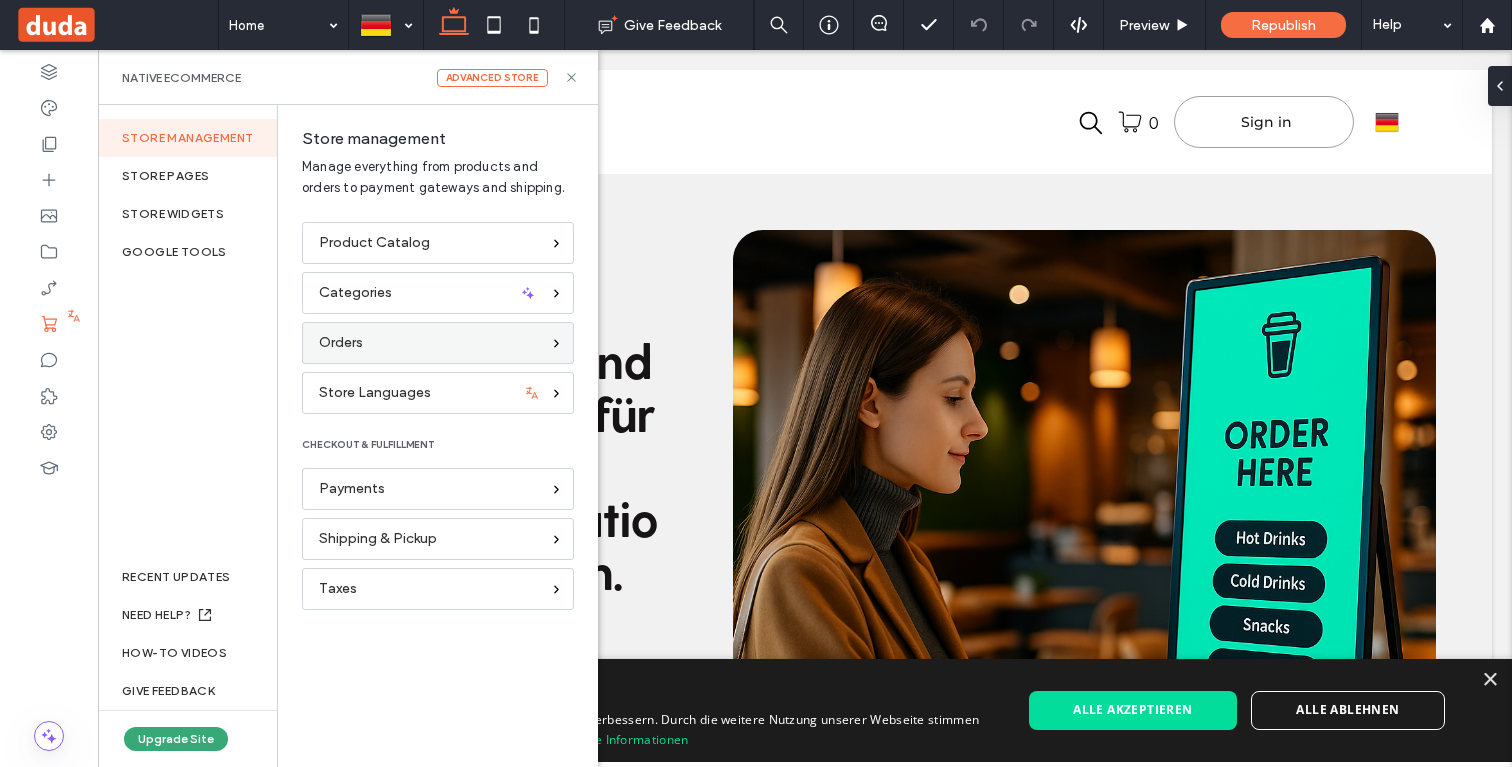 click on "Orders" at bounding box center (429, 343) 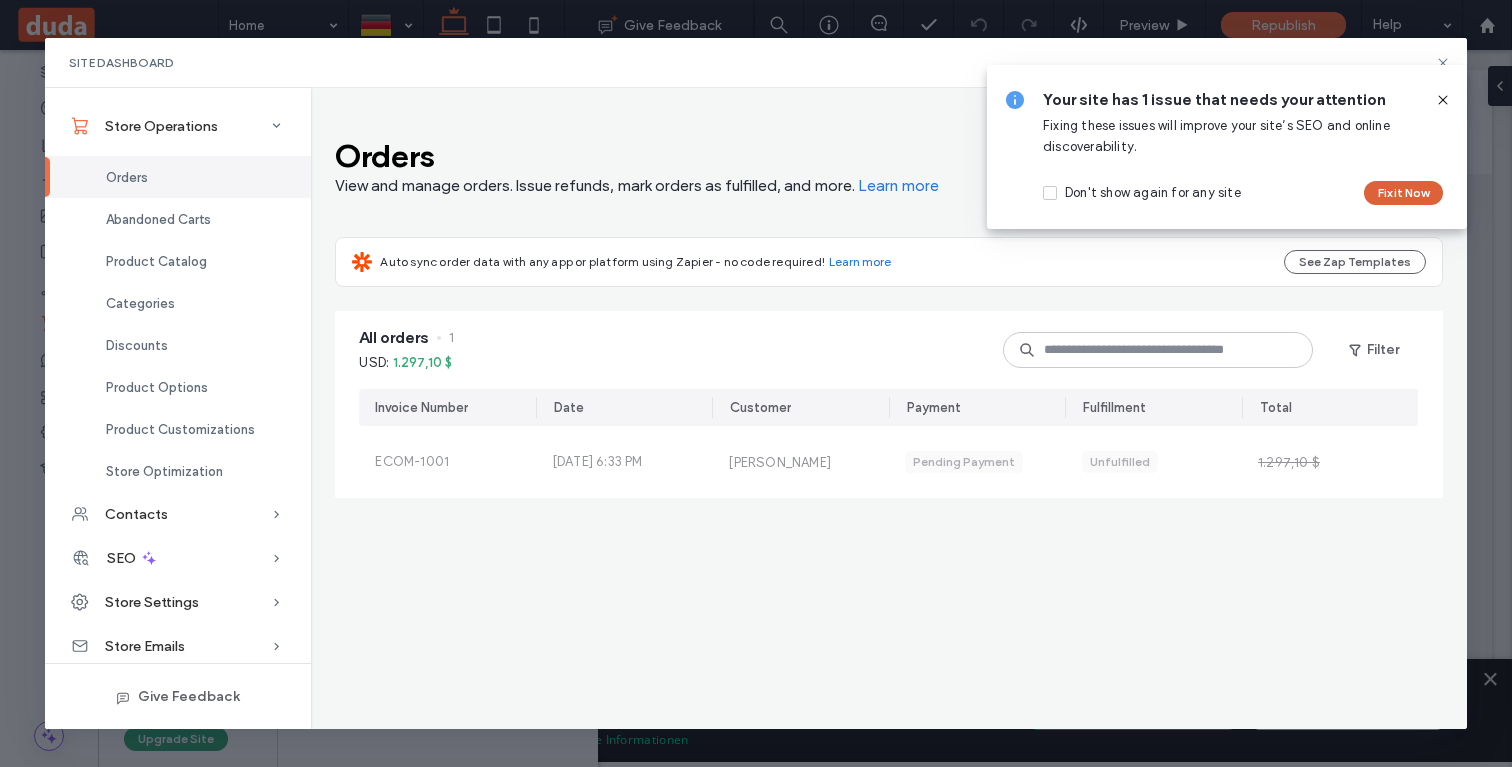 click on "Fix it Now" at bounding box center [1403, 193] 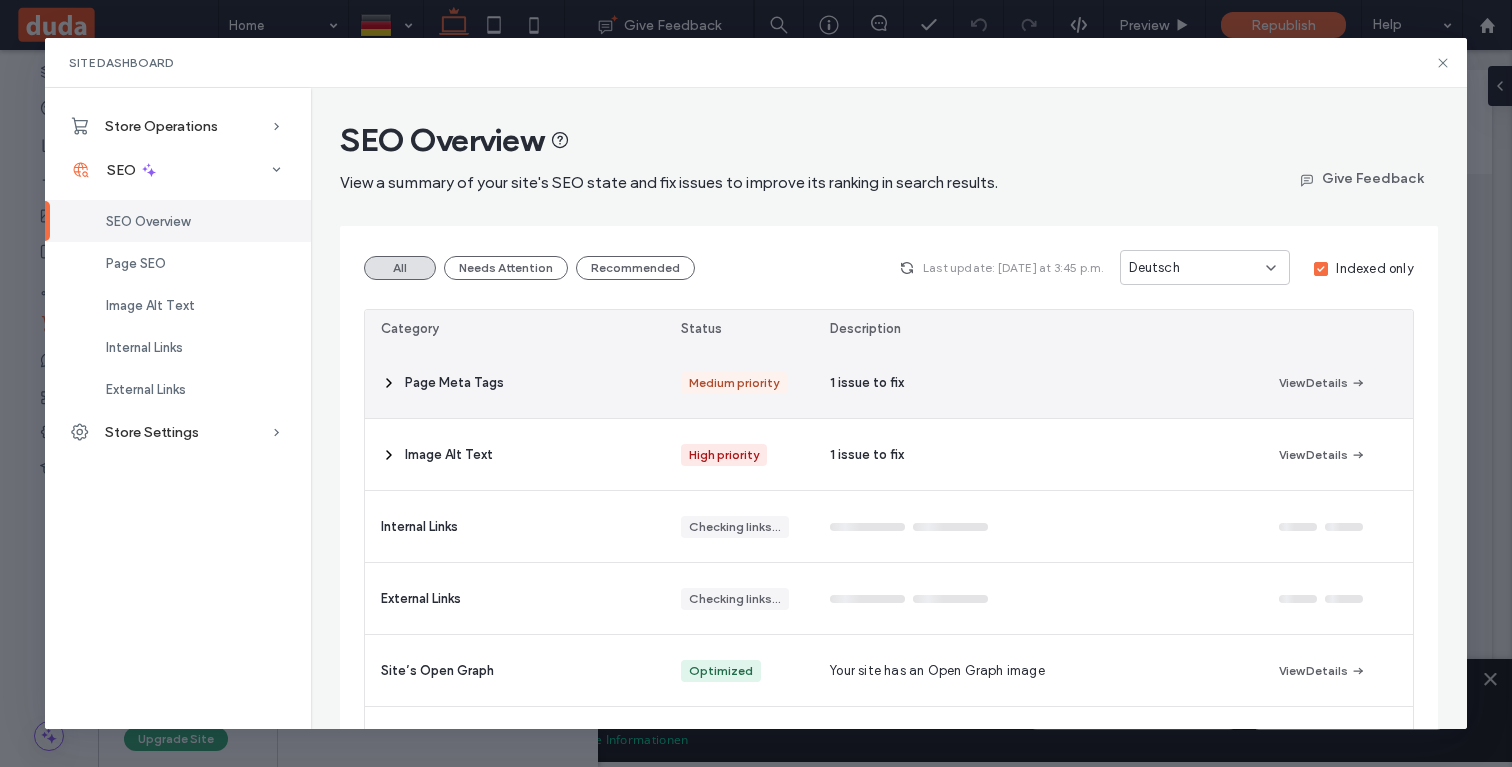 click on "Page Meta Tags" at bounding box center [514, 382] 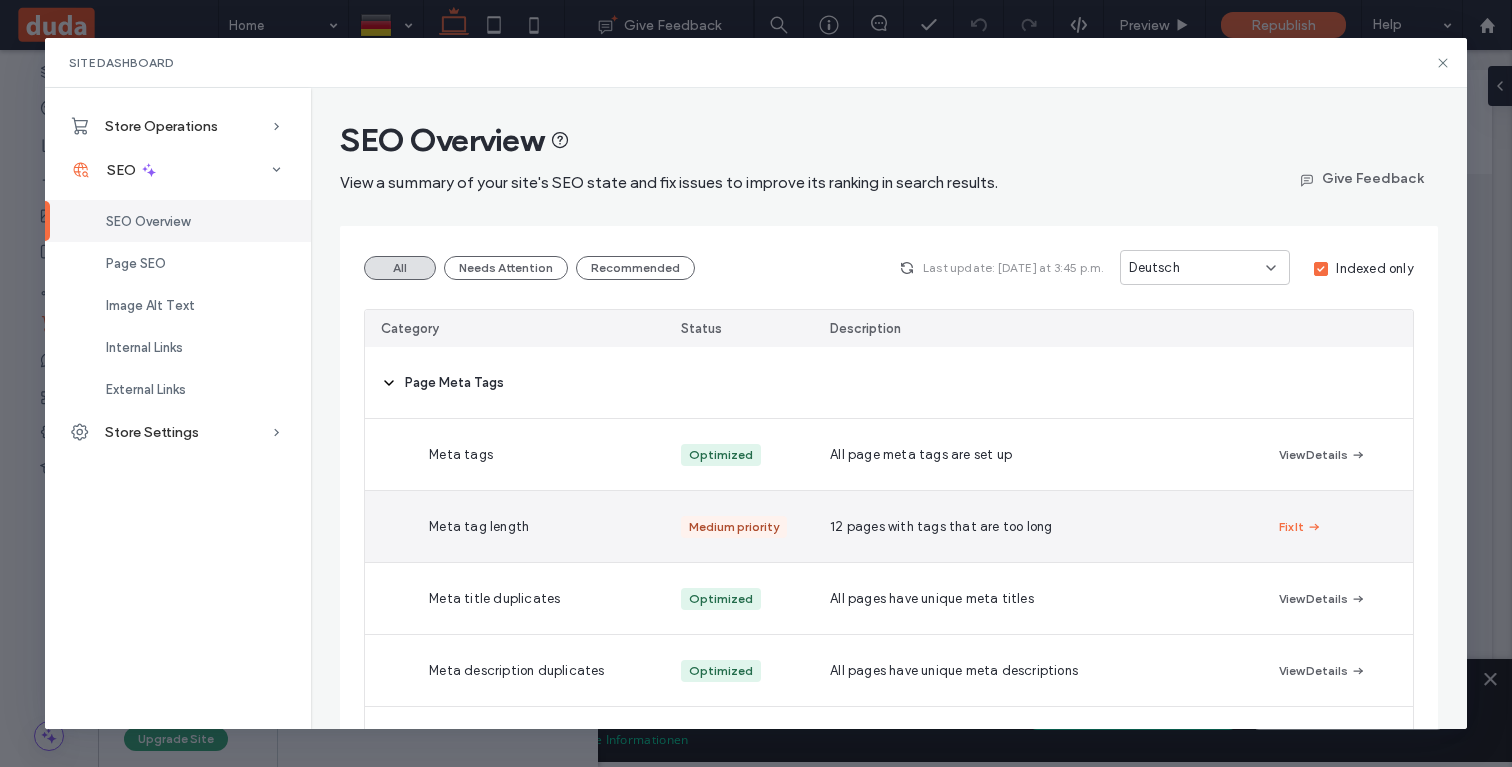 click on "Meta tag length" at bounding box center [562, 526] 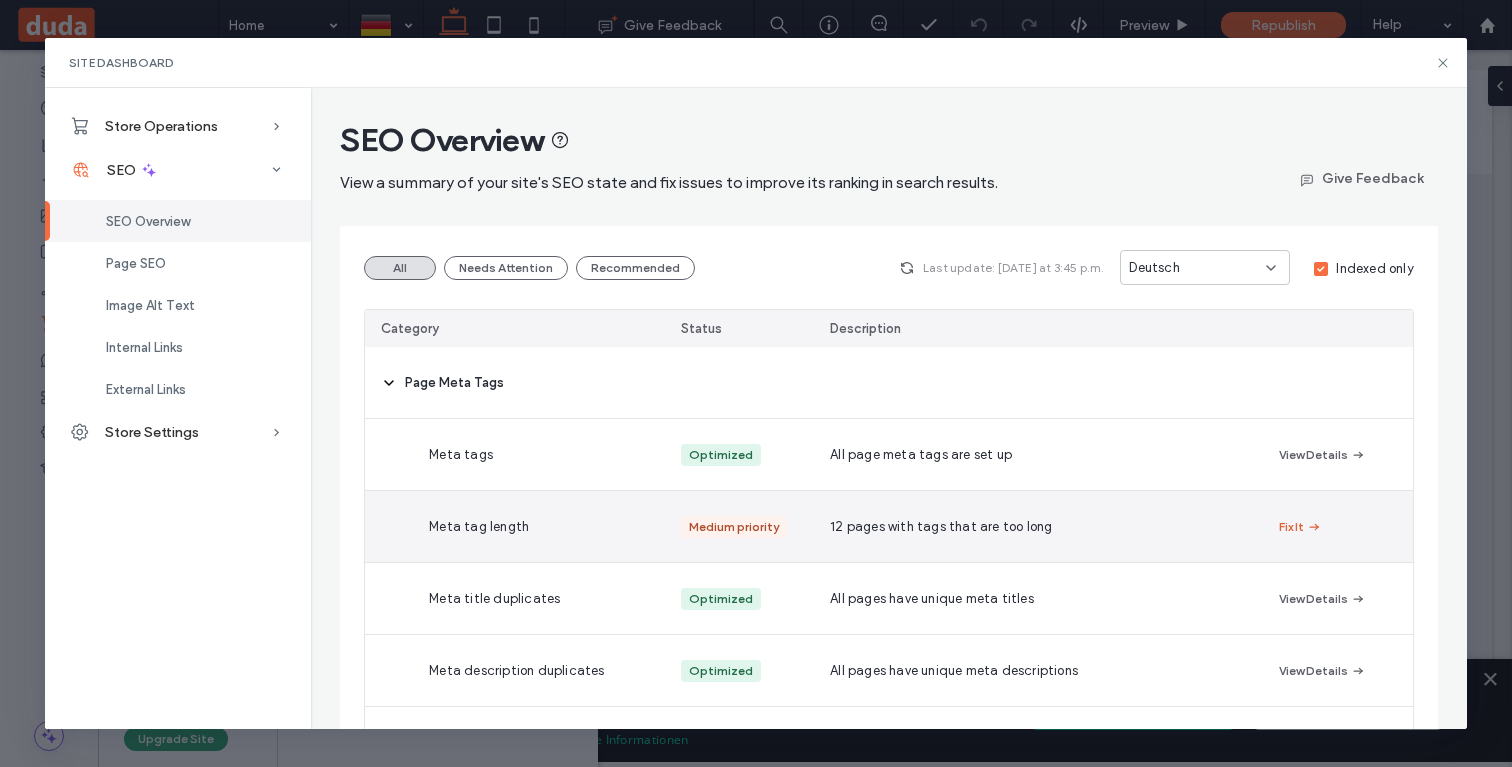 click on "Fix It" at bounding box center [1300, 527] 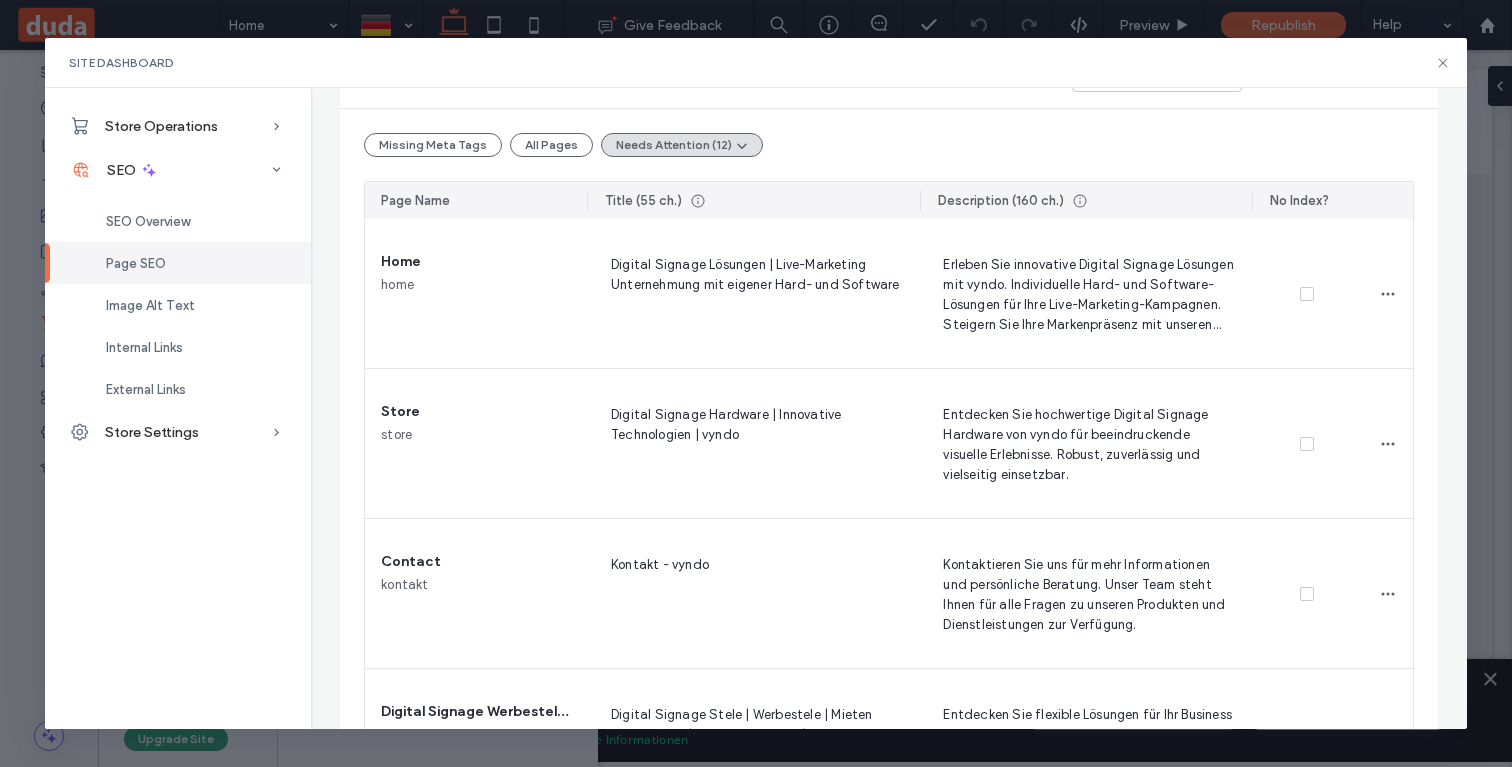 scroll, scrollTop: 0, scrollLeft: 0, axis: both 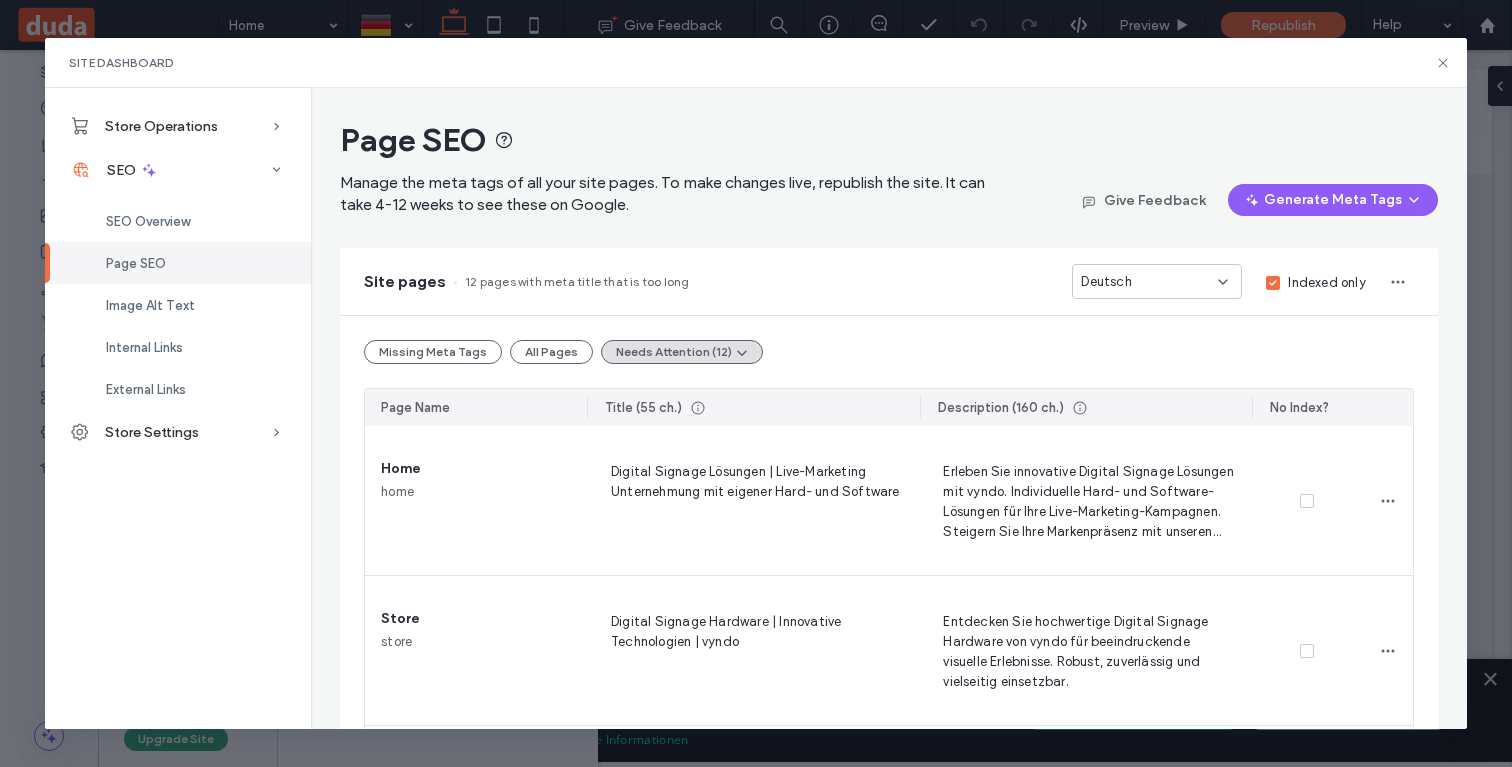 click on "Site Dashboard" at bounding box center (755, 63) 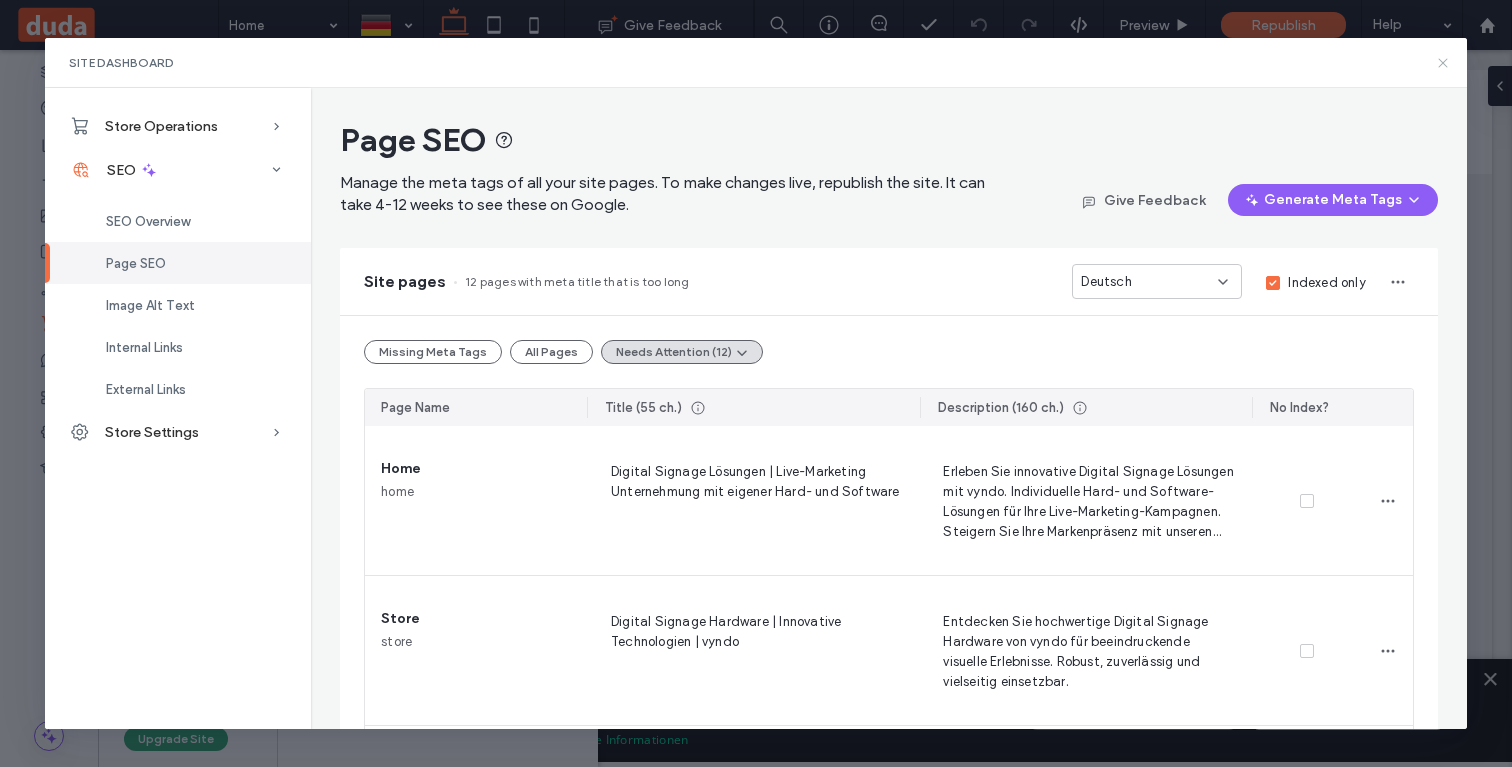 click 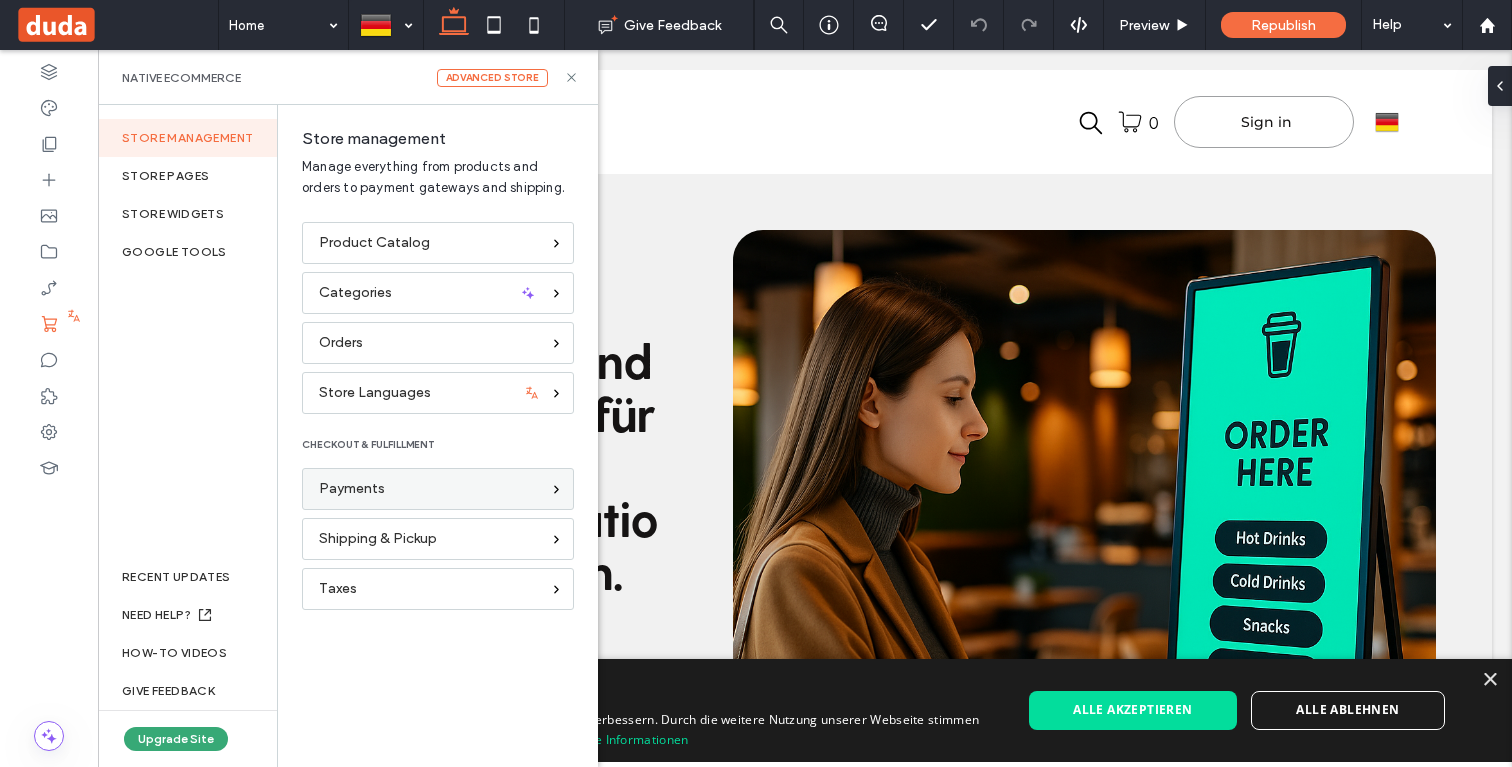 click on "Payments" at bounding box center (438, 489) 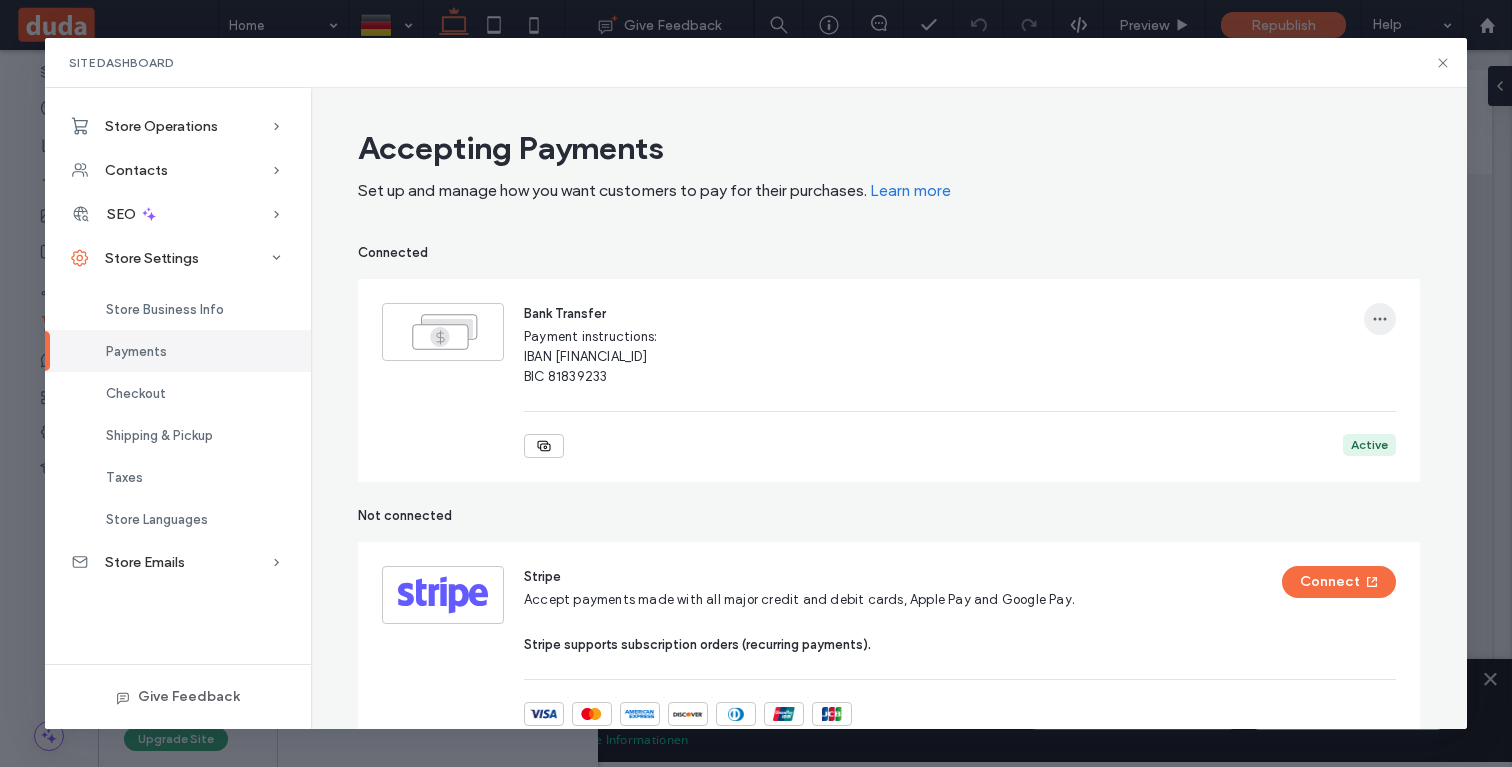 click 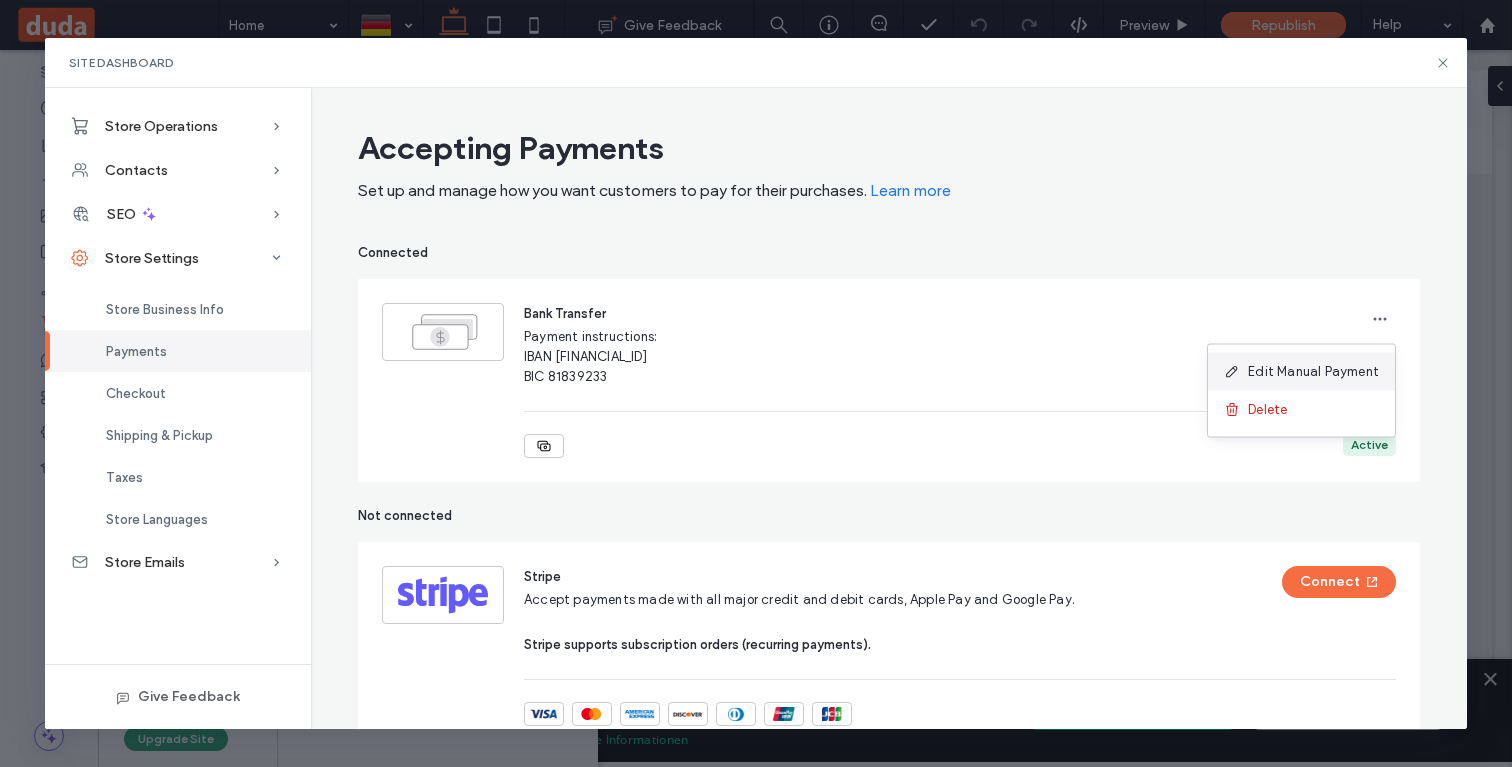 click on "Edit Manual Payment" at bounding box center (1313, 372) 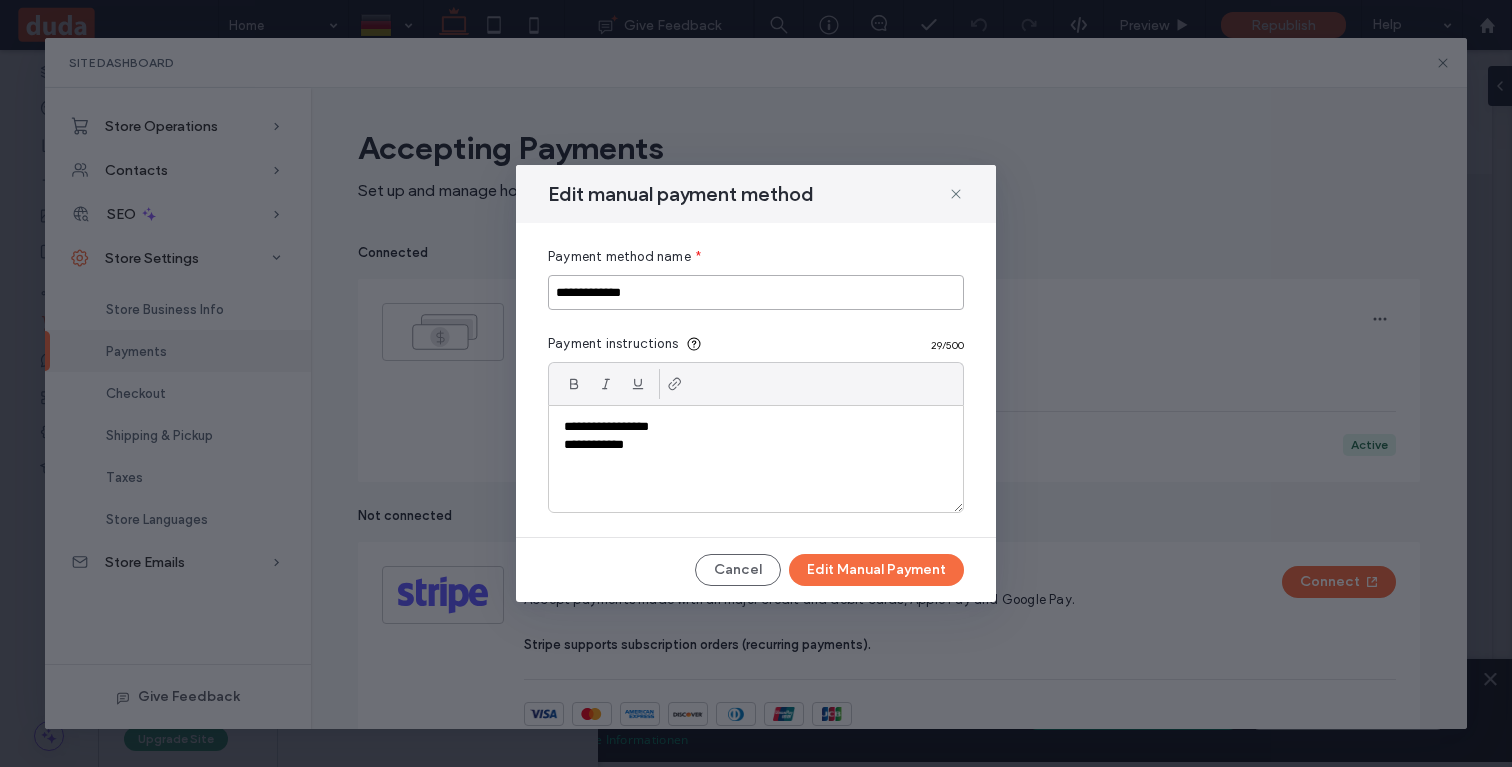 click on "**********" at bounding box center (756, 292) 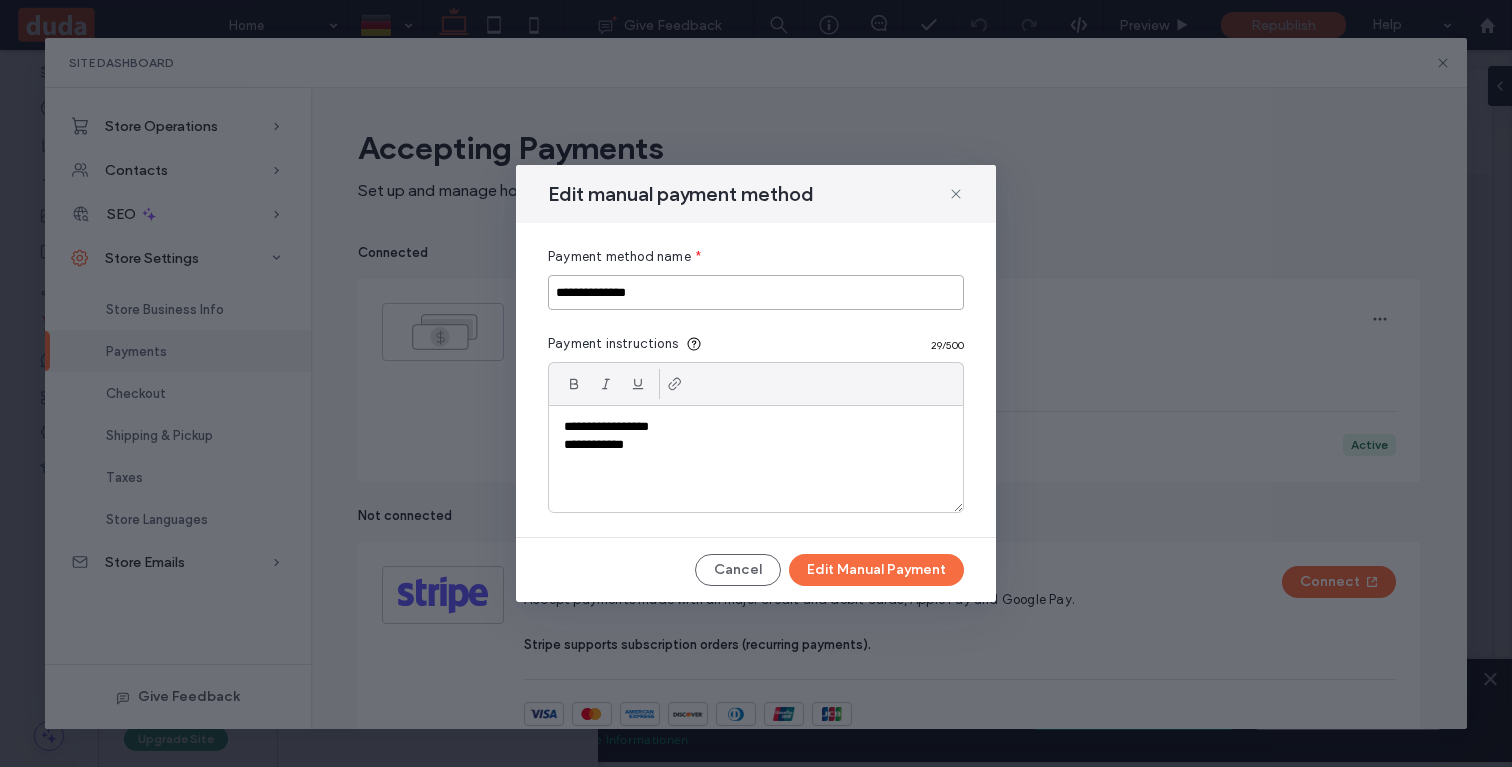 type on "**********" 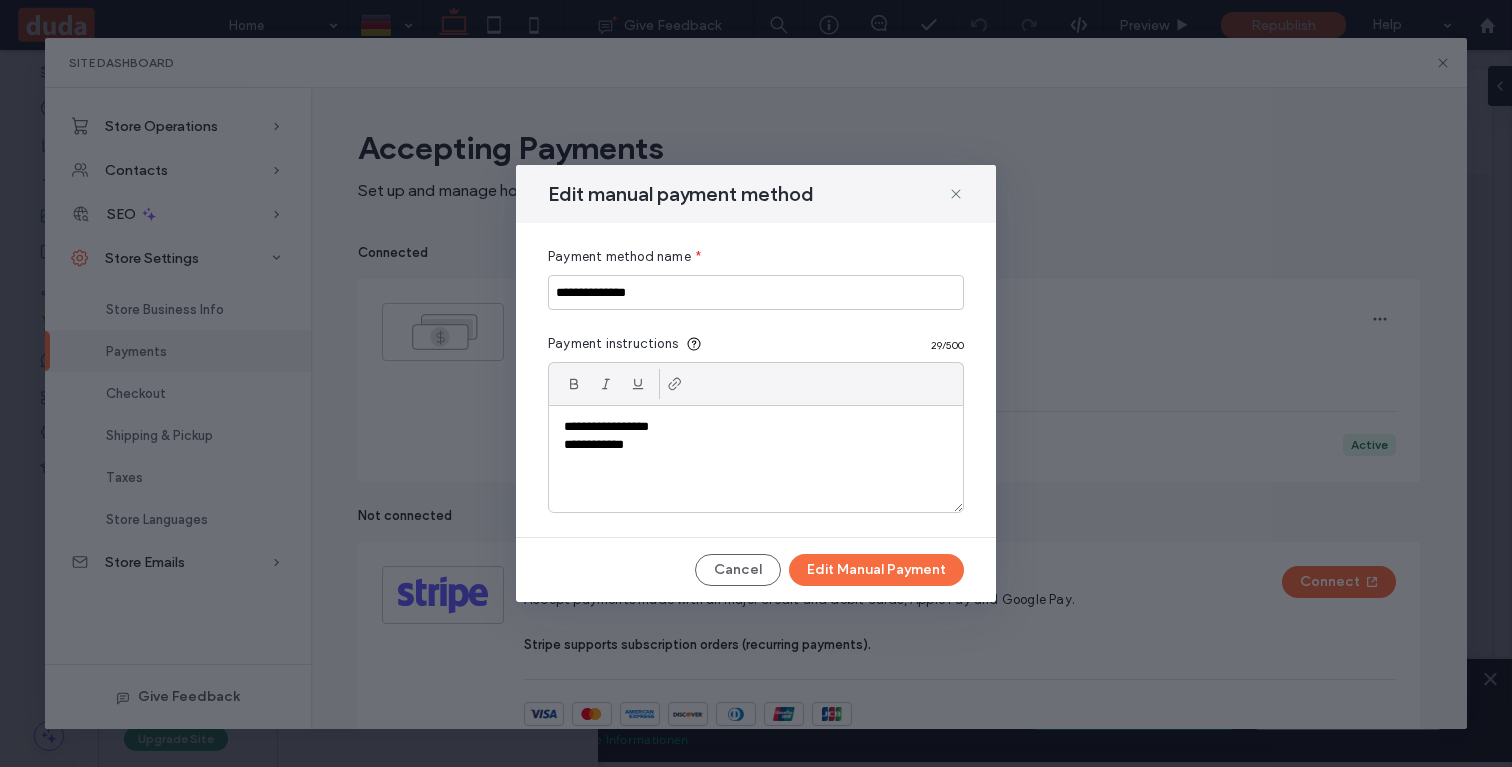 click on "**********" at bounding box center (756, 427) 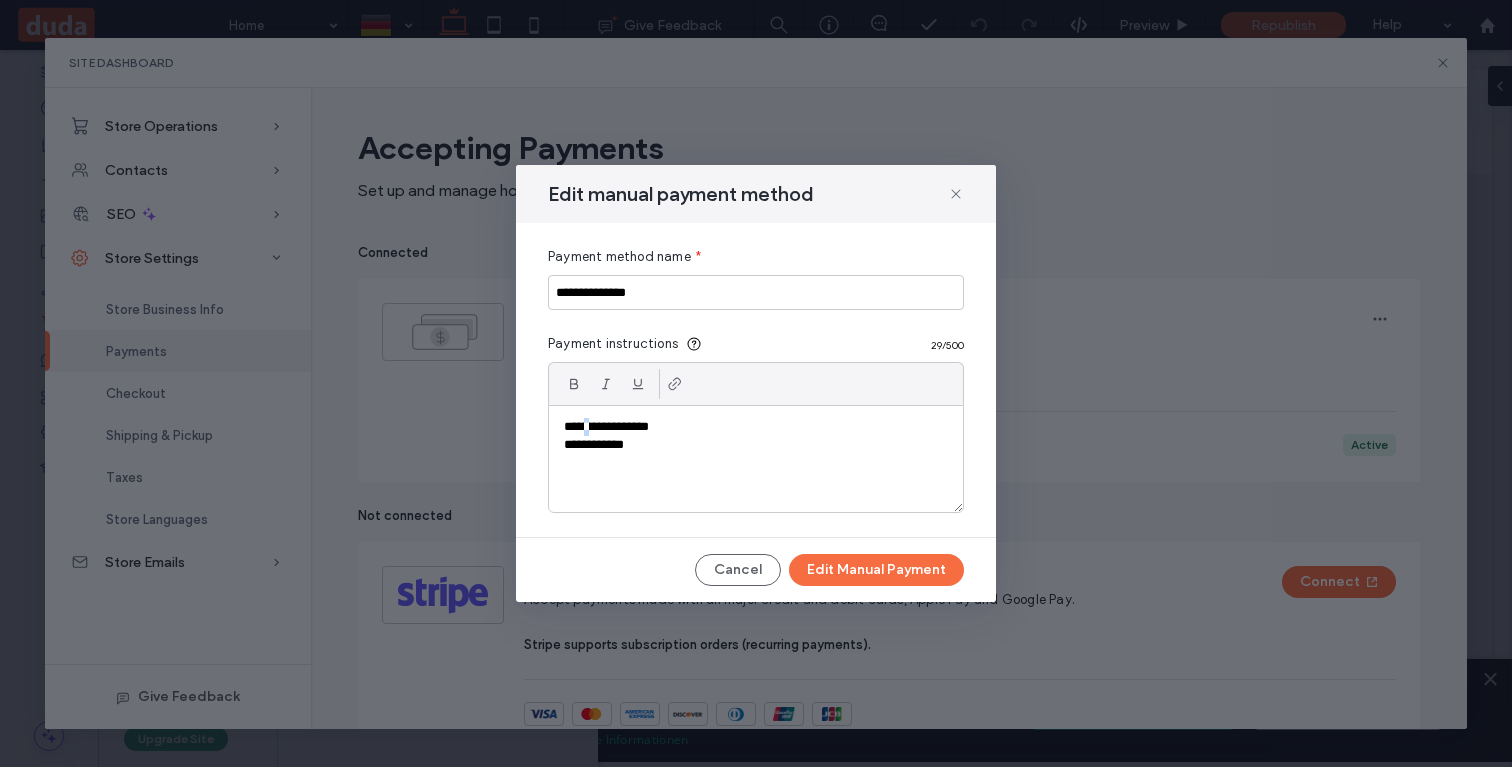 click on "**********" at bounding box center (756, 427) 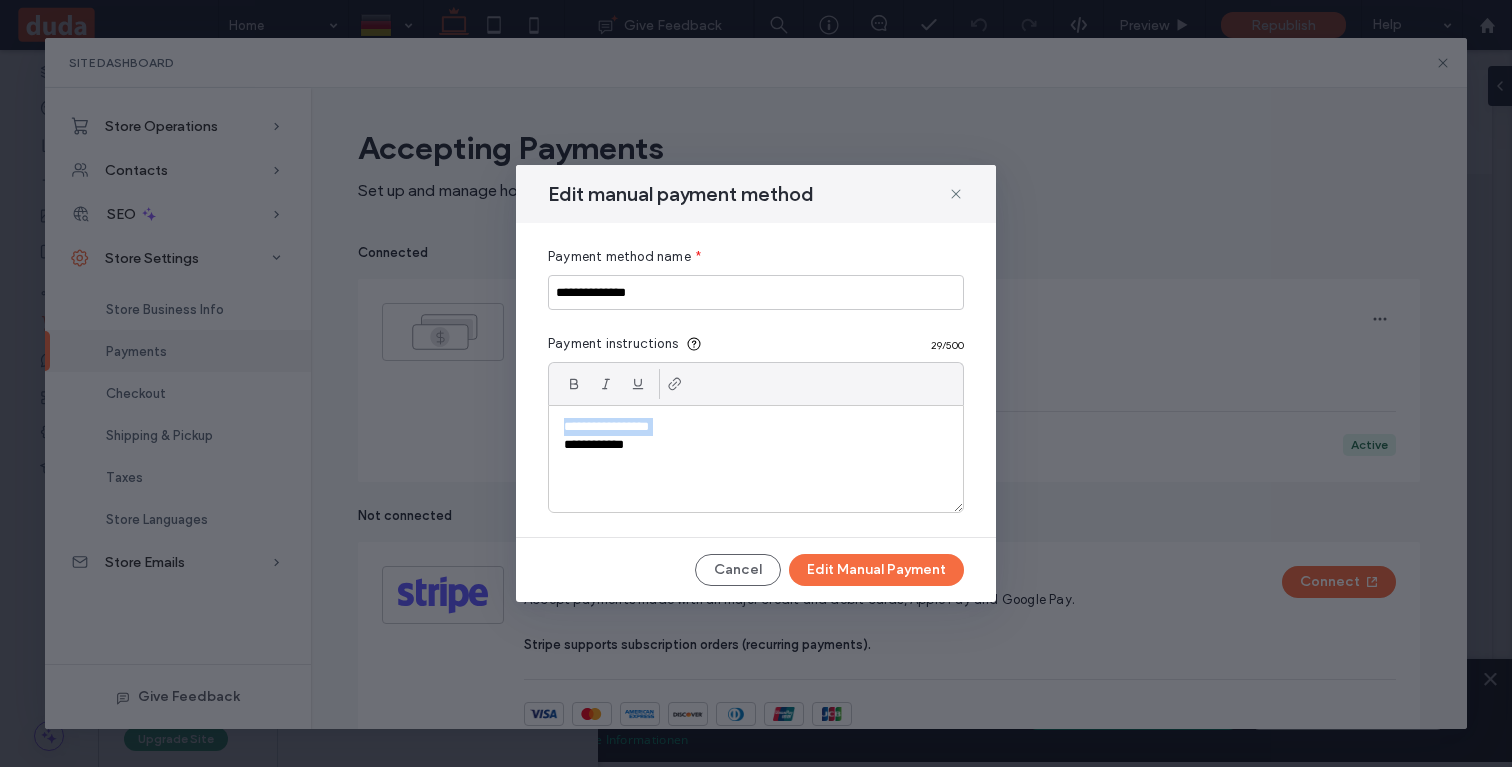 click on "**********" at bounding box center (756, 427) 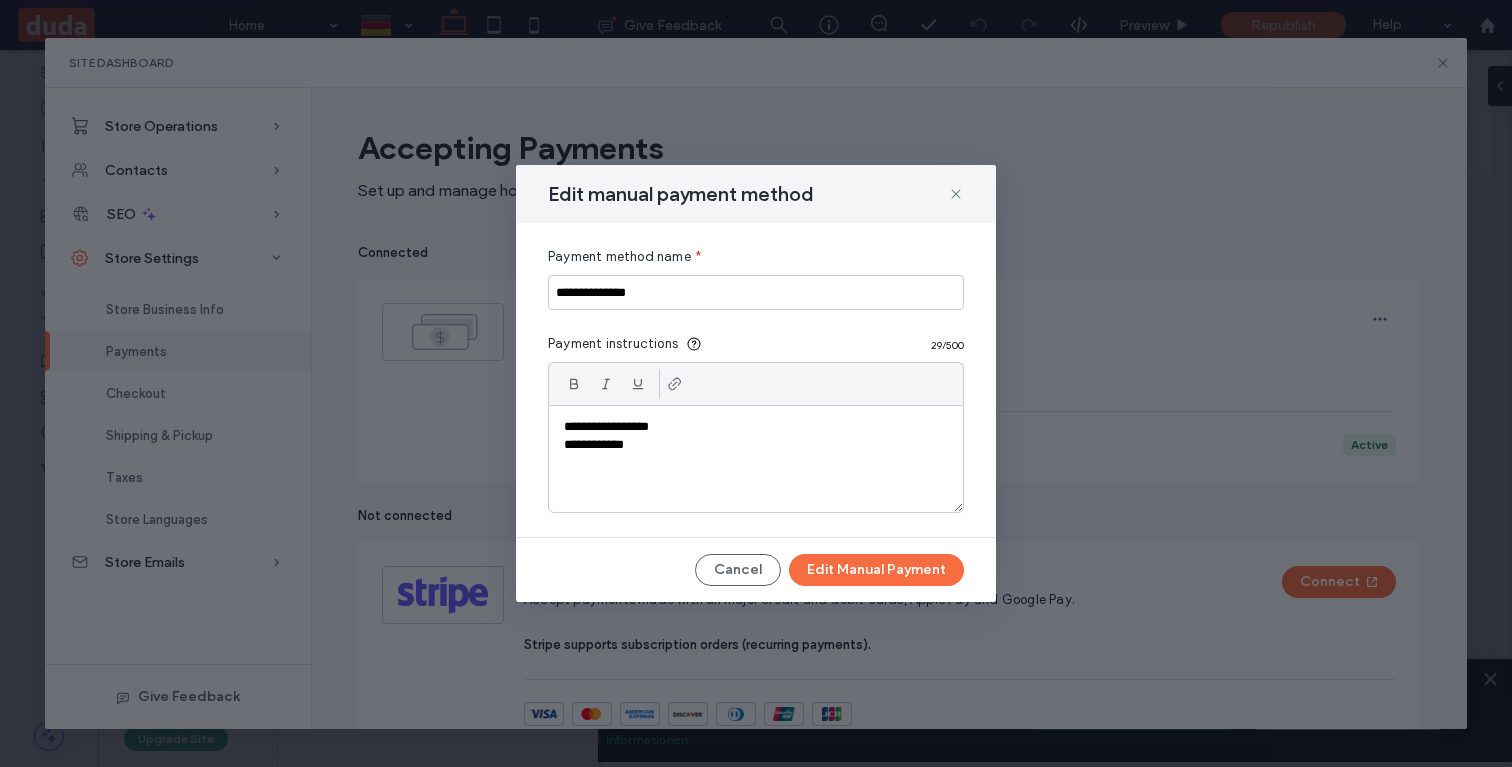 click on "**********" at bounding box center [756, 427] 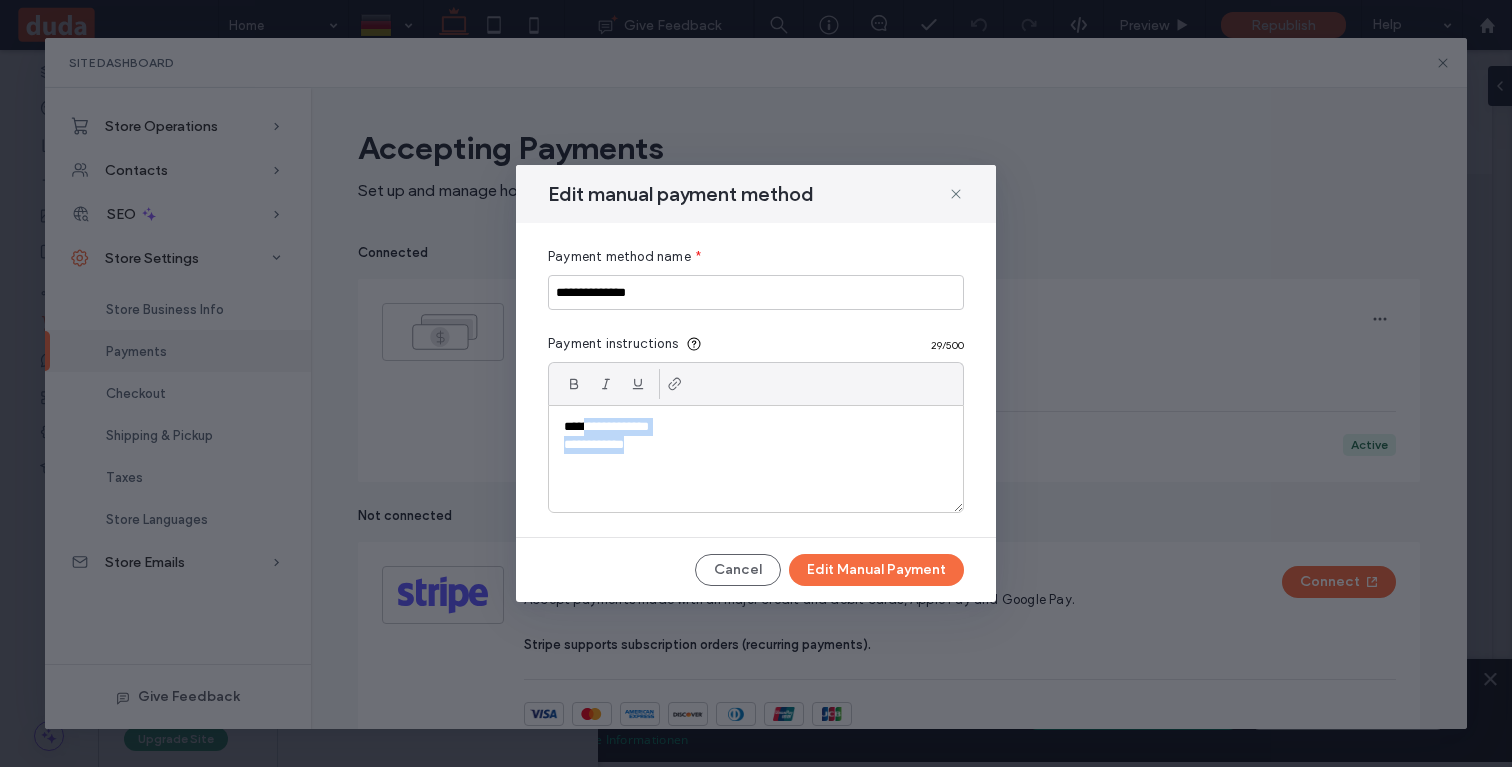 drag, startPoint x: 593, startPoint y: 425, endPoint x: 593, endPoint y: 452, distance: 27 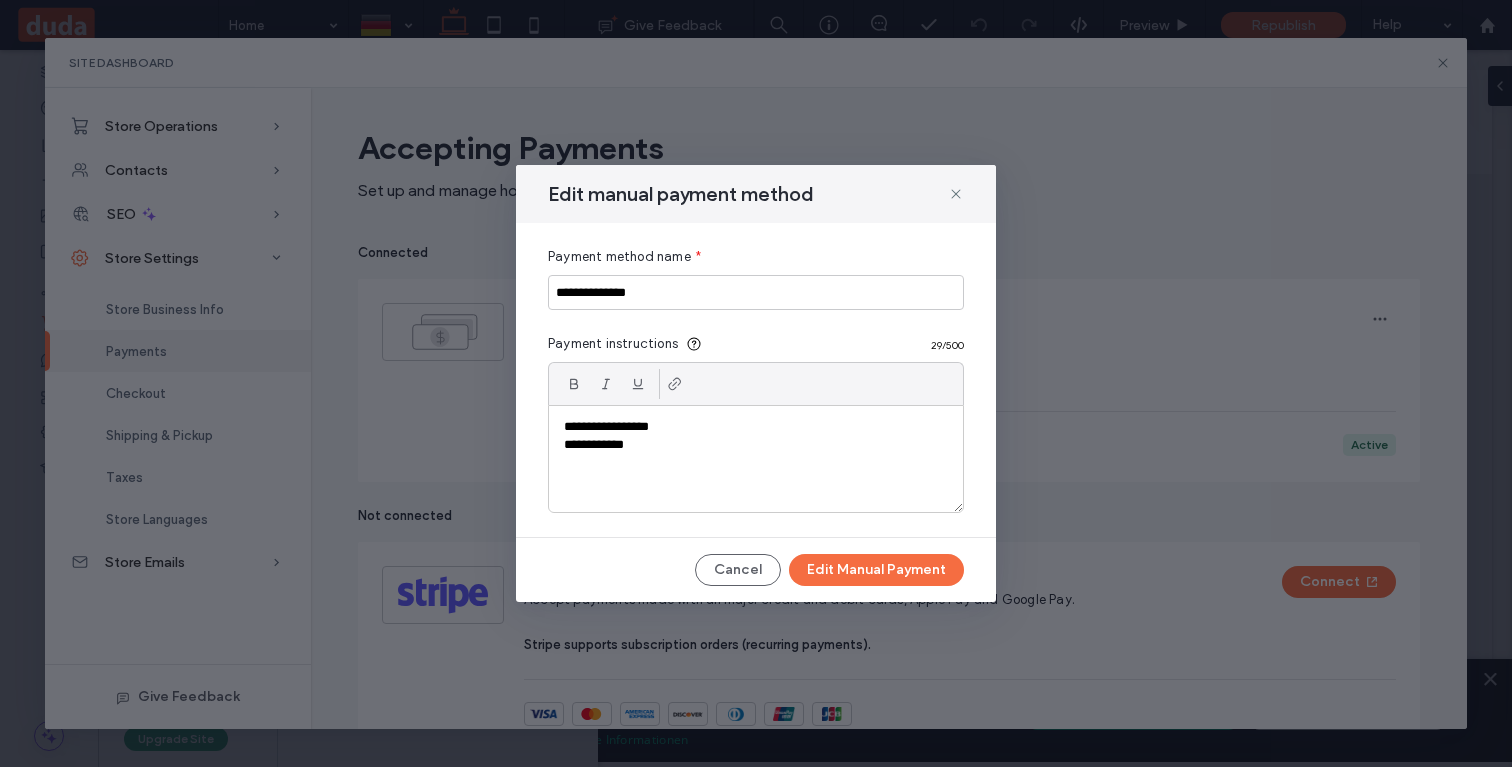 click on "**********" at bounding box center [756, 459] 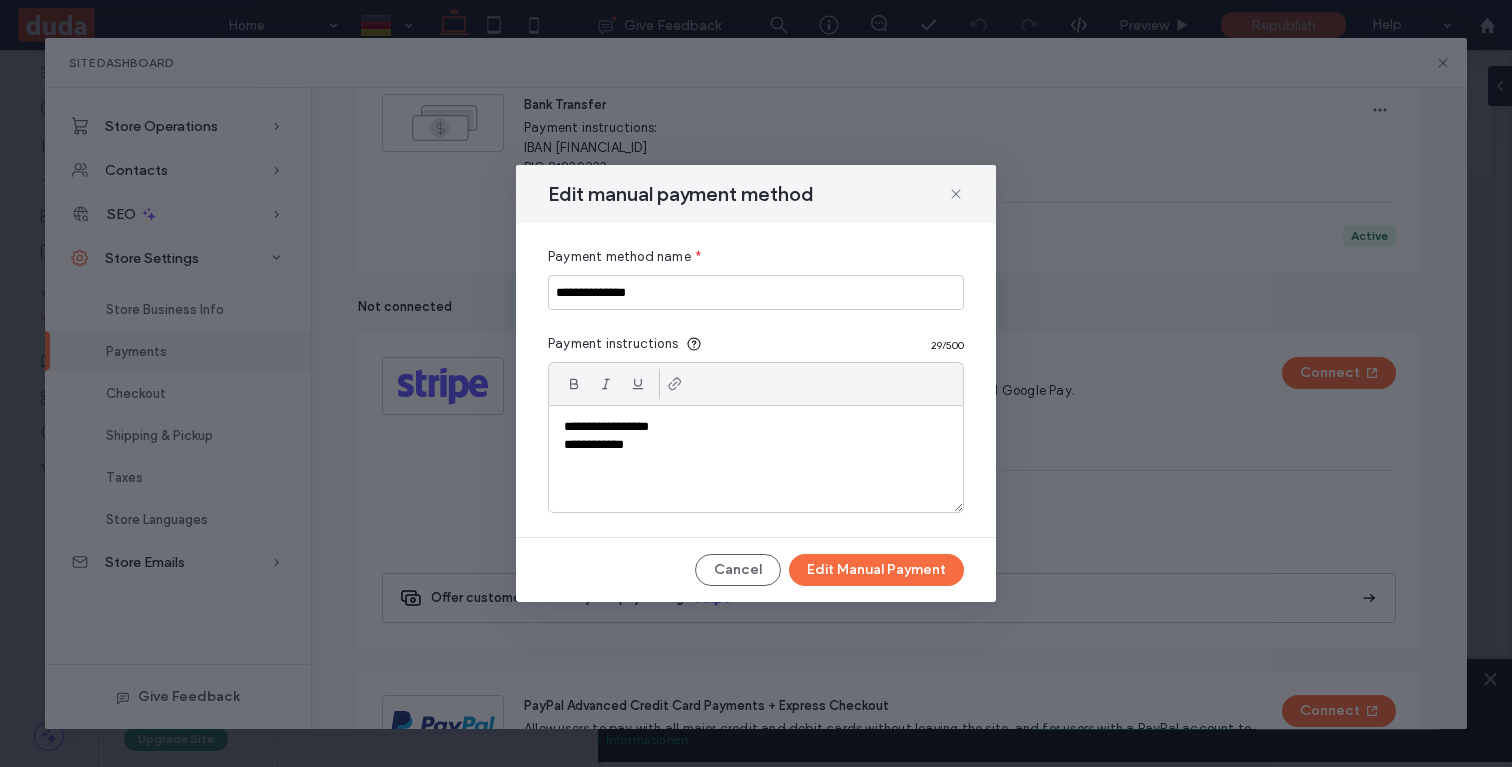 scroll, scrollTop: 210, scrollLeft: 0, axis: vertical 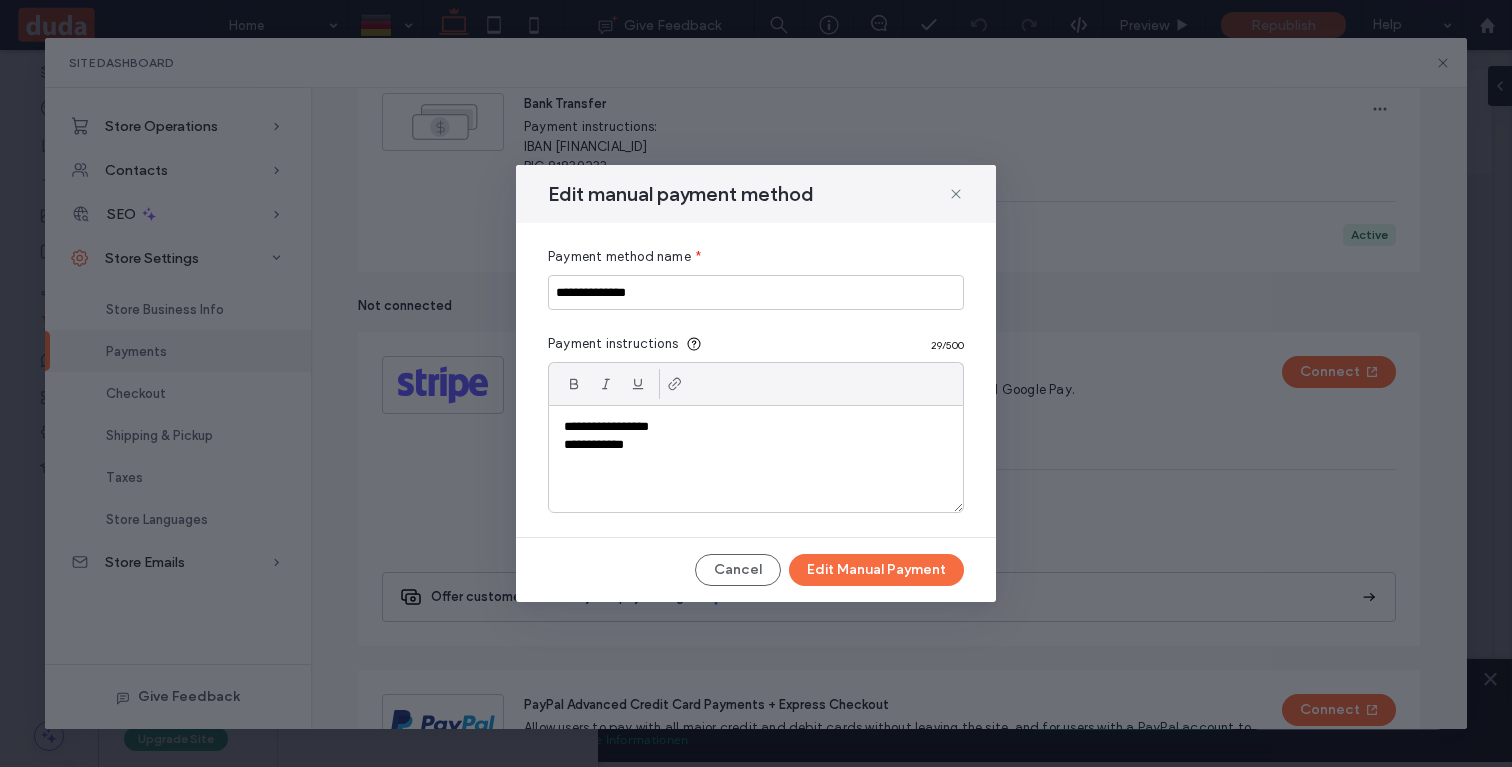 type 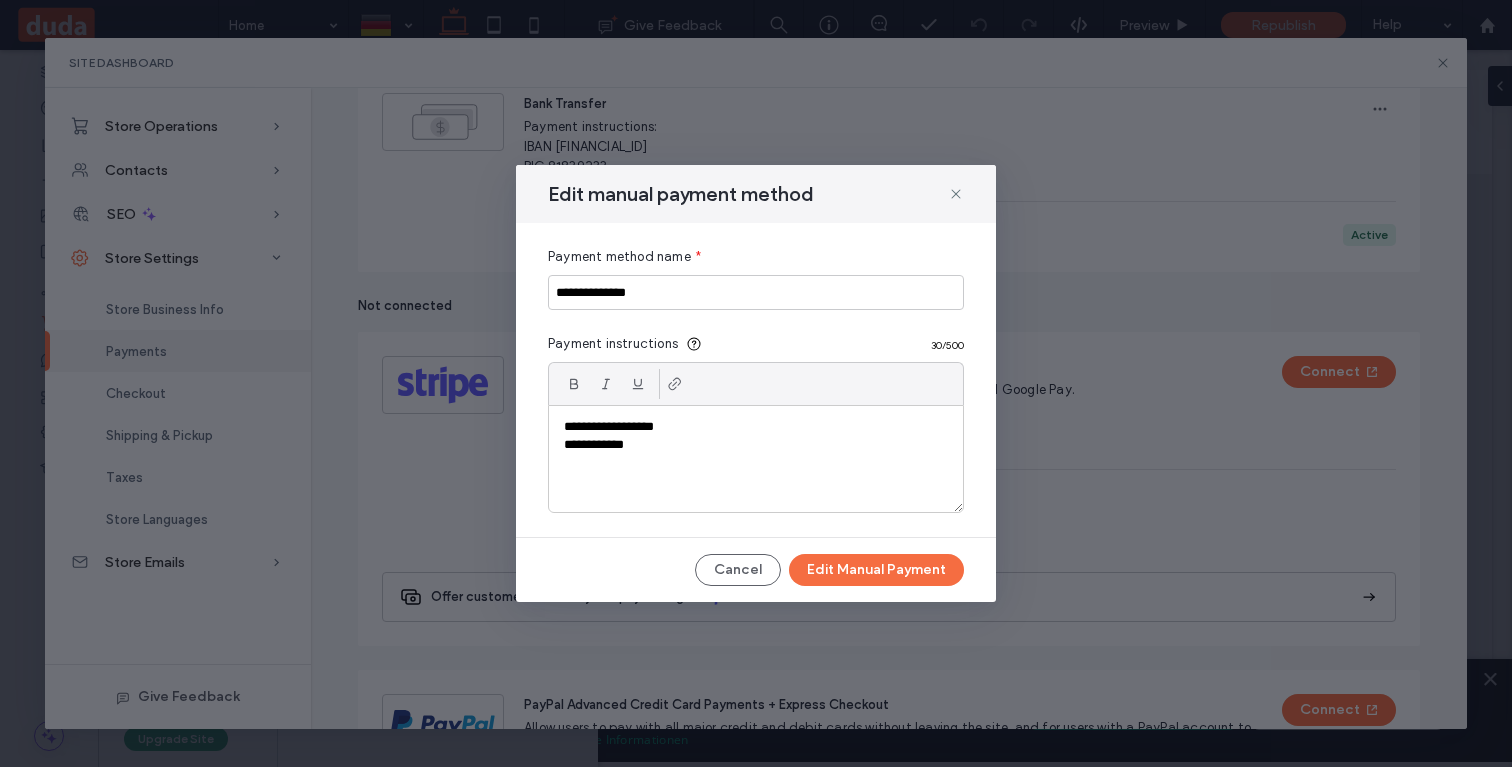 click on "**********" at bounding box center (756, 445) 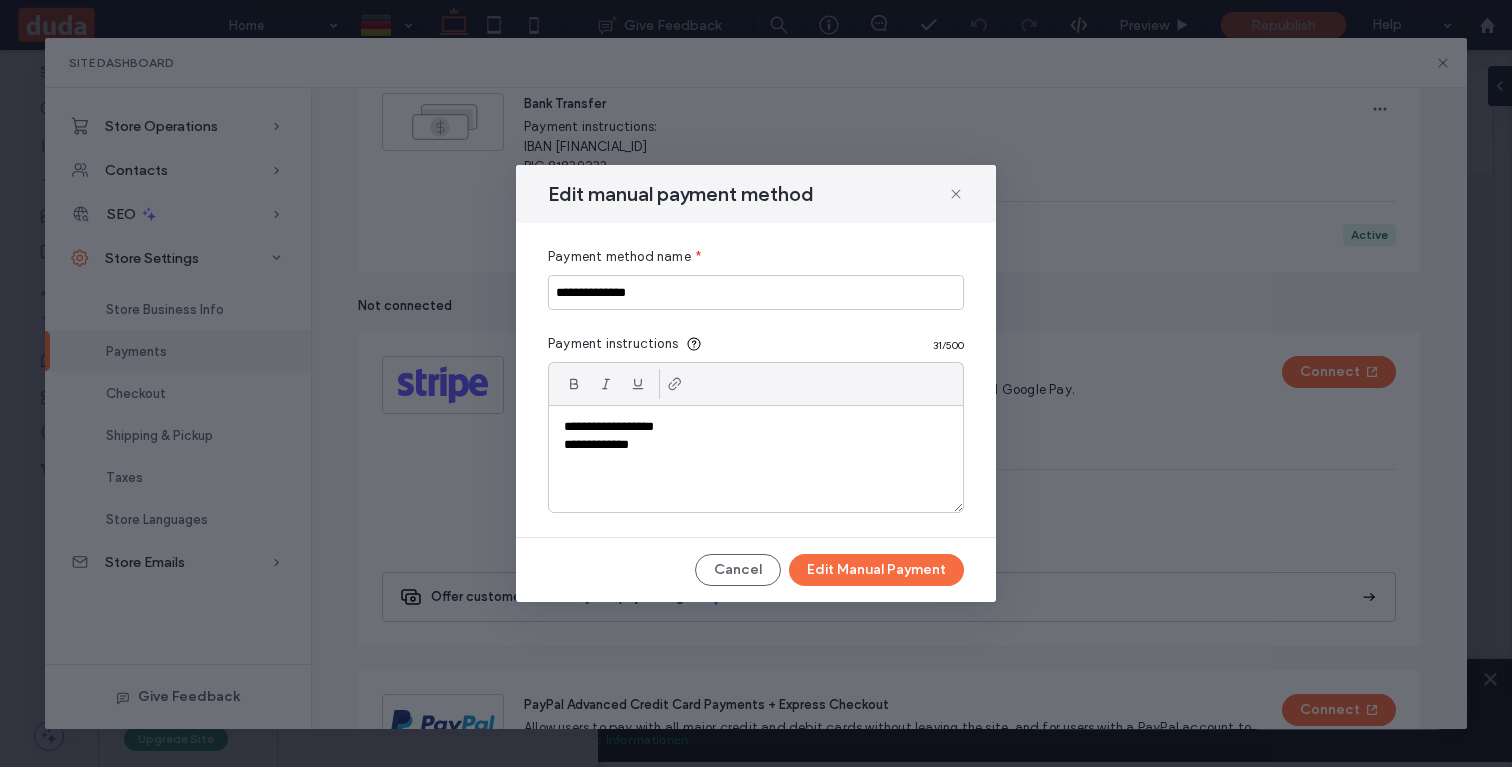 click on "**********" at bounding box center [756, 427] 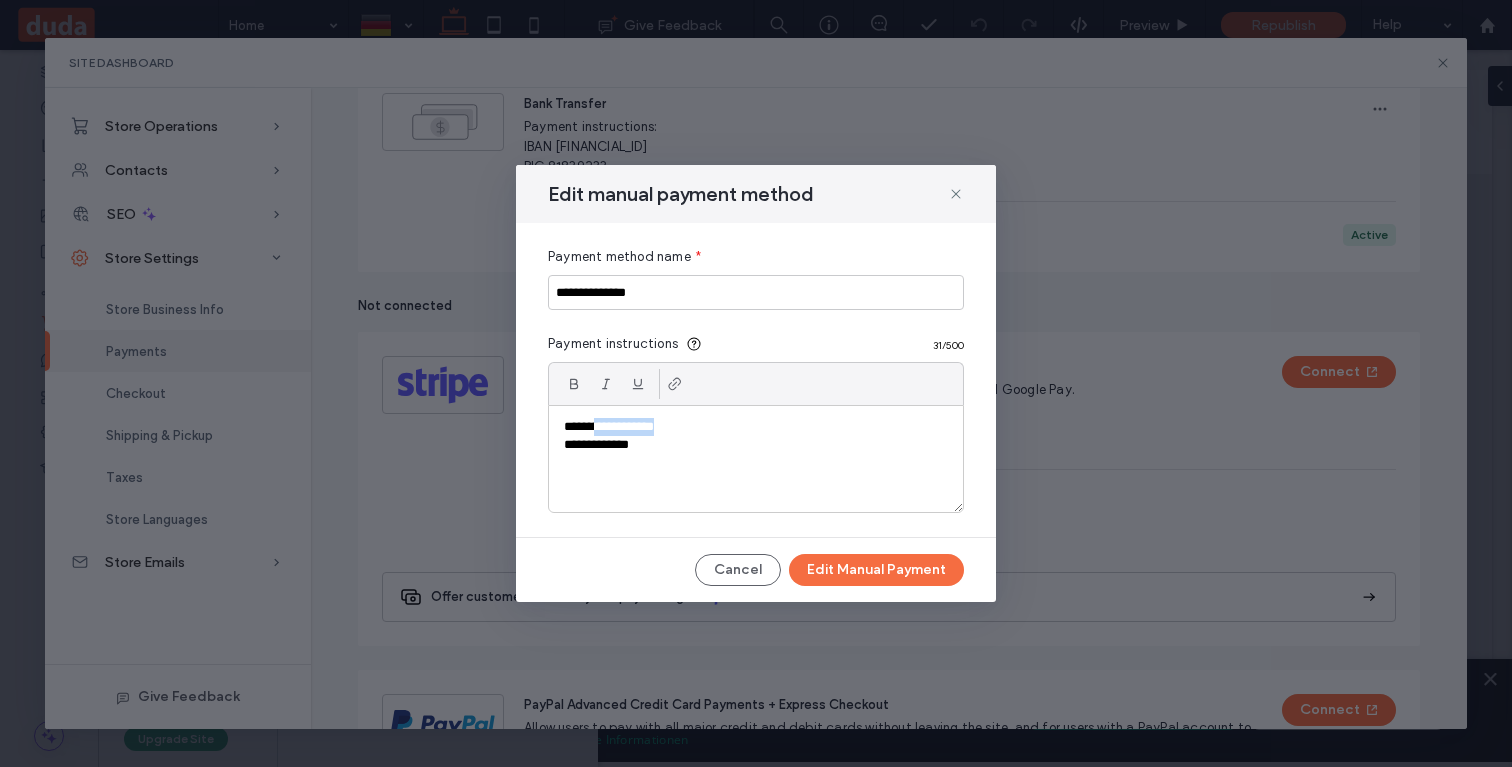drag, startPoint x: 713, startPoint y: 426, endPoint x: 603, endPoint y: 428, distance: 110.01818 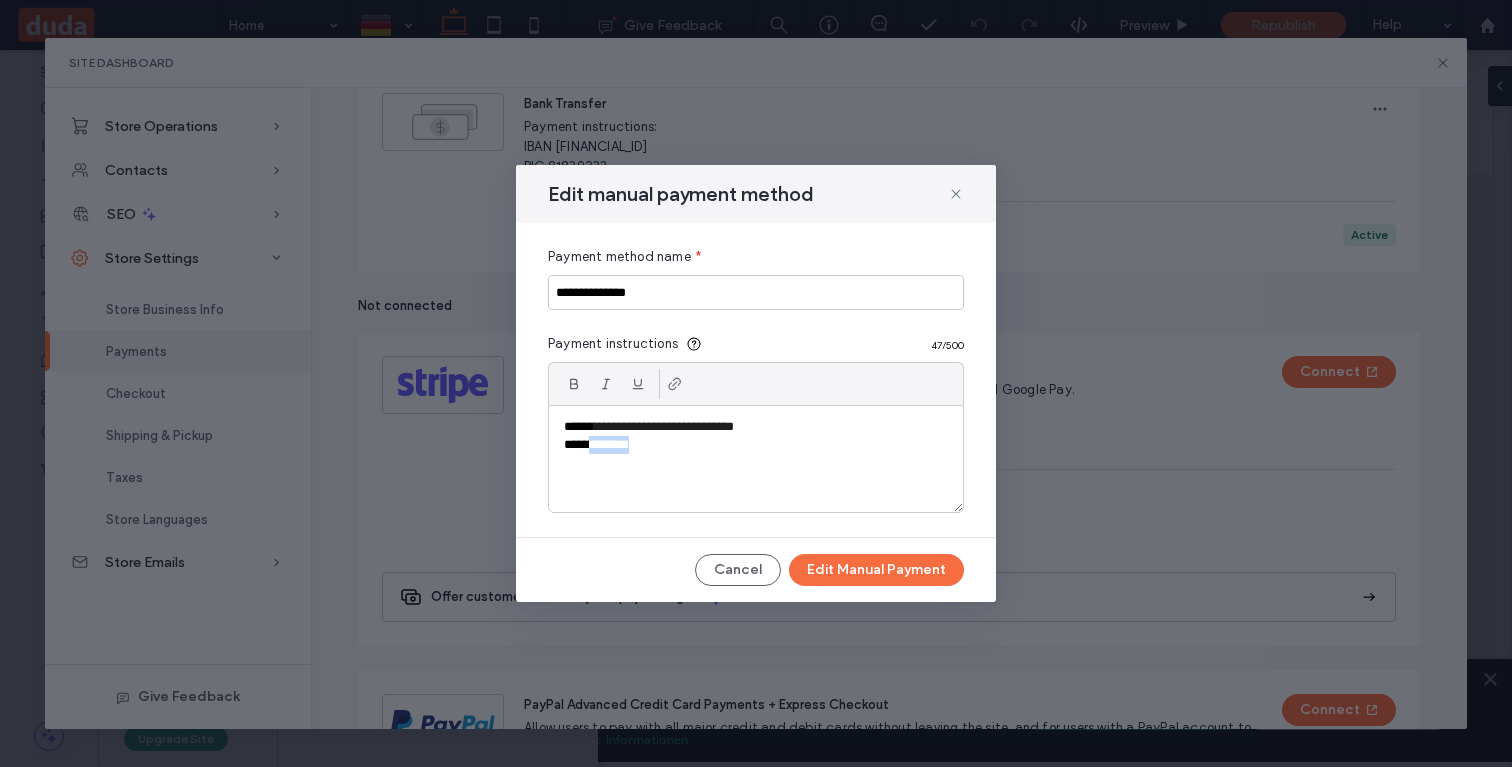 drag, startPoint x: 670, startPoint y: 445, endPoint x: 591, endPoint y: 444, distance: 79.00633 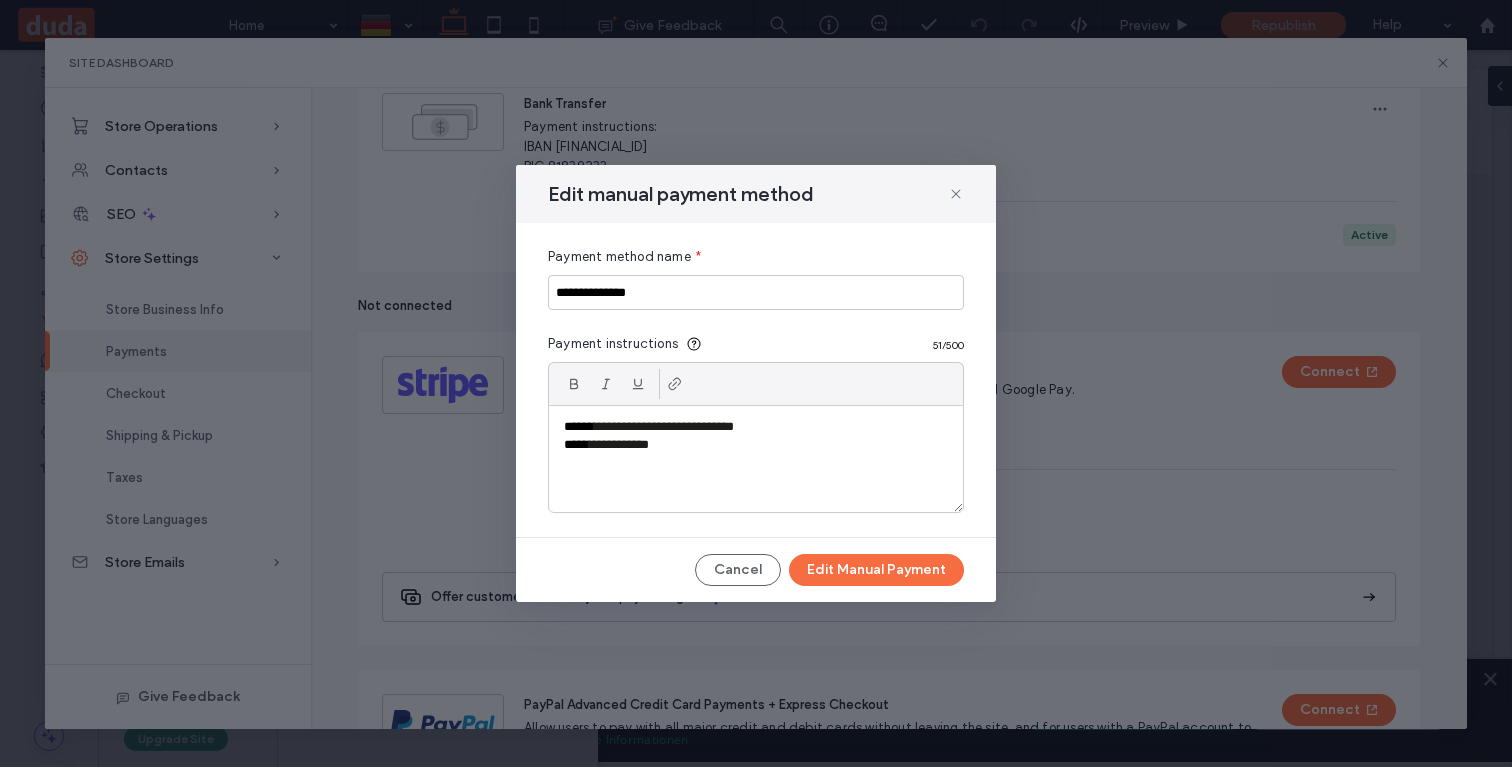 click on "**********" at bounding box center (756, 459) 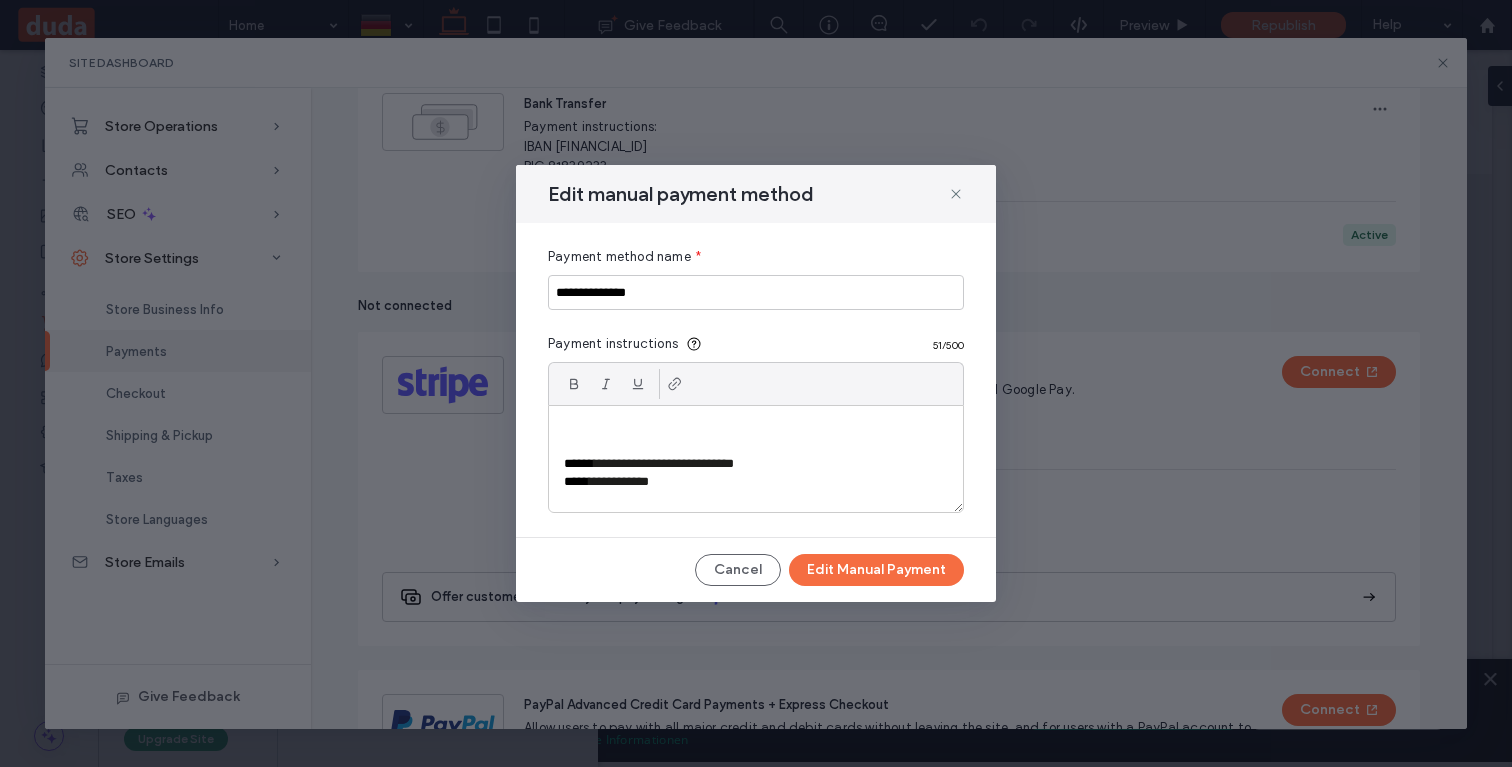 click at bounding box center (756, 427) 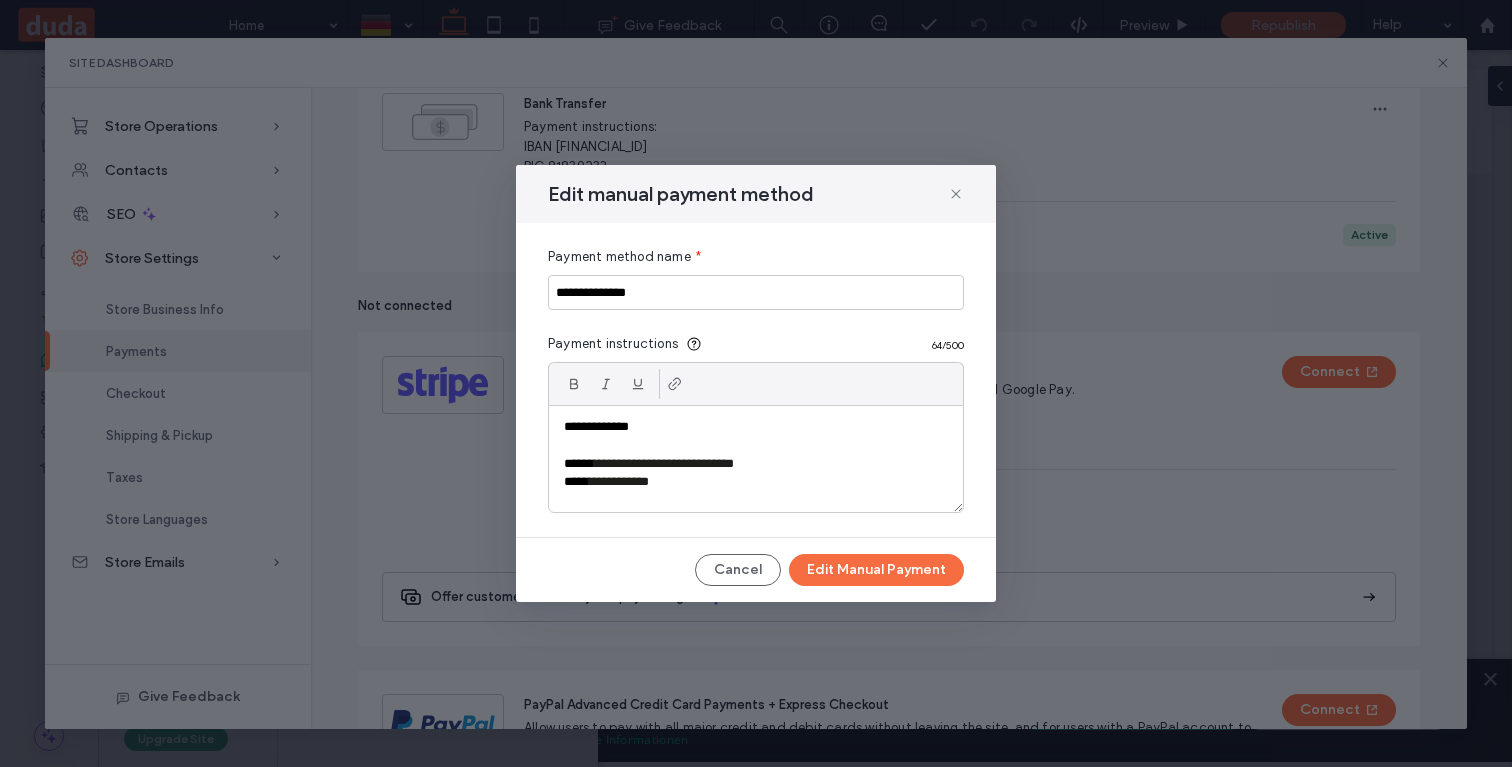 click on "**********" at bounding box center [756, 459] 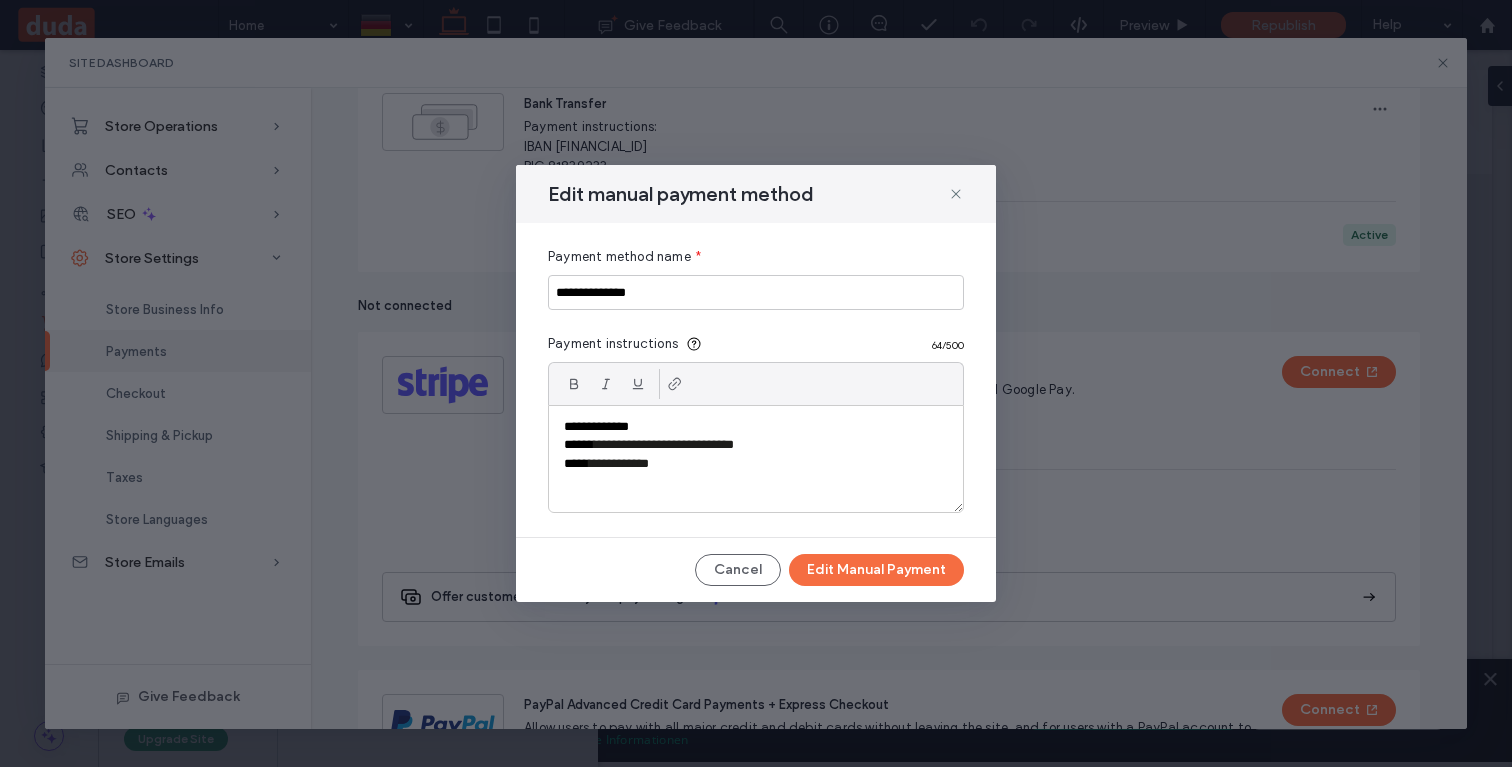 click on "**********" at bounding box center (756, 464) 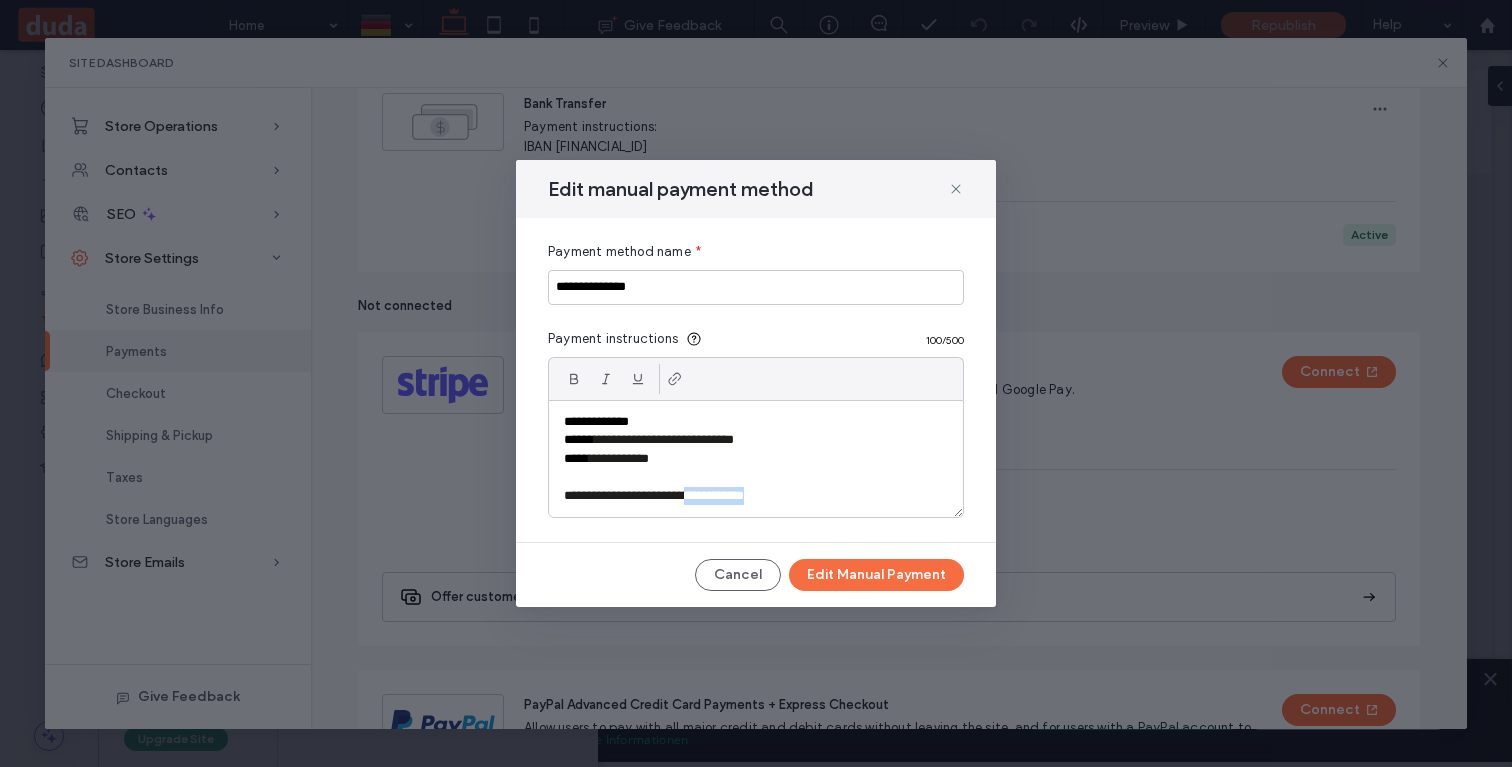 drag, startPoint x: 822, startPoint y: 493, endPoint x: 728, endPoint y: 493, distance: 94 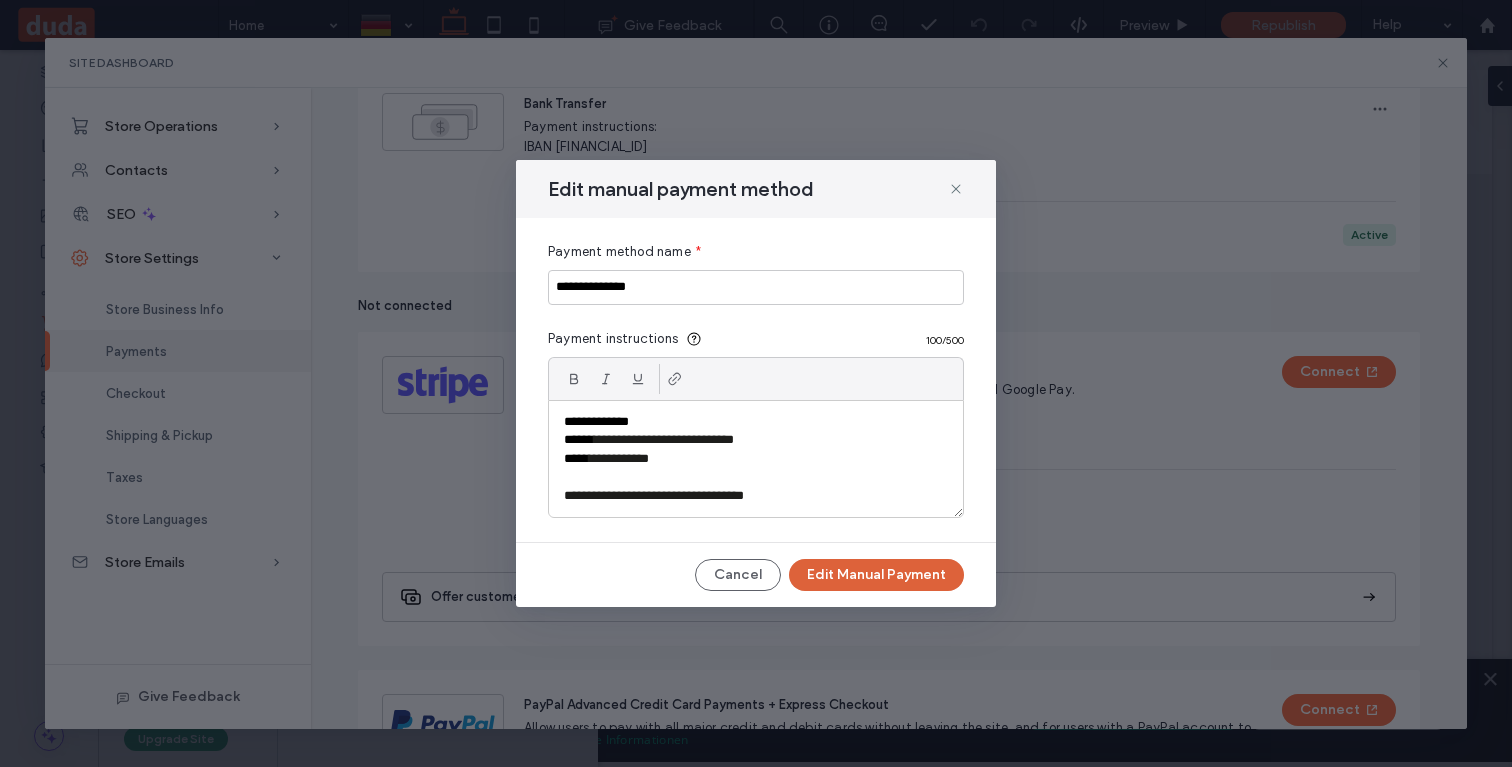 click on "Edit Manual Payment" at bounding box center (876, 575) 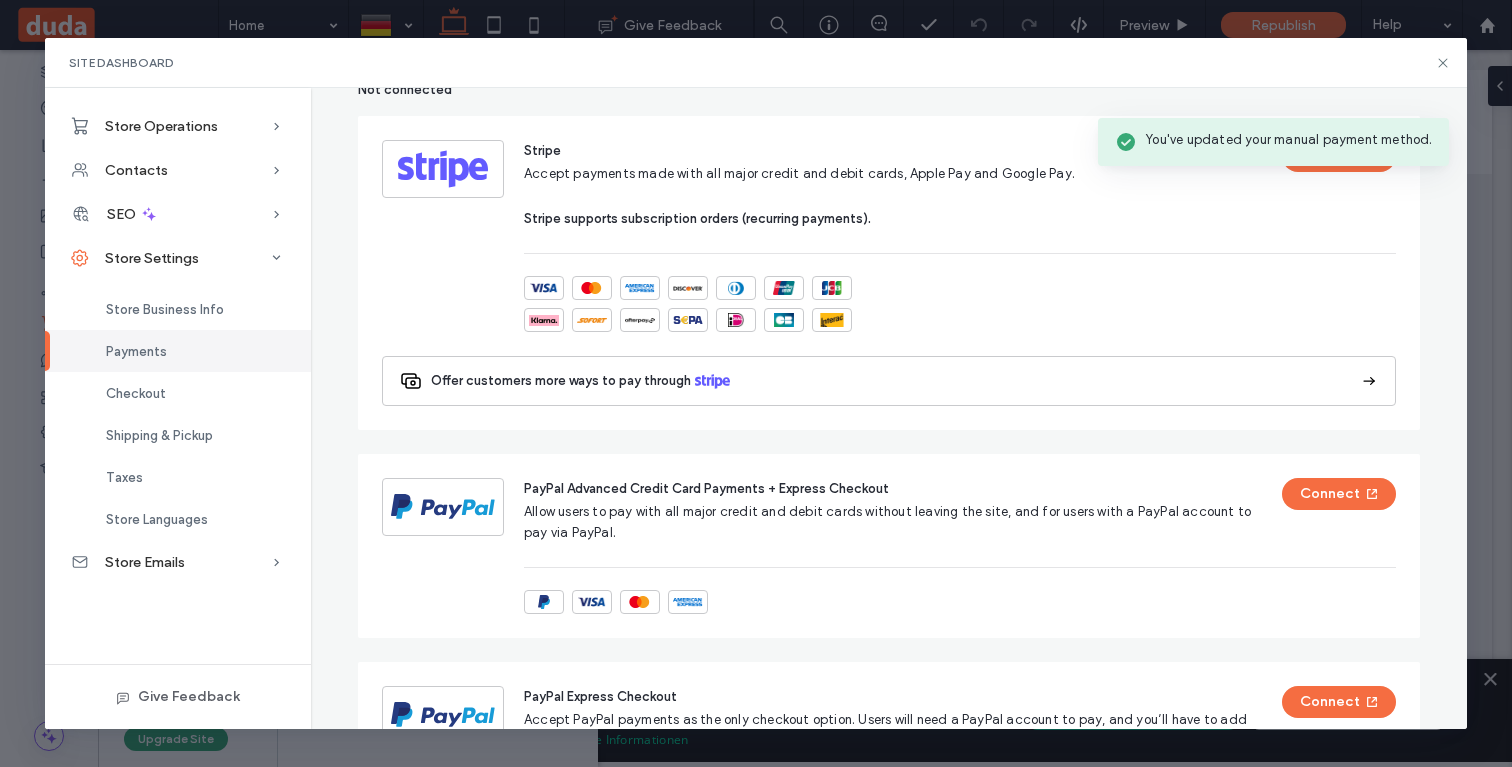scroll, scrollTop: 0, scrollLeft: 0, axis: both 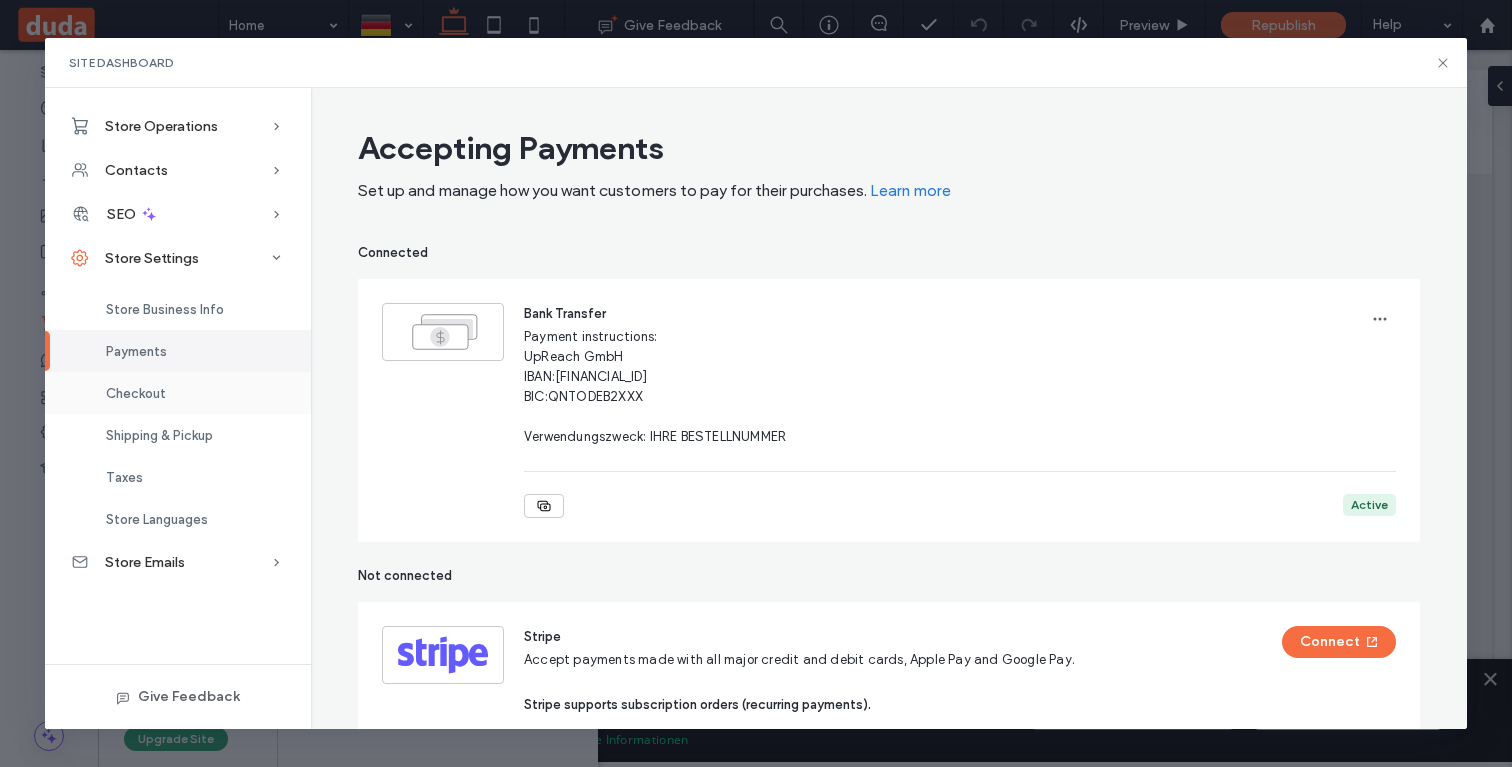 click on "Checkout" at bounding box center (136, 393) 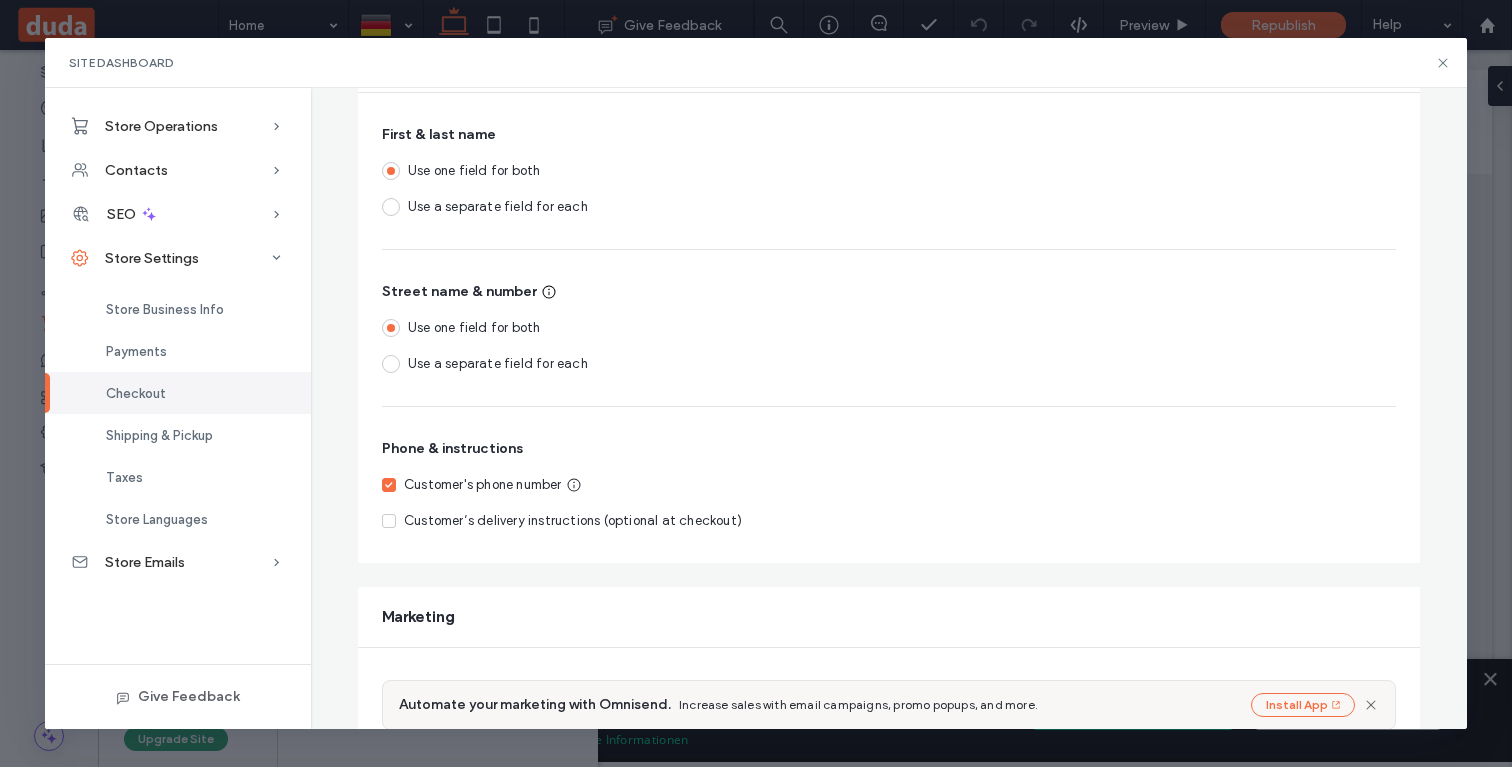 scroll, scrollTop: 504, scrollLeft: 0, axis: vertical 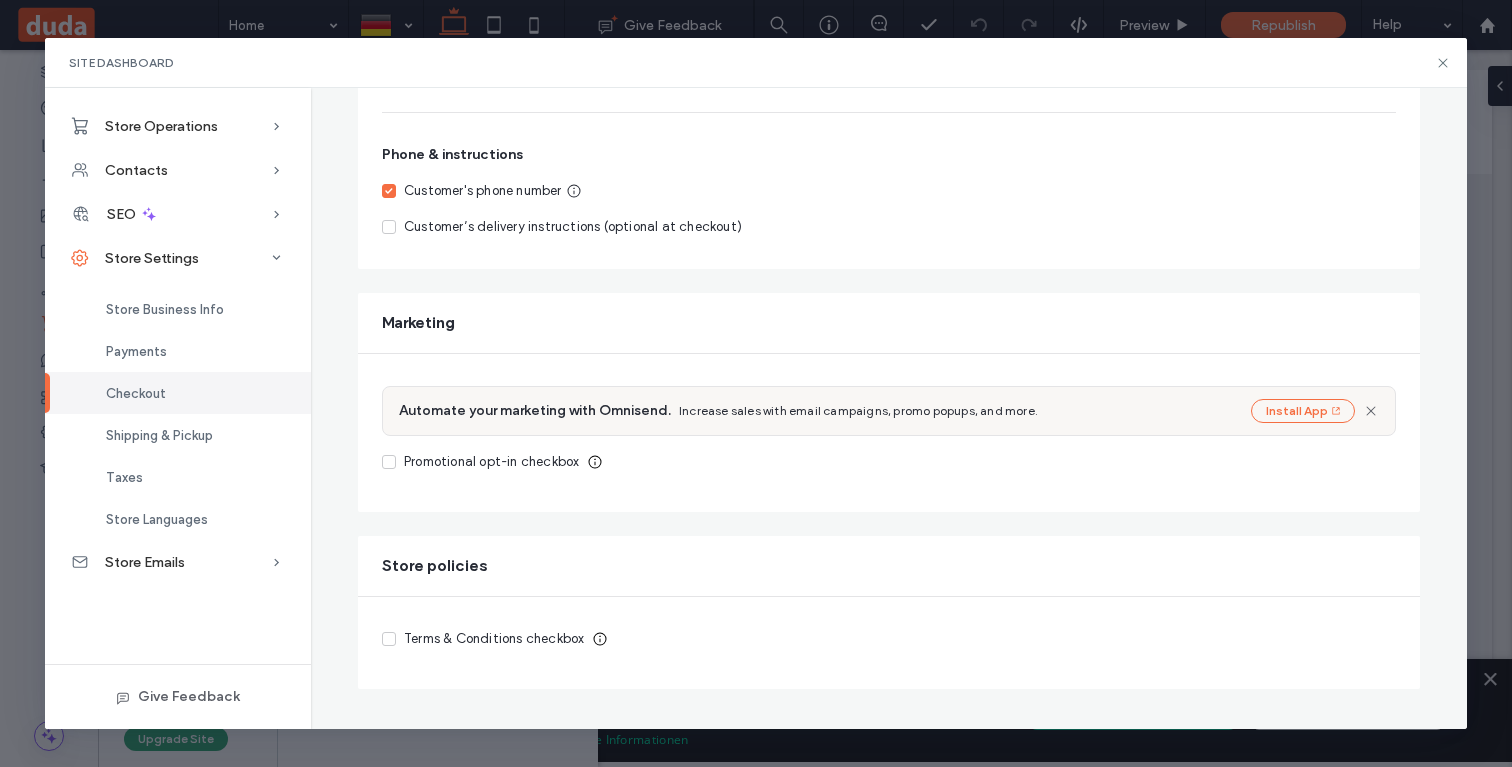 click 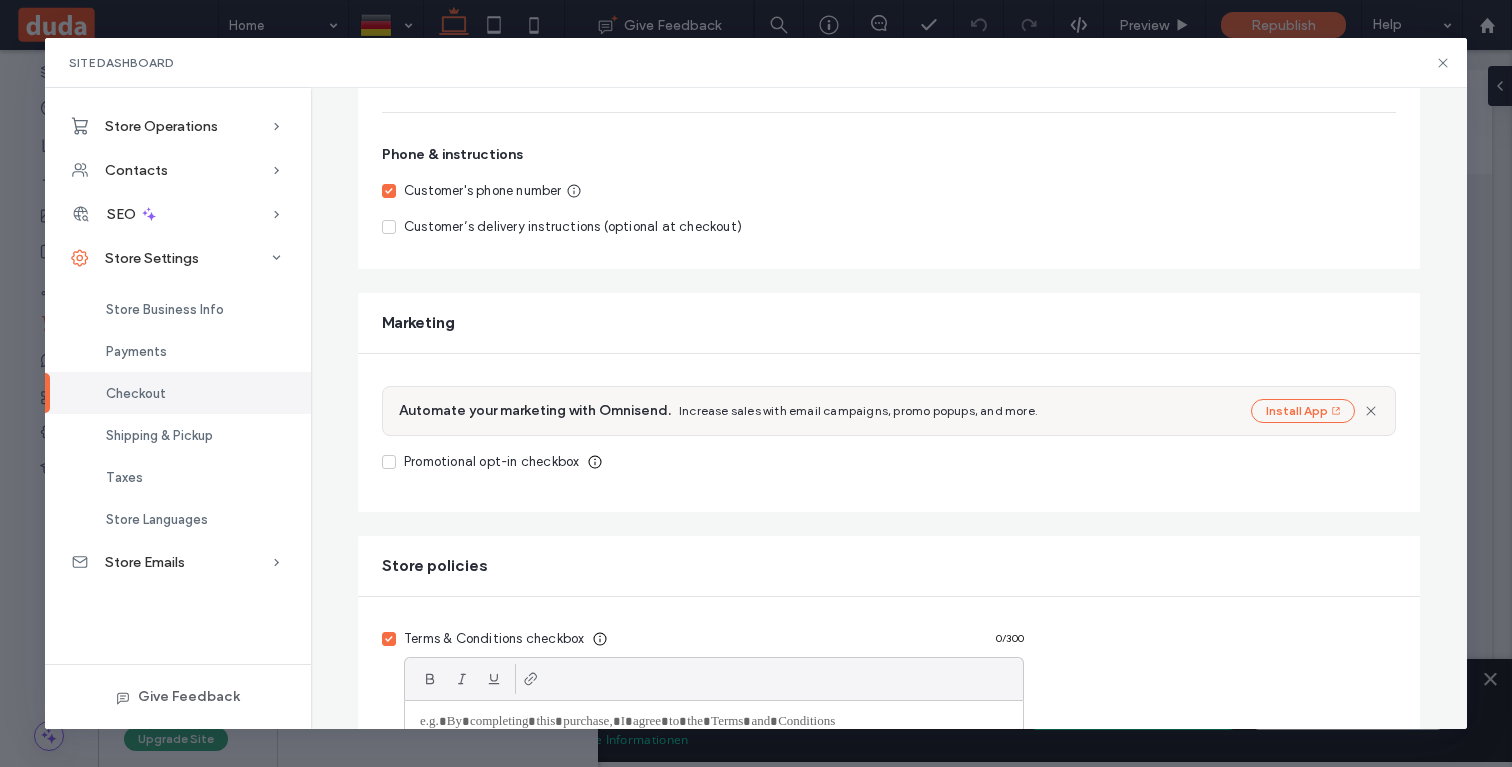 scroll, scrollTop: 655, scrollLeft: 0, axis: vertical 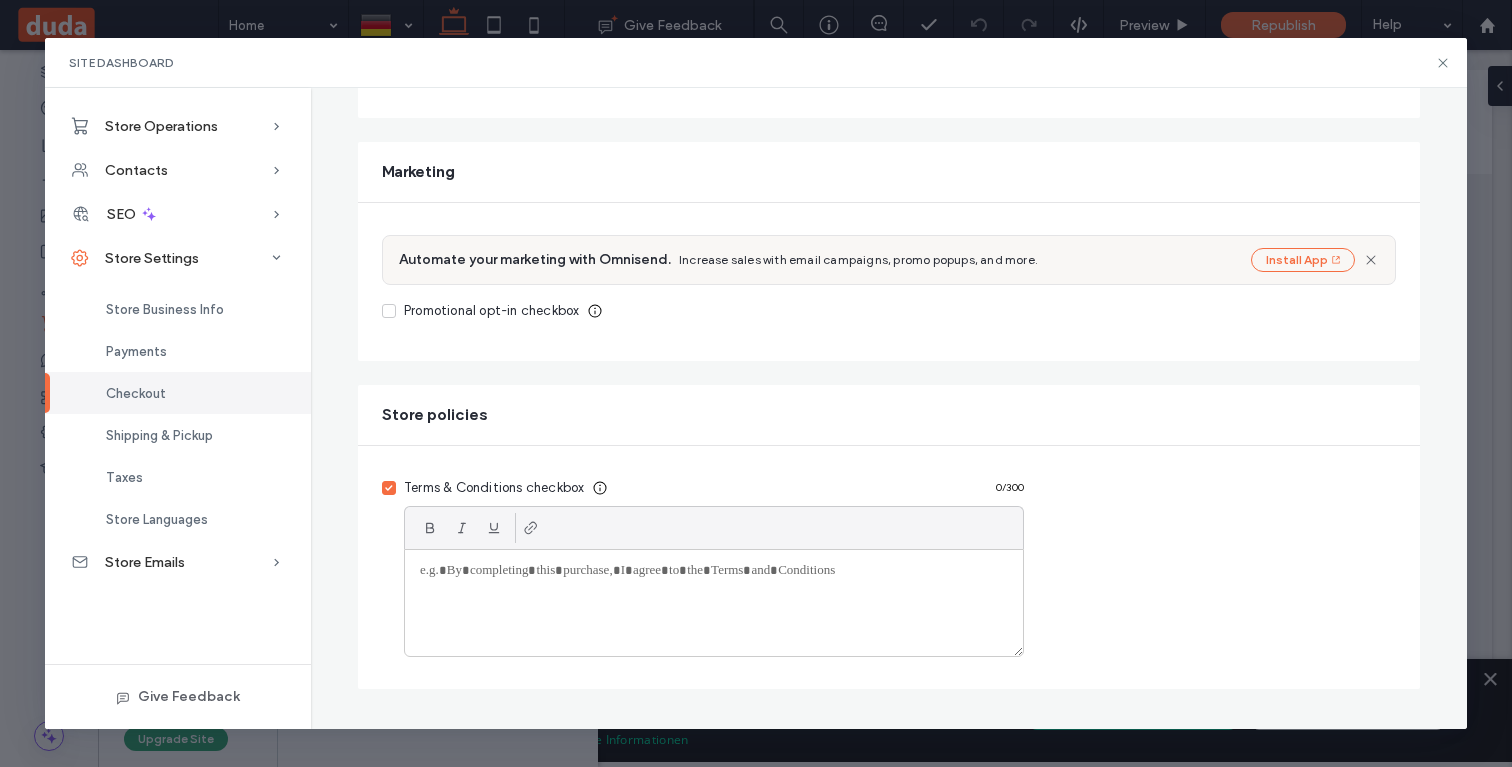 click at bounding box center [714, 603] 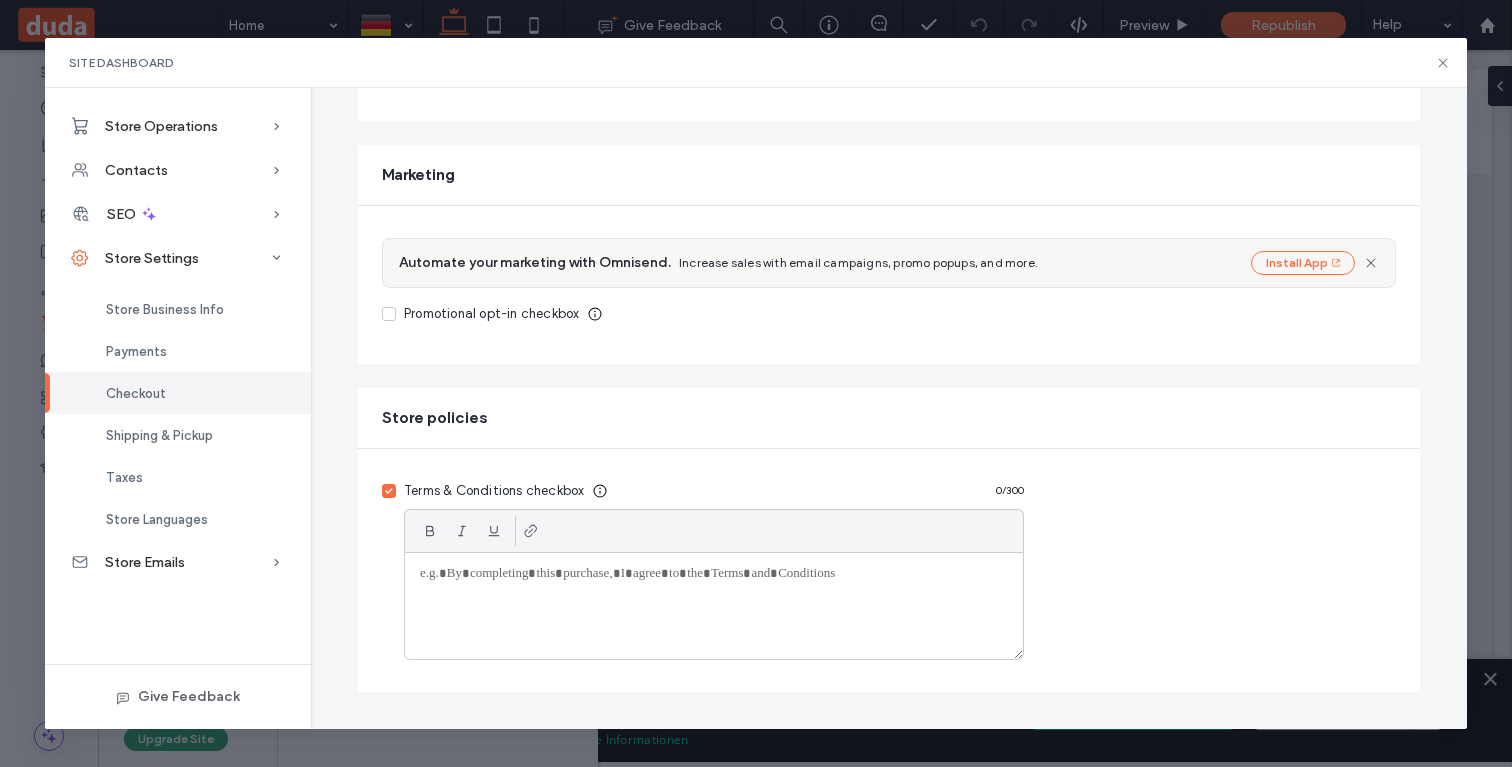 scroll, scrollTop: 655, scrollLeft: 0, axis: vertical 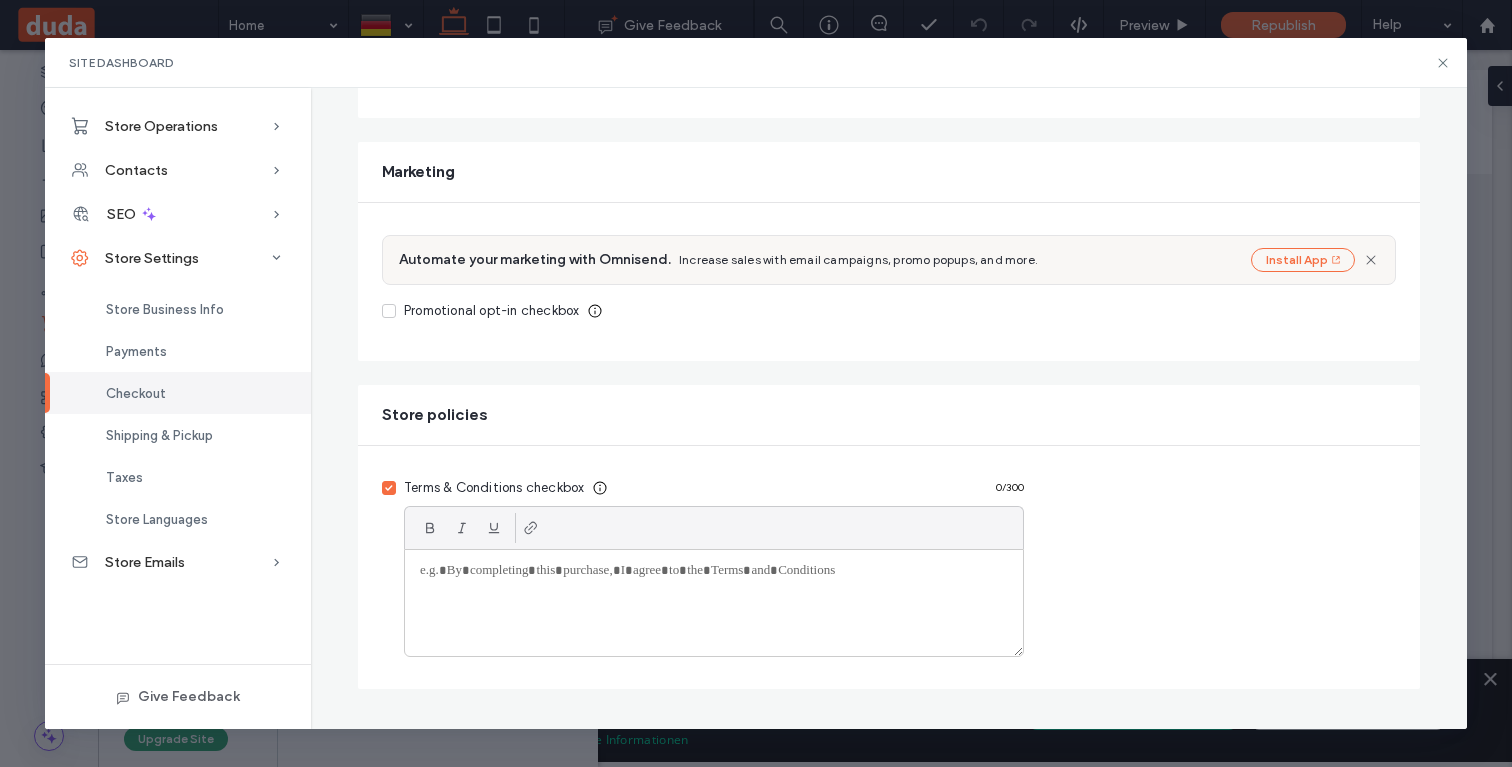 click at bounding box center [714, 603] 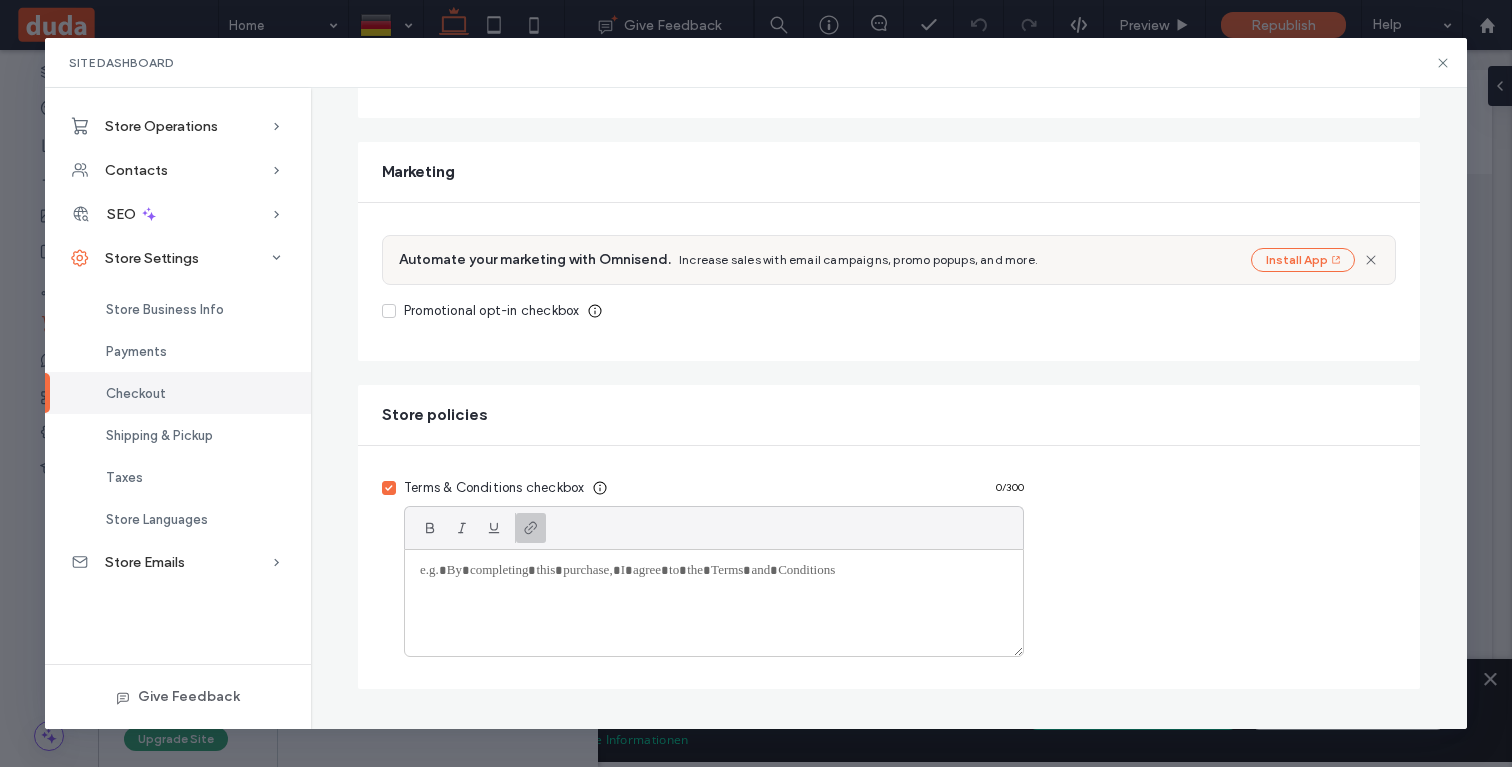click 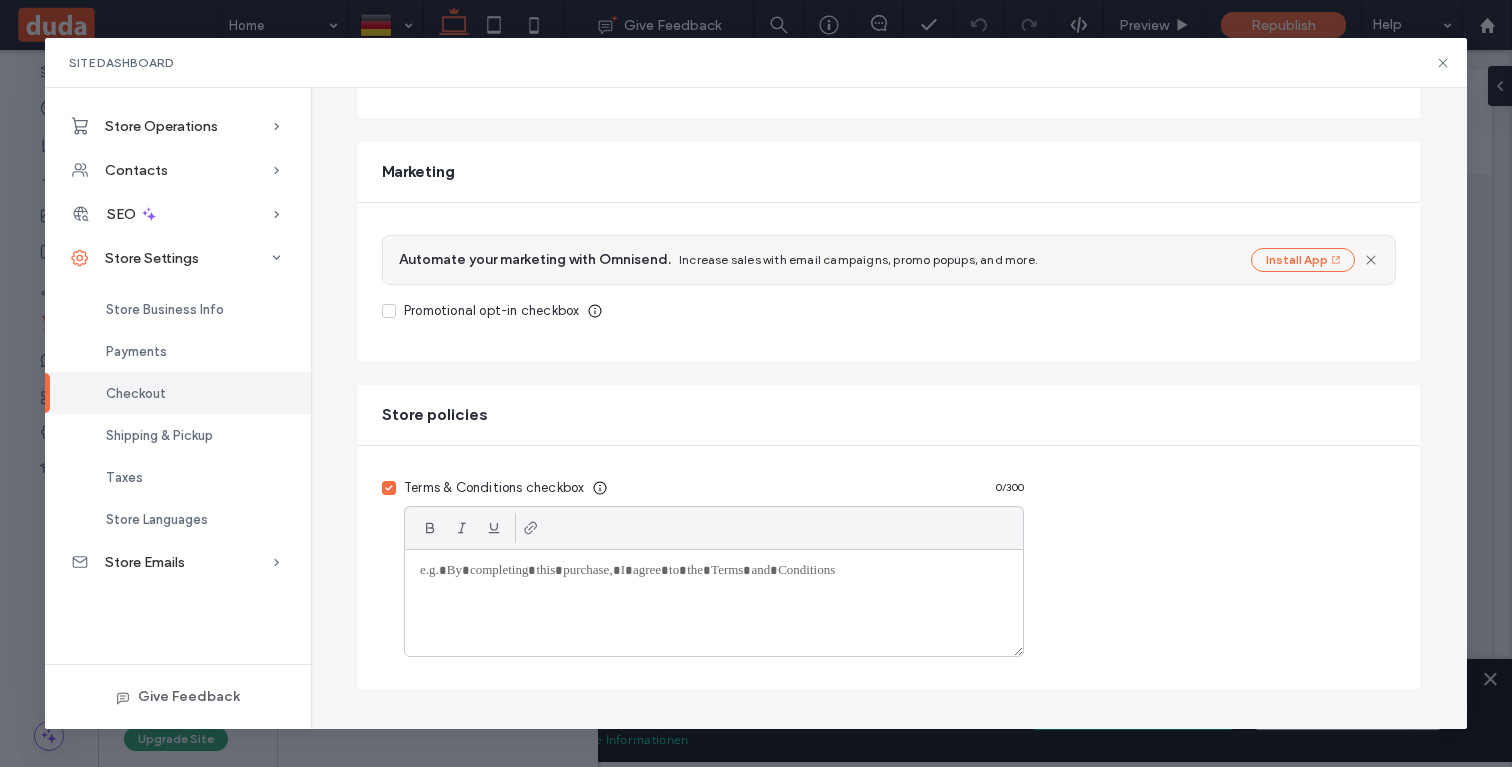 click at bounding box center (714, 603) 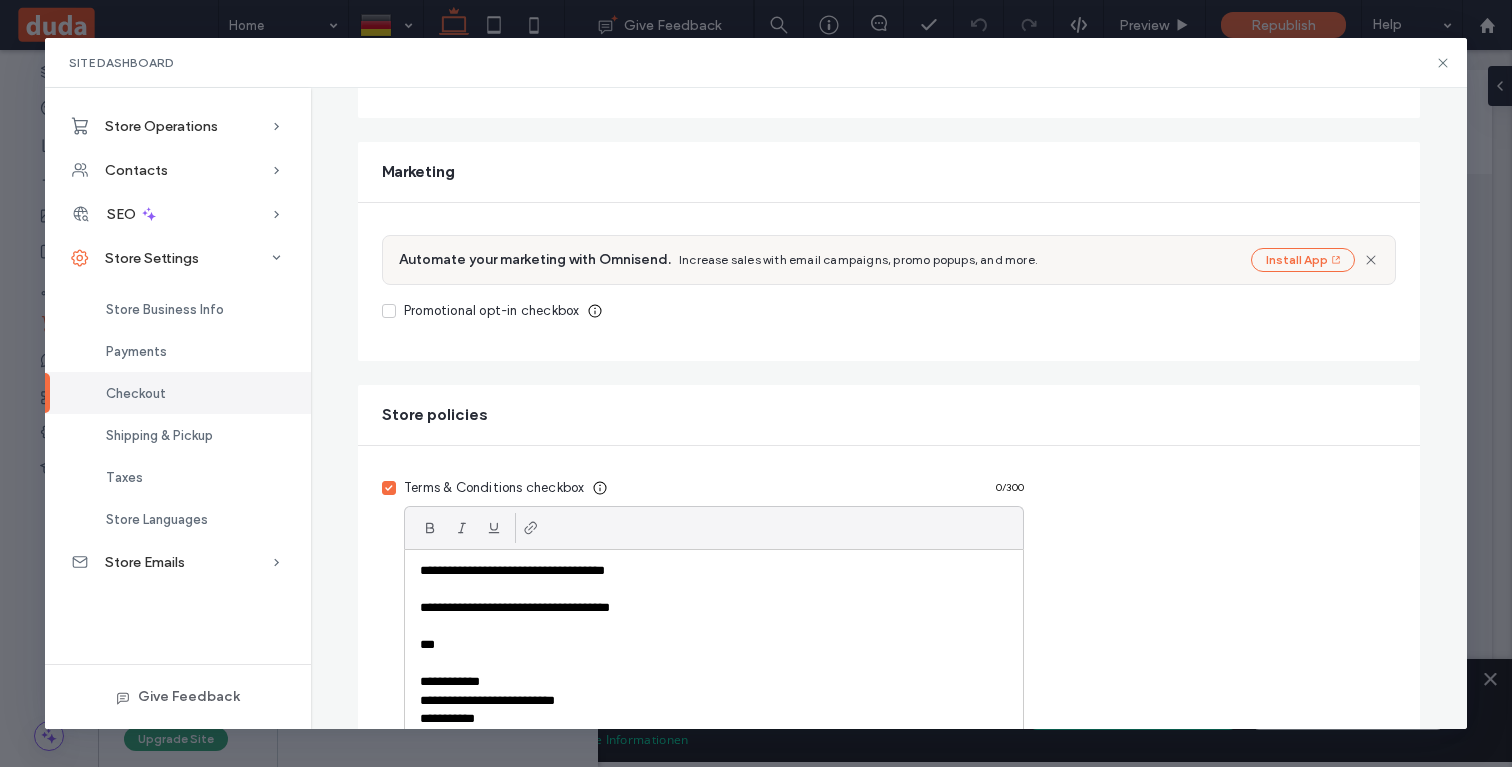 scroll, scrollTop: 0, scrollLeft: 0, axis: both 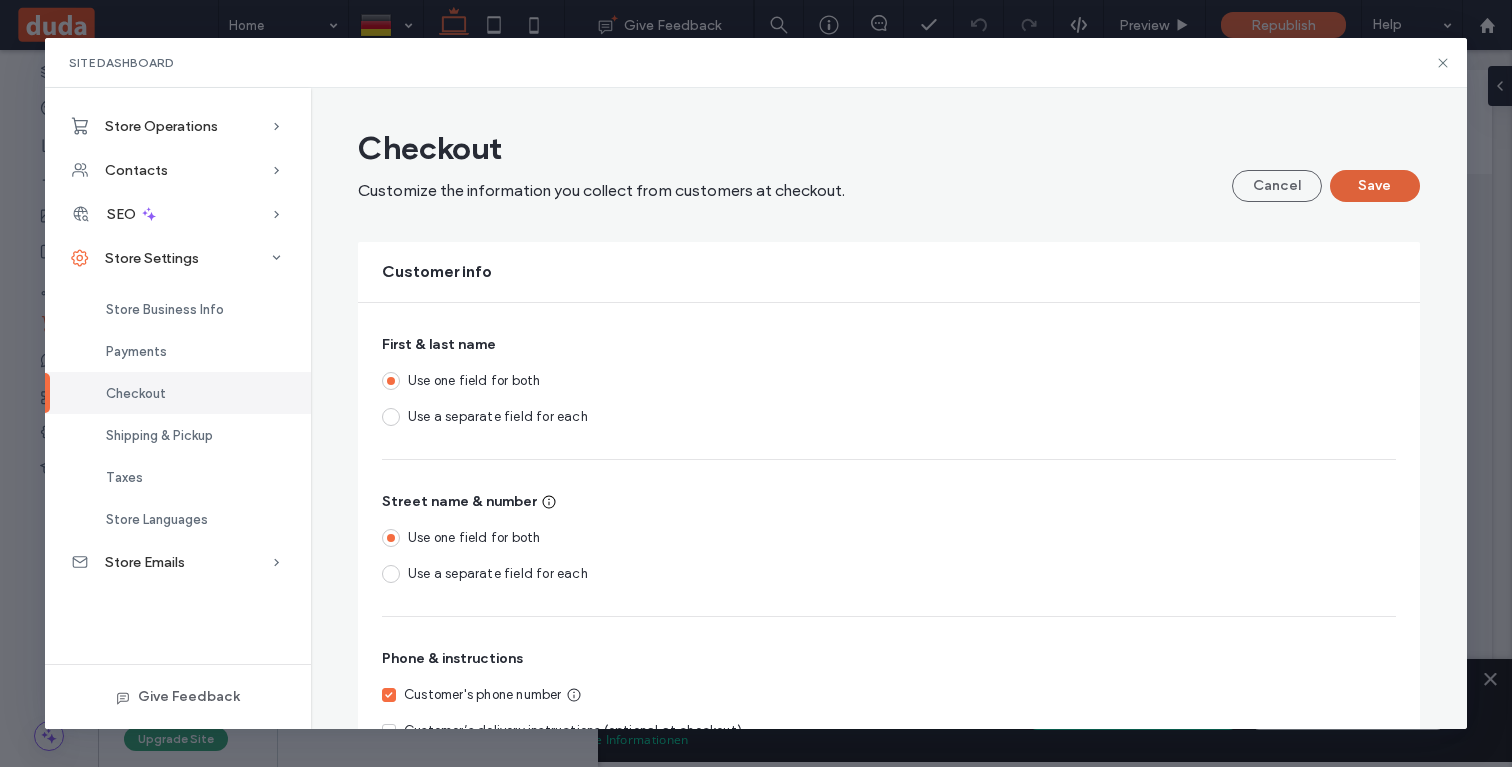 click on "Save" at bounding box center [1375, 186] 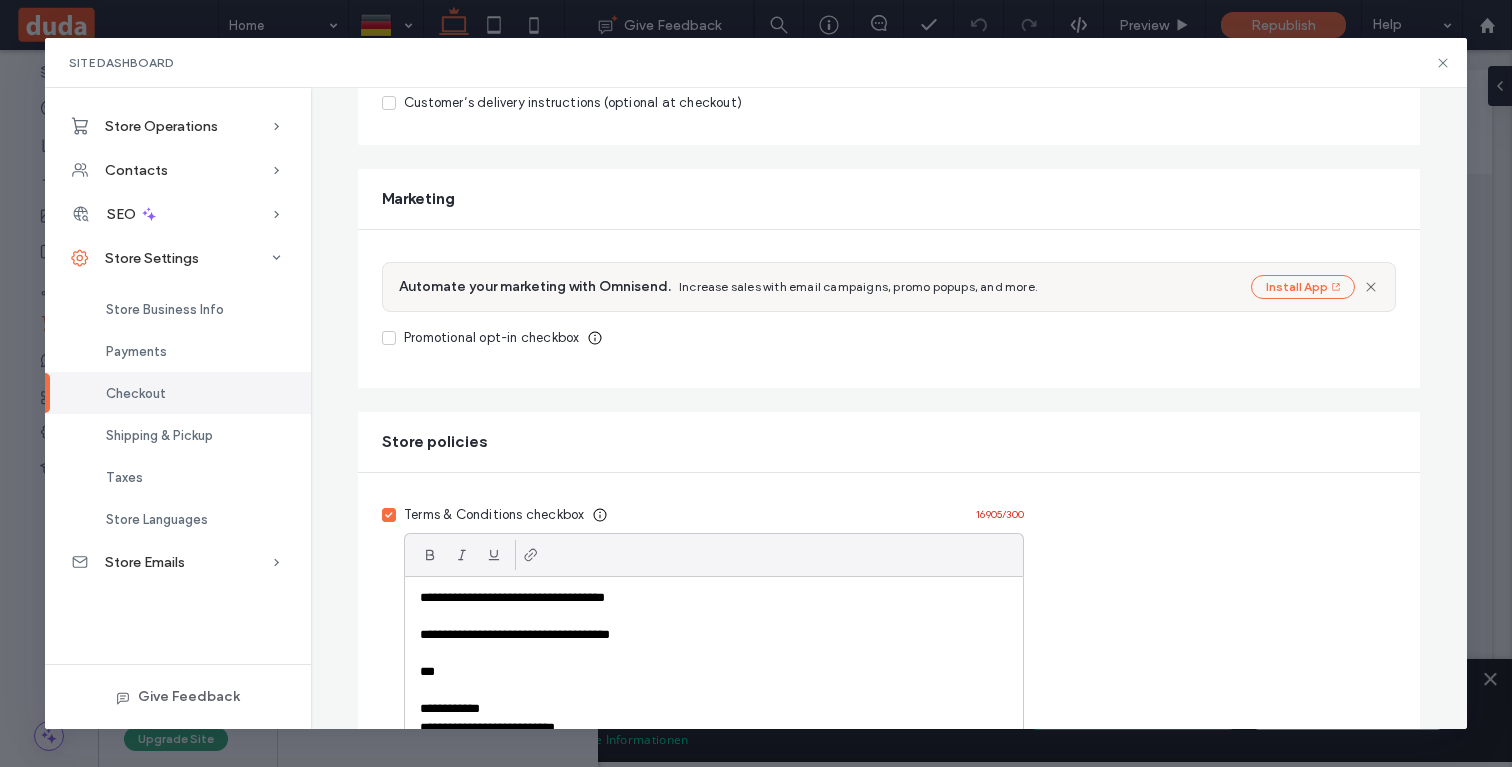 scroll, scrollTop: 599, scrollLeft: 0, axis: vertical 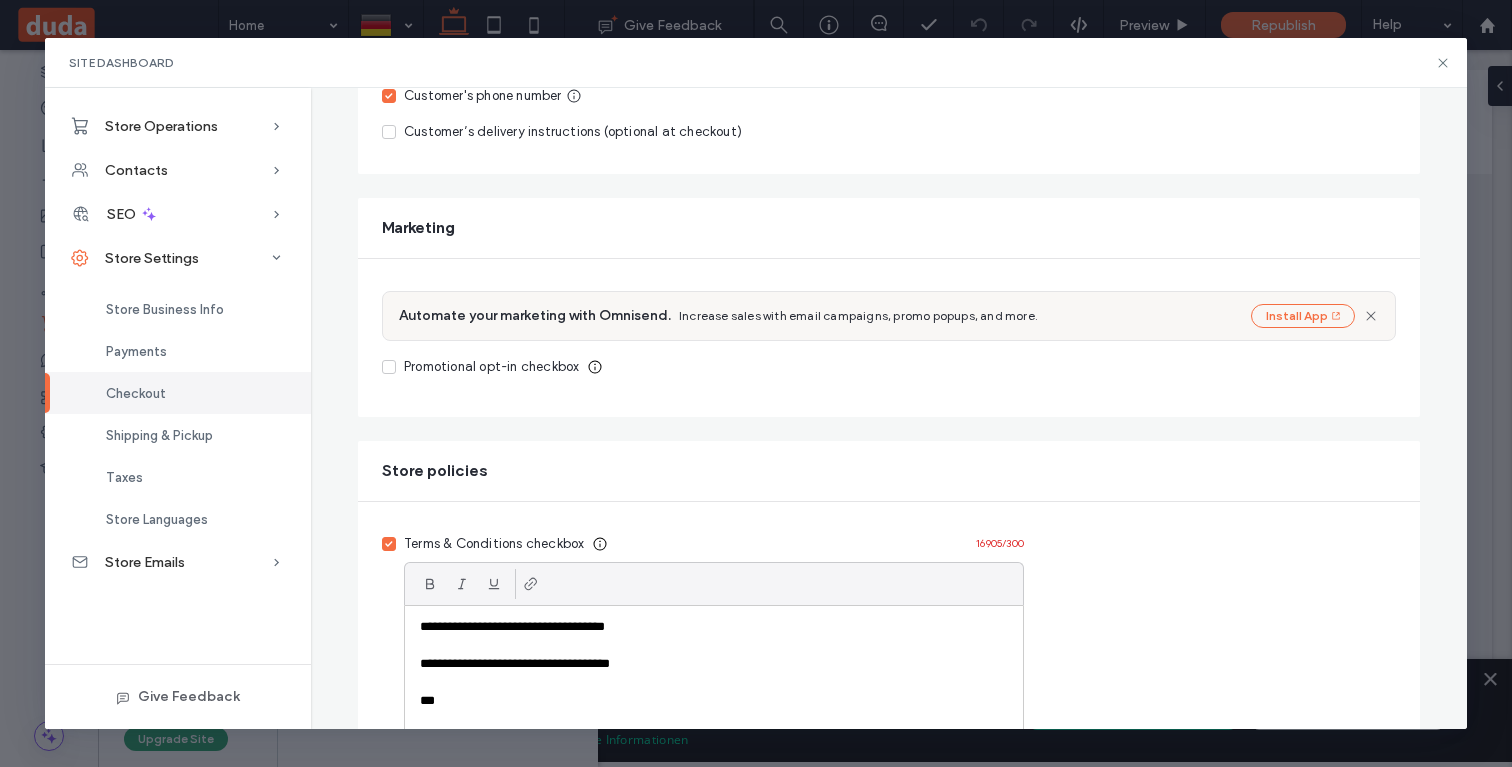 click 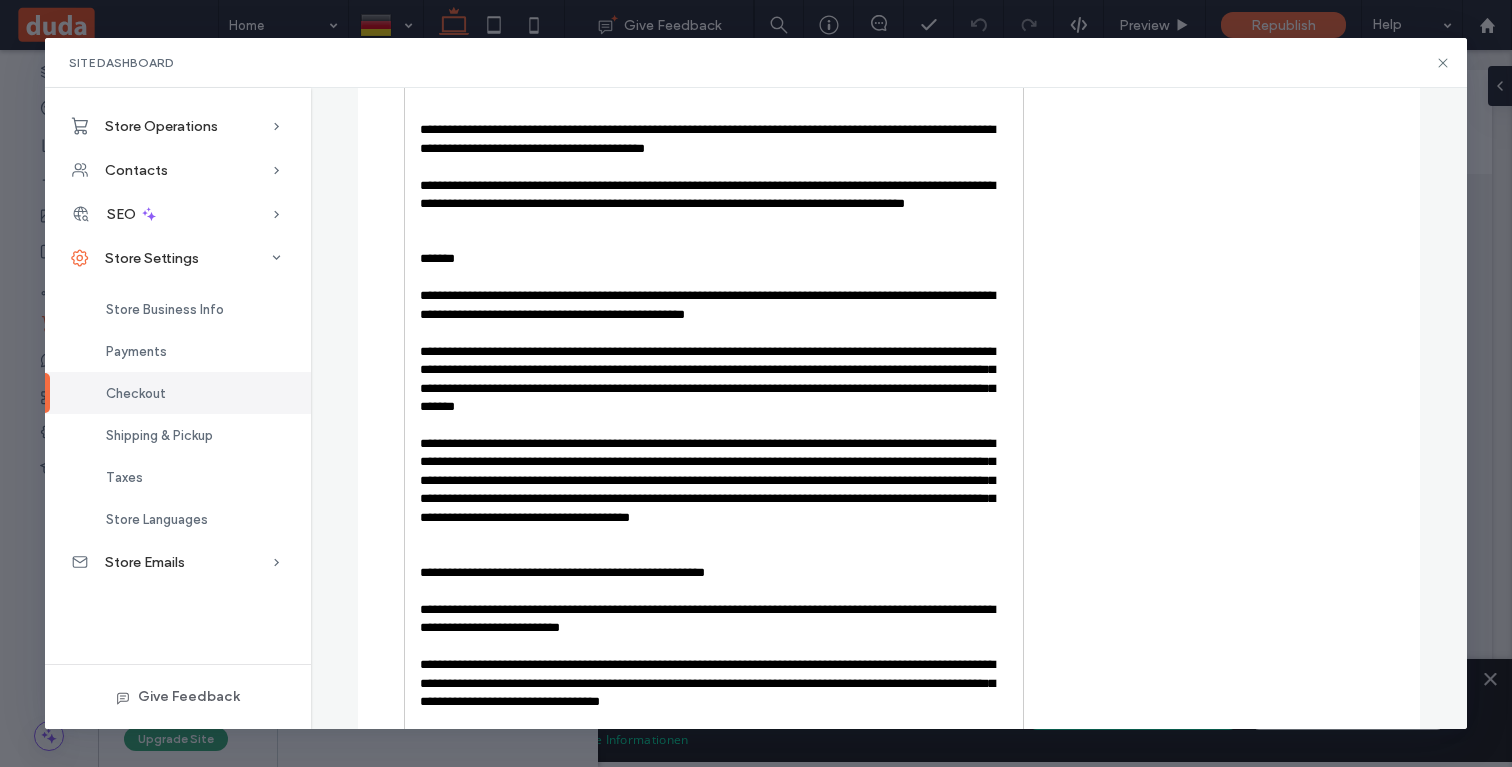 scroll, scrollTop: 6314, scrollLeft: 0, axis: vertical 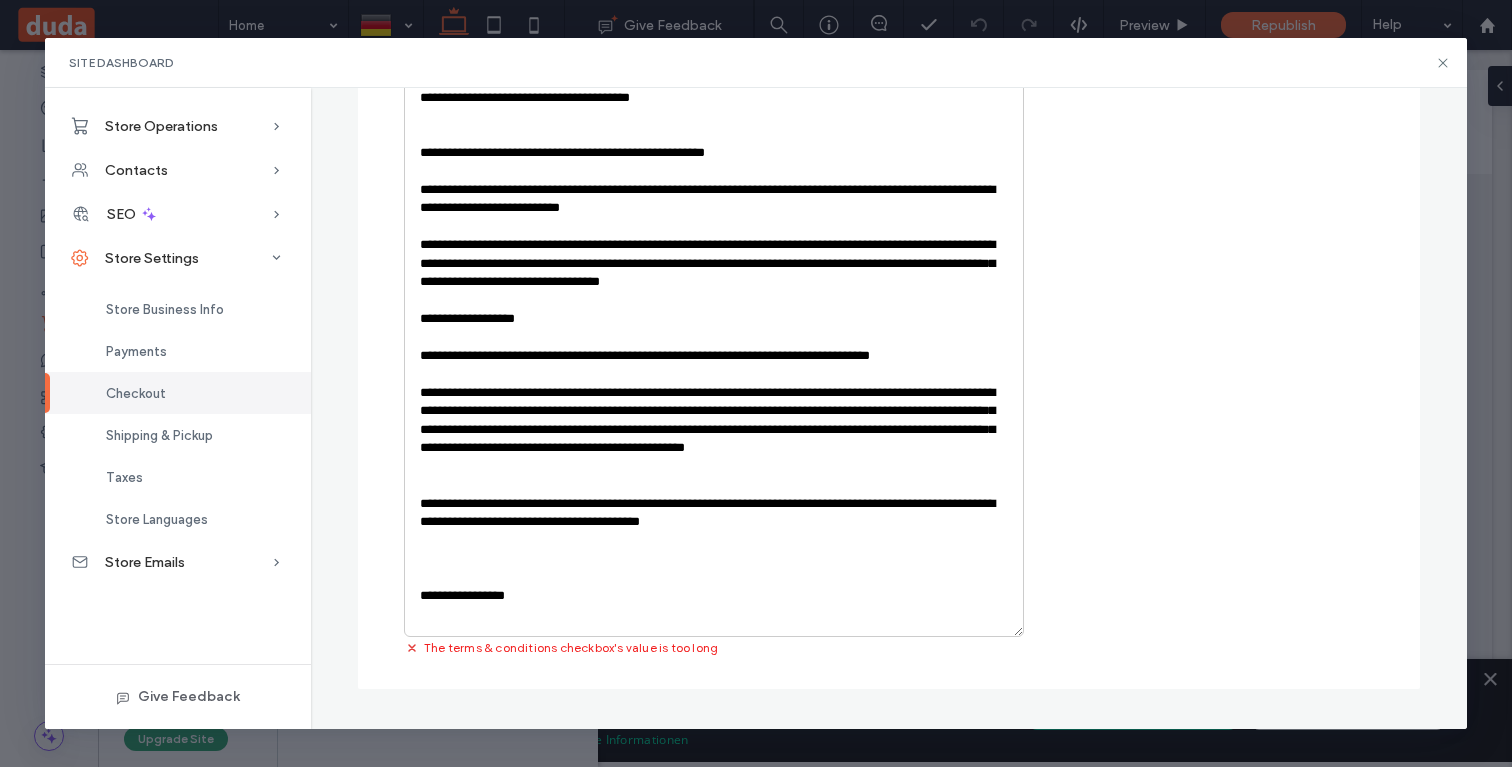click at bounding box center [714, 614] 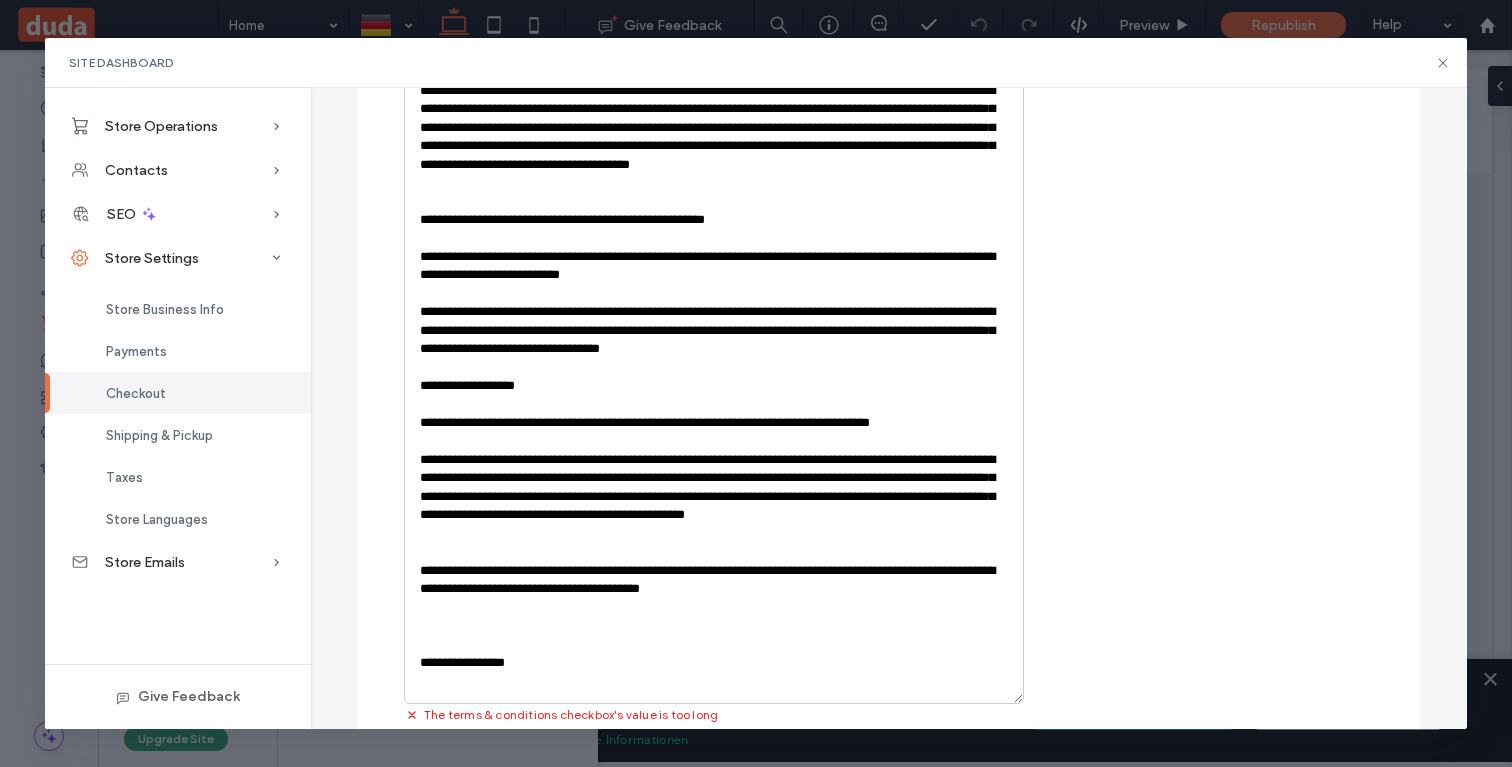scroll, scrollTop: 6237, scrollLeft: 0, axis: vertical 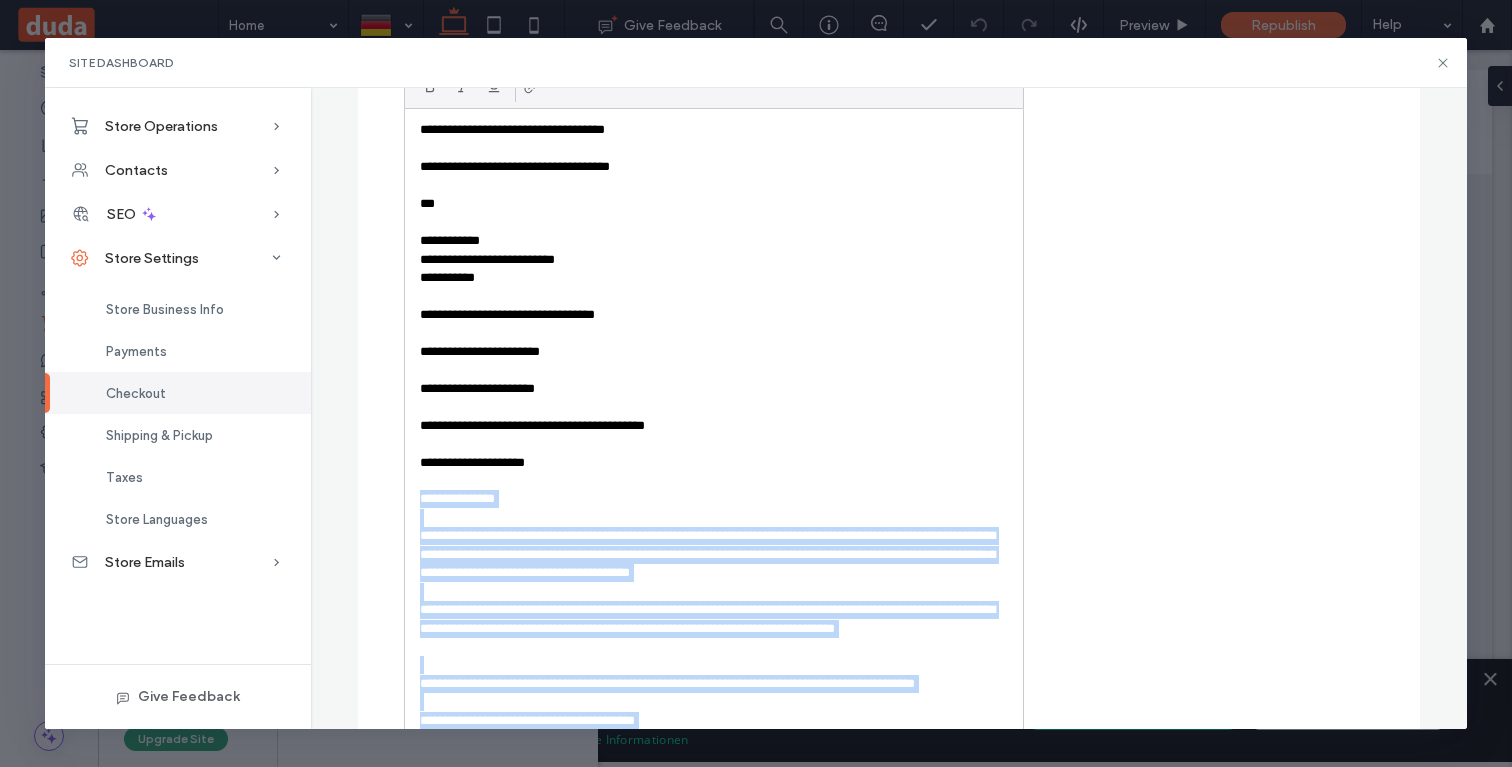 drag, startPoint x: 540, startPoint y: 675, endPoint x: 411, endPoint y: 499, distance: 218.2132 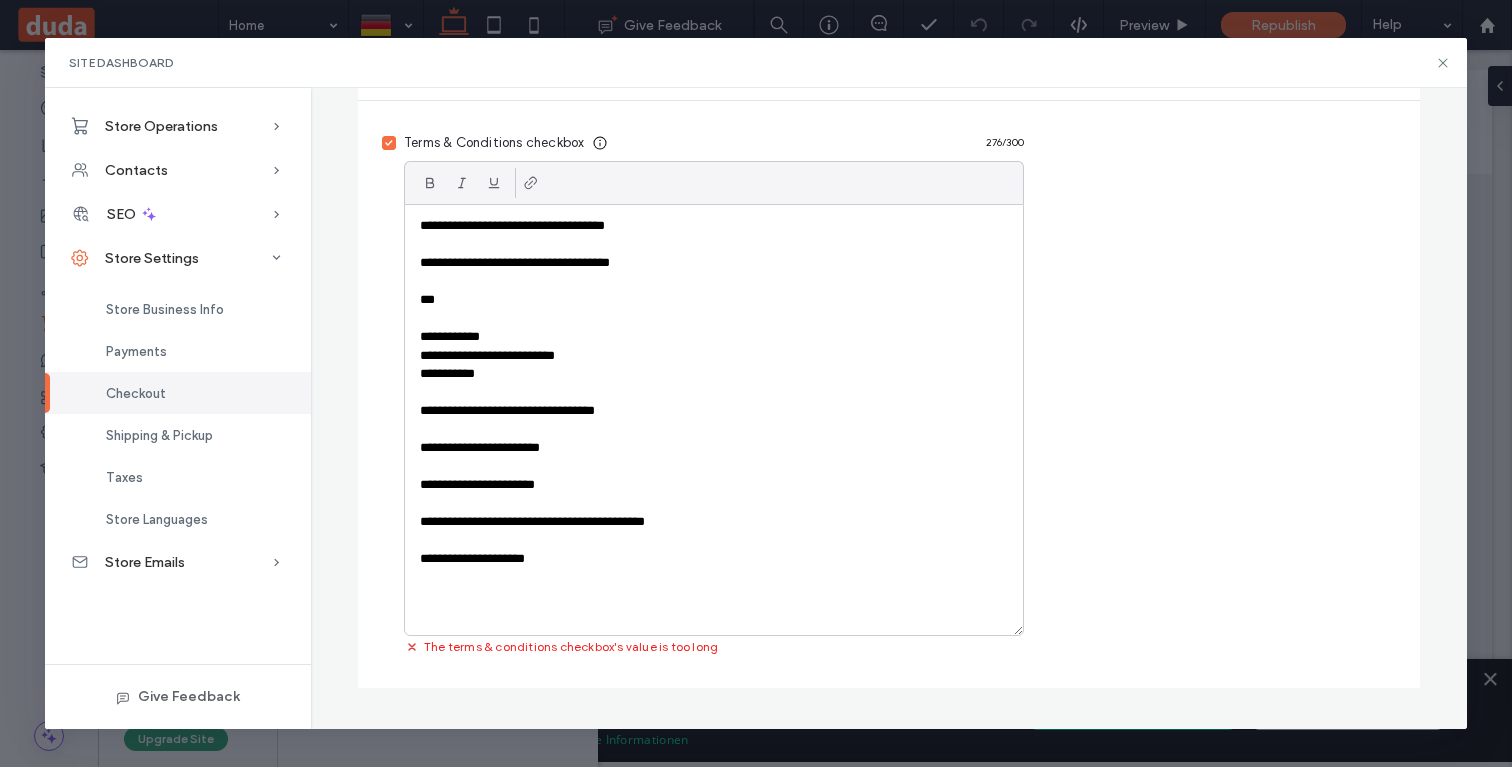 scroll, scrollTop: 999, scrollLeft: 0, axis: vertical 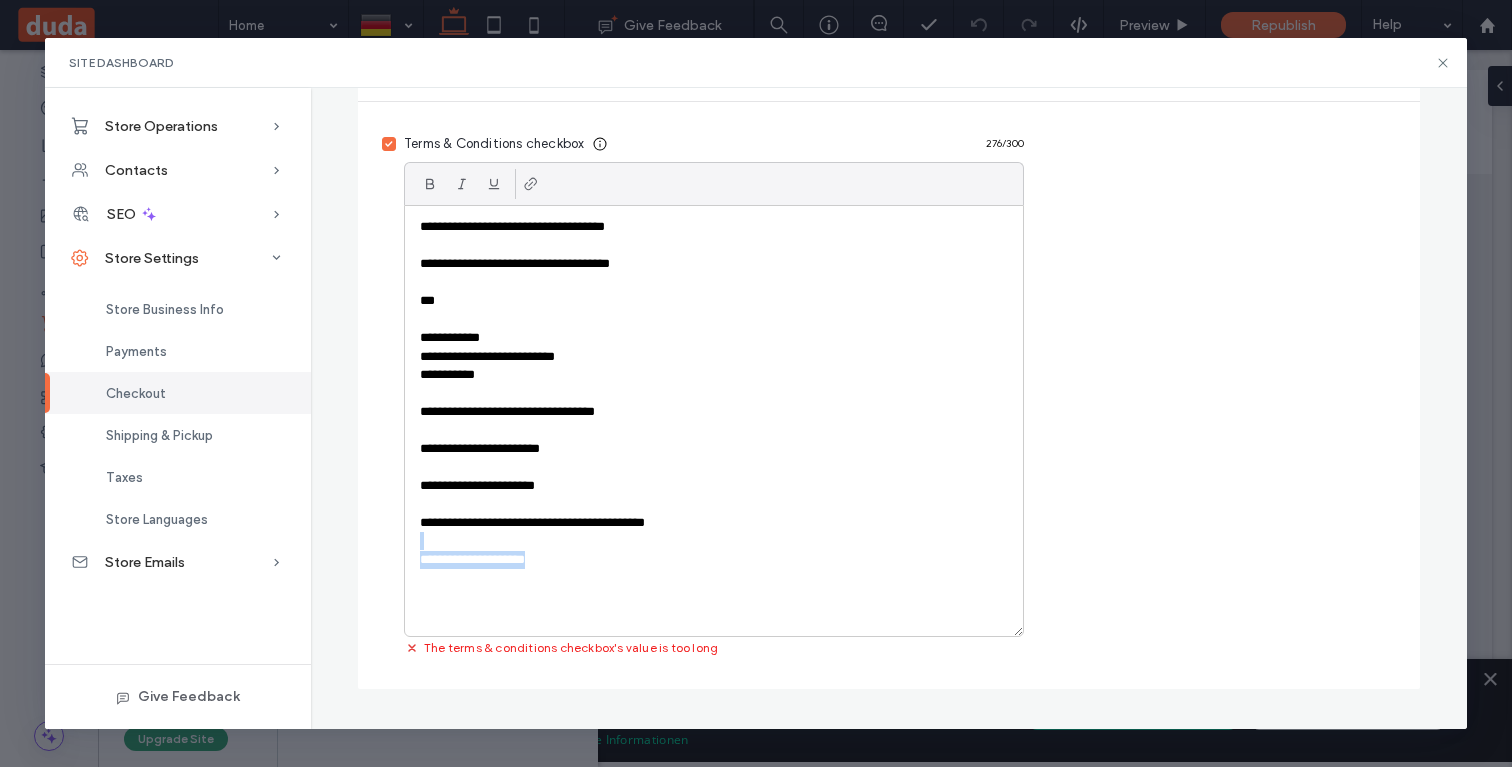 drag, startPoint x: 573, startPoint y: 554, endPoint x: 432, endPoint y: 552, distance: 141.01419 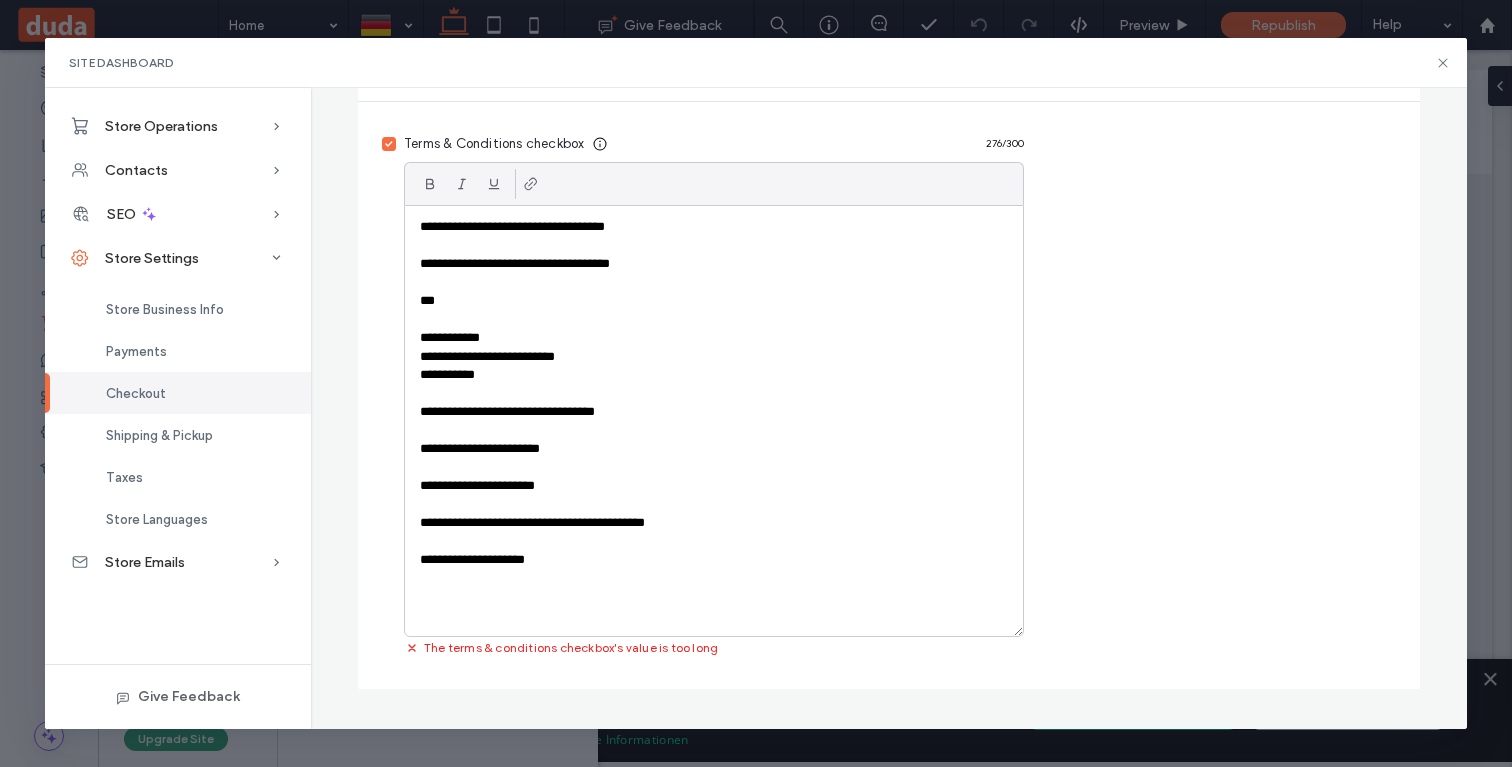 click on "**********" at bounding box center (714, 421) 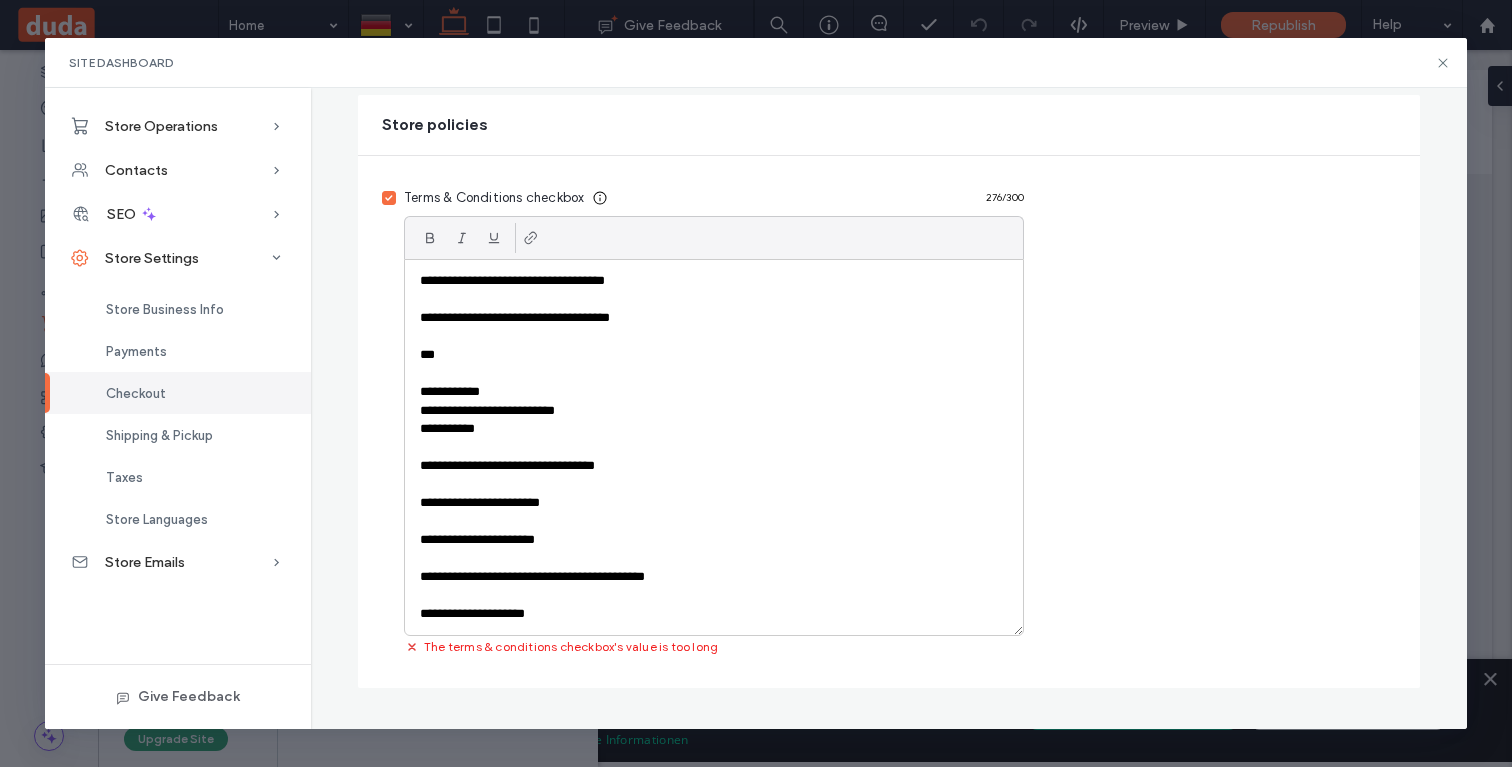 scroll, scrollTop: 944, scrollLeft: 0, axis: vertical 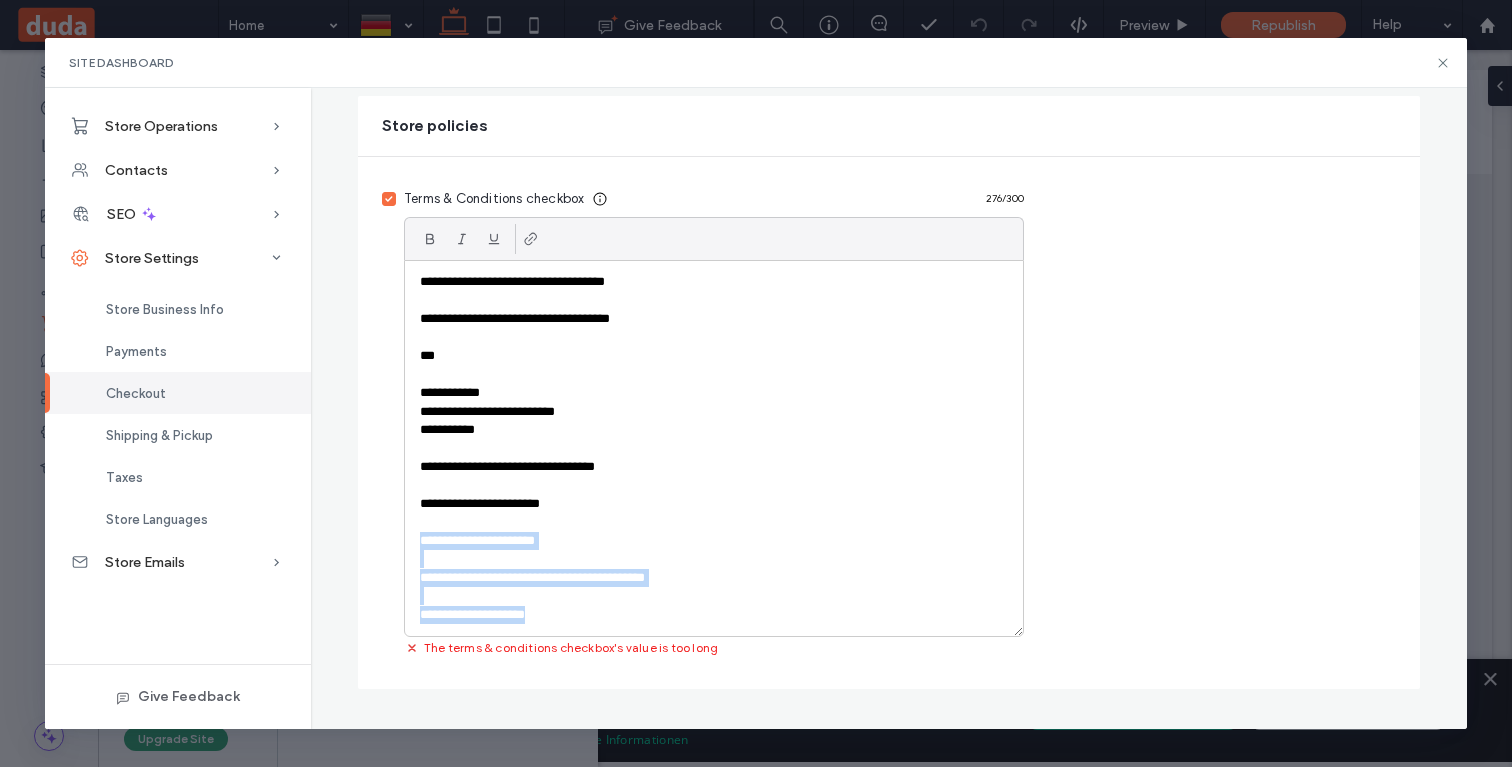 drag, startPoint x: 588, startPoint y: 610, endPoint x: 392, endPoint y: 540, distance: 208.12497 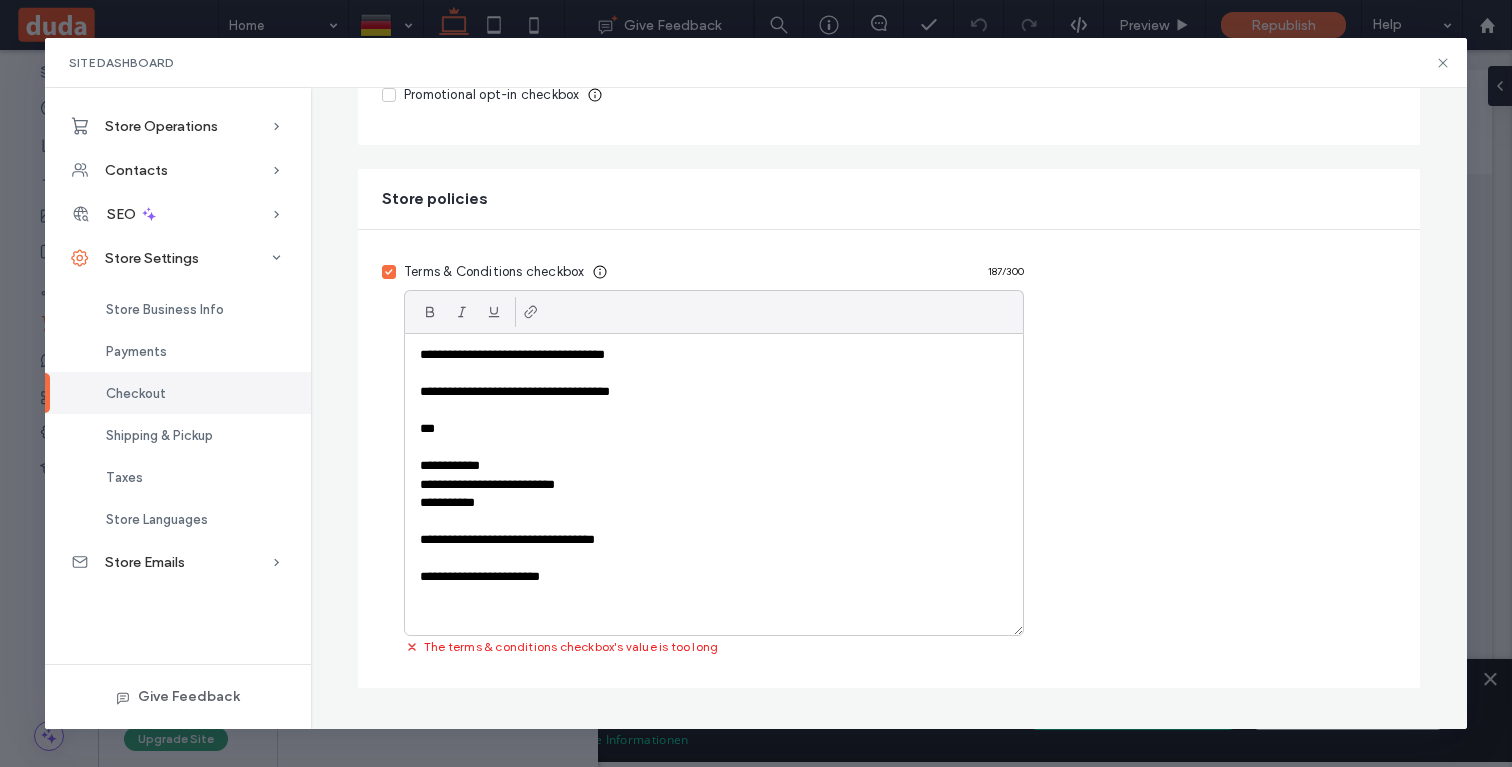 scroll, scrollTop: 870, scrollLeft: 0, axis: vertical 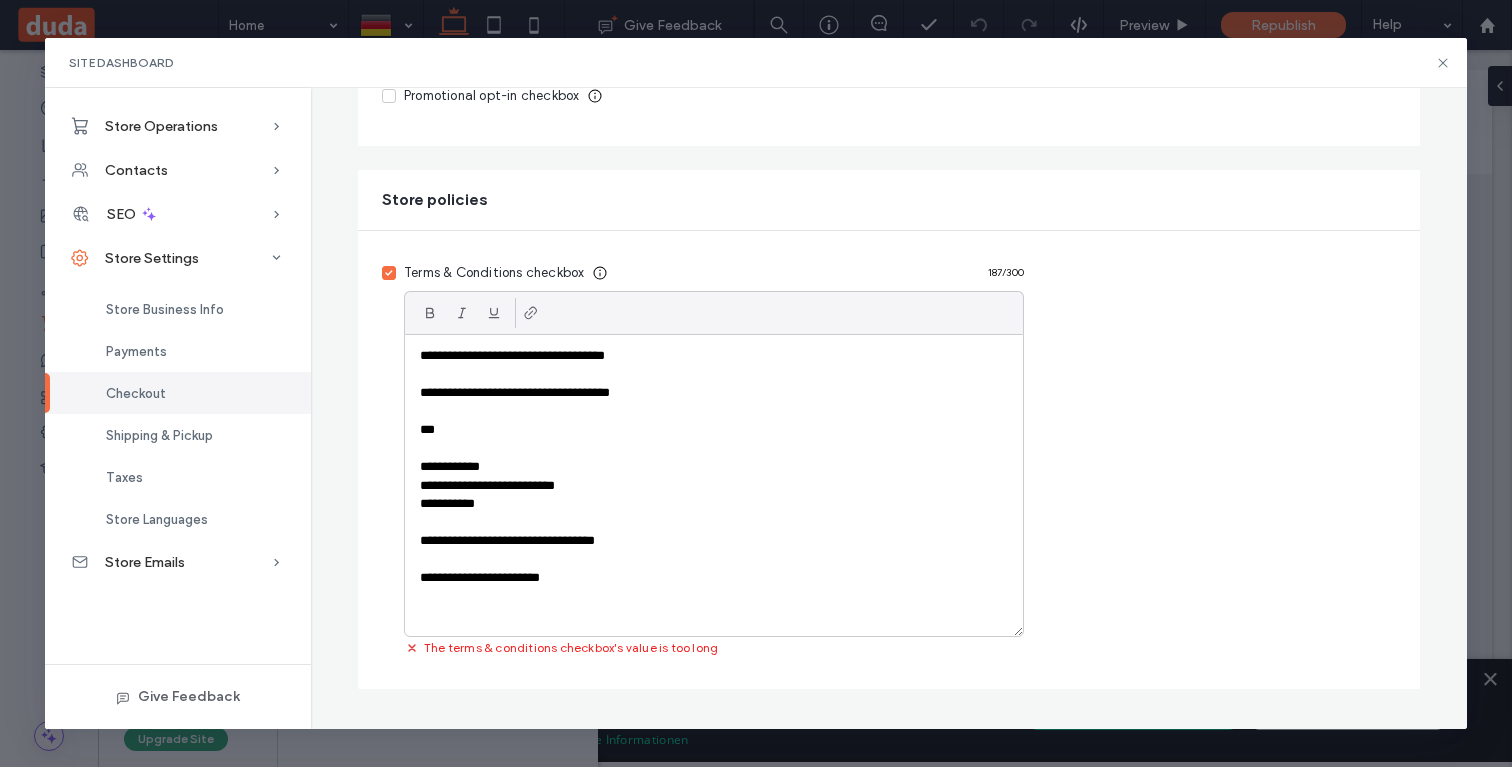 click at bounding box center [714, 559] 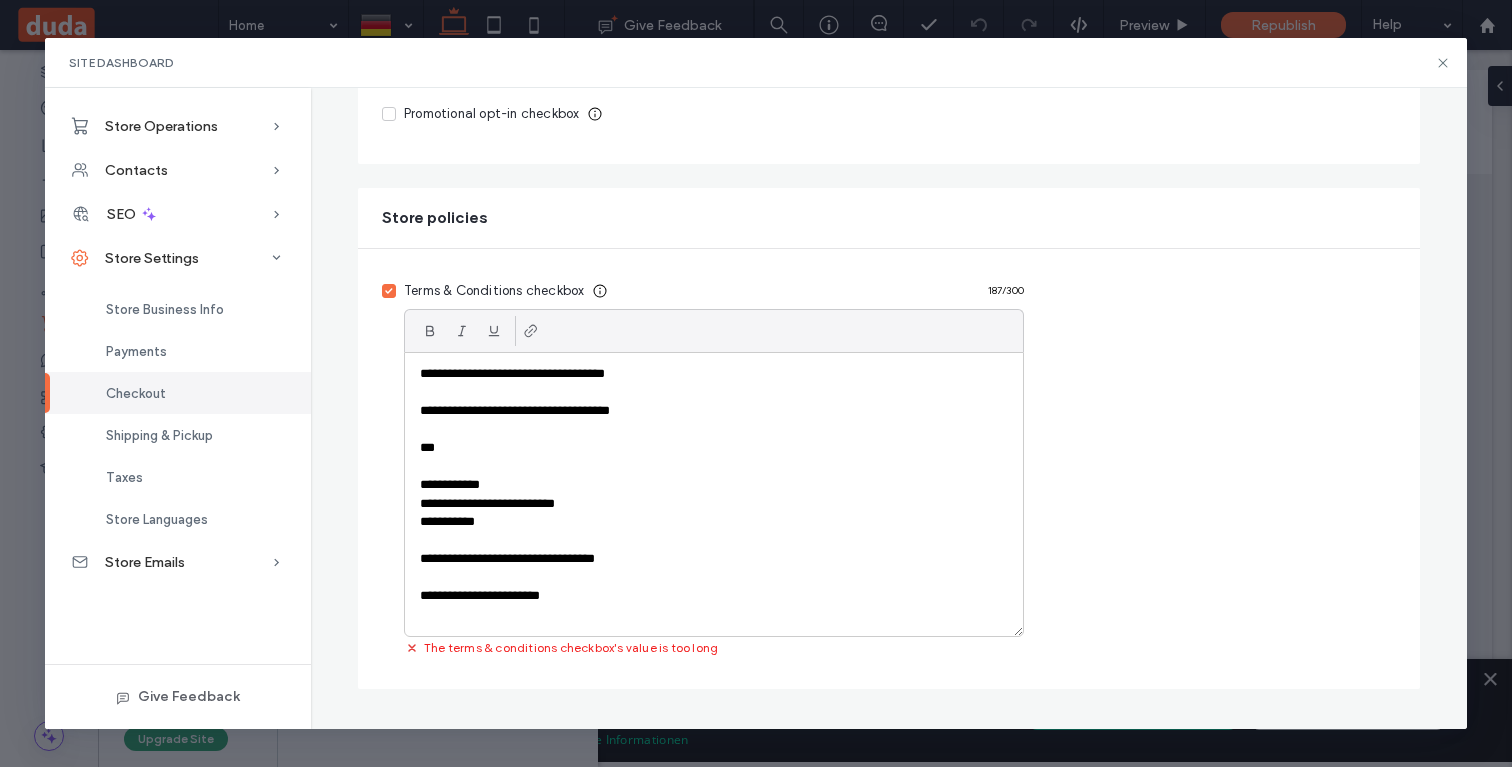scroll, scrollTop: 833, scrollLeft: 0, axis: vertical 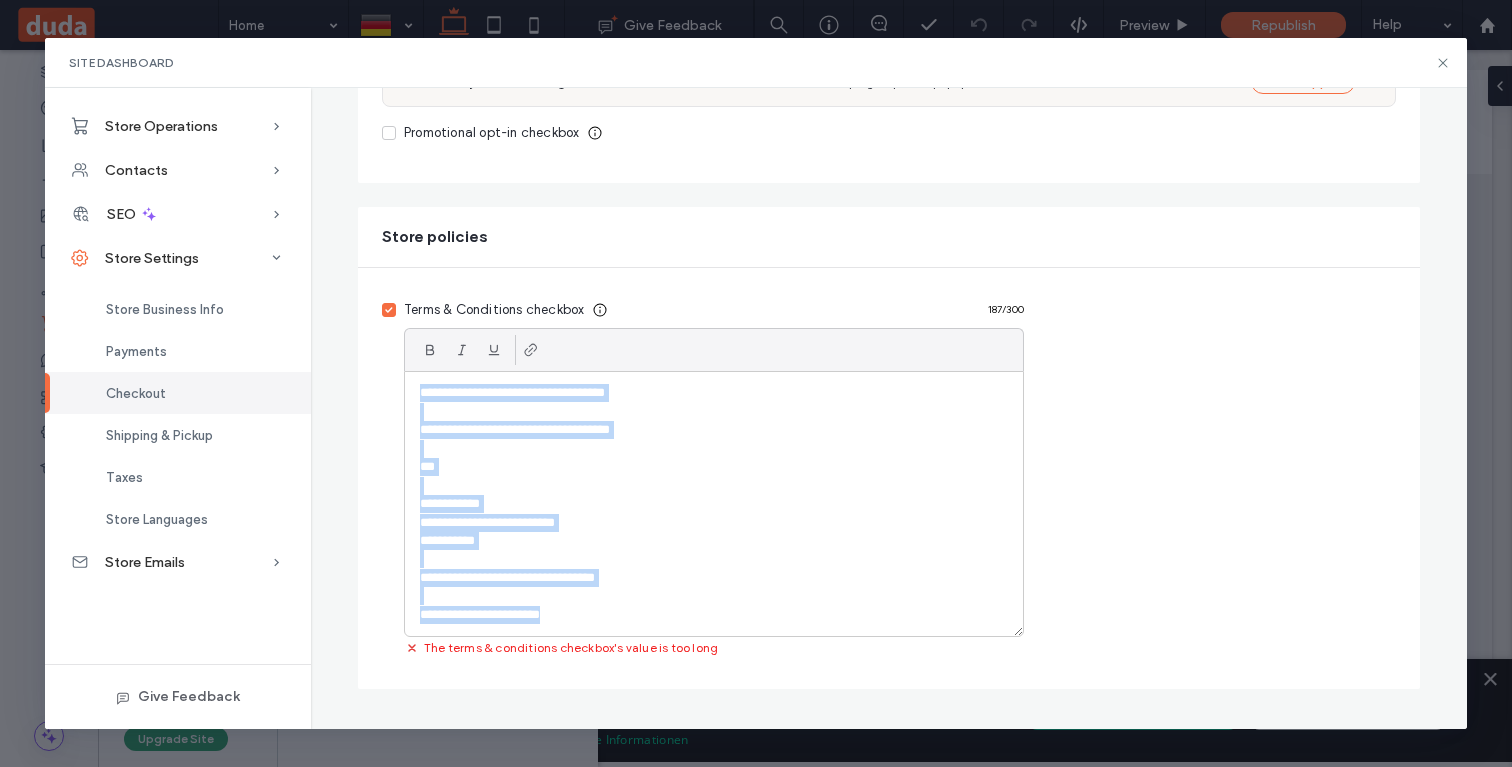 drag, startPoint x: 591, startPoint y: 622, endPoint x: 413, endPoint y: 390, distance: 292.4175 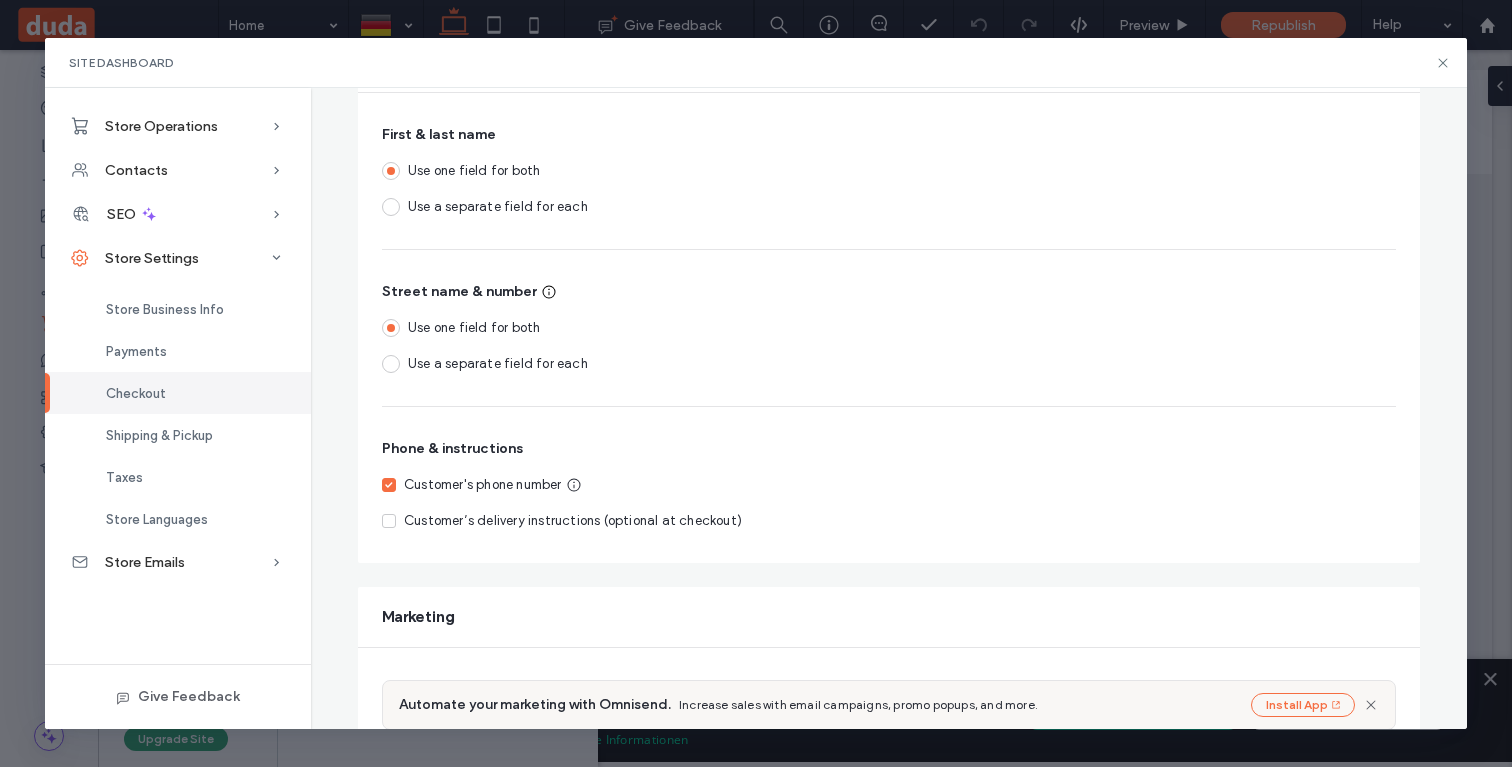 scroll, scrollTop: 675, scrollLeft: 0, axis: vertical 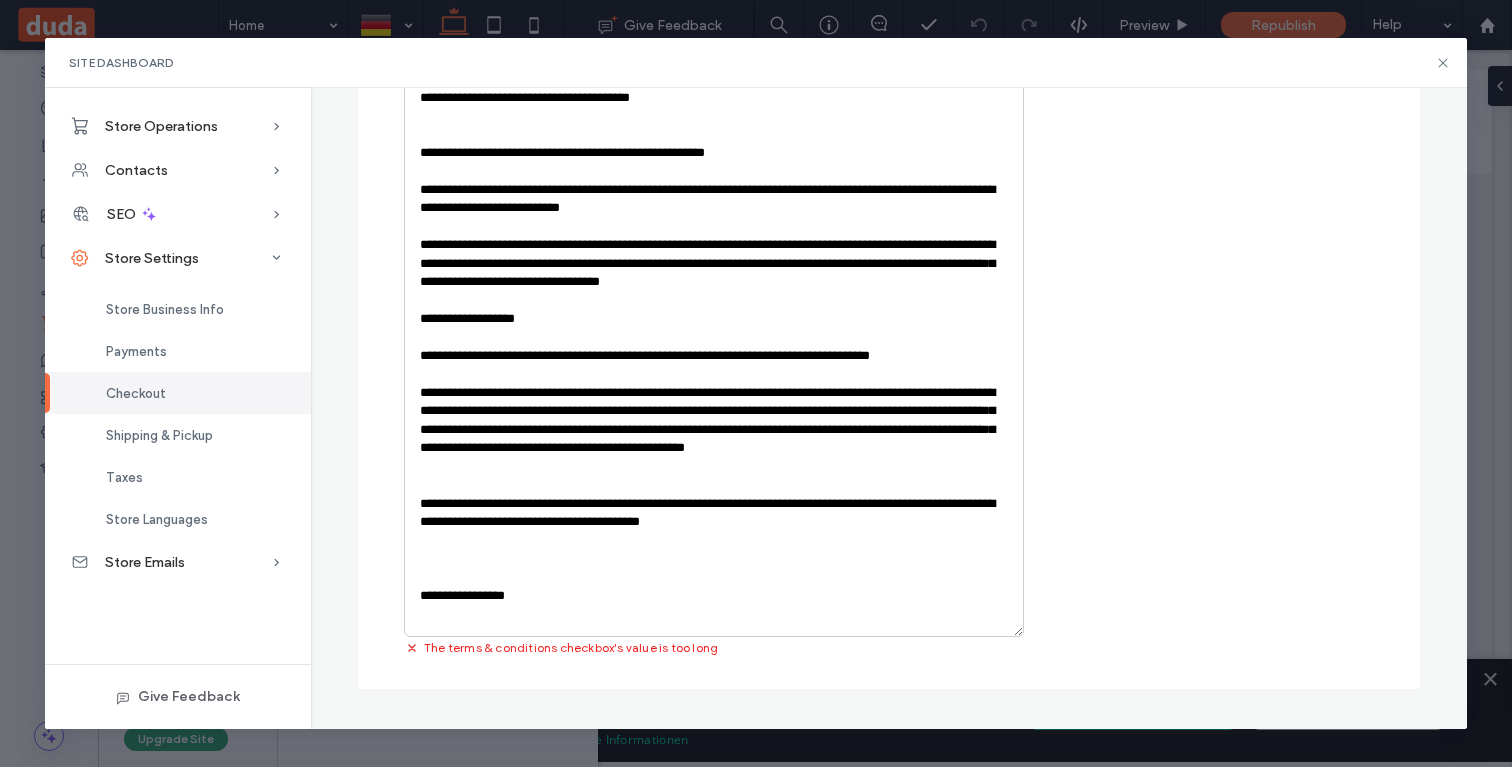 click on "**********" at bounding box center (714, 596) 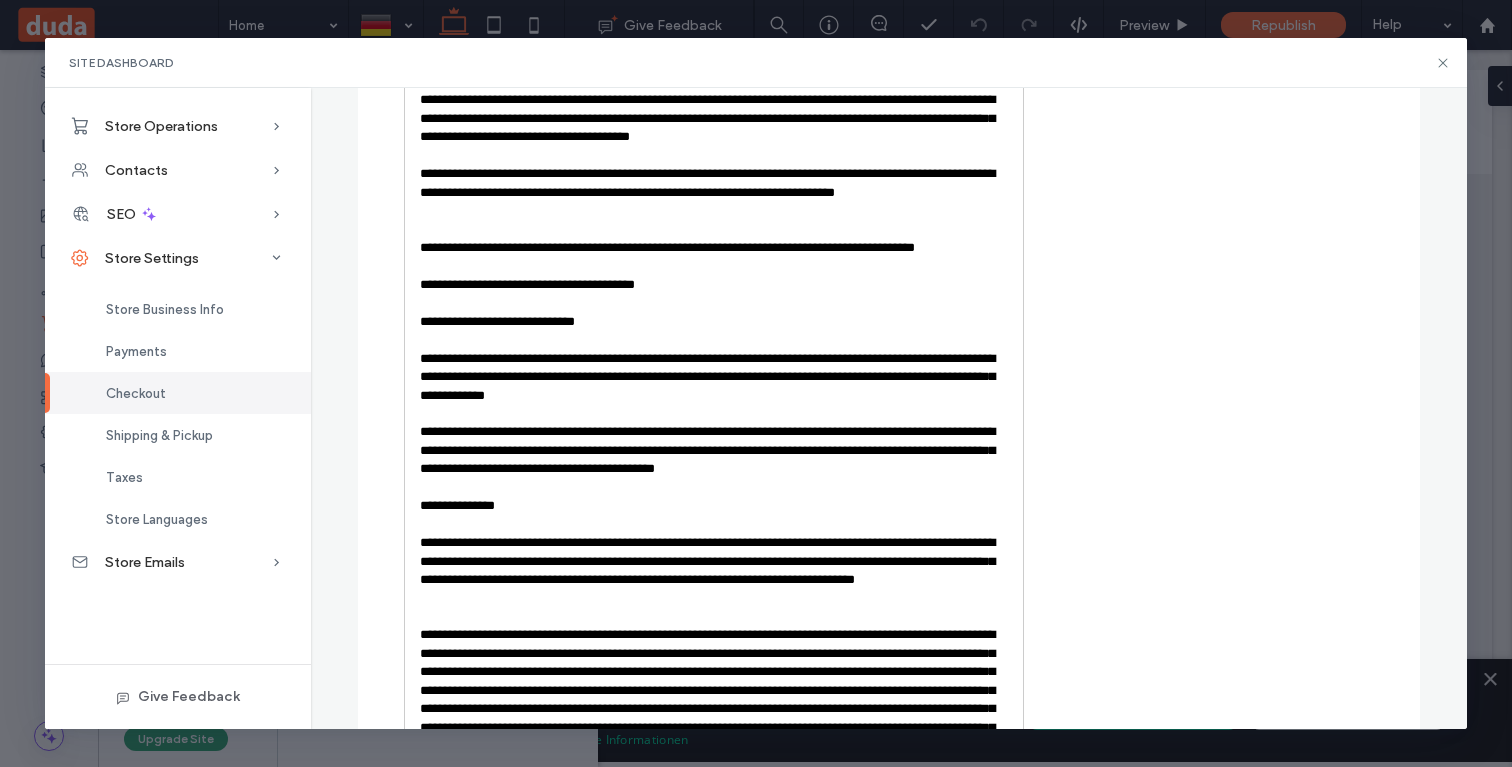 scroll, scrollTop: 0, scrollLeft: 0, axis: both 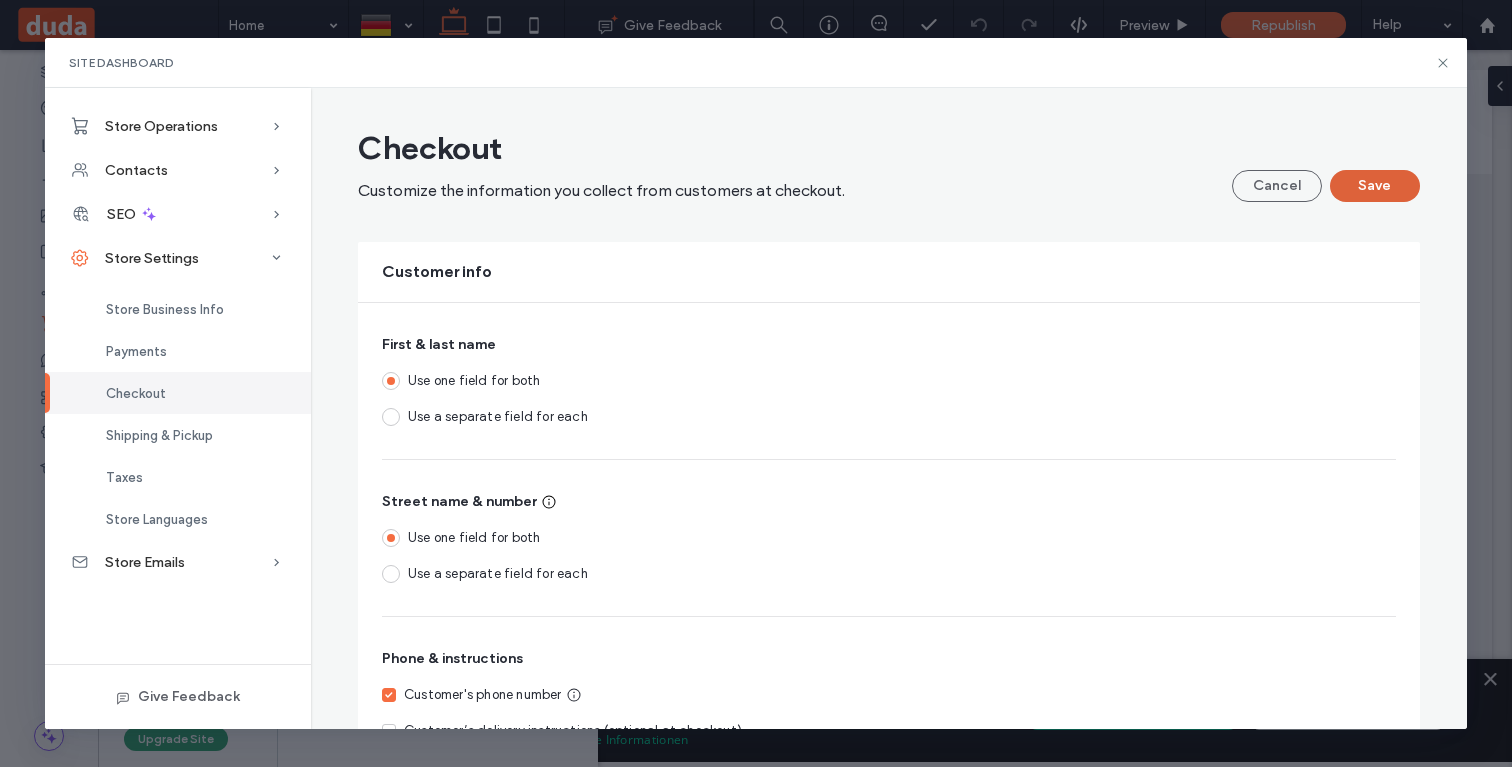click on "Save" at bounding box center [1375, 186] 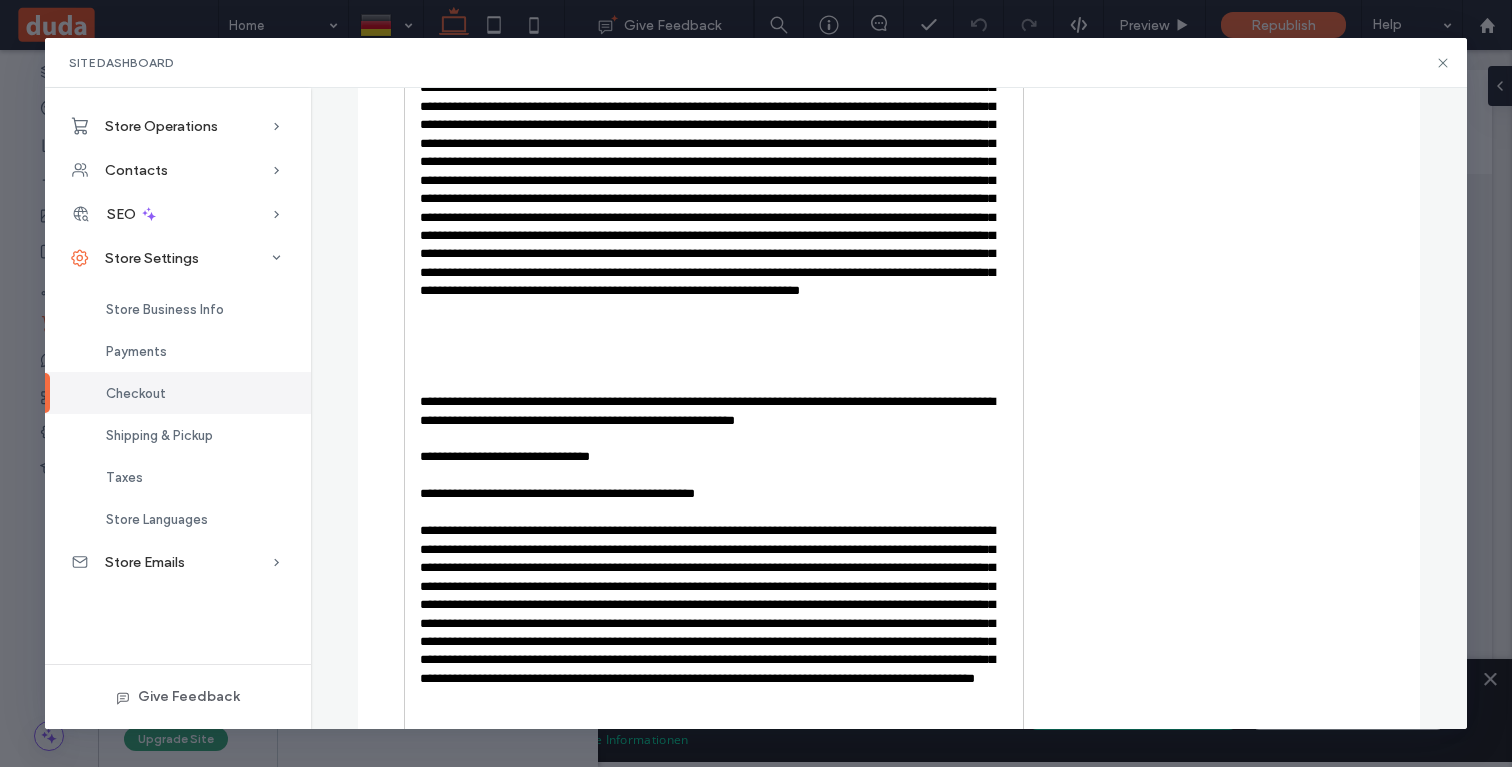 scroll, scrollTop: 3088, scrollLeft: 0, axis: vertical 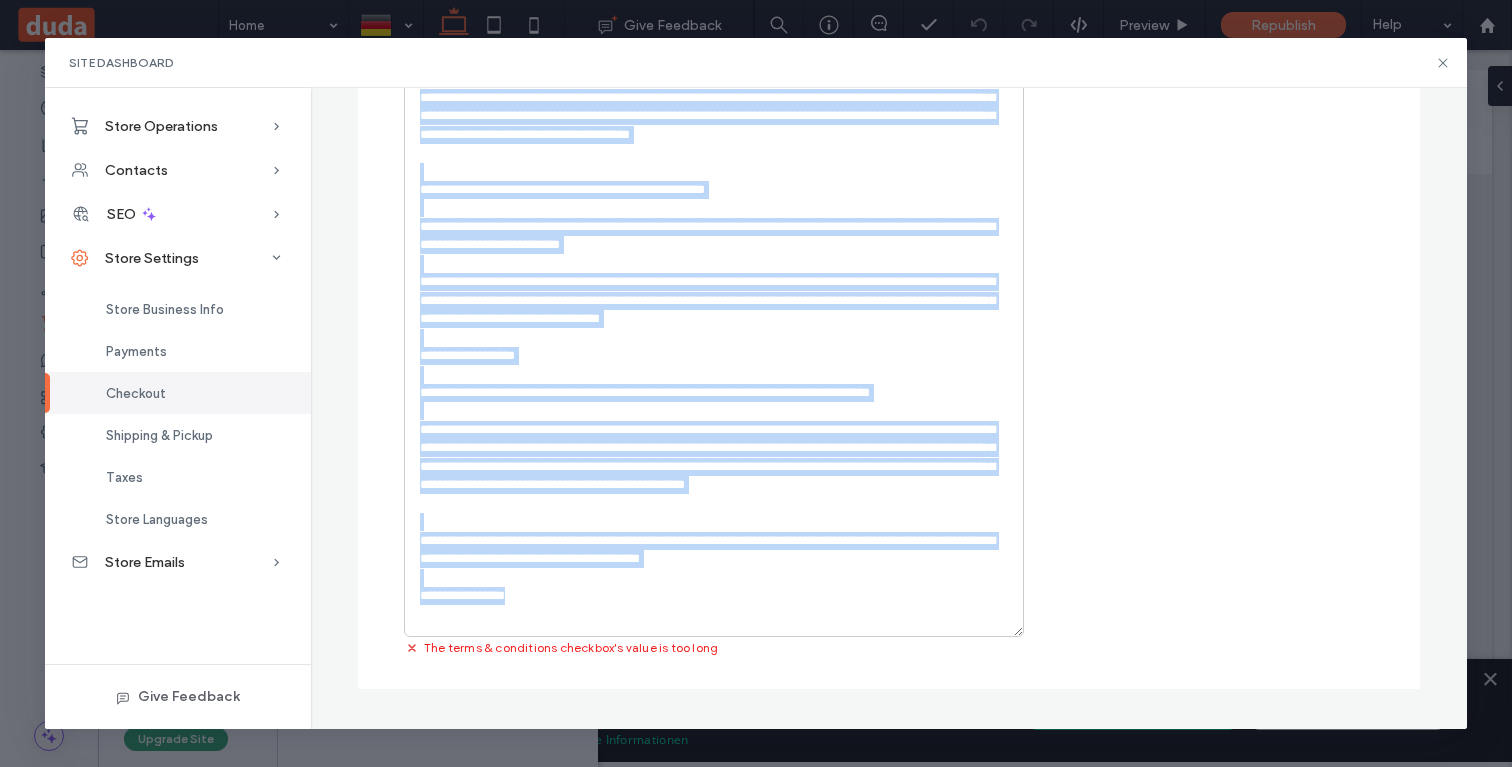 drag, startPoint x: 424, startPoint y: 406, endPoint x: 598, endPoint y: 599, distance: 259.85574 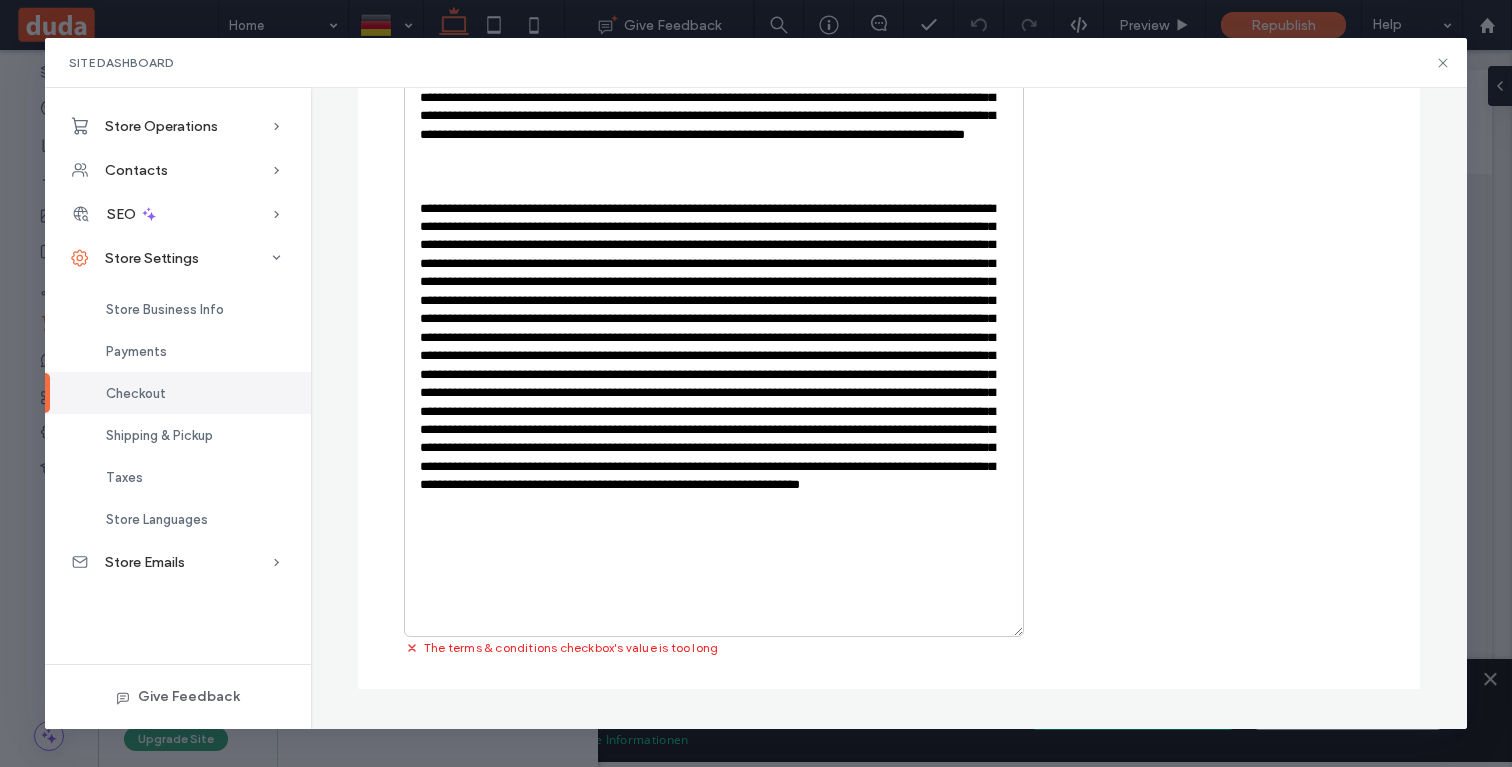 scroll, scrollTop: 2879, scrollLeft: 0, axis: vertical 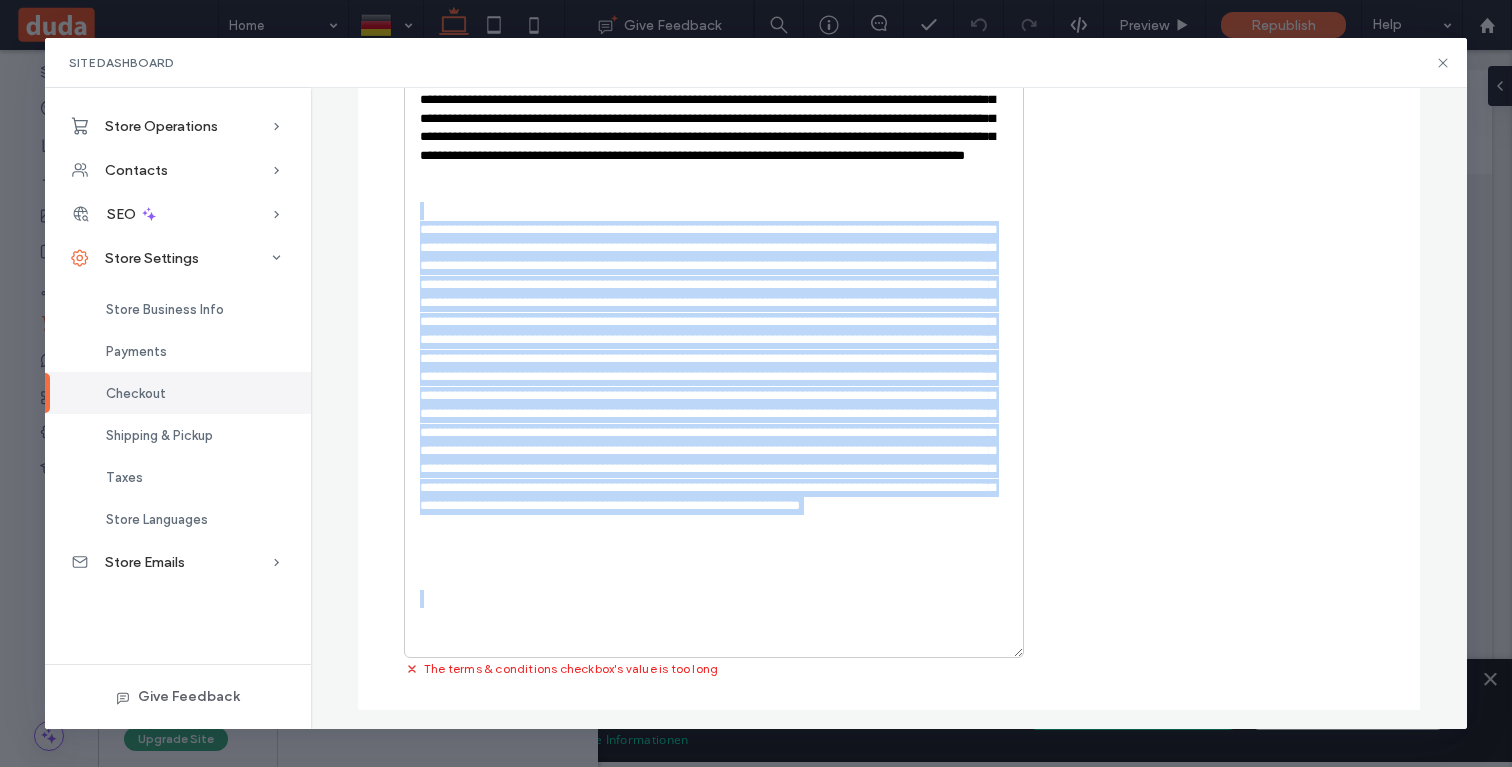 drag, startPoint x: 798, startPoint y: 592, endPoint x: 423, endPoint y: 212, distance: 533.8773 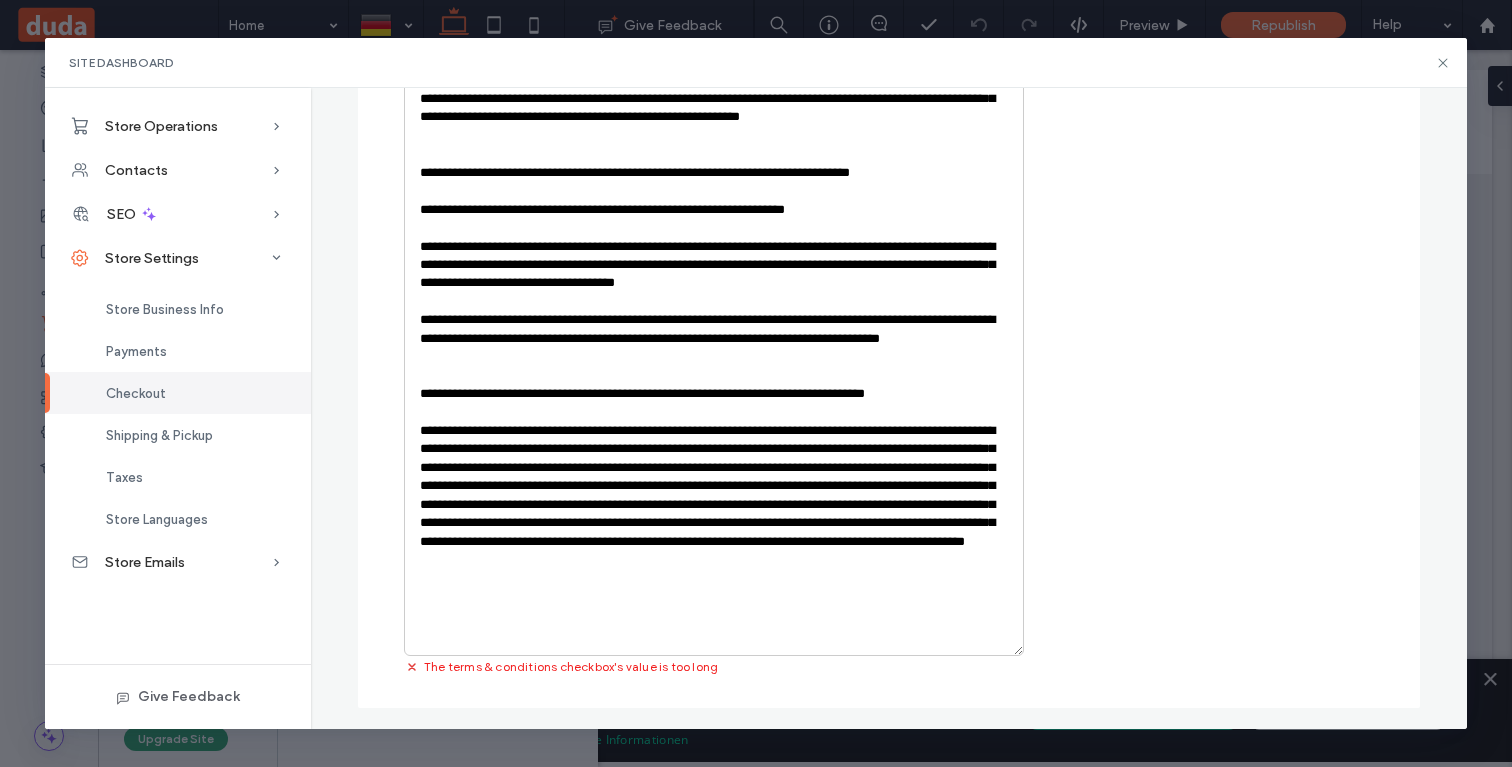 scroll, scrollTop: 2497, scrollLeft: 0, axis: vertical 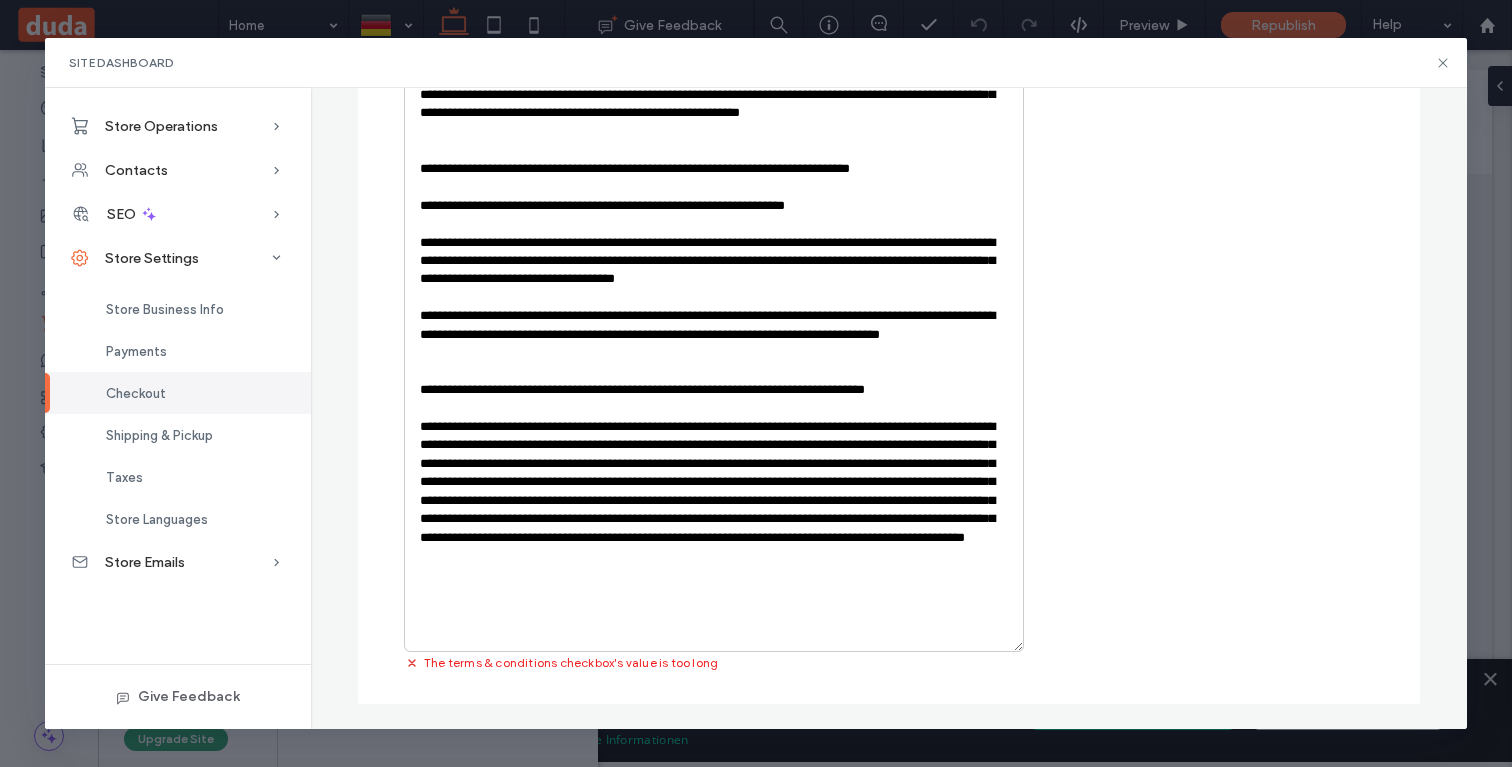 click on "**********" at bounding box center [714, 501] 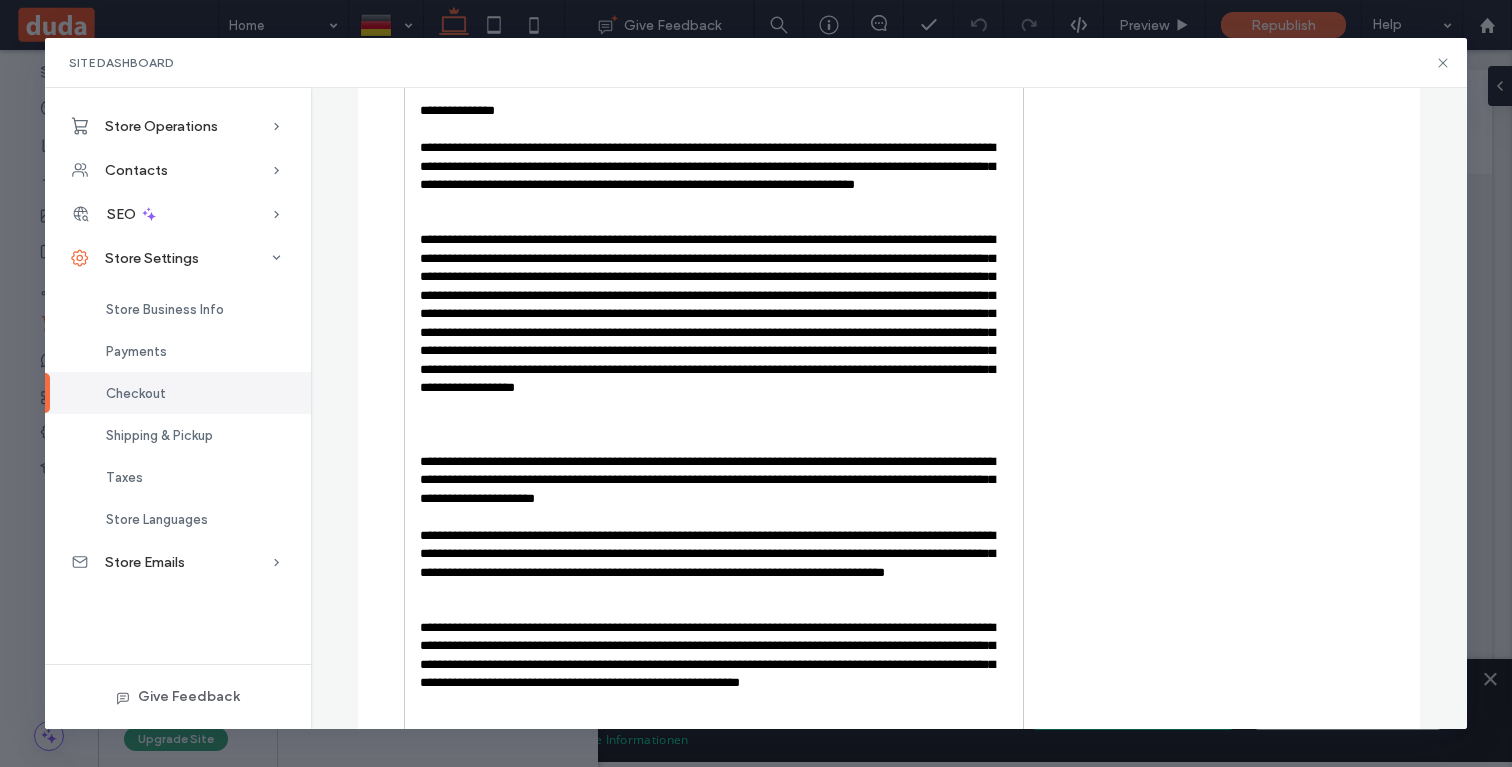 scroll, scrollTop: 1952, scrollLeft: 0, axis: vertical 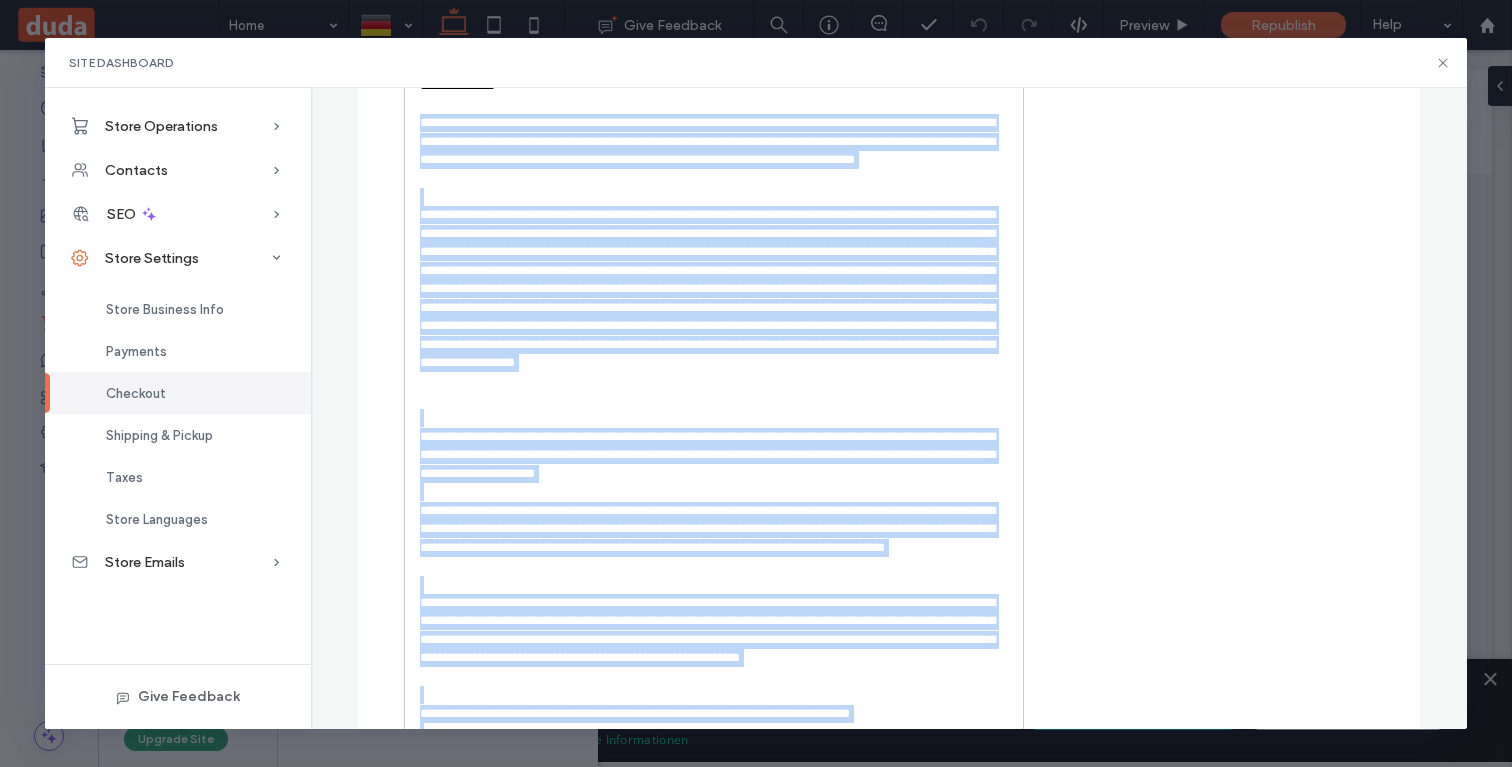 drag, startPoint x: 813, startPoint y: 580, endPoint x: 404, endPoint y: 128, distance: 609.5777 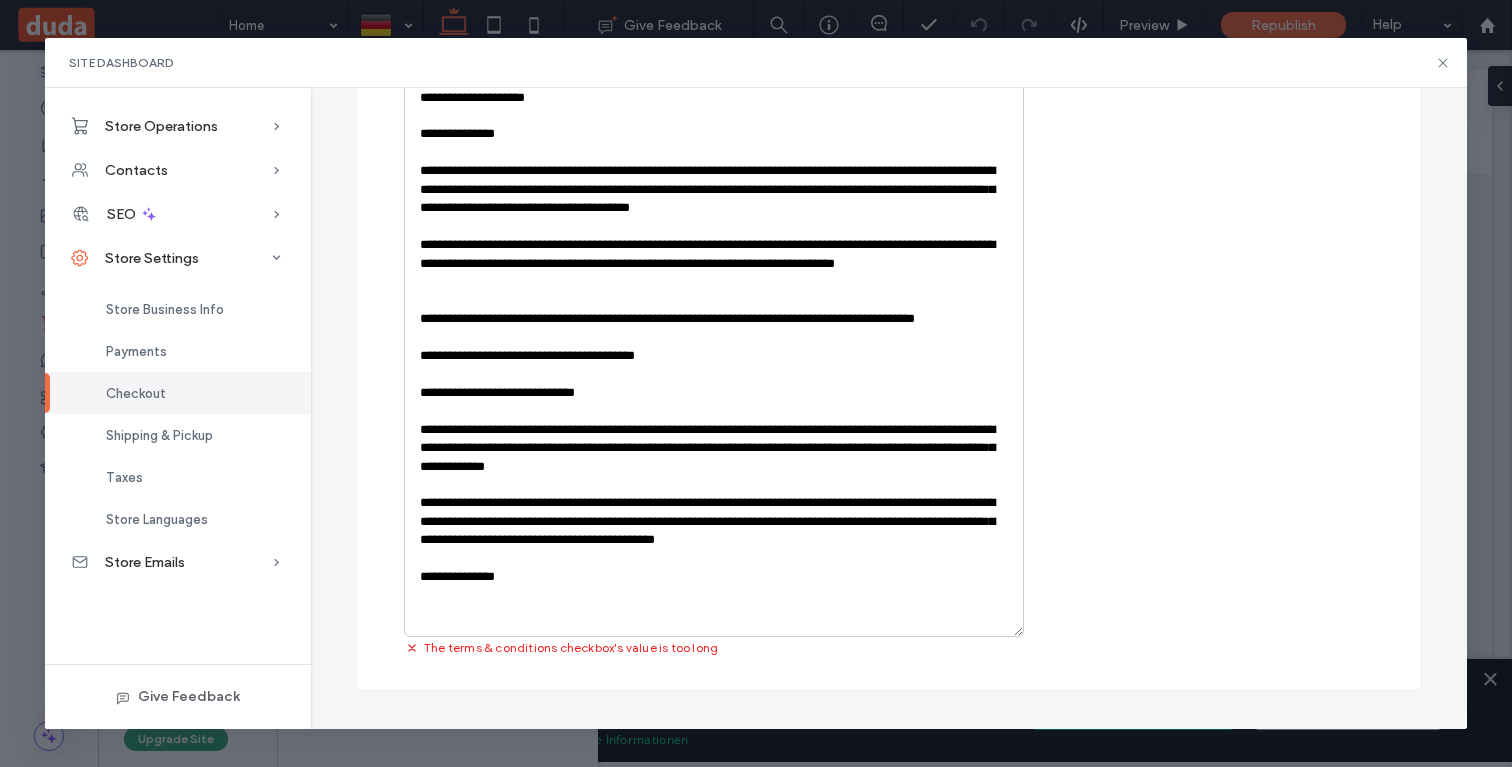 scroll, scrollTop: 1460, scrollLeft: 0, axis: vertical 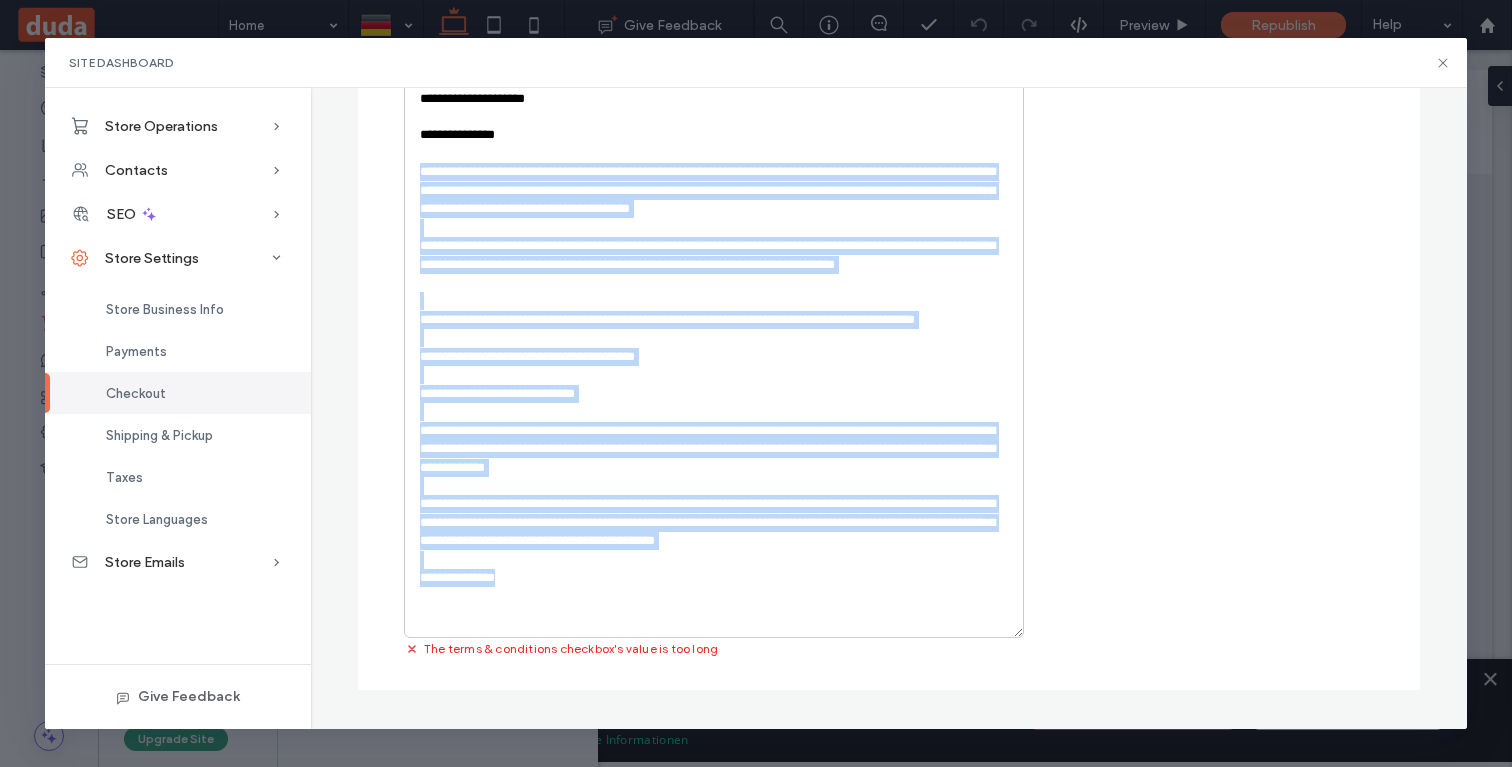 drag, startPoint x: 585, startPoint y: 584, endPoint x: 417, endPoint y: 169, distance: 447.7153 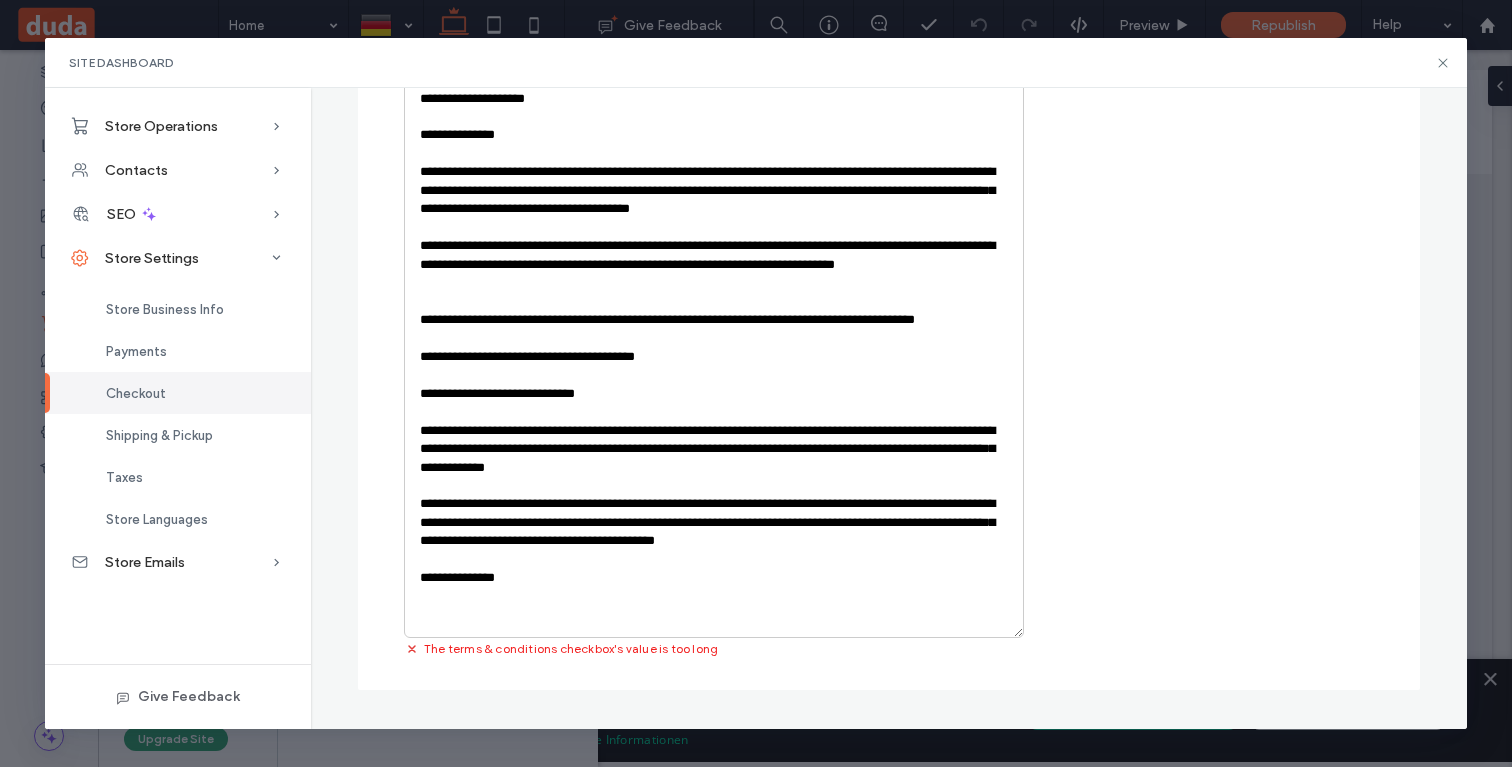 scroll, scrollTop: 1055, scrollLeft: 0, axis: vertical 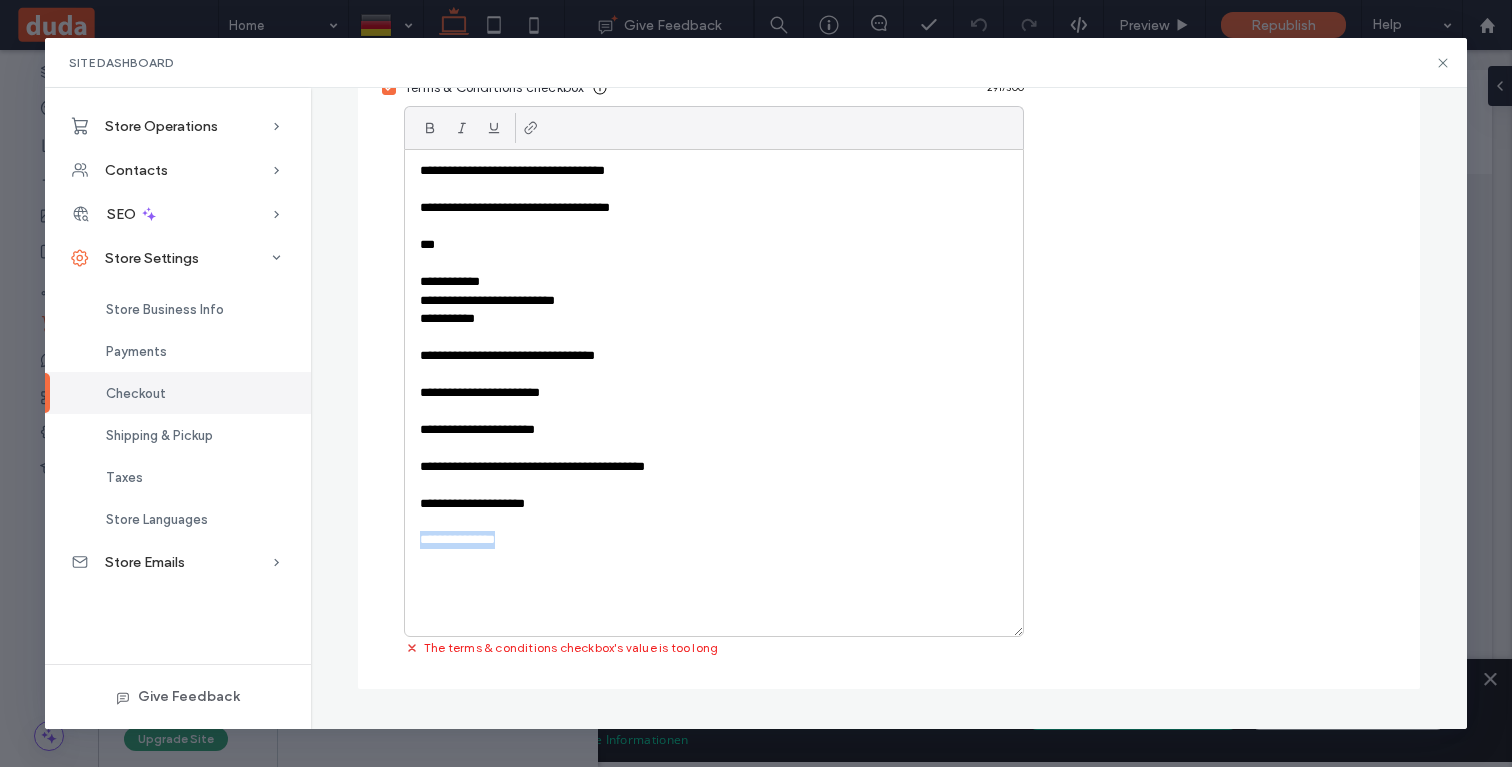drag, startPoint x: 536, startPoint y: 536, endPoint x: 355, endPoint y: 536, distance: 181 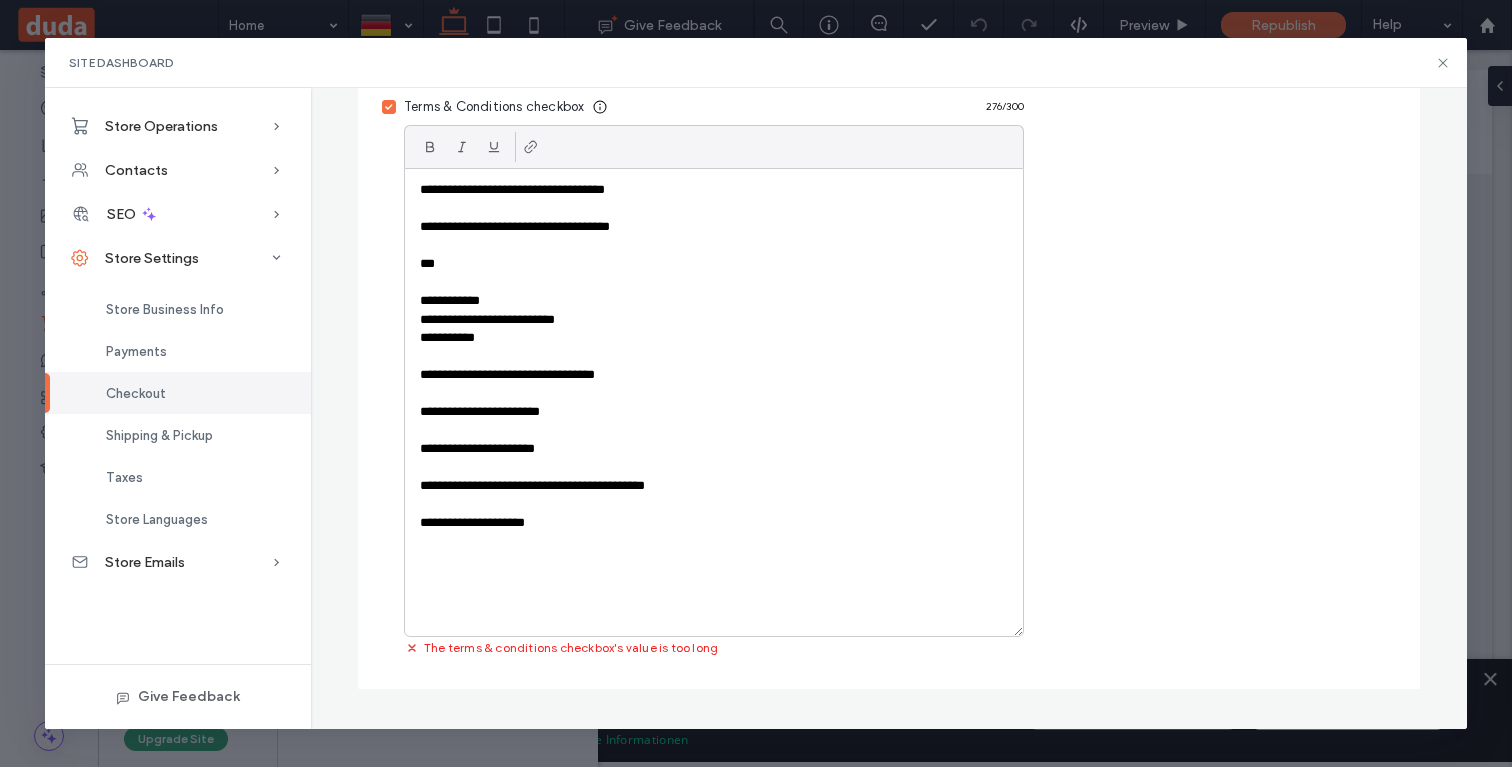 scroll, scrollTop: 1055, scrollLeft: 0, axis: vertical 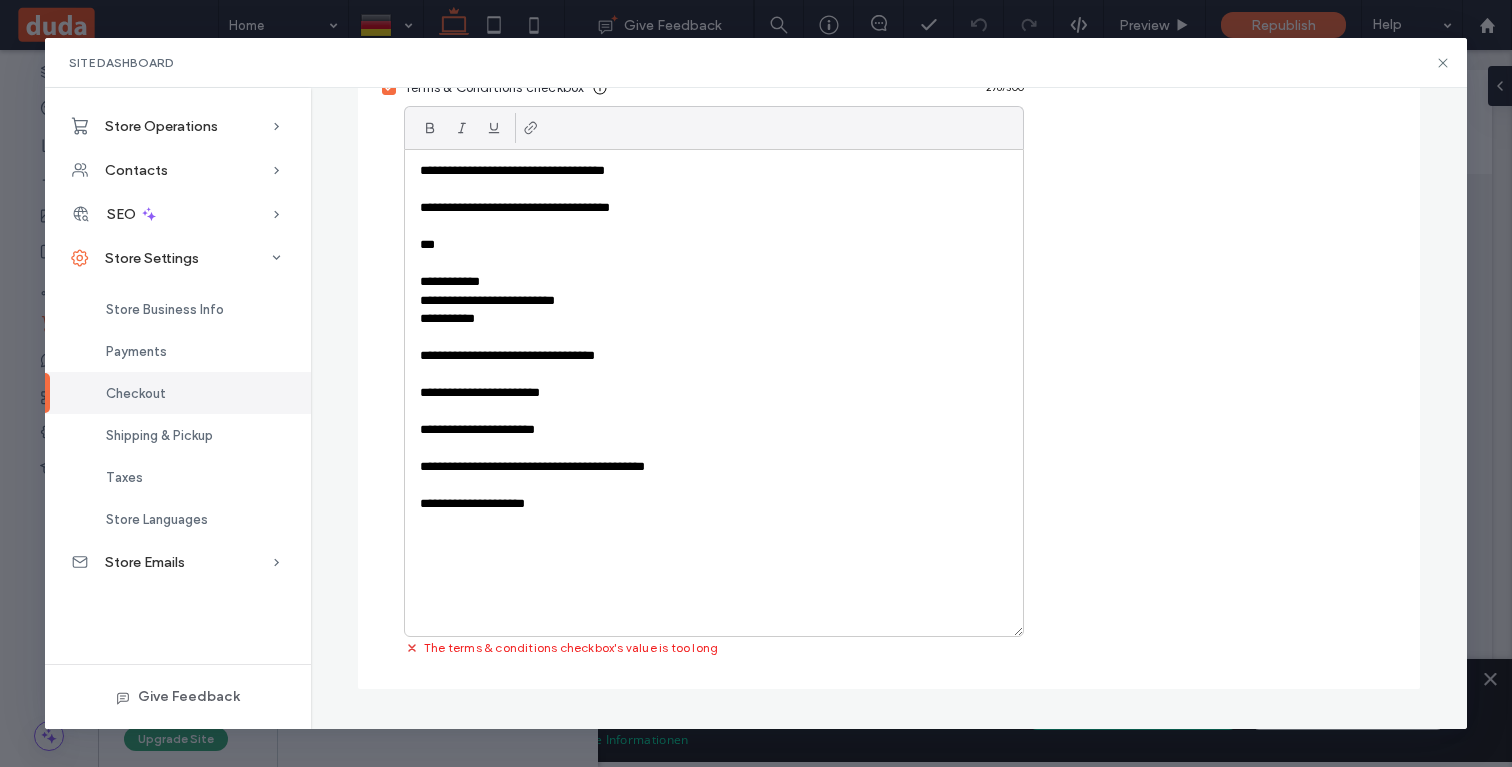 click on "**********" at bounding box center [714, 171] 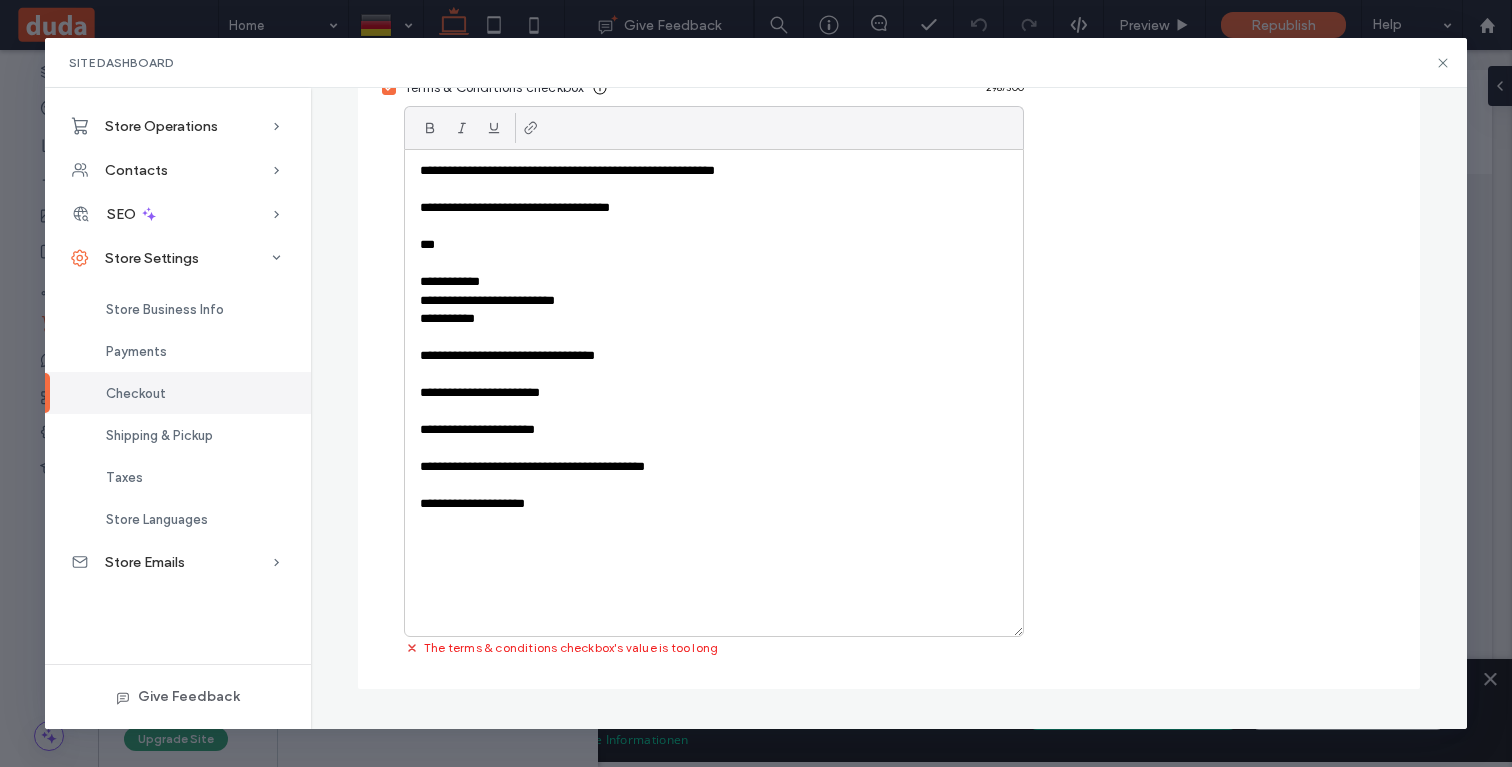 click at bounding box center [714, 559] 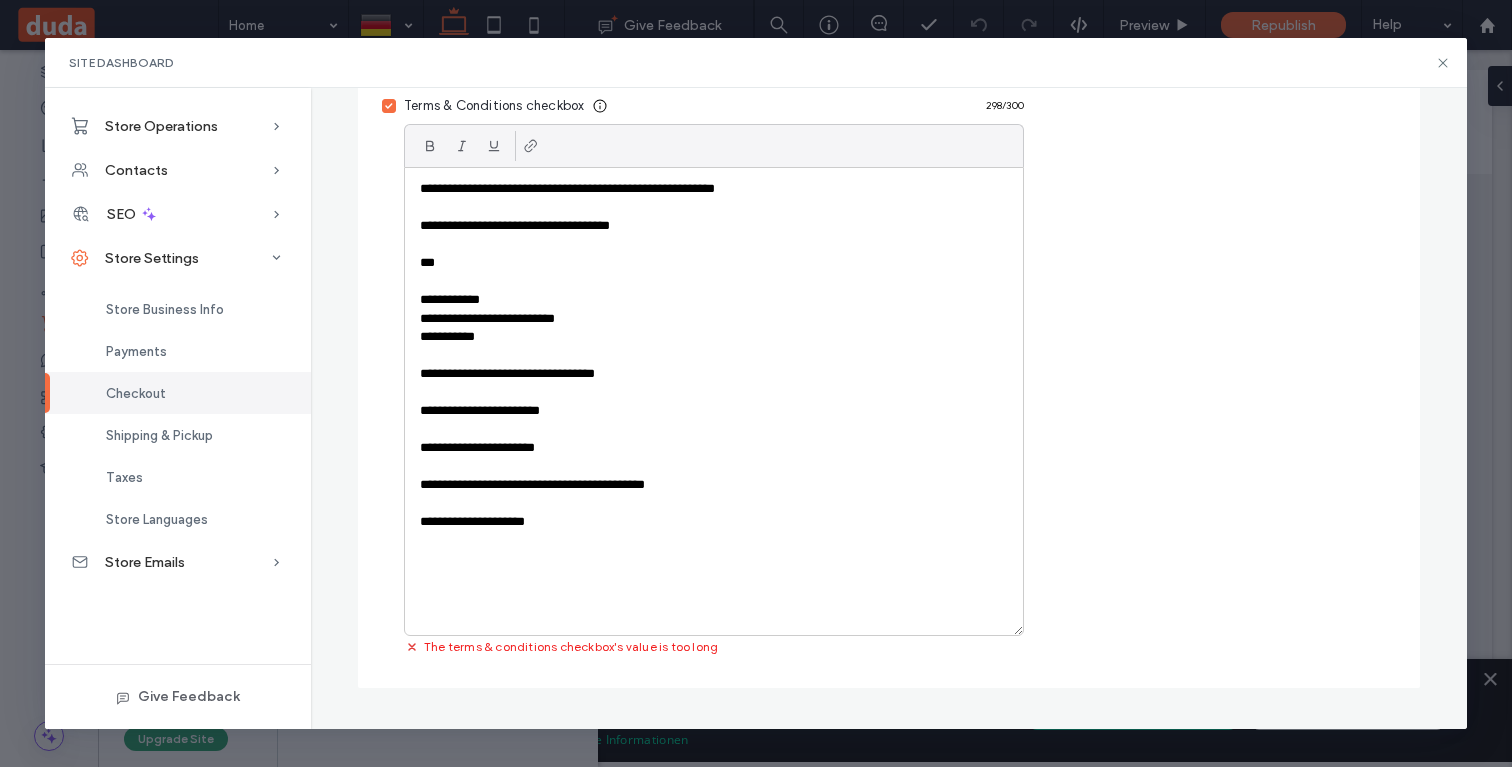 scroll, scrollTop: 1018, scrollLeft: 0, axis: vertical 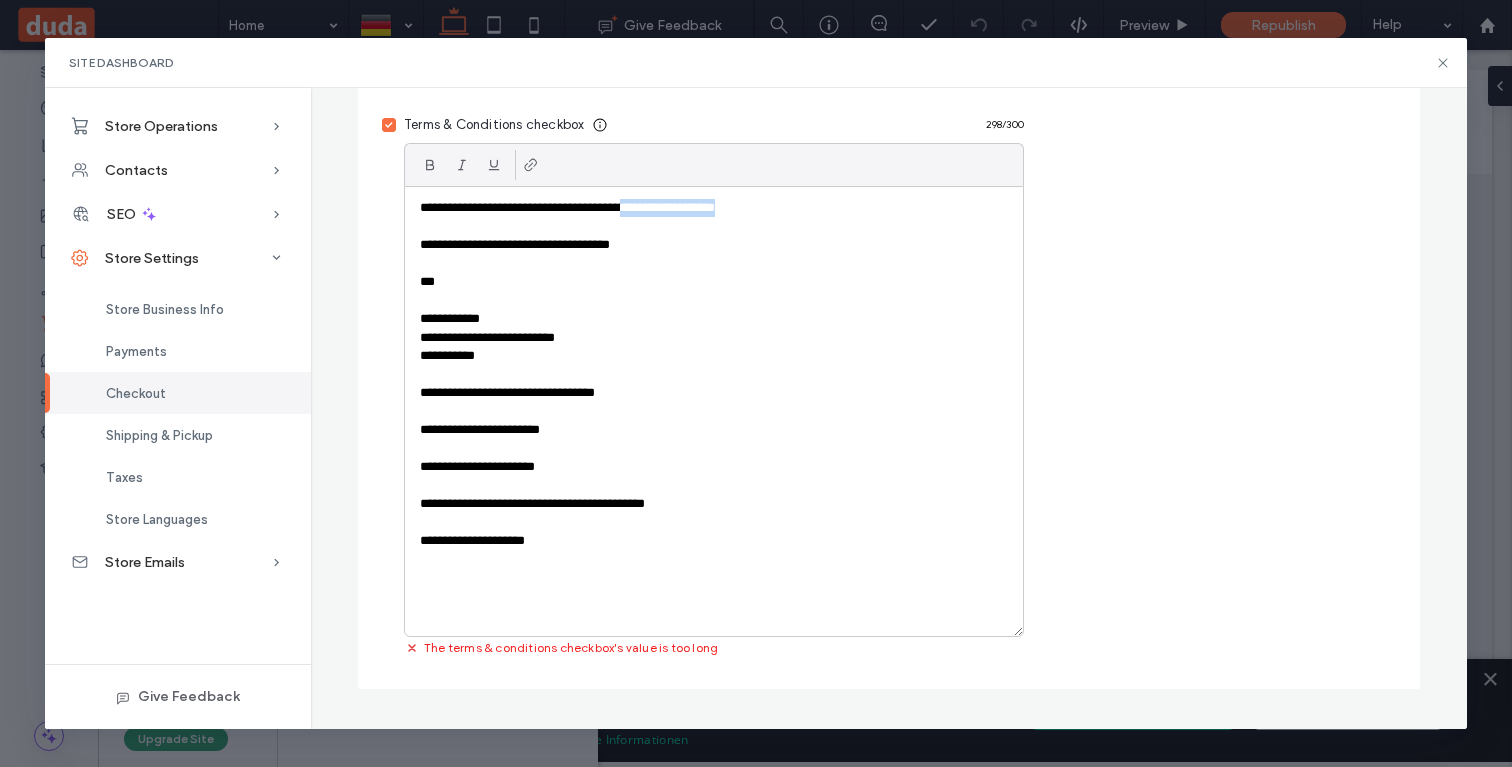 drag, startPoint x: 802, startPoint y: 211, endPoint x: 685, endPoint y: 213, distance: 117.01709 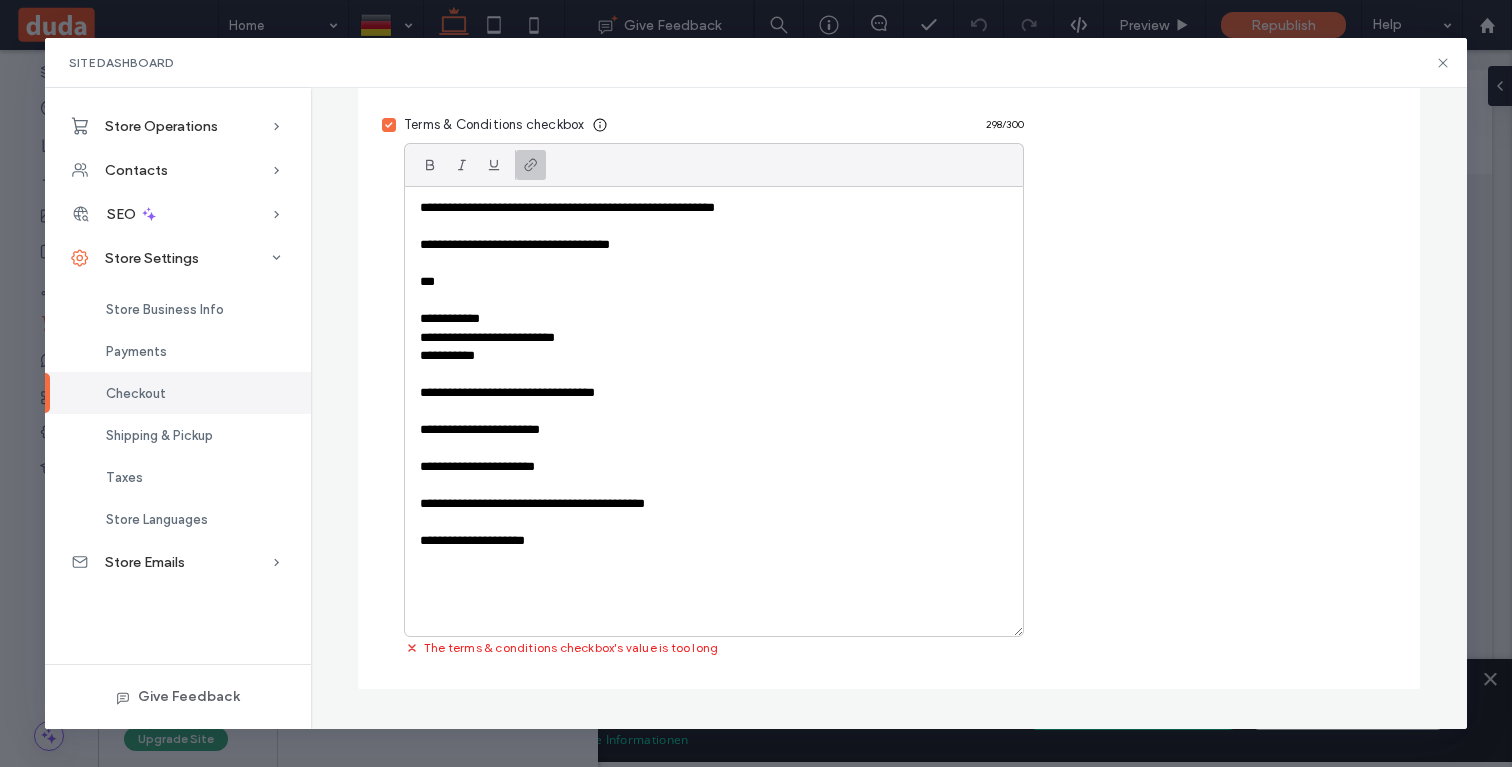 click 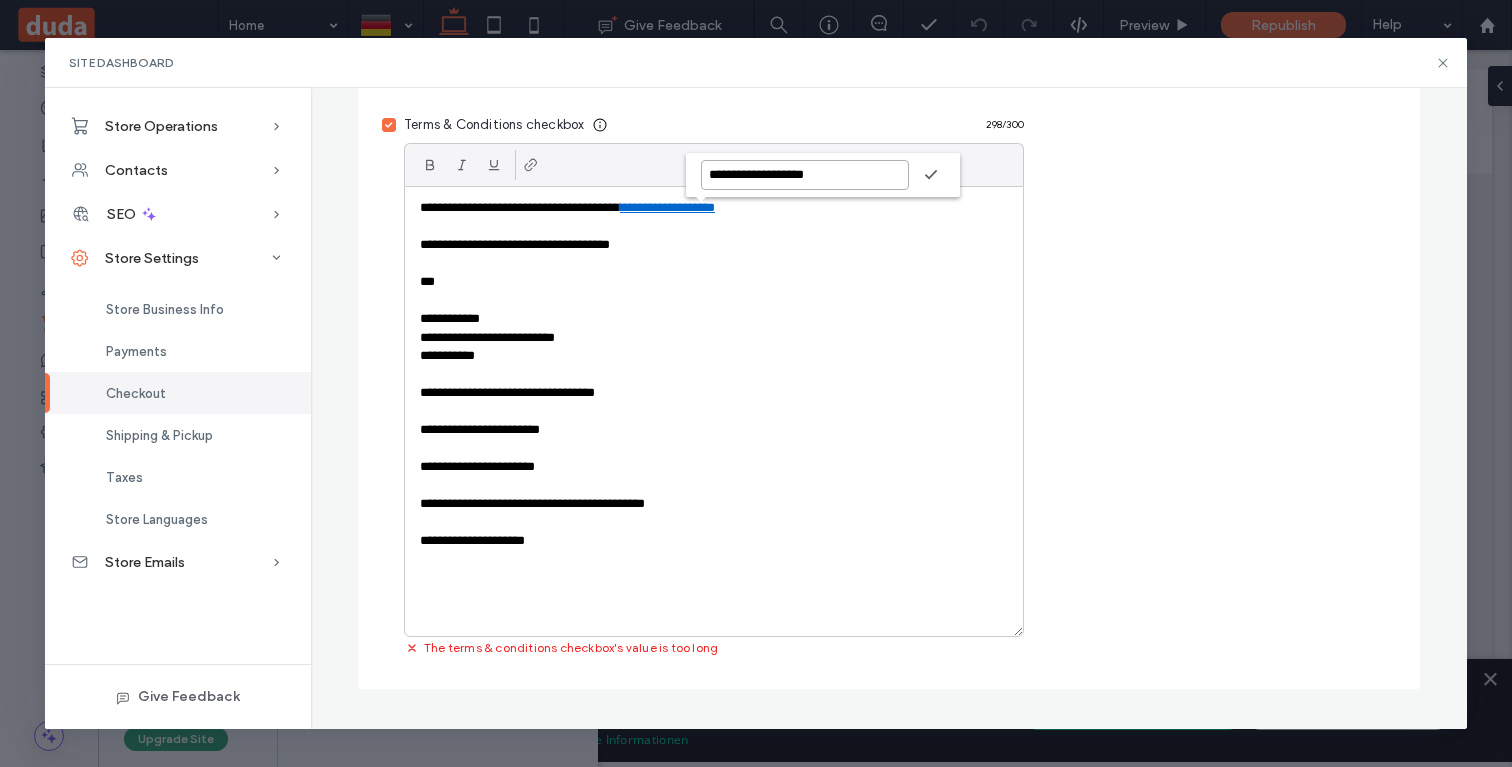 click on "**********" at bounding box center [805, 175] 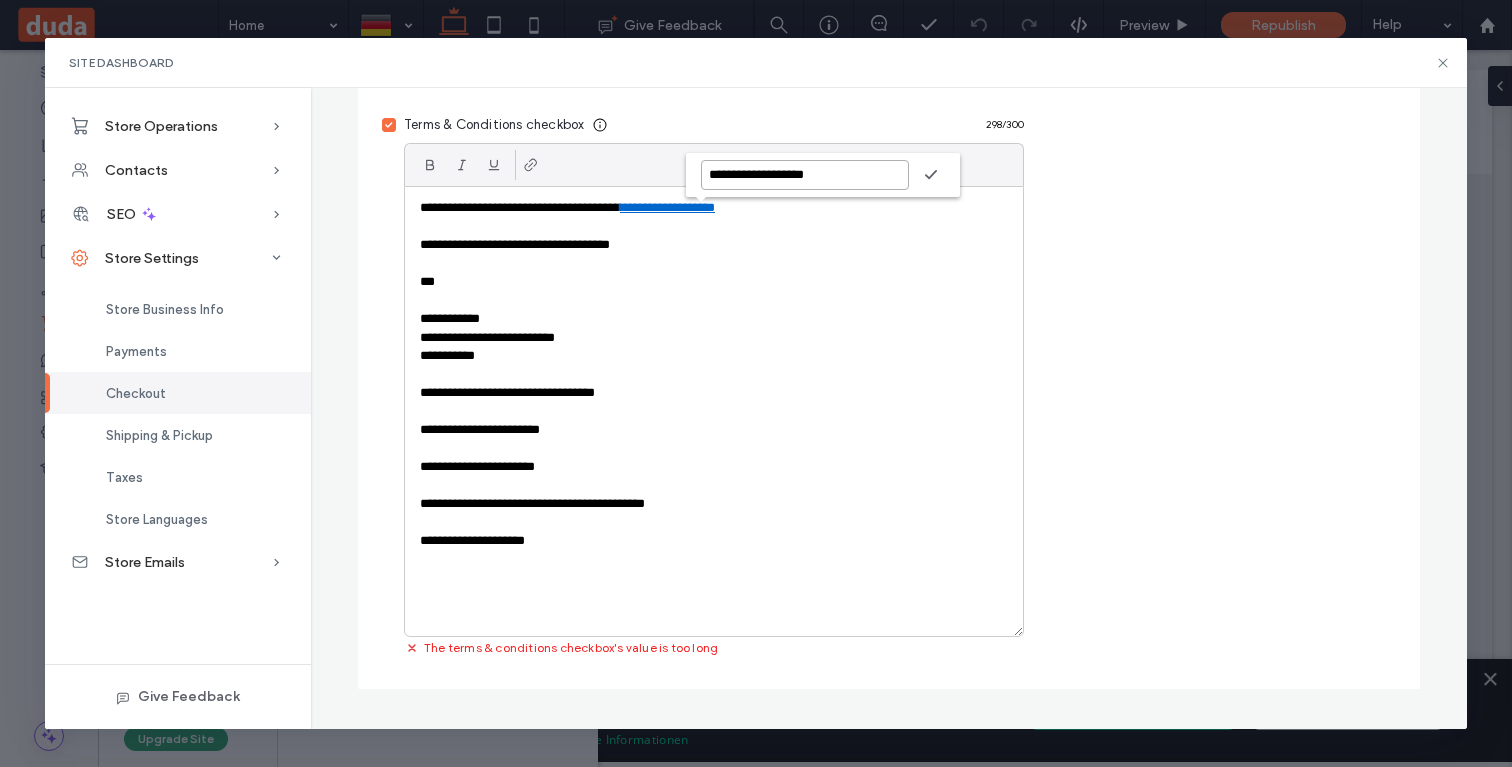click on "**********" at bounding box center (805, 175) 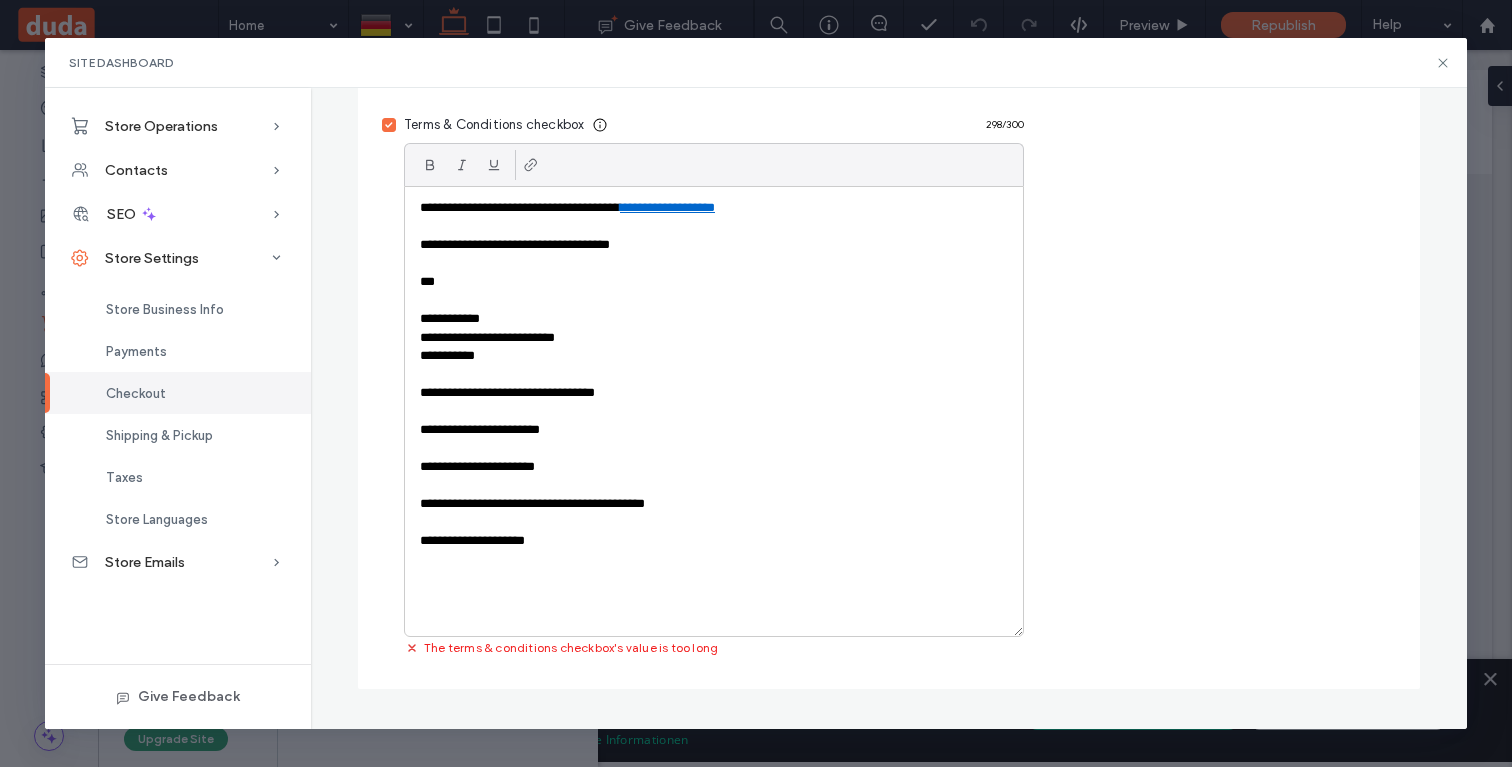 click at bounding box center (714, 227) 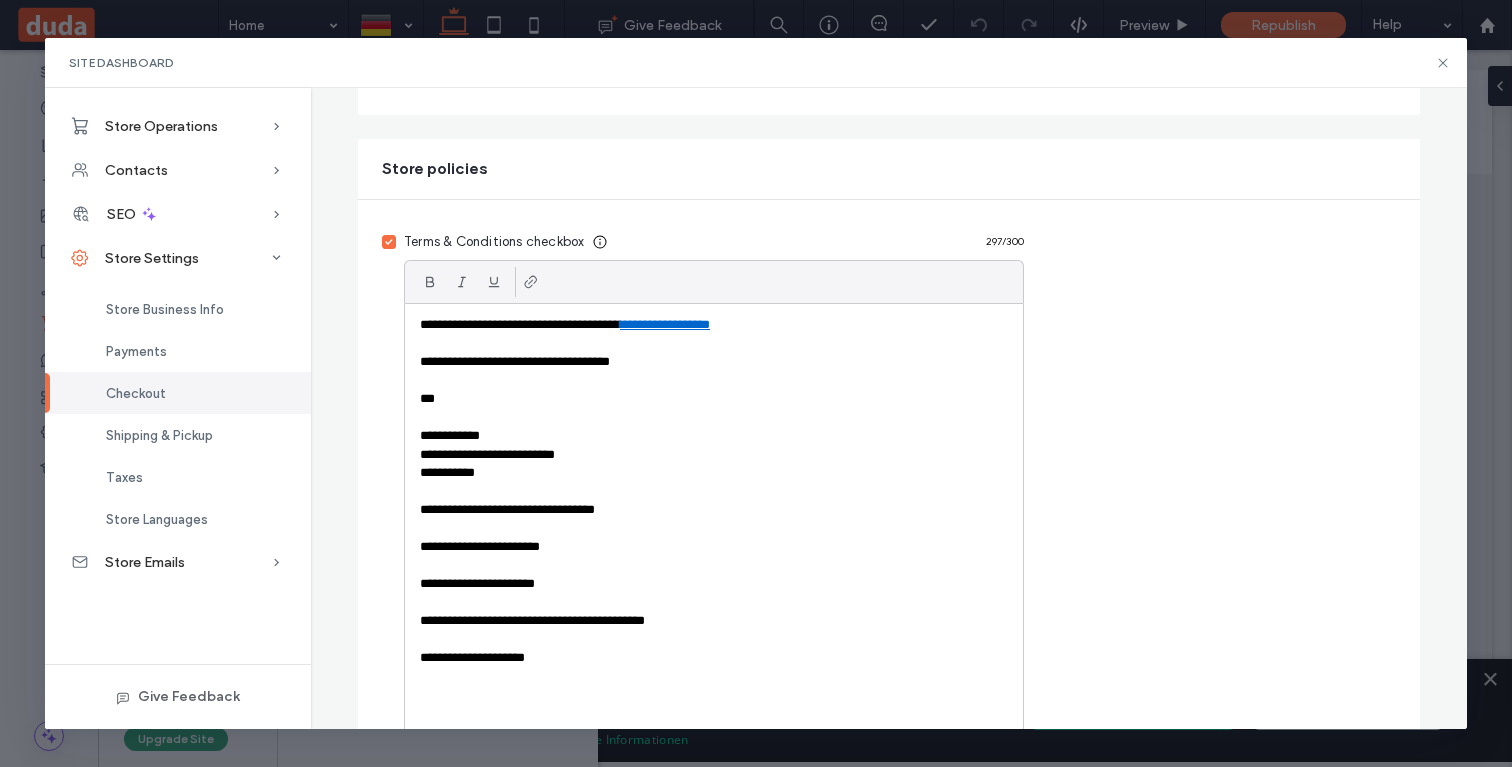 scroll, scrollTop: 1018, scrollLeft: 0, axis: vertical 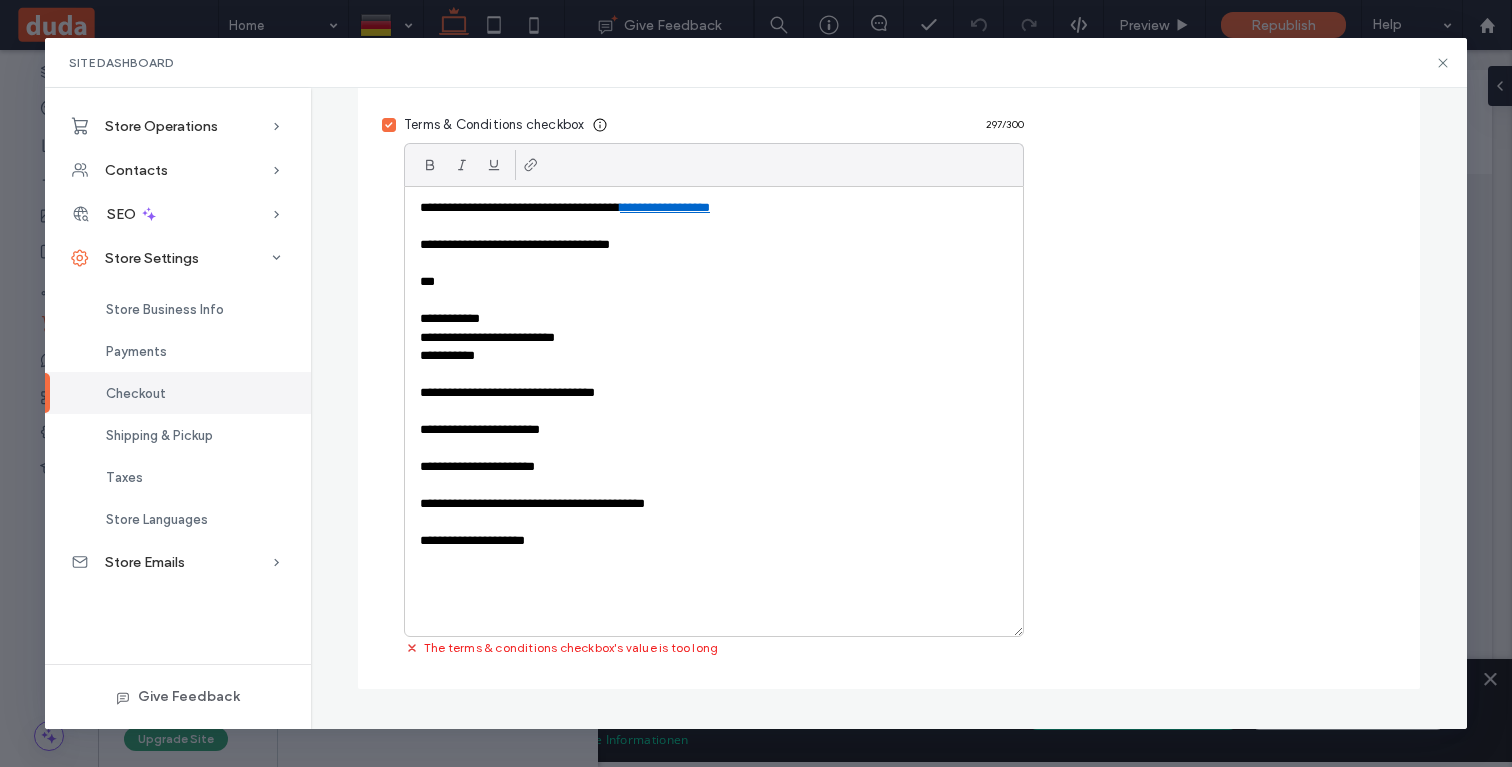 click at bounding box center [714, 596] 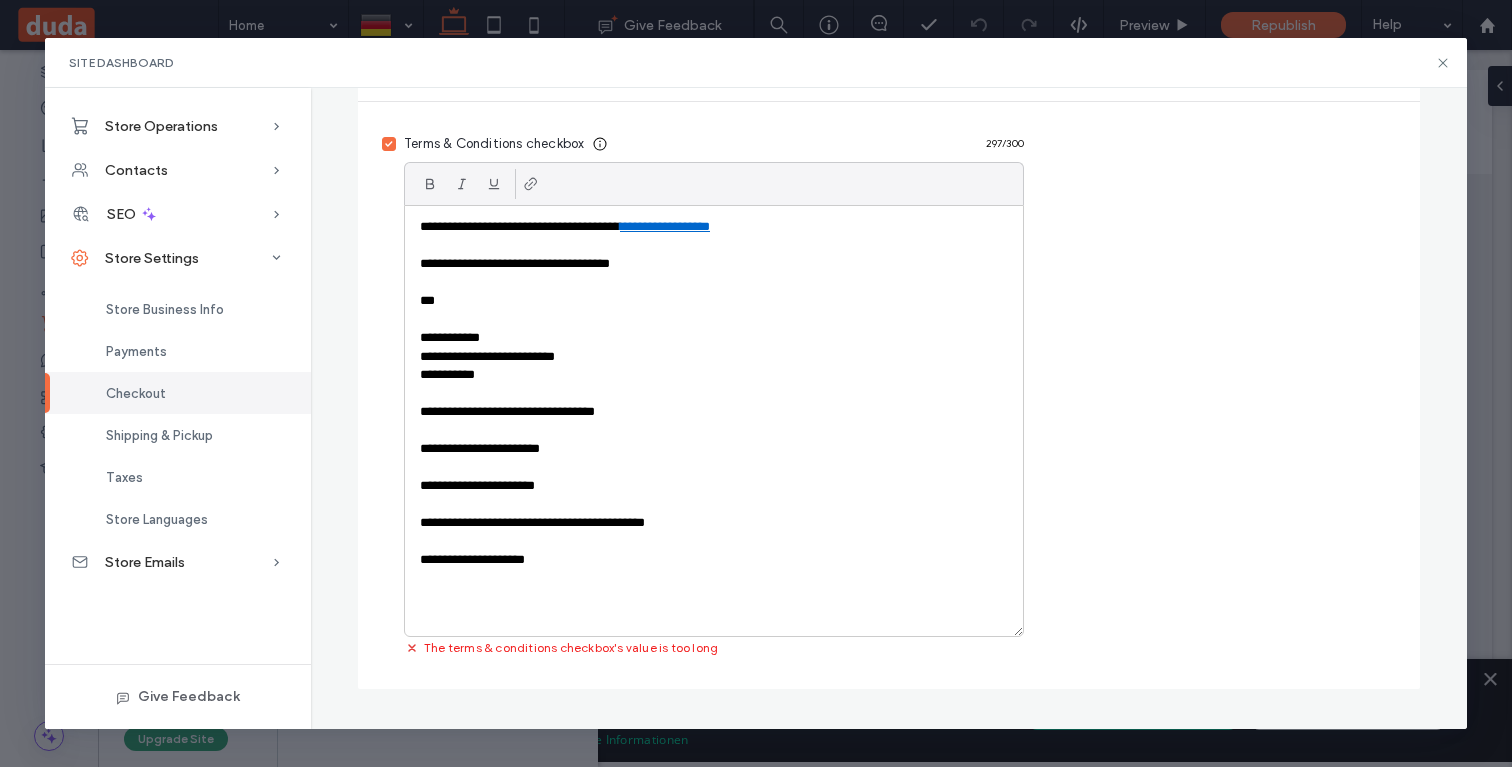 scroll, scrollTop: 981, scrollLeft: 0, axis: vertical 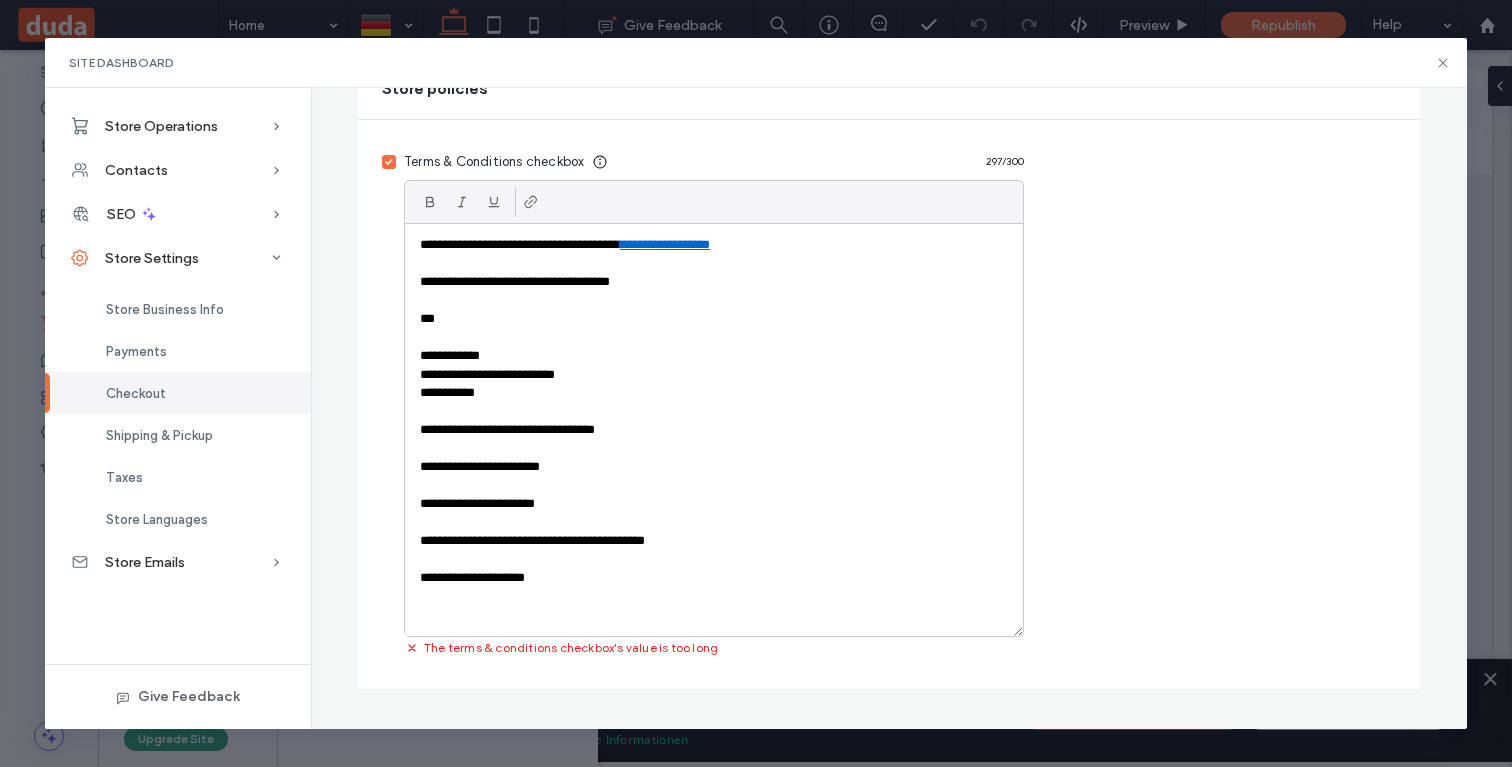 click on "**********" at bounding box center (714, 375) 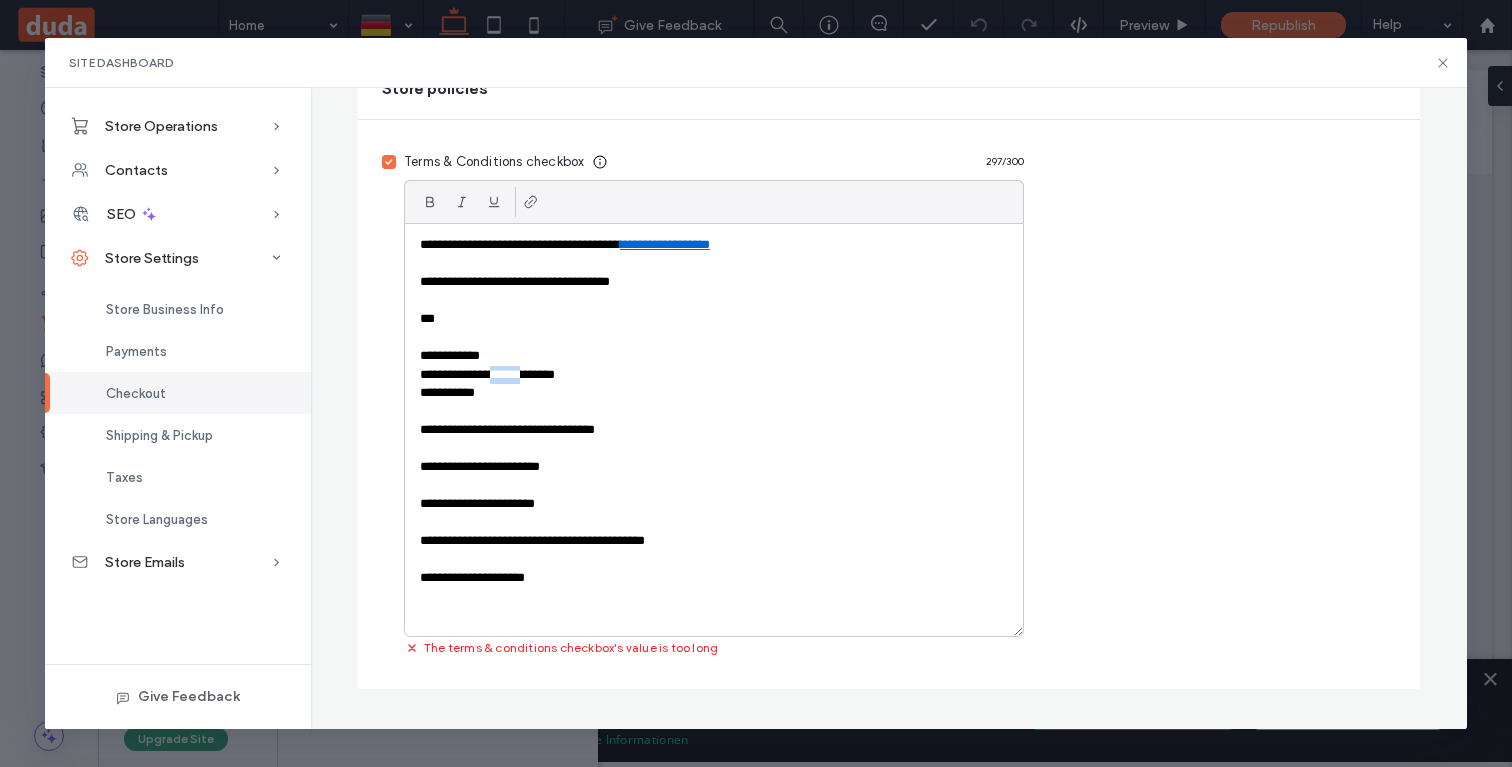drag, startPoint x: 514, startPoint y: 370, endPoint x: 516, endPoint y: 384, distance: 14.142136 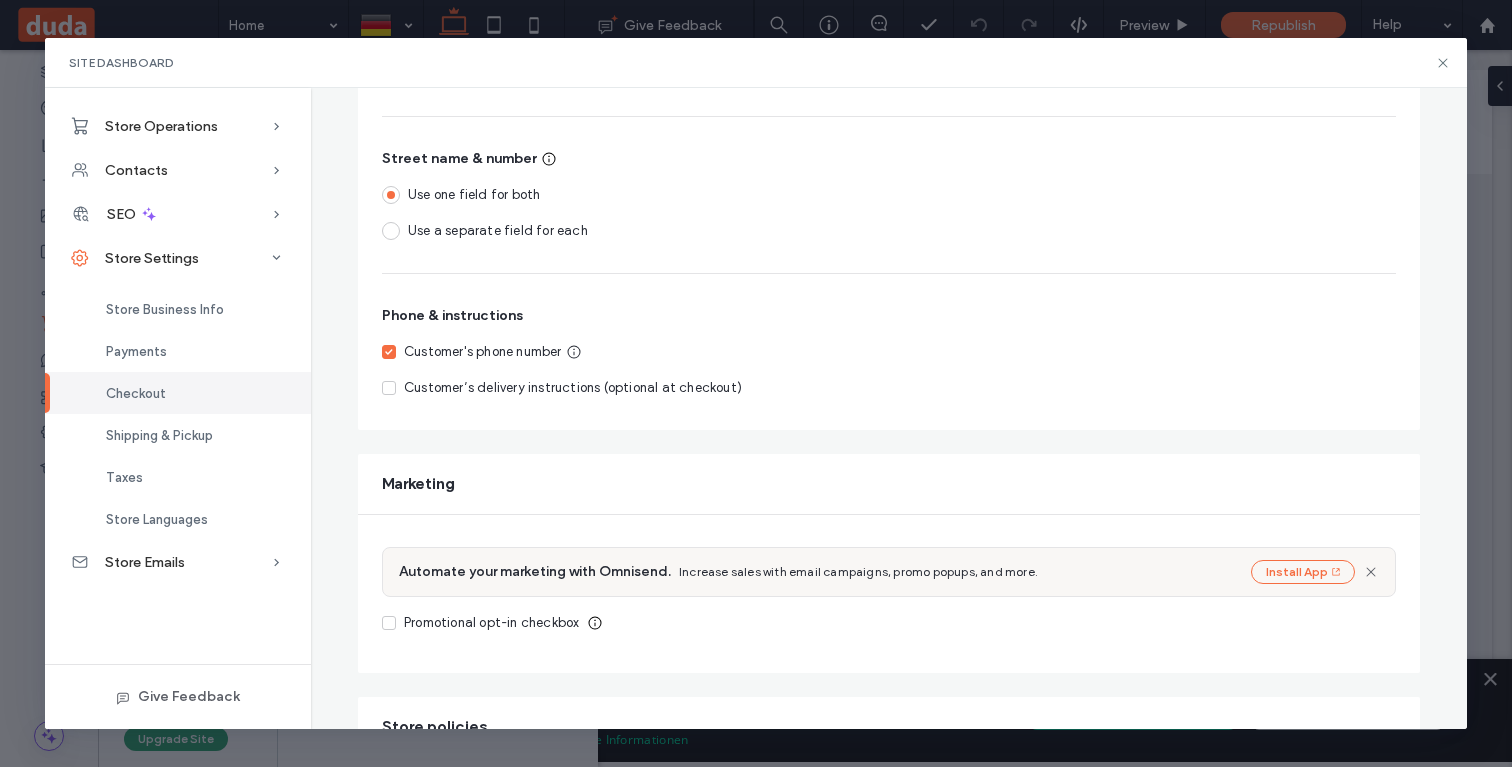 scroll, scrollTop: 0, scrollLeft: 0, axis: both 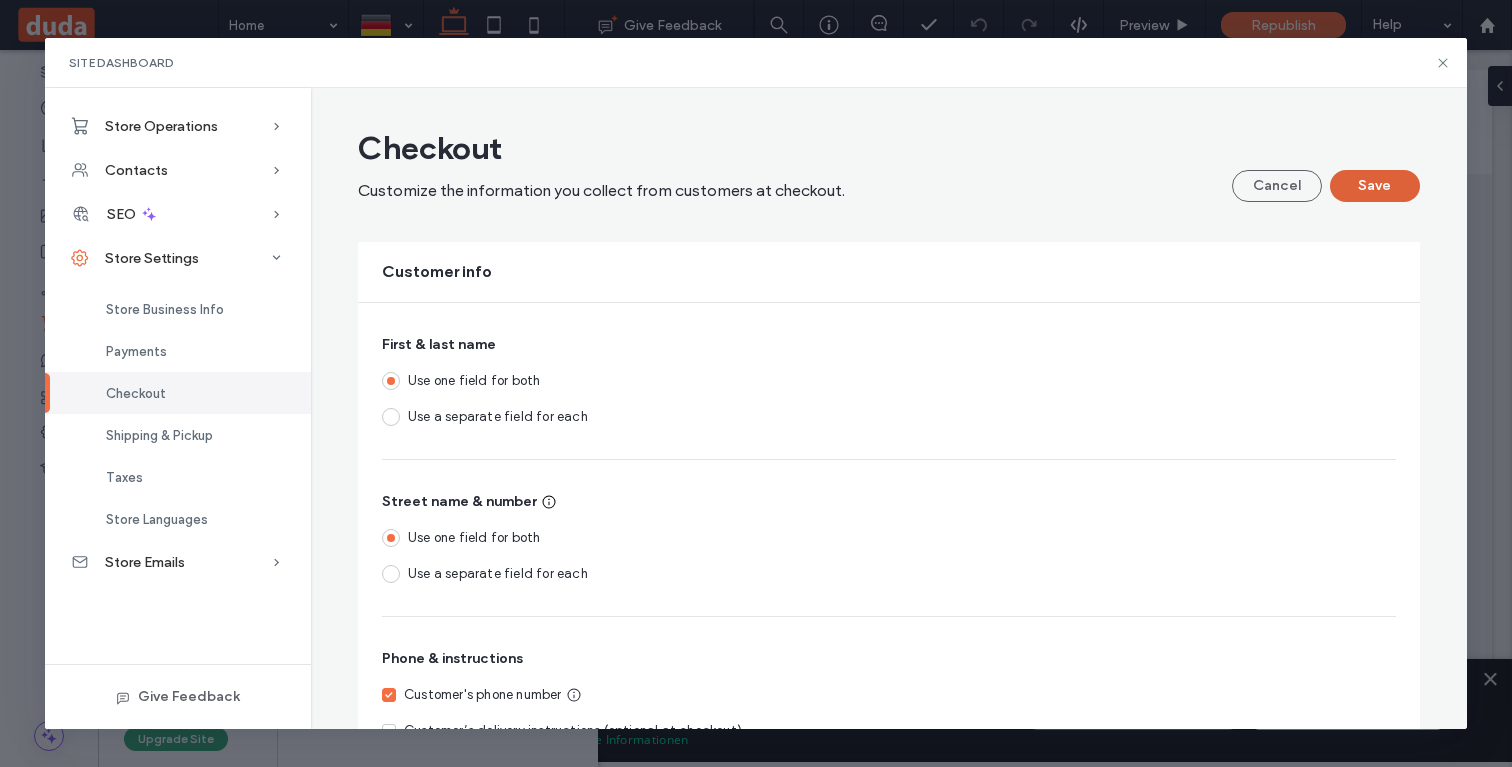 click on "Save" at bounding box center (1375, 186) 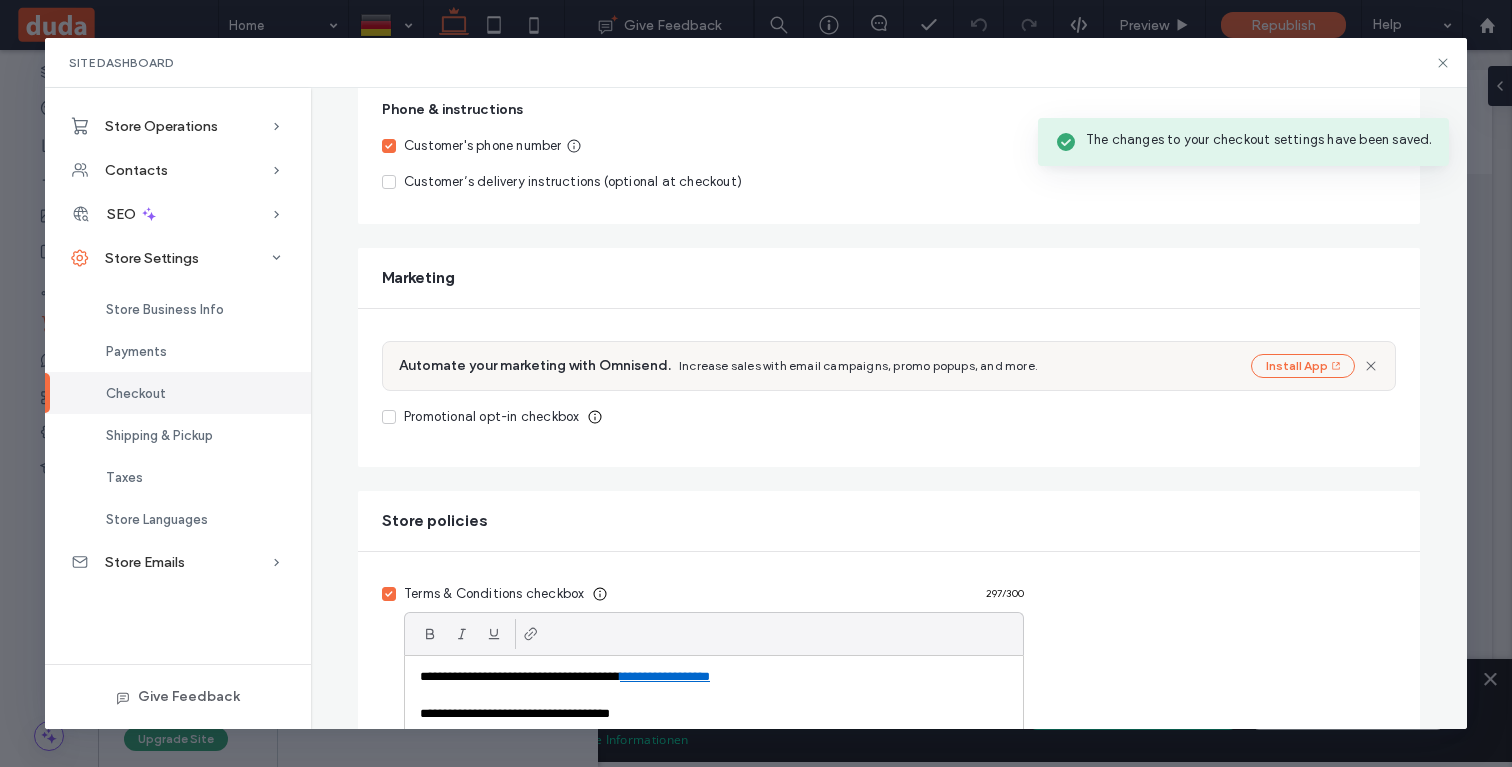 scroll, scrollTop: 979, scrollLeft: 0, axis: vertical 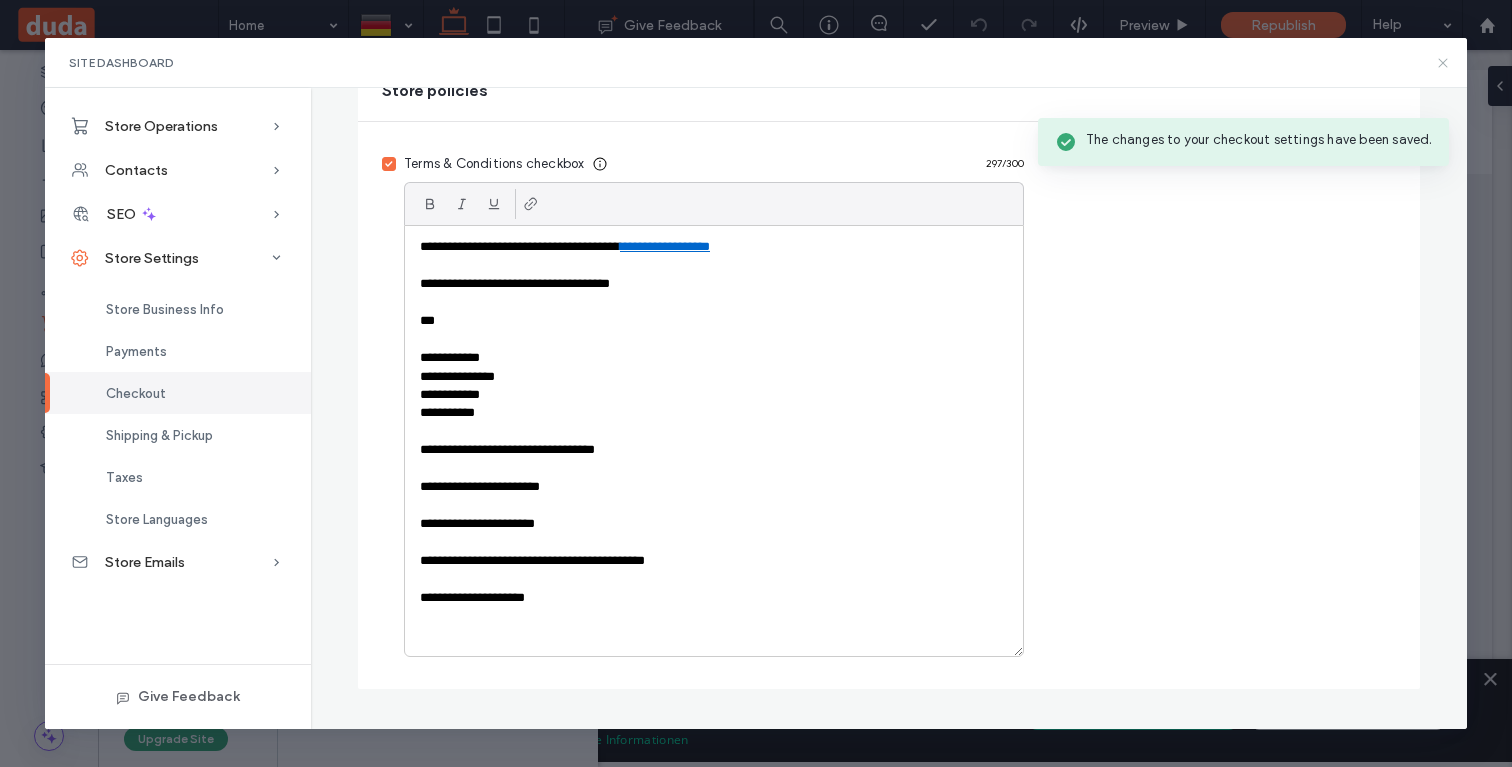 click 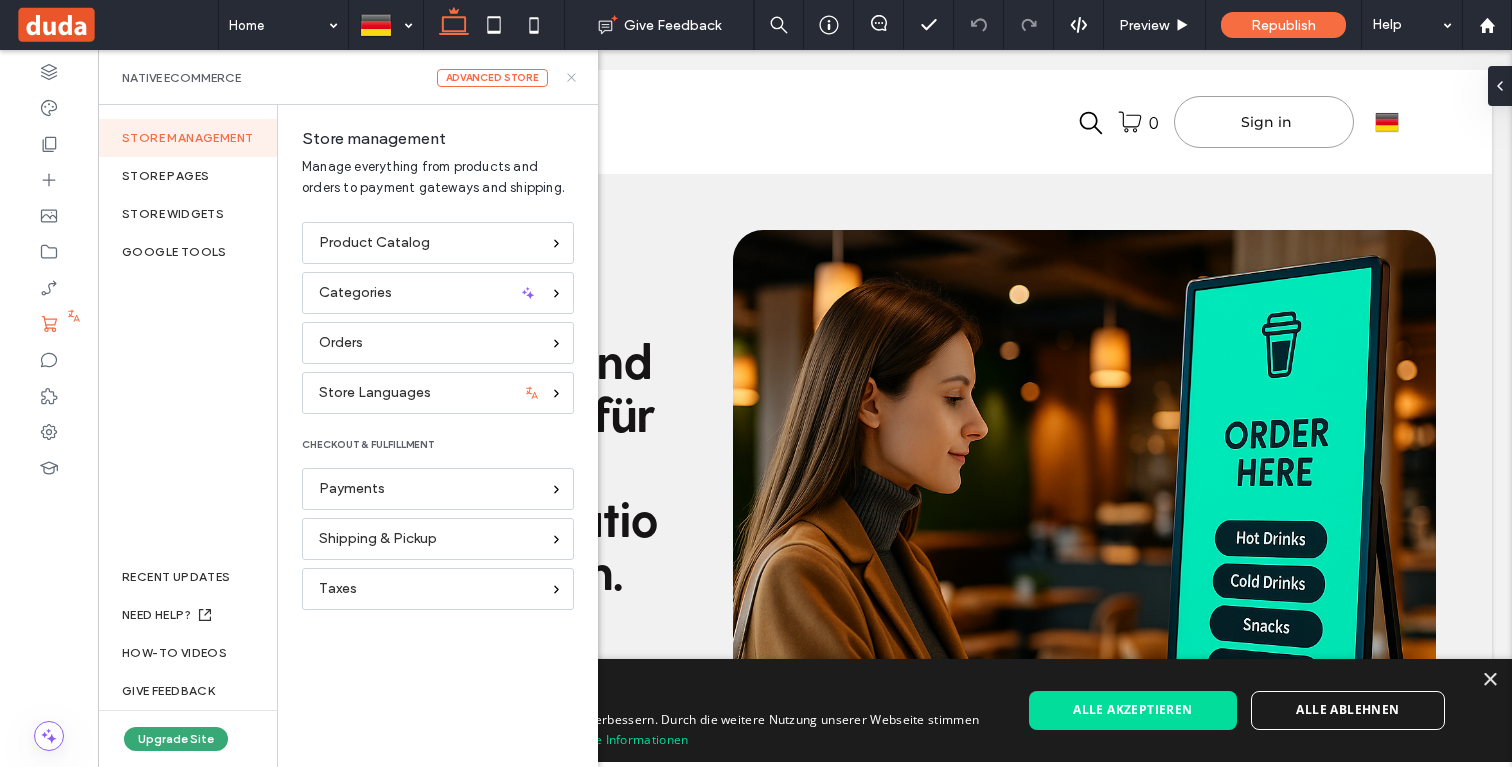 click 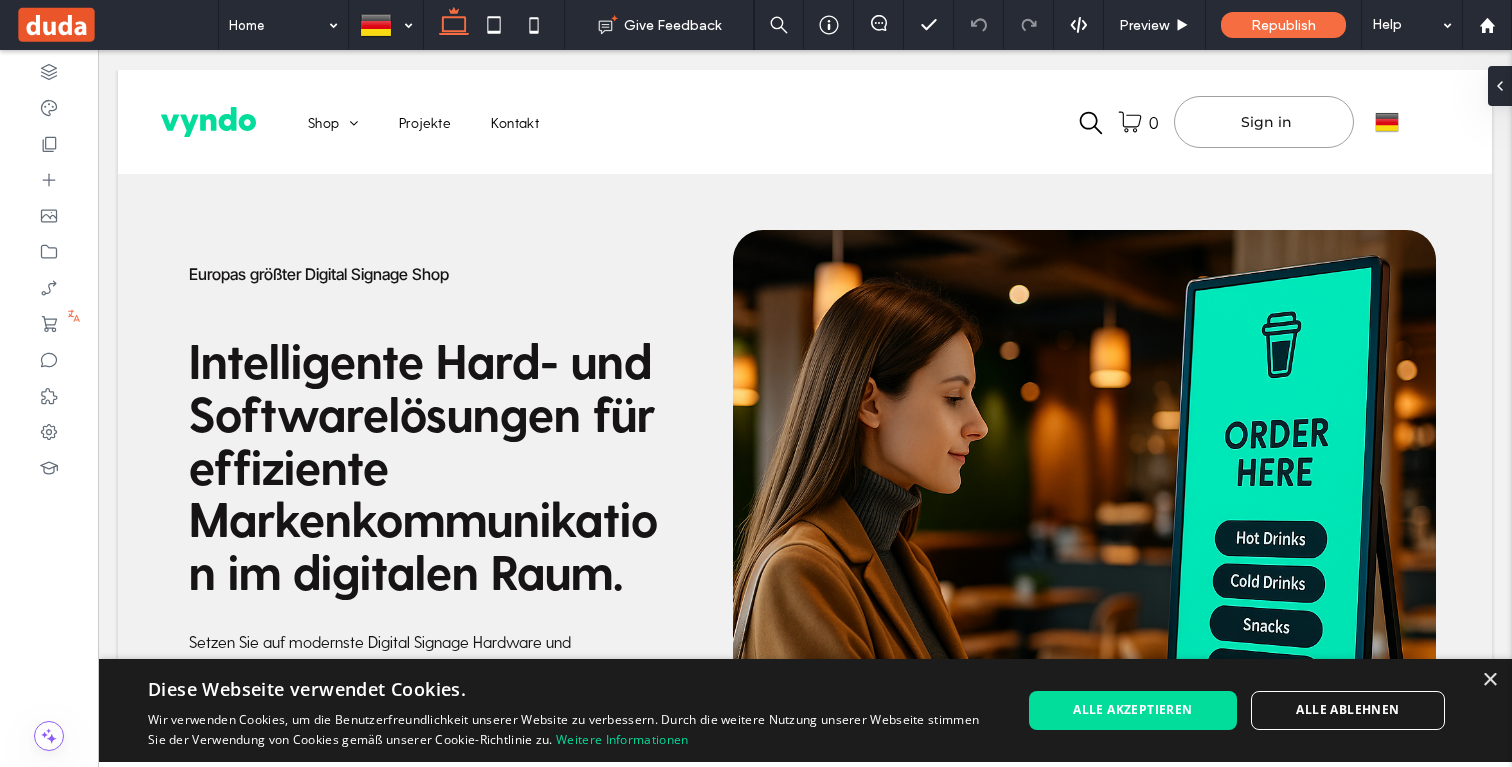 click on "Republish" at bounding box center (1283, 25) 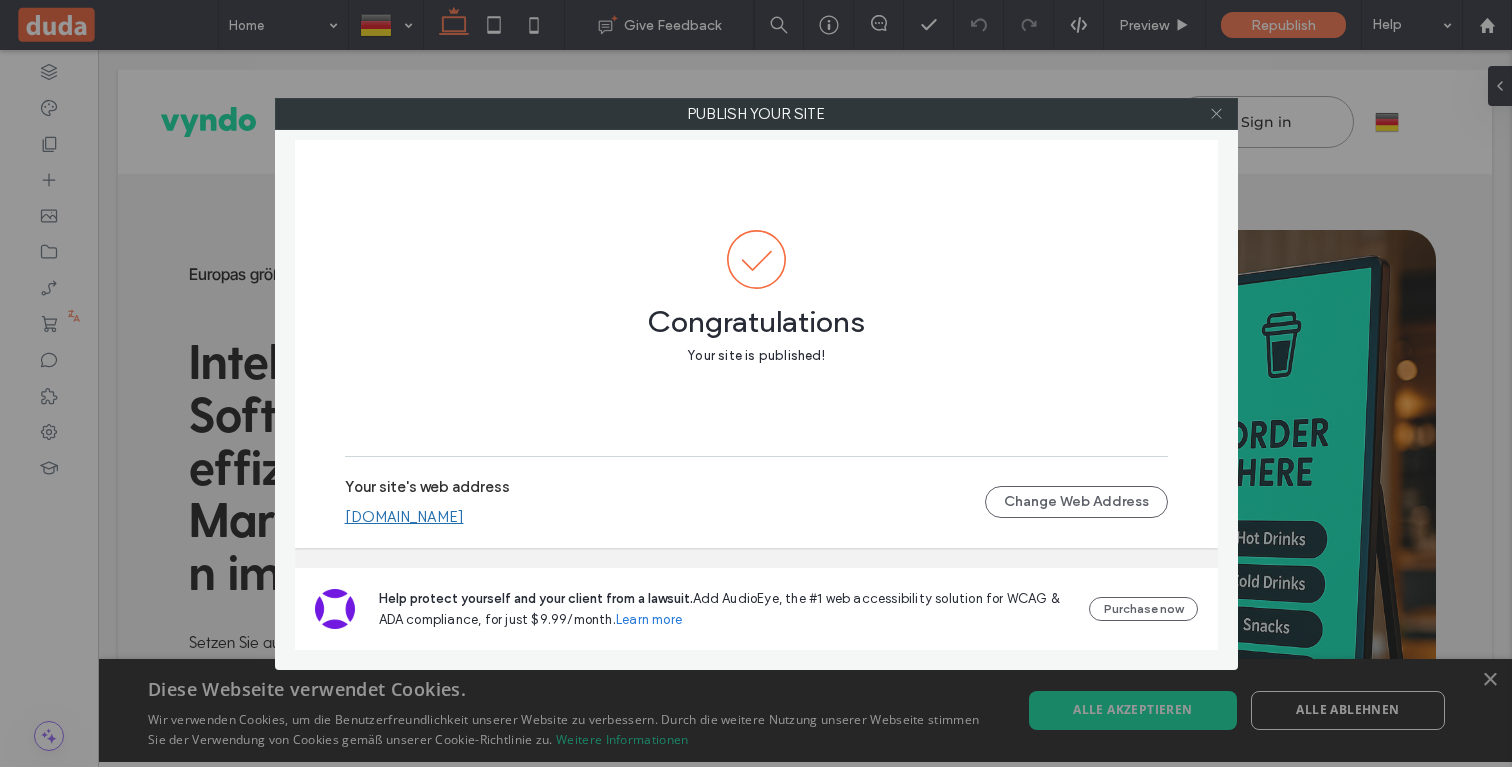 click at bounding box center [1216, 114] 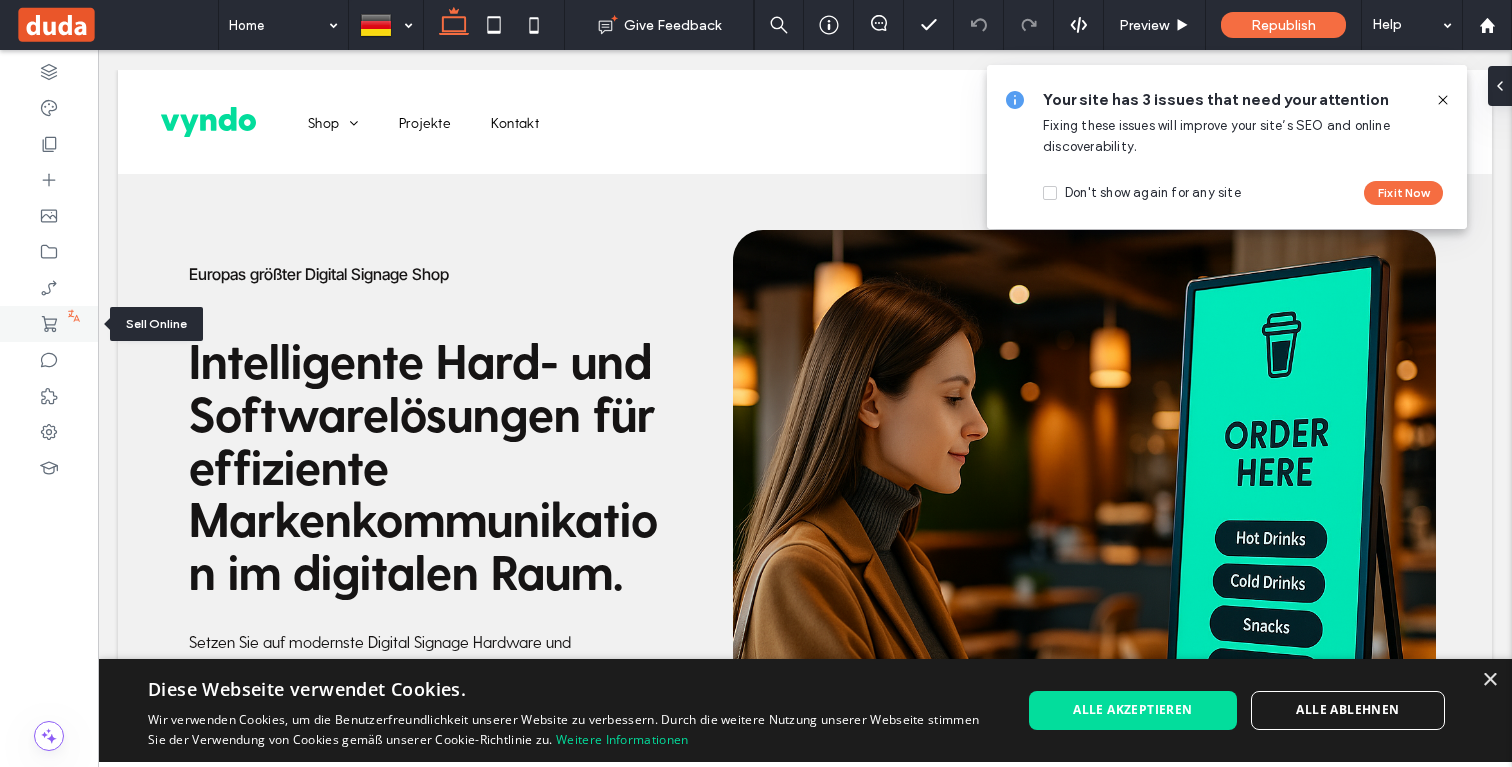 click 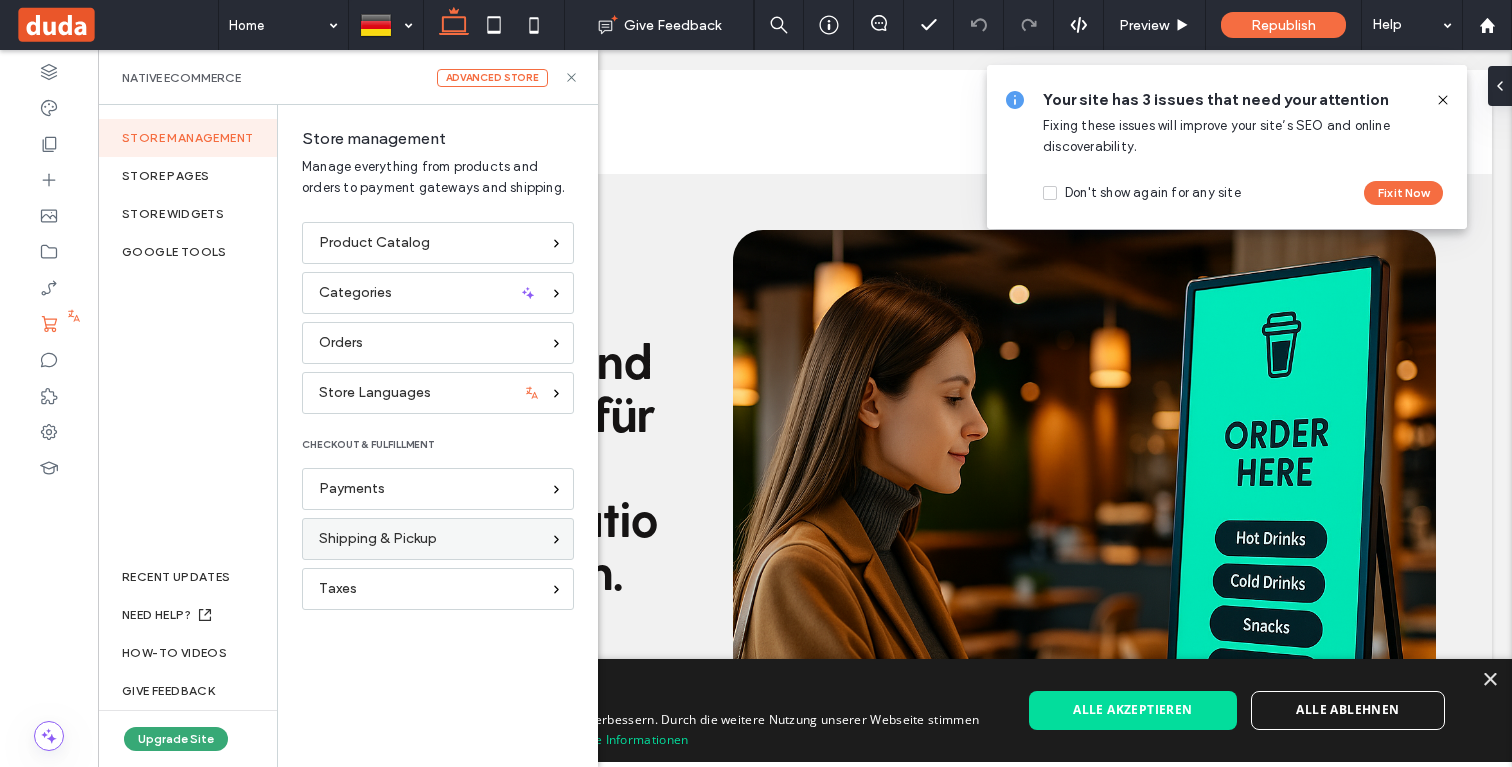 click on "Shipping & Pickup" at bounding box center [378, 539] 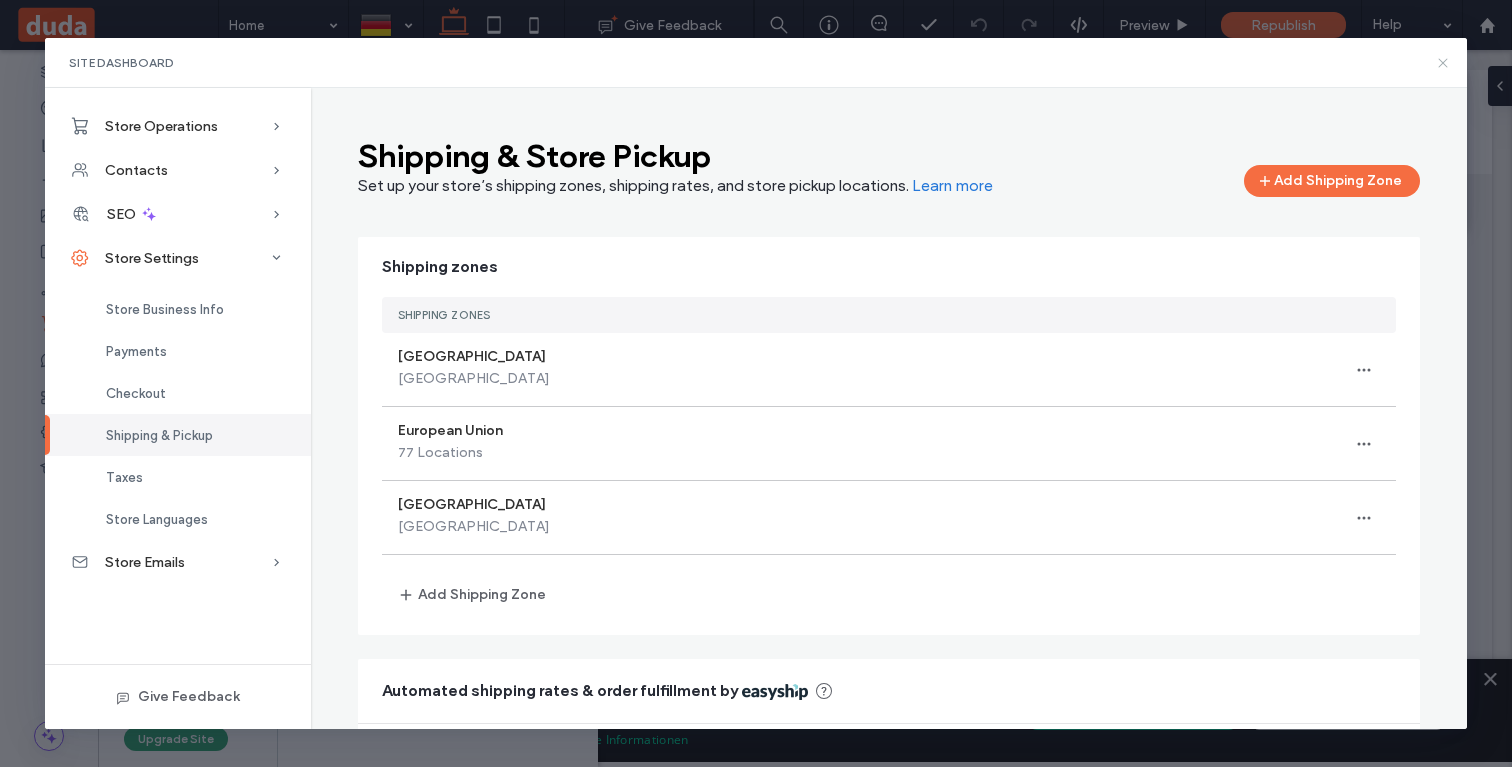 click 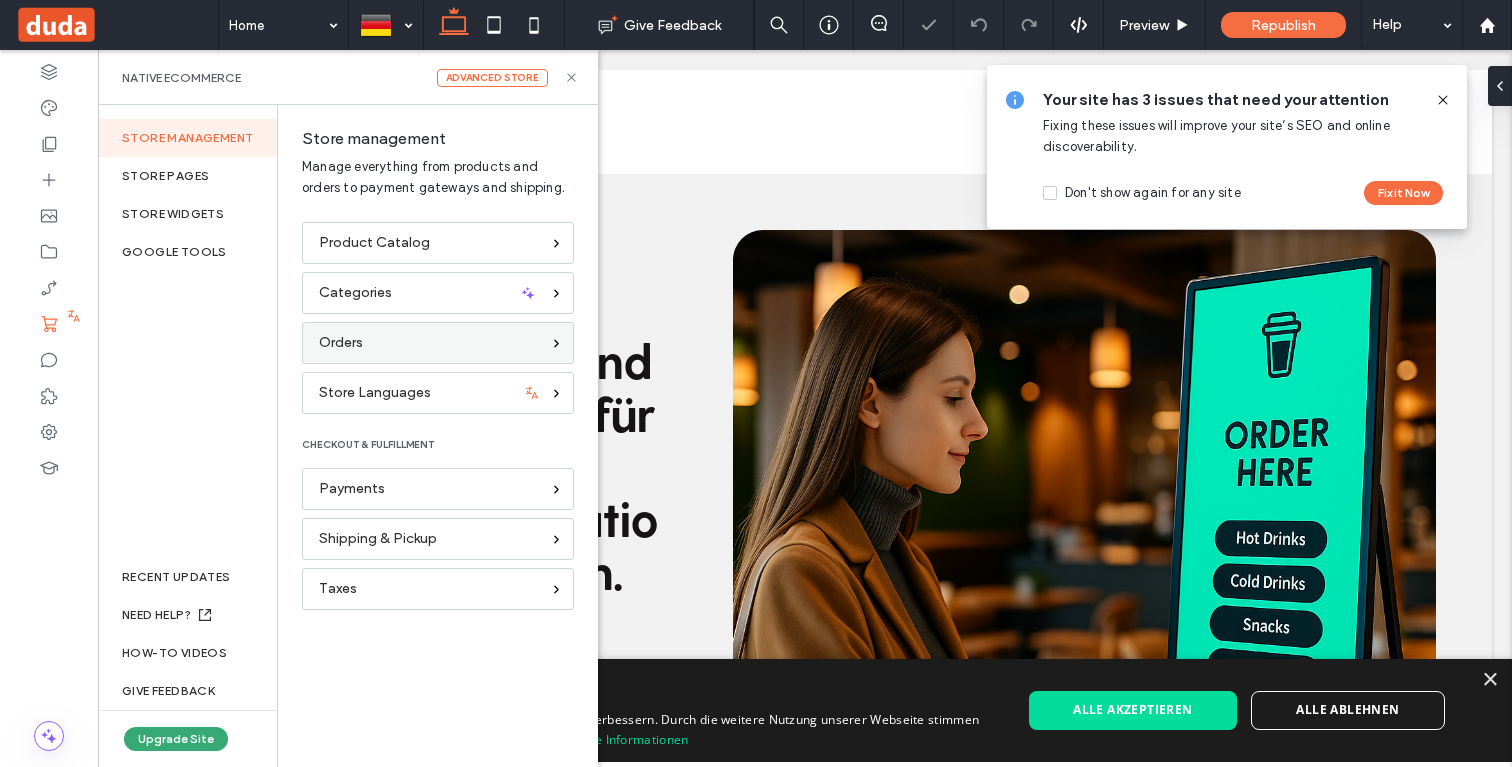 click on "Orders" at bounding box center [438, 343] 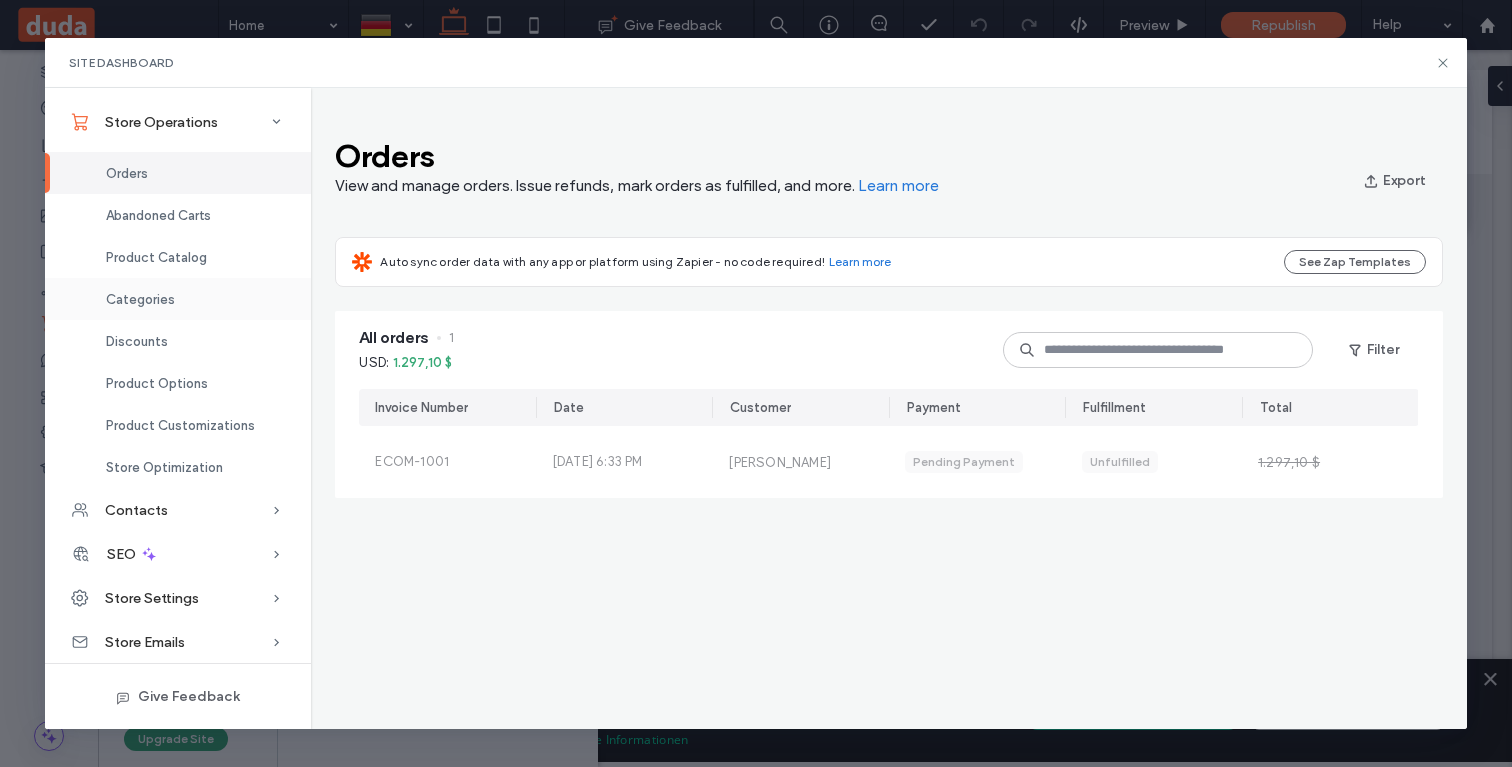 scroll, scrollTop: 0, scrollLeft: 0, axis: both 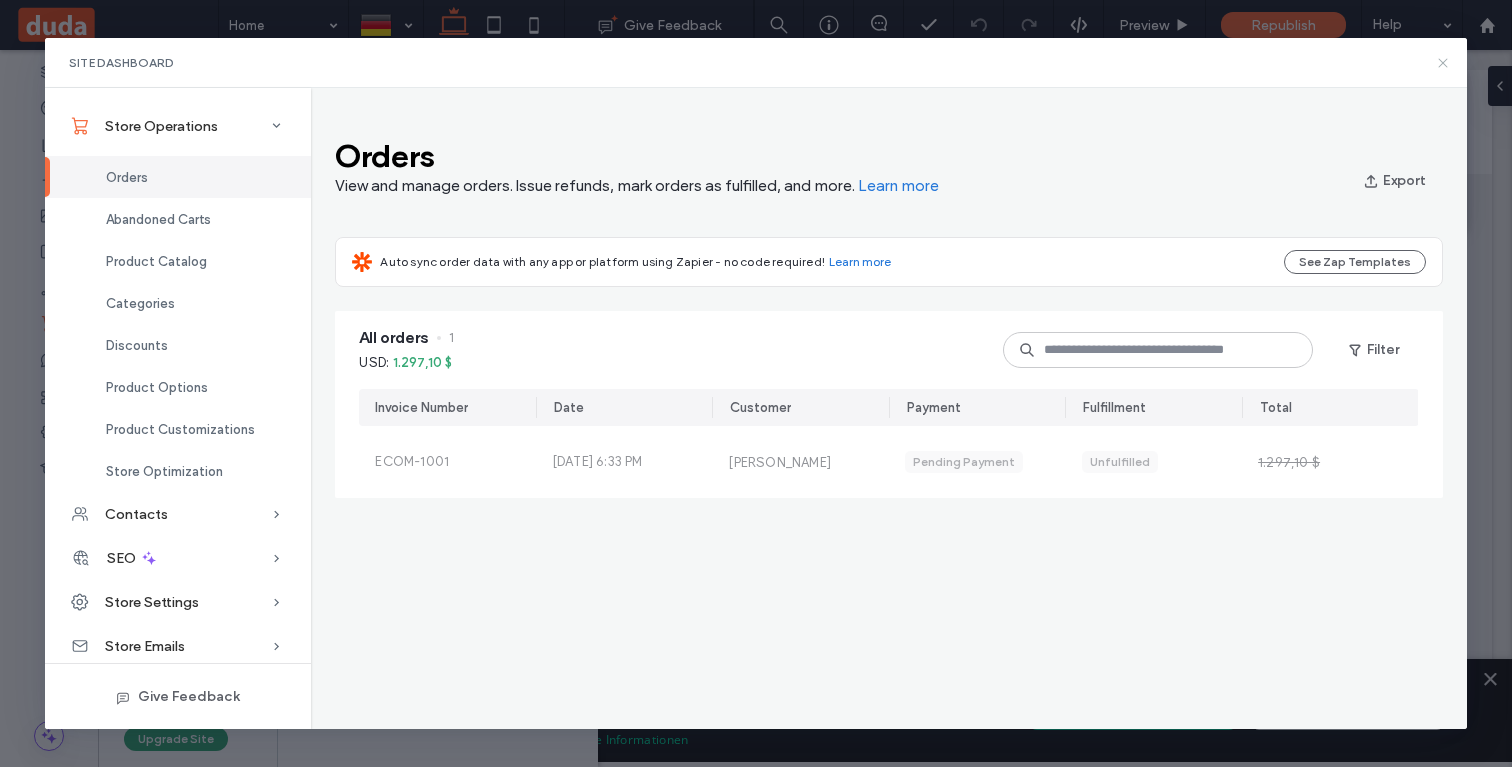 click on "Site Dashboard" at bounding box center [755, 63] 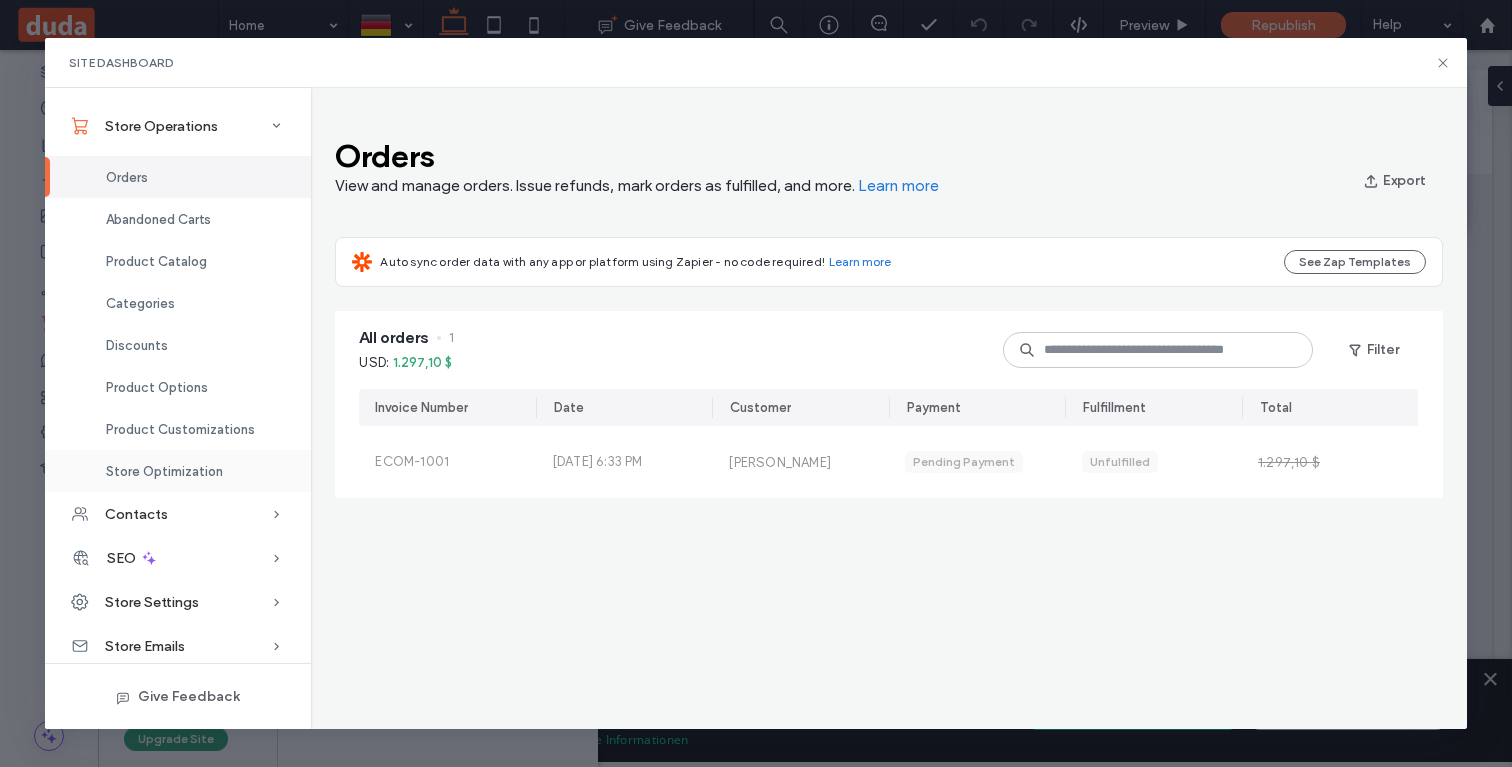 scroll, scrollTop: 4, scrollLeft: 0, axis: vertical 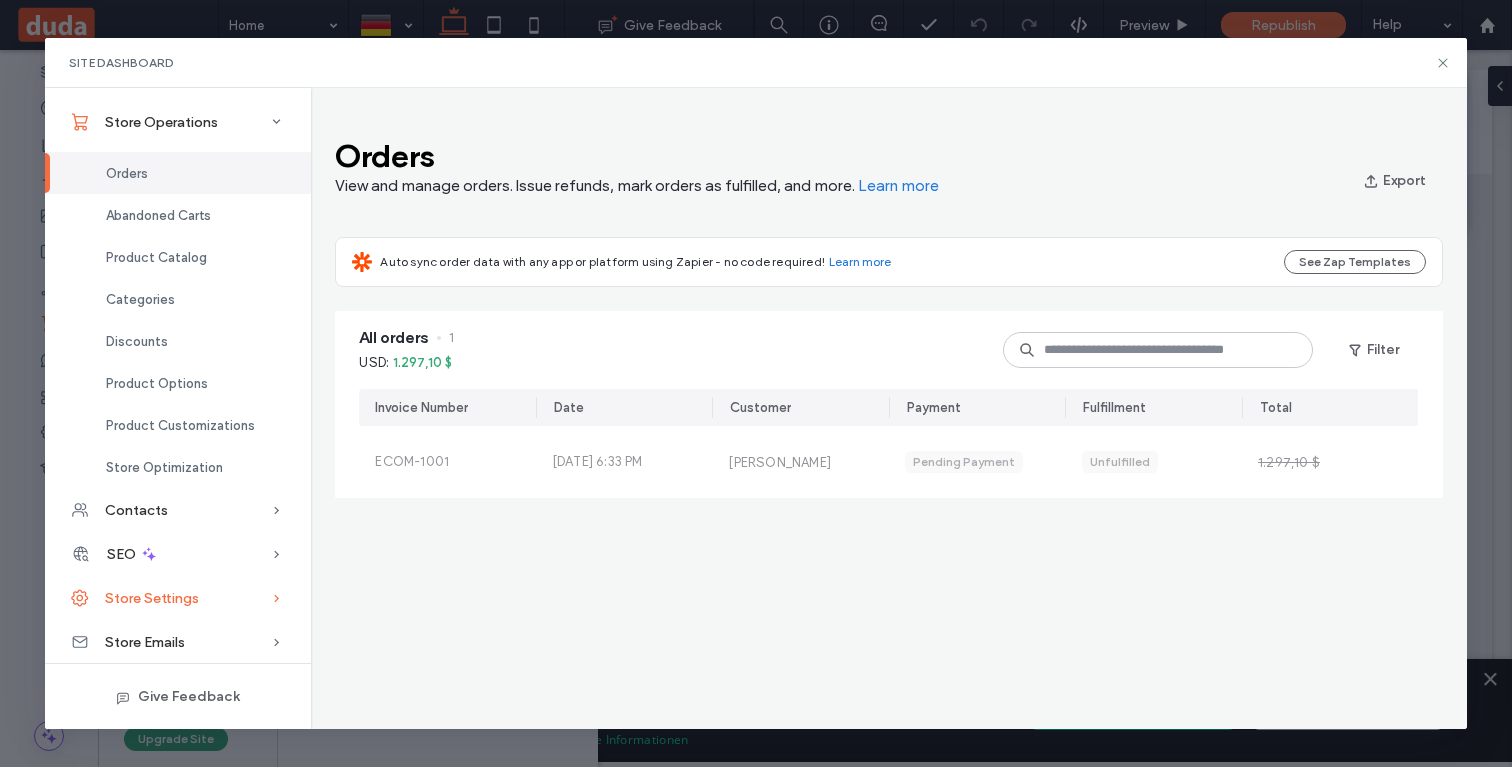 click on "Store Settings" at bounding box center [152, 598] 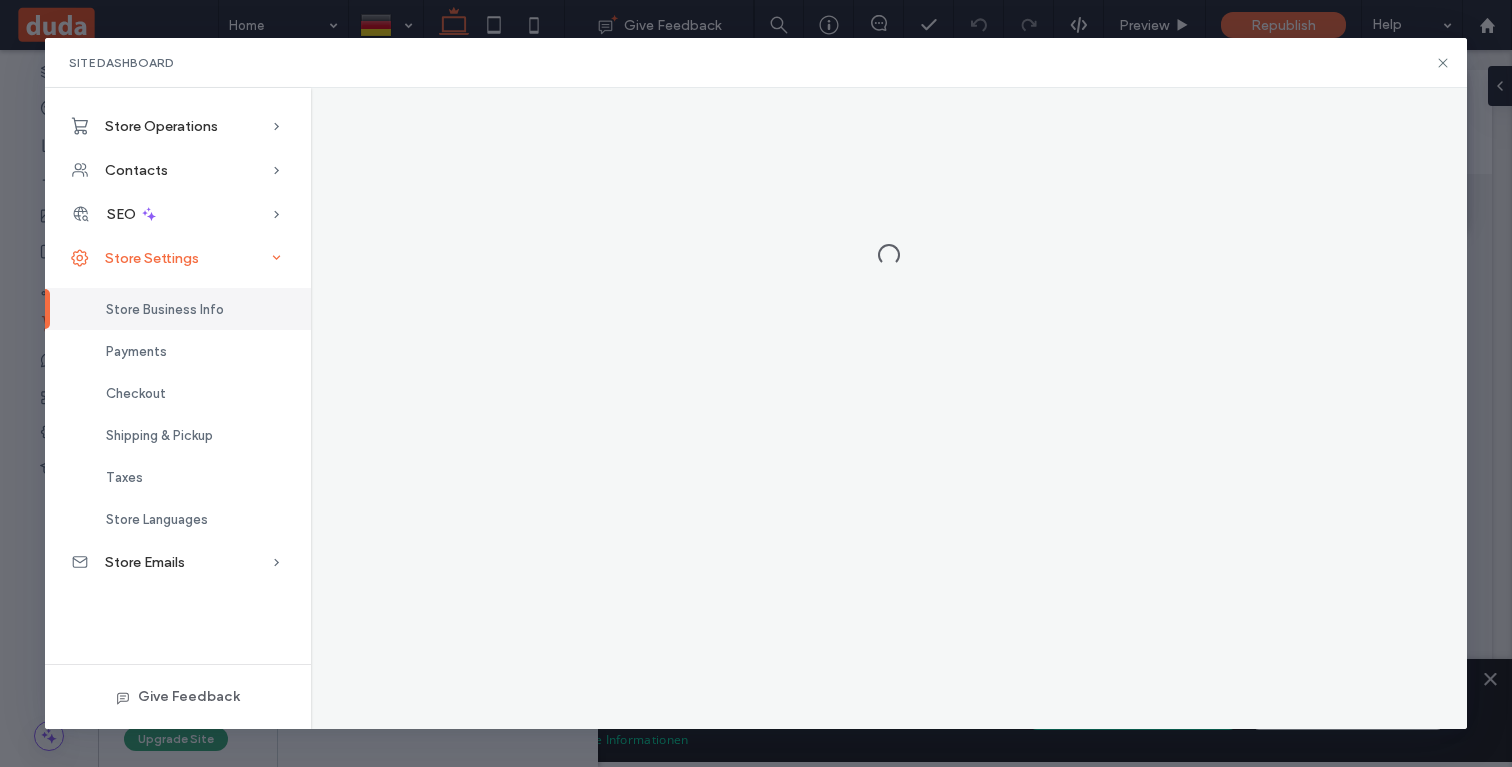 scroll, scrollTop: 0, scrollLeft: 0, axis: both 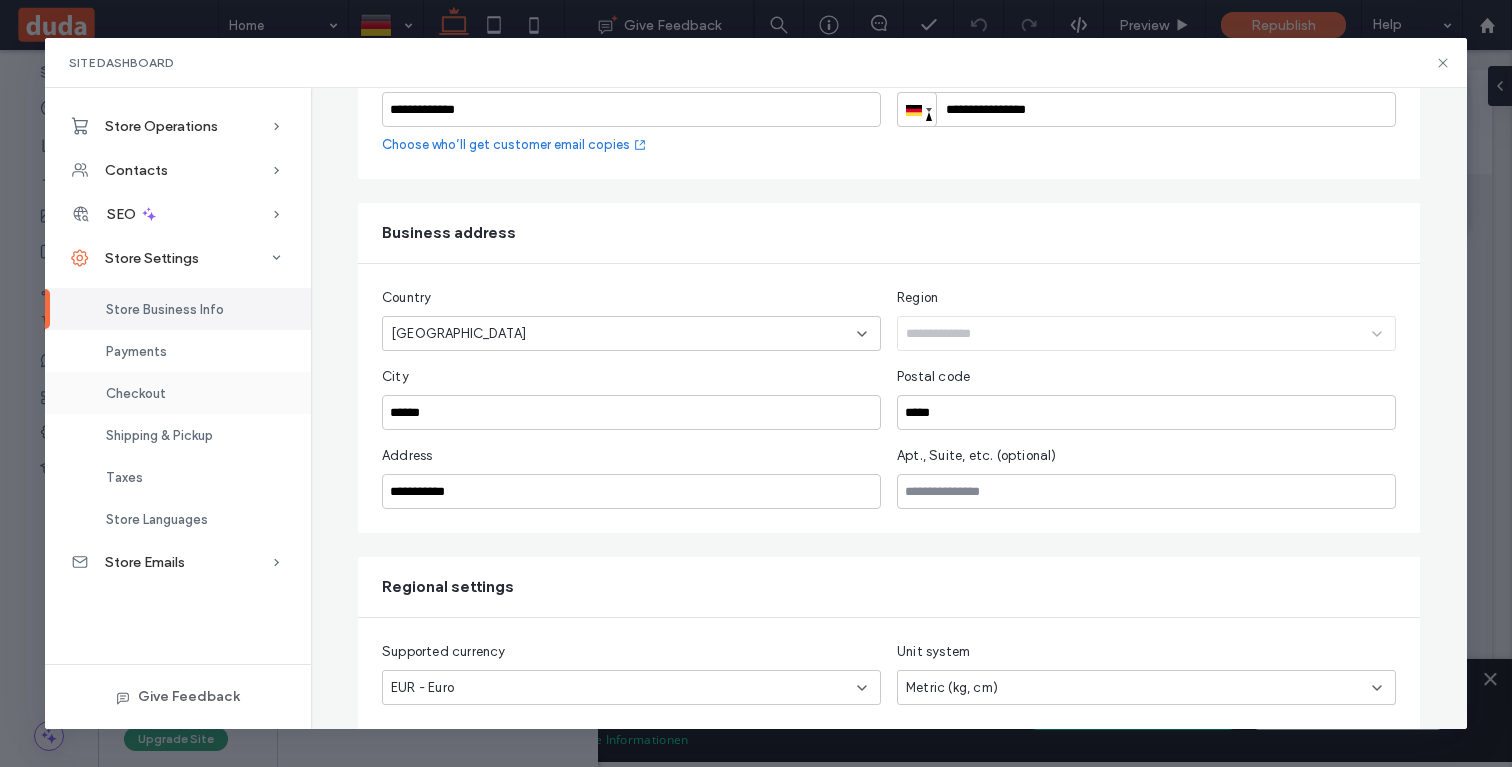 click on "Checkout" at bounding box center [178, 393] 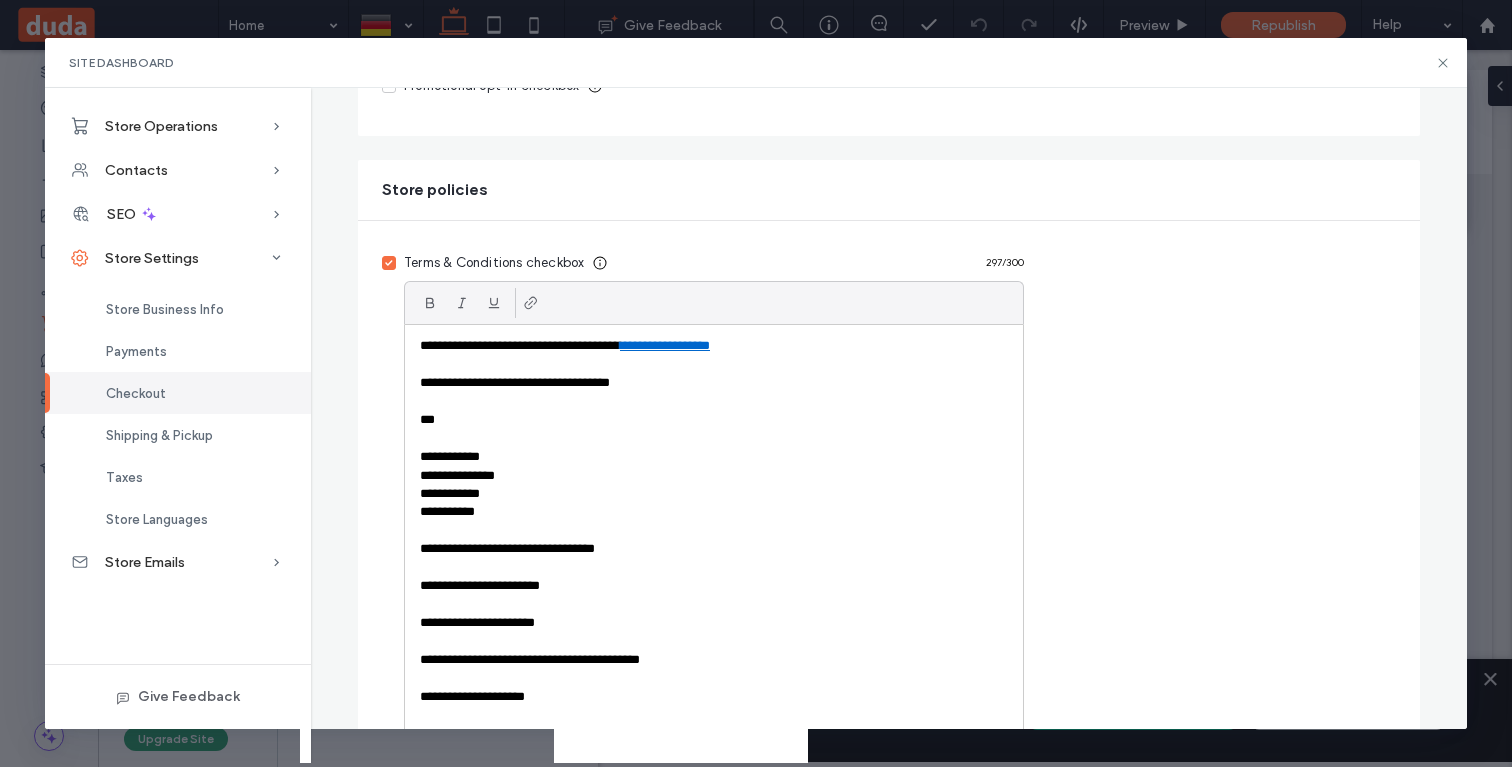 scroll, scrollTop: 979, scrollLeft: 0, axis: vertical 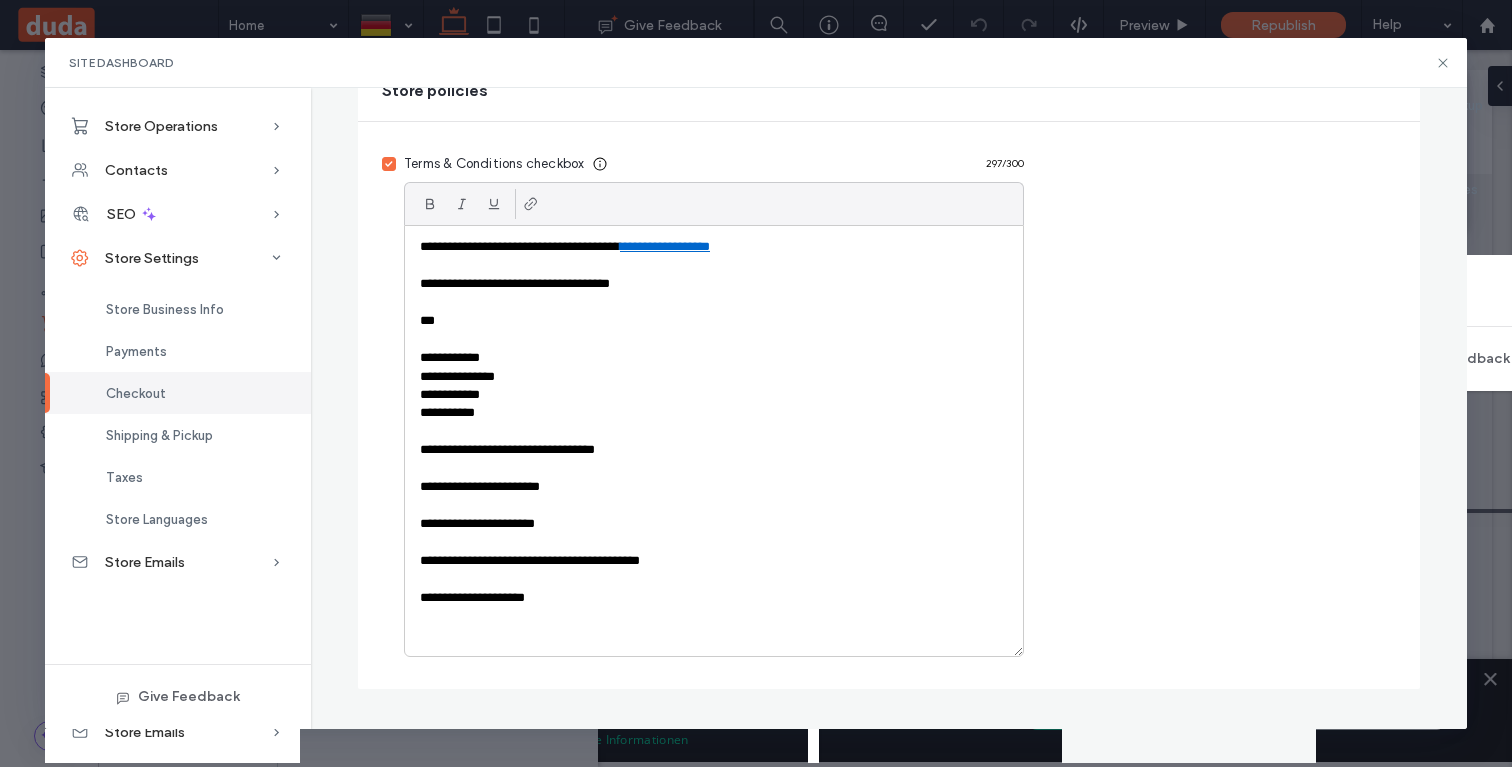 click on "**********" at bounding box center [714, 598] 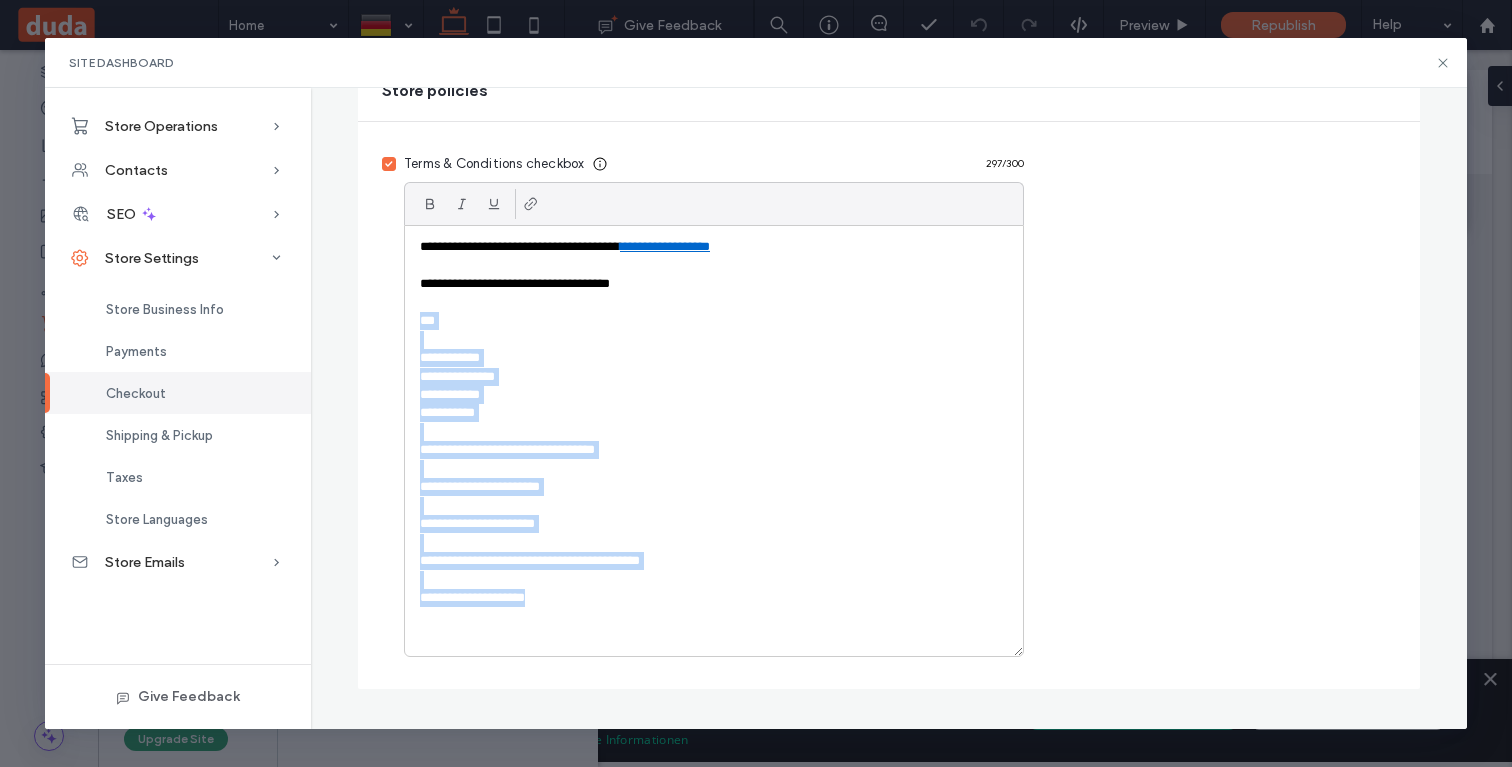 drag, startPoint x: 590, startPoint y: 593, endPoint x: 404, endPoint y: 320, distance: 330.34073 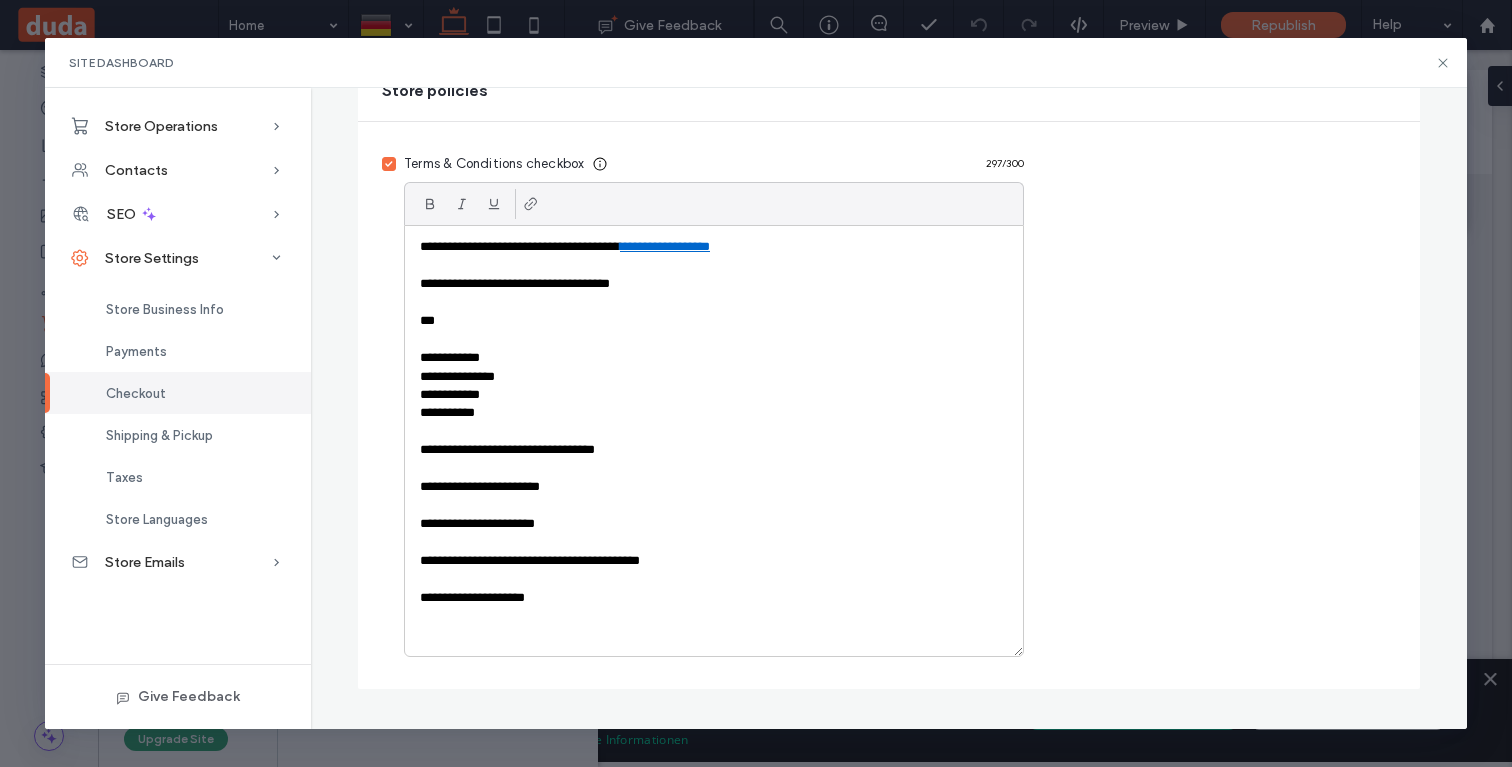 scroll, scrollTop: 702, scrollLeft: 0, axis: vertical 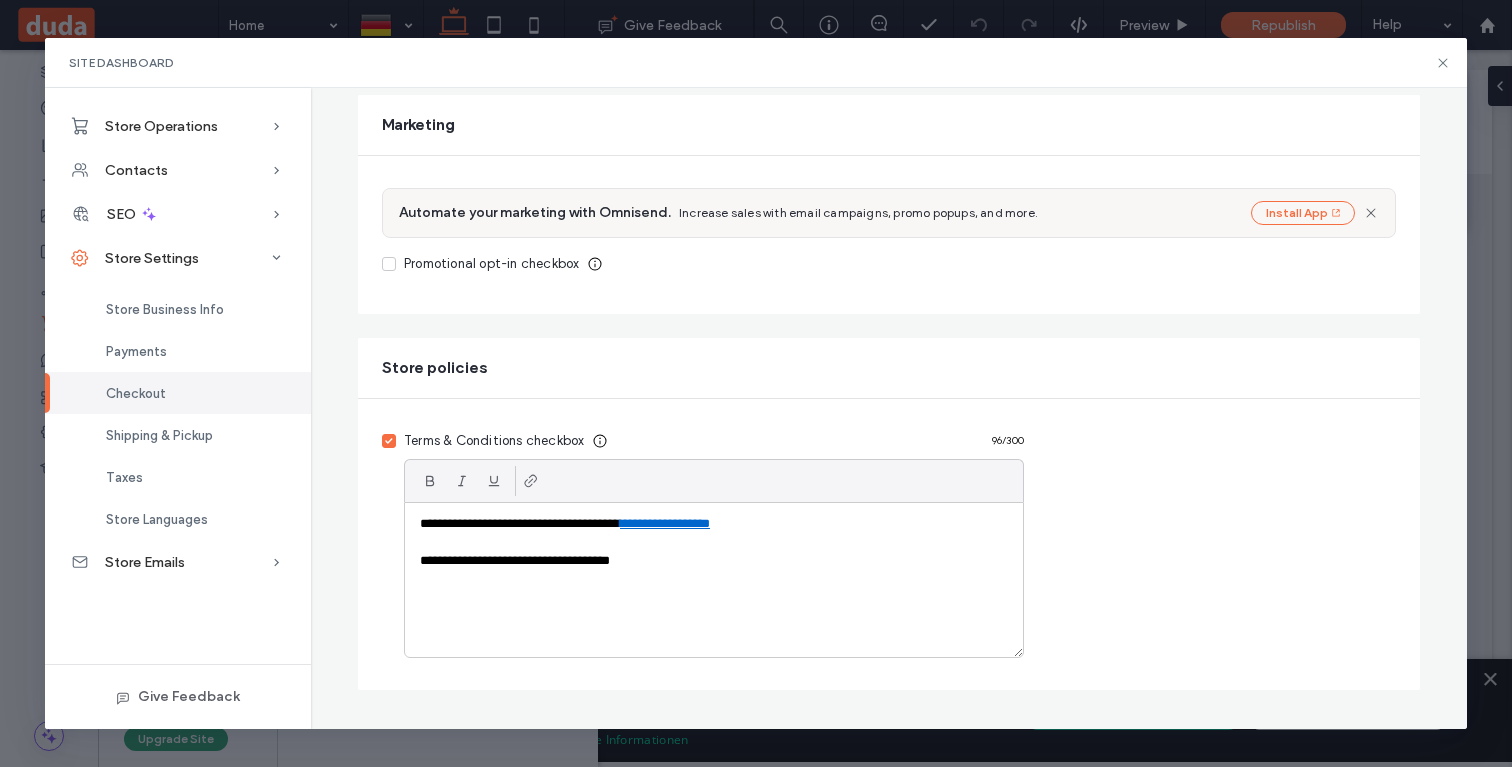 click on "**********" at bounding box center [714, 524] 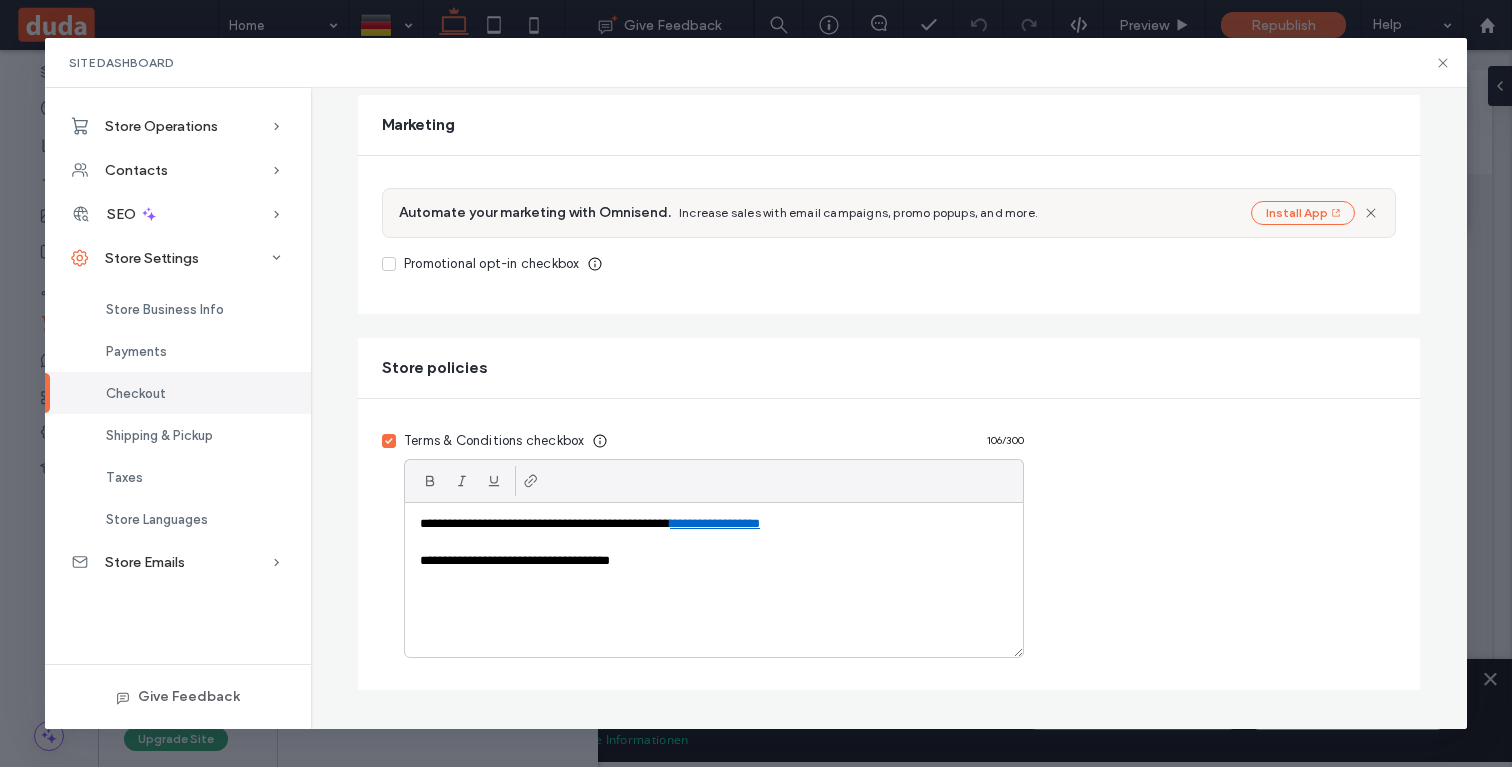 scroll, scrollTop: 677, scrollLeft: 0, axis: vertical 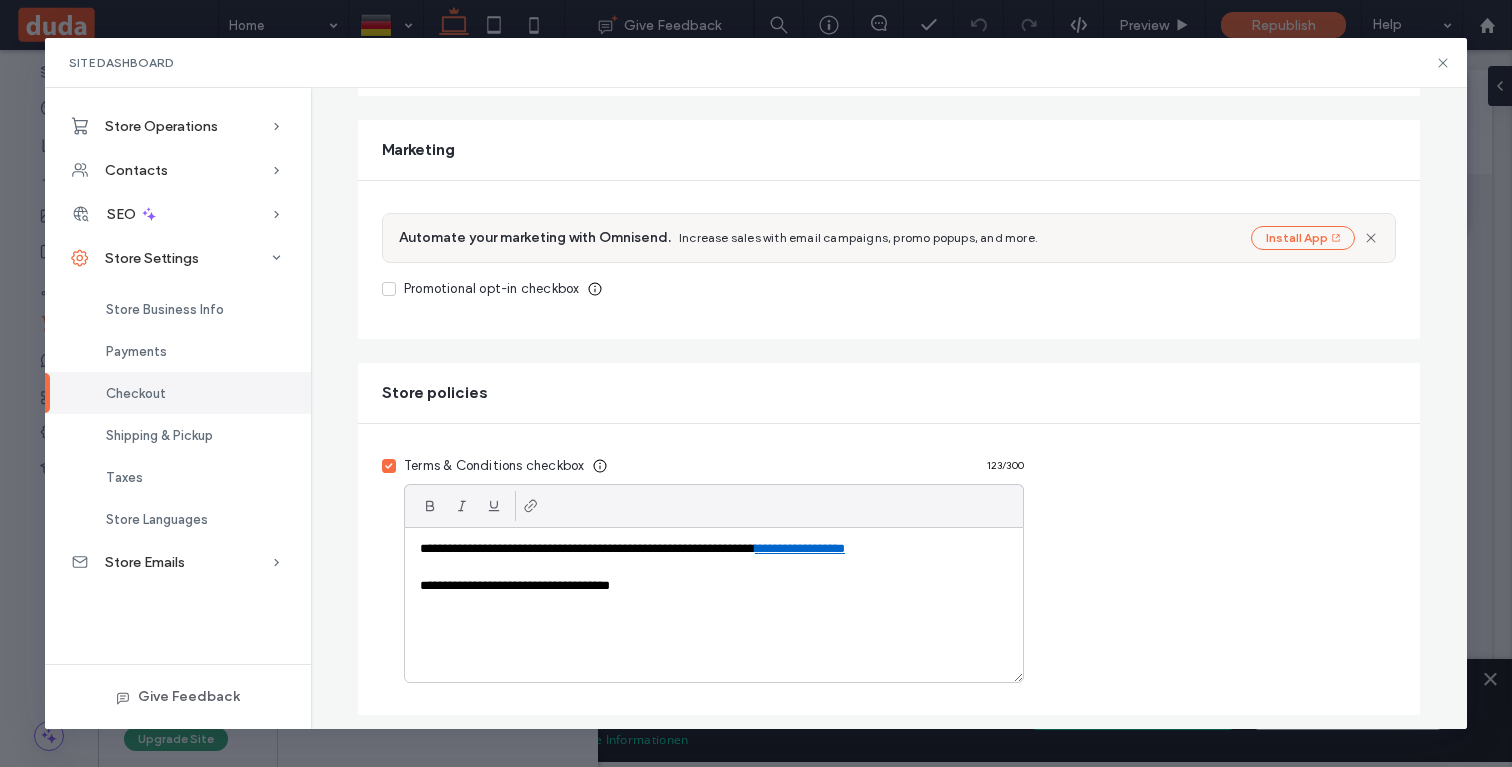 click on "**********" at bounding box center (714, 586) 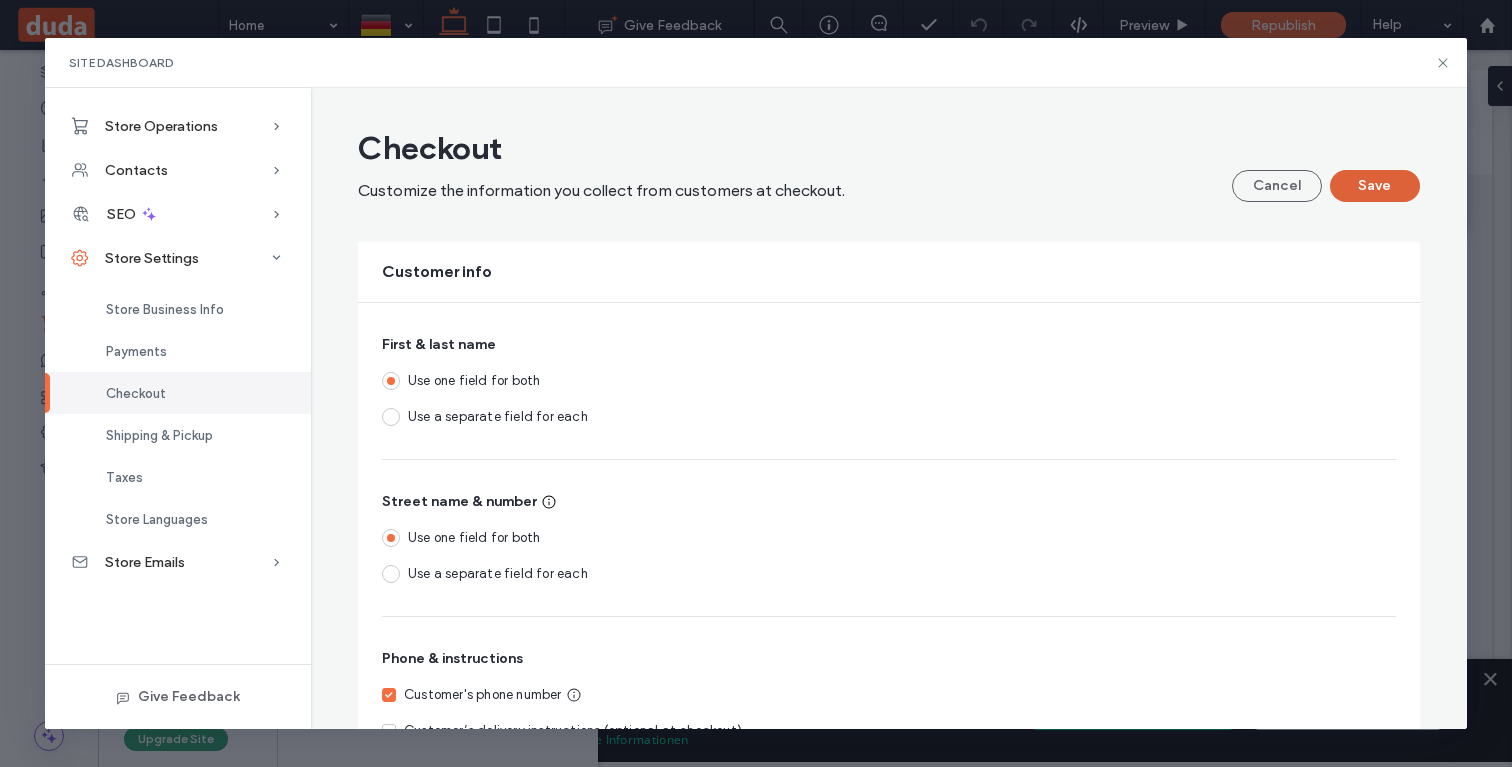 click on "Save" at bounding box center [1375, 186] 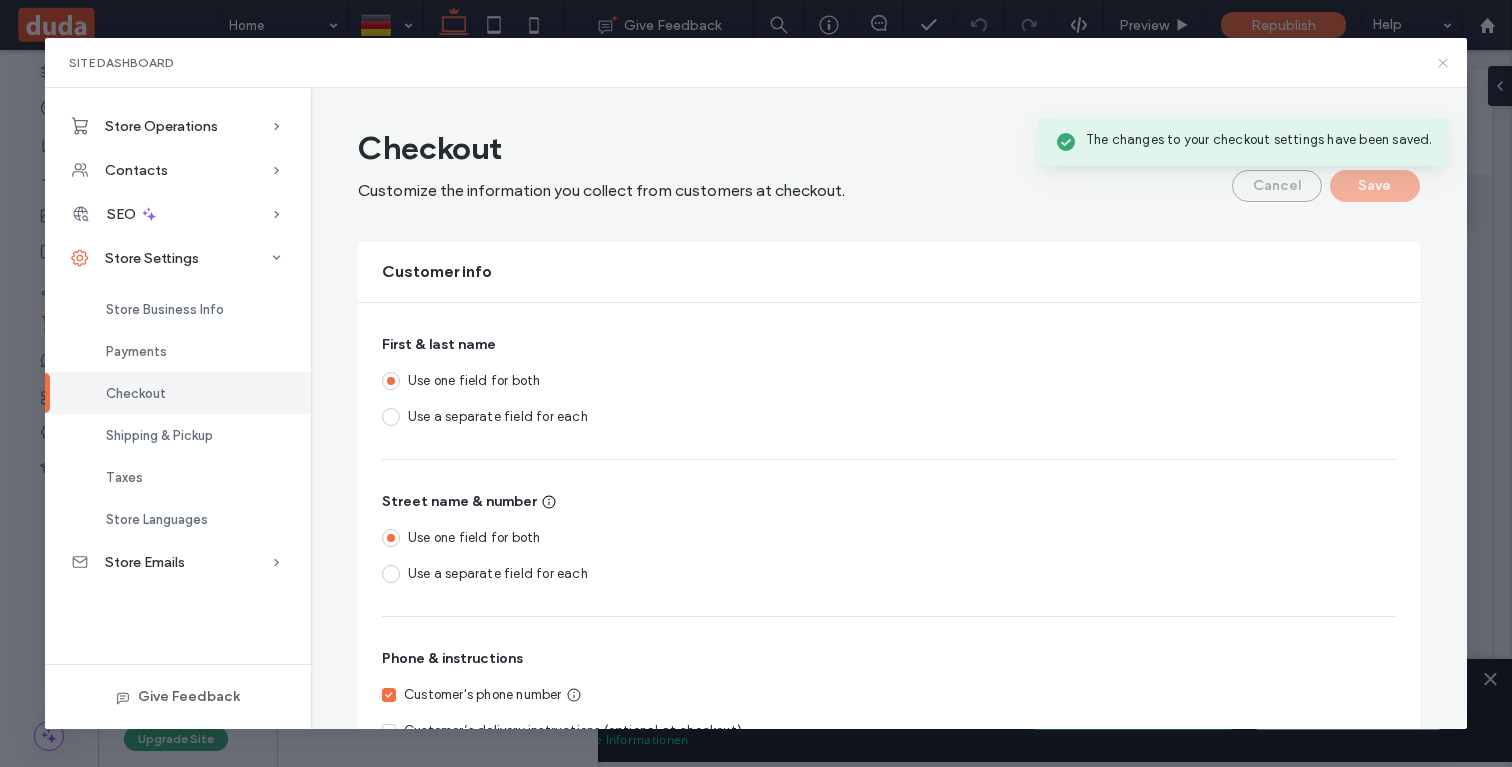 click 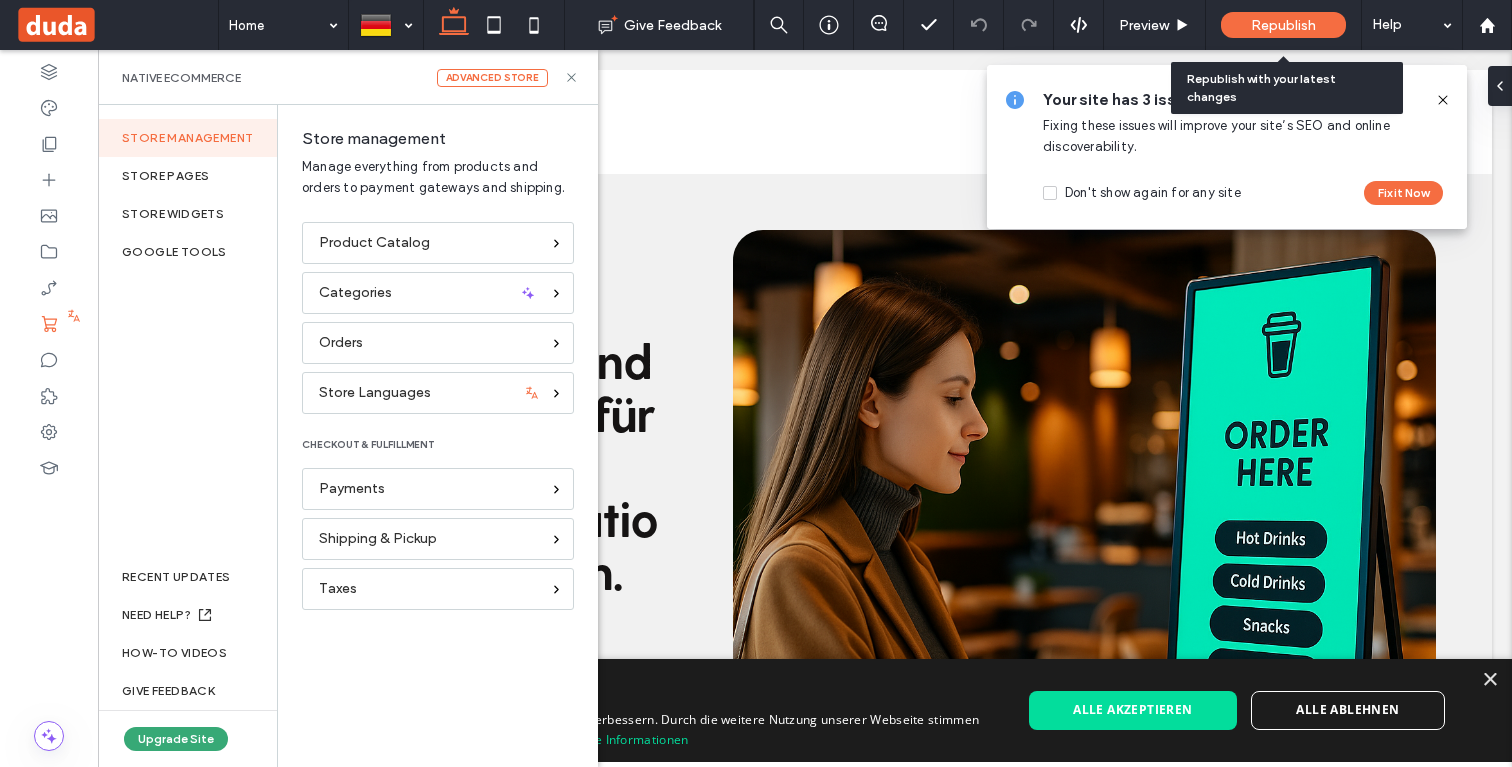 click on "Republish" at bounding box center (1283, 25) 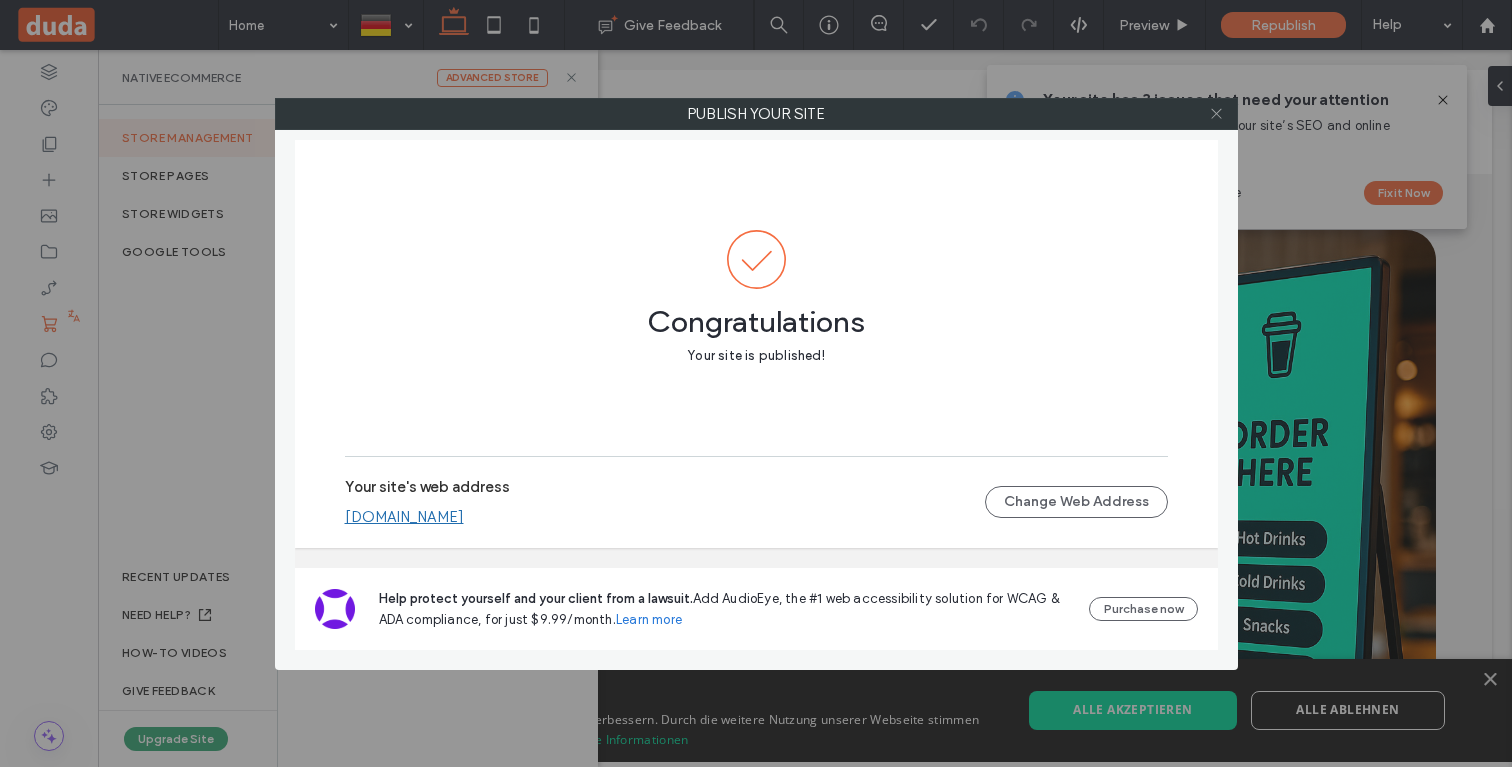 click 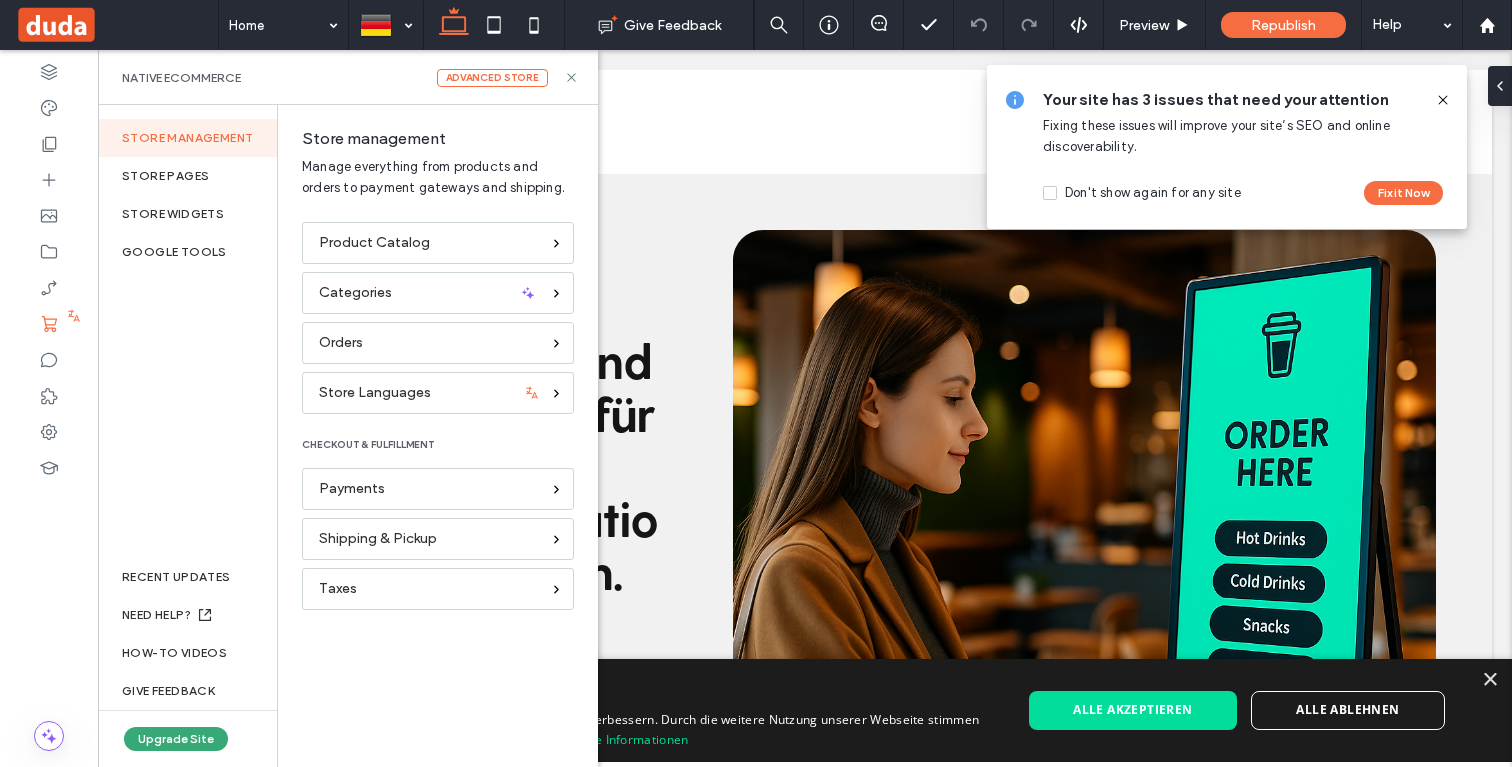 click at bounding box center [1443, 100] 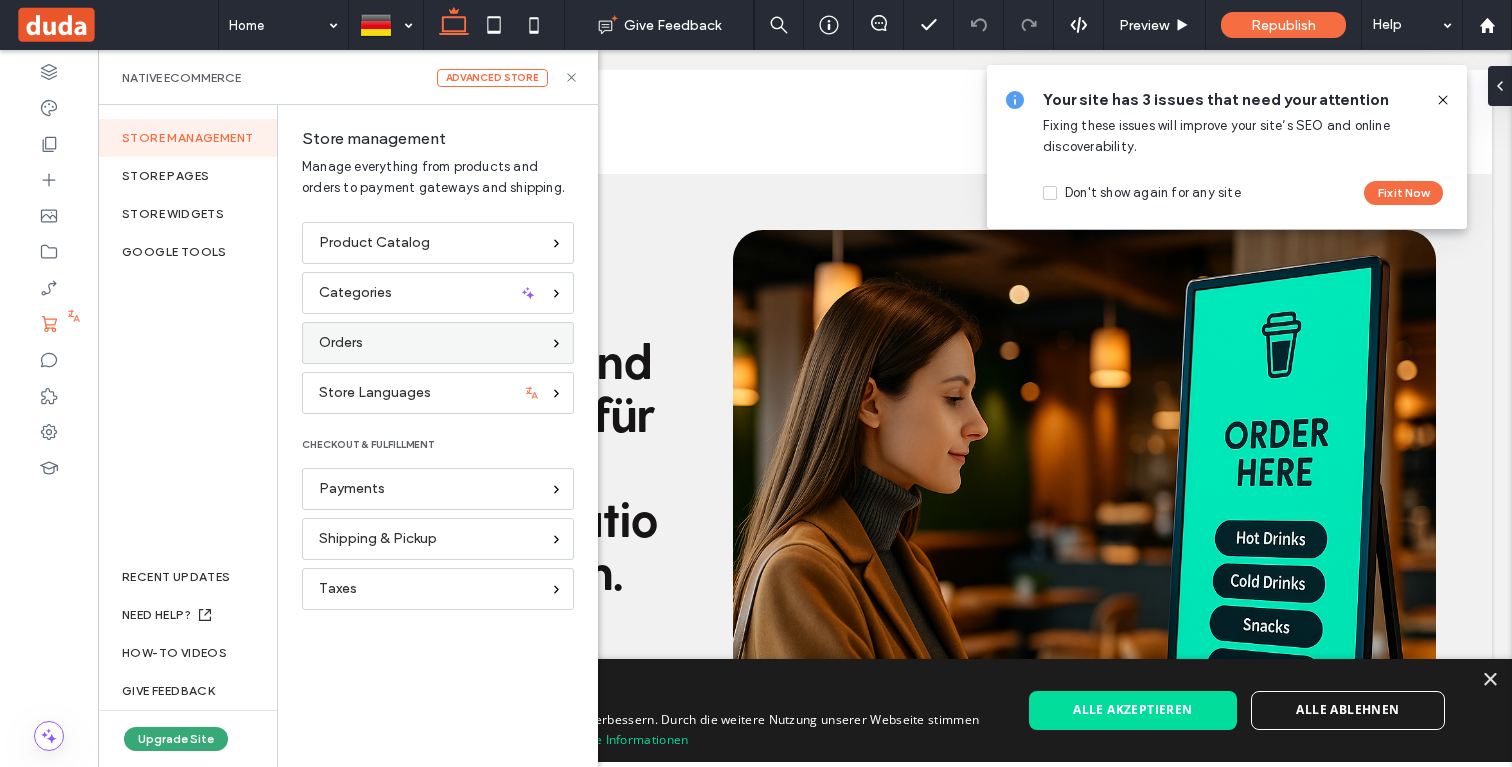 click on "Orders" at bounding box center [429, 343] 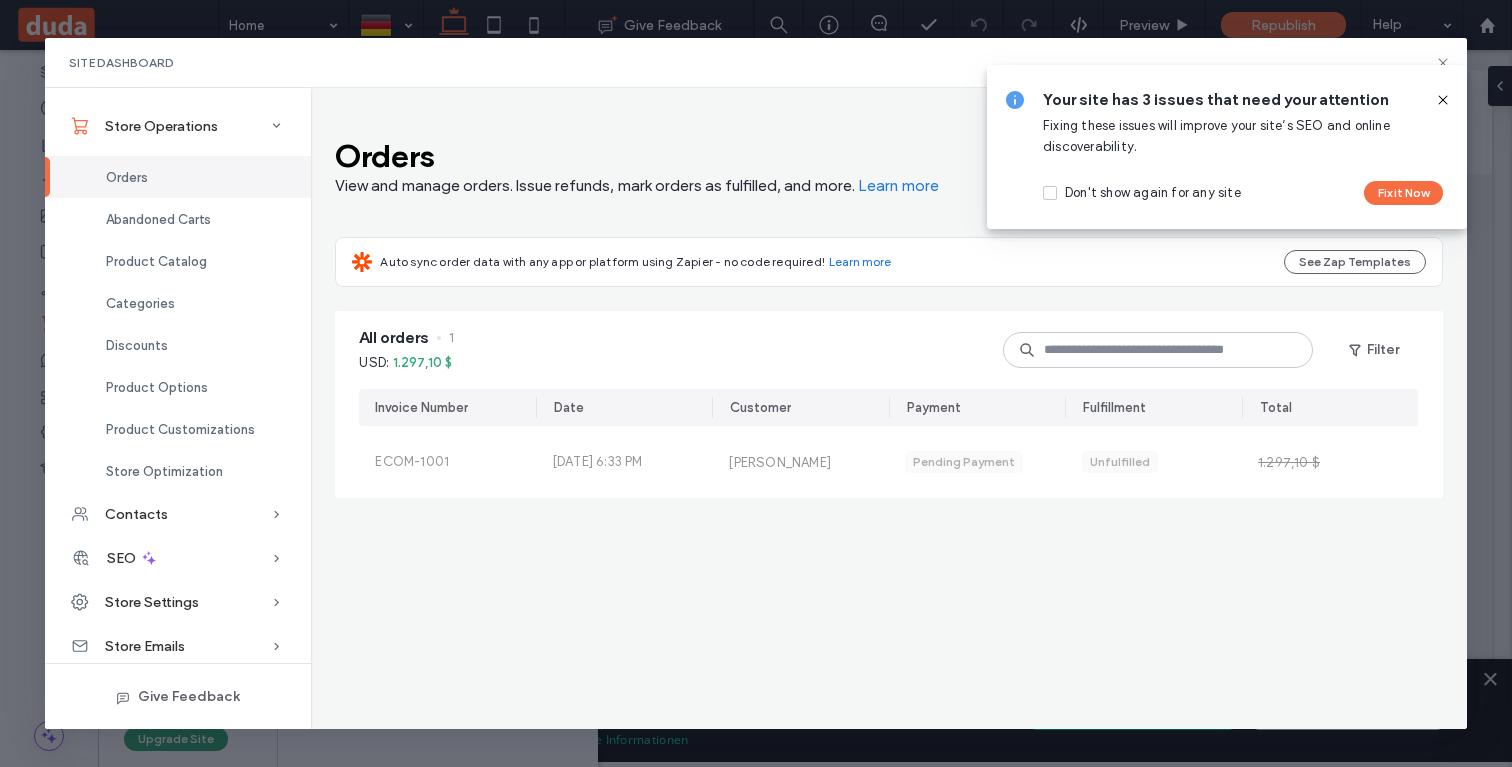 click 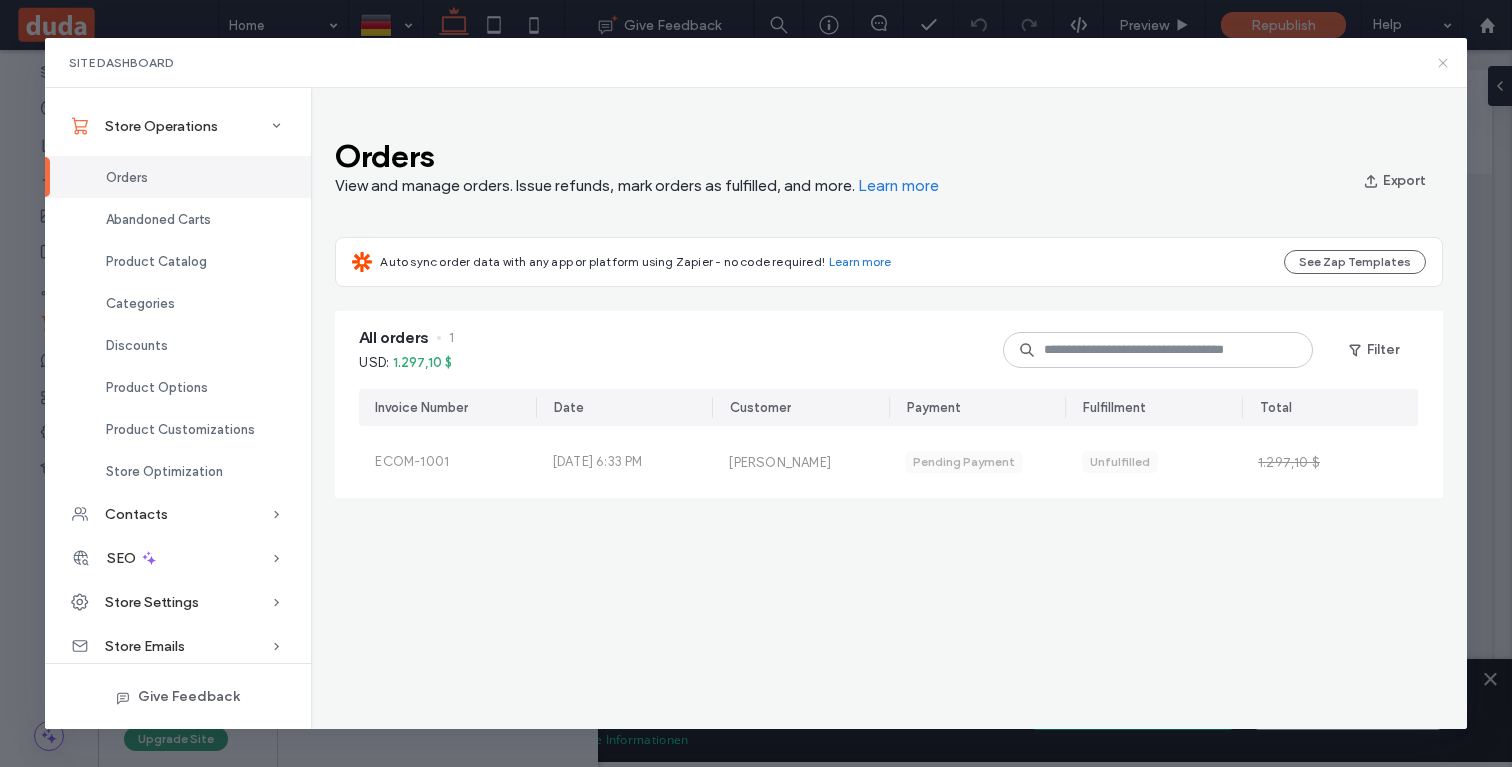 click on "Site Dashboard" at bounding box center (755, 63) 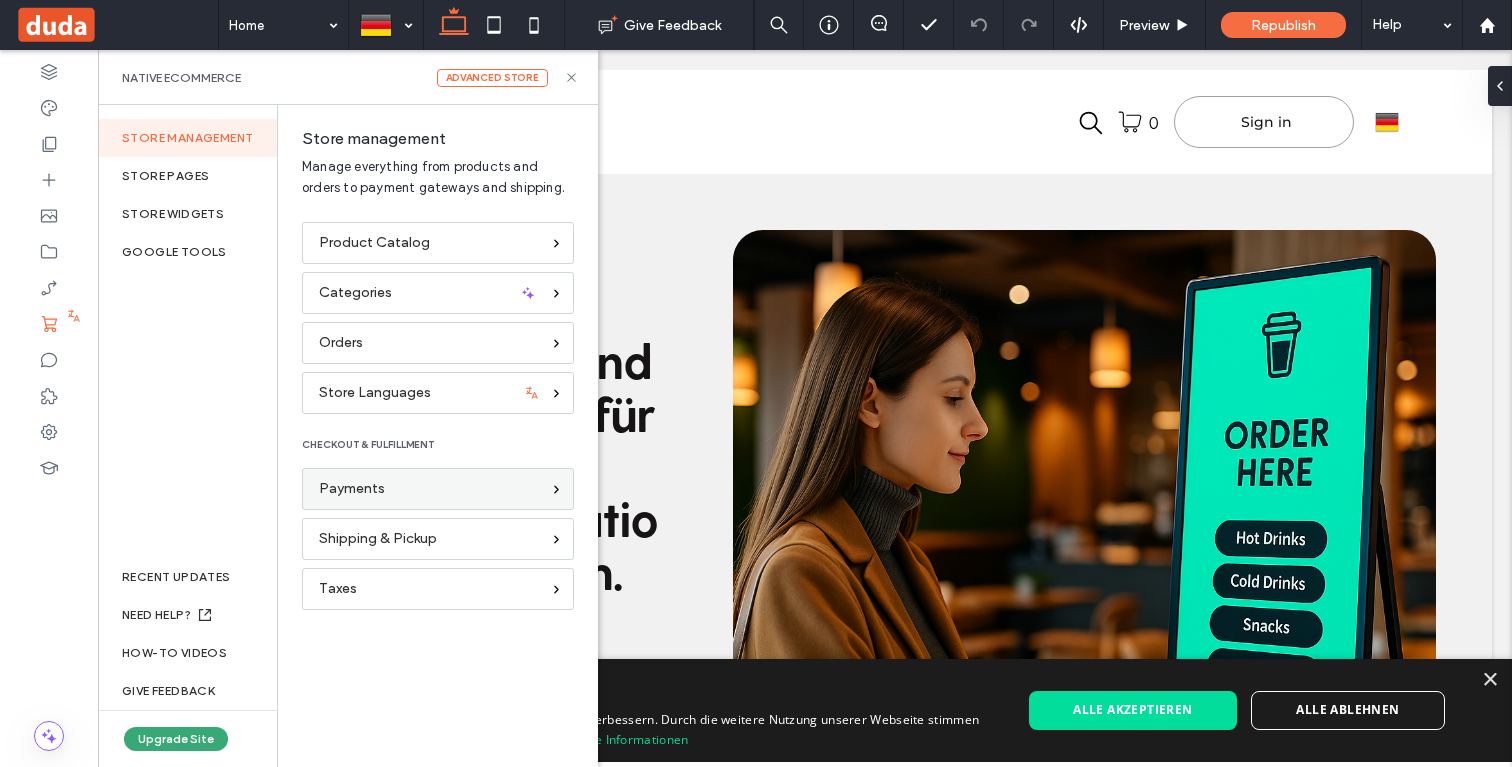 click on "Payments" at bounding box center [429, 489] 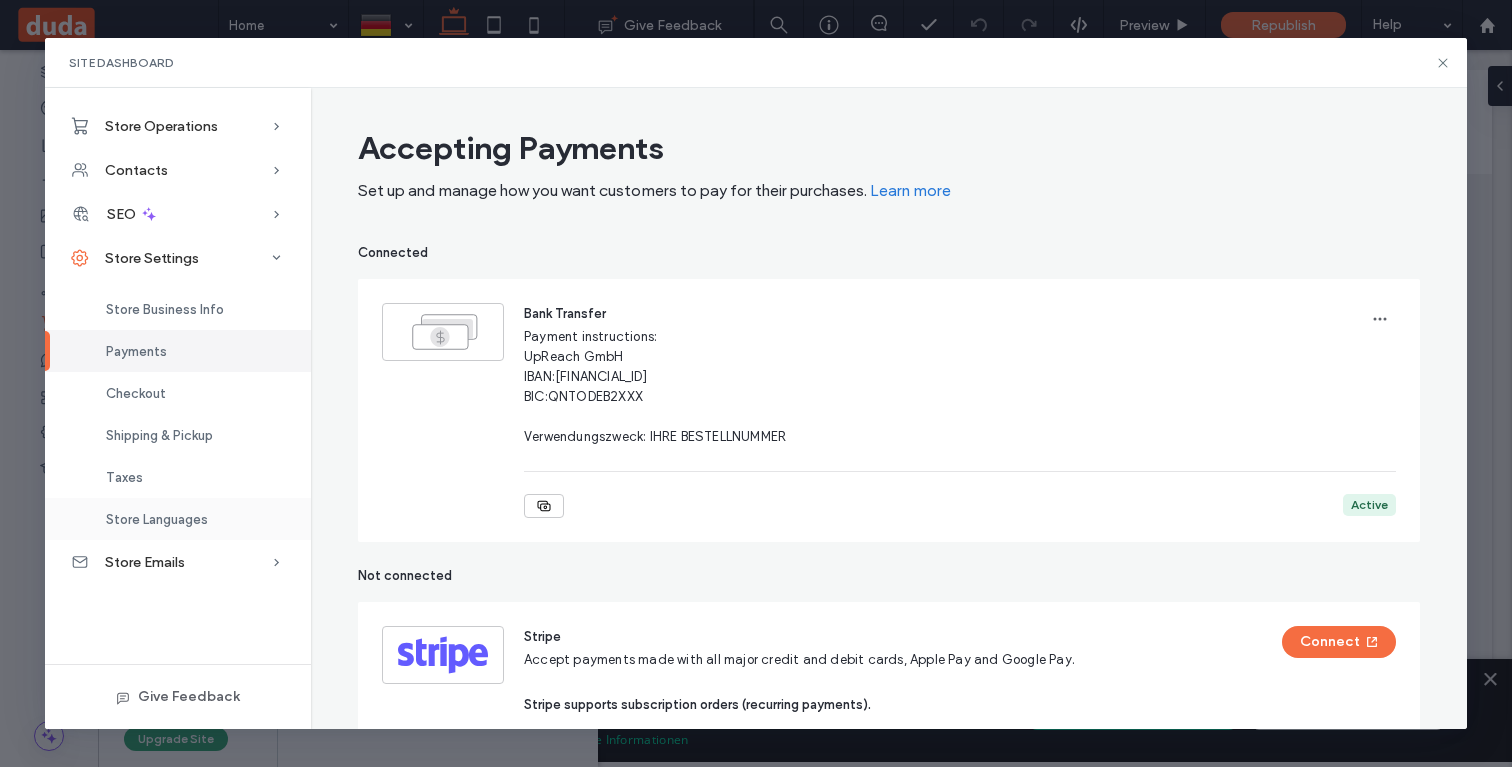 click on "Store Languages" at bounding box center [157, 519] 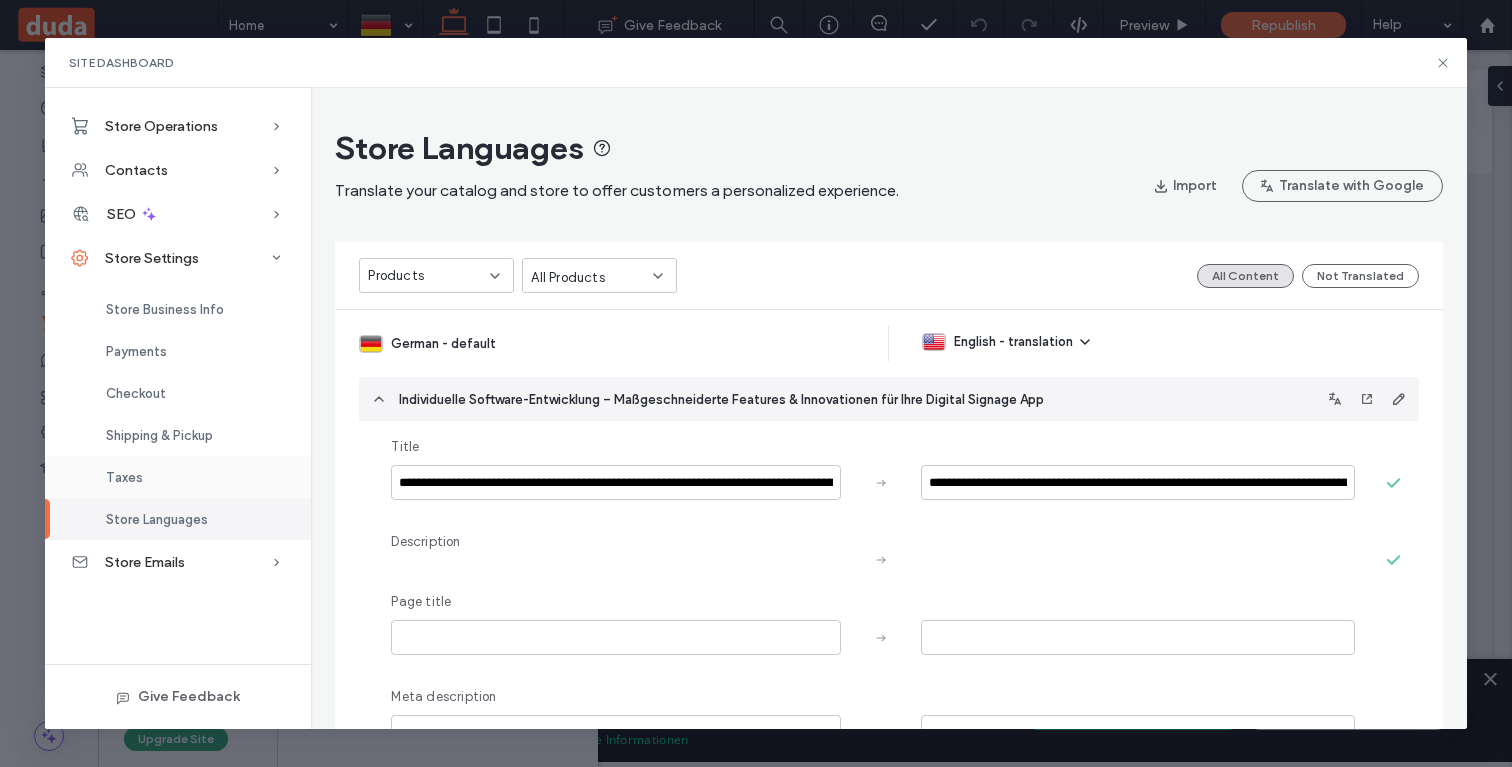 click on "Taxes" at bounding box center (178, 477) 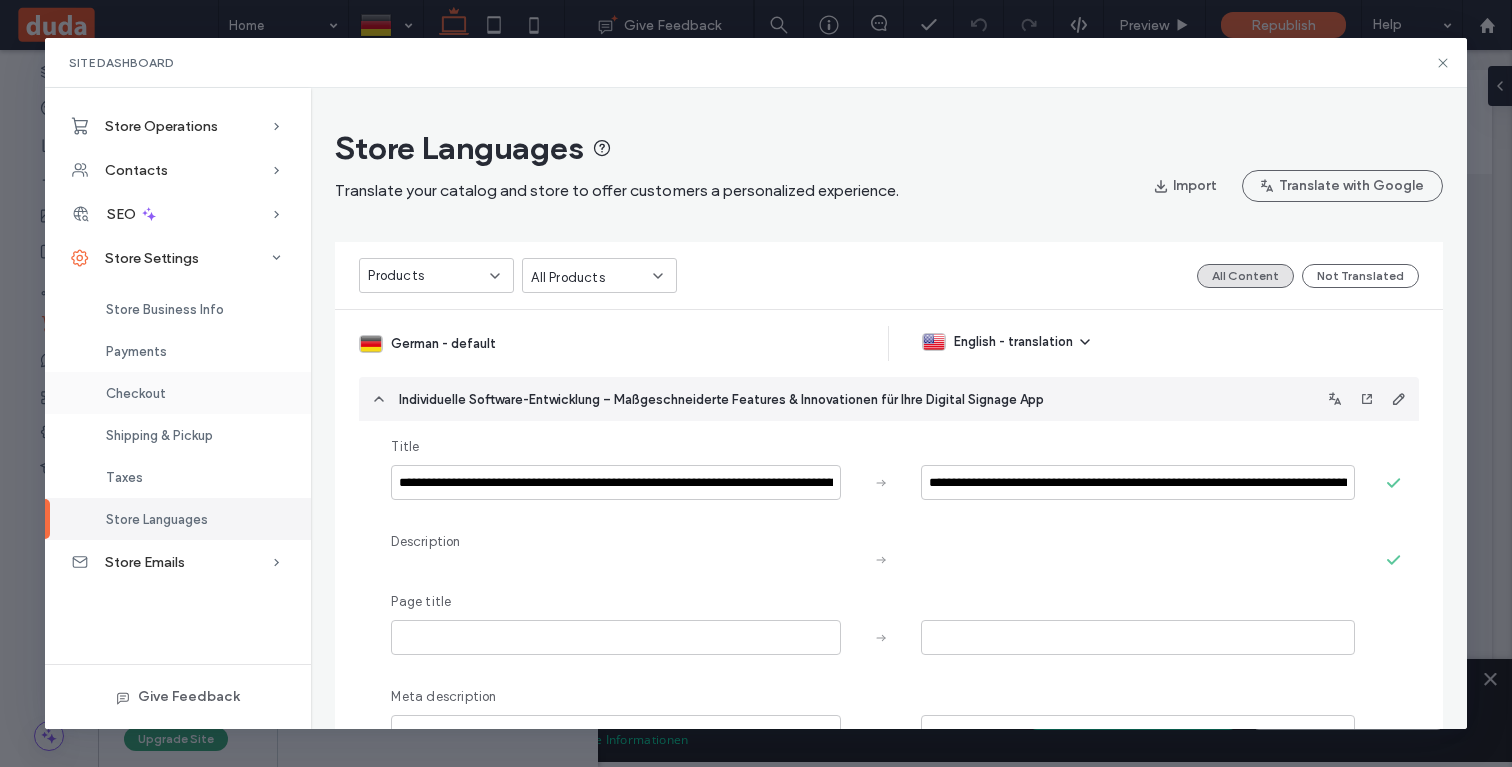 click on "Checkout" at bounding box center (178, 393) 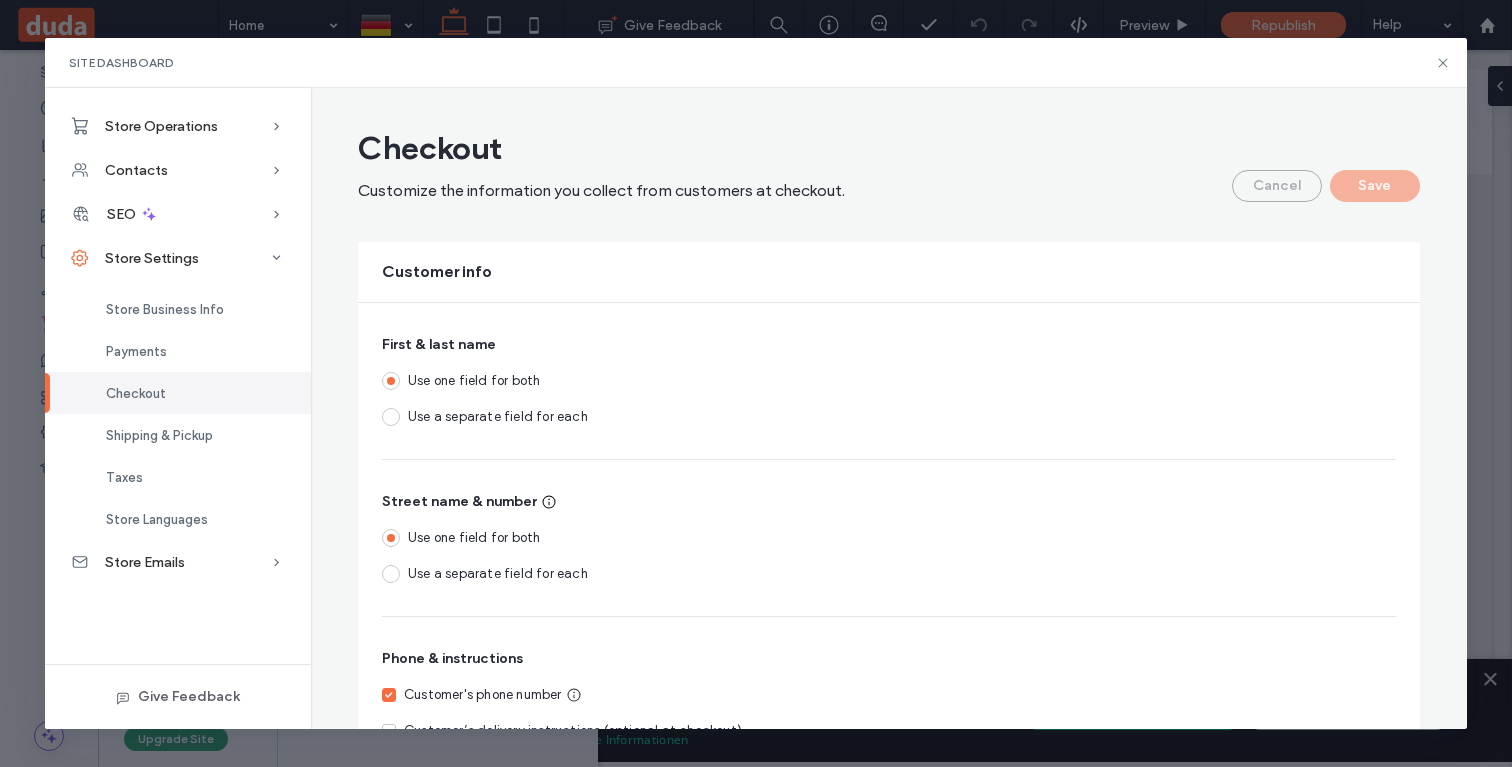 scroll, scrollTop: 702, scrollLeft: 0, axis: vertical 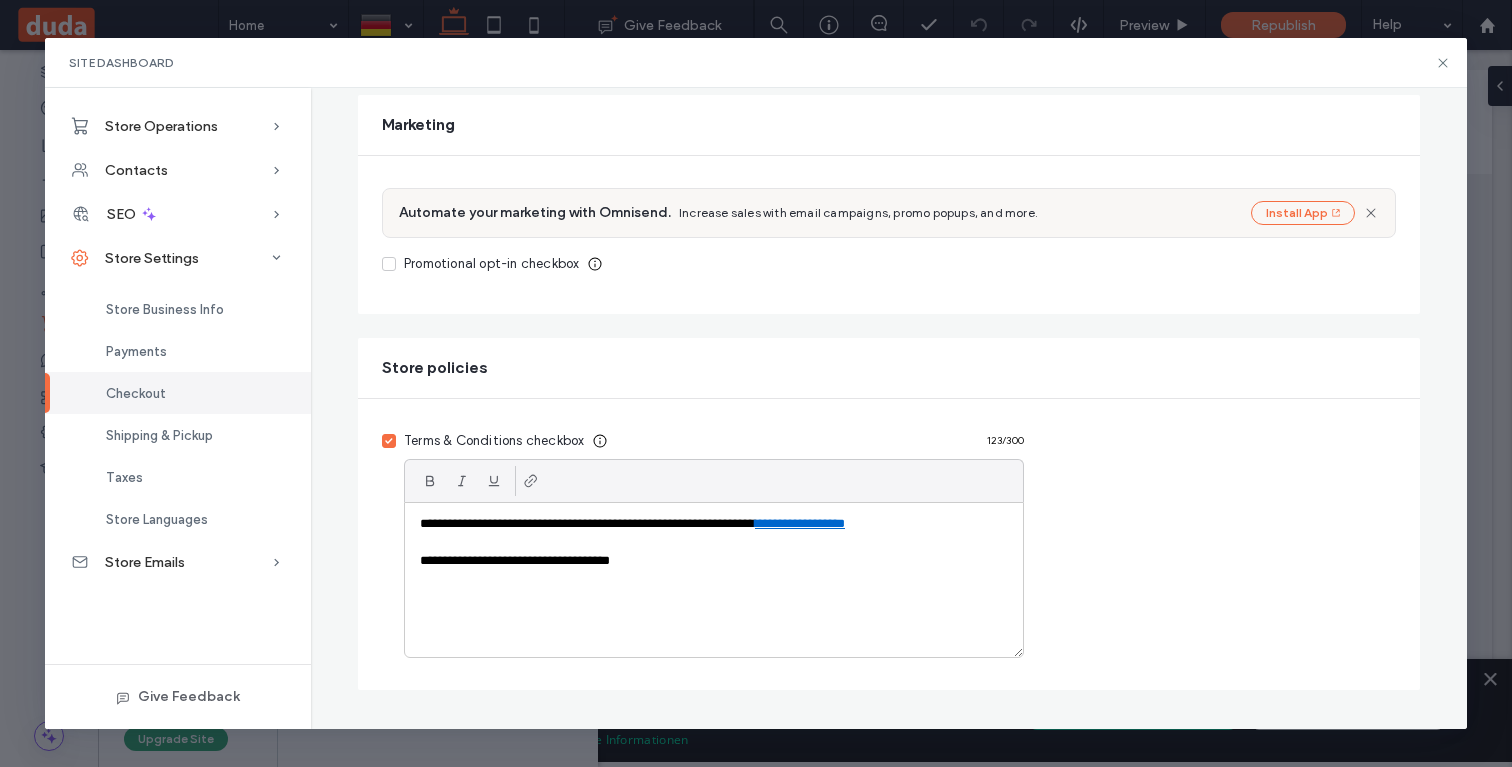 click at bounding box center [714, 580] 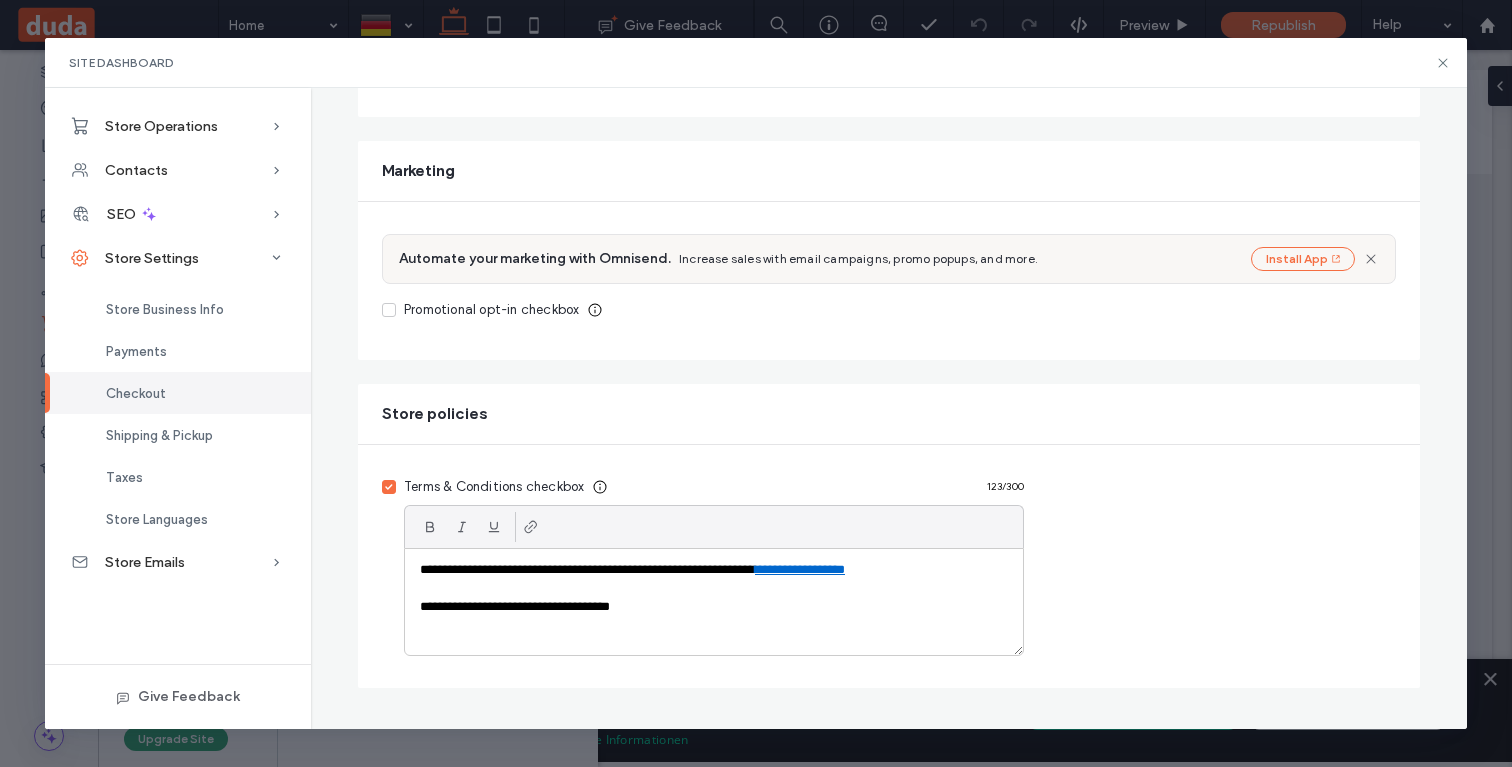 scroll, scrollTop: 655, scrollLeft: 0, axis: vertical 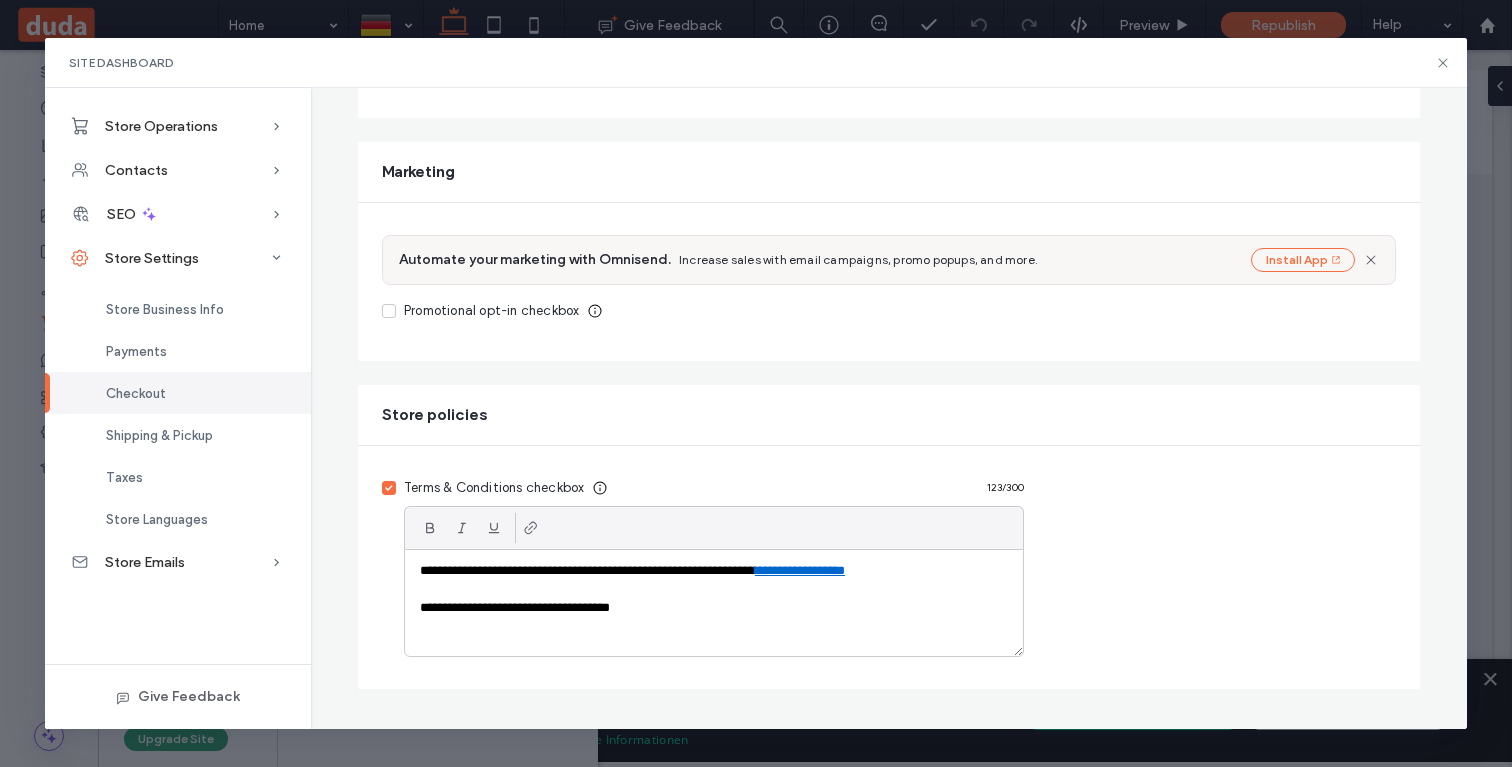 click on "**********" at bounding box center (714, 571) 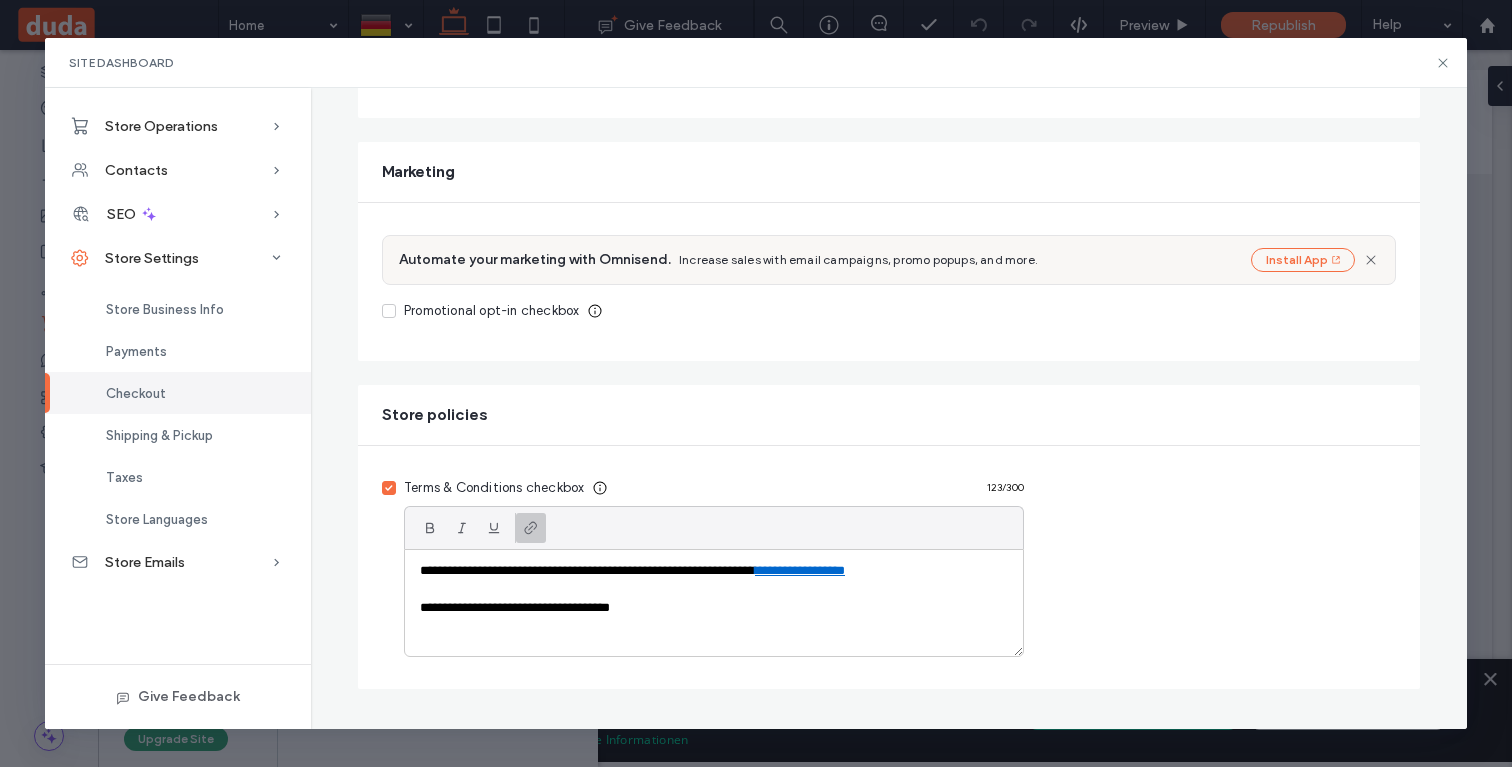click 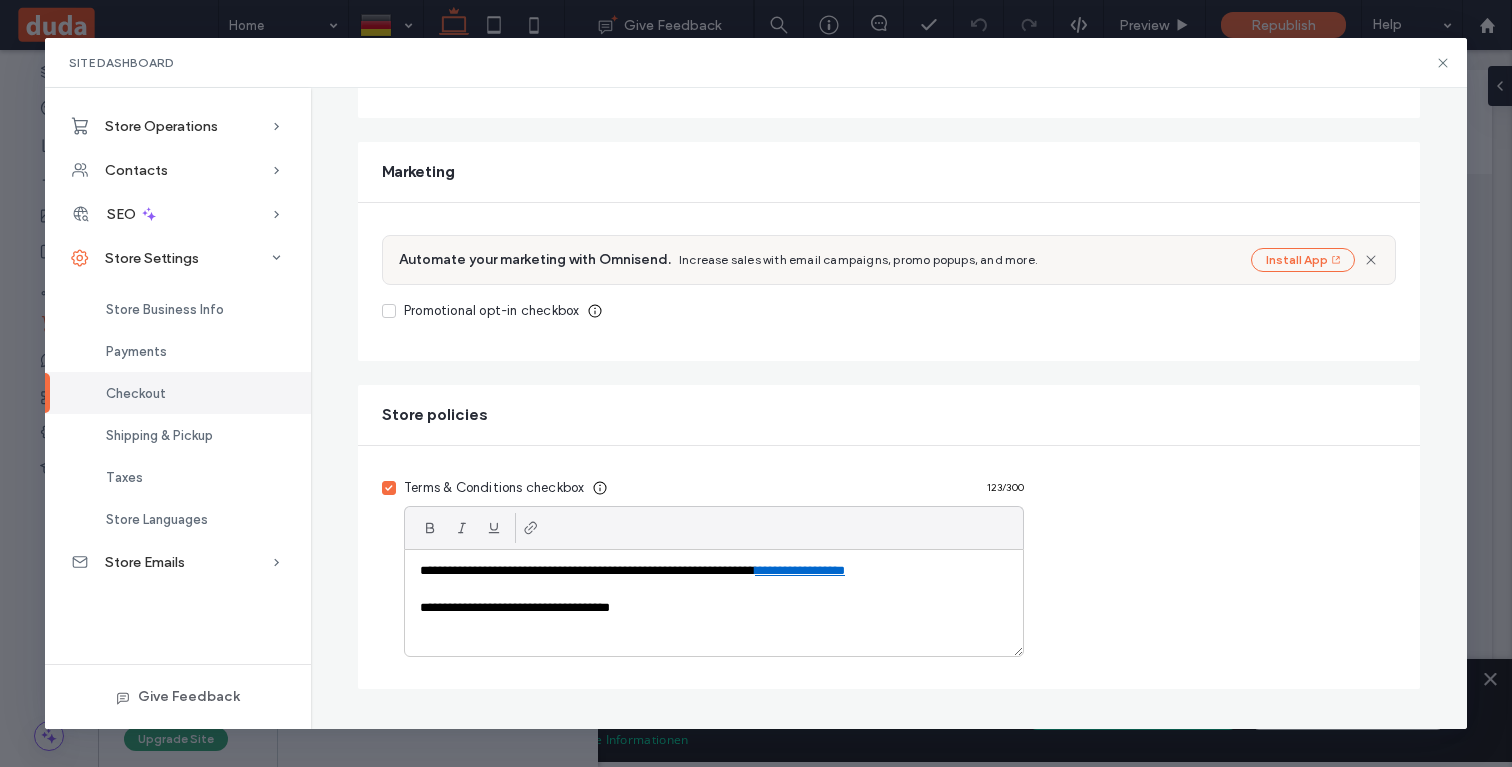 click on "**********" at bounding box center [714, 571] 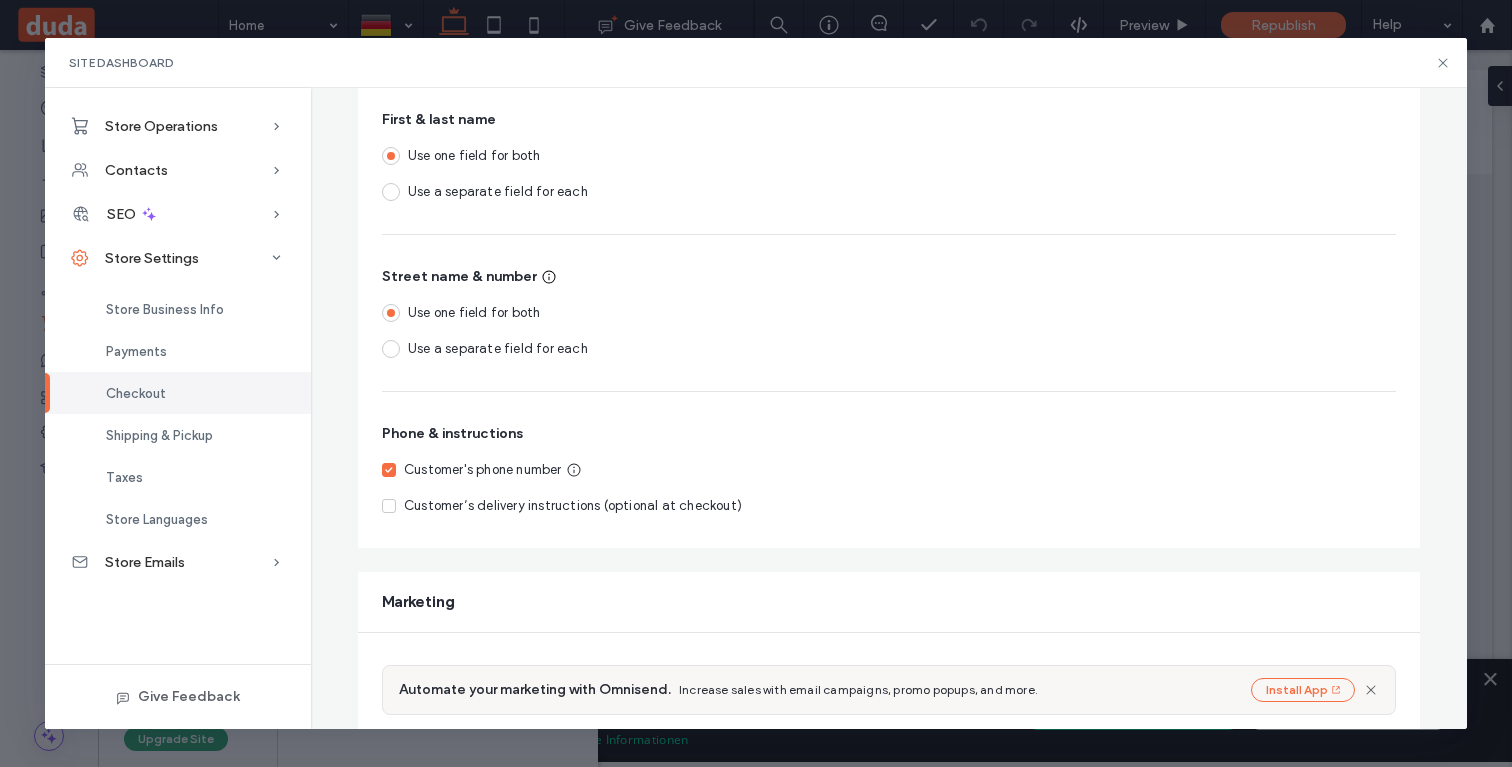scroll, scrollTop: 210, scrollLeft: 0, axis: vertical 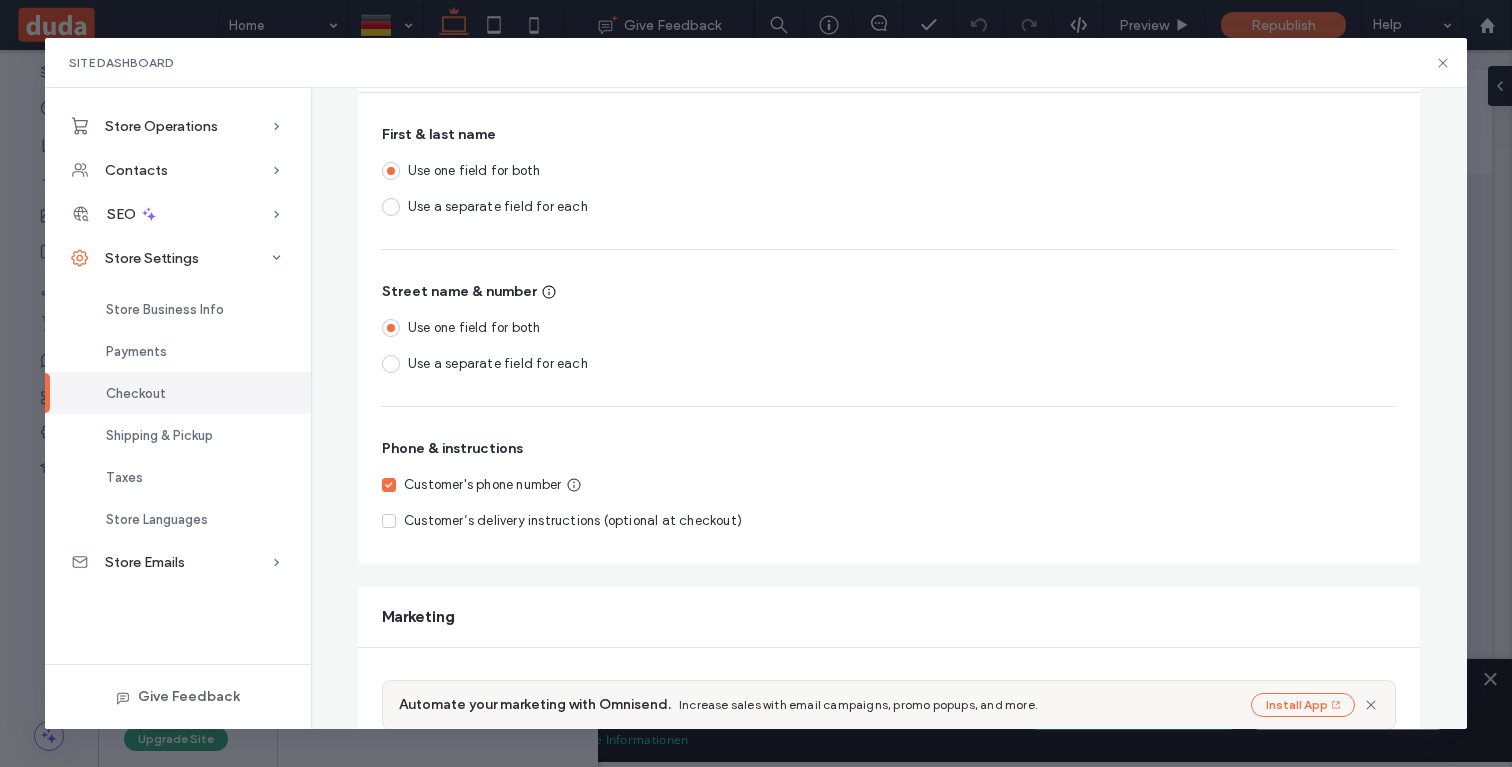 click on "**********" 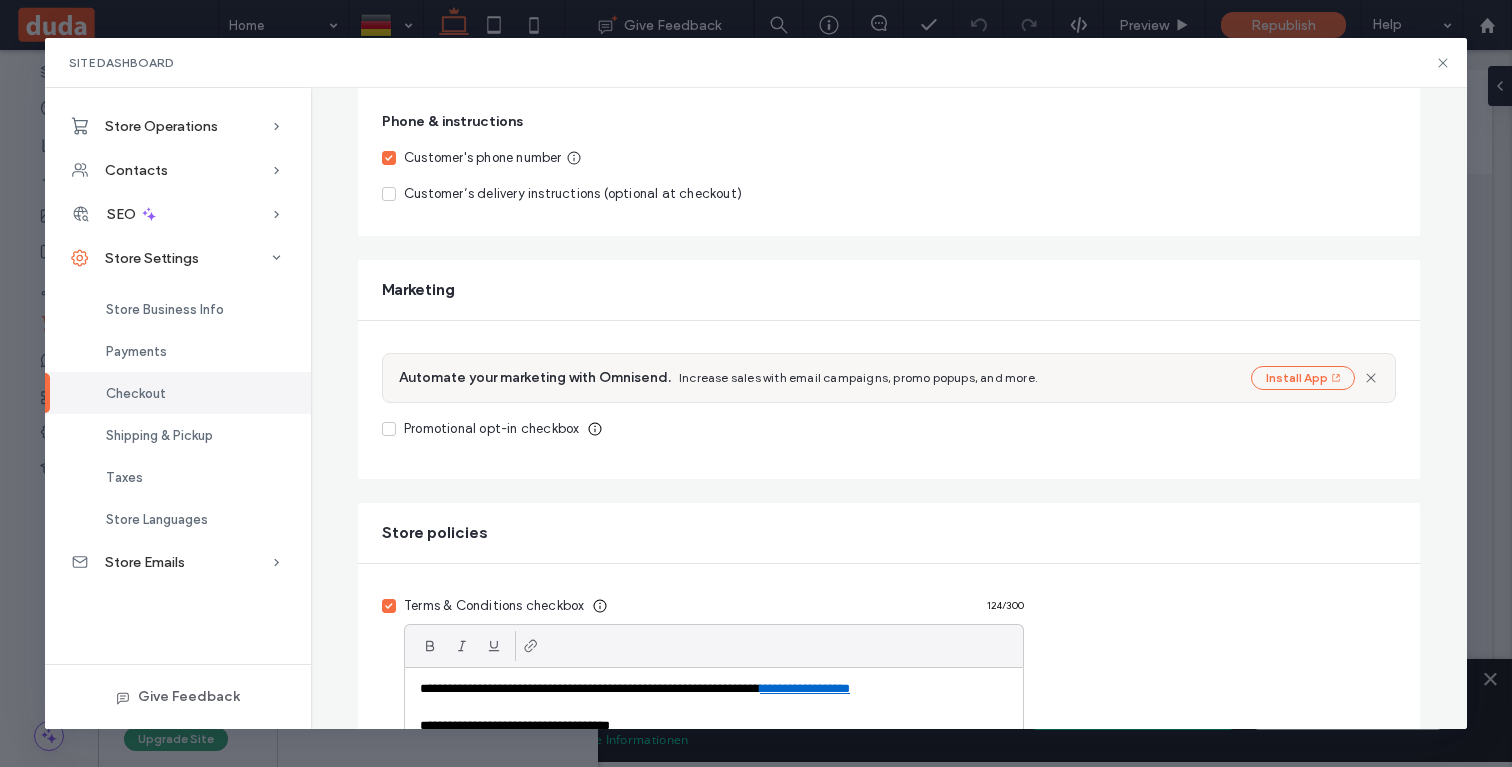 scroll, scrollTop: 655, scrollLeft: 0, axis: vertical 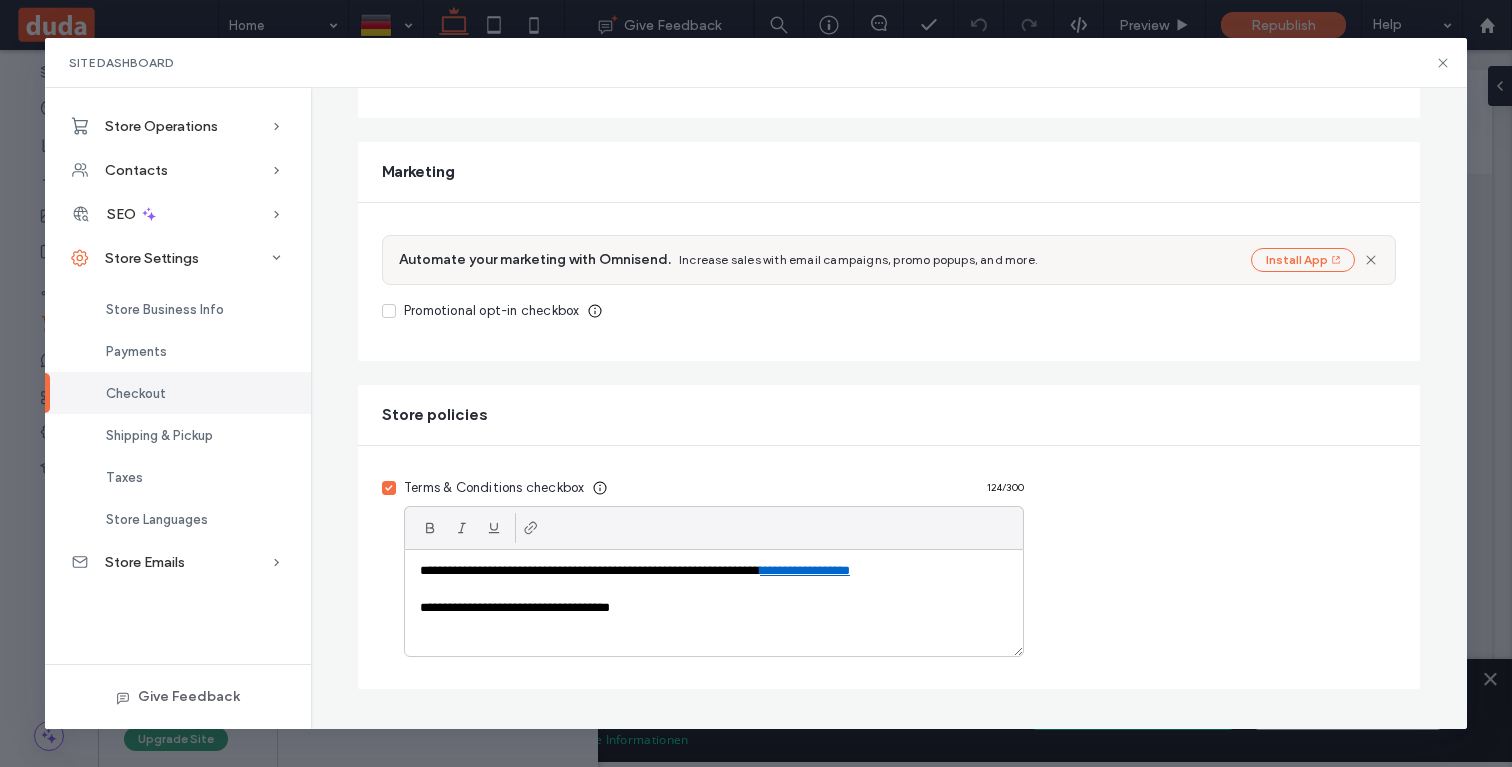 click on "**********" at bounding box center (714, 571) 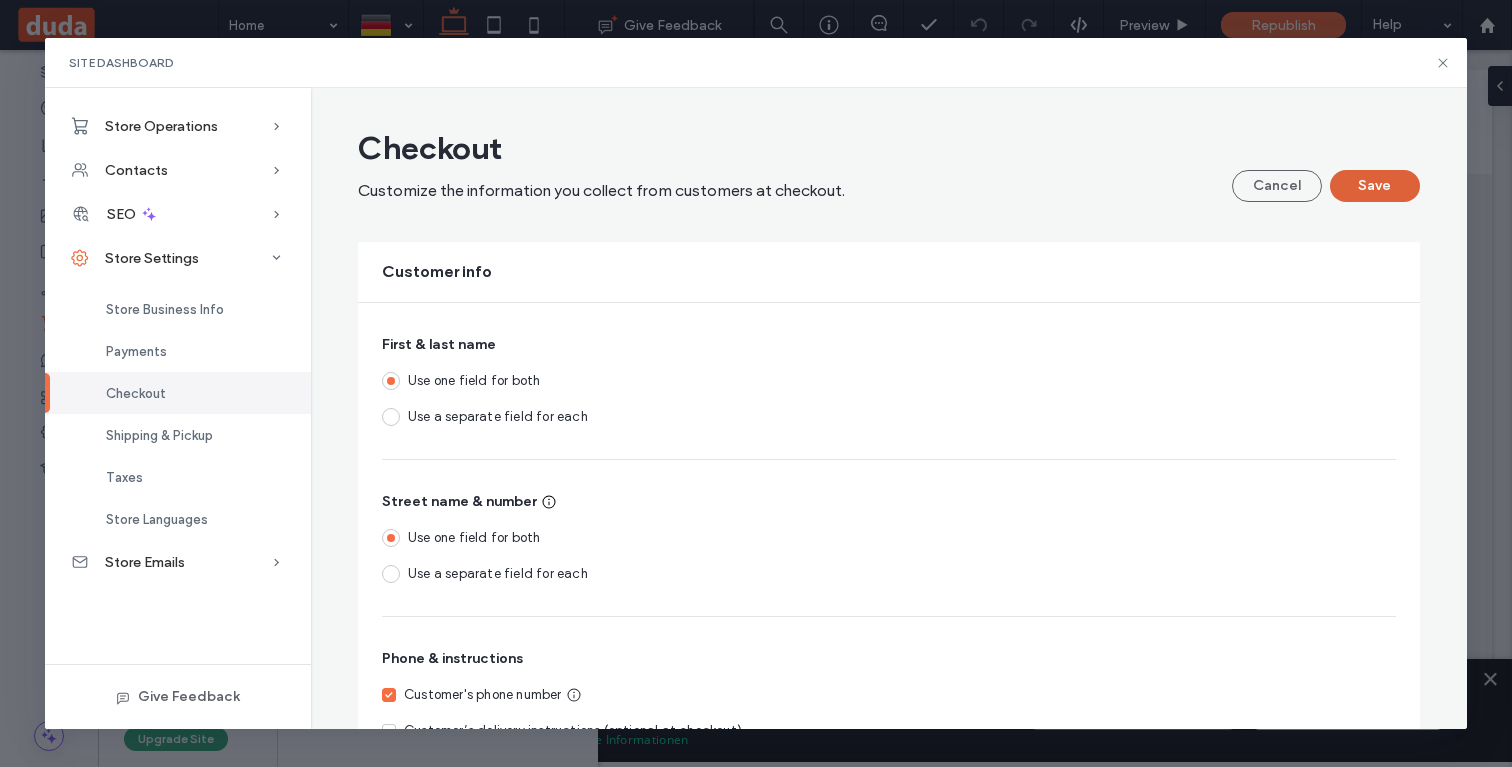 click on "Save" at bounding box center (1375, 186) 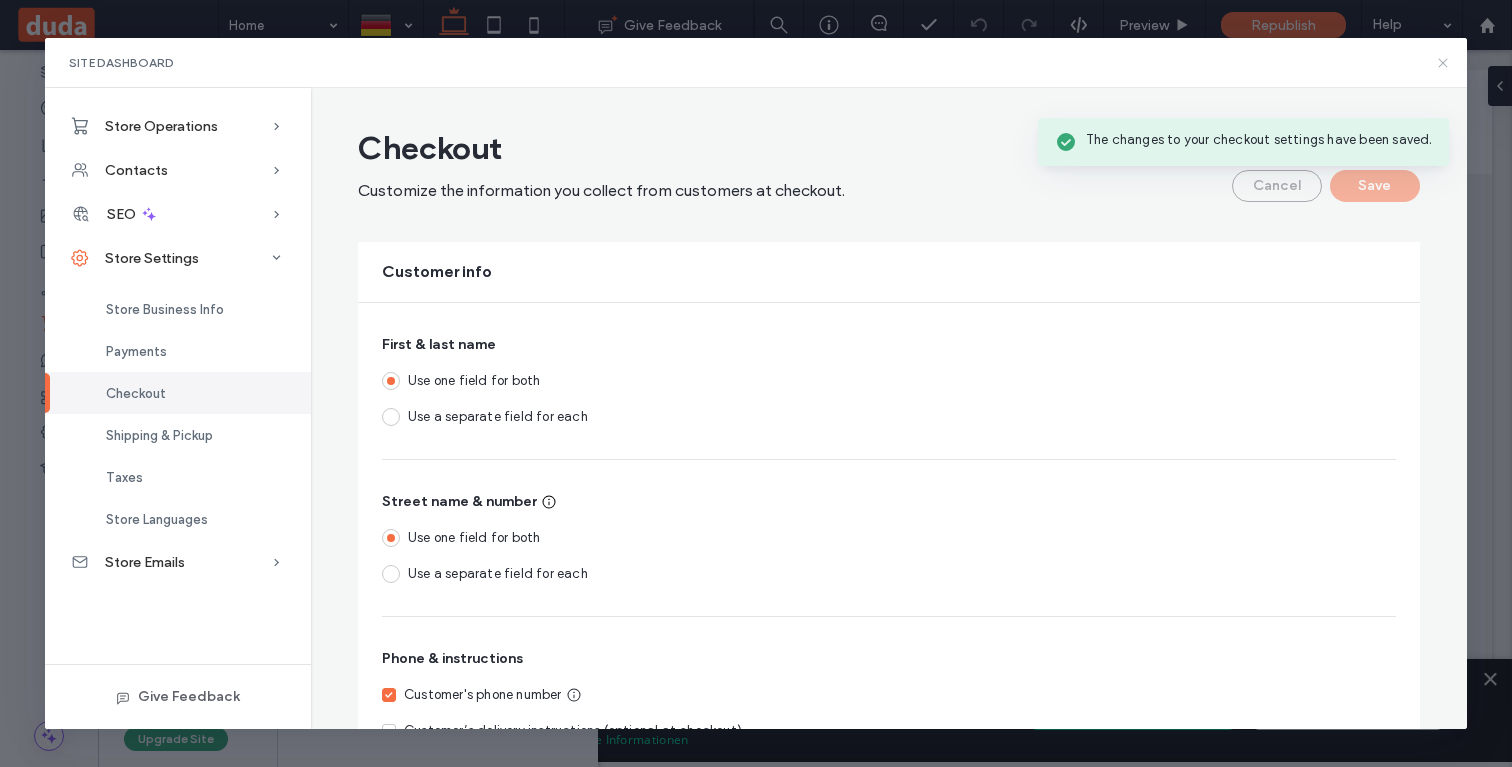 click 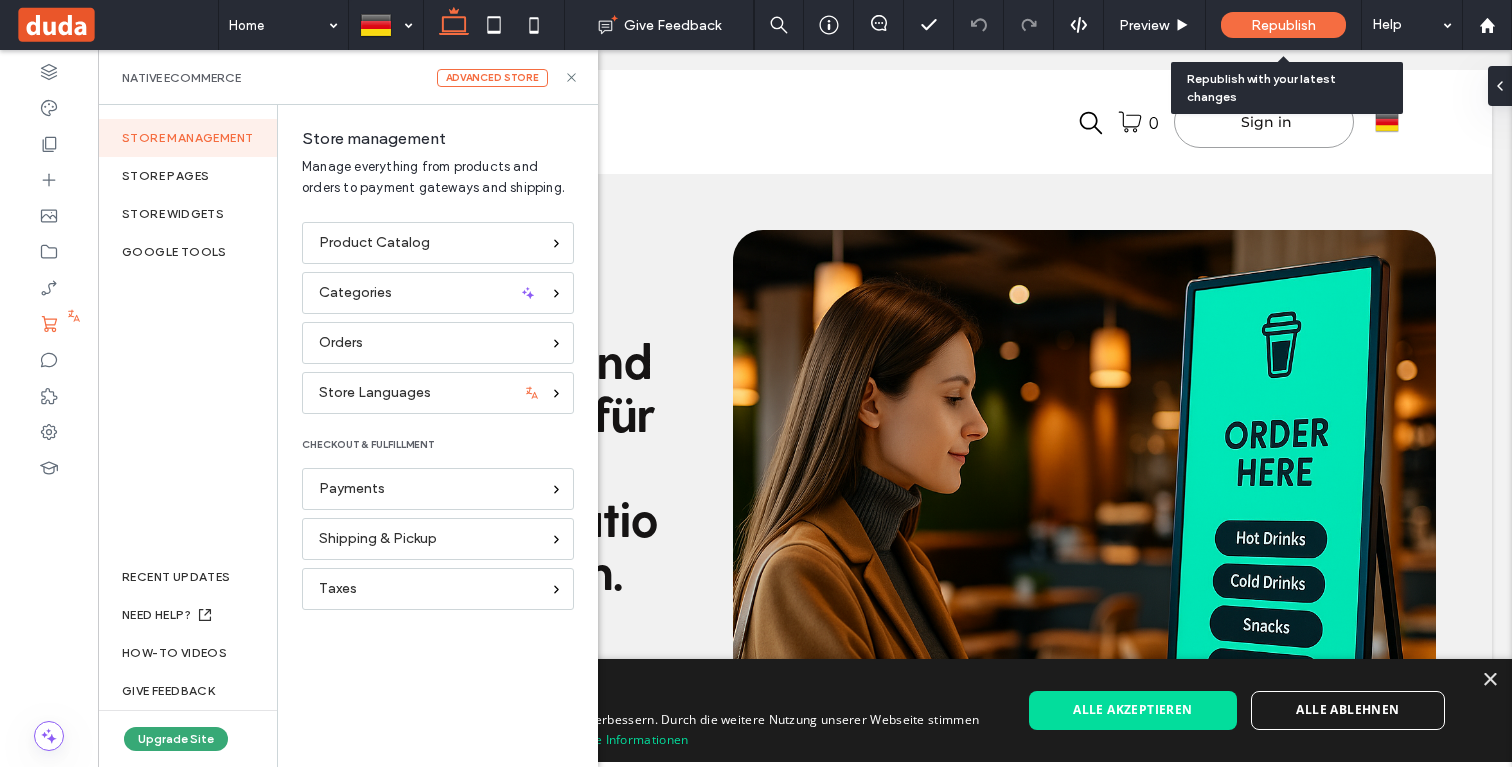 click on "Republish" at bounding box center [1283, 25] 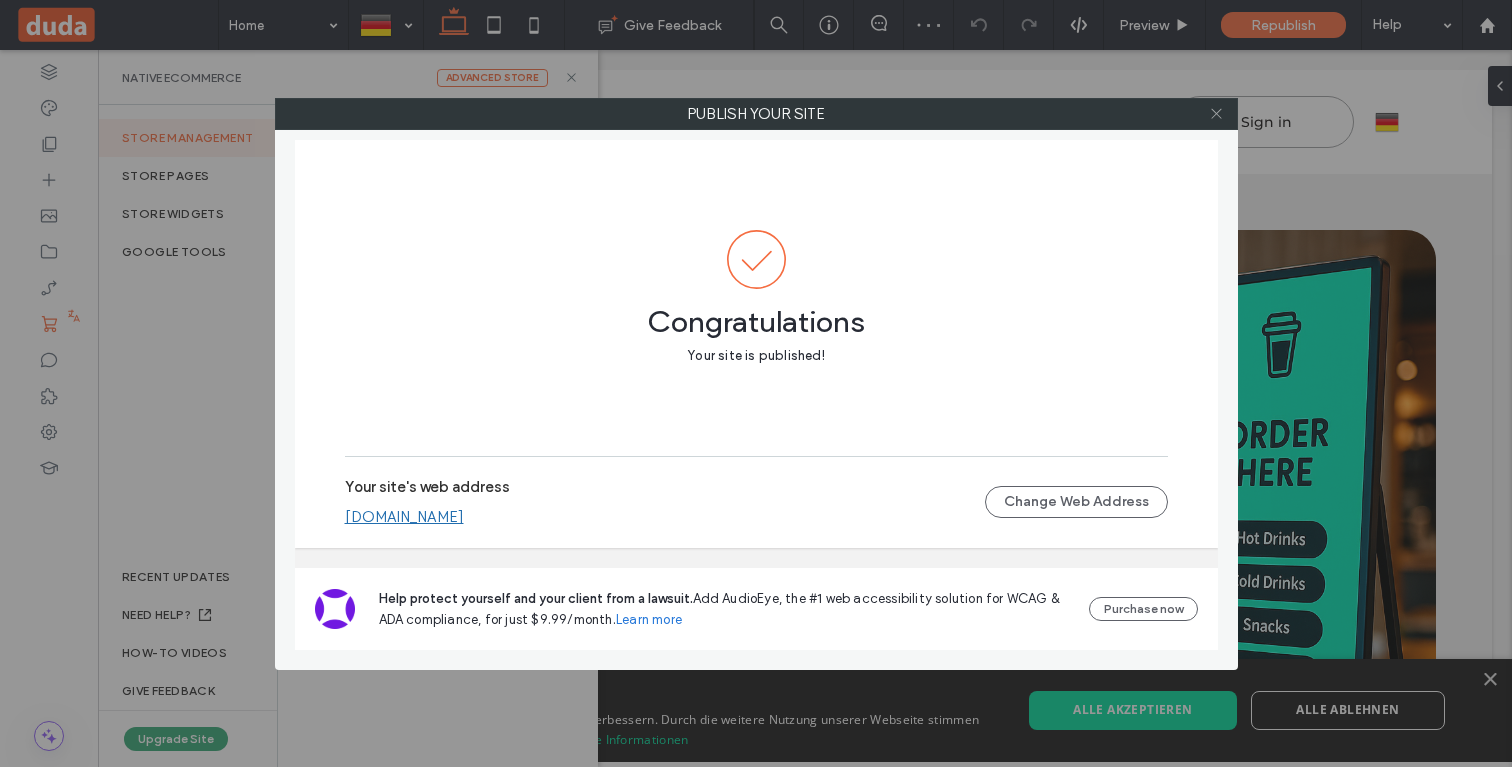 click 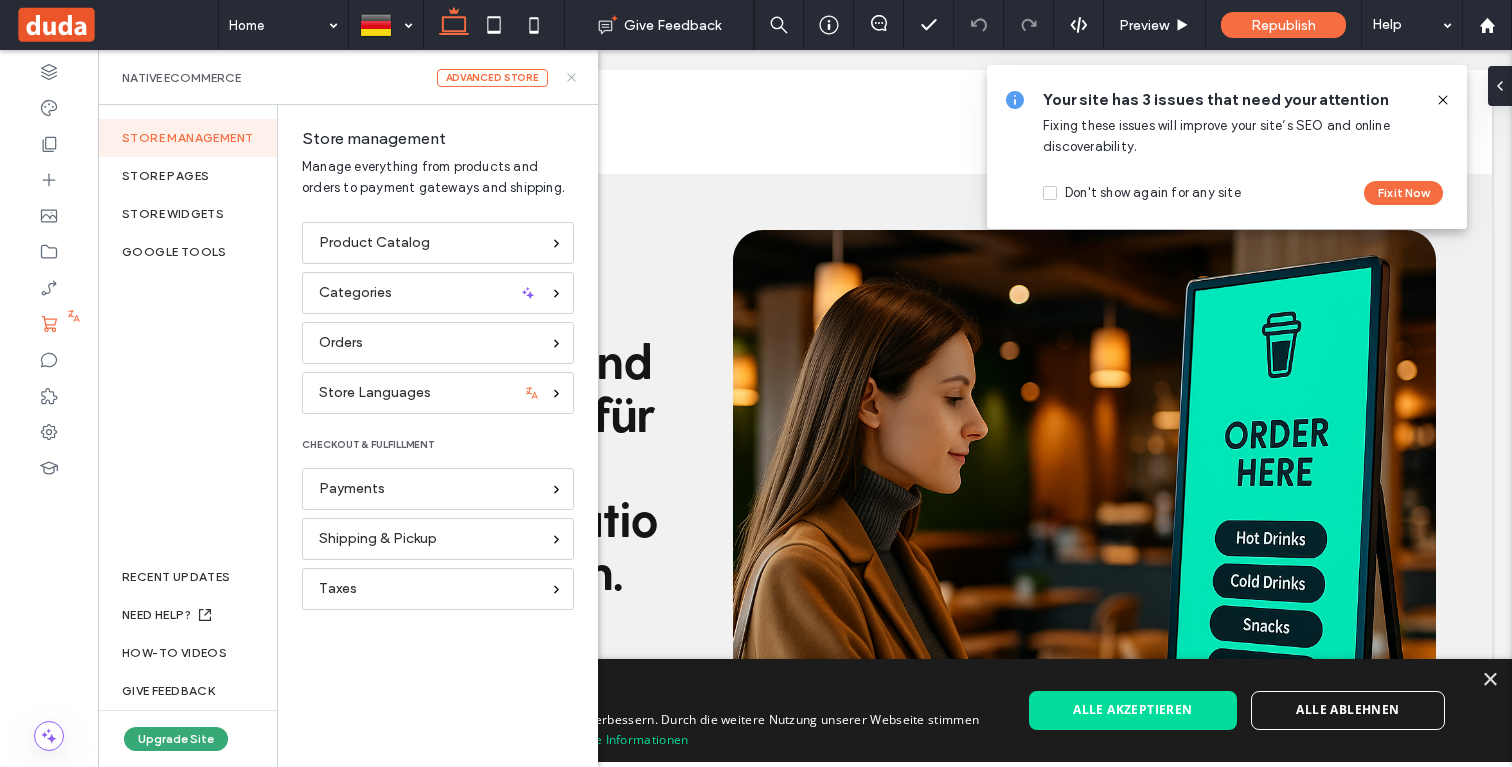 click 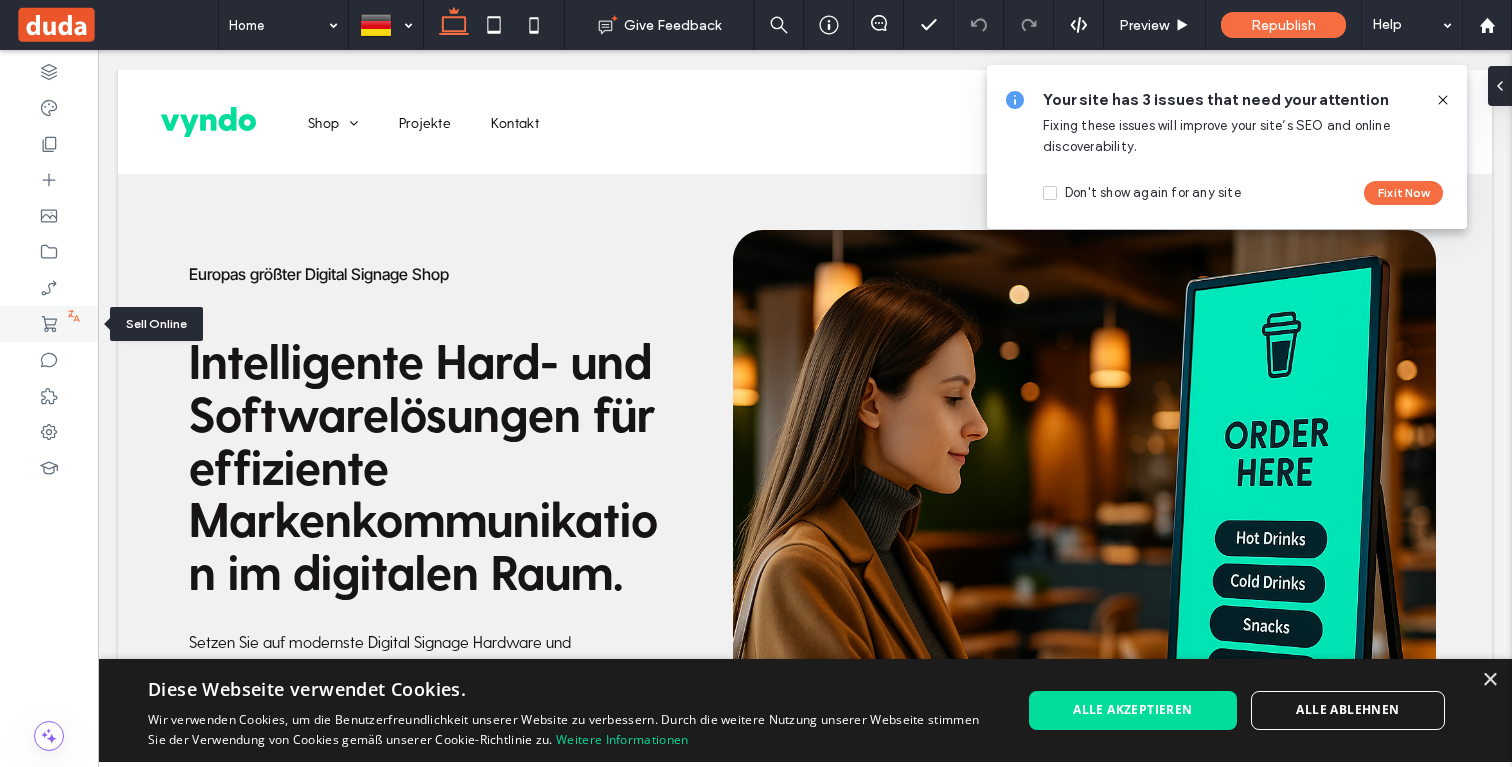 click at bounding box center (49, 324) 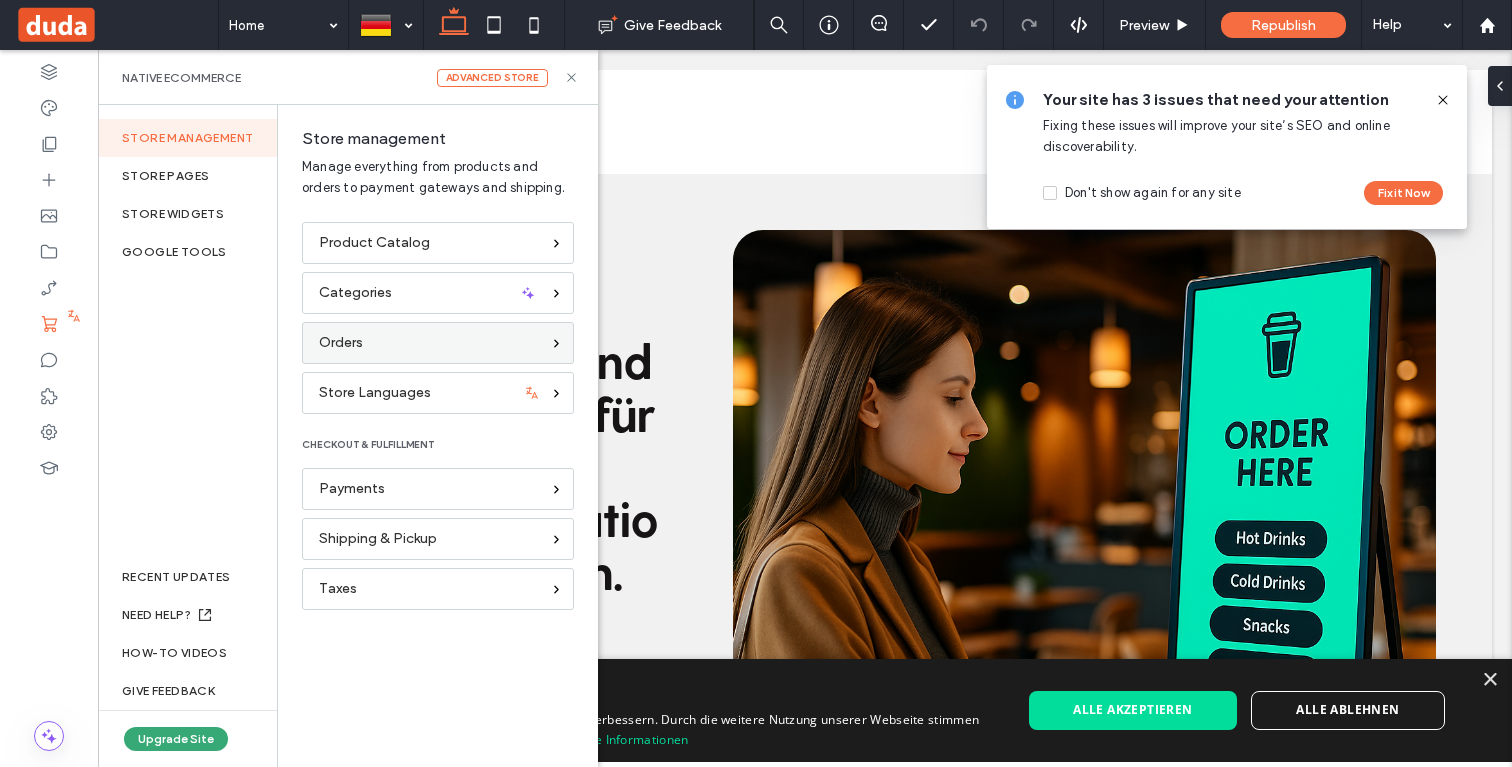 click on "Orders" at bounding box center [429, 343] 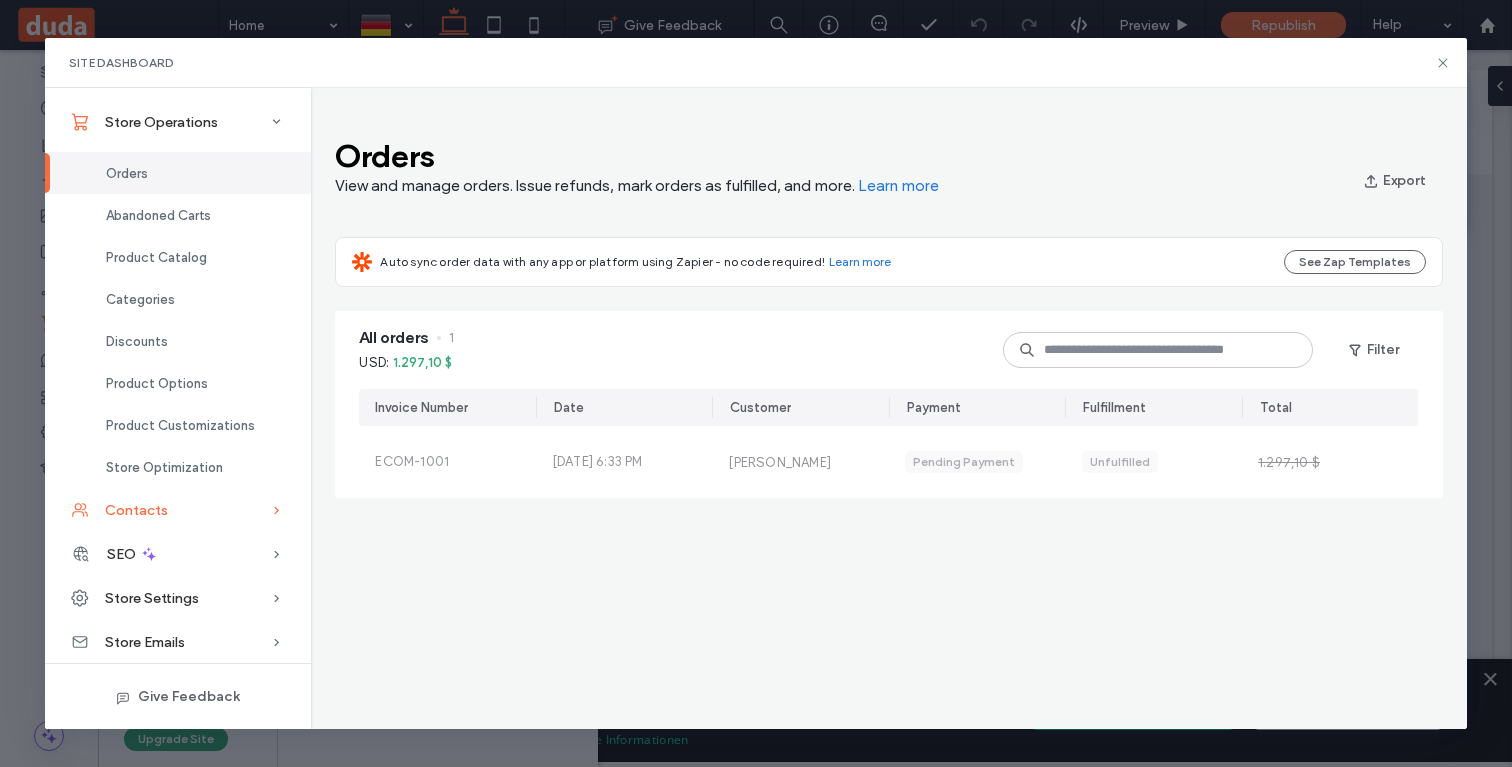 scroll, scrollTop: 4, scrollLeft: 0, axis: vertical 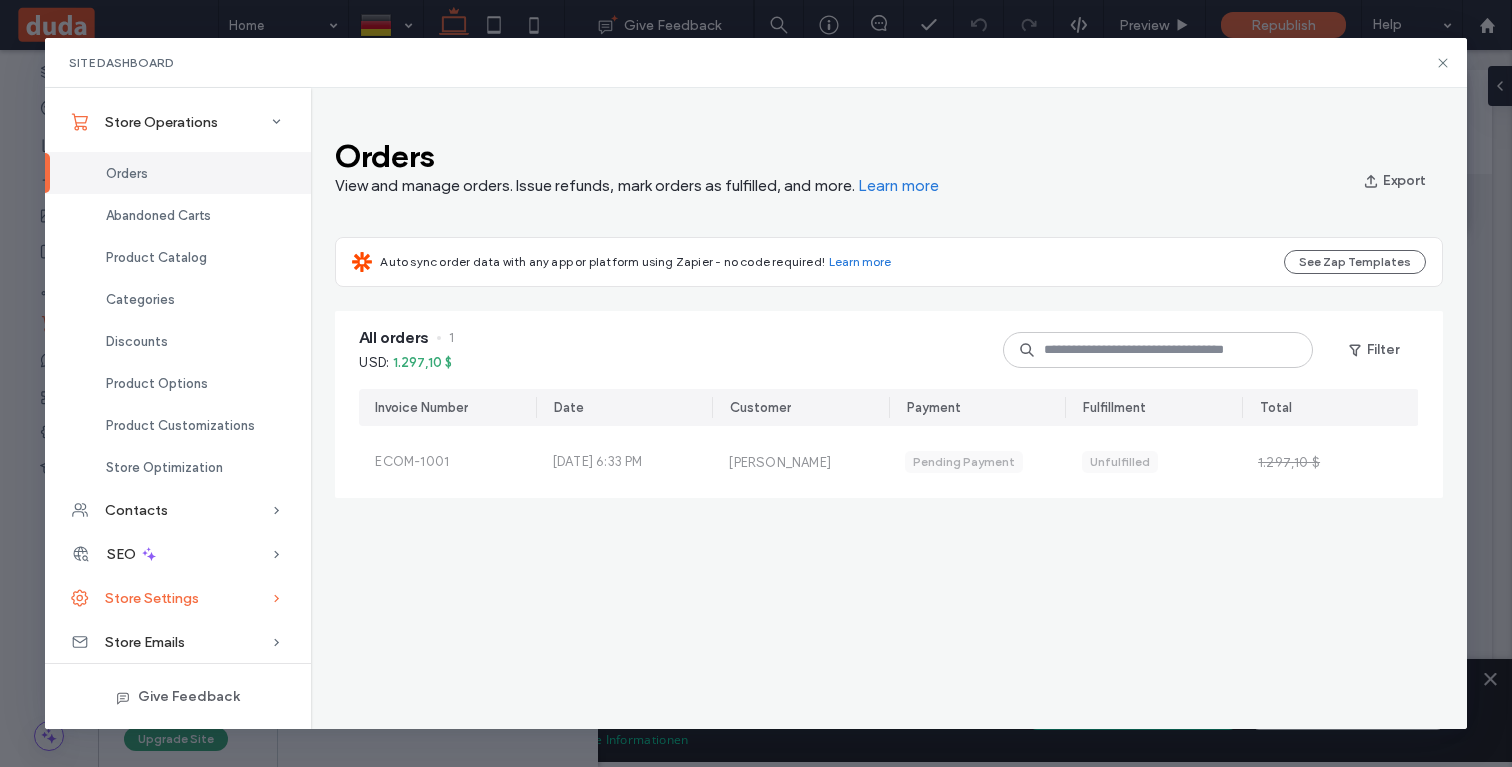 click on "Store Settings" at bounding box center [152, 598] 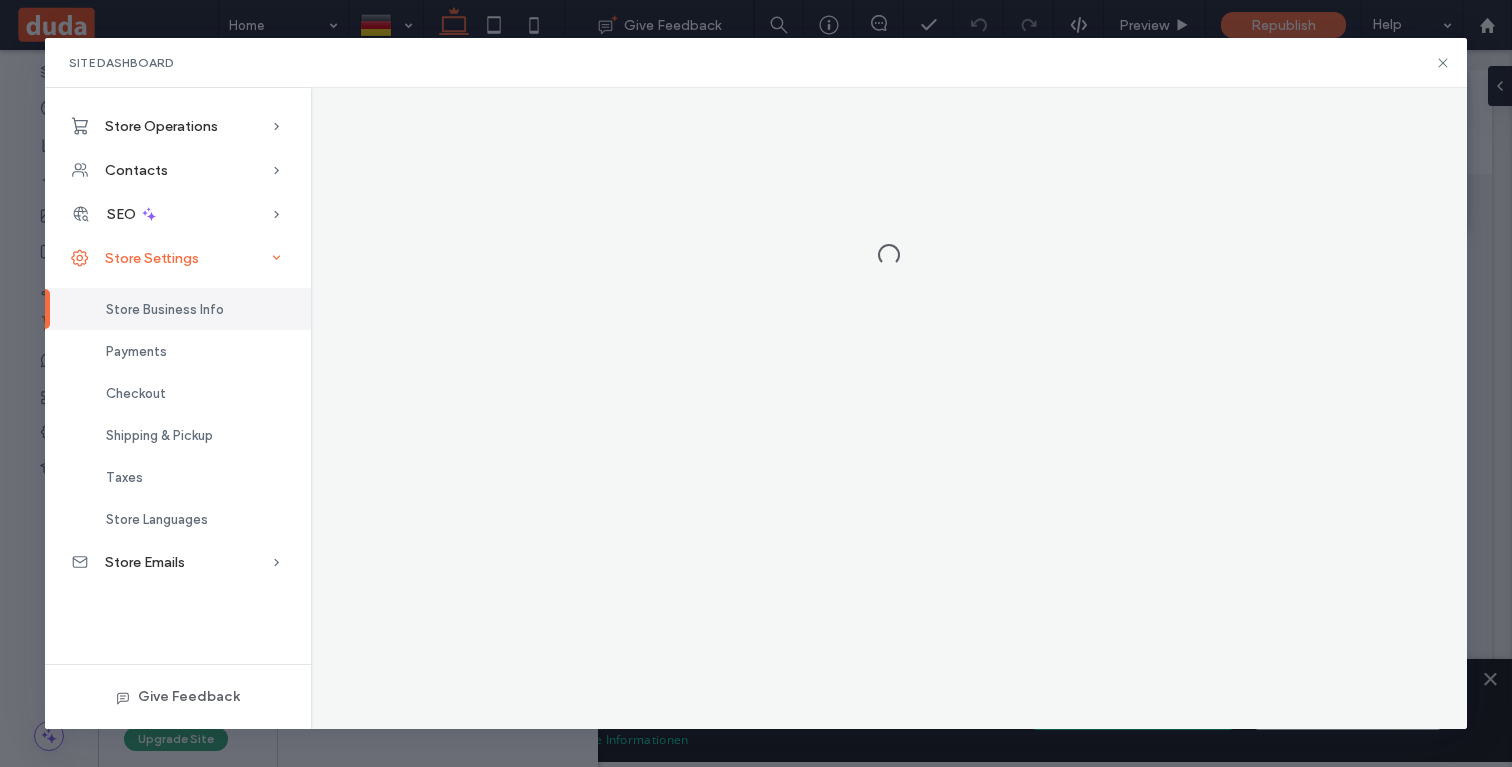scroll, scrollTop: 0, scrollLeft: 0, axis: both 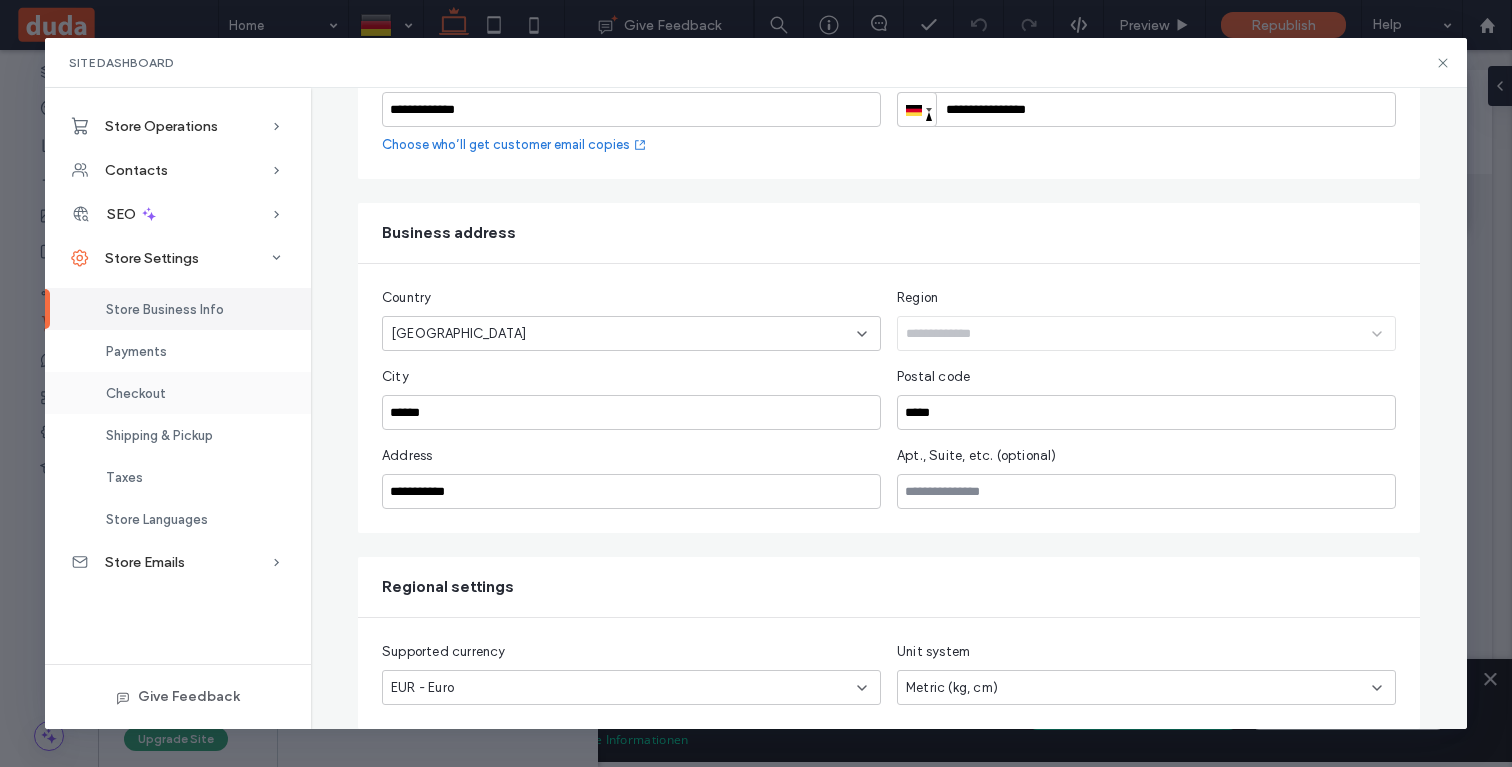 click on "Checkout" at bounding box center (136, 393) 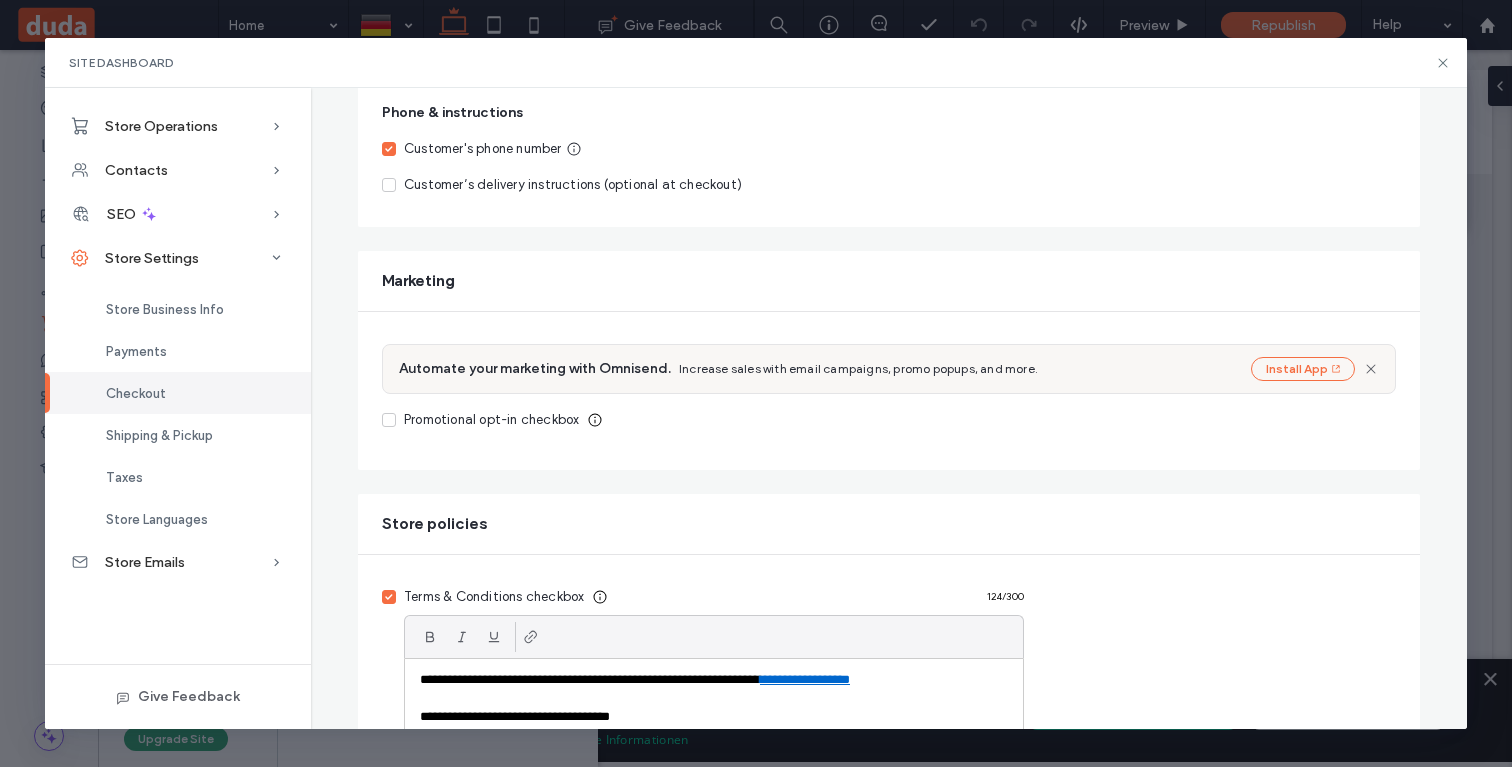scroll, scrollTop: 655, scrollLeft: 0, axis: vertical 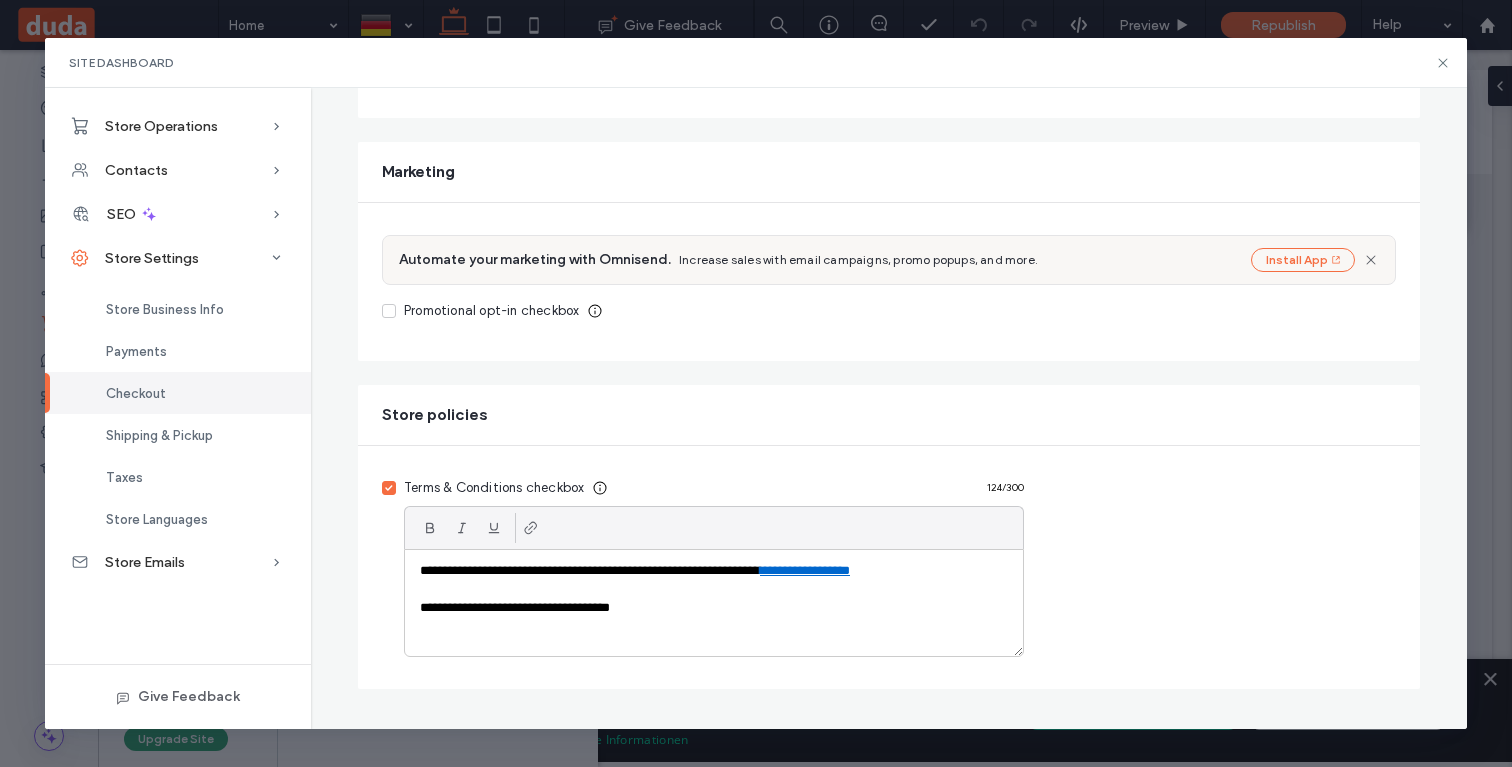 click on "**********" at bounding box center [714, 608] 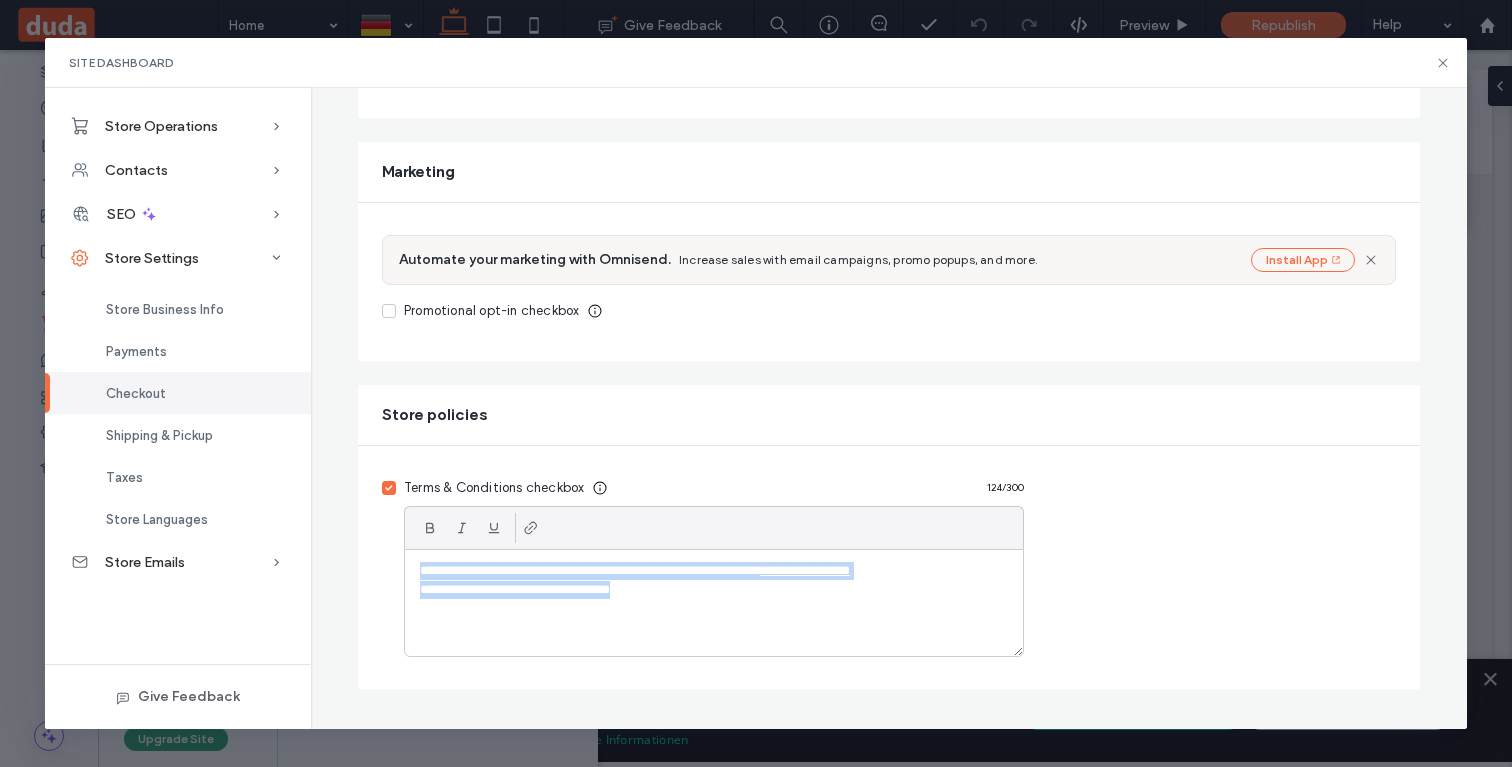 drag, startPoint x: 770, startPoint y: 608, endPoint x: 422, endPoint y: 558, distance: 351.5736 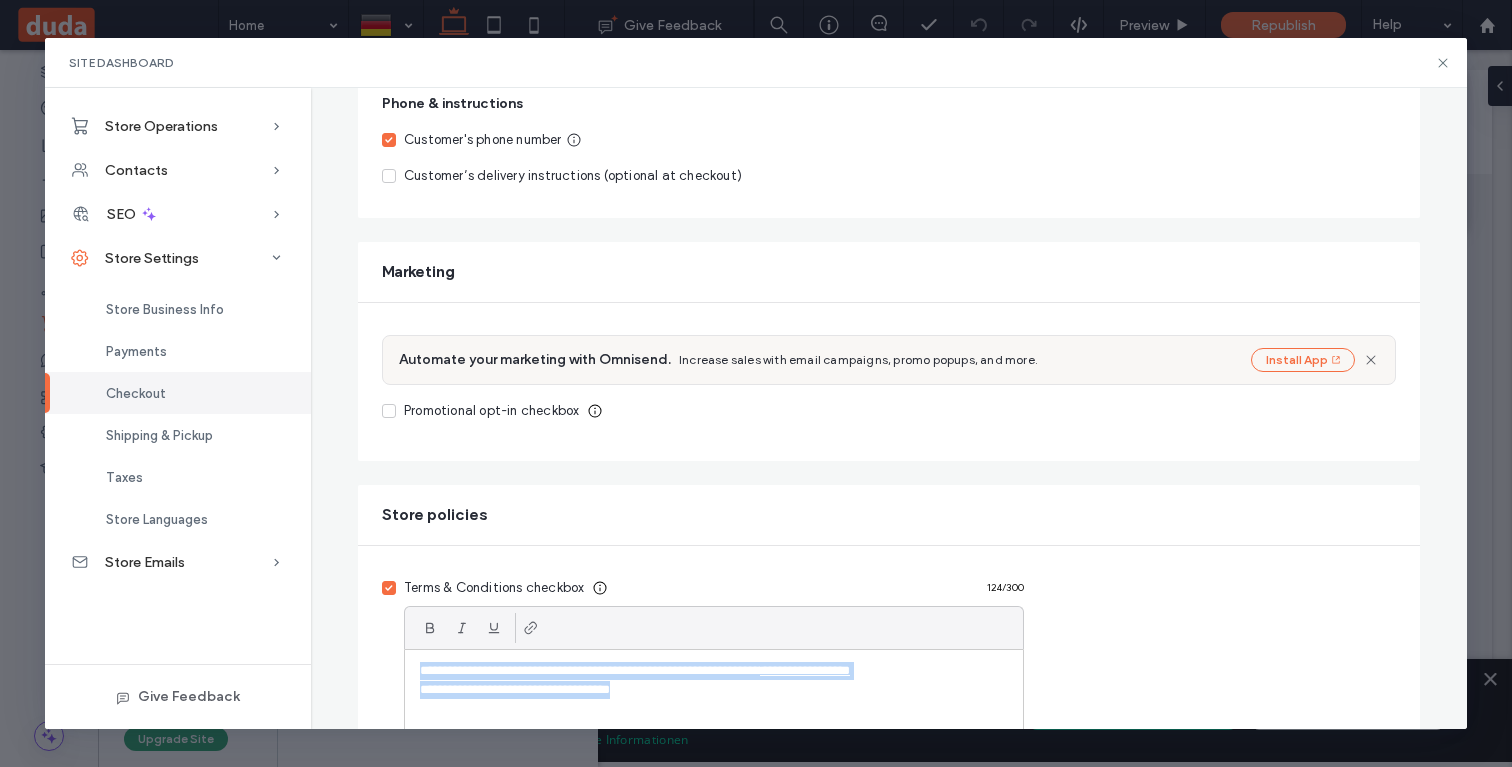 scroll, scrollTop: 655, scrollLeft: 0, axis: vertical 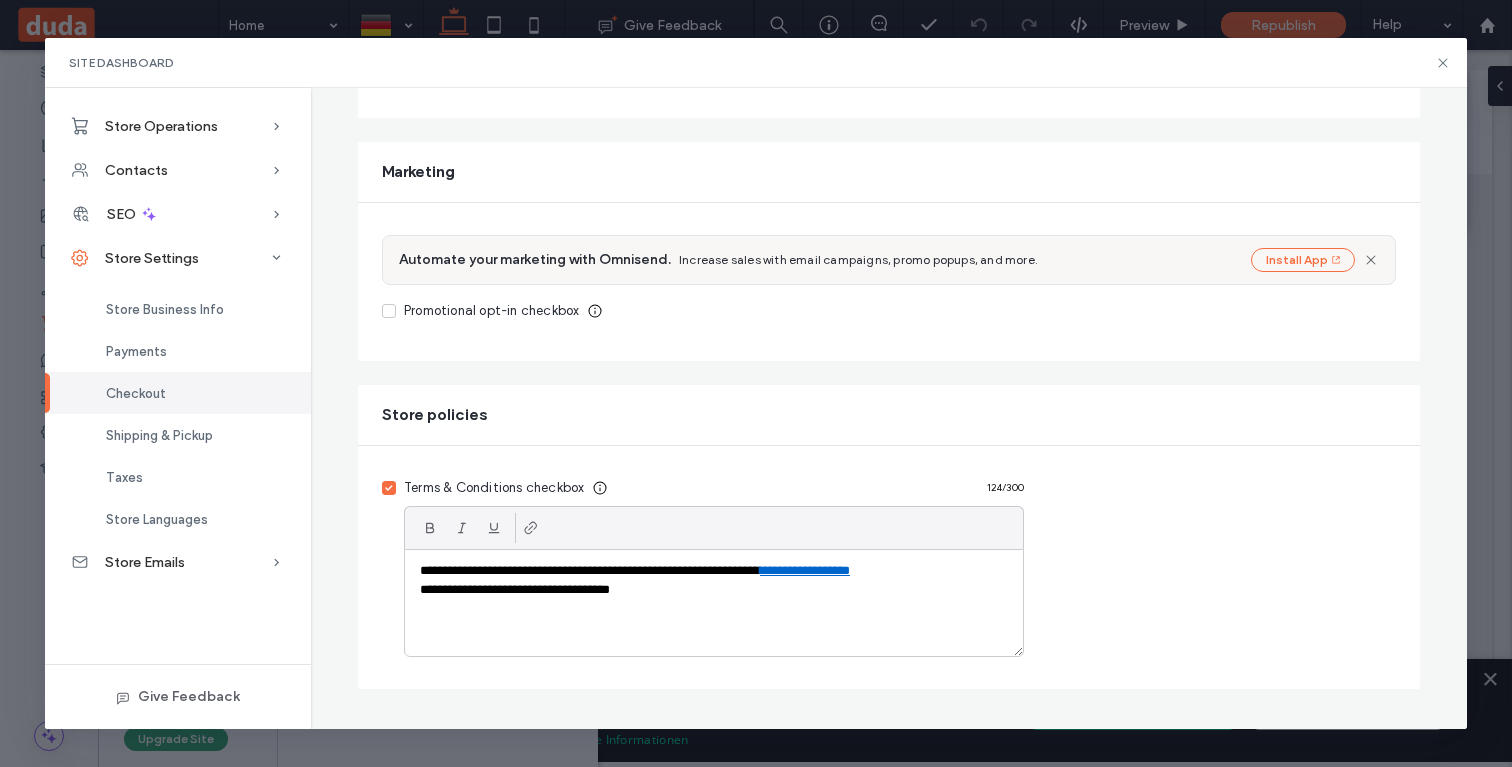 click on "**********" at bounding box center [714, 603] 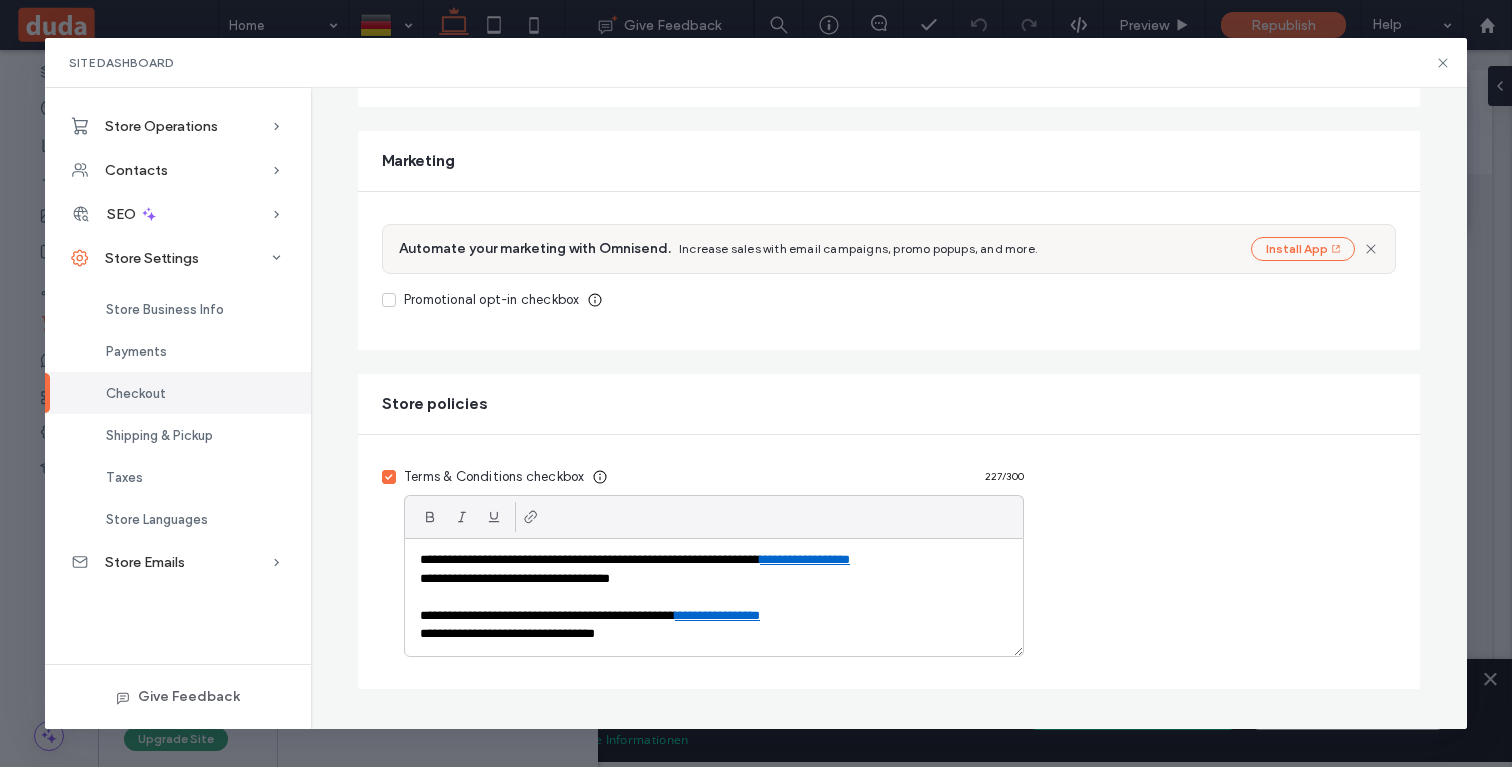 scroll, scrollTop: 0, scrollLeft: 0, axis: both 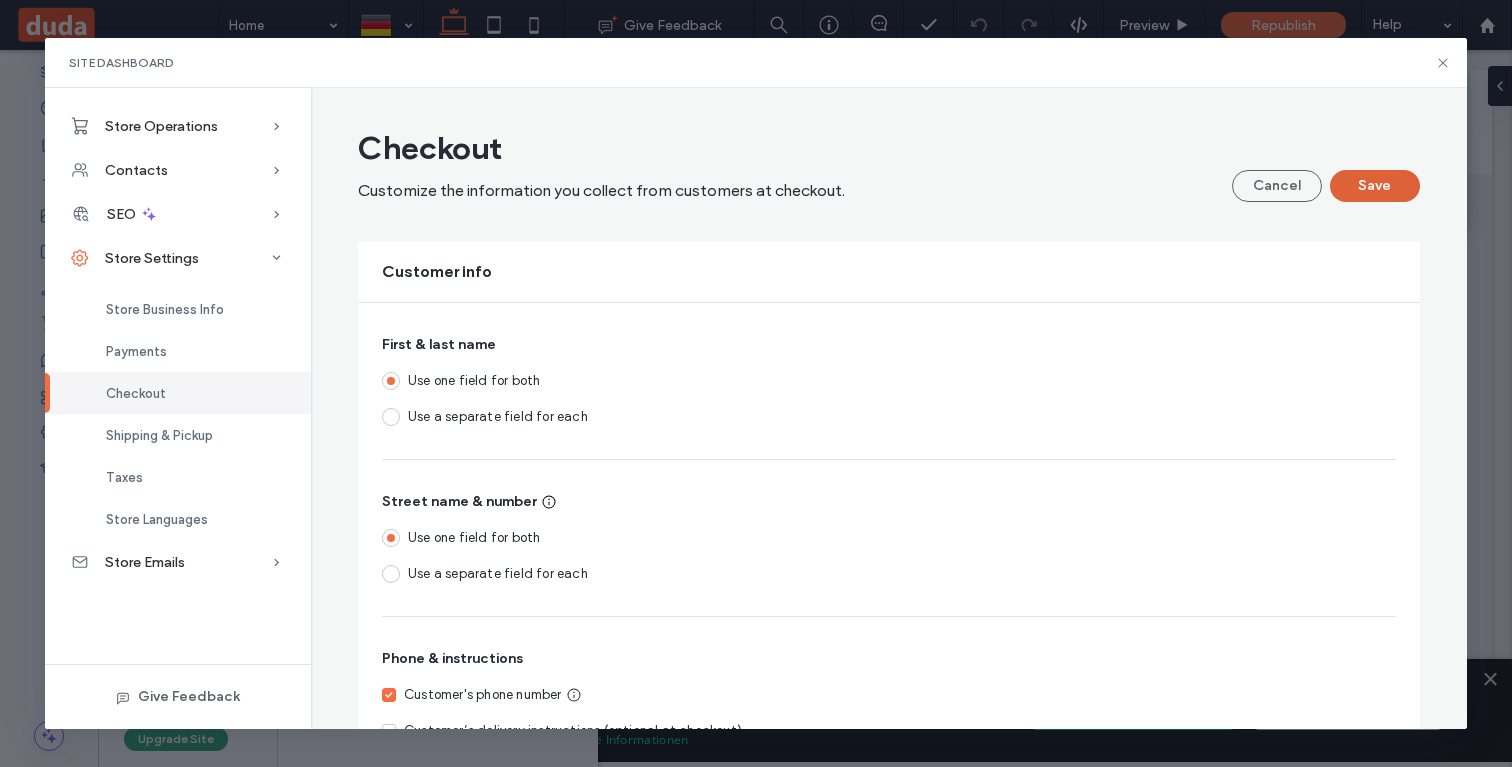 click on "Save" at bounding box center (1375, 186) 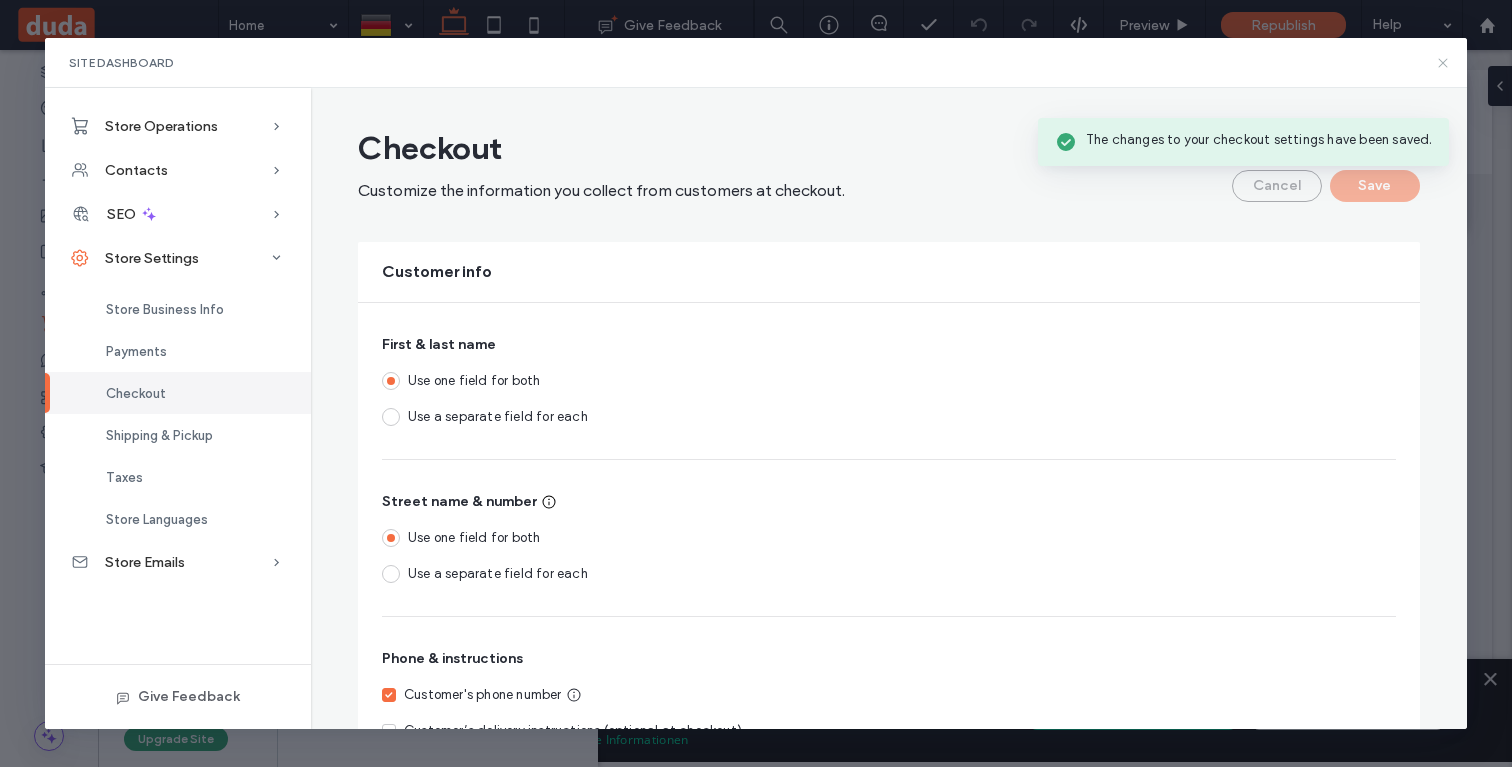 click 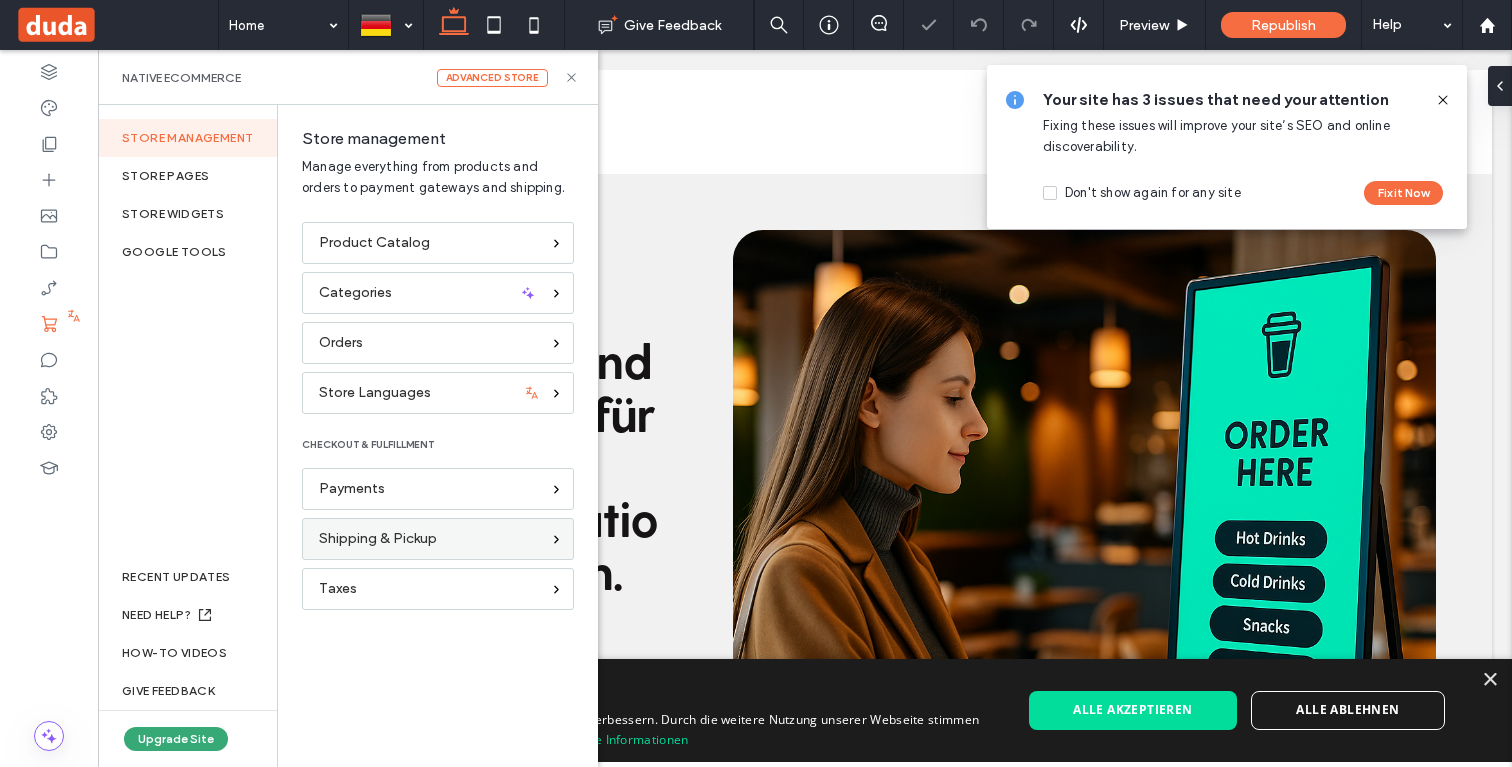 click on "Shipping & Pickup" at bounding box center (378, 539) 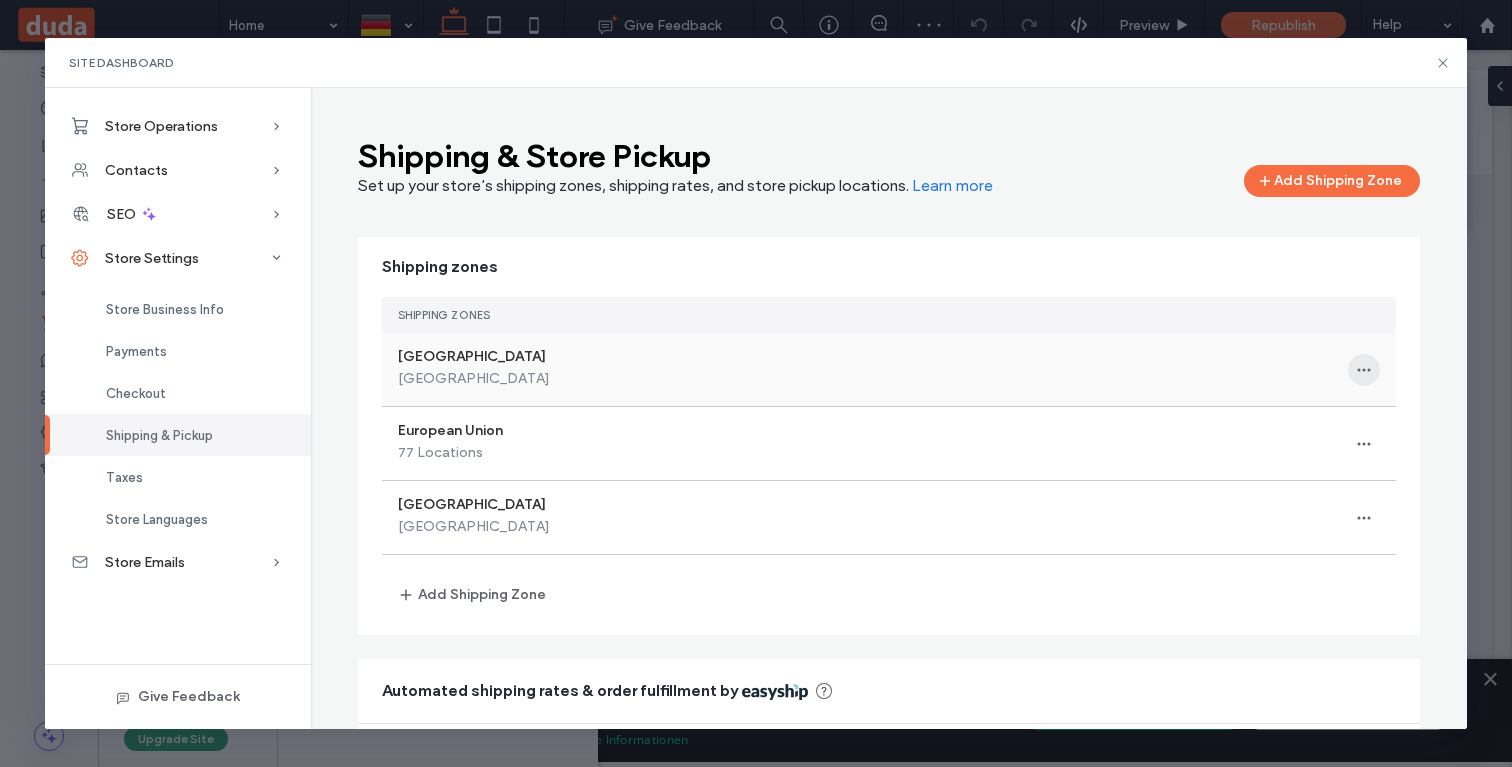 click 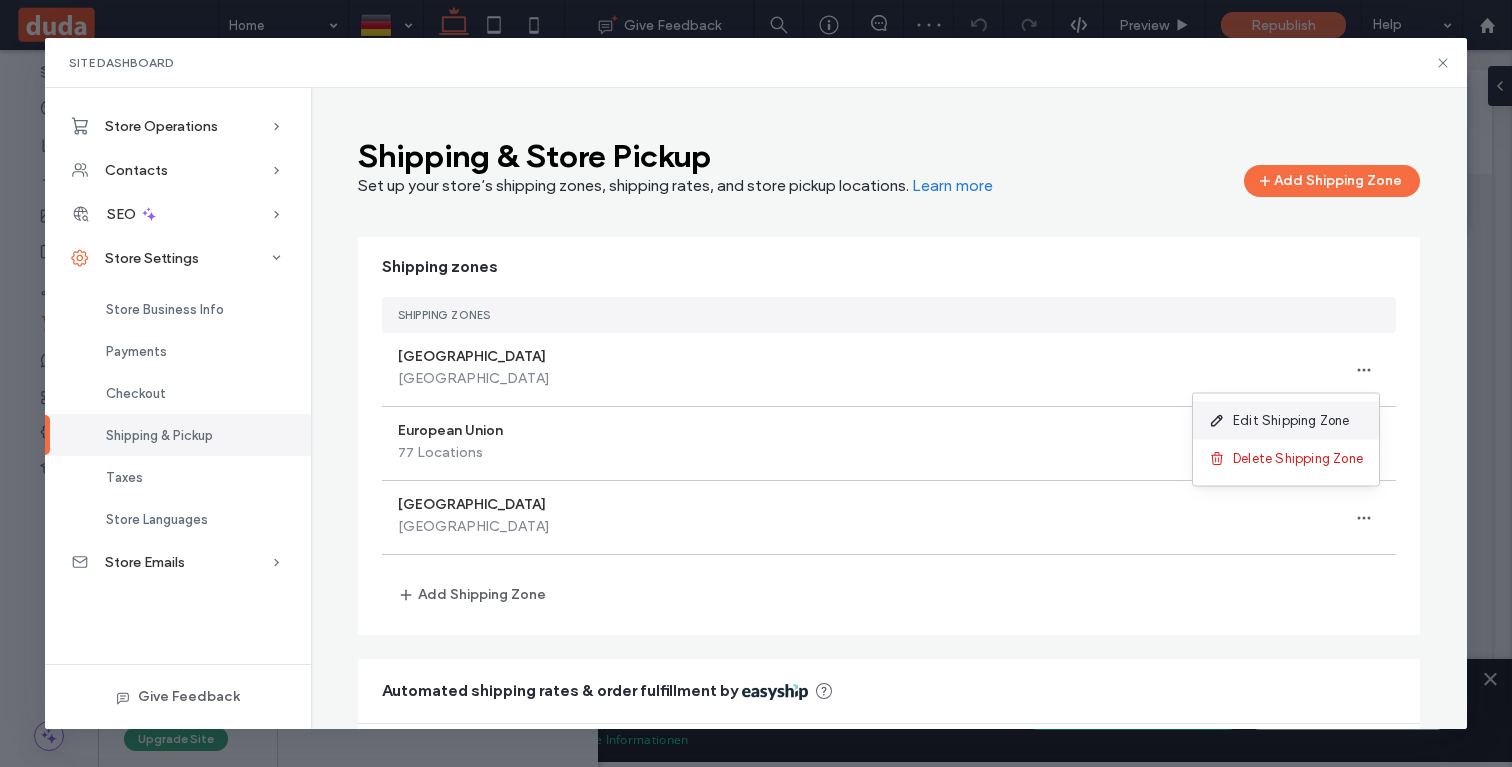 click on "Edit Shipping Zone" at bounding box center (1286, 421) 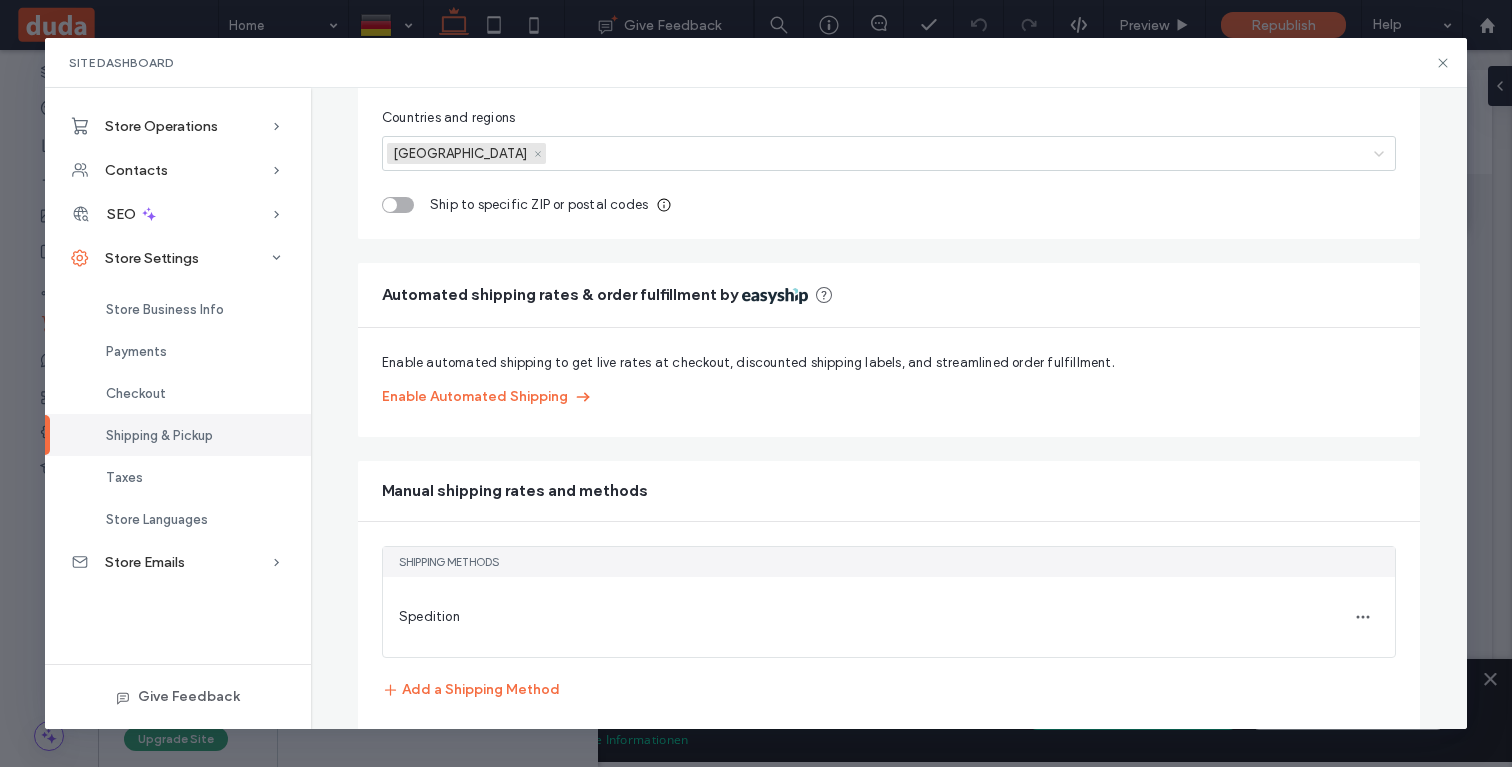 scroll, scrollTop: 406, scrollLeft: 0, axis: vertical 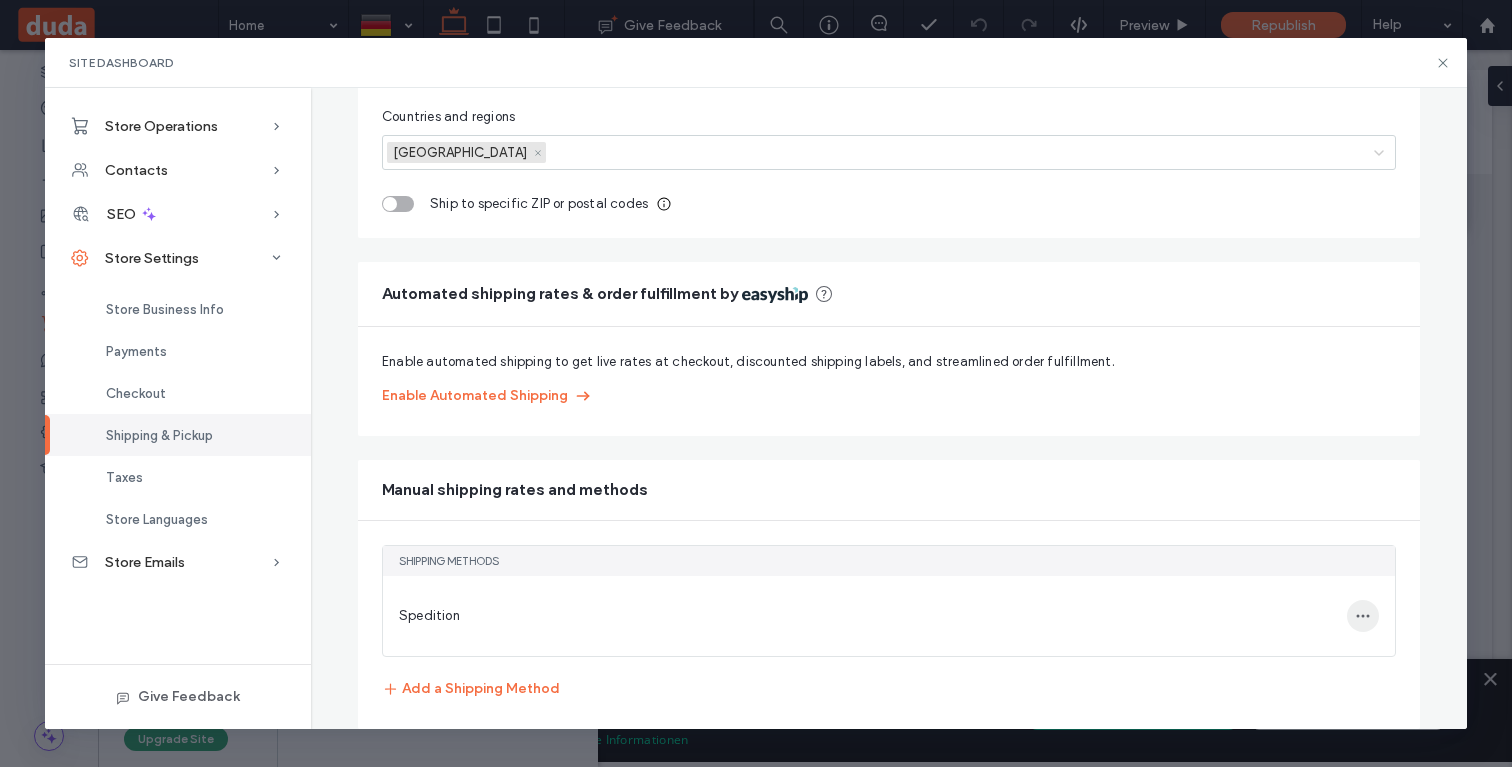 click 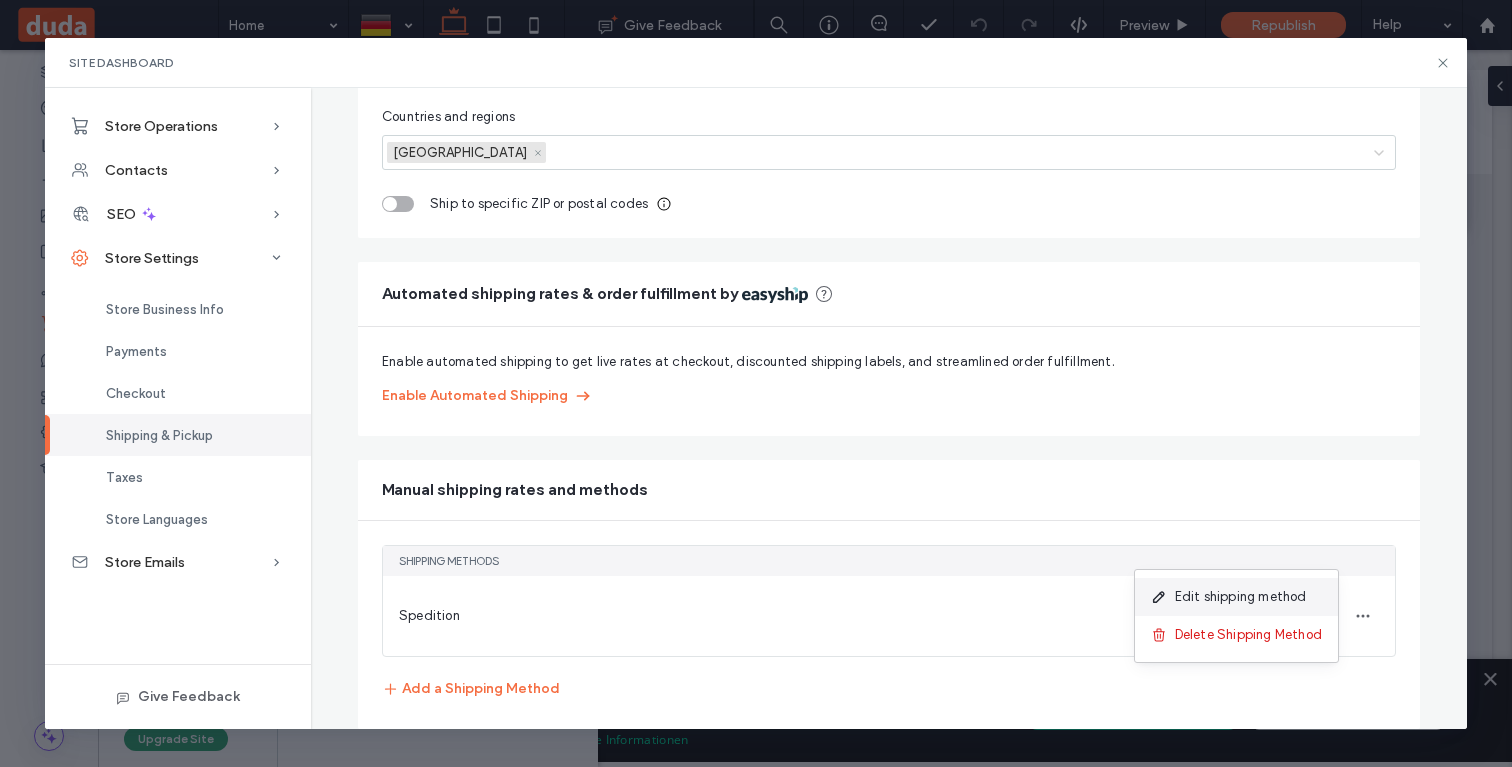 click on "Edit shipping method" at bounding box center (1241, 597) 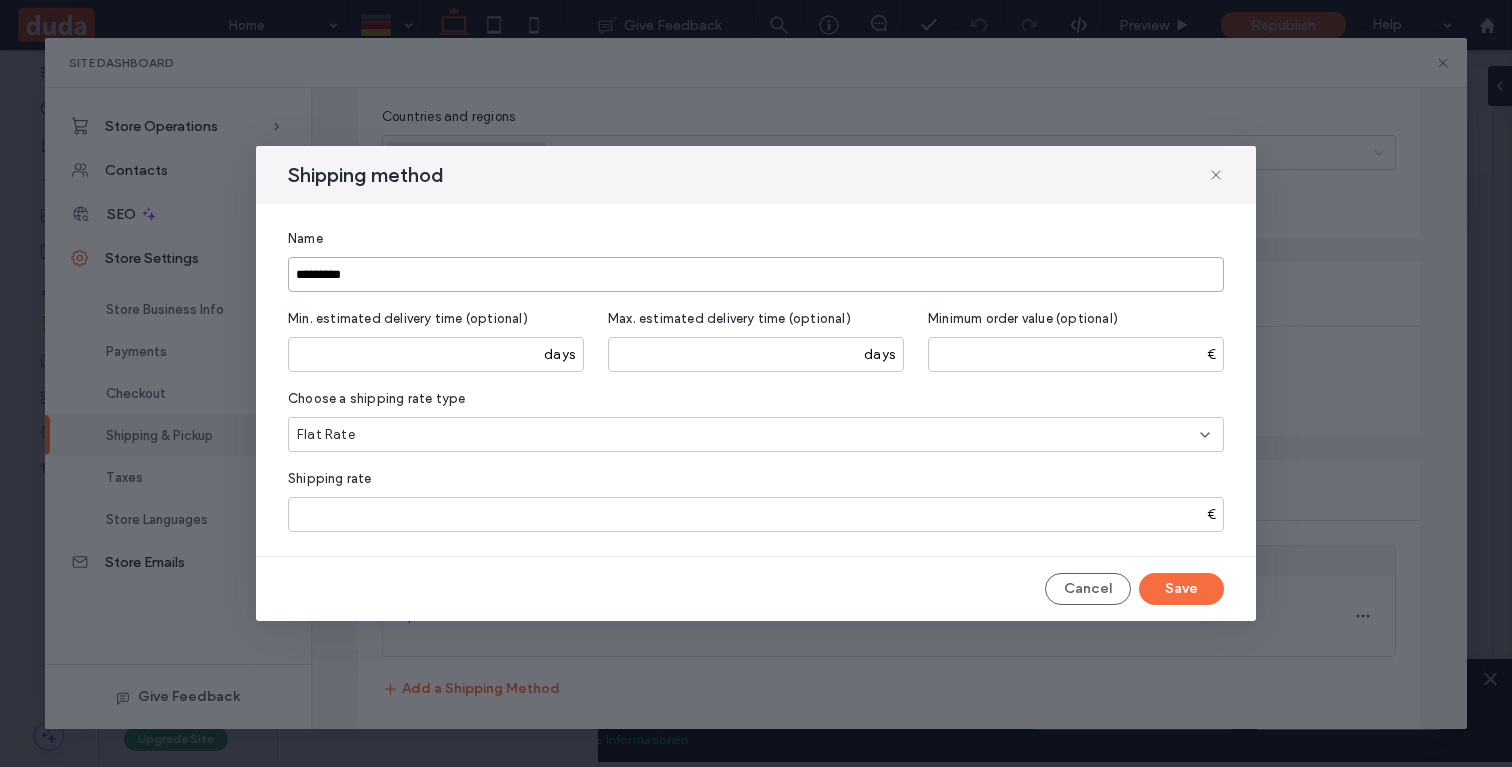 click on "*********" at bounding box center (756, 274) 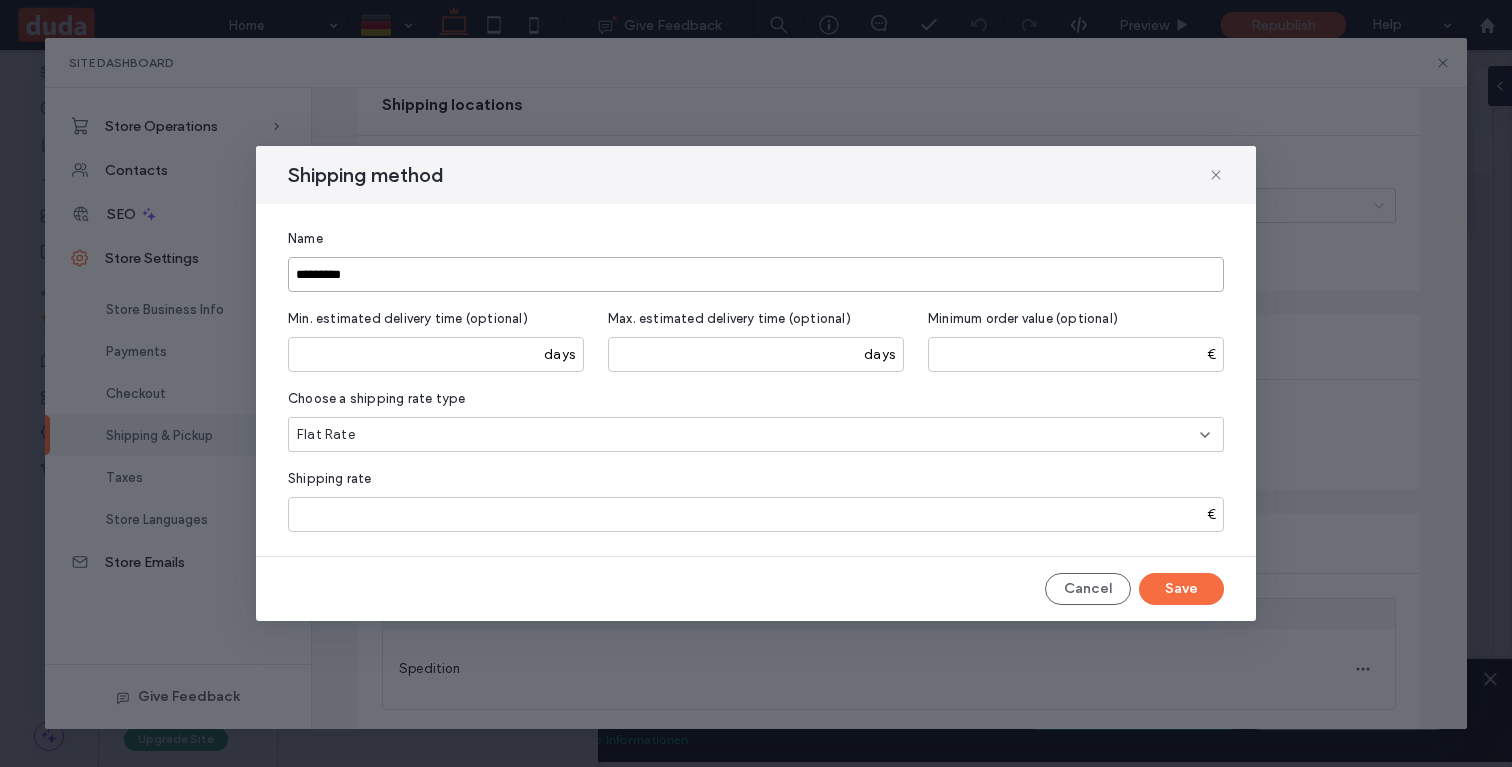 click on "*********" at bounding box center [756, 274] 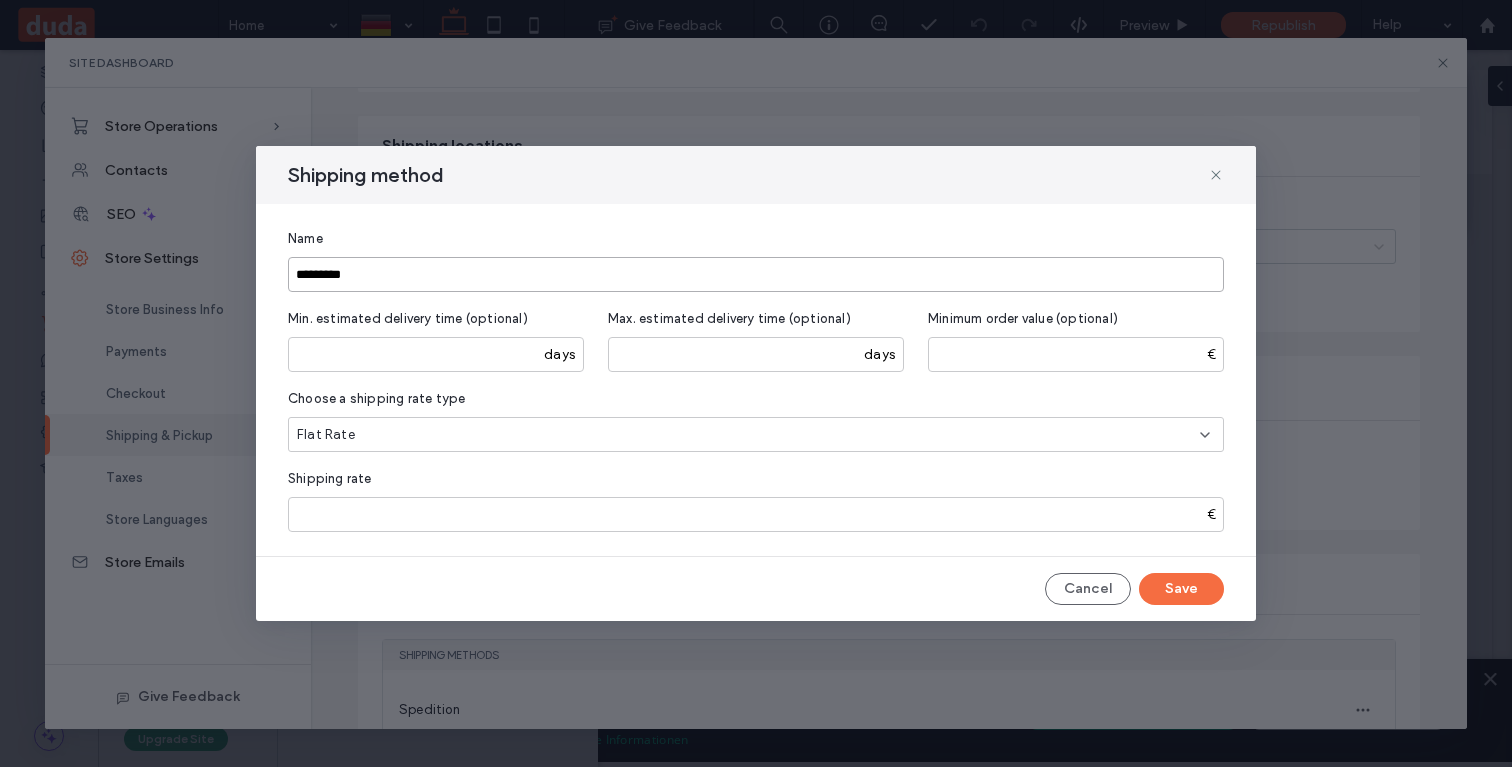 click on "*********" at bounding box center [756, 274] 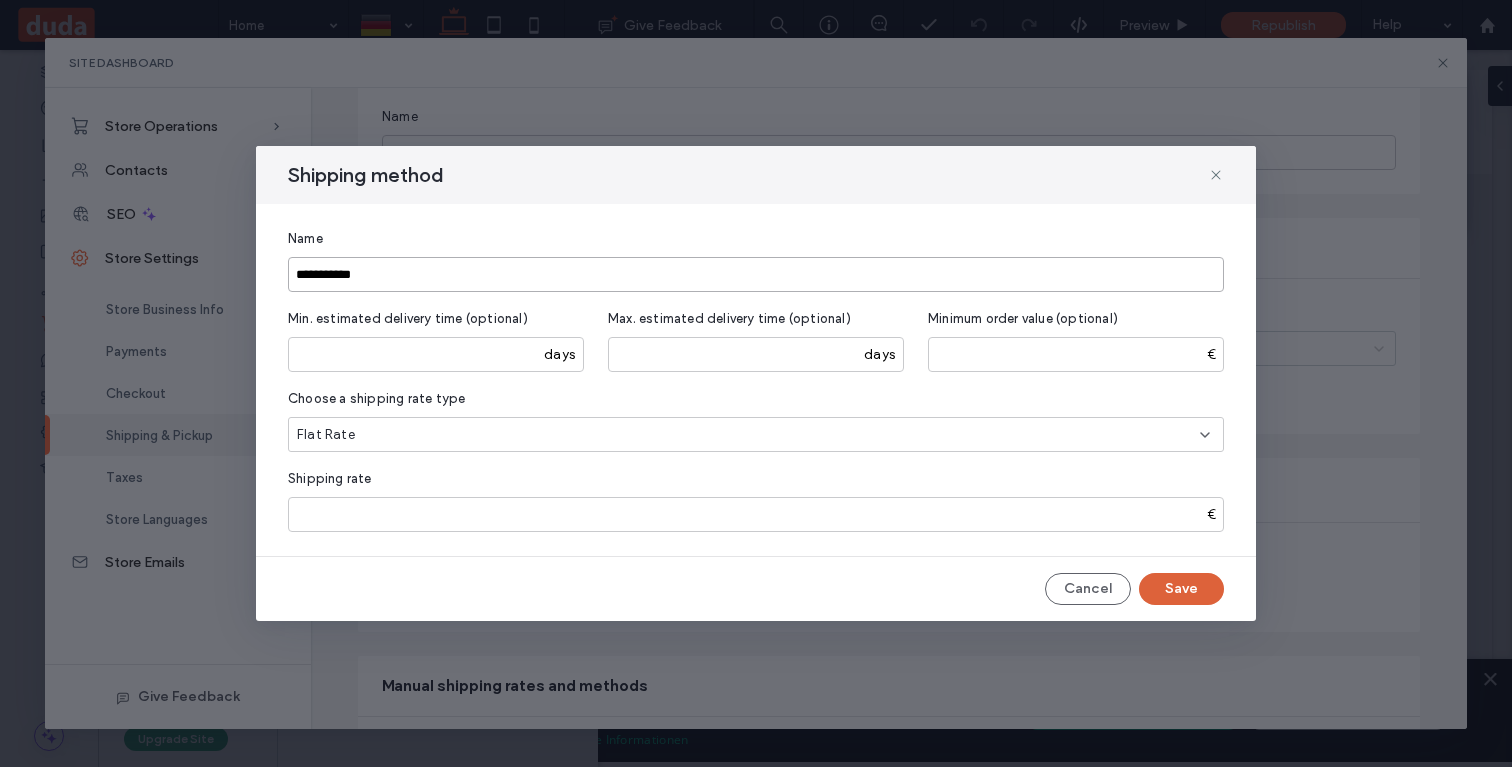 type on "**********" 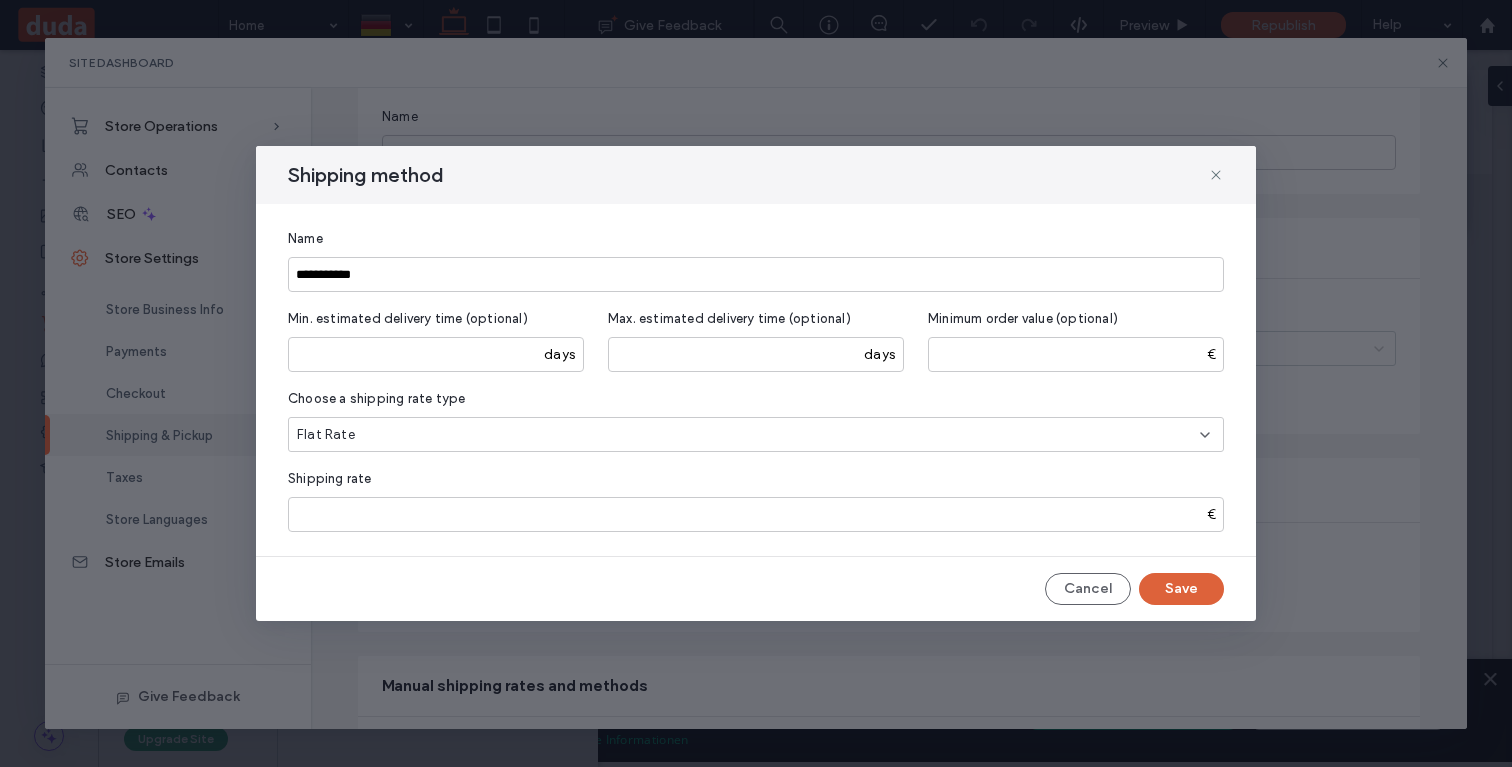 click on "Save" at bounding box center (1181, 589) 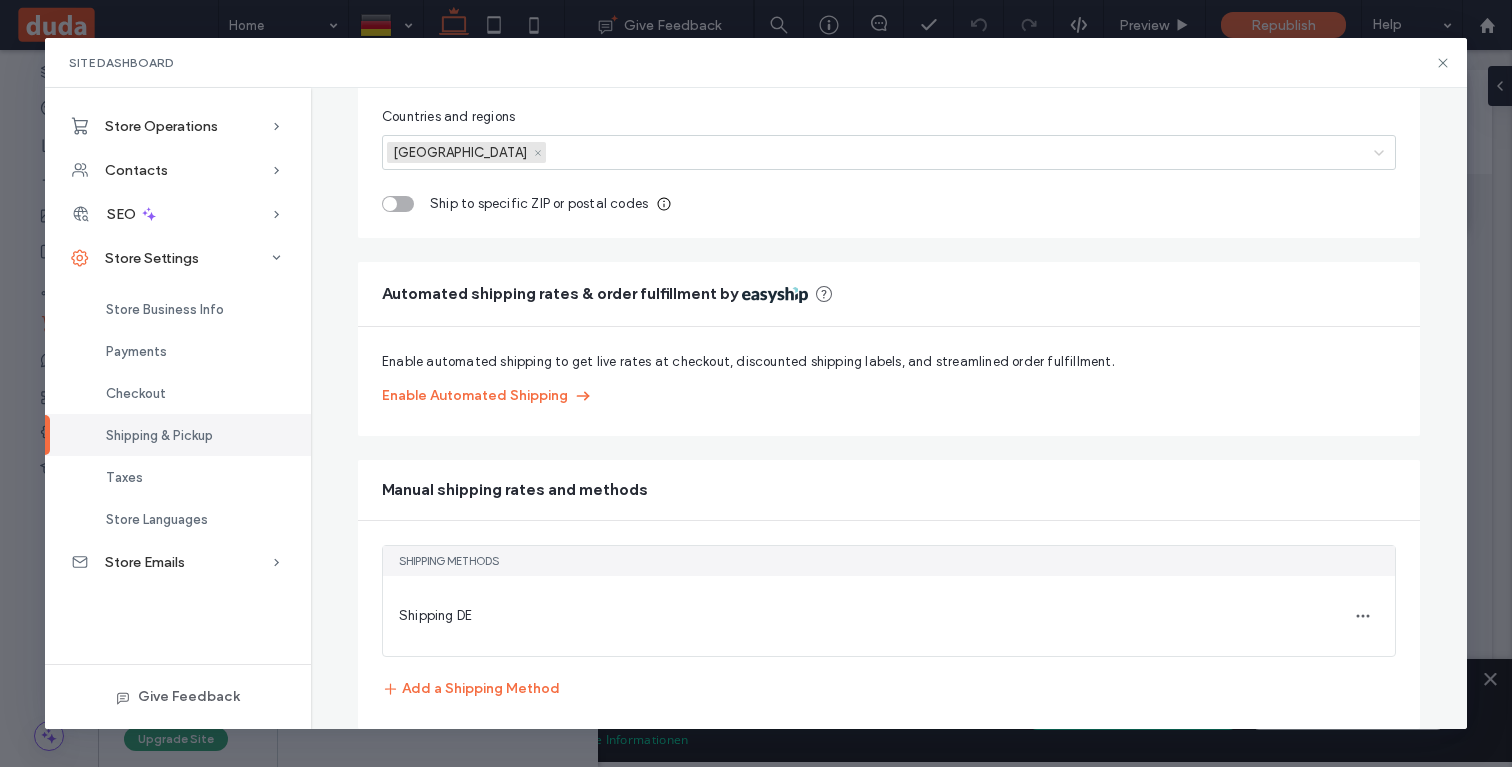 scroll, scrollTop: 0, scrollLeft: 0, axis: both 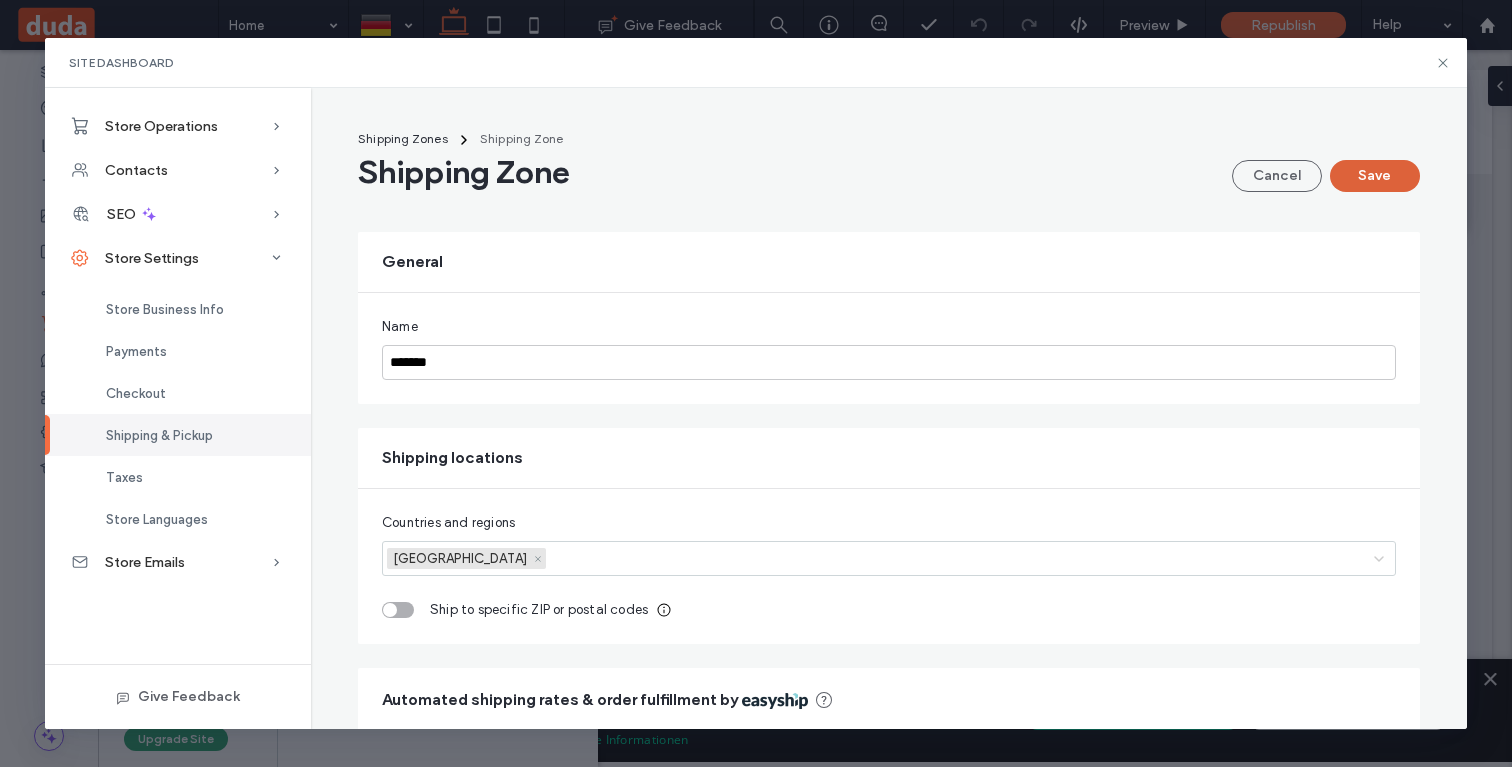click on "Save" at bounding box center [1375, 176] 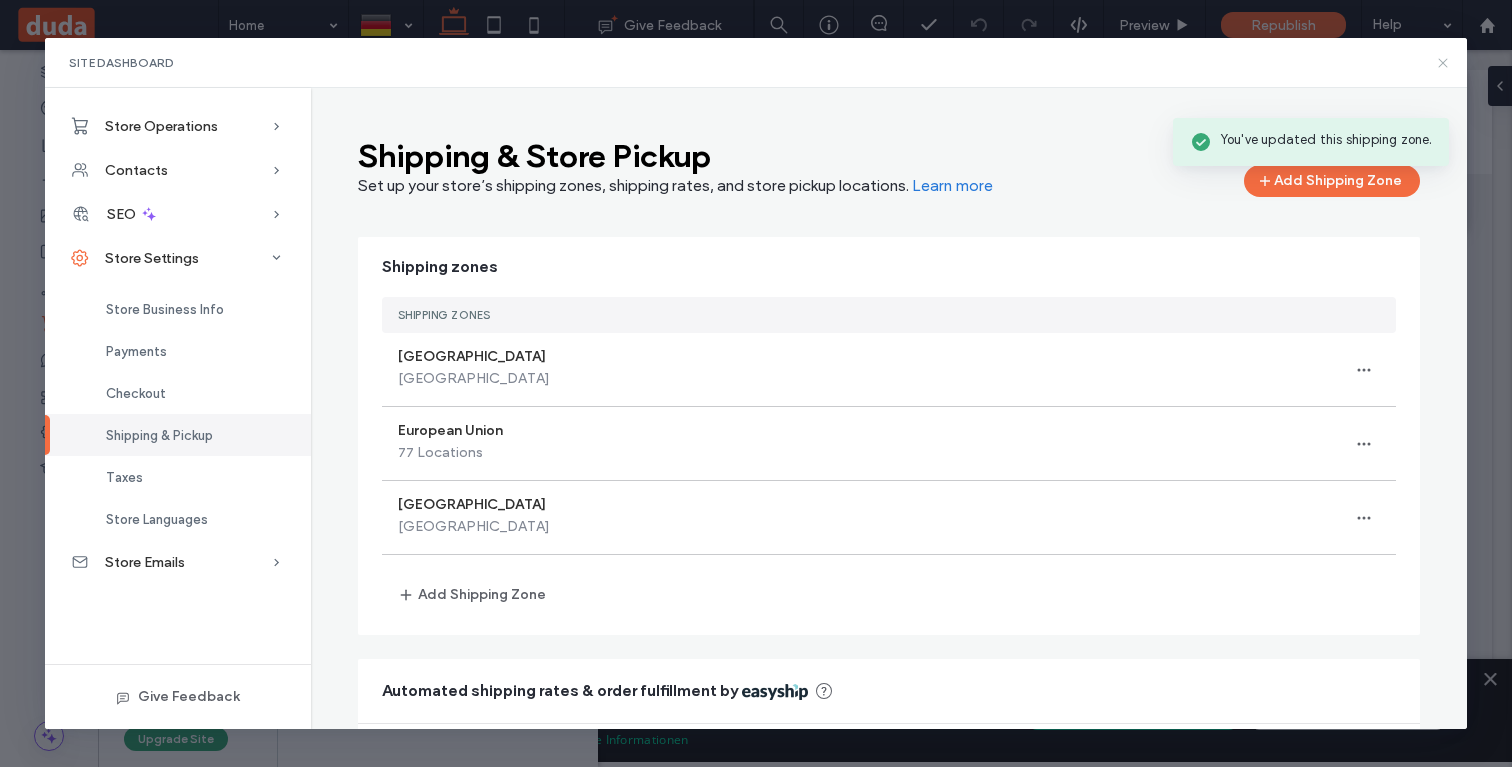click 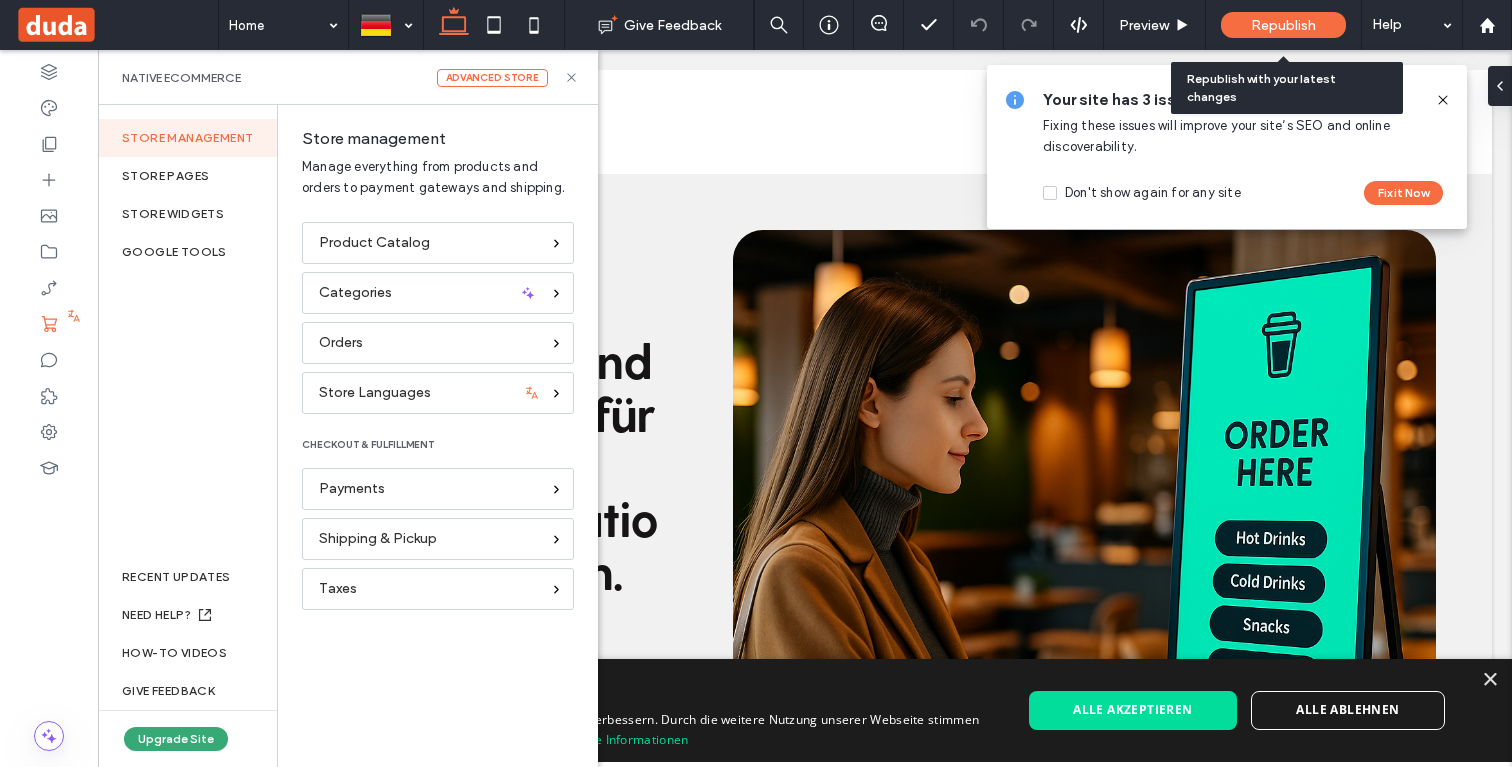 click on "Republish" at bounding box center [1283, 25] 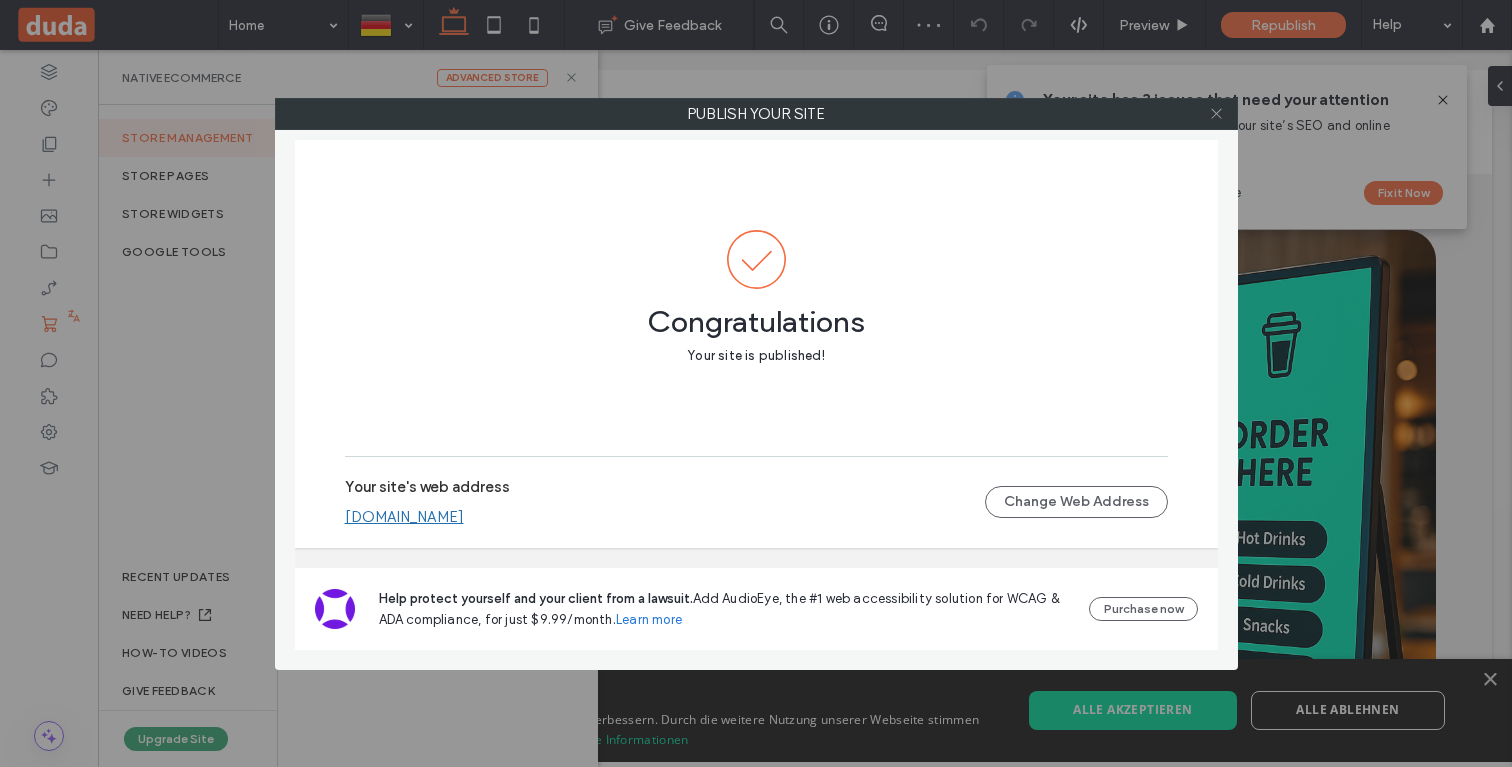 click 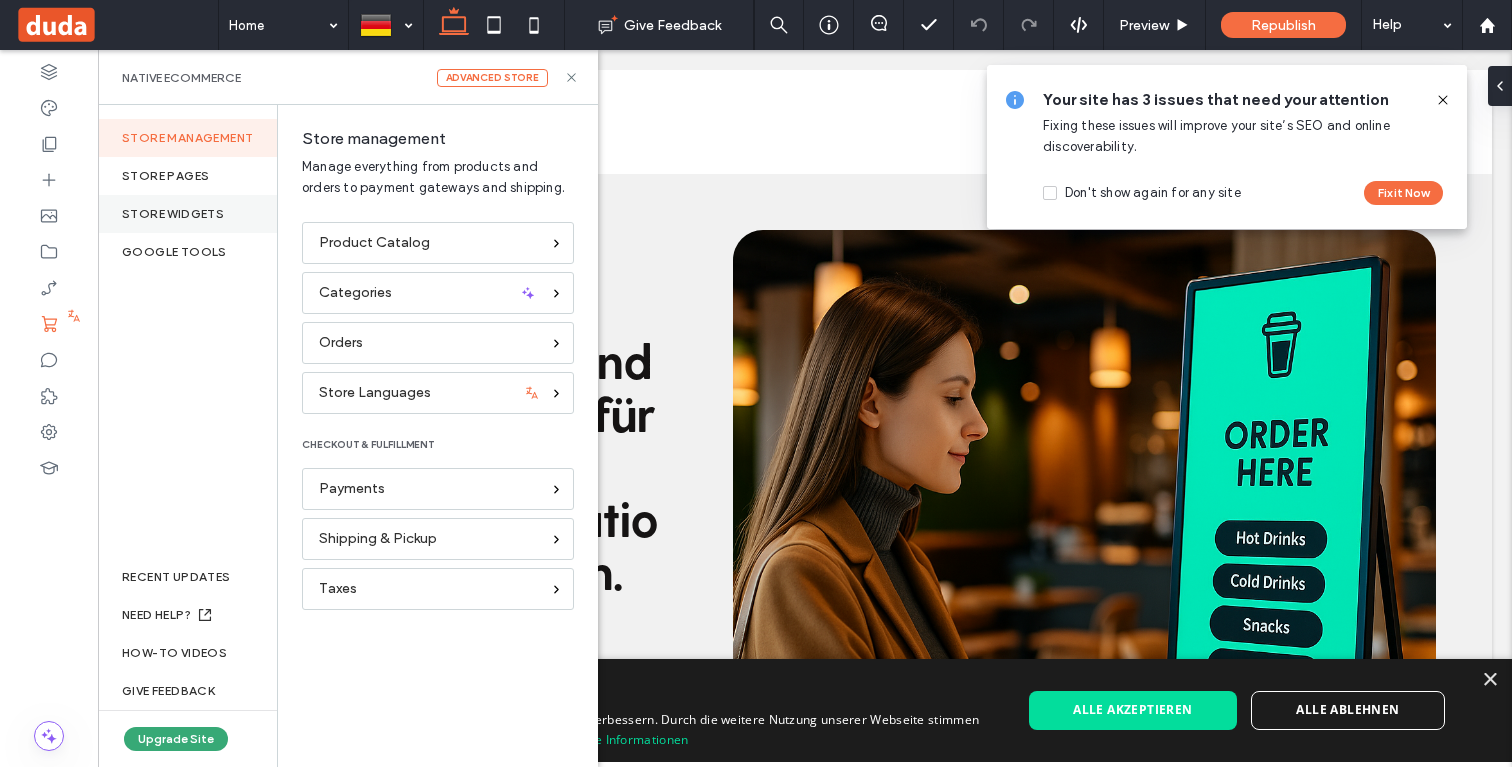 click on "store widgets" at bounding box center (187, 214) 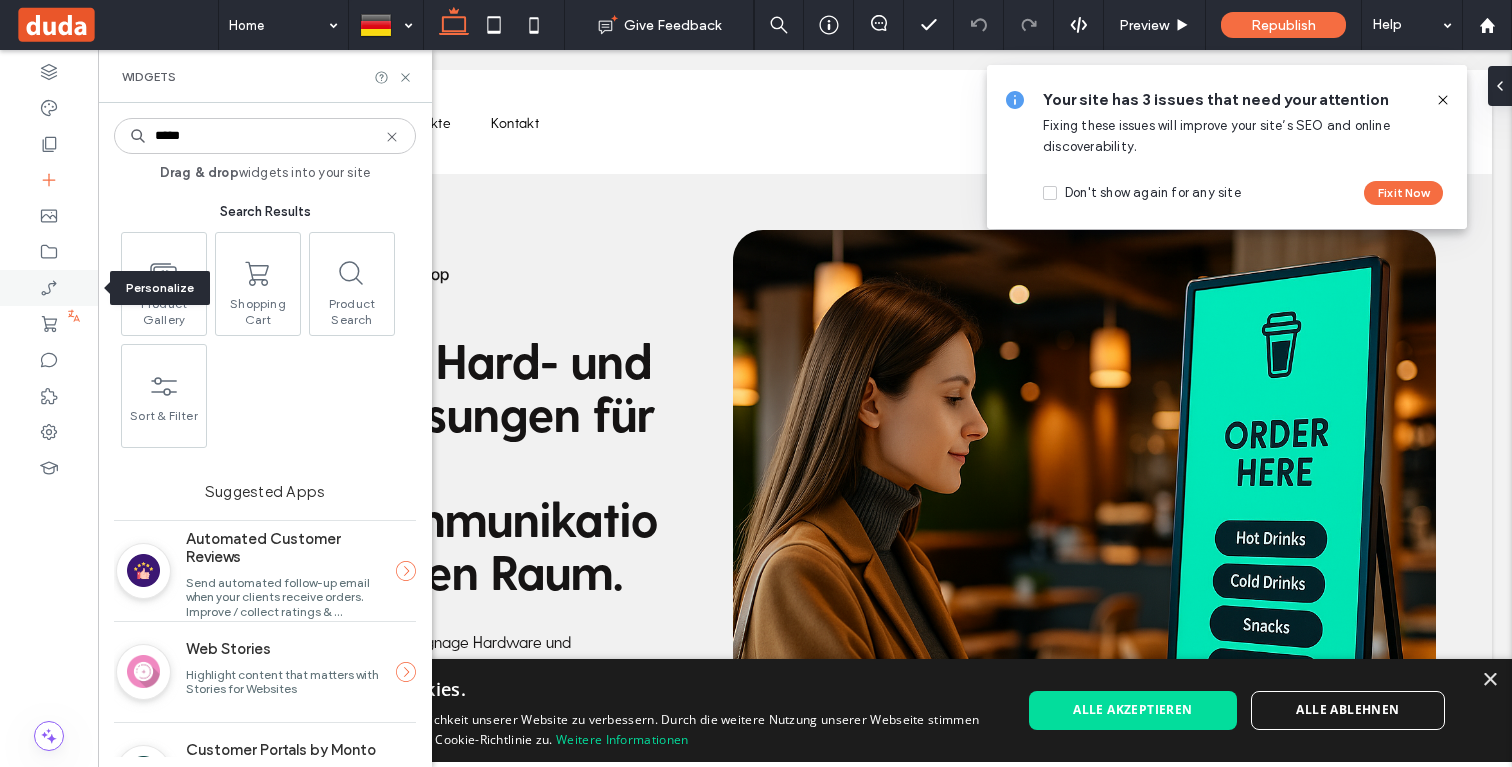 click 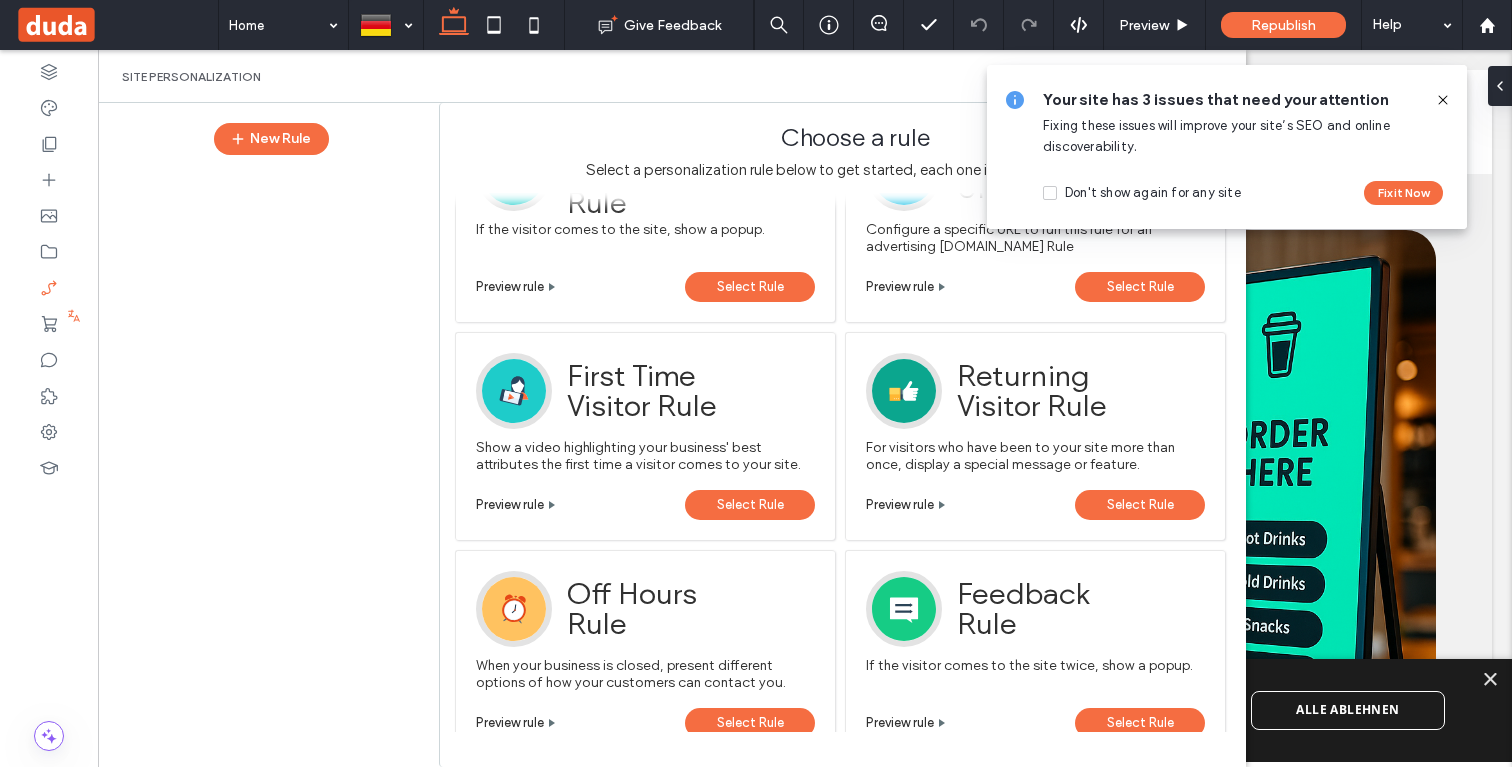 scroll, scrollTop: 789, scrollLeft: 0, axis: vertical 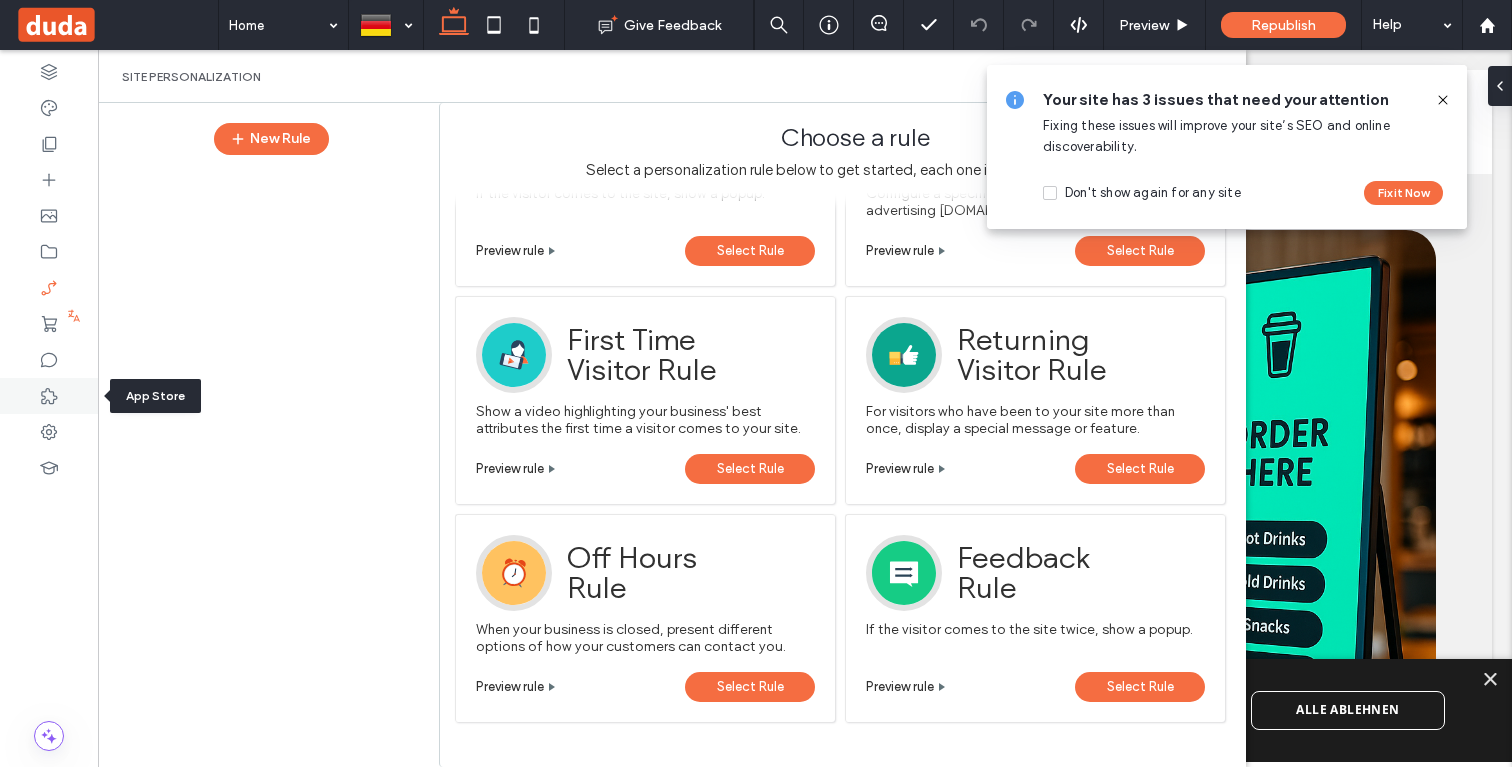 click at bounding box center (49, 396) 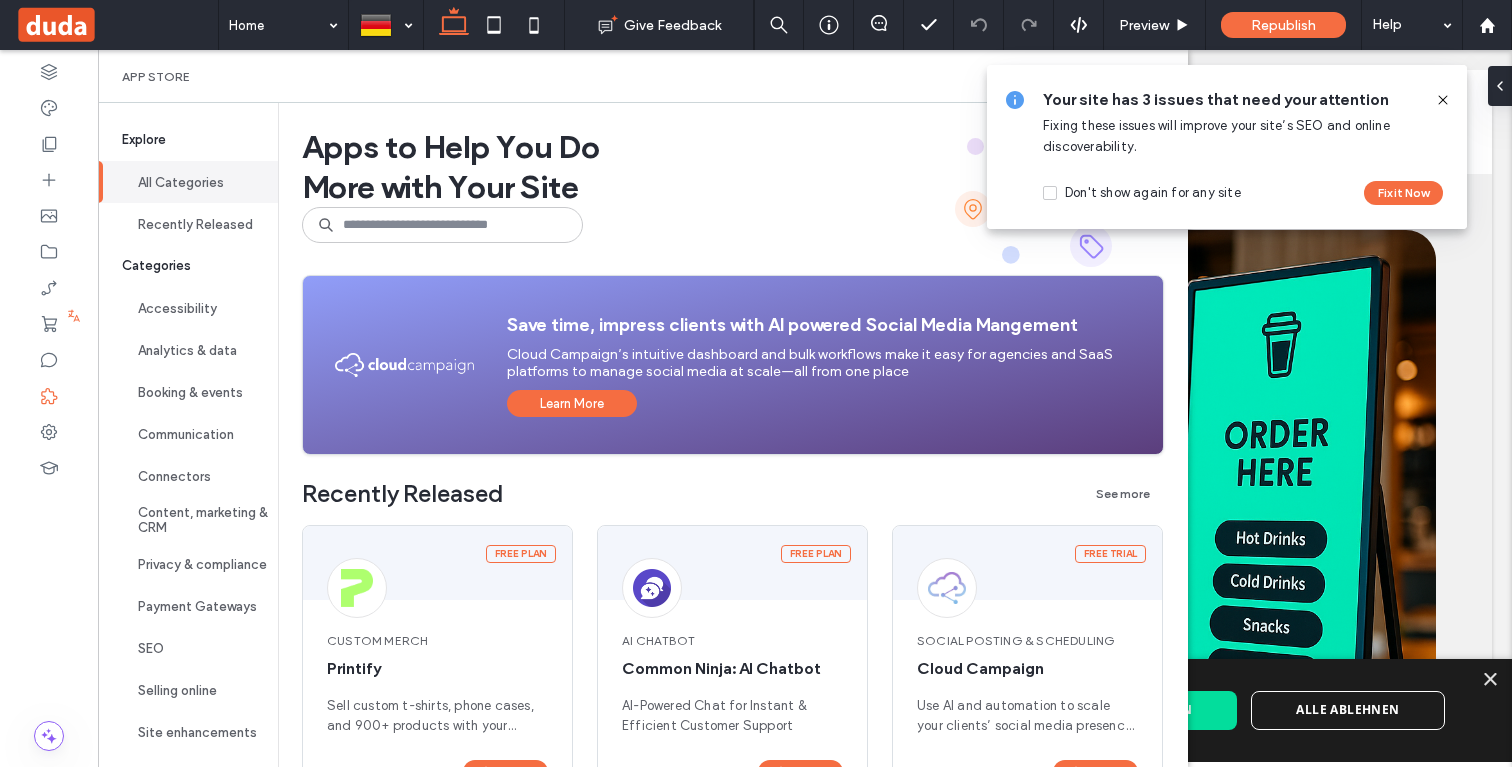 click 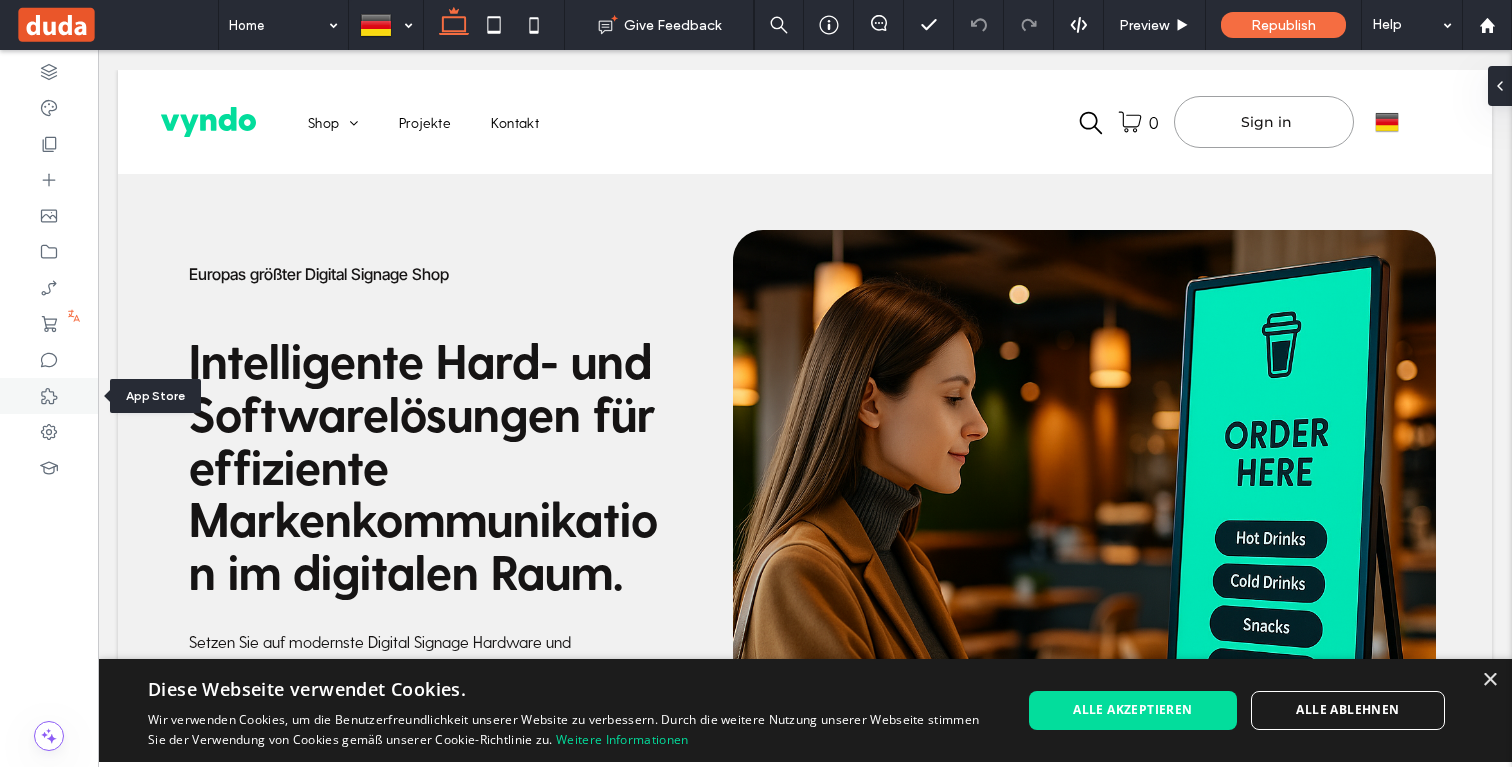 click at bounding box center (49, 396) 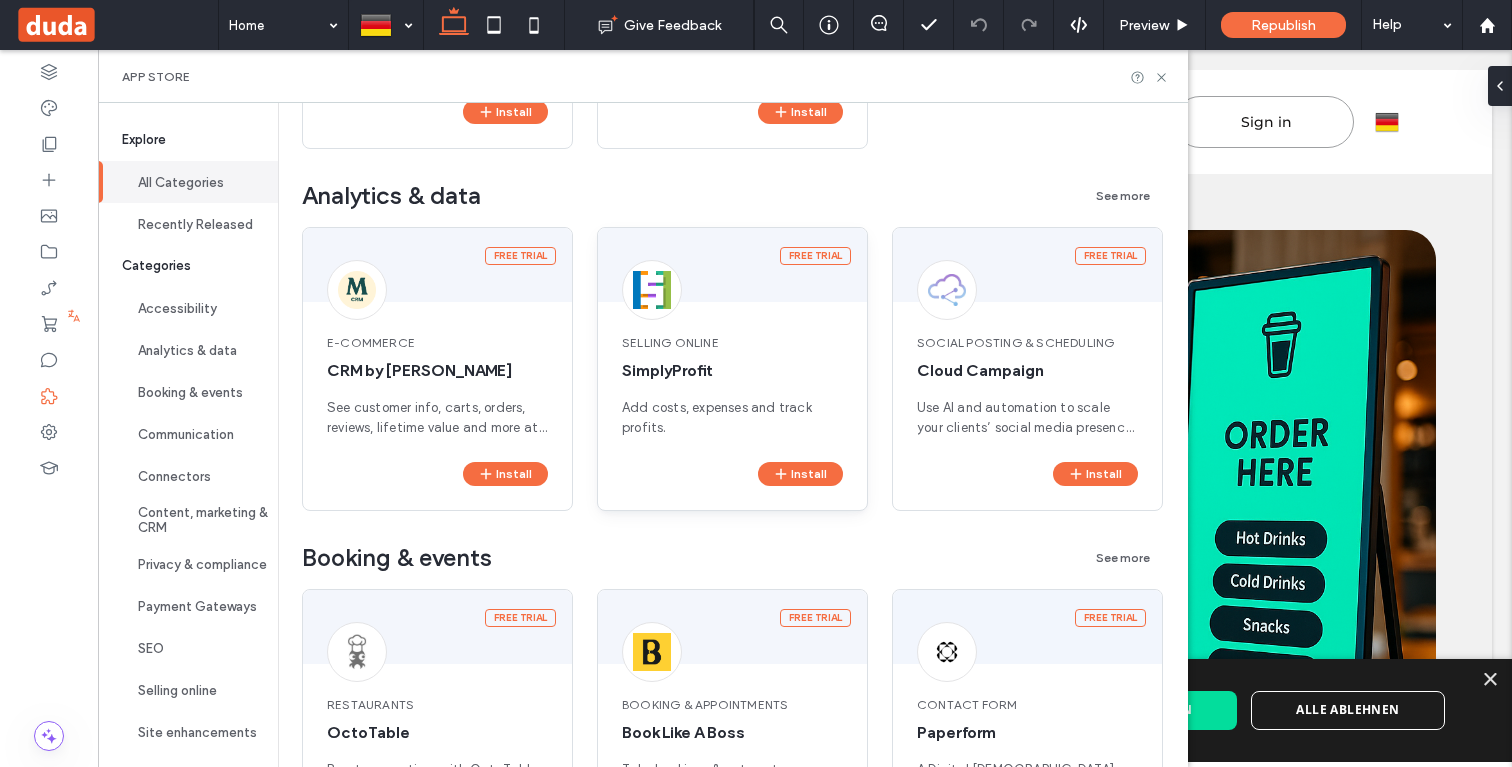 scroll, scrollTop: 1025, scrollLeft: 0, axis: vertical 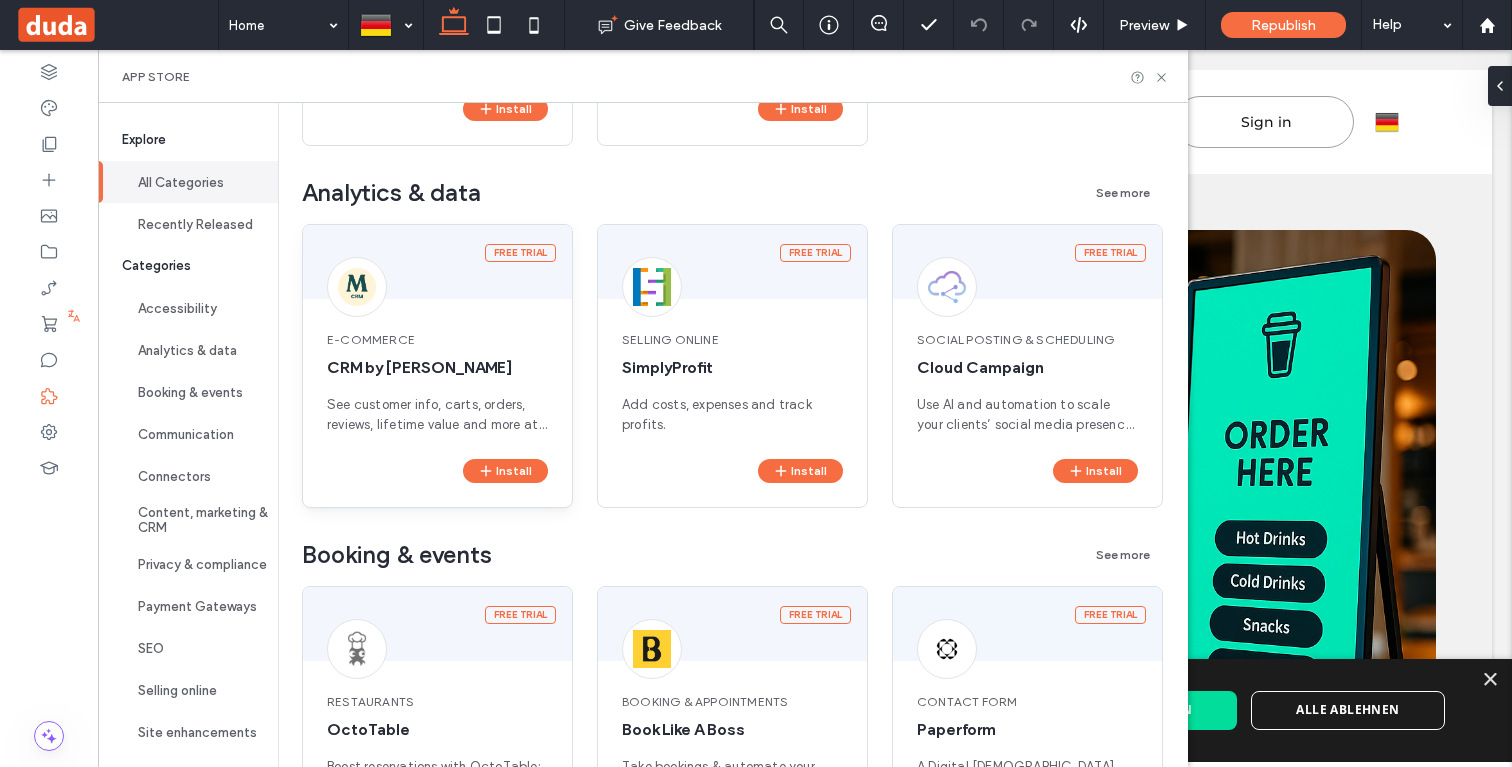 drag, startPoint x: 489, startPoint y: 457, endPoint x: 433, endPoint y: 455, distance: 56.0357 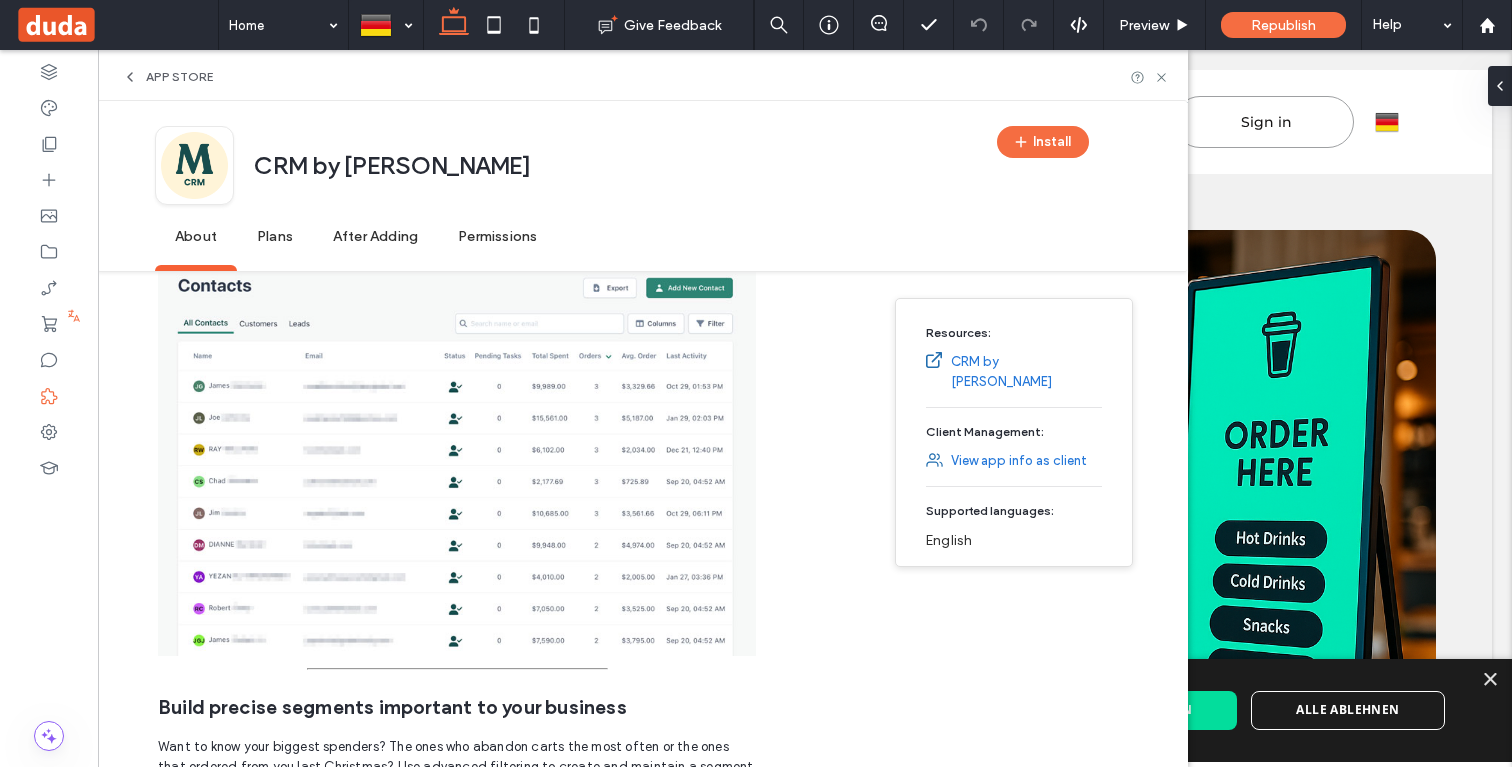 scroll, scrollTop: 0, scrollLeft: 0, axis: both 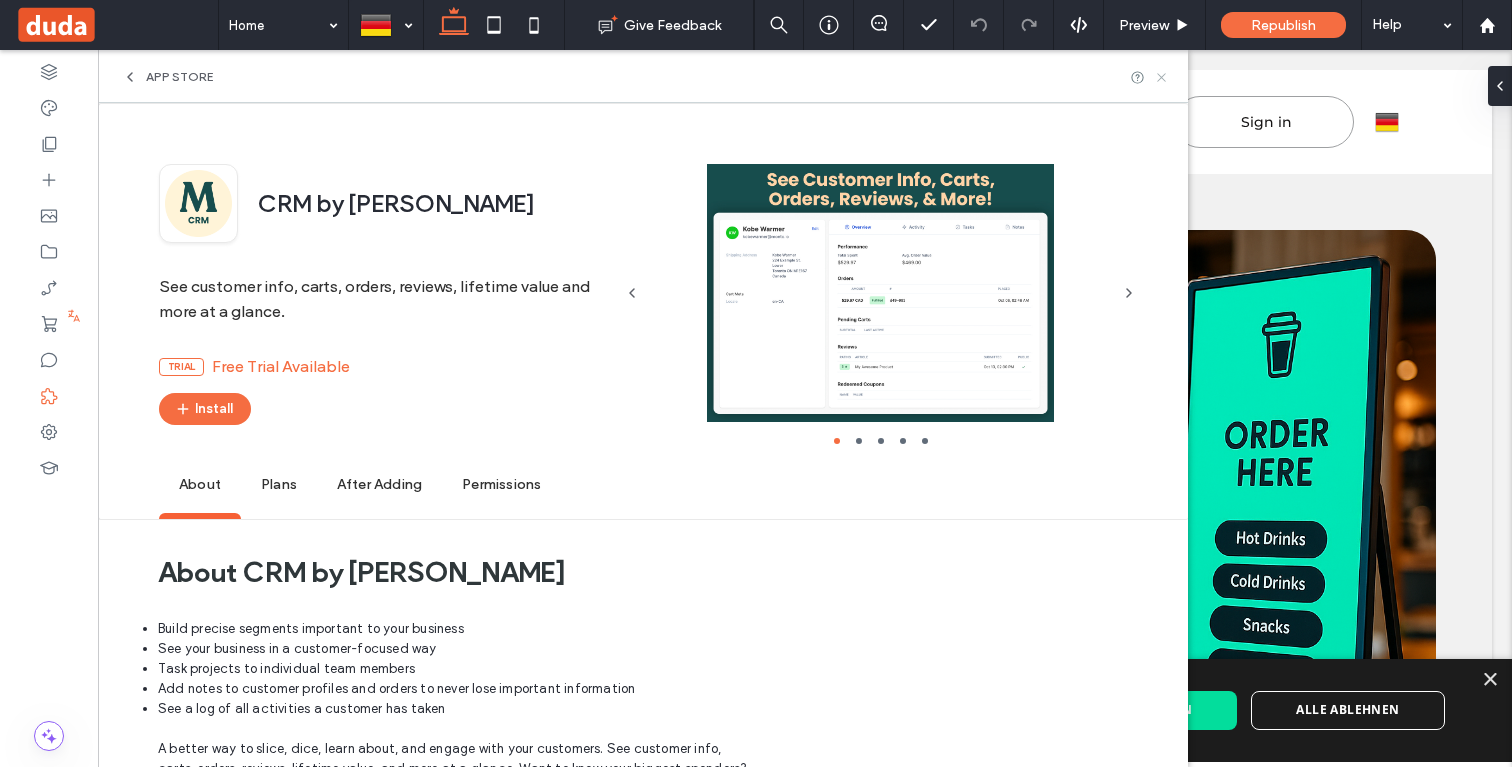 click 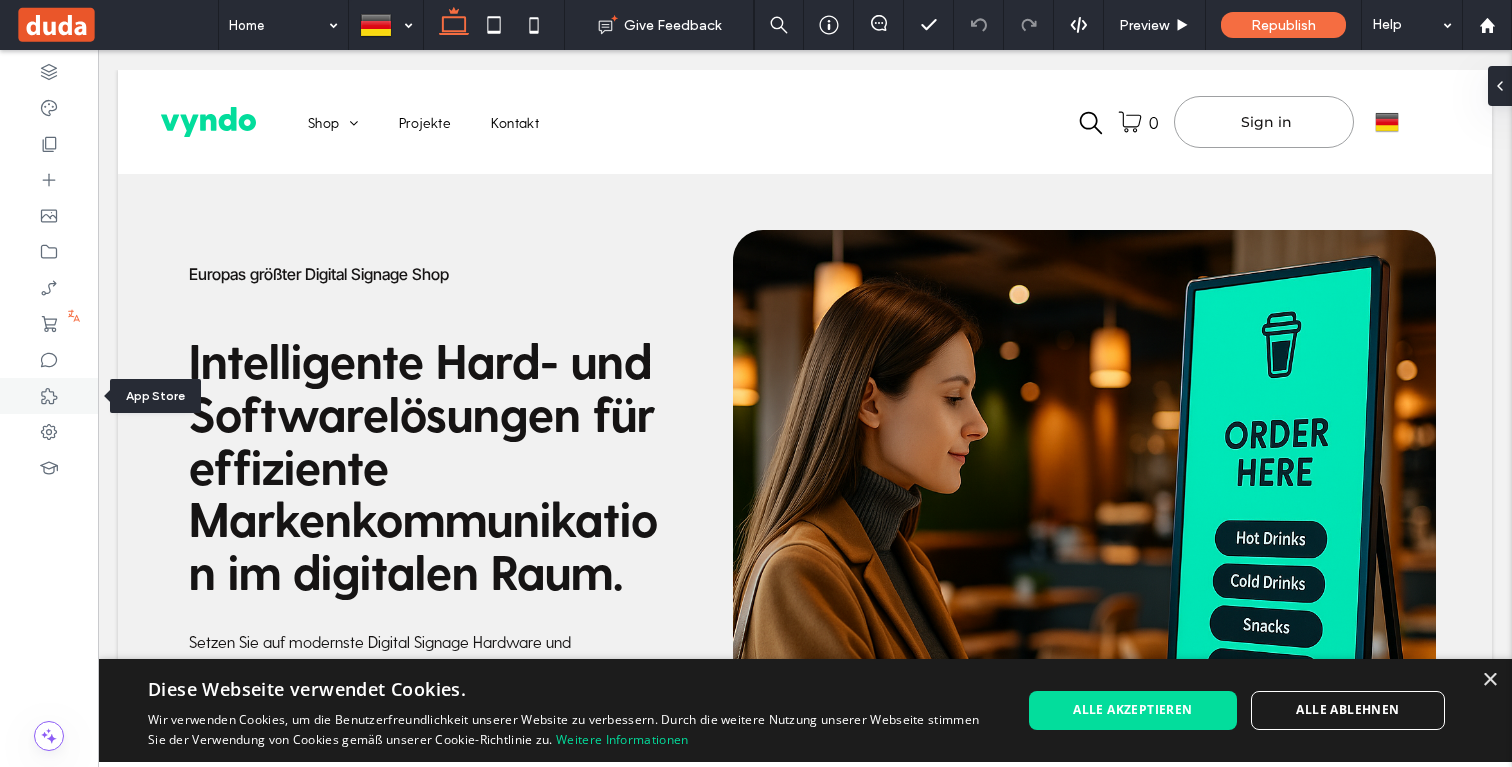 click 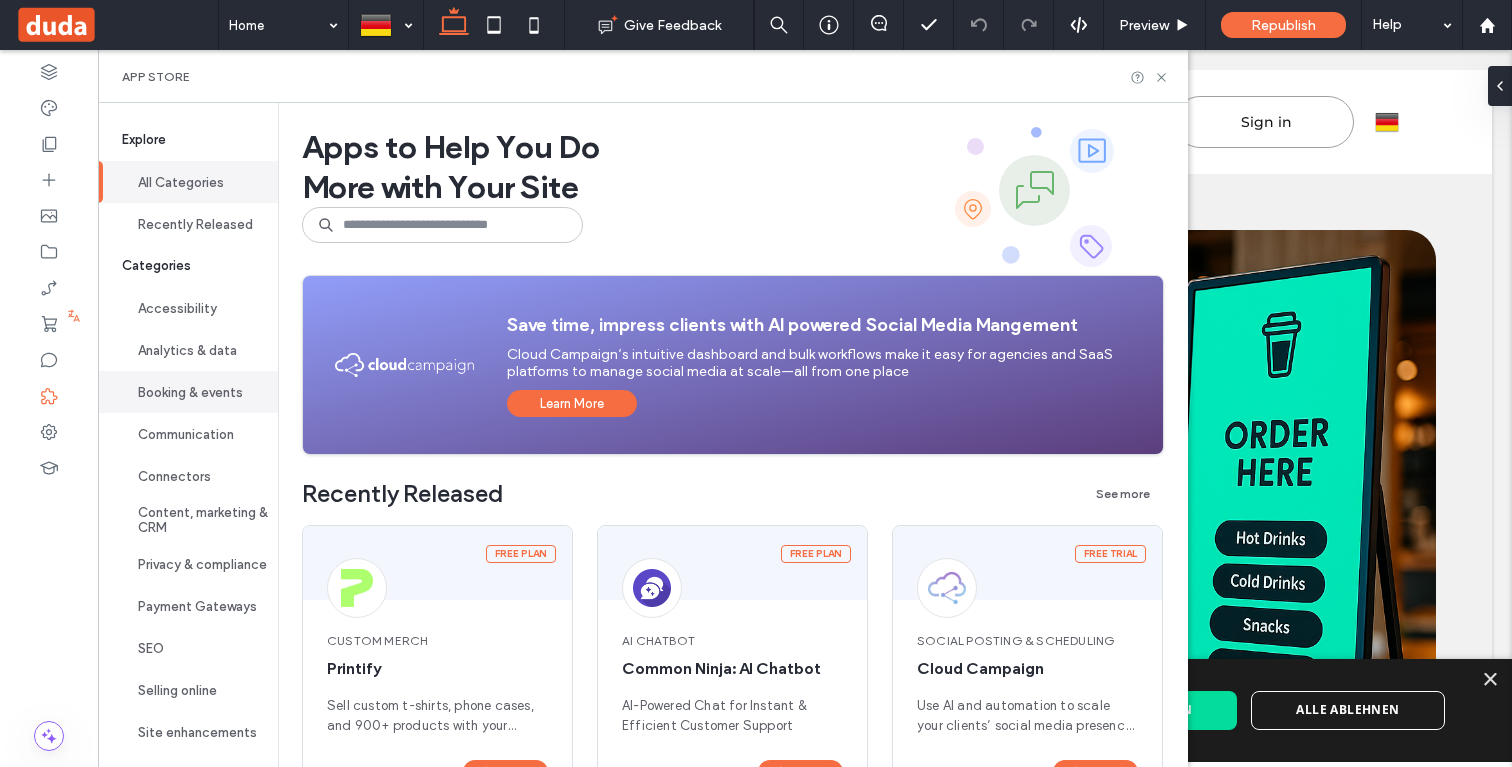 scroll, scrollTop: 4, scrollLeft: 0, axis: vertical 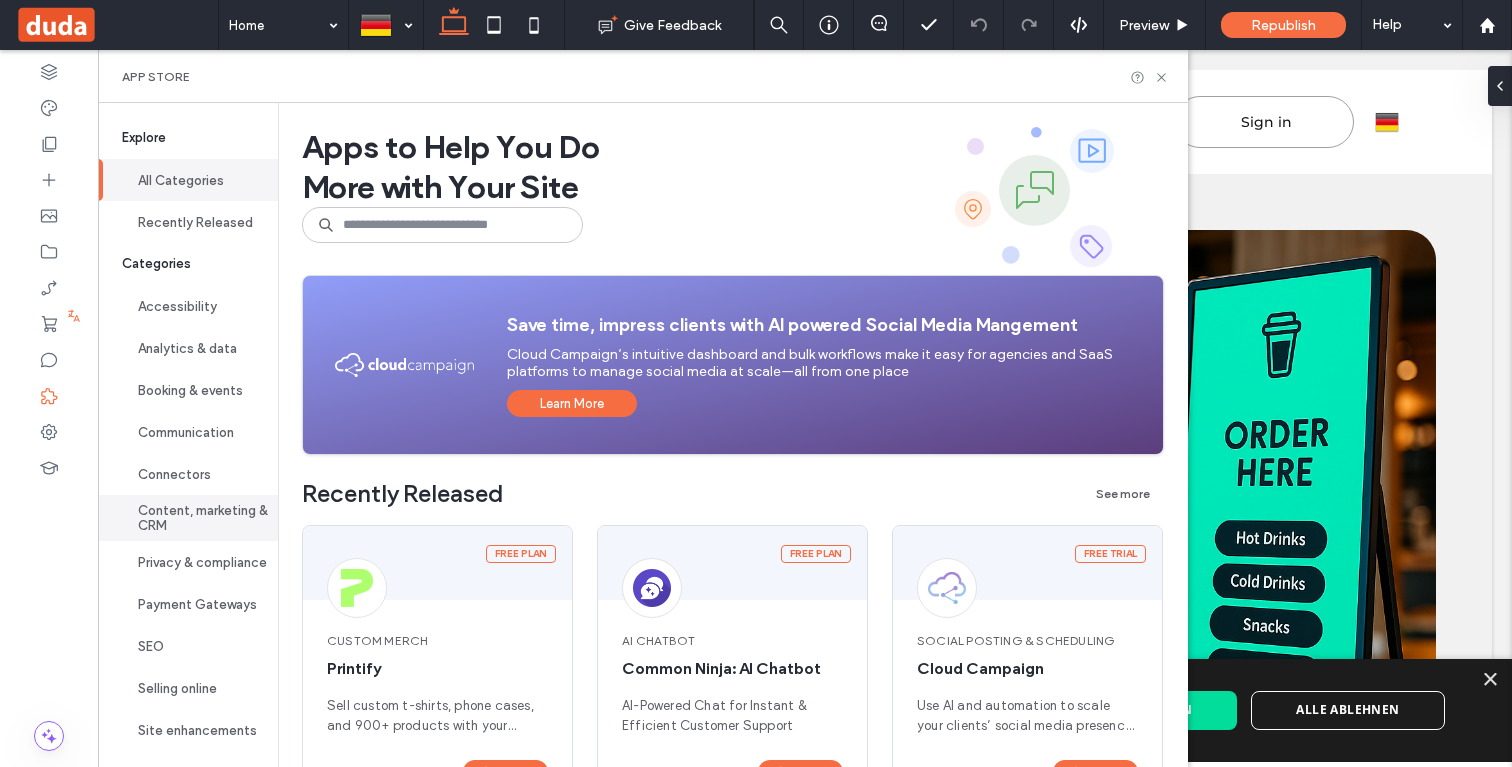 click on "Content, marketing & CRM" at bounding box center [188, 518] 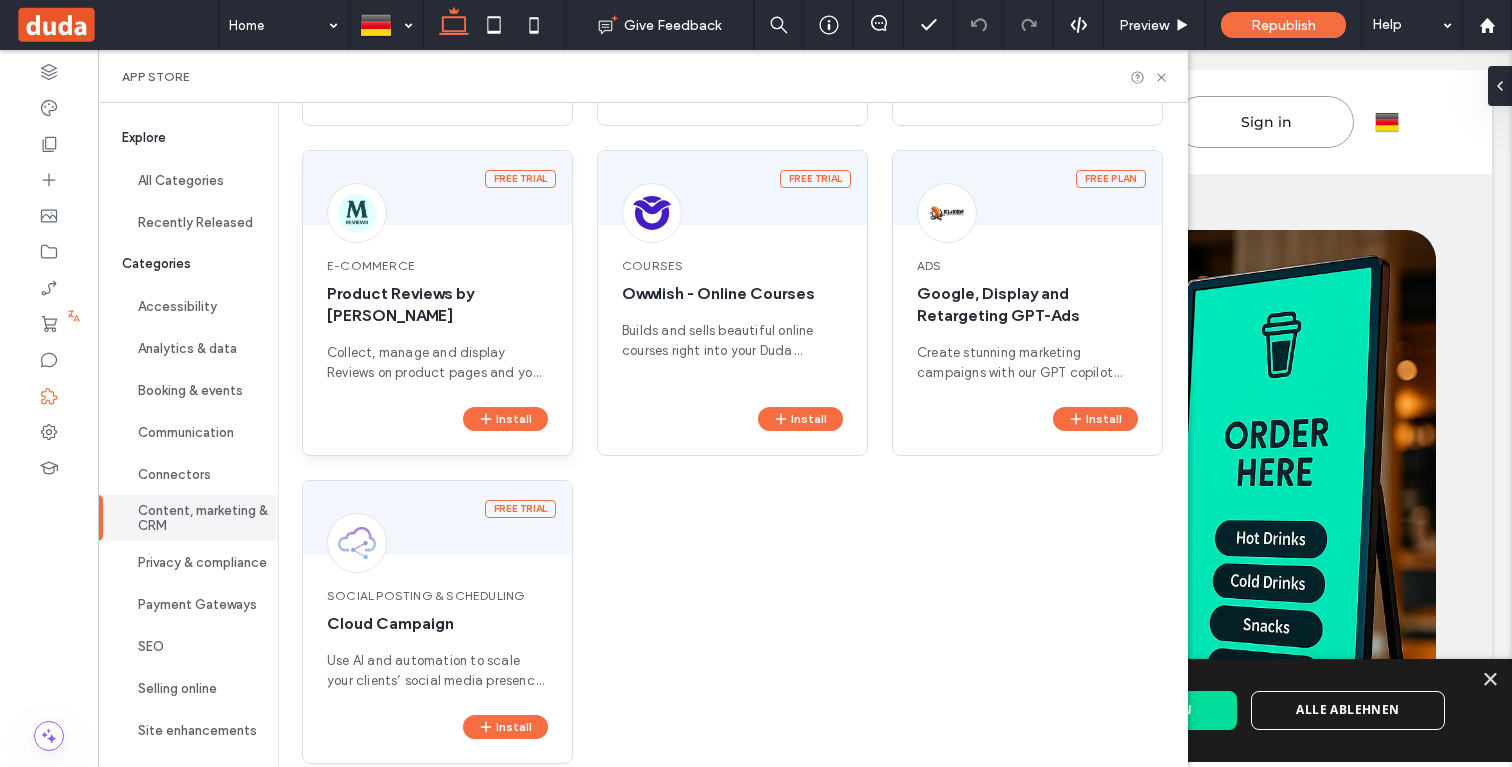 scroll, scrollTop: 772, scrollLeft: 0, axis: vertical 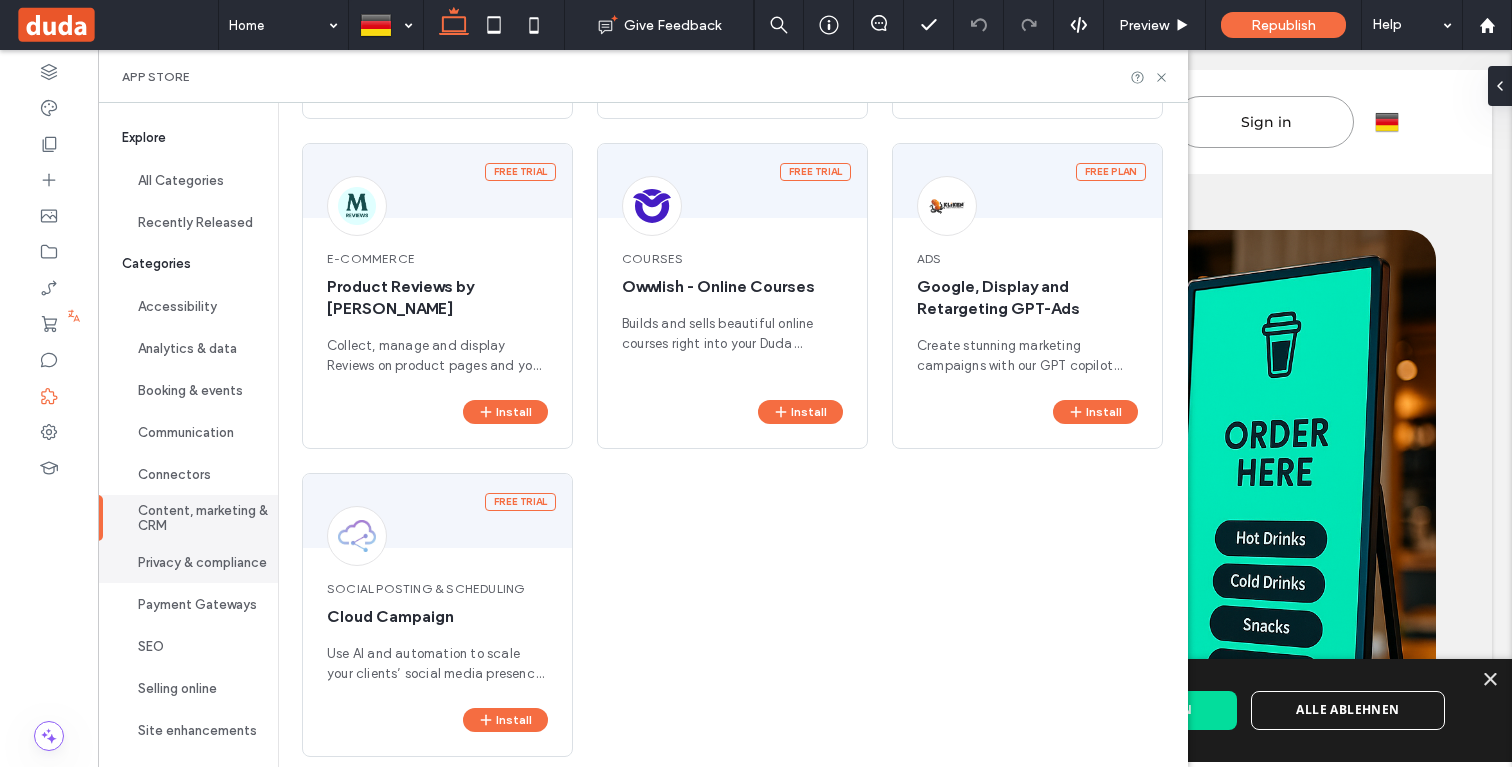 click on "Privacy & compliance" at bounding box center [188, 562] 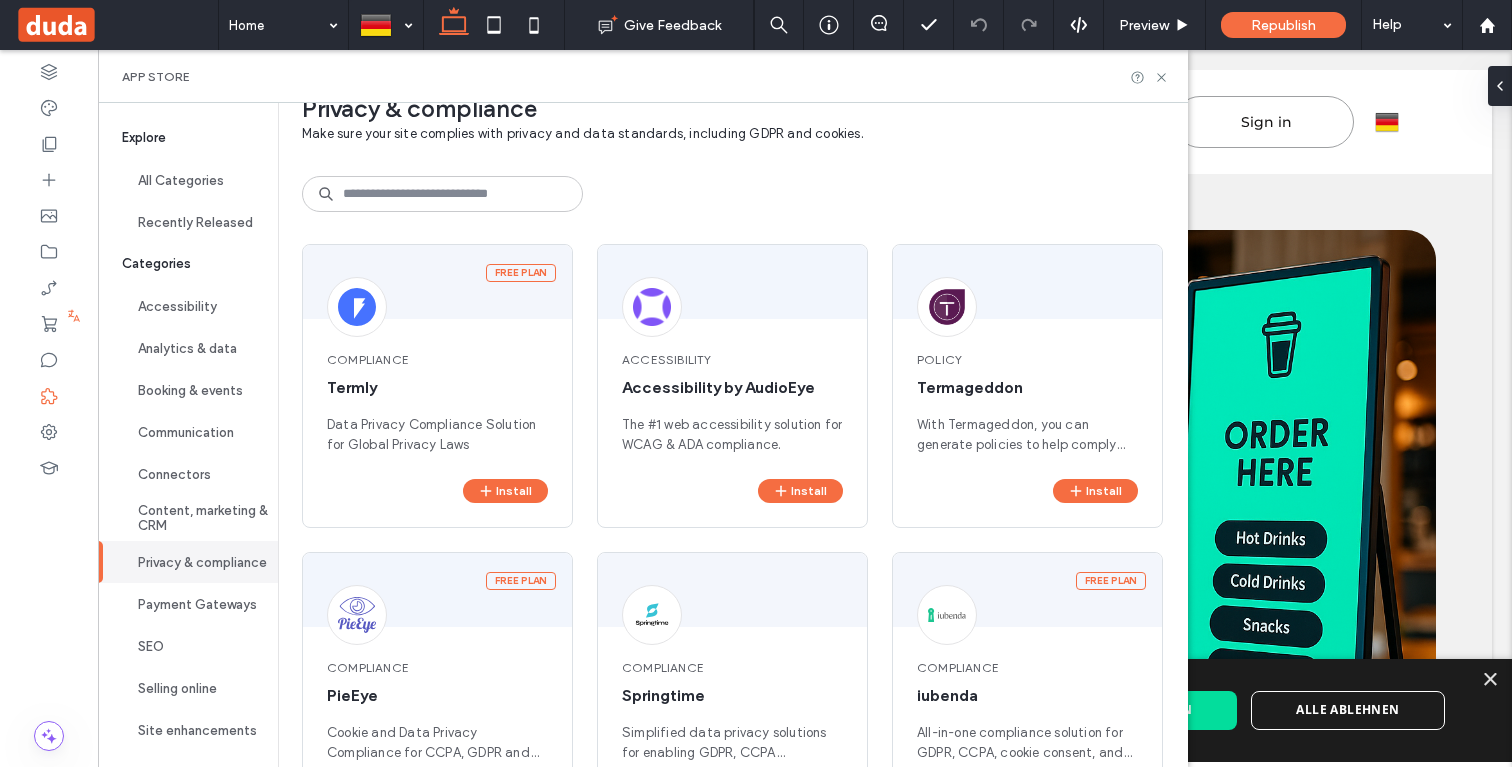 scroll, scrollTop: 0, scrollLeft: 0, axis: both 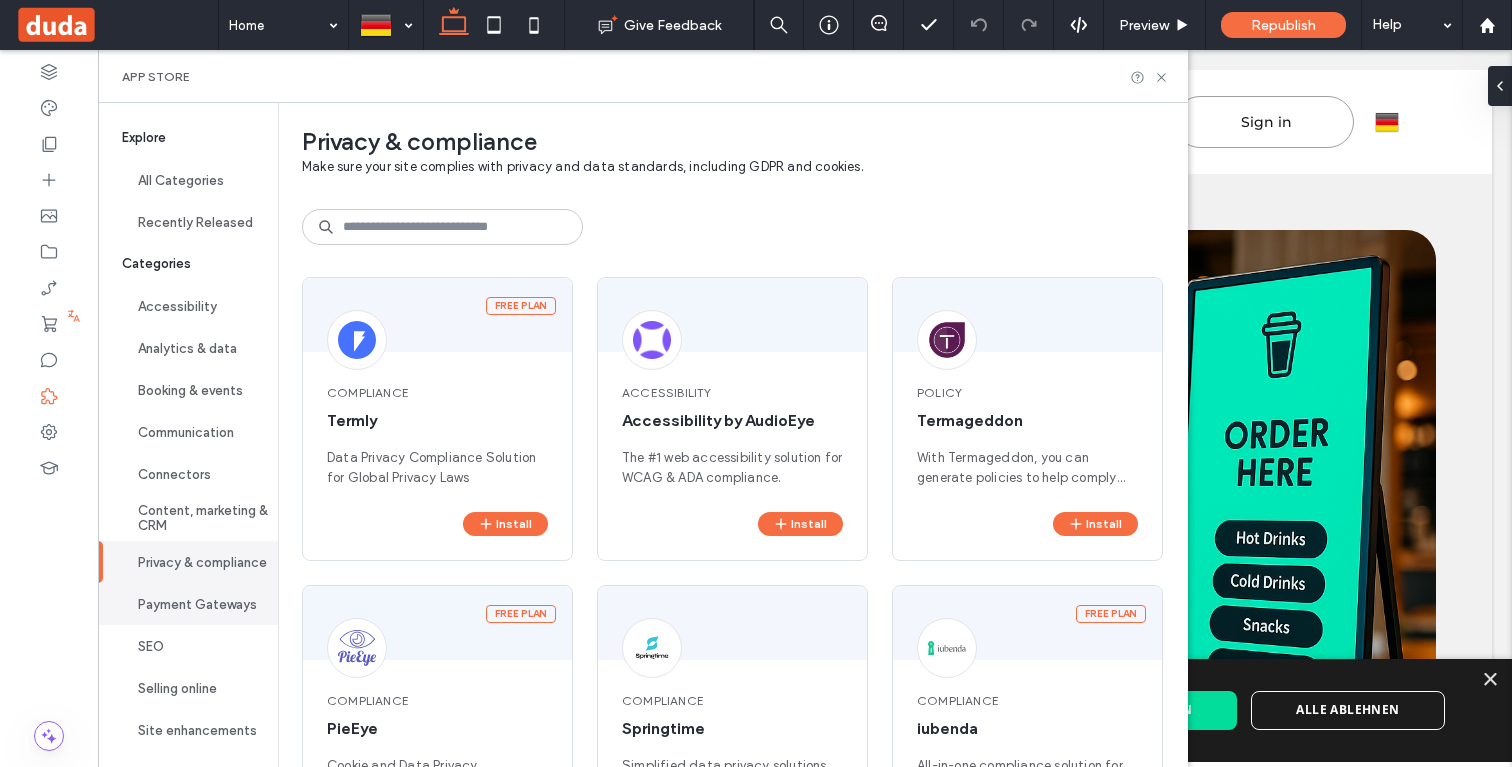 click on "Payment Gateways" at bounding box center (188, 604) 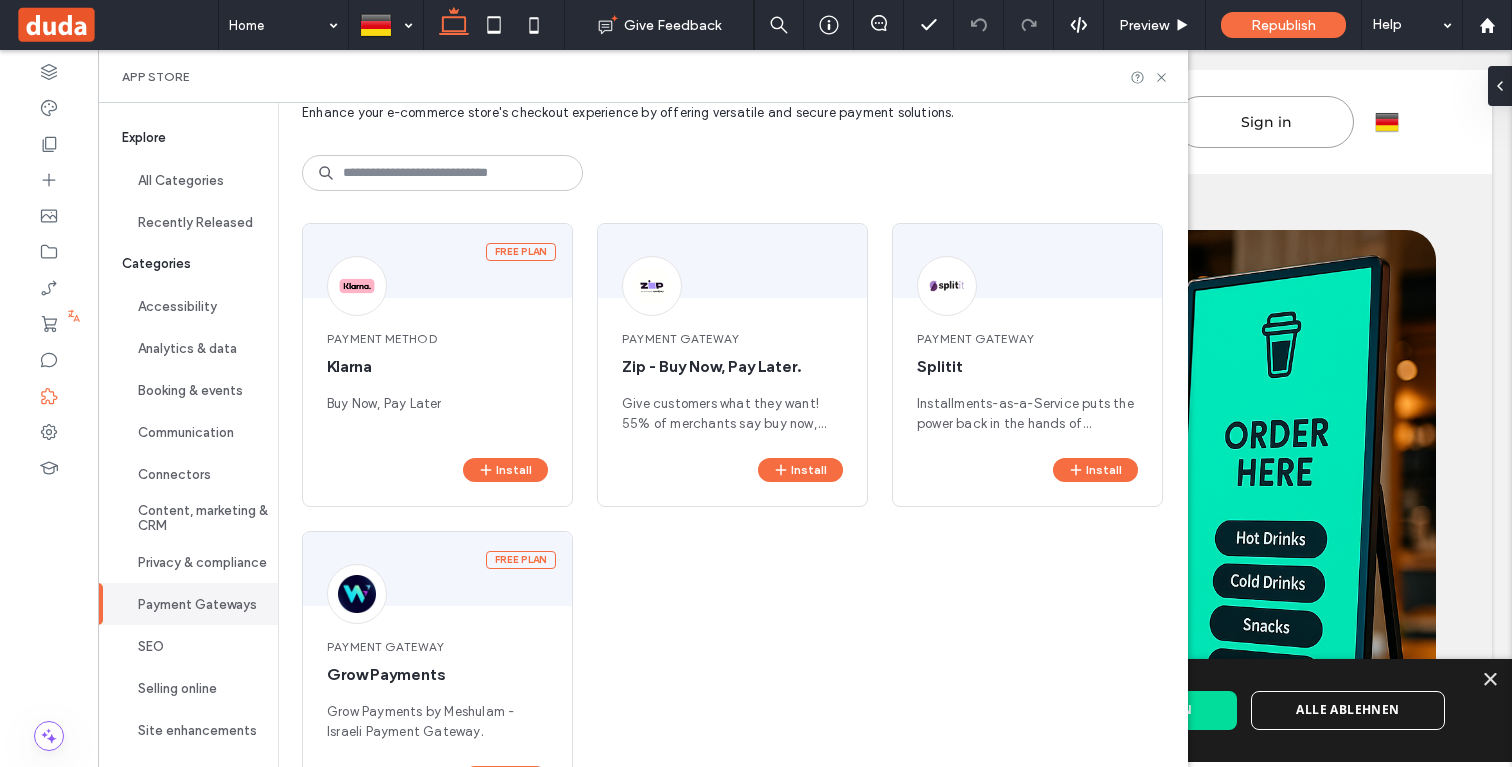 scroll, scrollTop: 134, scrollLeft: 0, axis: vertical 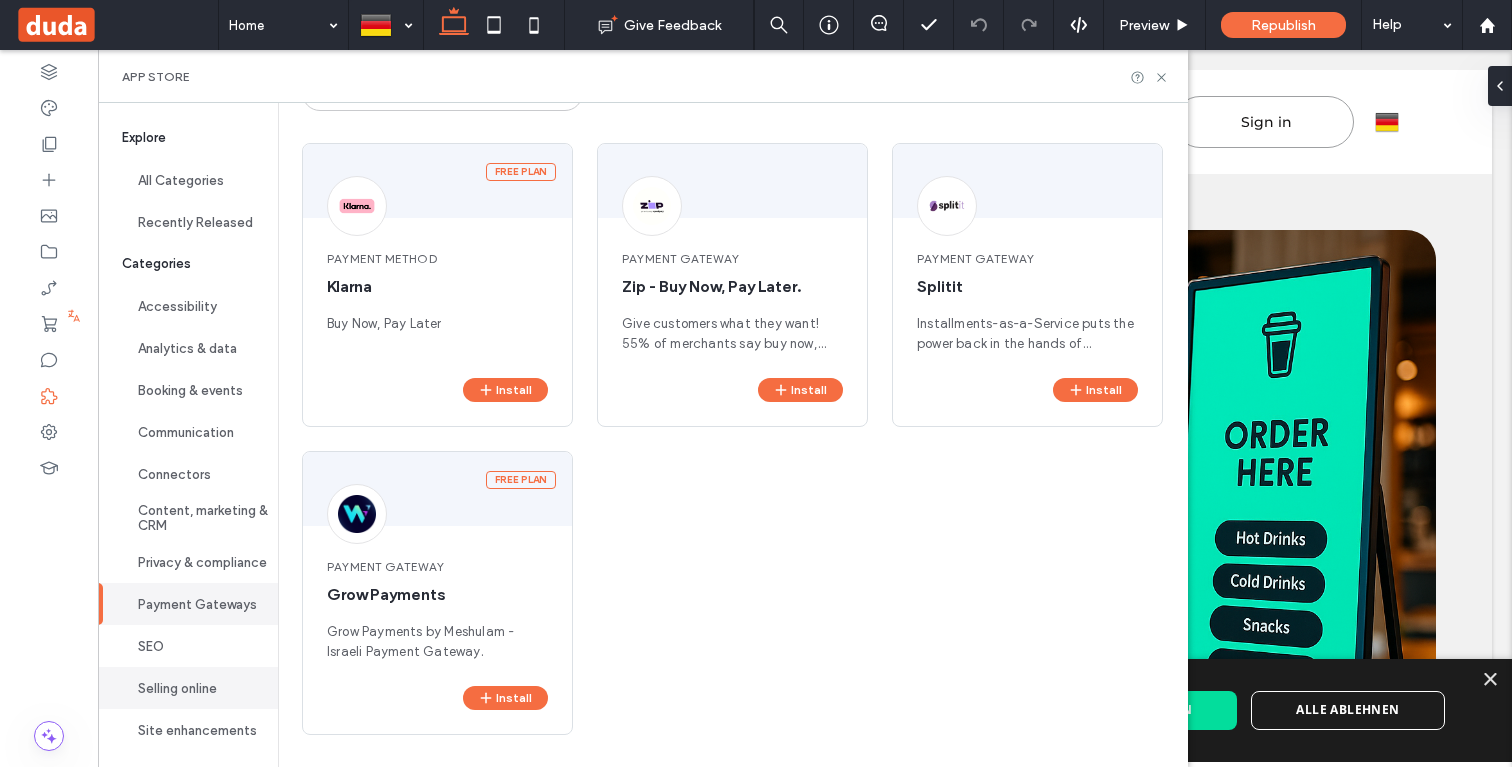 click on "Selling online" at bounding box center (188, 688) 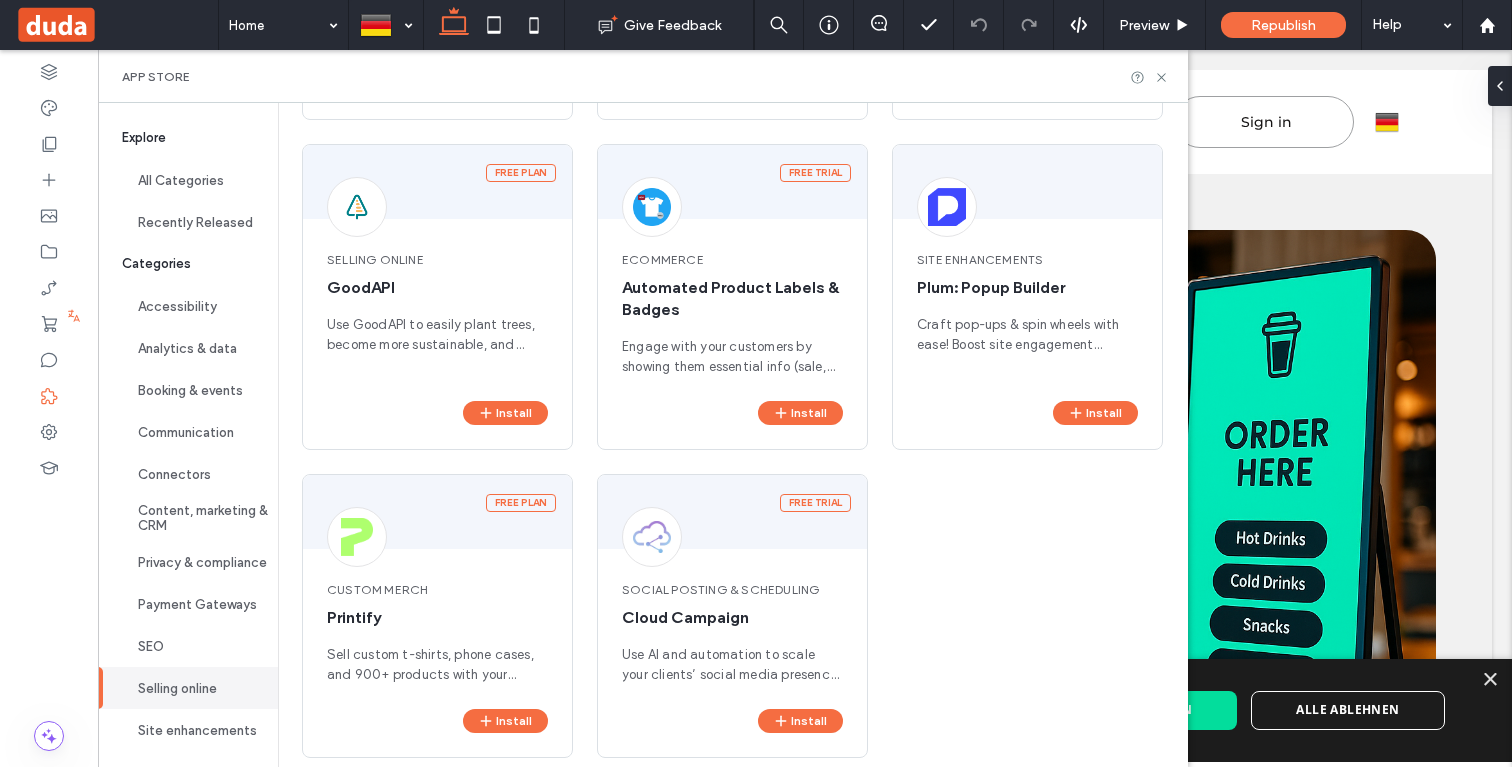 scroll, scrollTop: 1759, scrollLeft: 0, axis: vertical 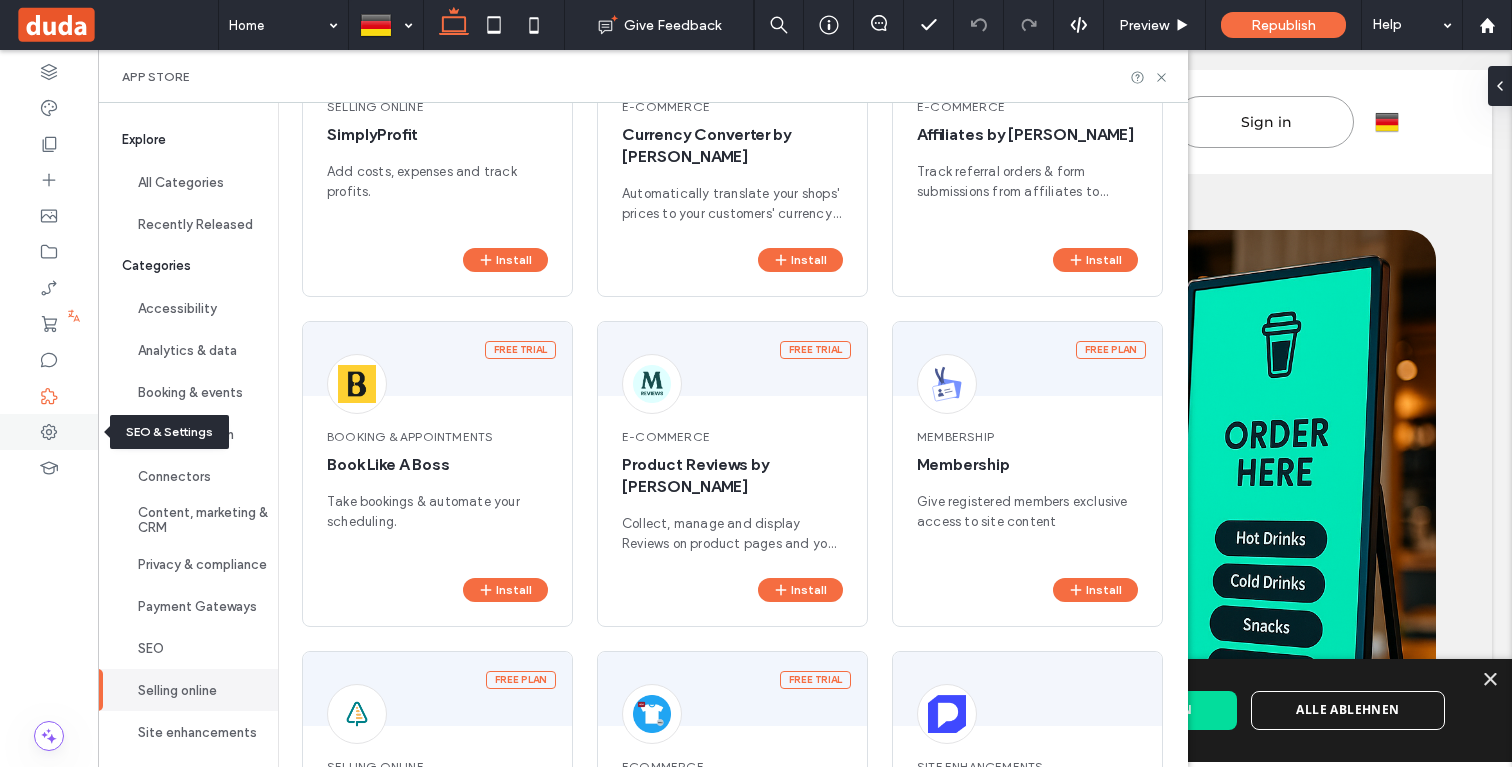 click at bounding box center [49, 432] 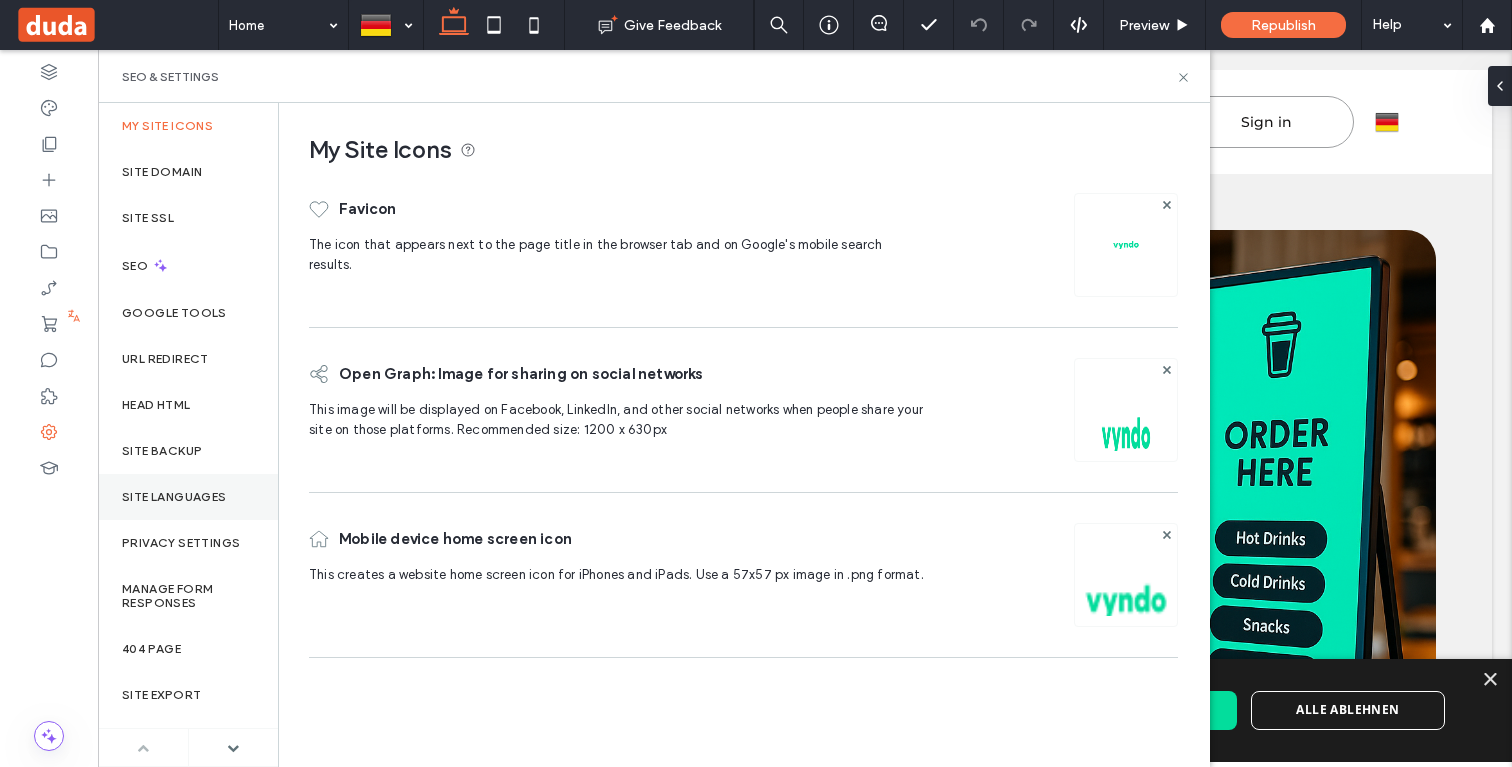click on "Site Languages" at bounding box center (174, 497) 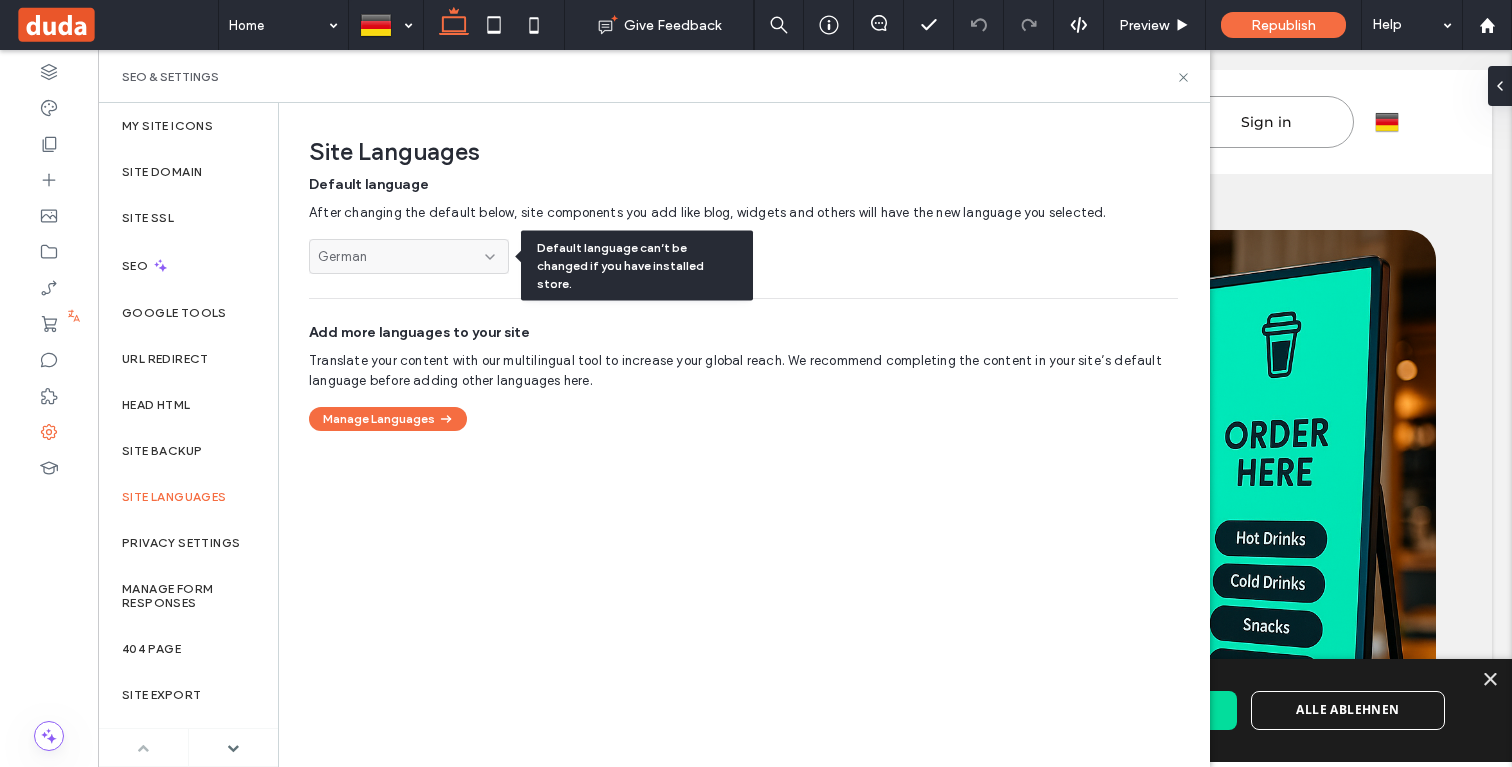 click on "German" at bounding box center [409, 256] 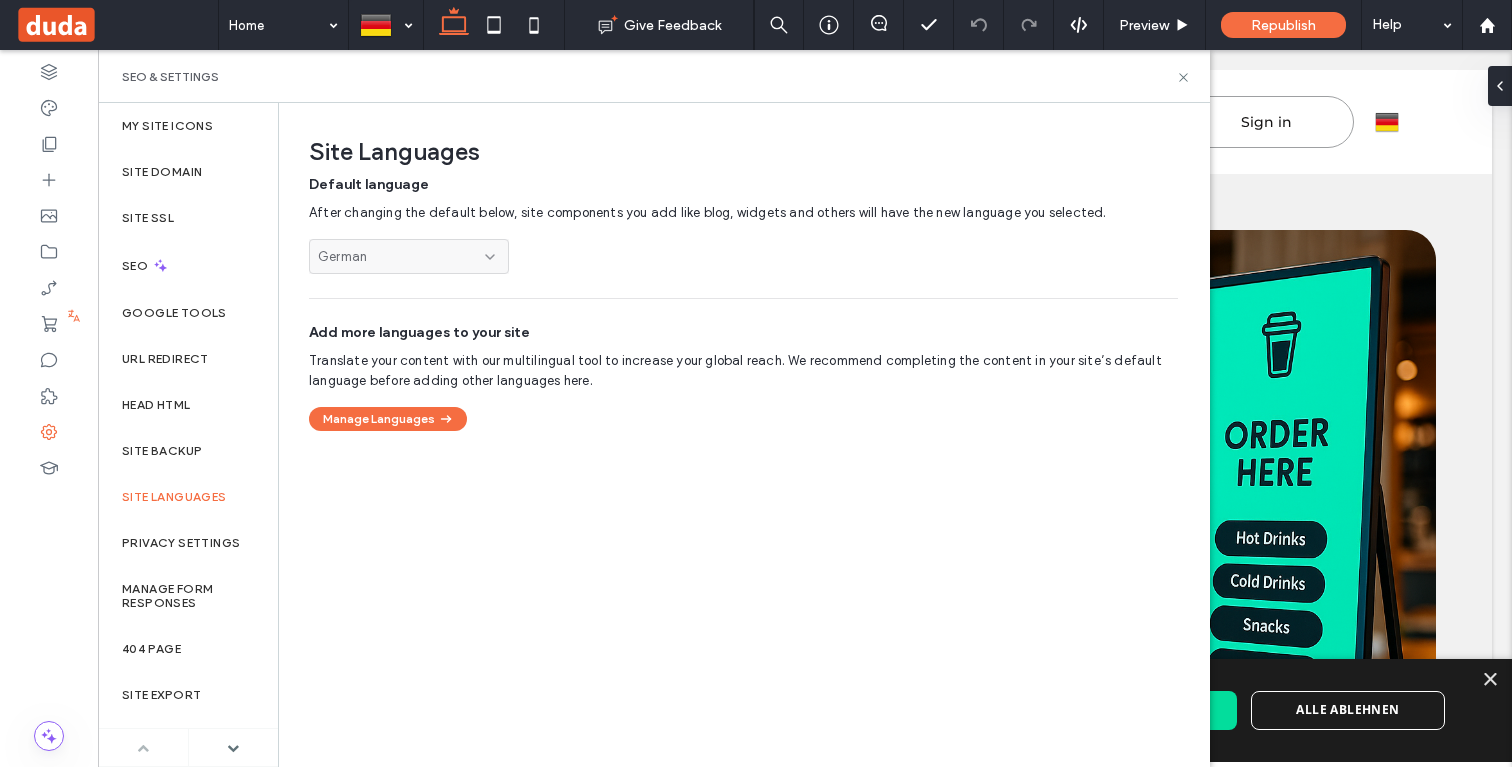 click on "German" at bounding box center (409, 256) 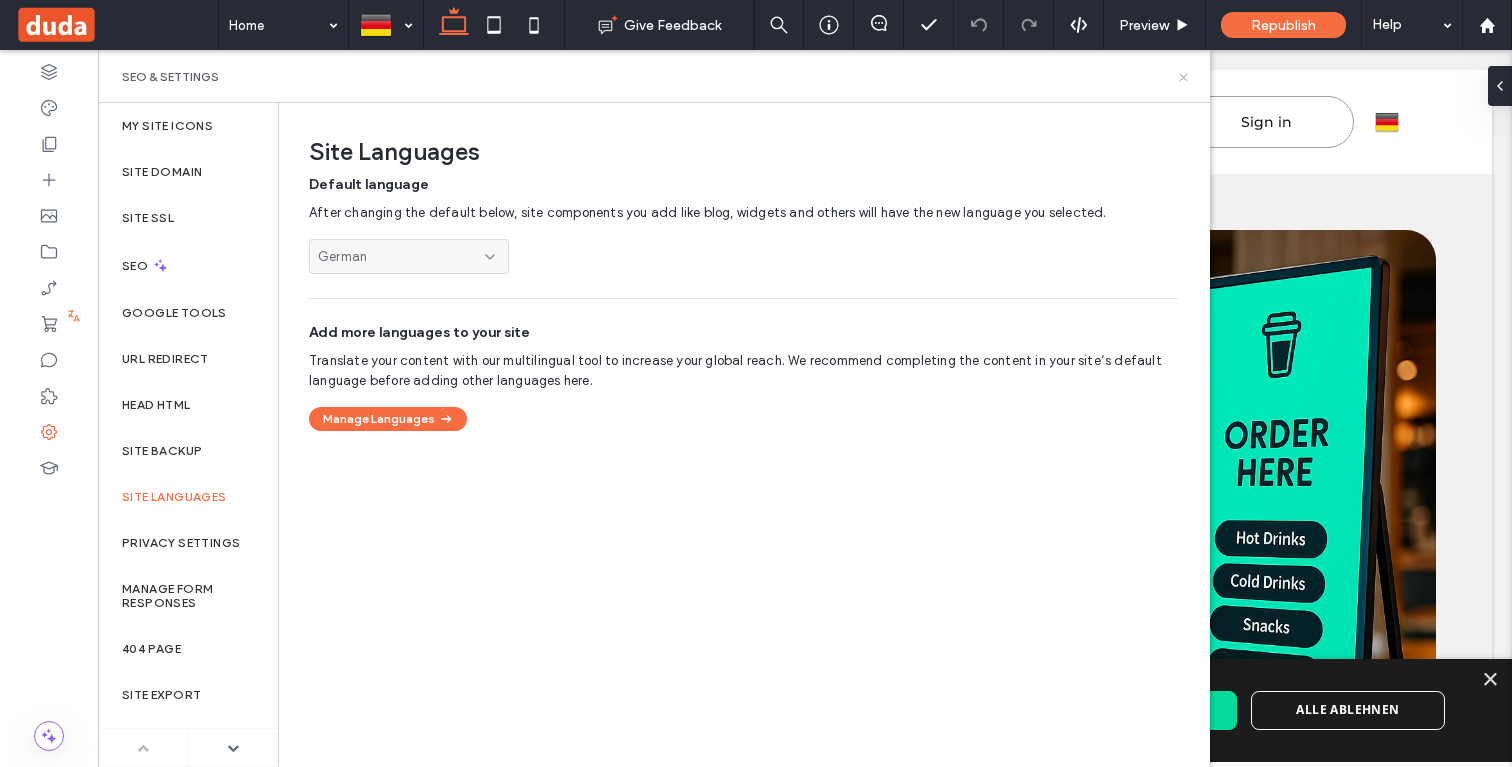 click 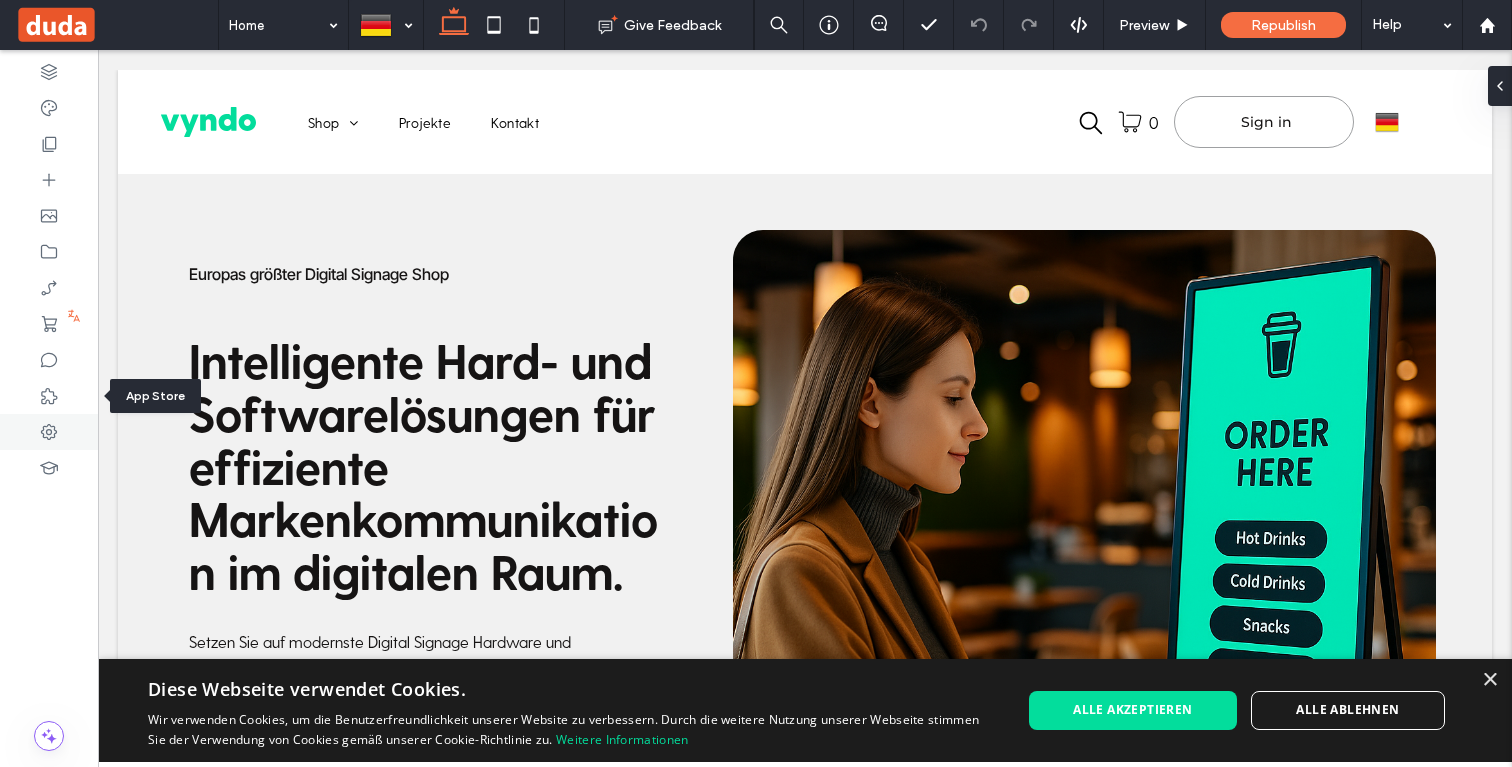 click 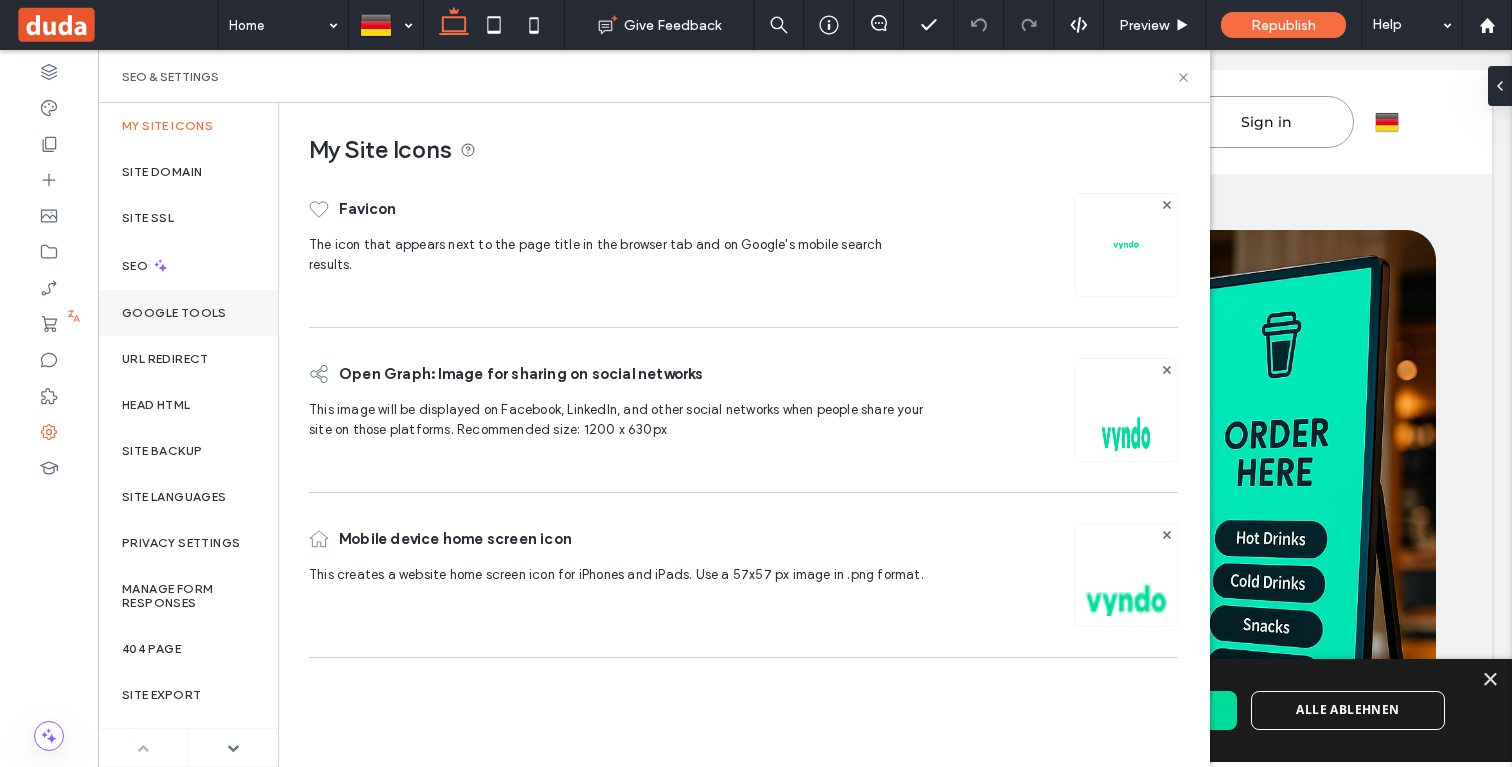 click on "Google Tools" at bounding box center [174, 313] 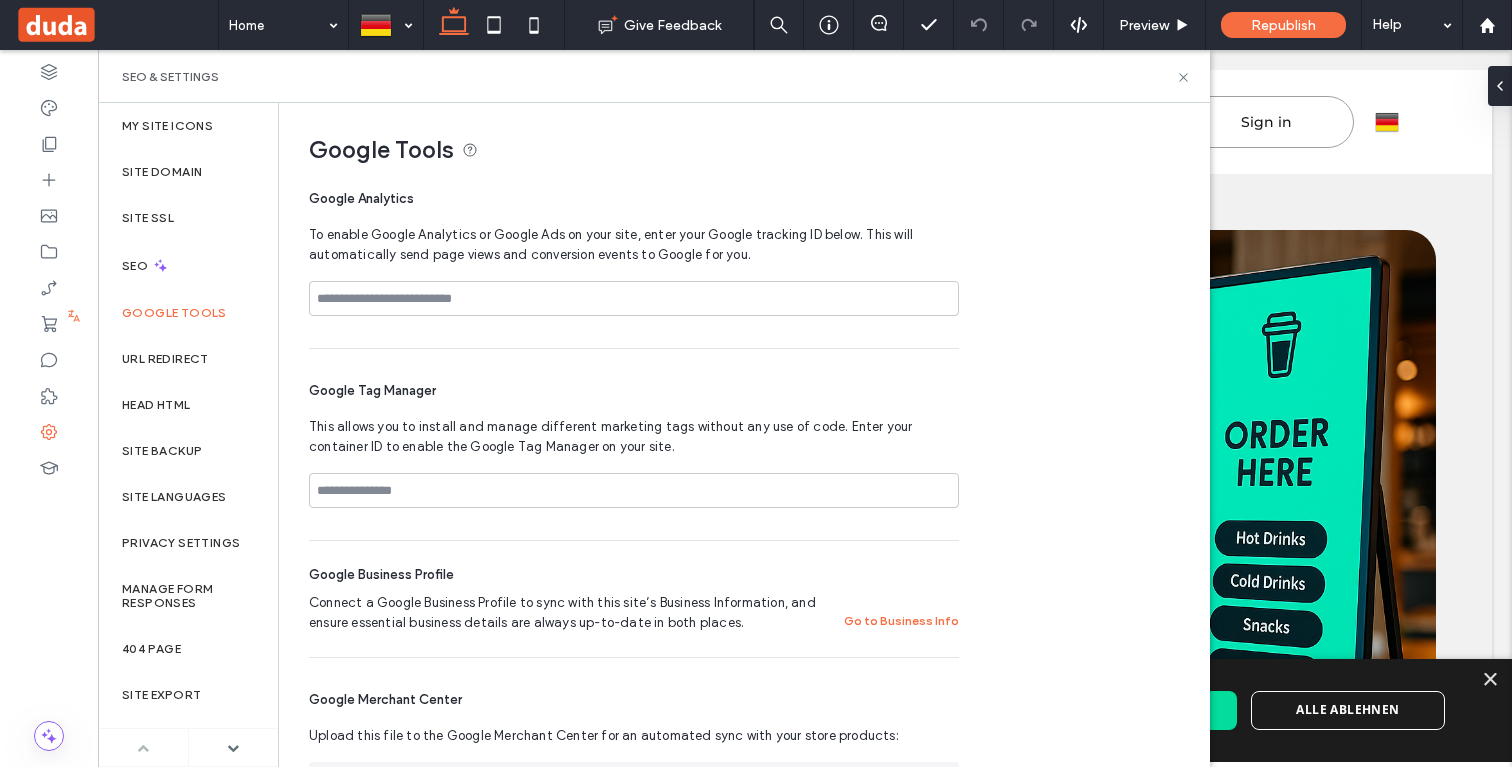 scroll, scrollTop: 192, scrollLeft: 0, axis: vertical 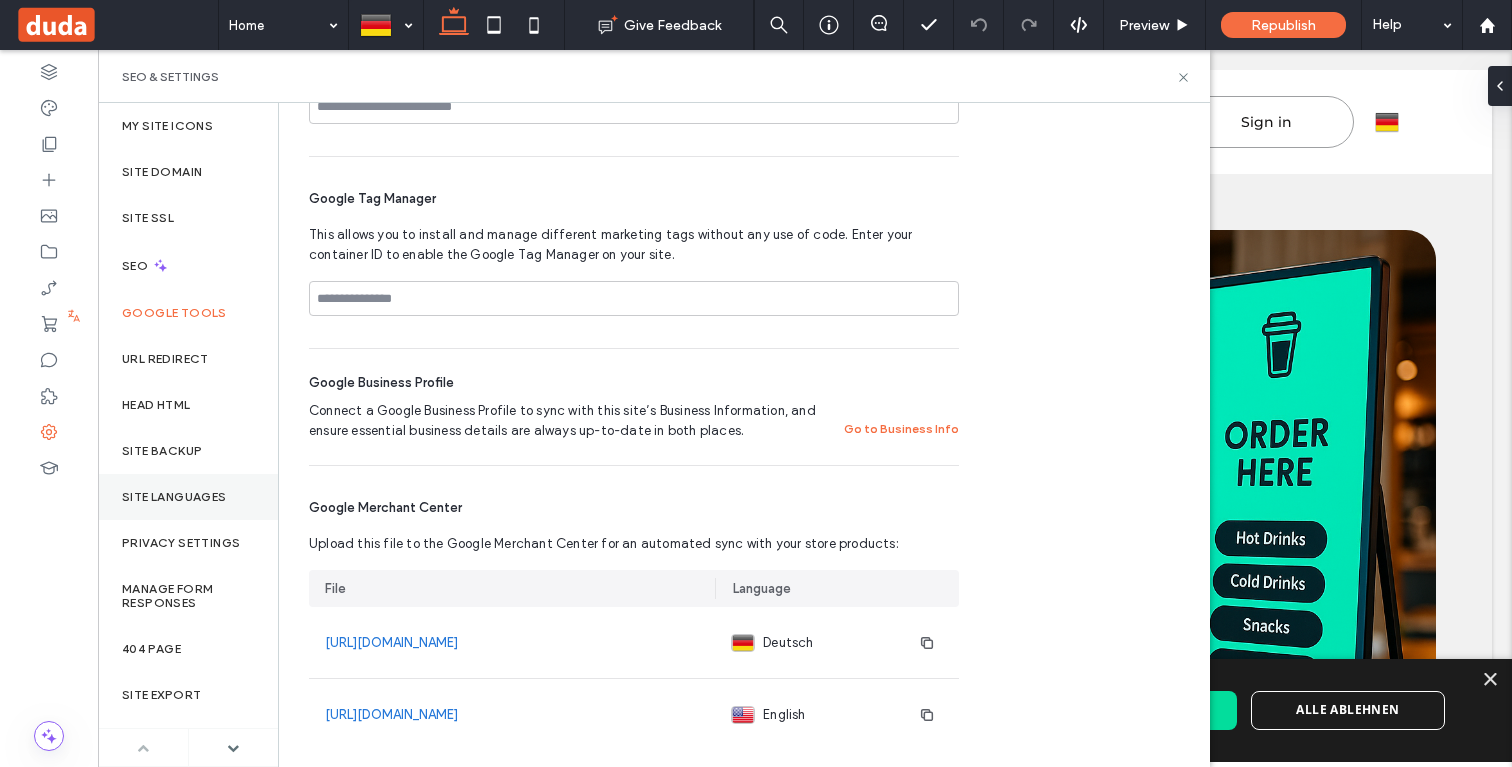 click on "Site Languages" at bounding box center [188, 497] 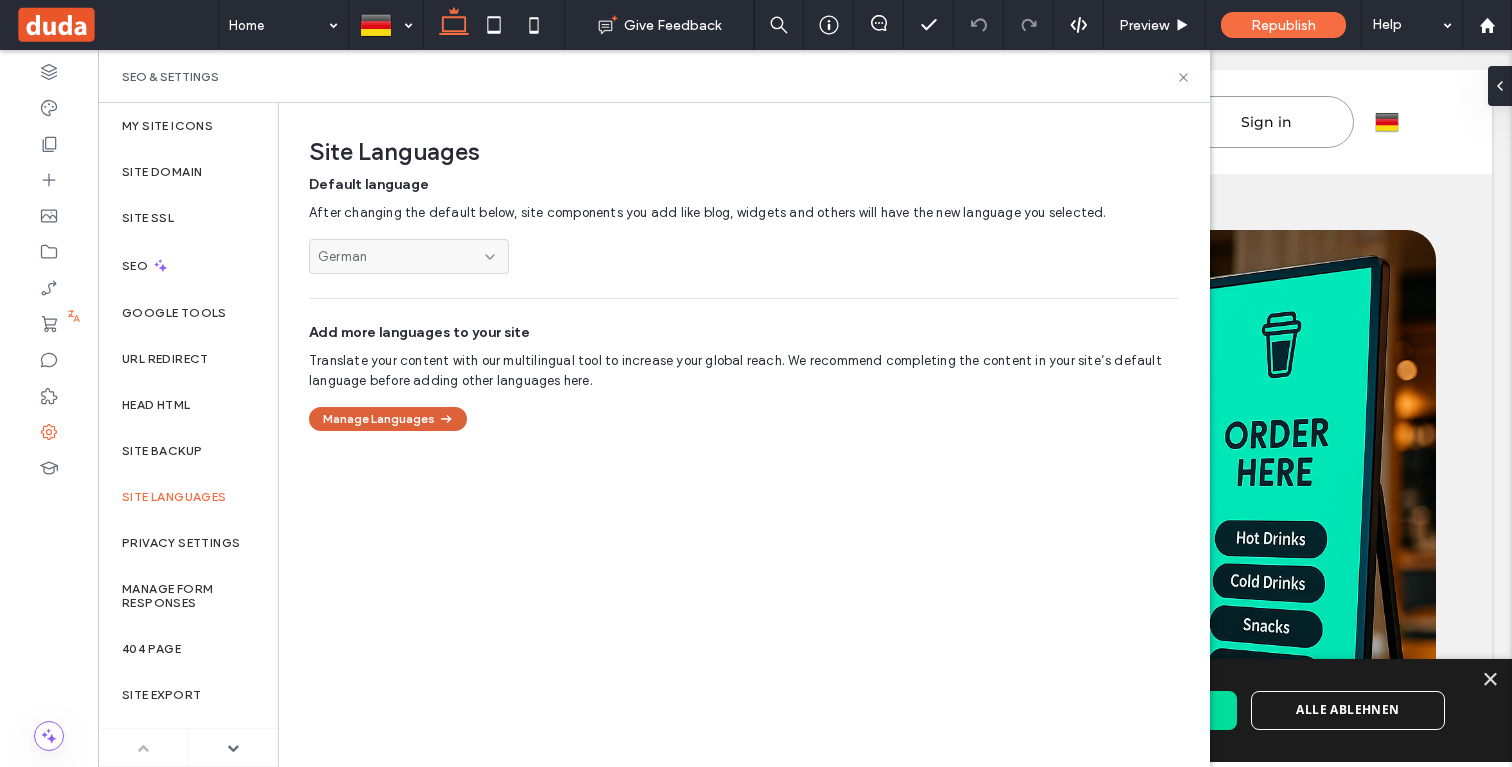 click on "Manage Languages" at bounding box center (388, 419) 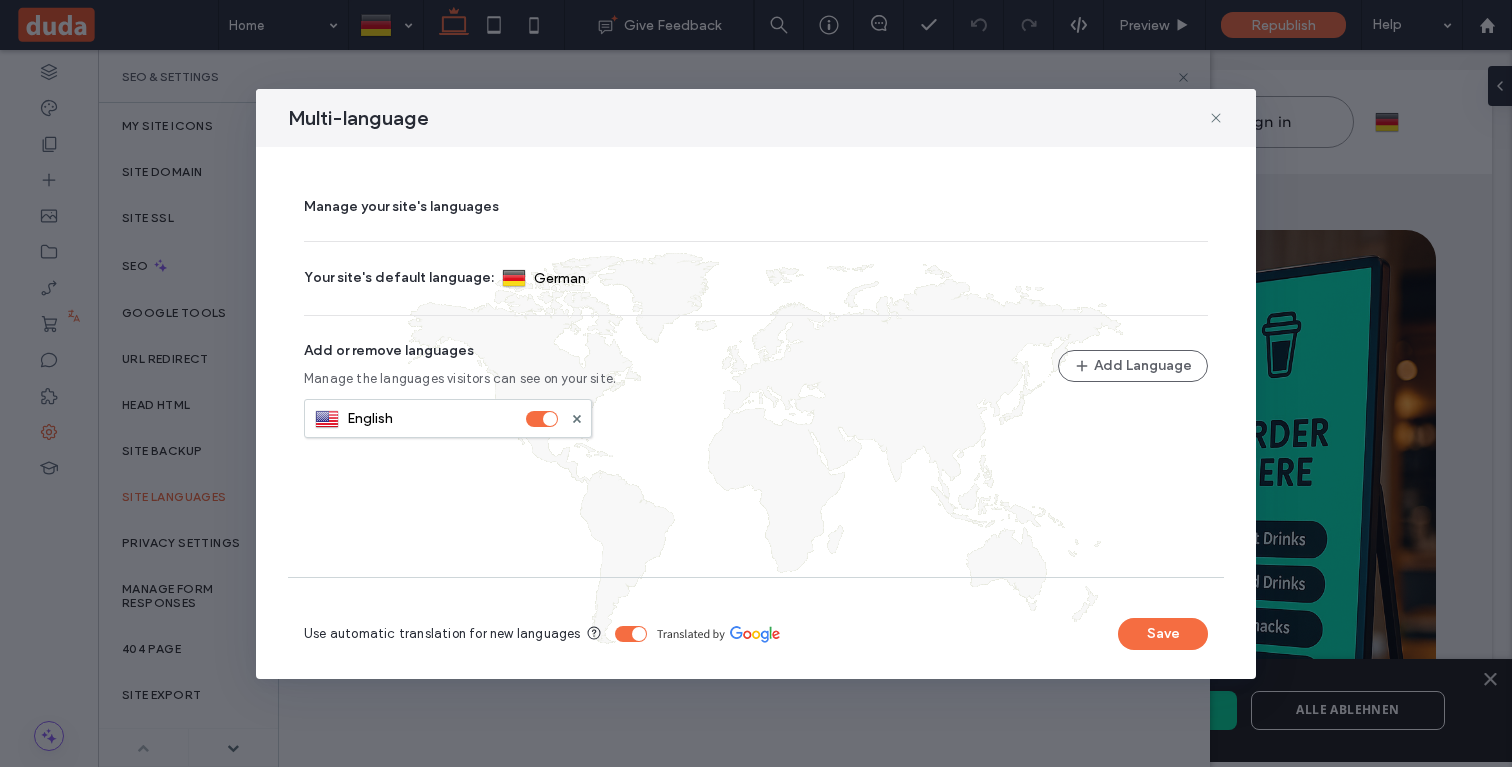 click on "English" at bounding box center [412, 419] 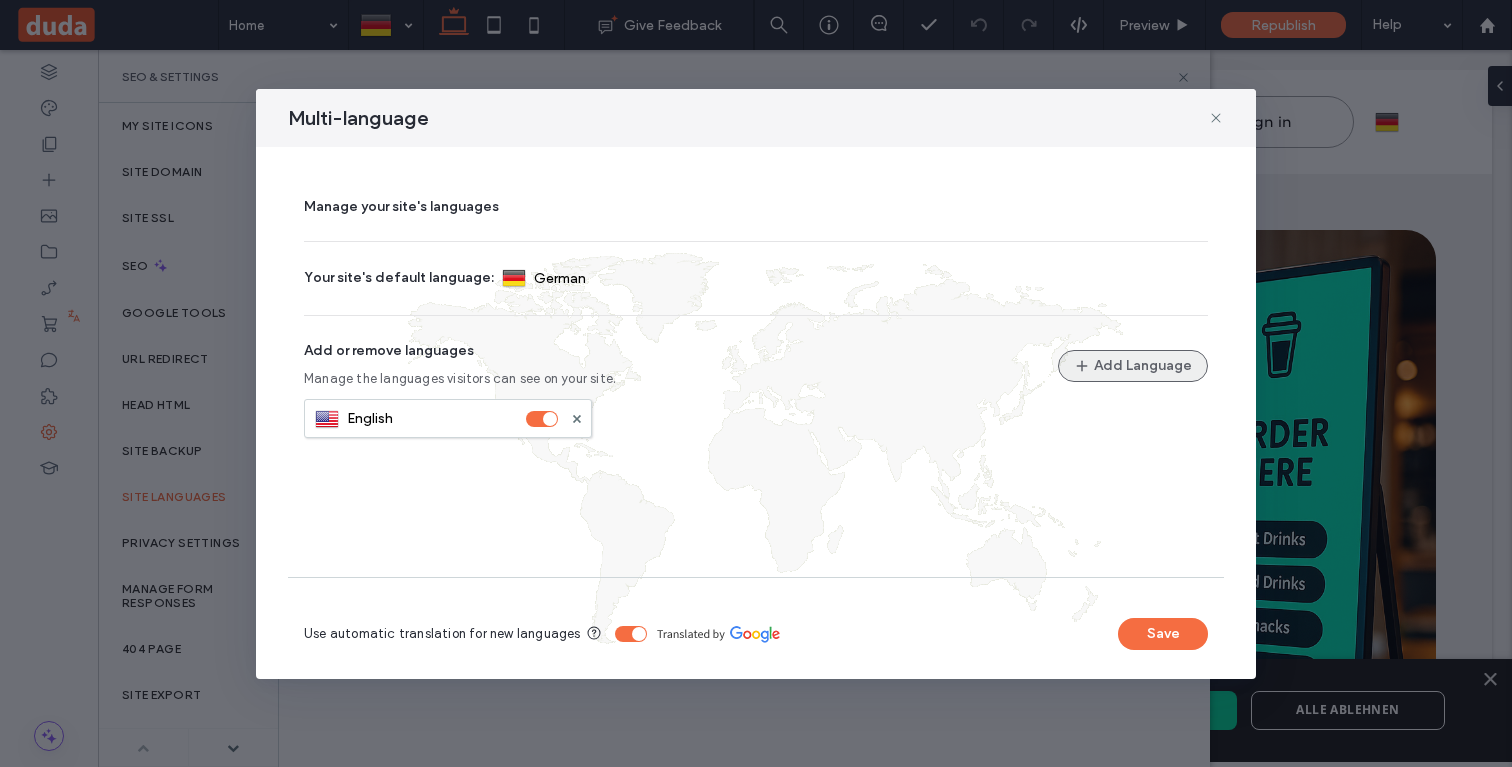 click on "Add Language" at bounding box center [1133, 366] 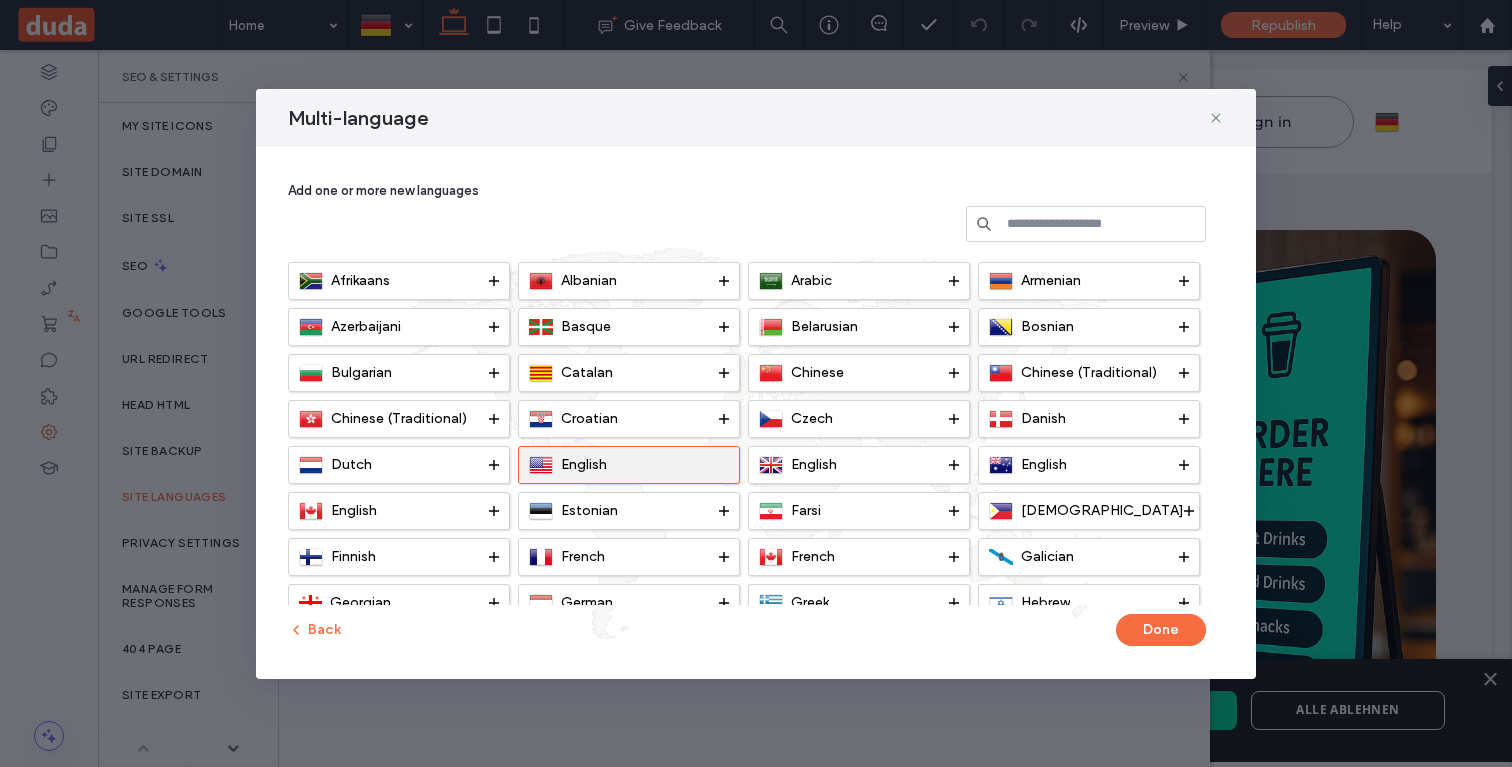 scroll, scrollTop: 28, scrollLeft: 0, axis: vertical 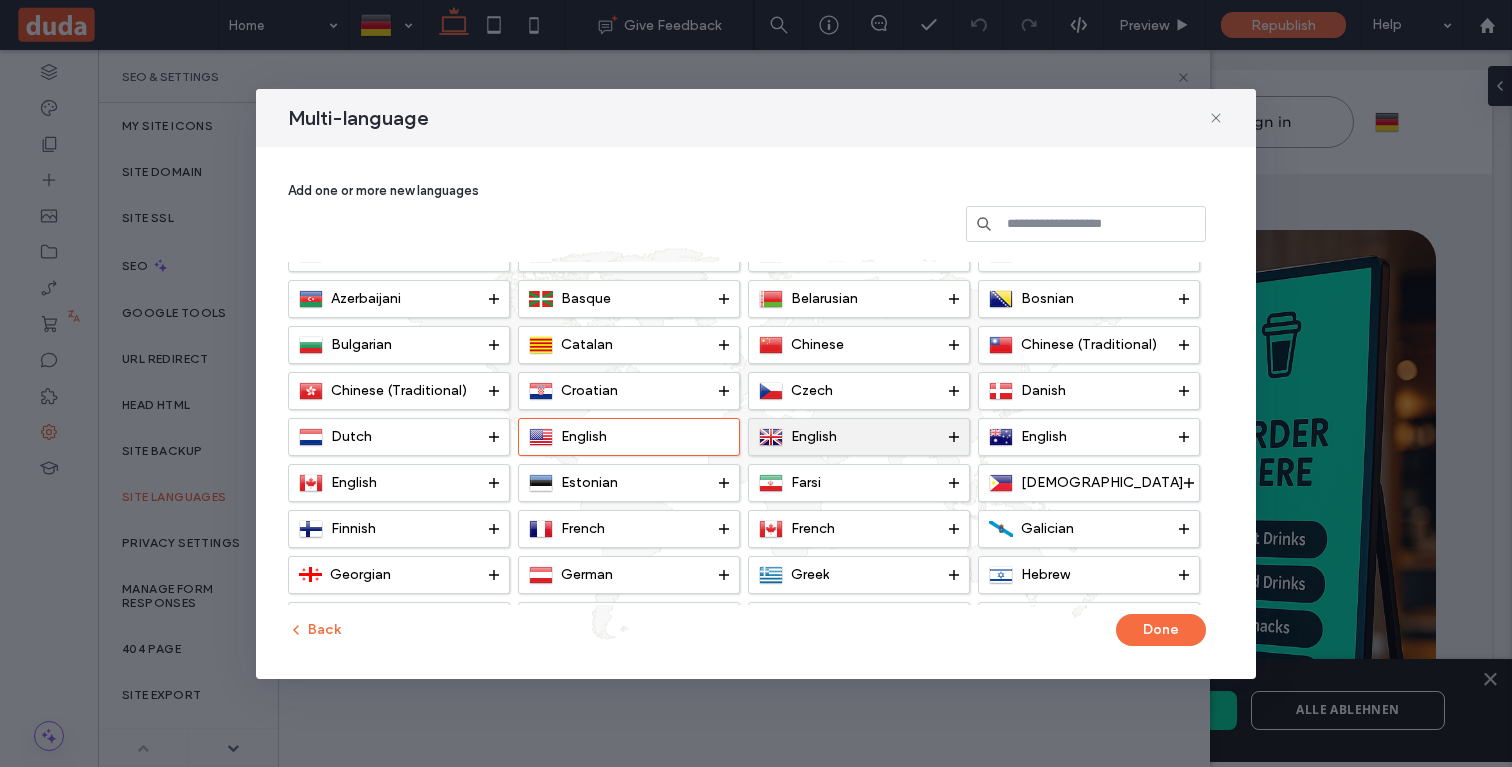 click on "English" at bounding box center [859, 437] 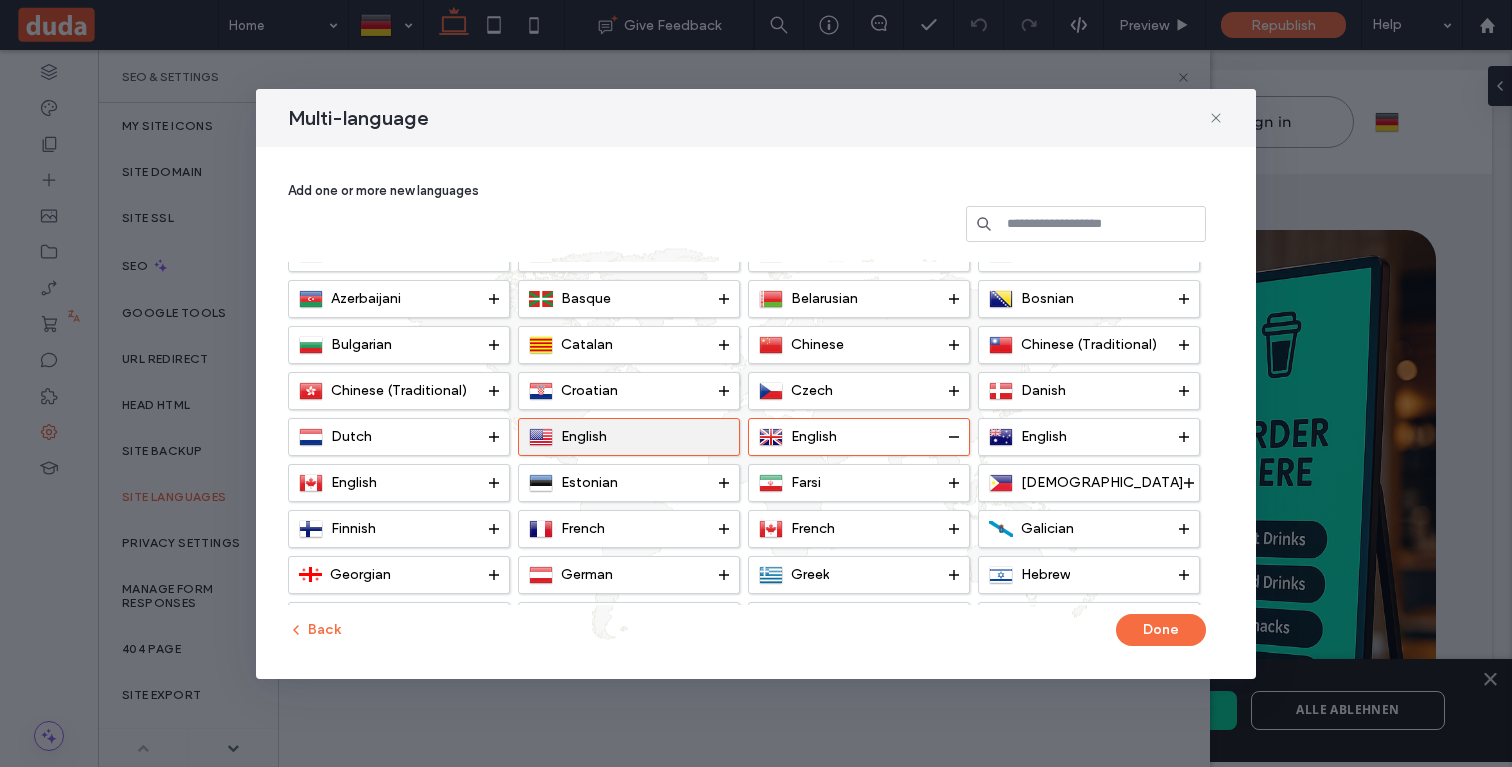 click on "English" at bounding box center [634, 437] 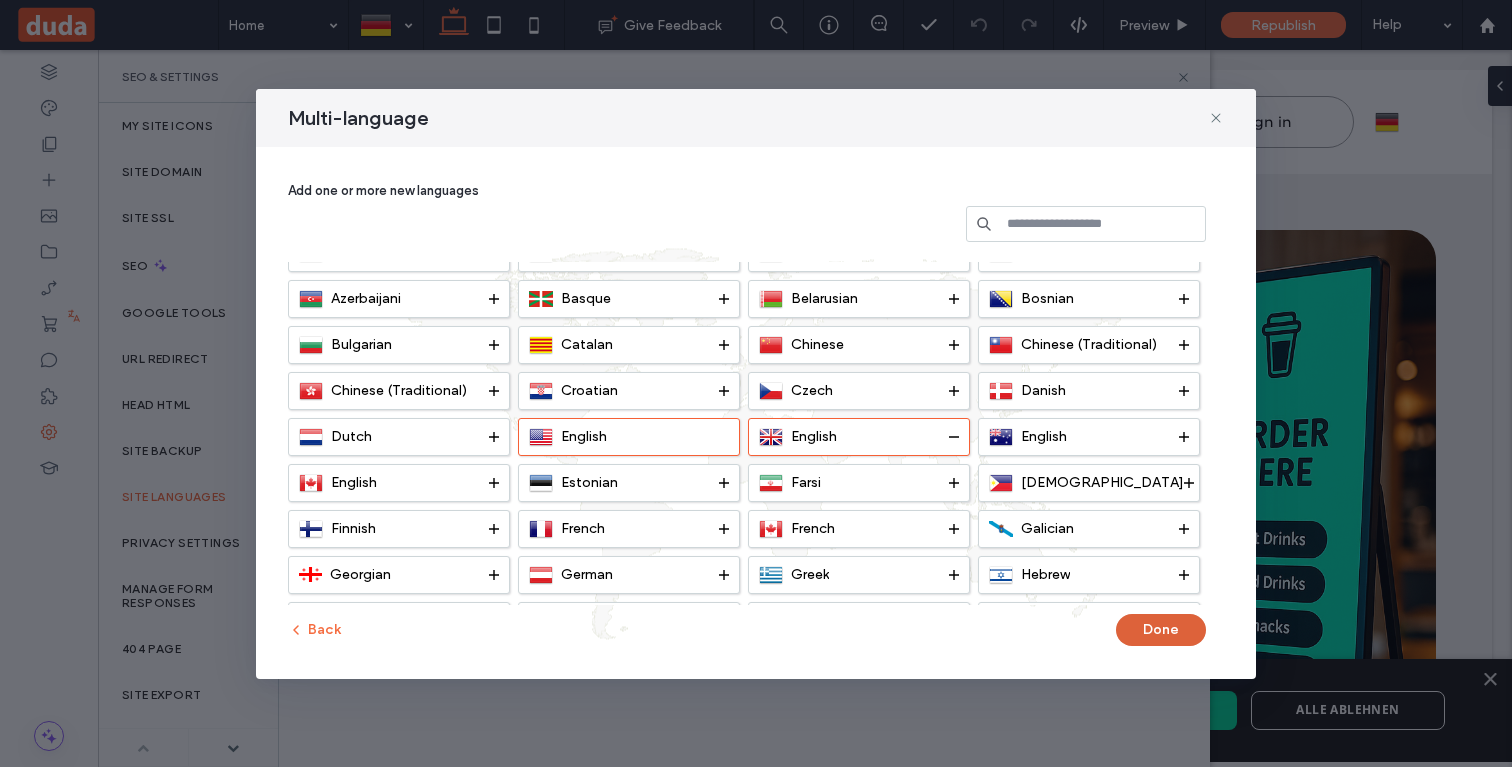 click on "Done" at bounding box center [1161, 630] 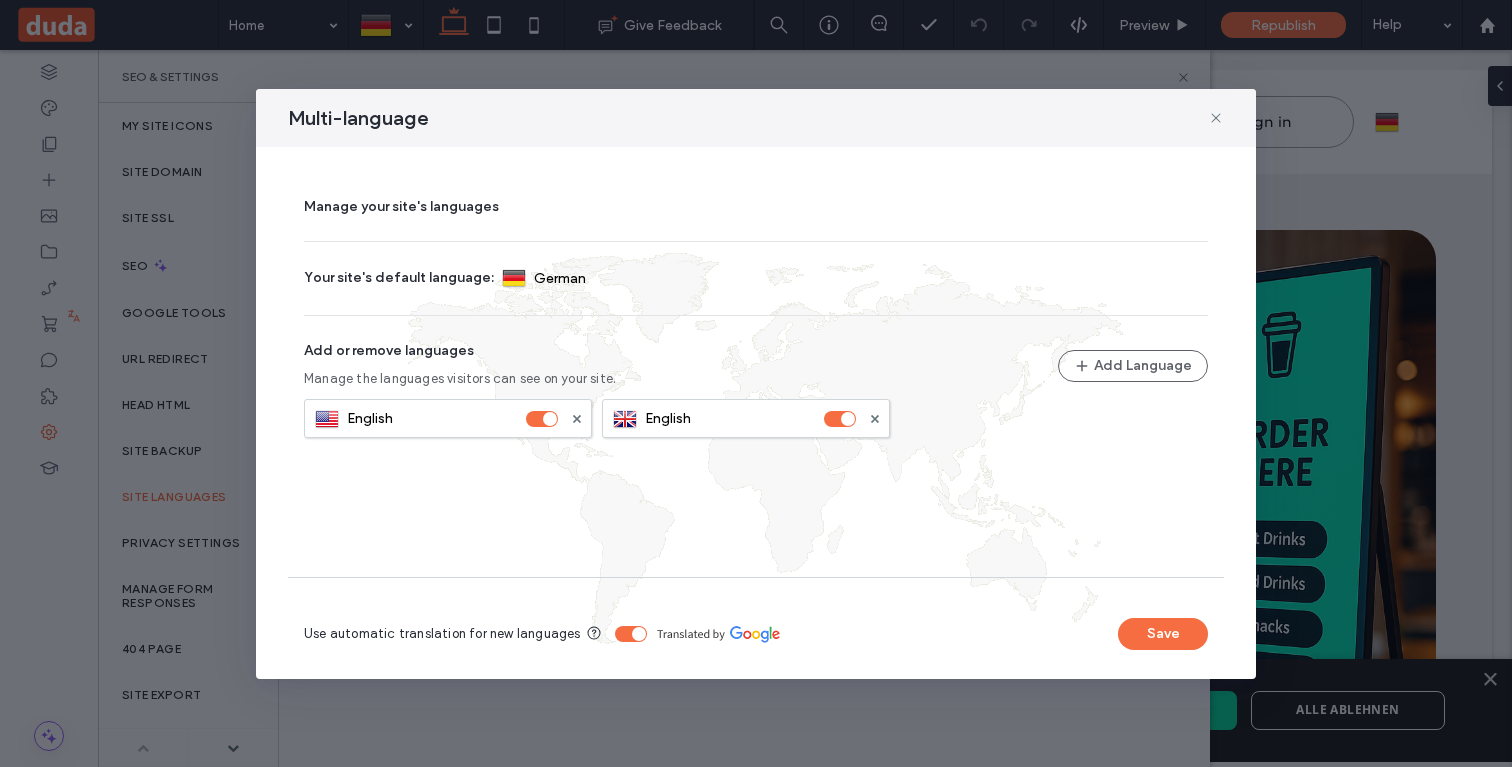 click at bounding box center (550, 419) 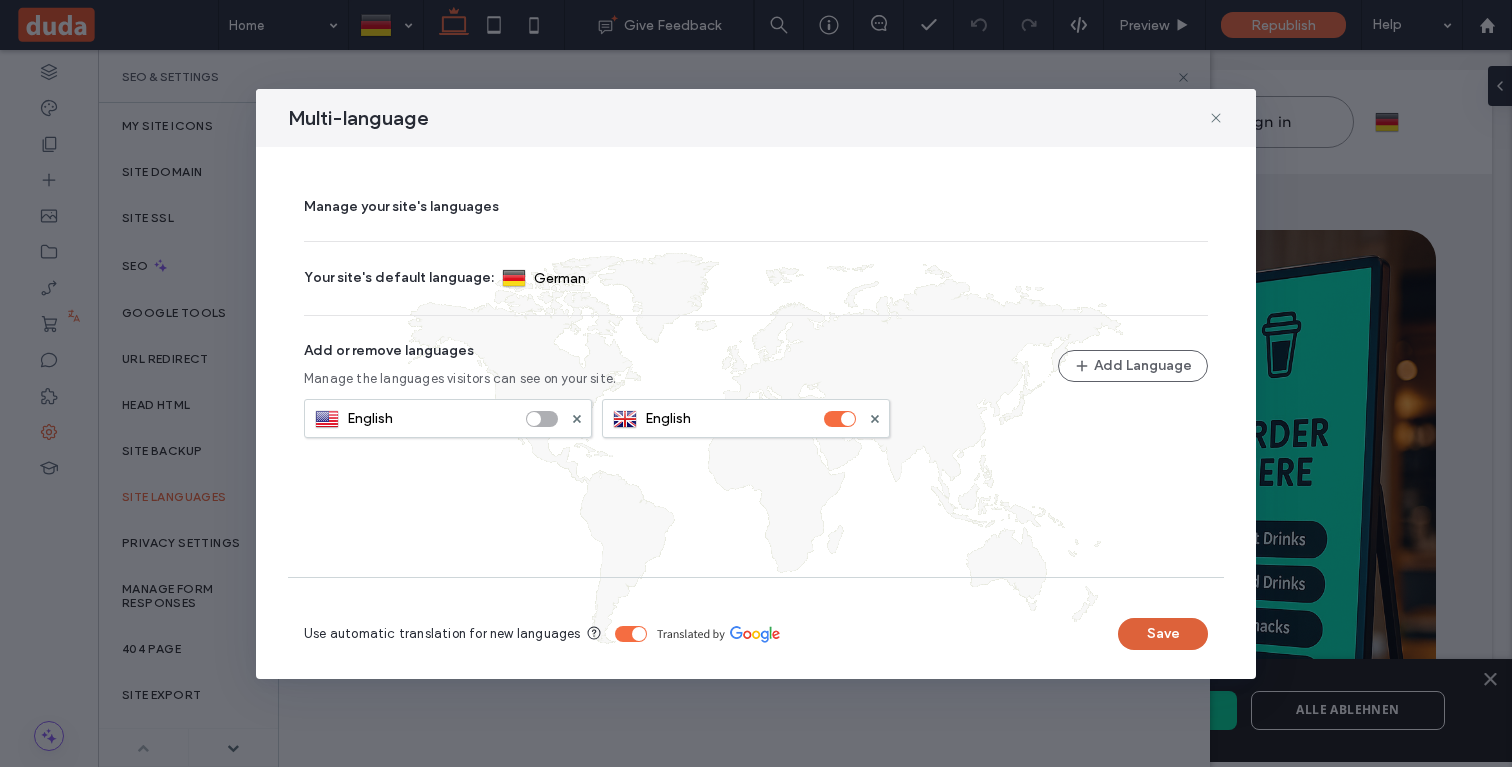 click on "Save" at bounding box center [1163, 634] 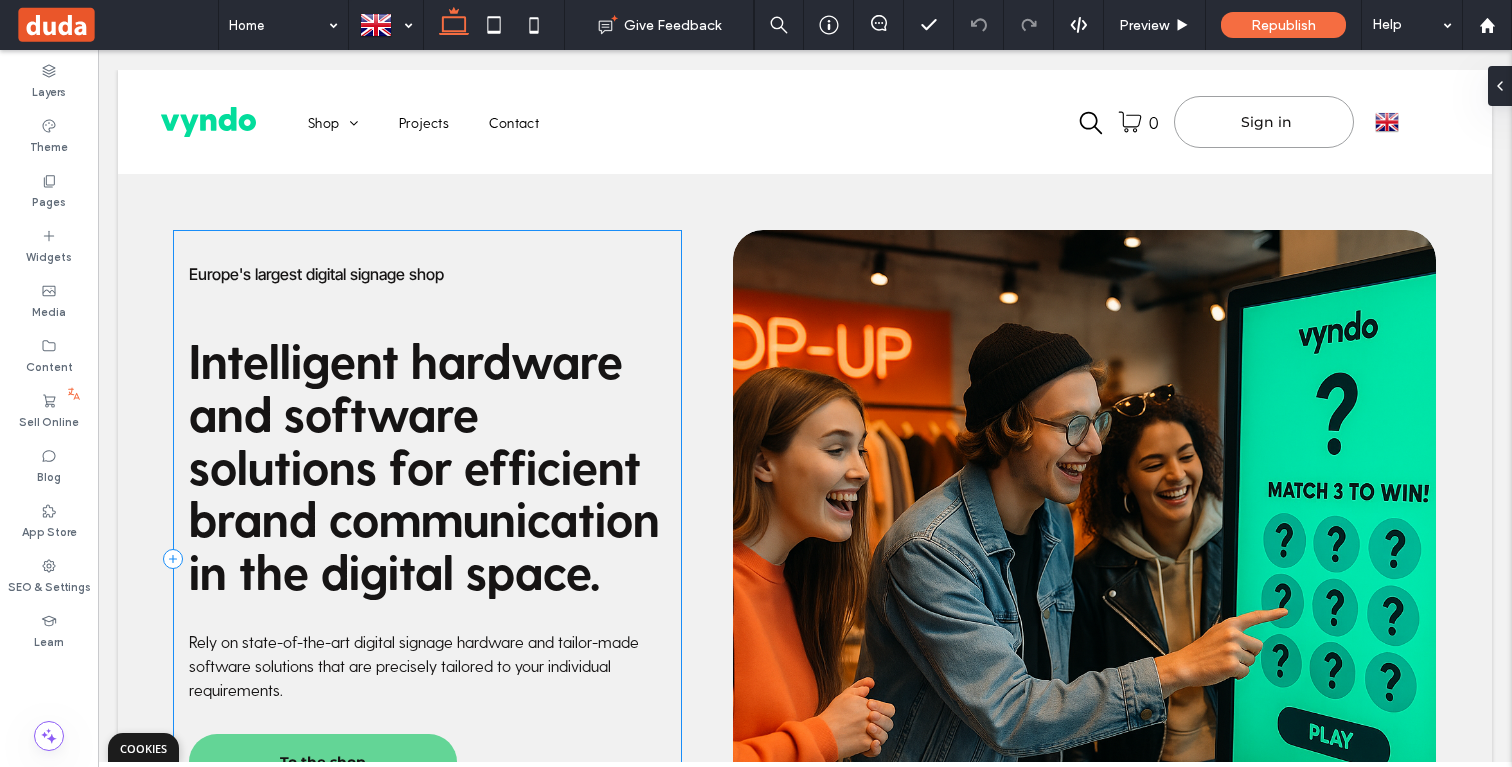 scroll, scrollTop: 306, scrollLeft: 0, axis: vertical 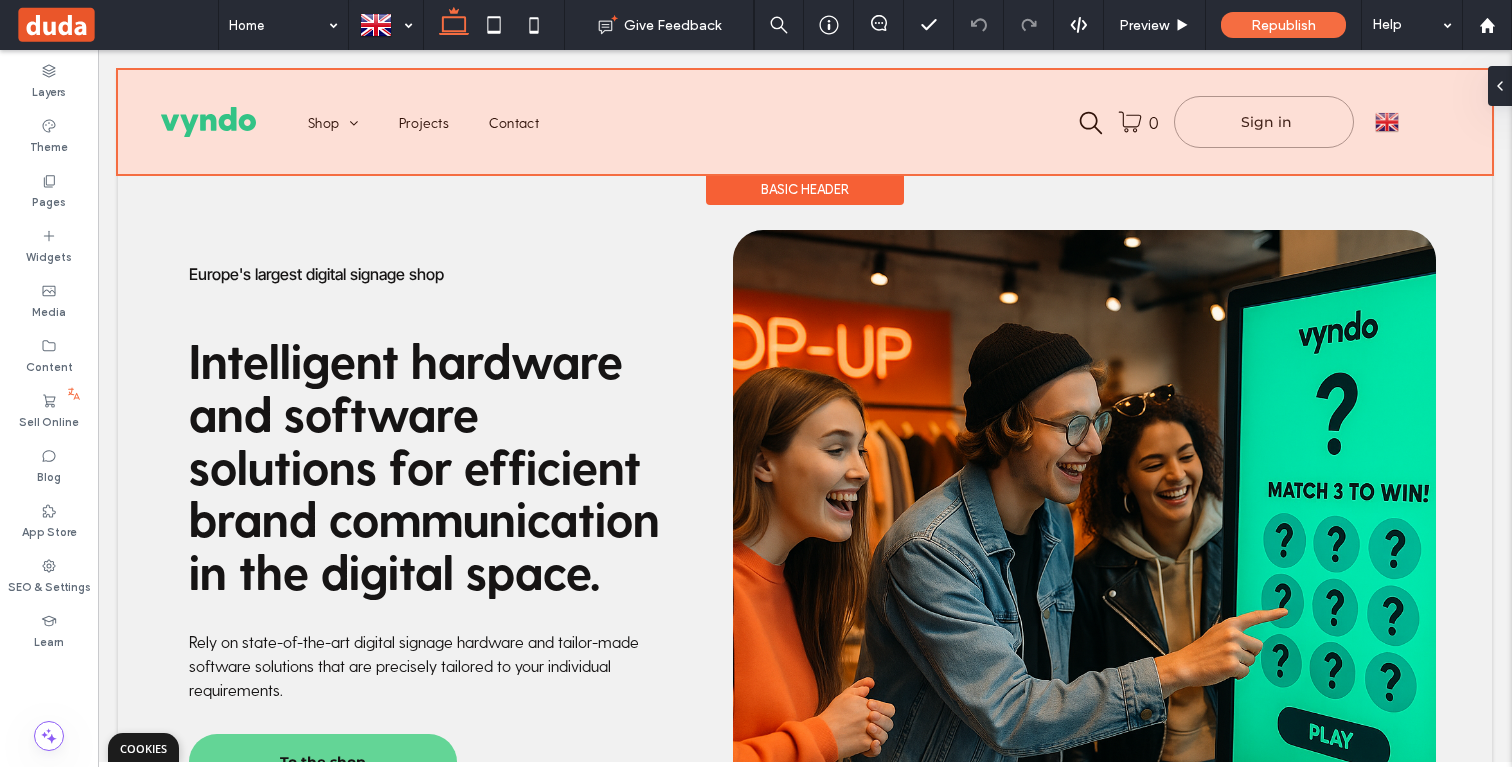 click at bounding box center [805, 122] 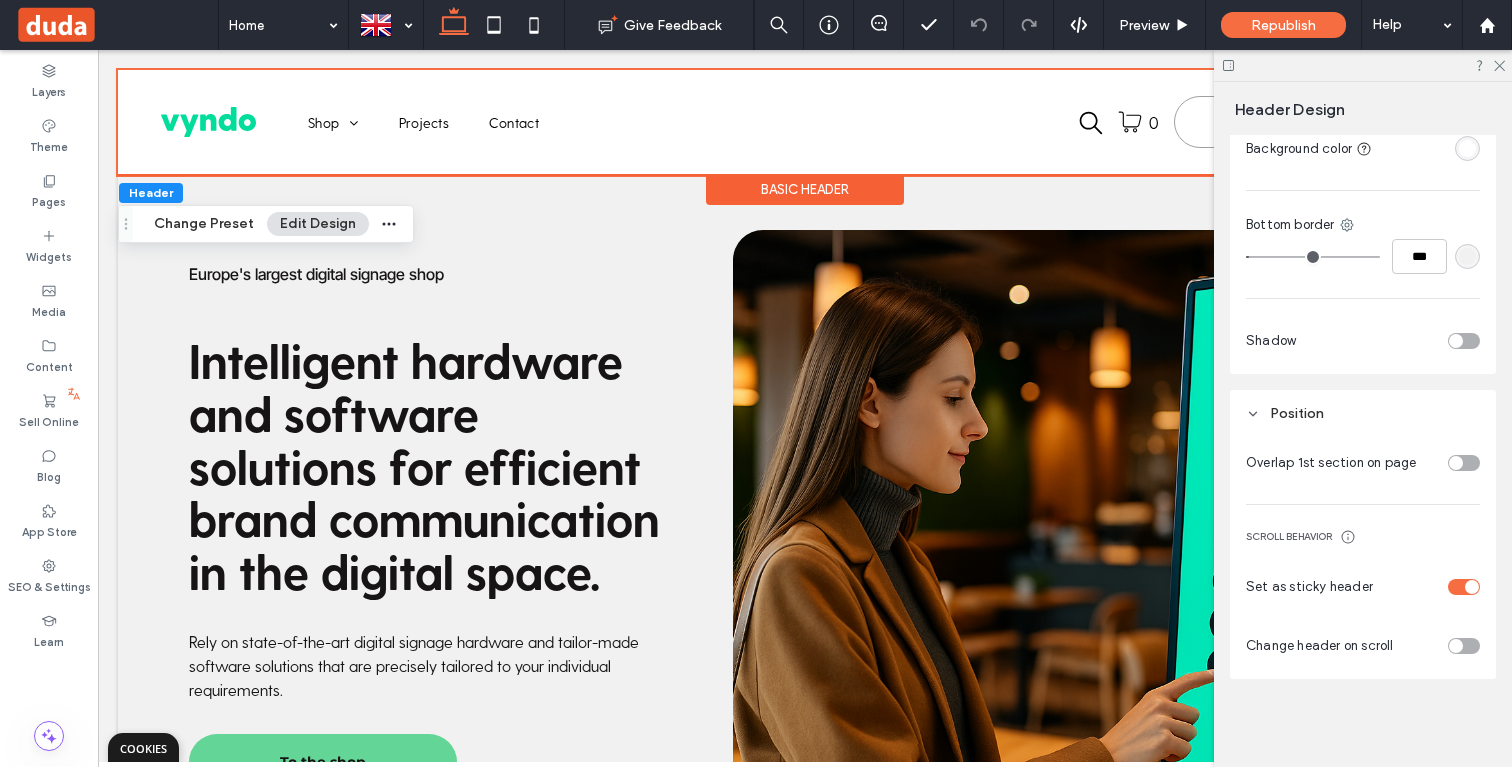 scroll, scrollTop: 0, scrollLeft: 0, axis: both 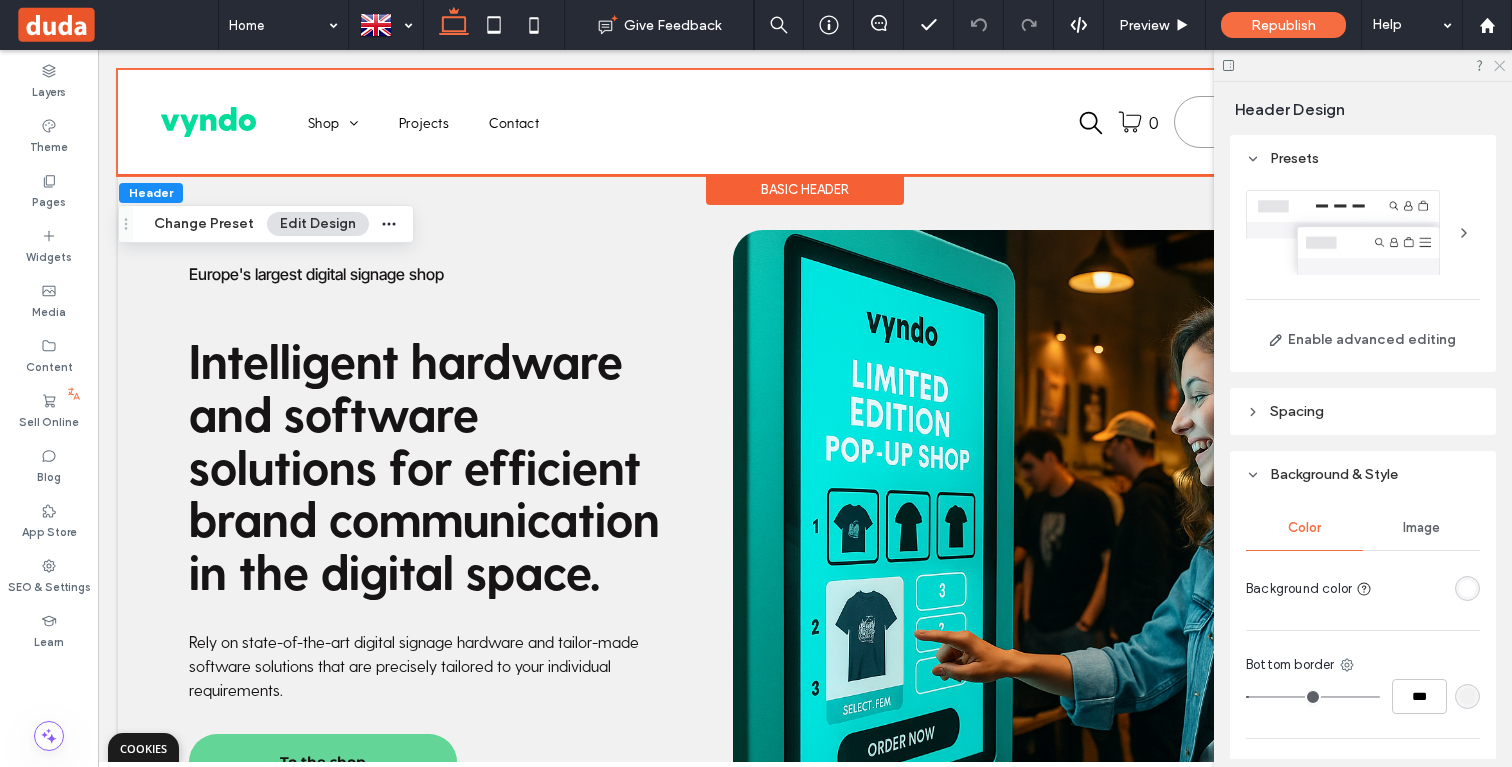 click 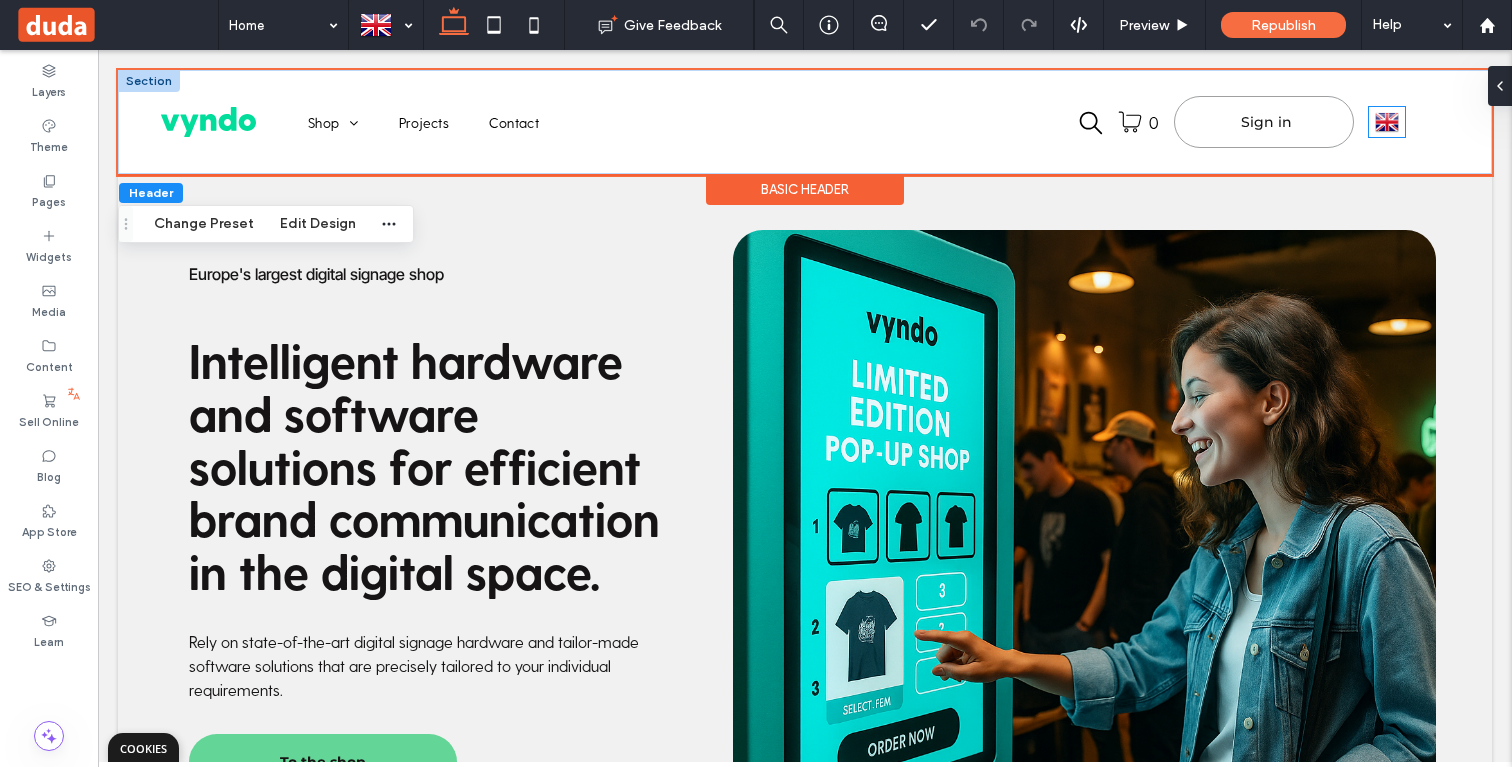 click at bounding box center (1387, 122) 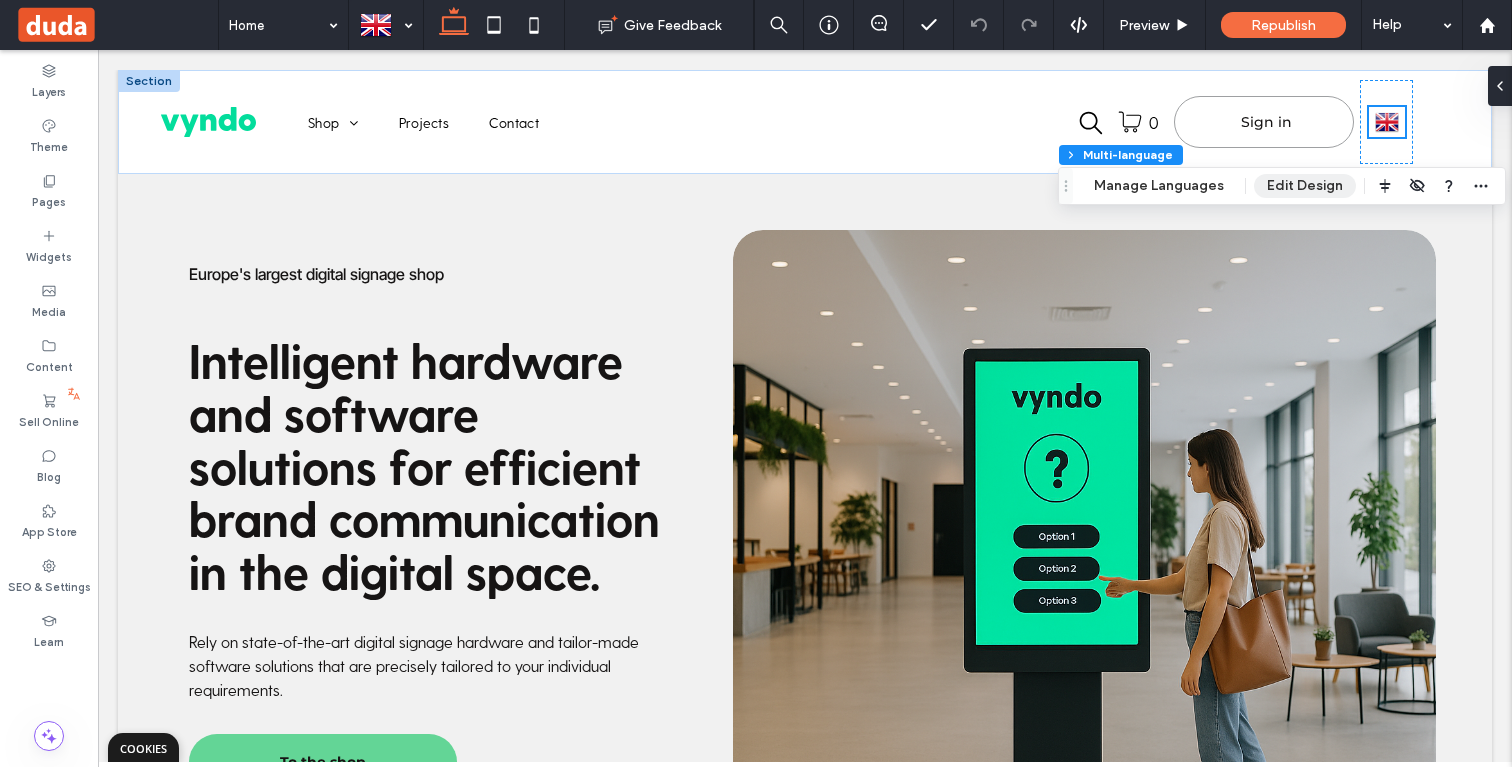 click on "Edit Design" at bounding box center (1305, 186) 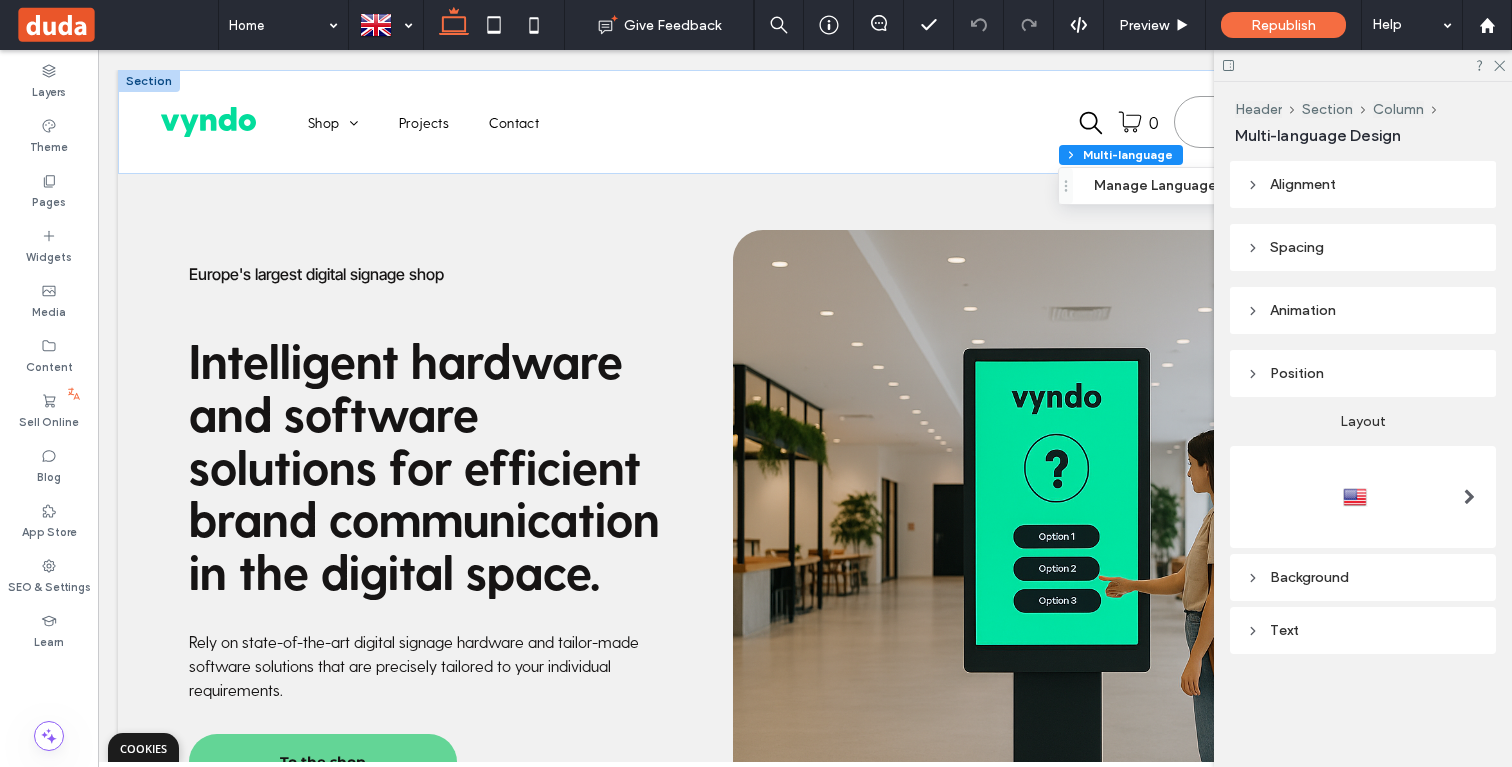 click at bounding box center [1469, 497] 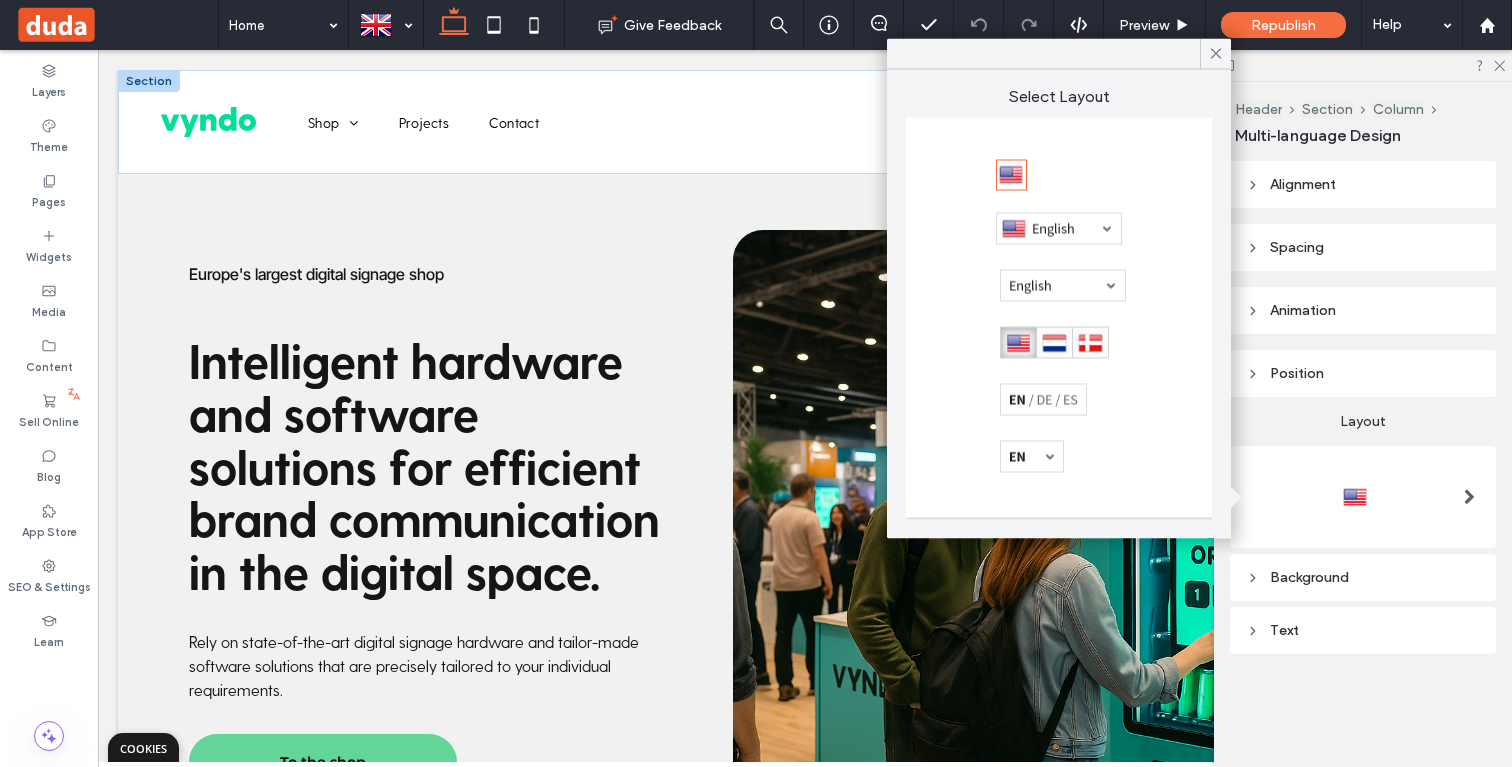 click at bounding box center (1054, 343) 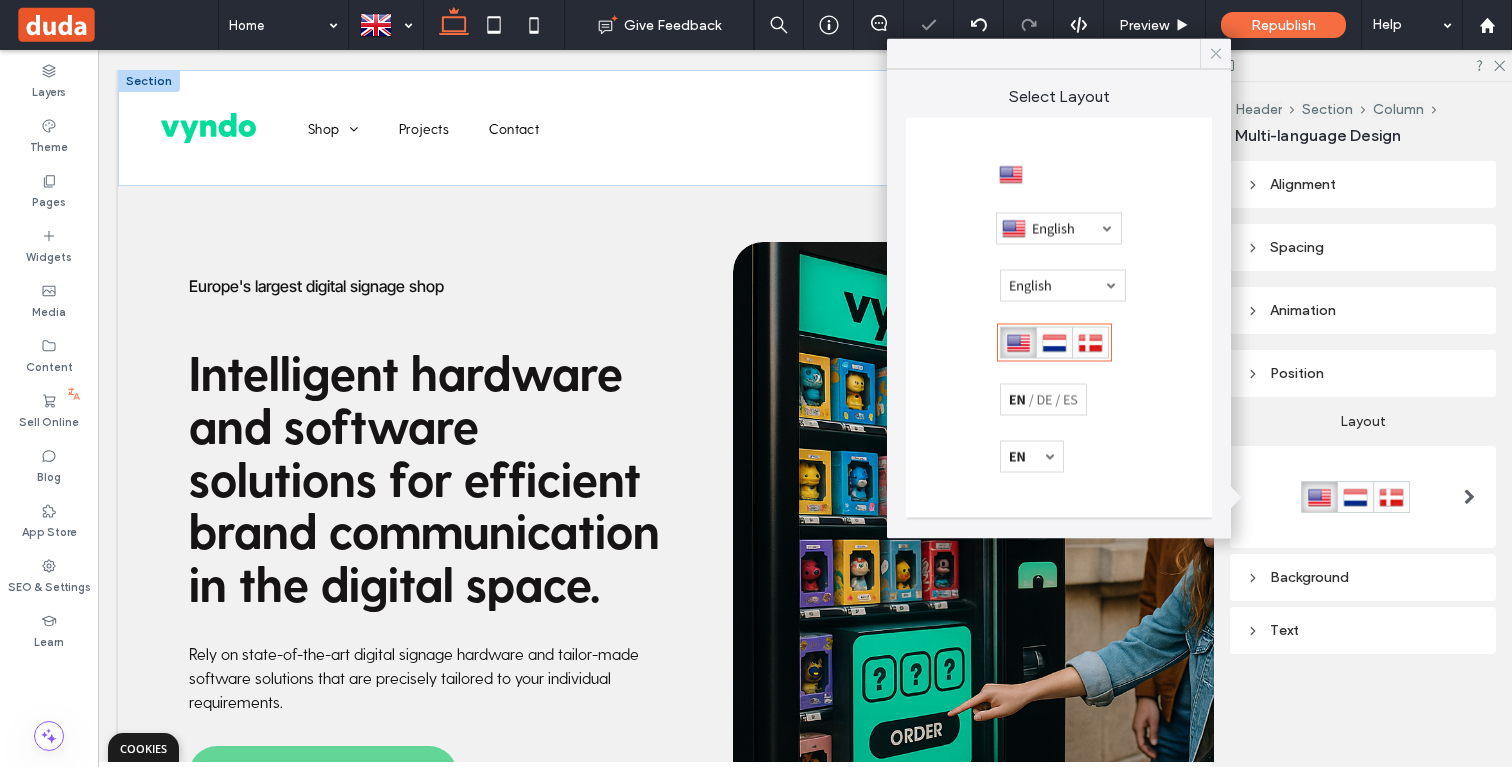 click 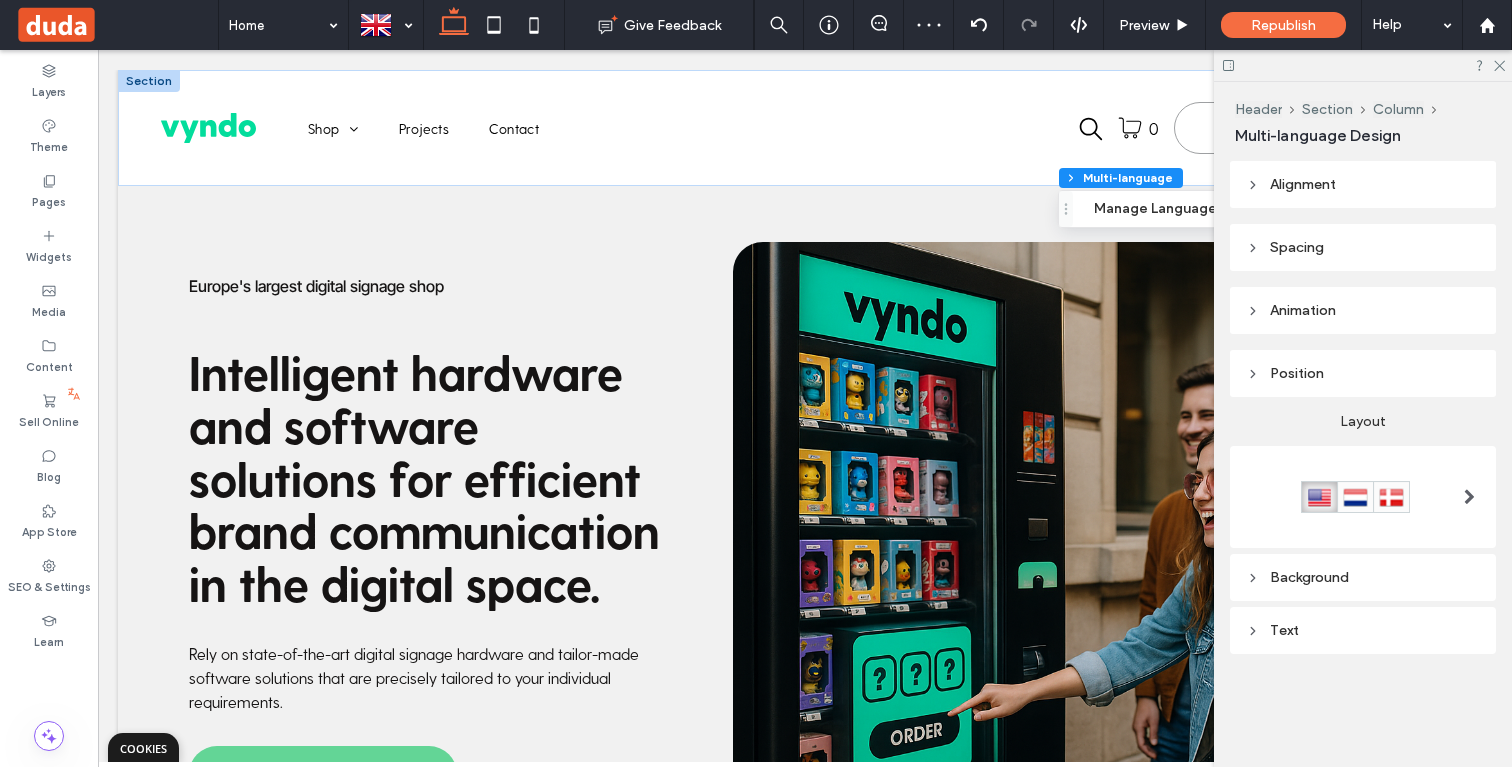 click at bounding box center [1363, 65] 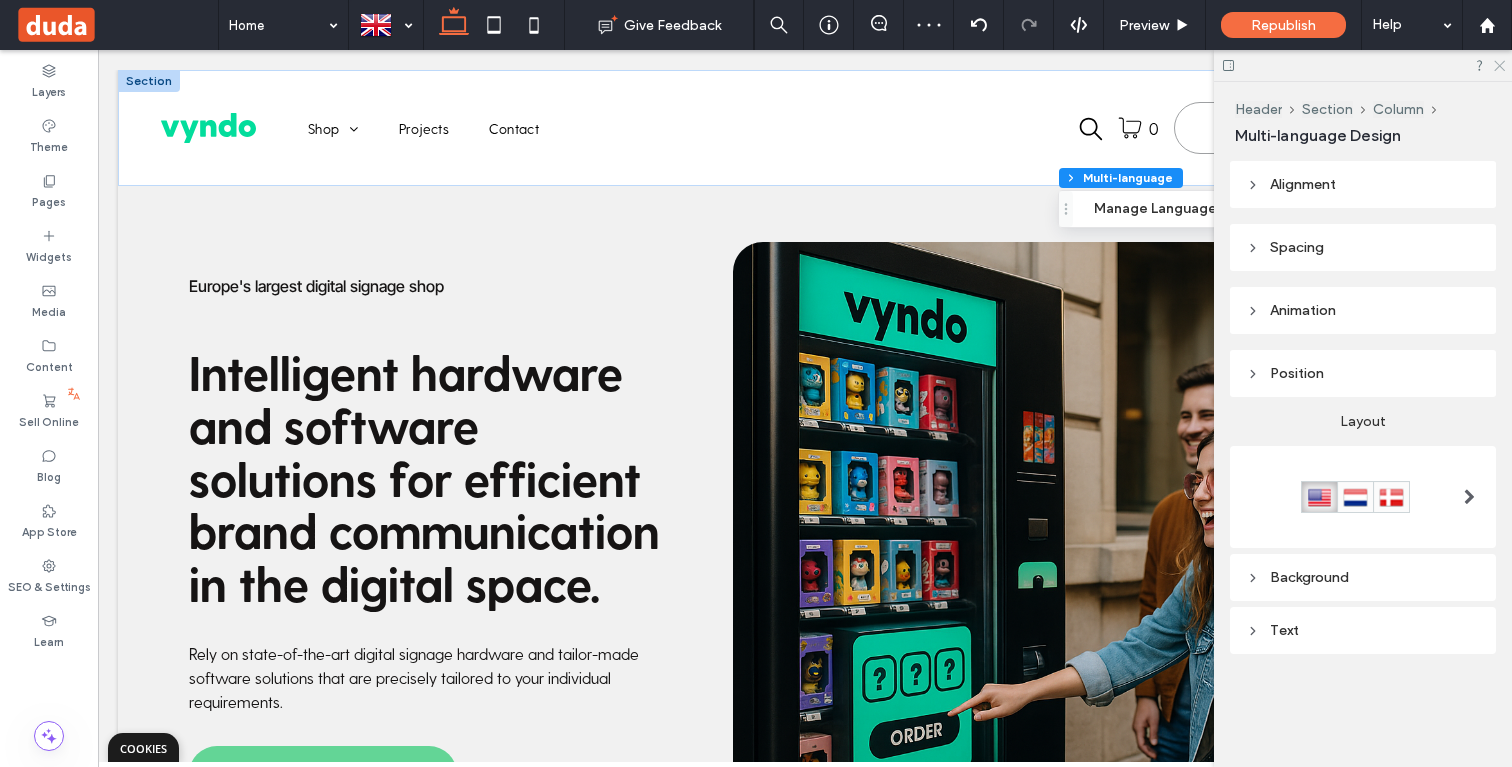 click 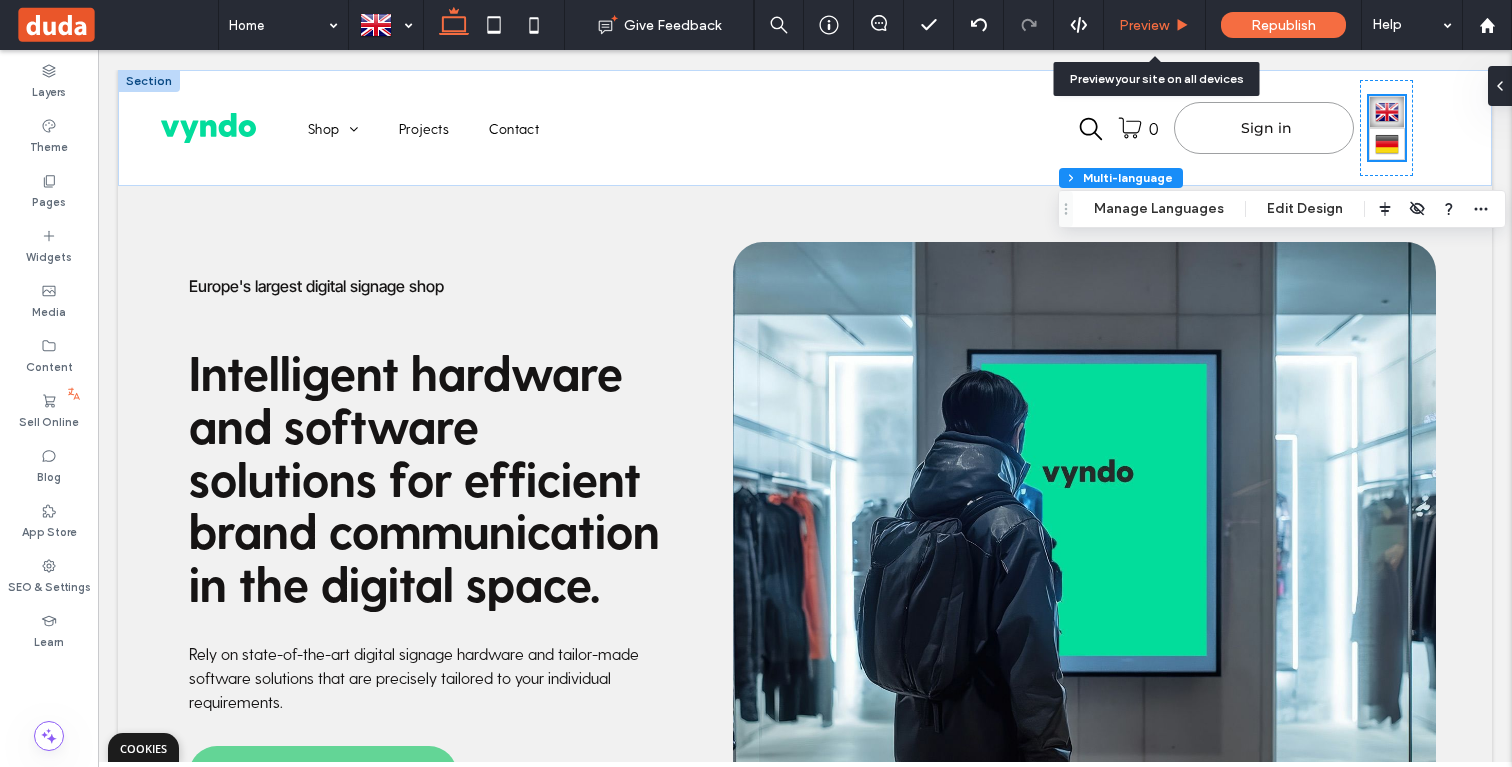 click on "Preview" at bounding box center [1155, 25] 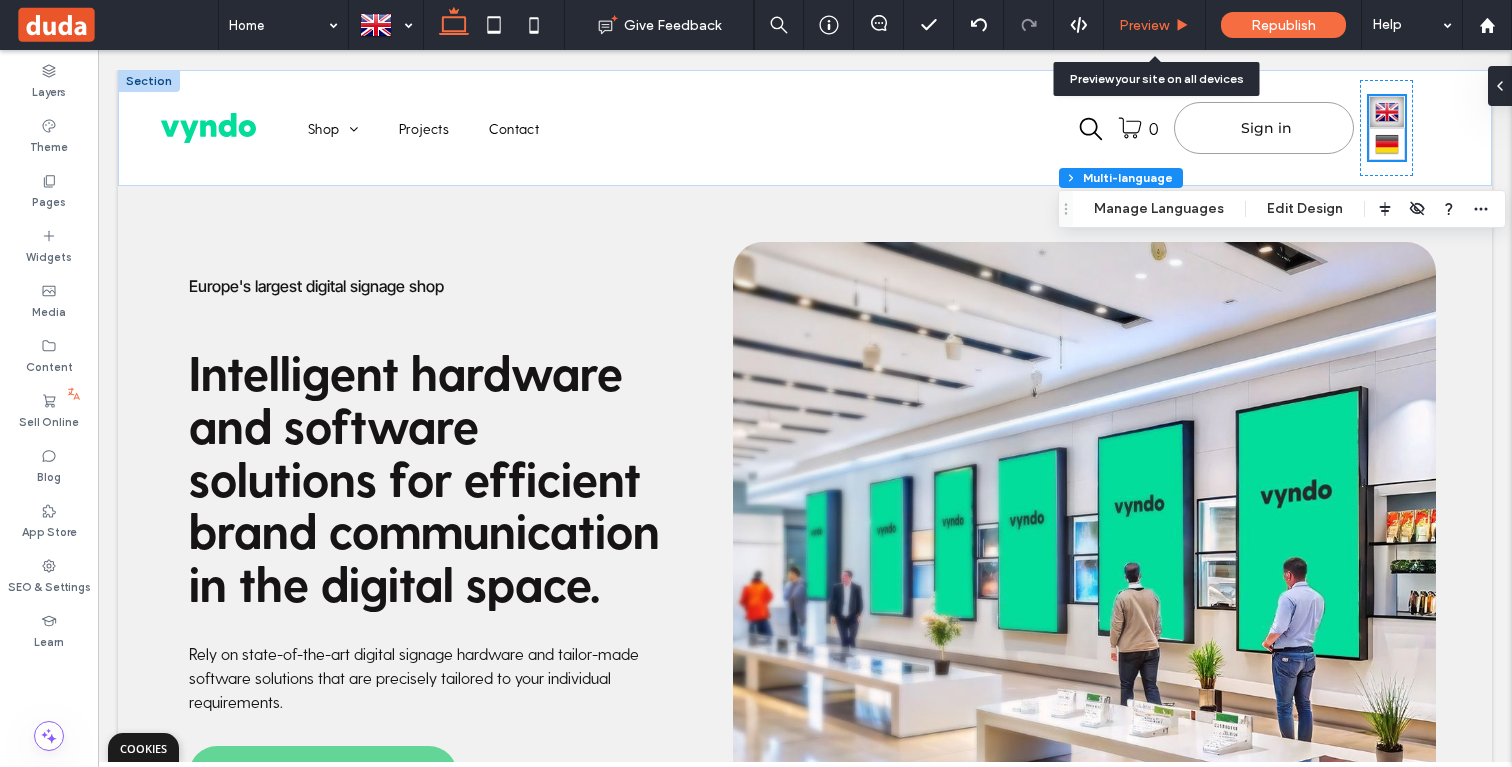 click on "Preview" at bounding box center [1144, 25] 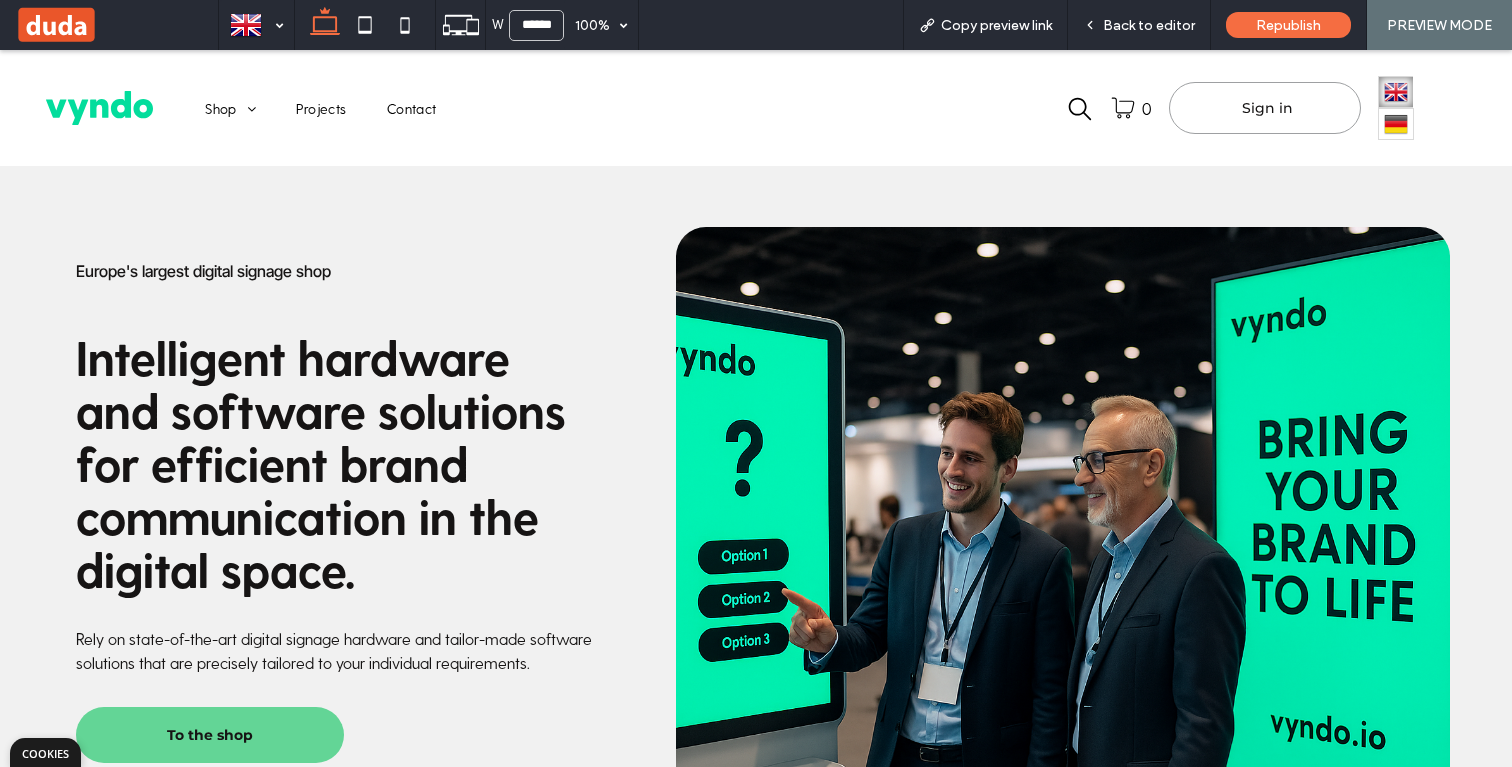 scroll, scrollTop: 0, scrollLeft: 0, axis: both 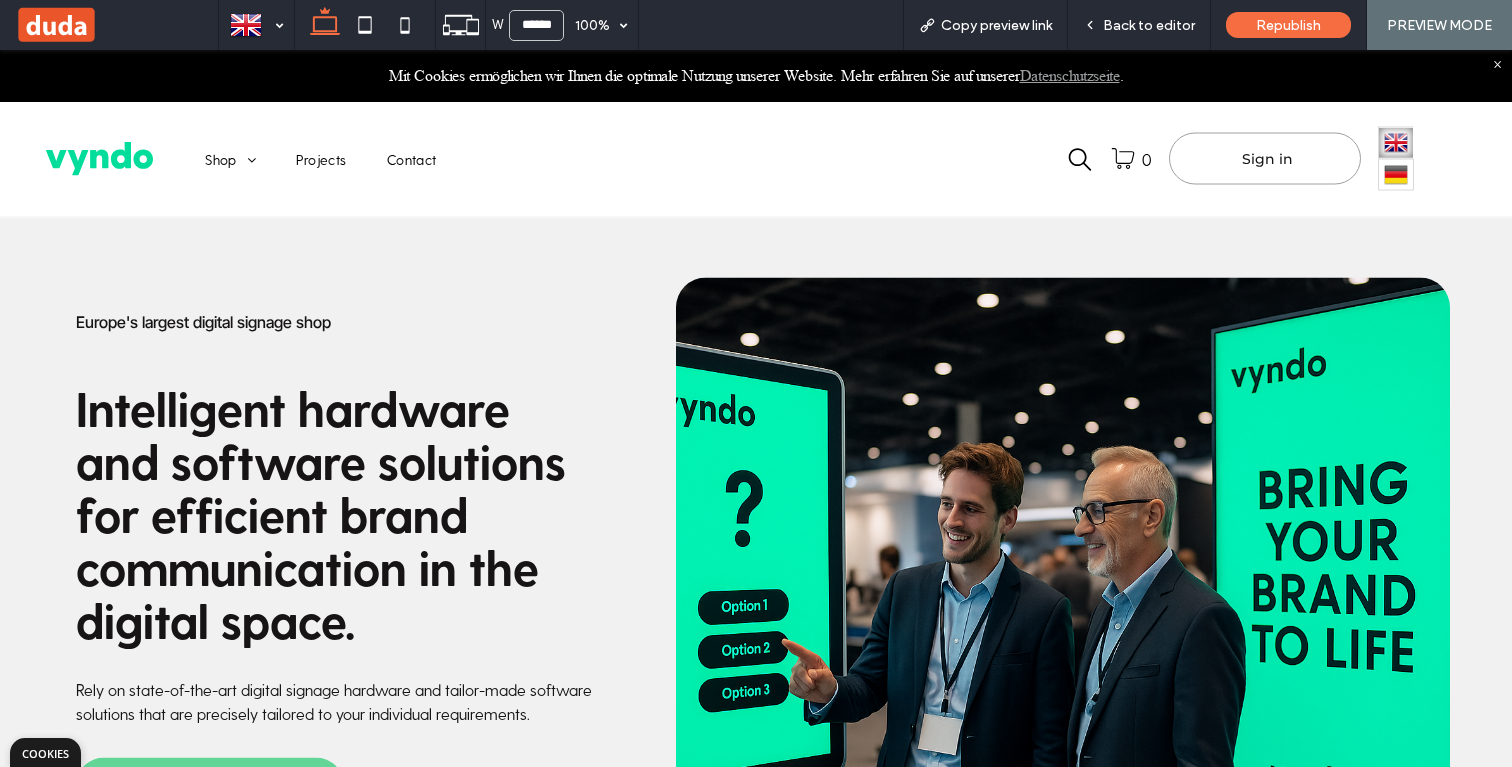 click at bounding box center [1396, 175] 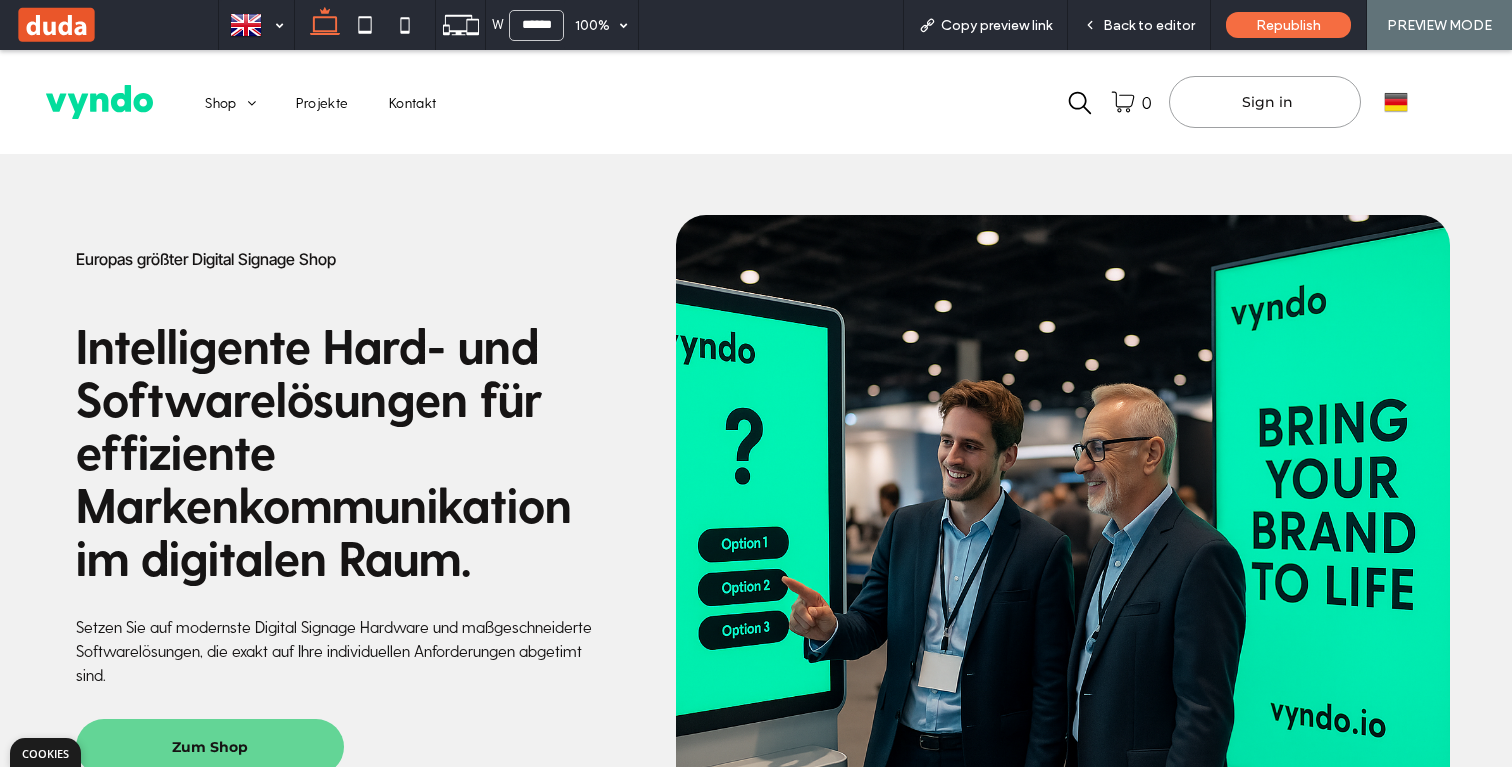 scroll, scrollTop: 0, scrollLeft: 0, axis: both 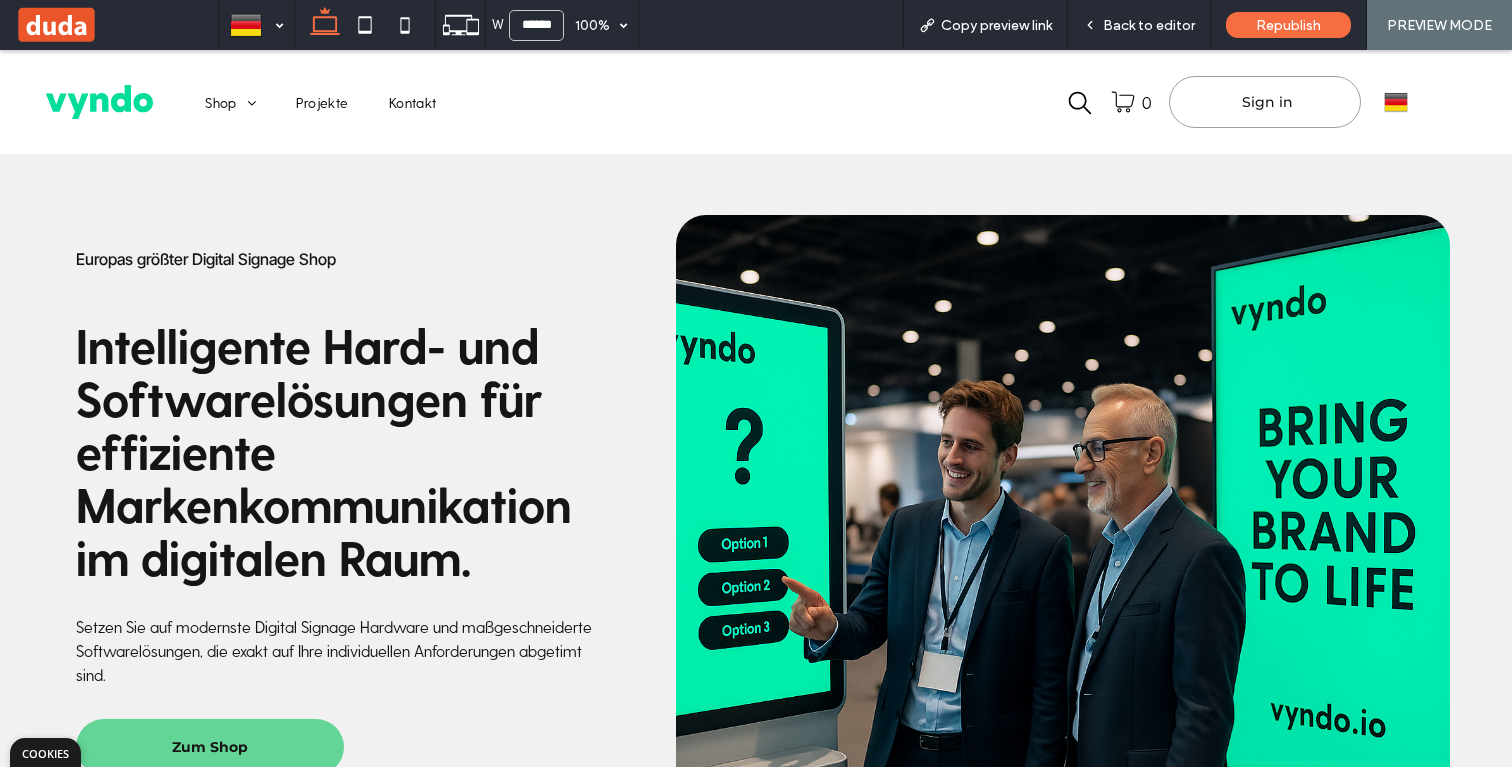 click at bounding box center [1396, 102] 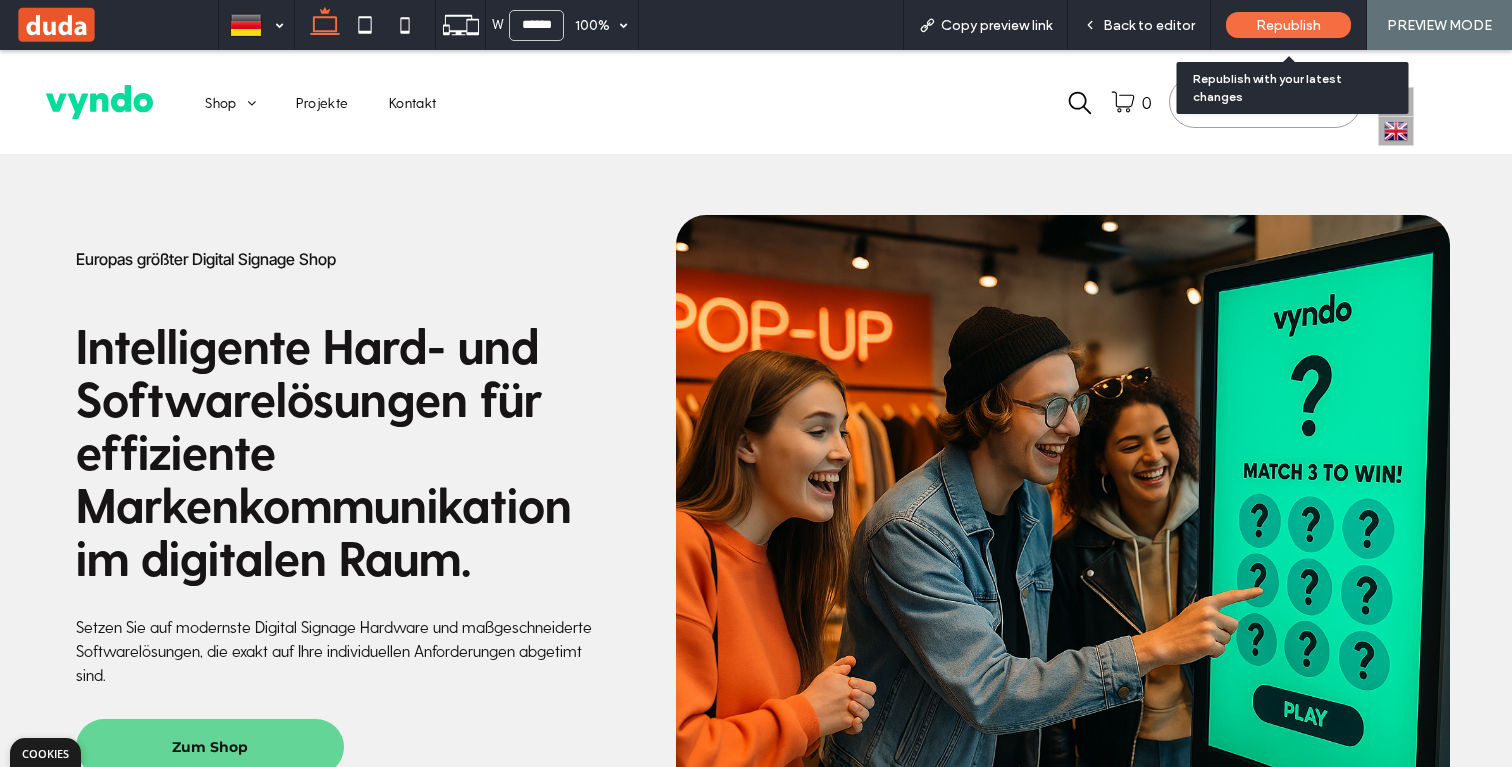 click on "Republish" at bounding box center (1288, 25) 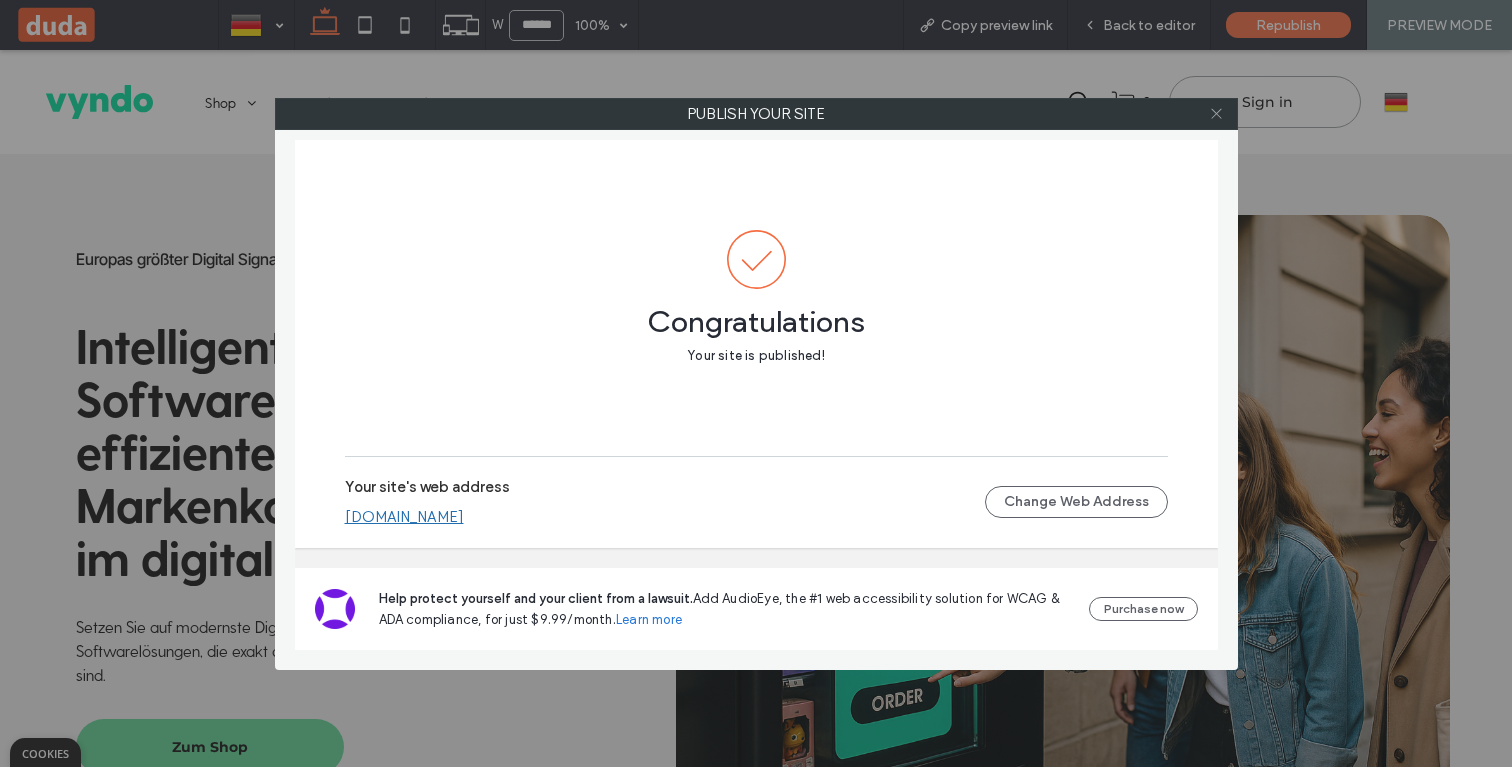 click 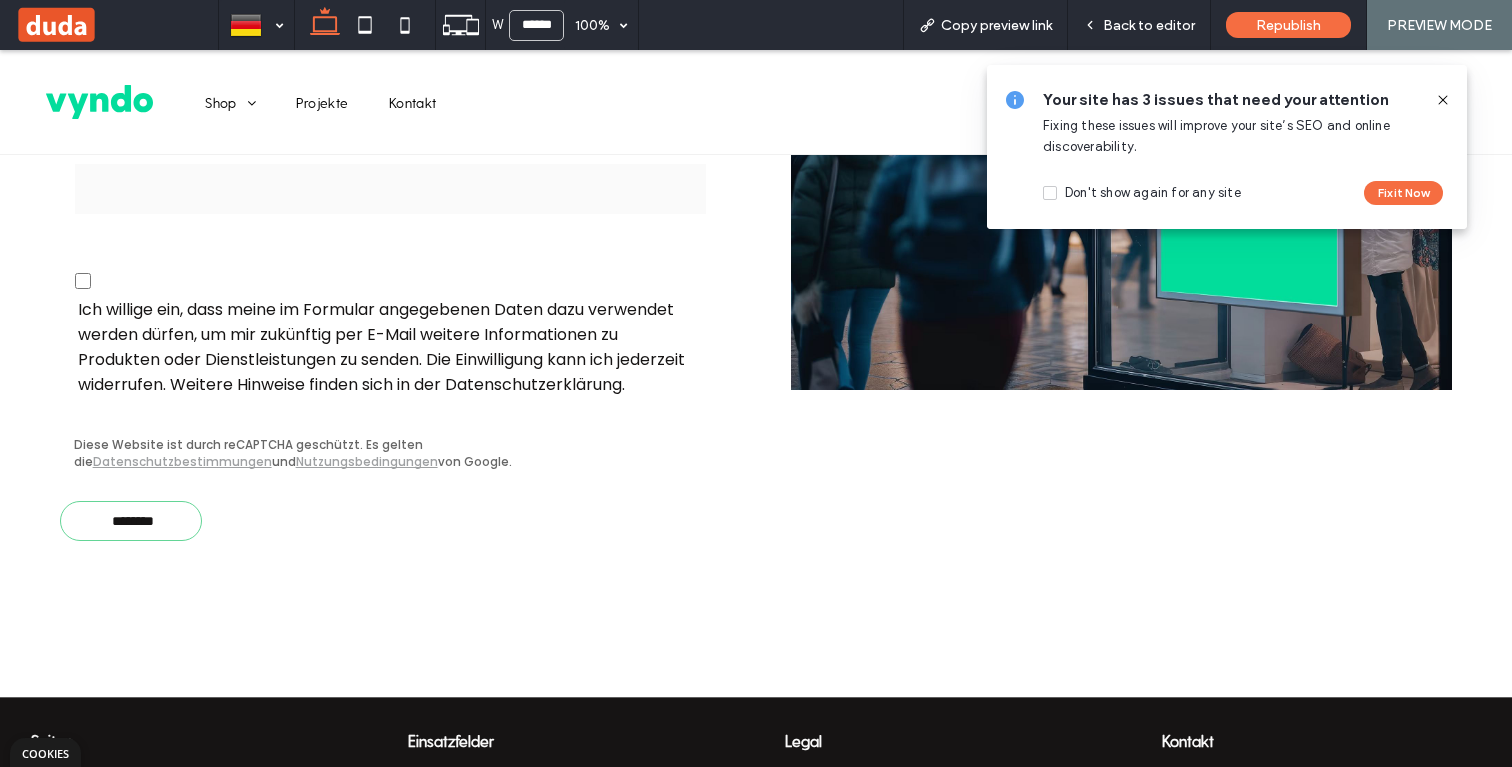 scroll, scrollTop: 9058, scrollLeft: 0, axis: vertical 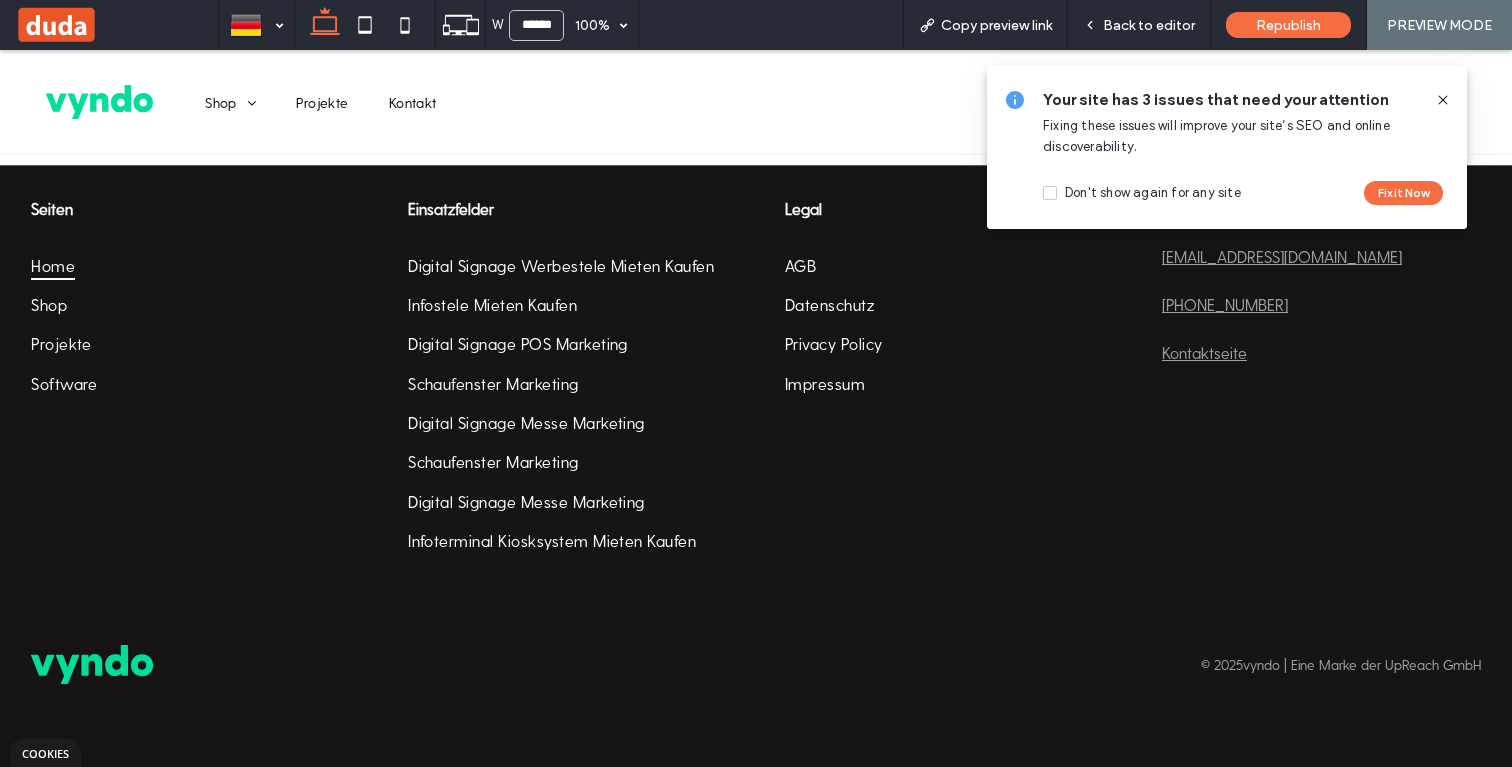 click 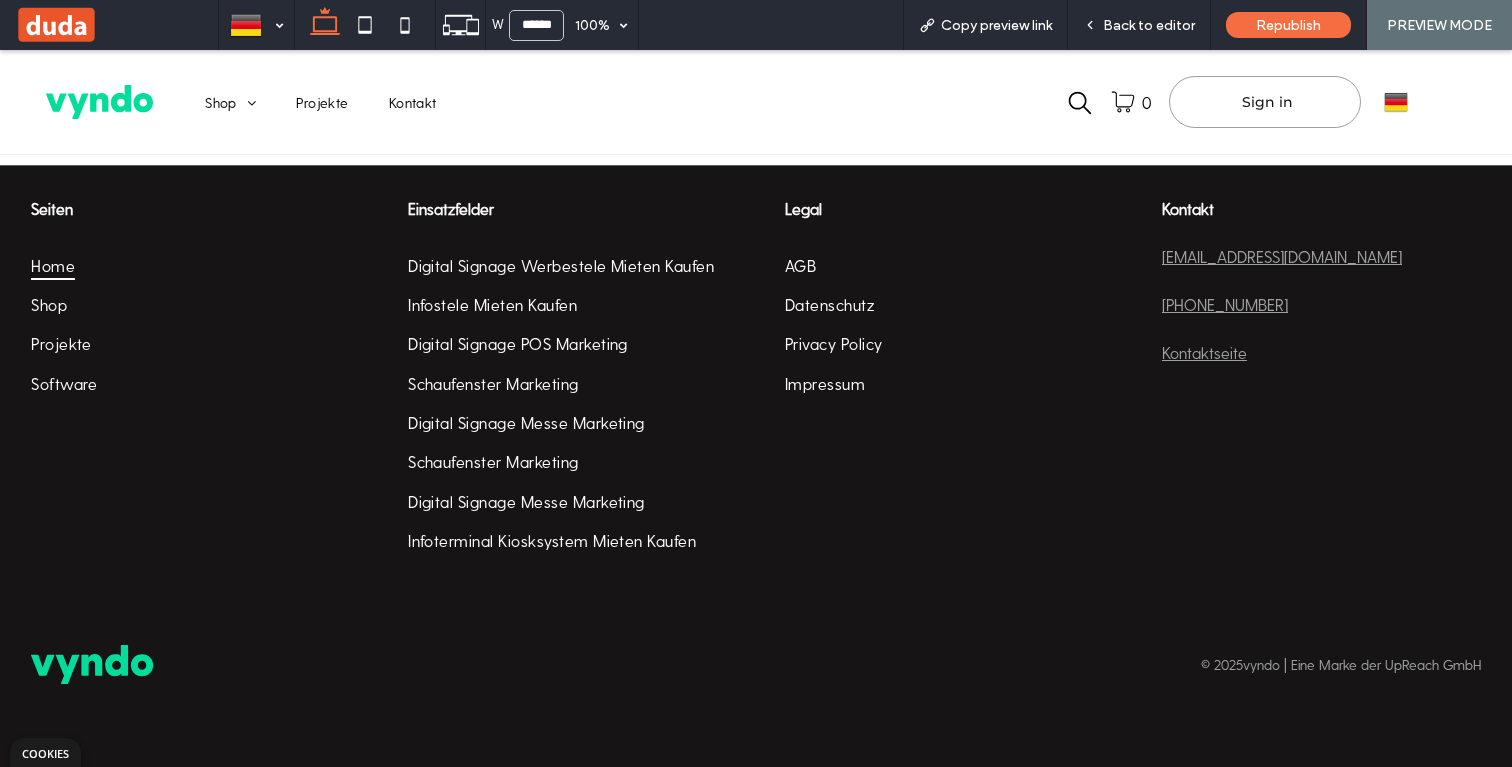 click at bounding box center (1396, 102) 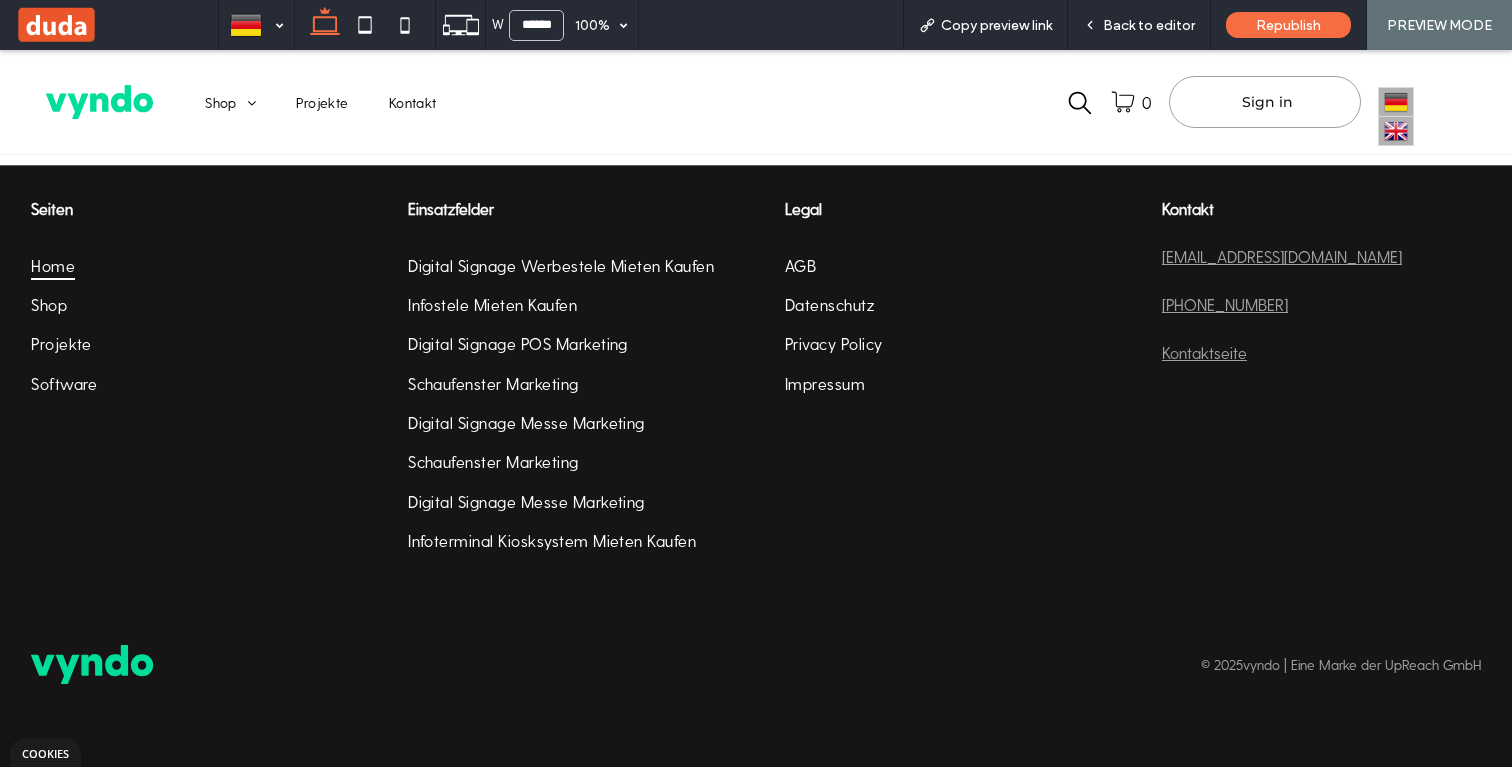 click at bounding box center [1396, 131] 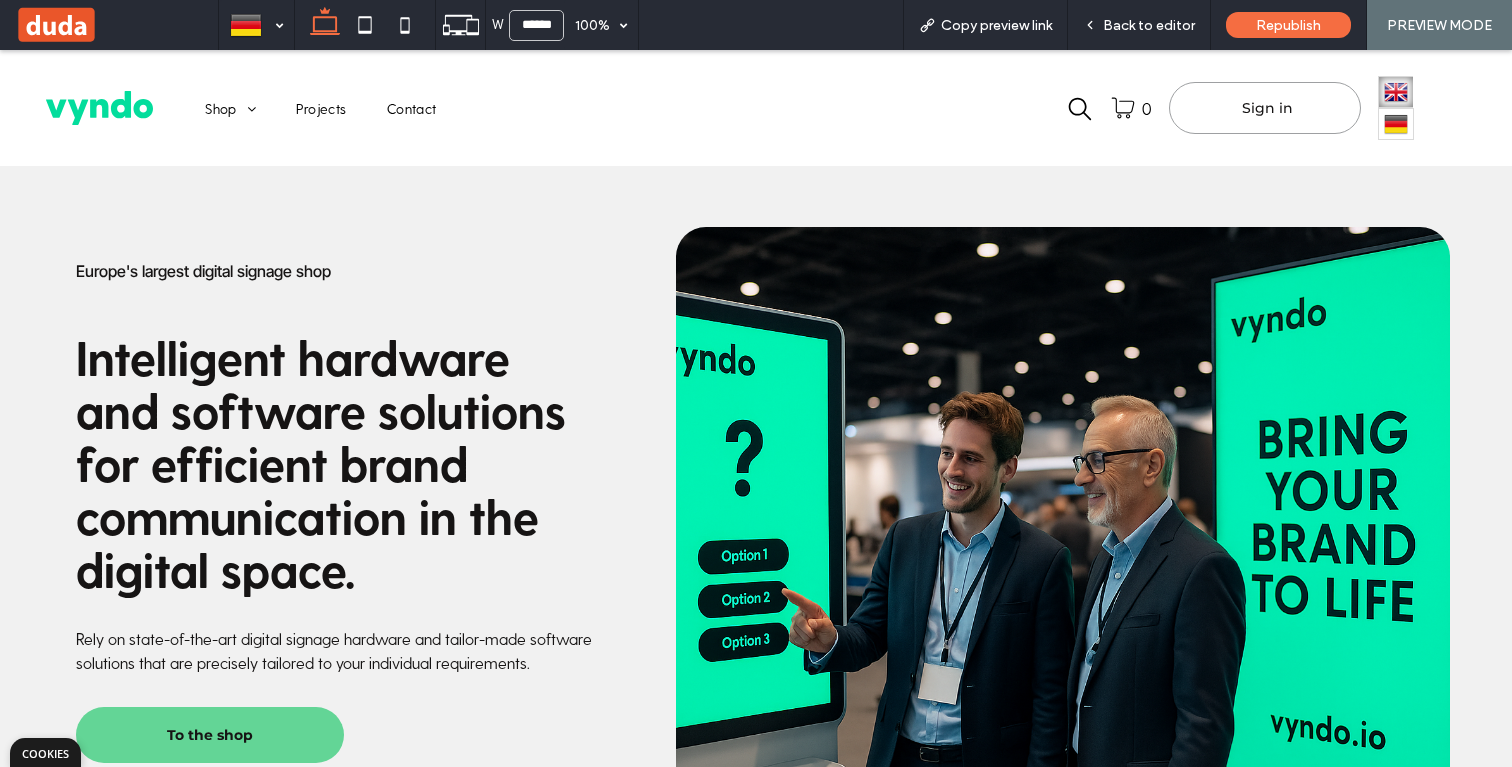 scroll, scrollTop: 0, scrollLeft: 0, axis: both 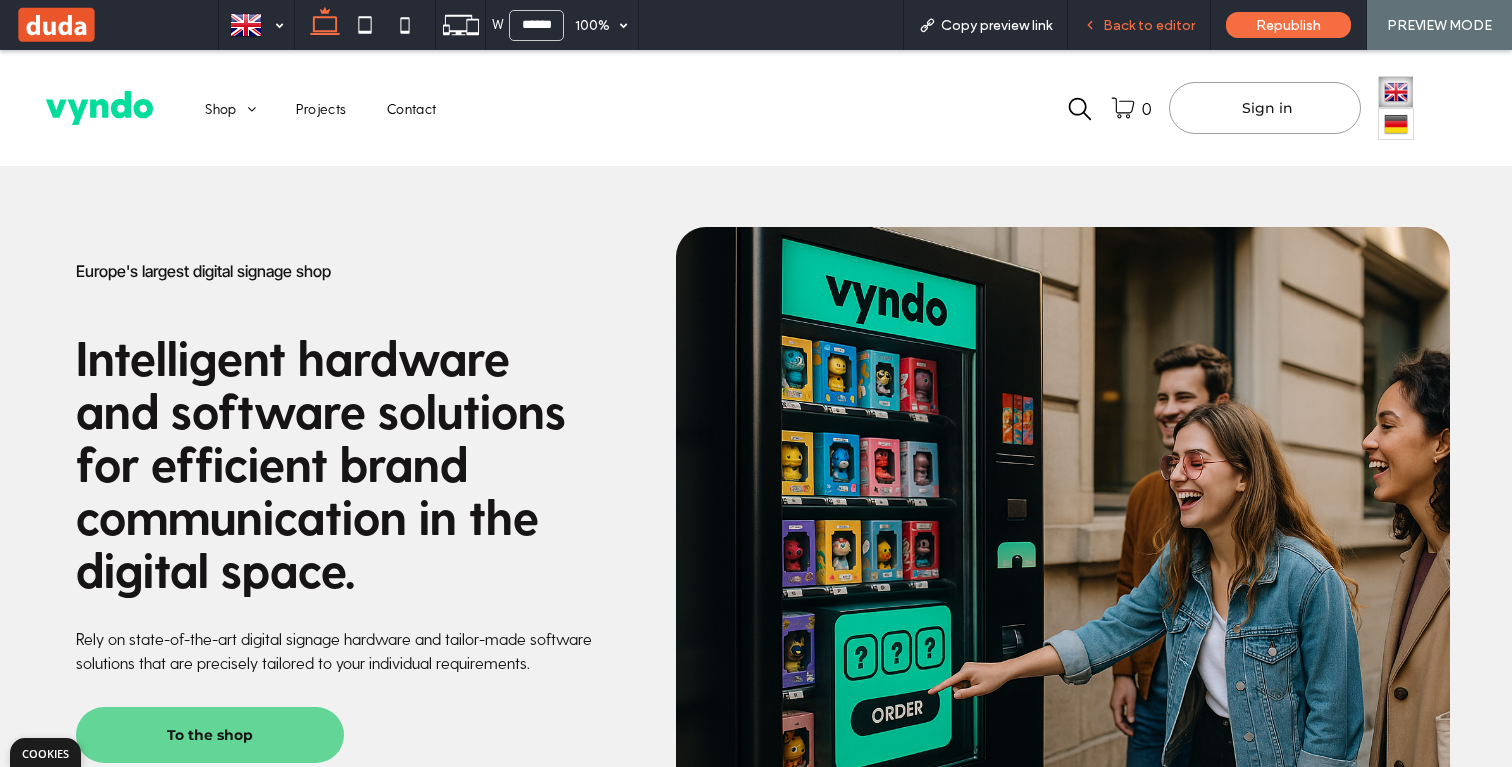 click on "Back to editor" at bounding box center [1149, 25] 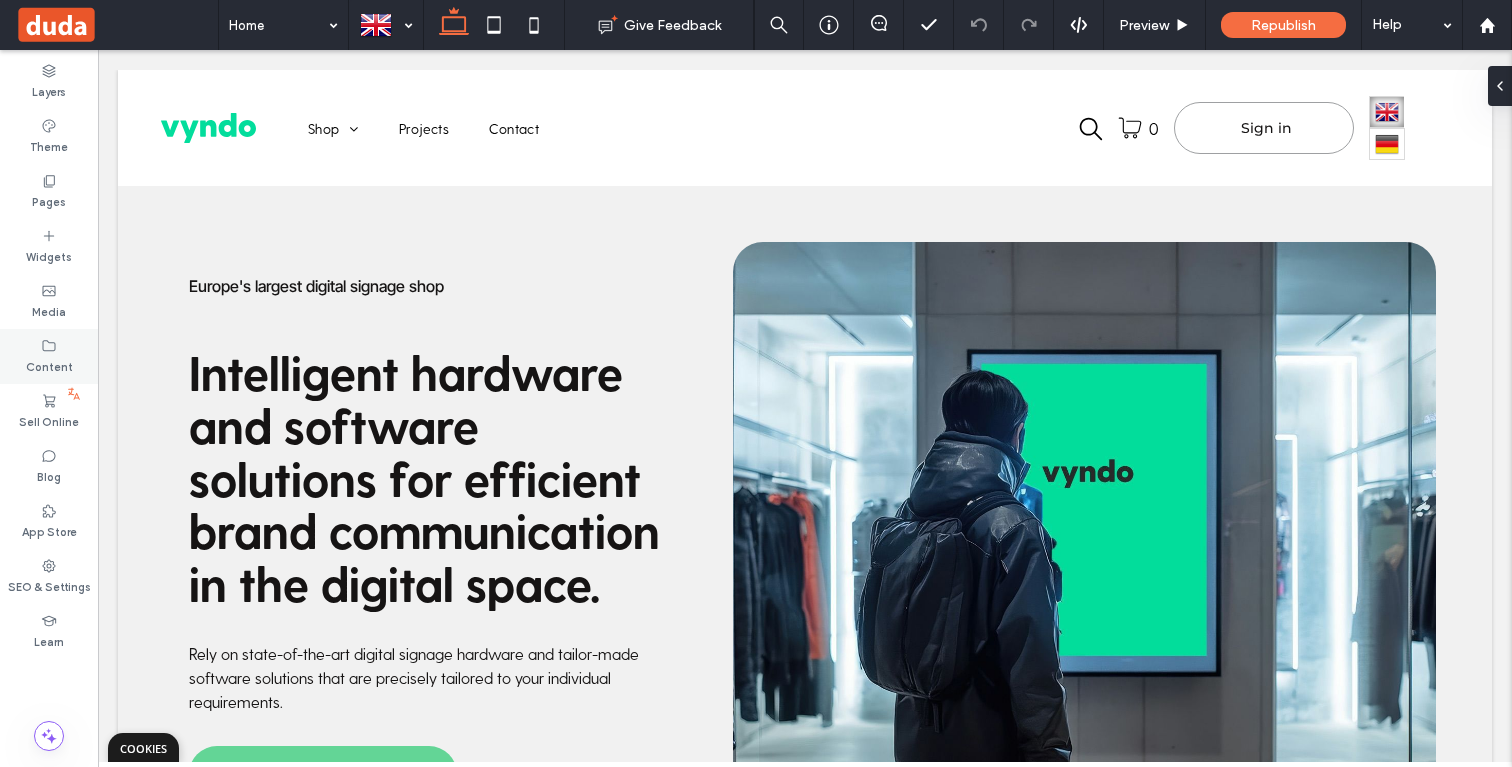 click 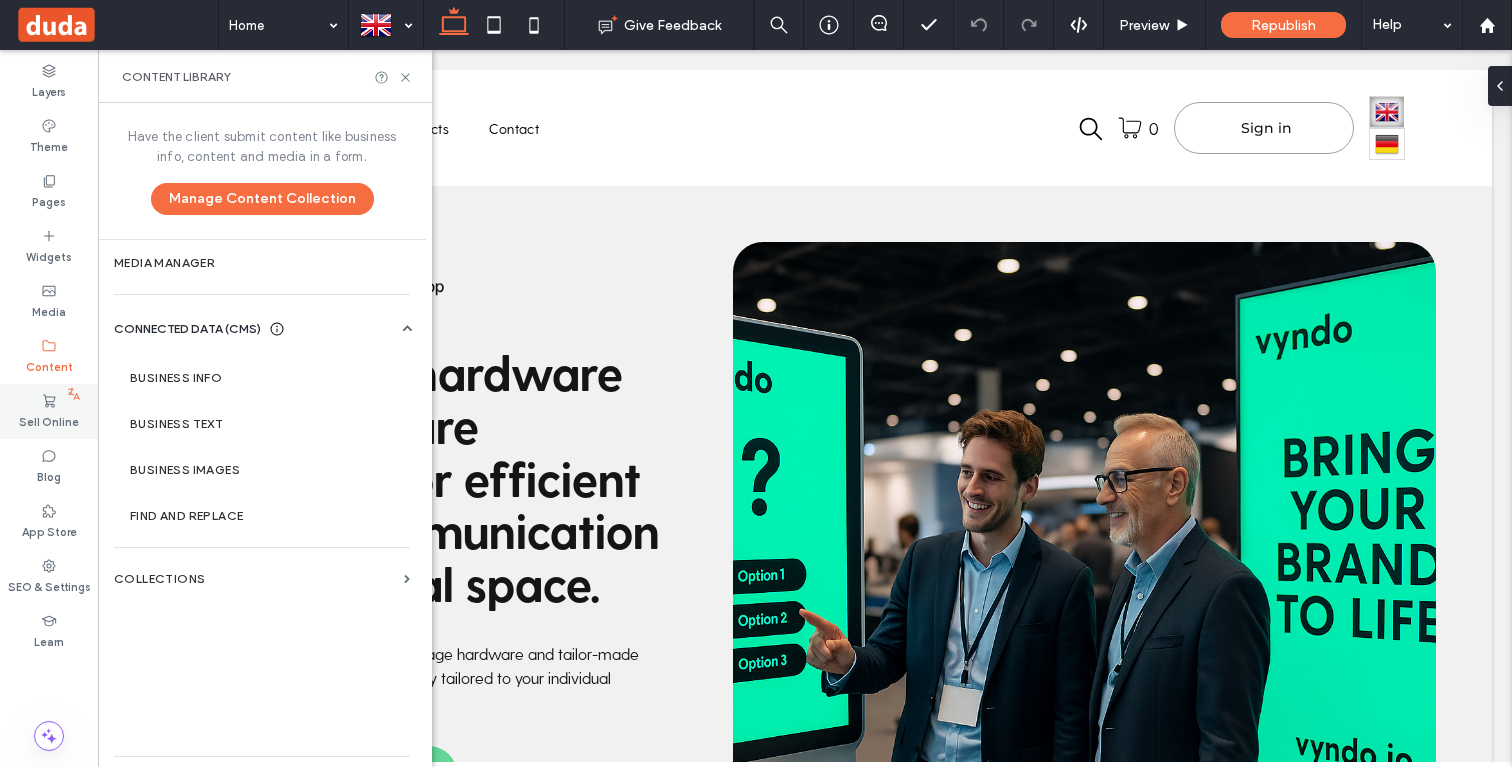 click on "Sell Online" at bounding box center (49, 420) 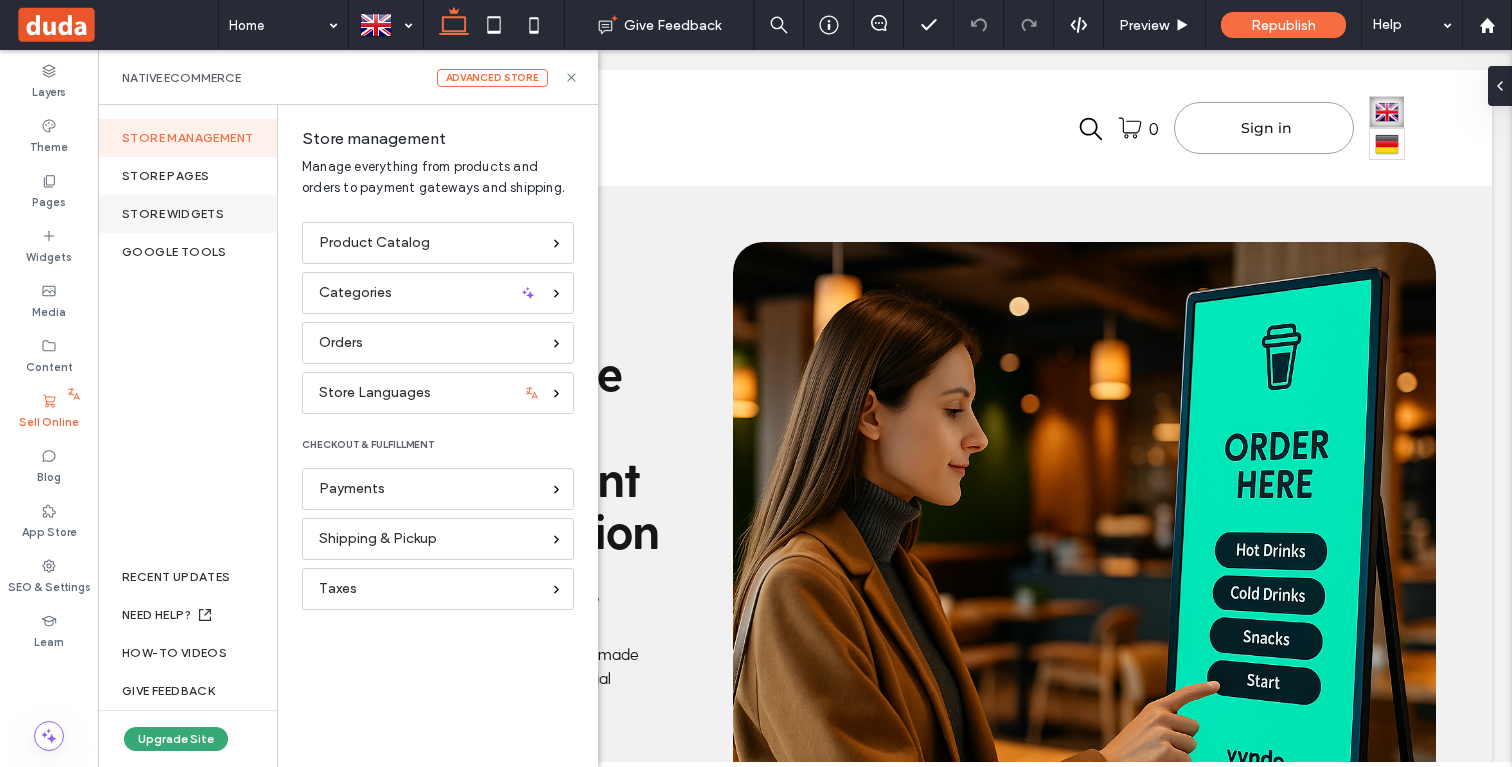 click on "store widgets" at bounding box center [187, 214] 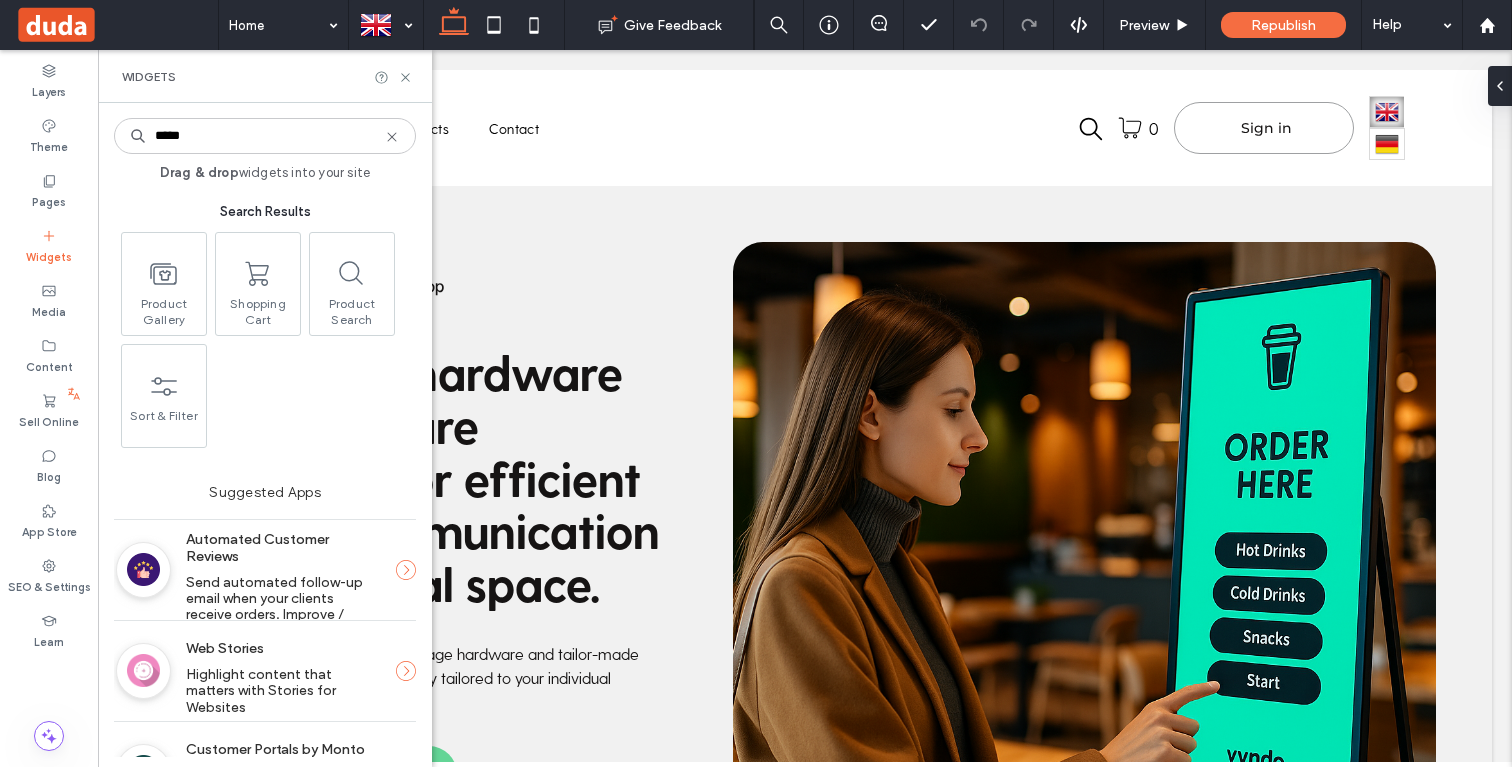click on "Widgets" at bounding box center (265, 76) 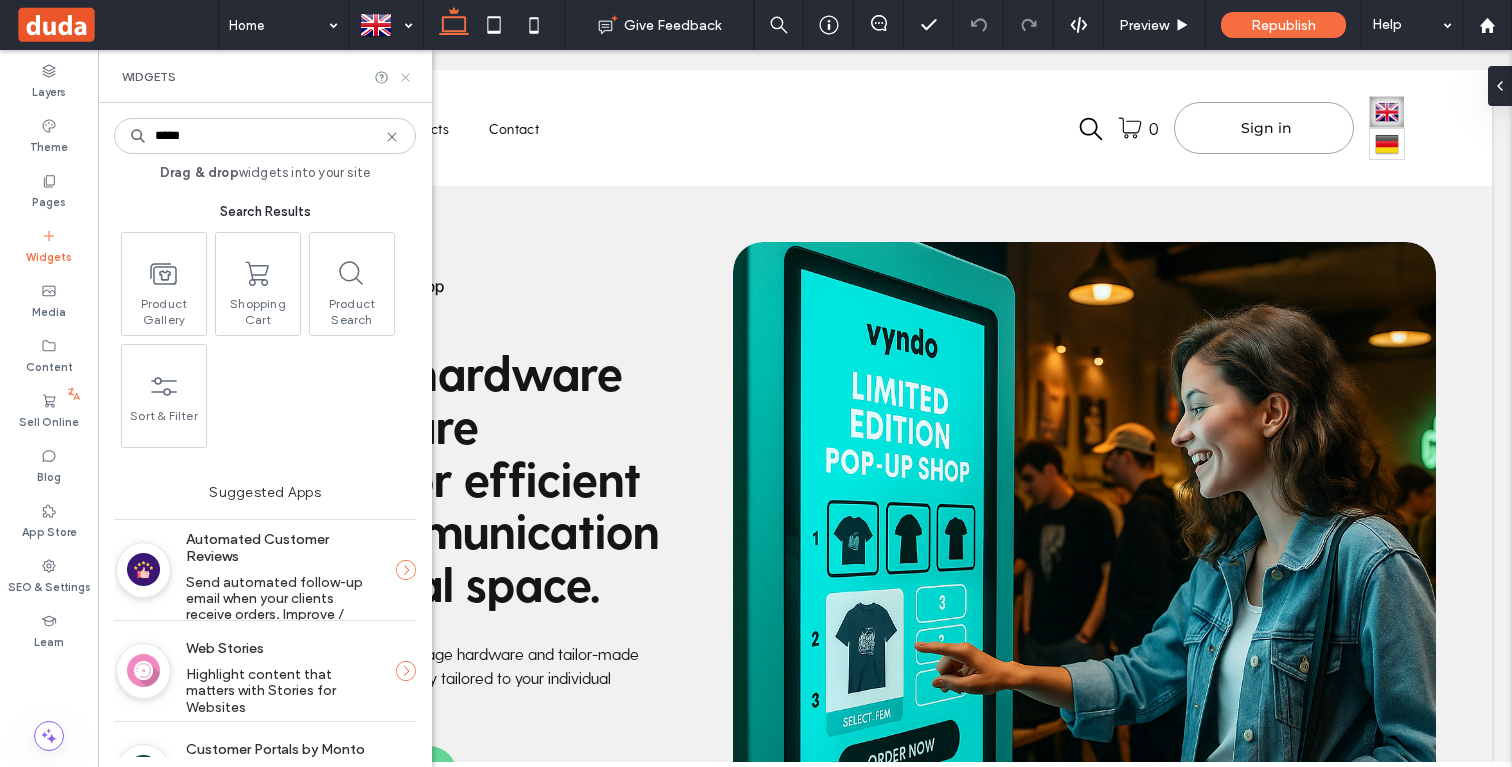 click 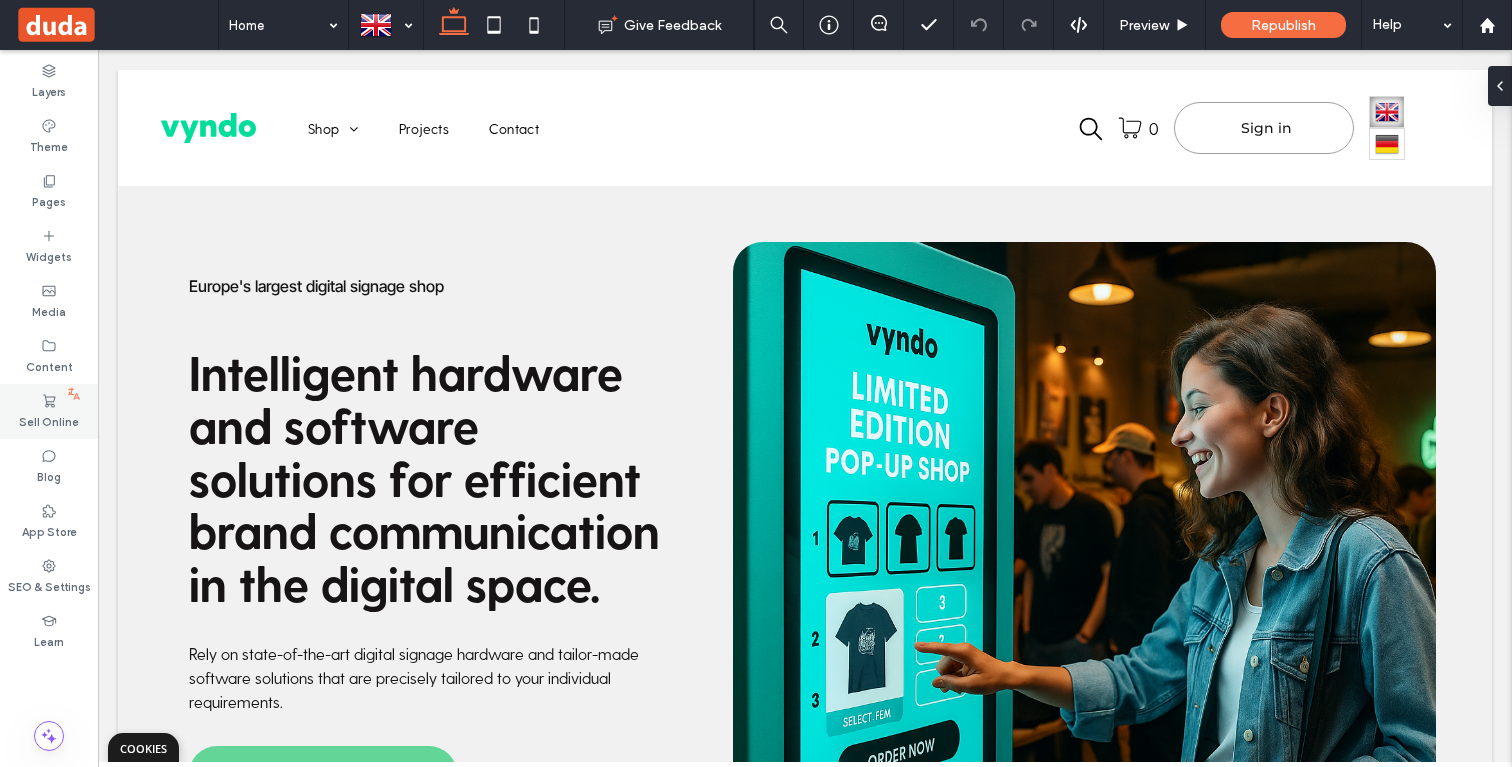 click on "Sell Online" at bounding box center [49, 420] 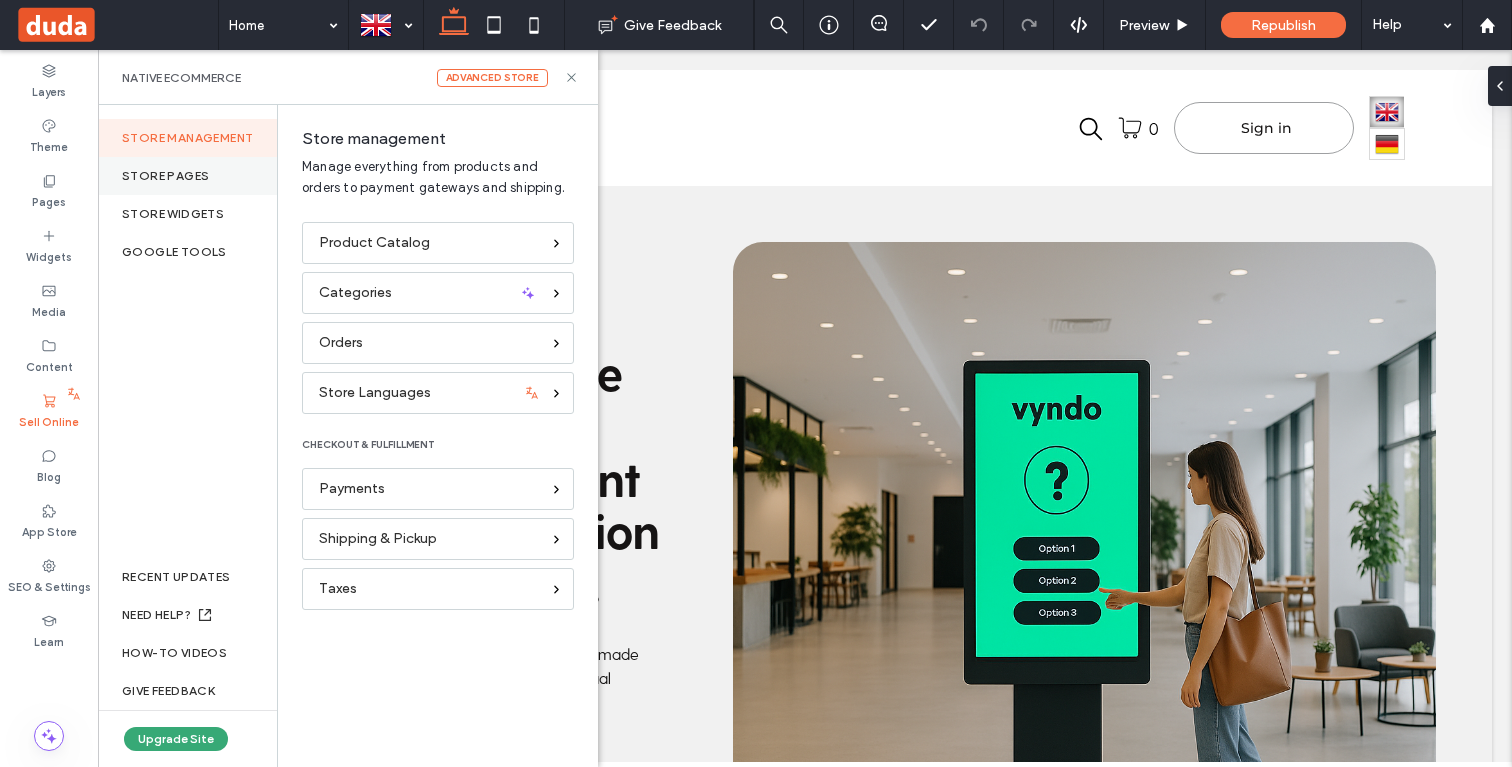 click on "Store pages" at bounding box center [187, 176] 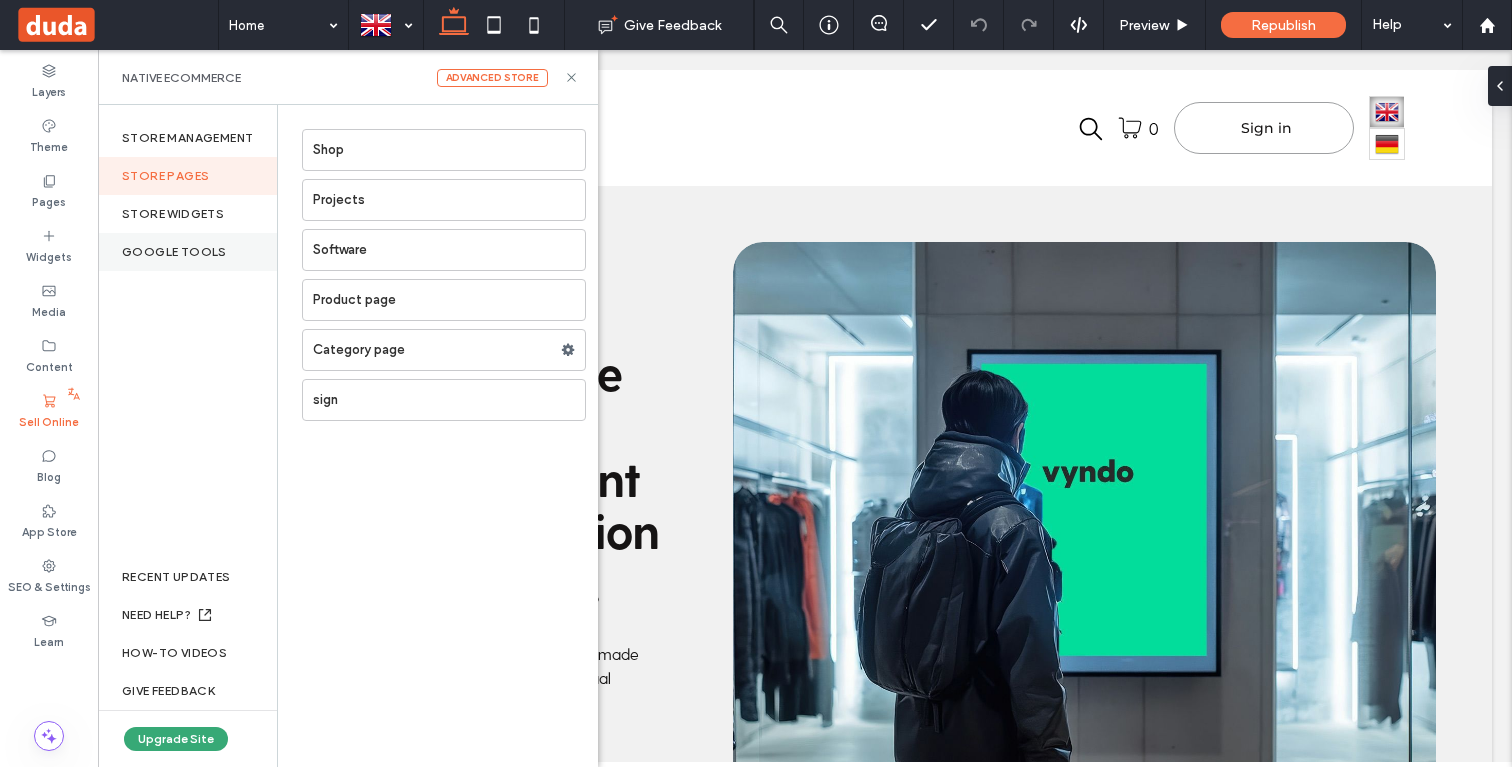 click on "Google Tools" at bounding box center [187, 252] 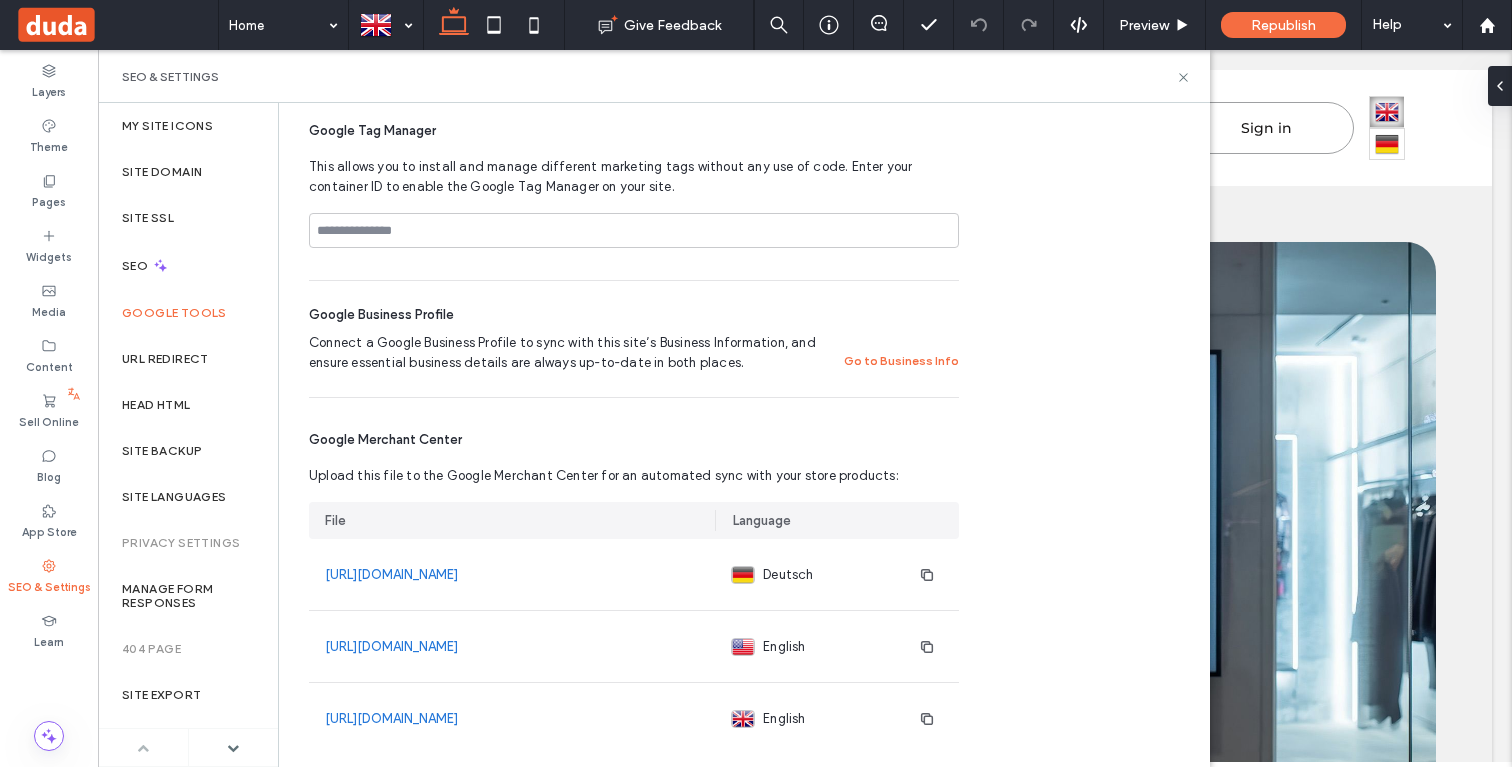 scroll, scrollTop: 264, scrollLeft: 0, axis: vertical 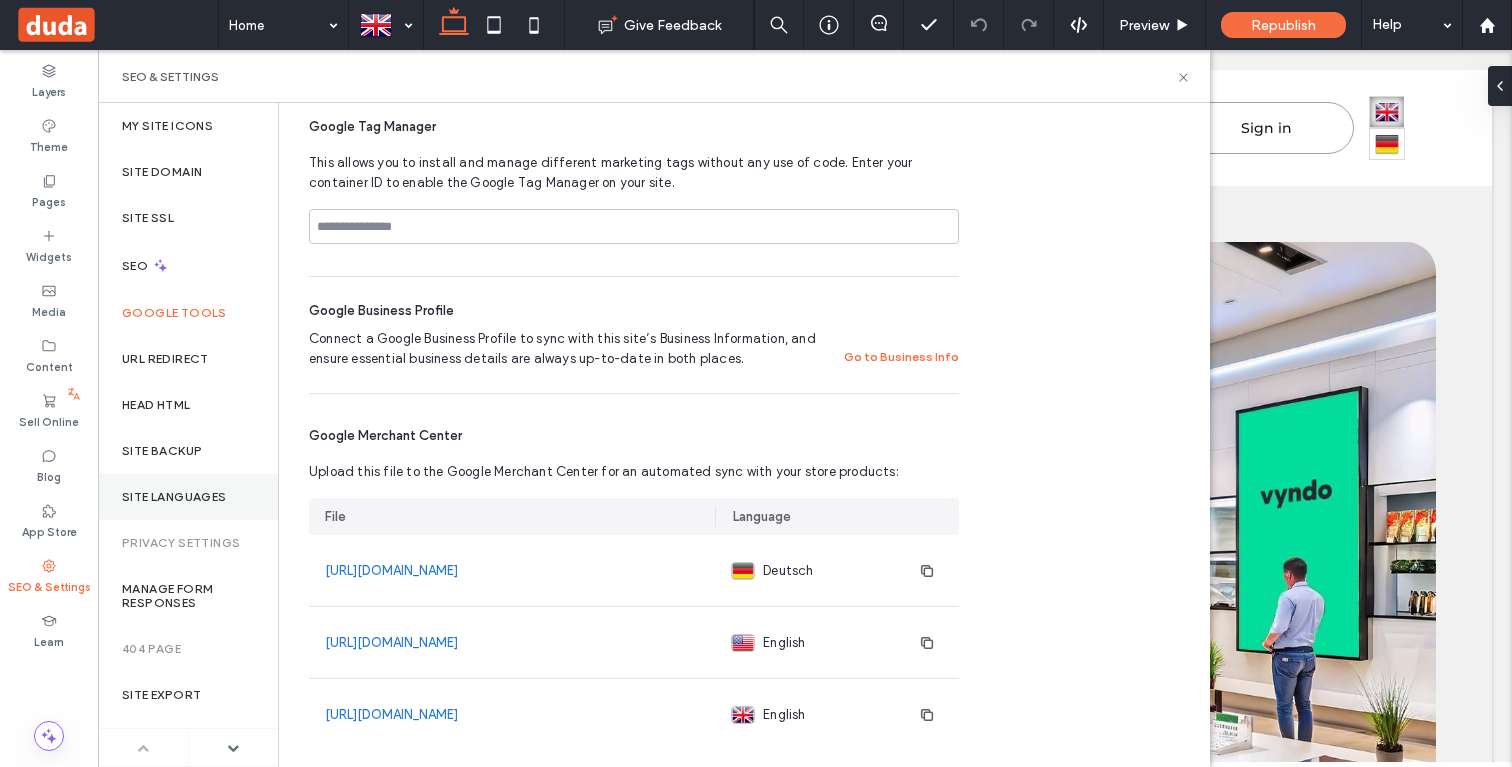 click on "Site Languages" at bounding box center (188, 497) 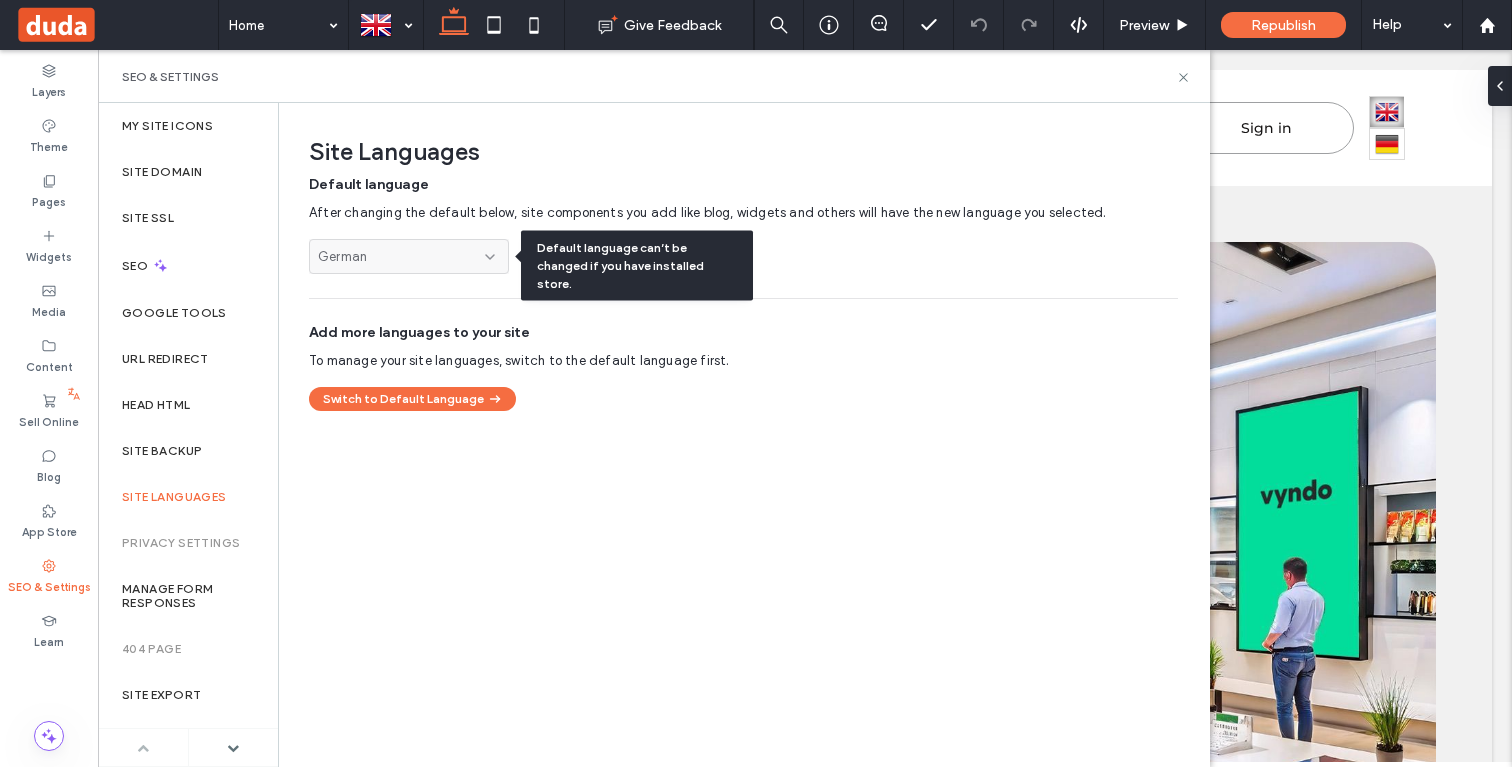 click on "German" at bounding box center [409, 256] 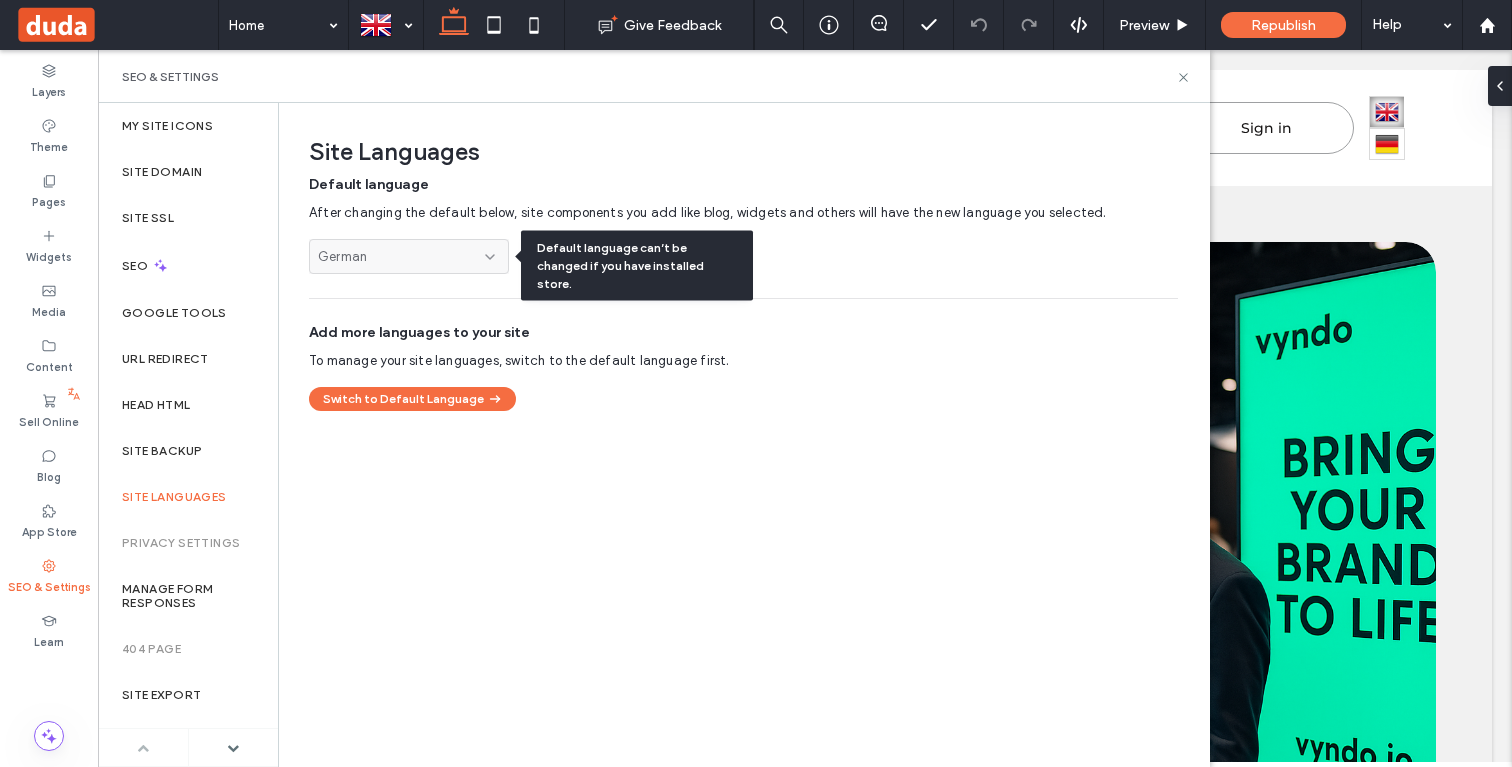 click on "German" at bounding box center (409, 256) 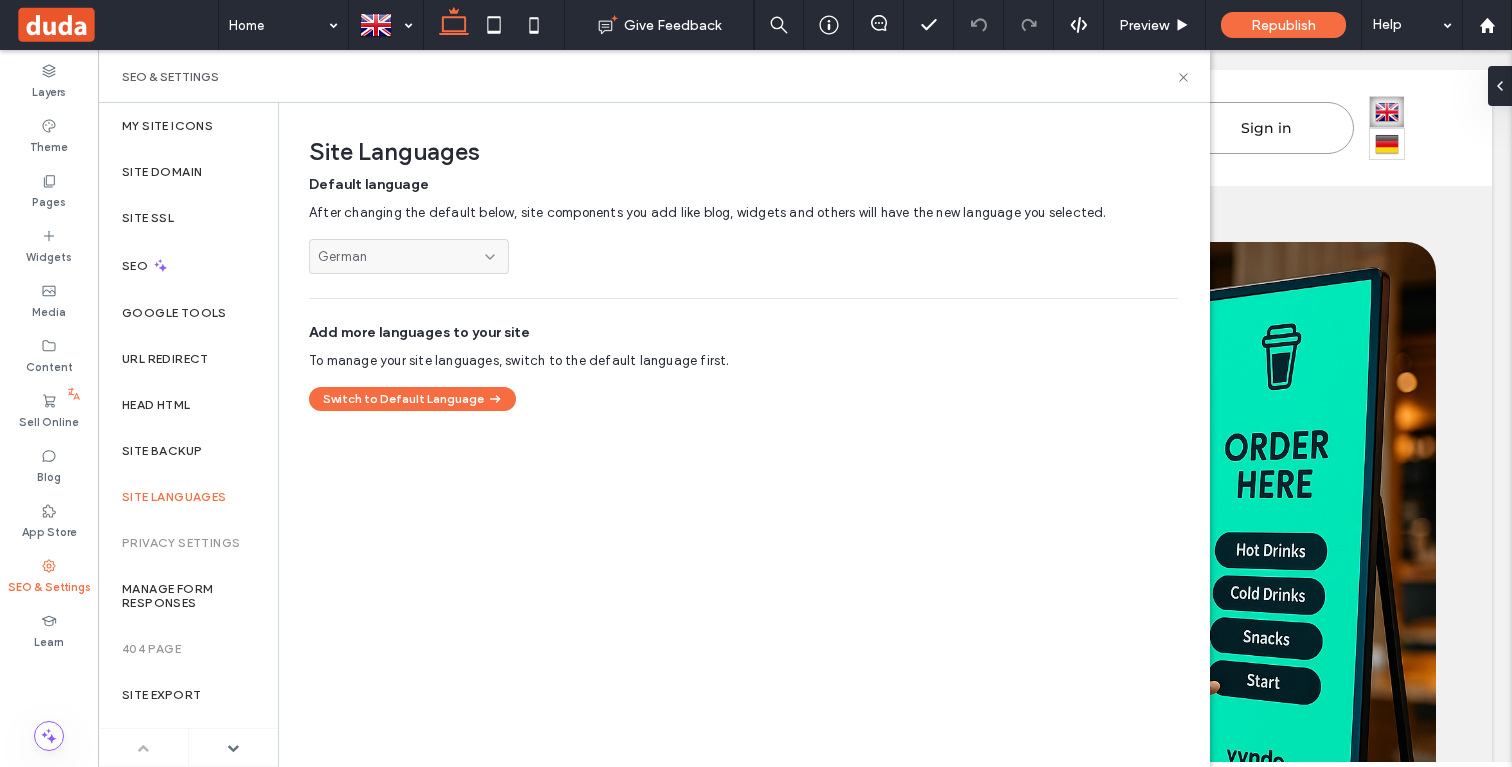 click on "Europe's largest digital signage shop
Intelligent hardware and software solutions for efficient brand communication in the digital space.
Rely on state-of-the-art digital signage hardware and tailor-made software solutions that are precisely tailored to your individual requirements.
To the shop" at bounding box center (805, 571) 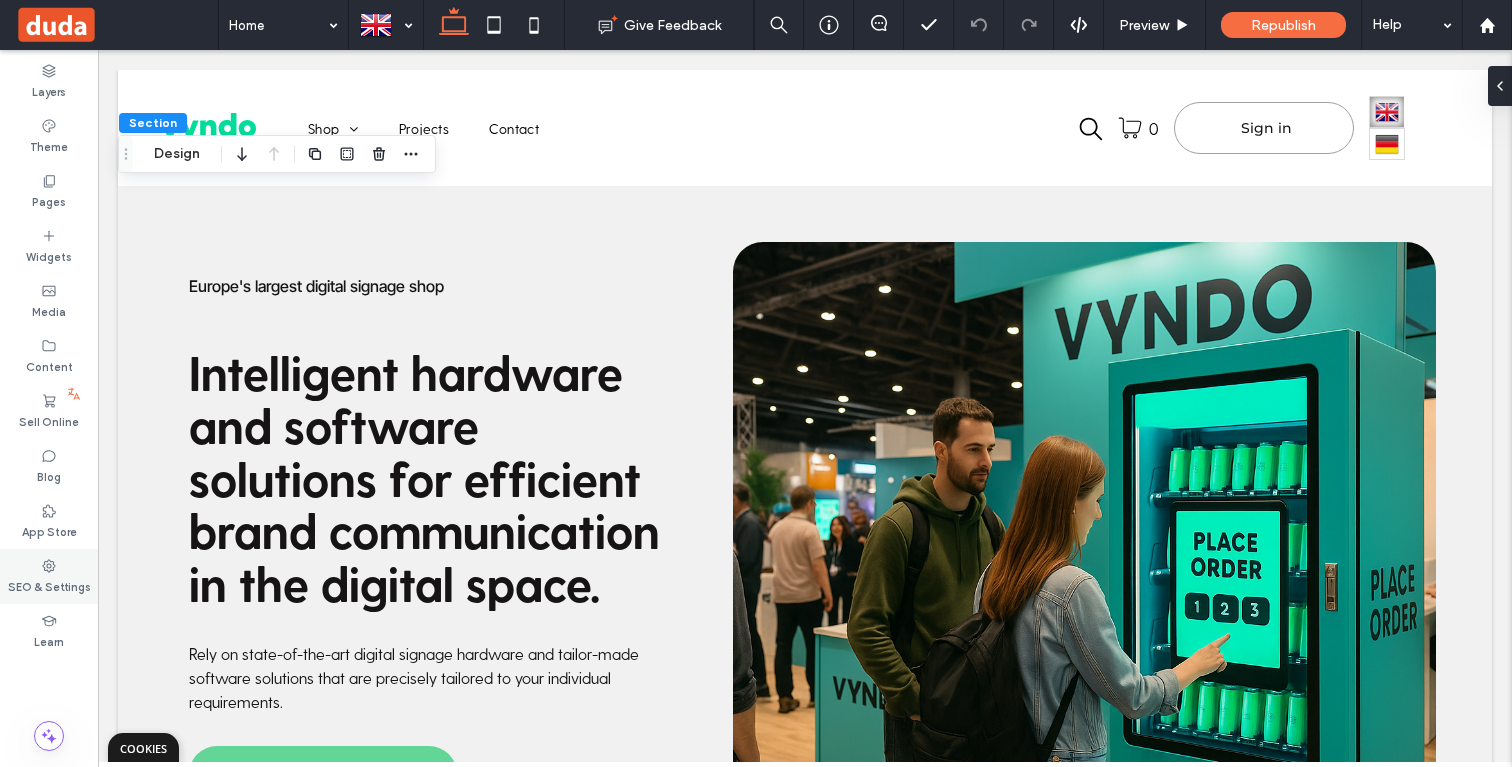click 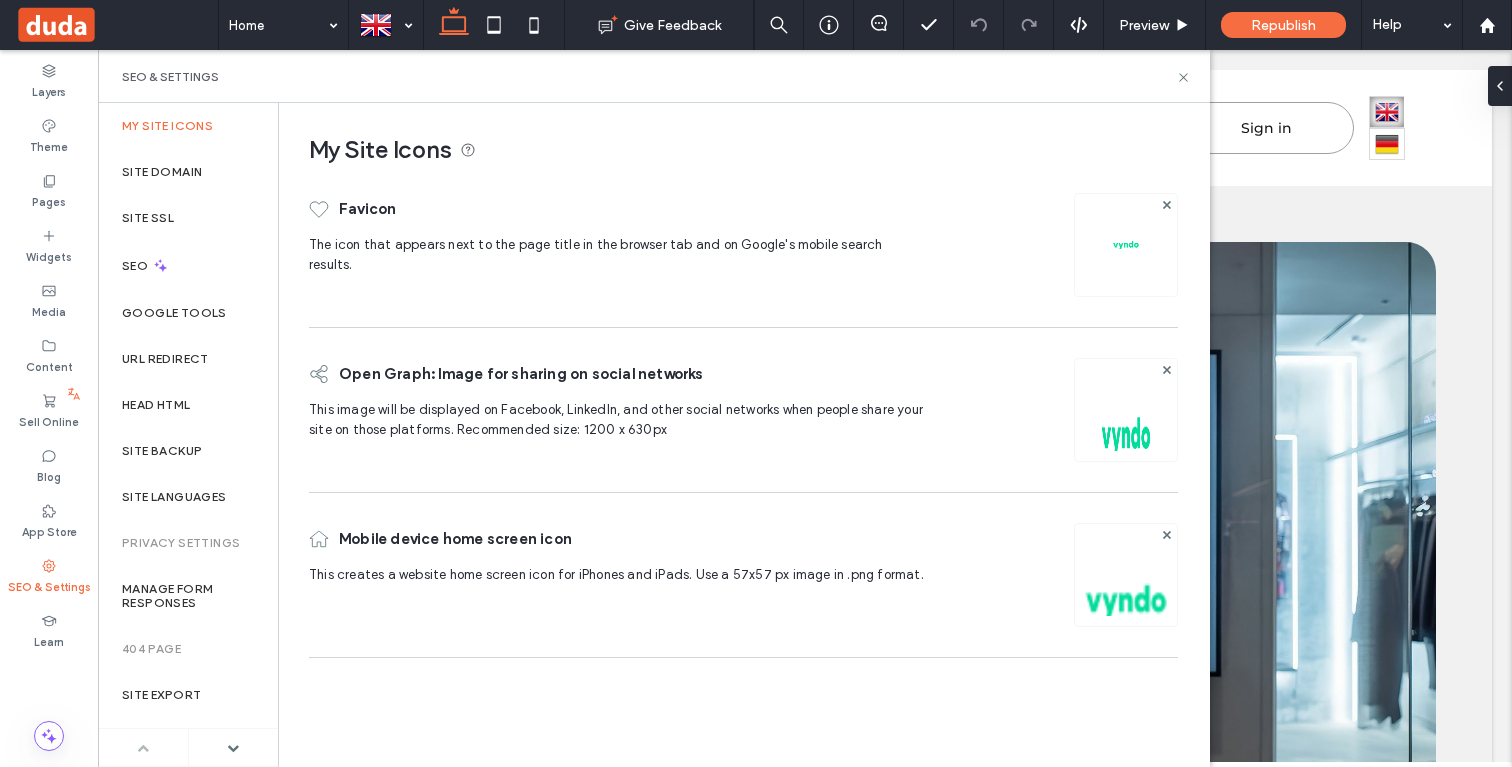 click on "Privacy Settings" at bounding box center [181, 543] 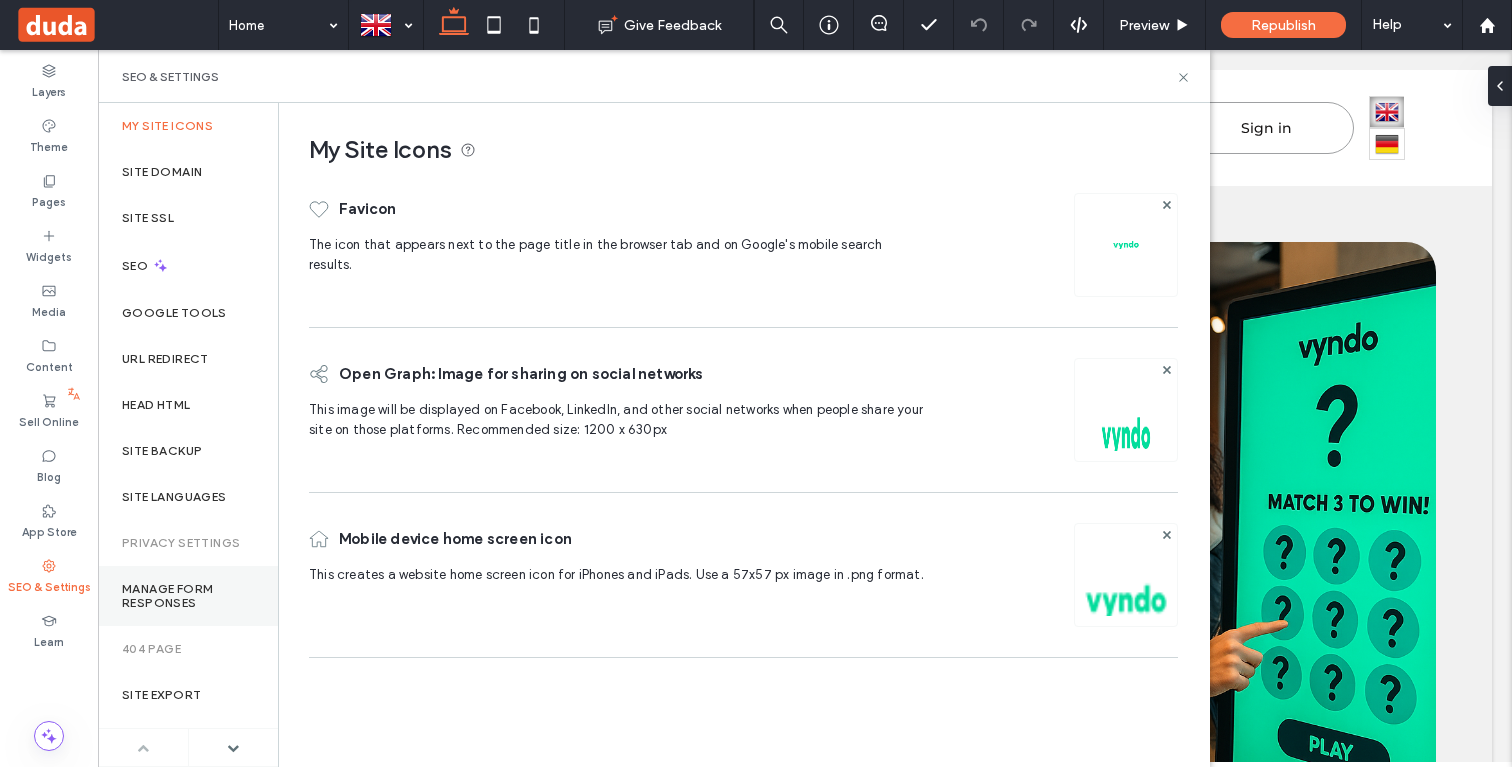 click on "Manage Form Responses" at bounding box center [188, 596] 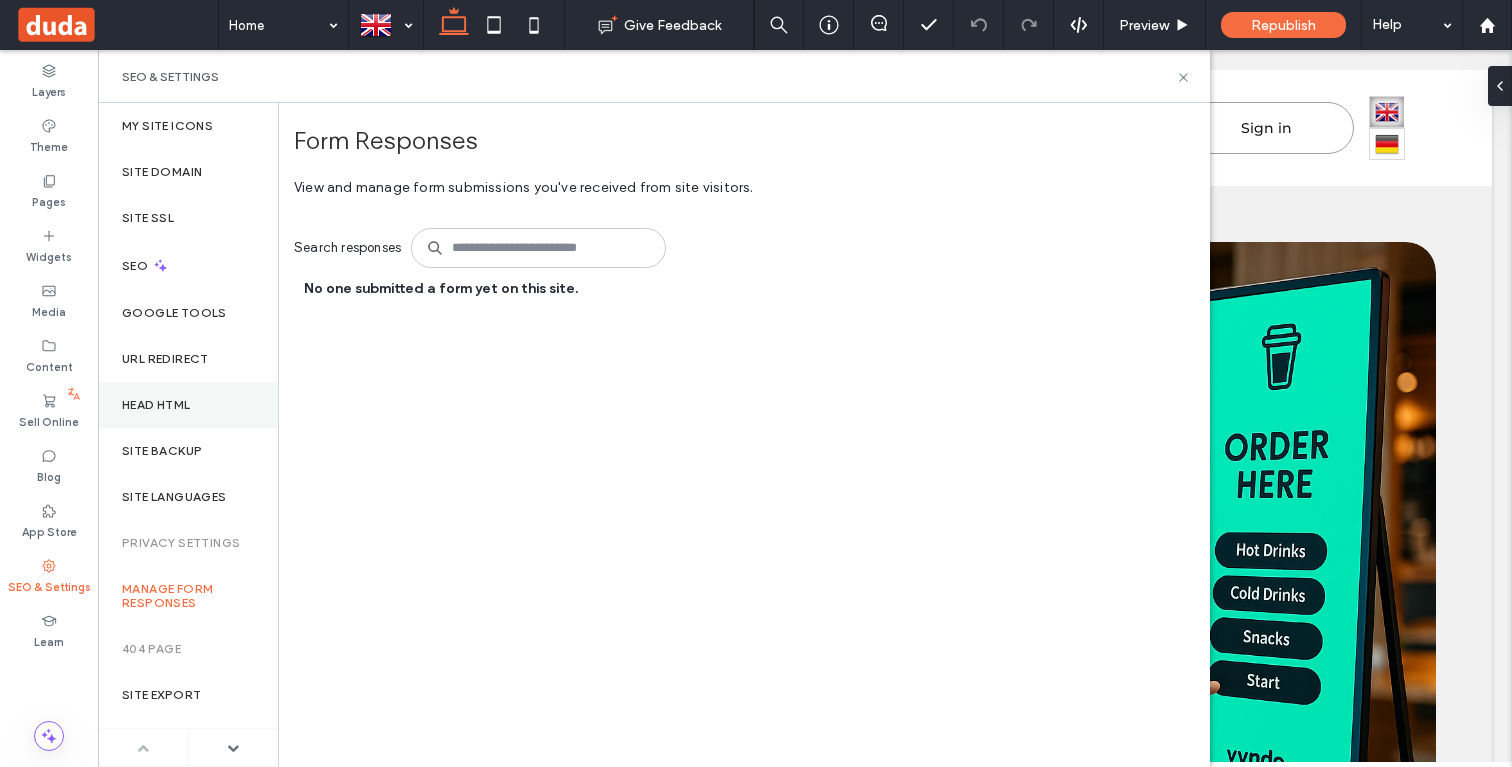 click on "Head HTML" at bounding box center [156, 405] 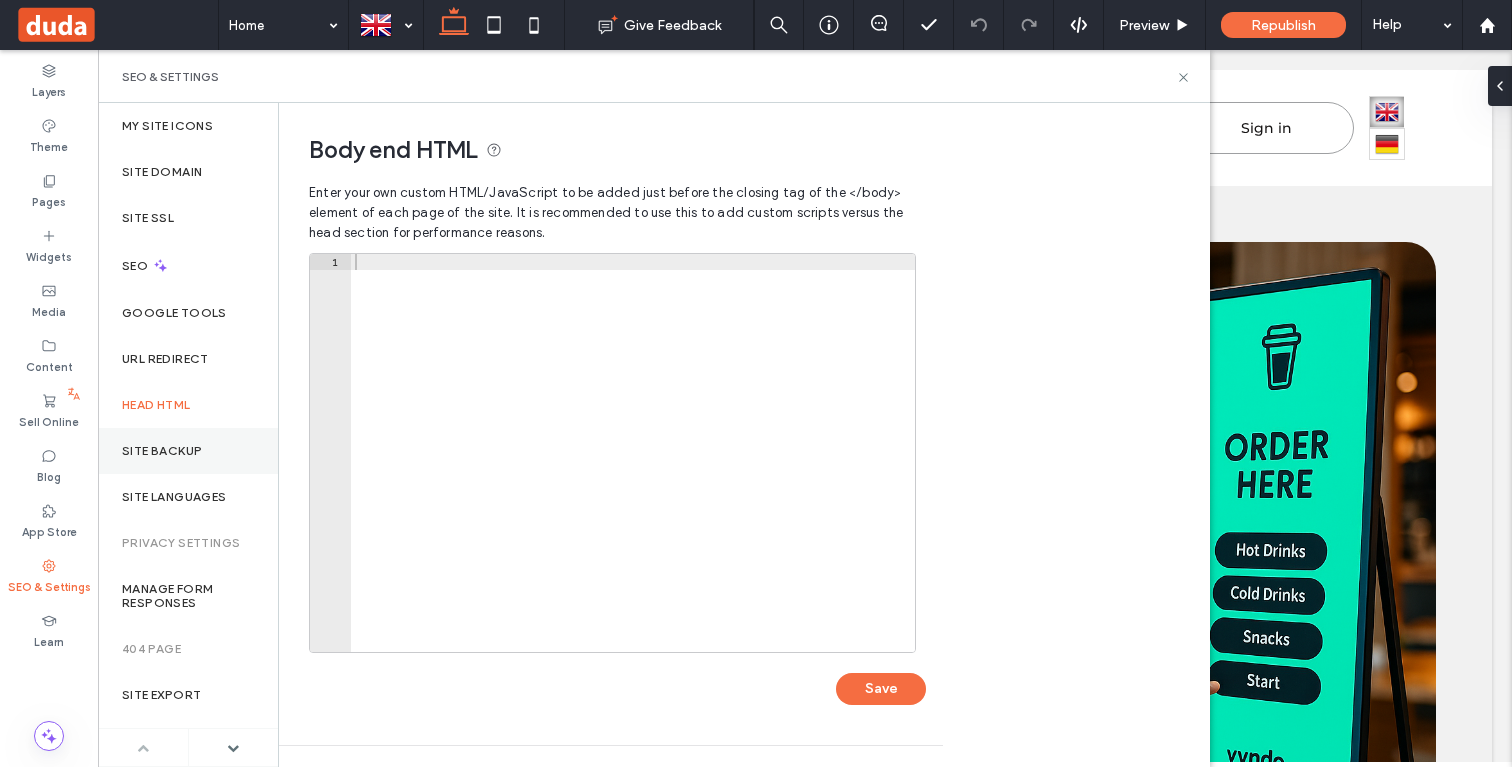 click on "Site Backup" at bounding box center (162, 451) 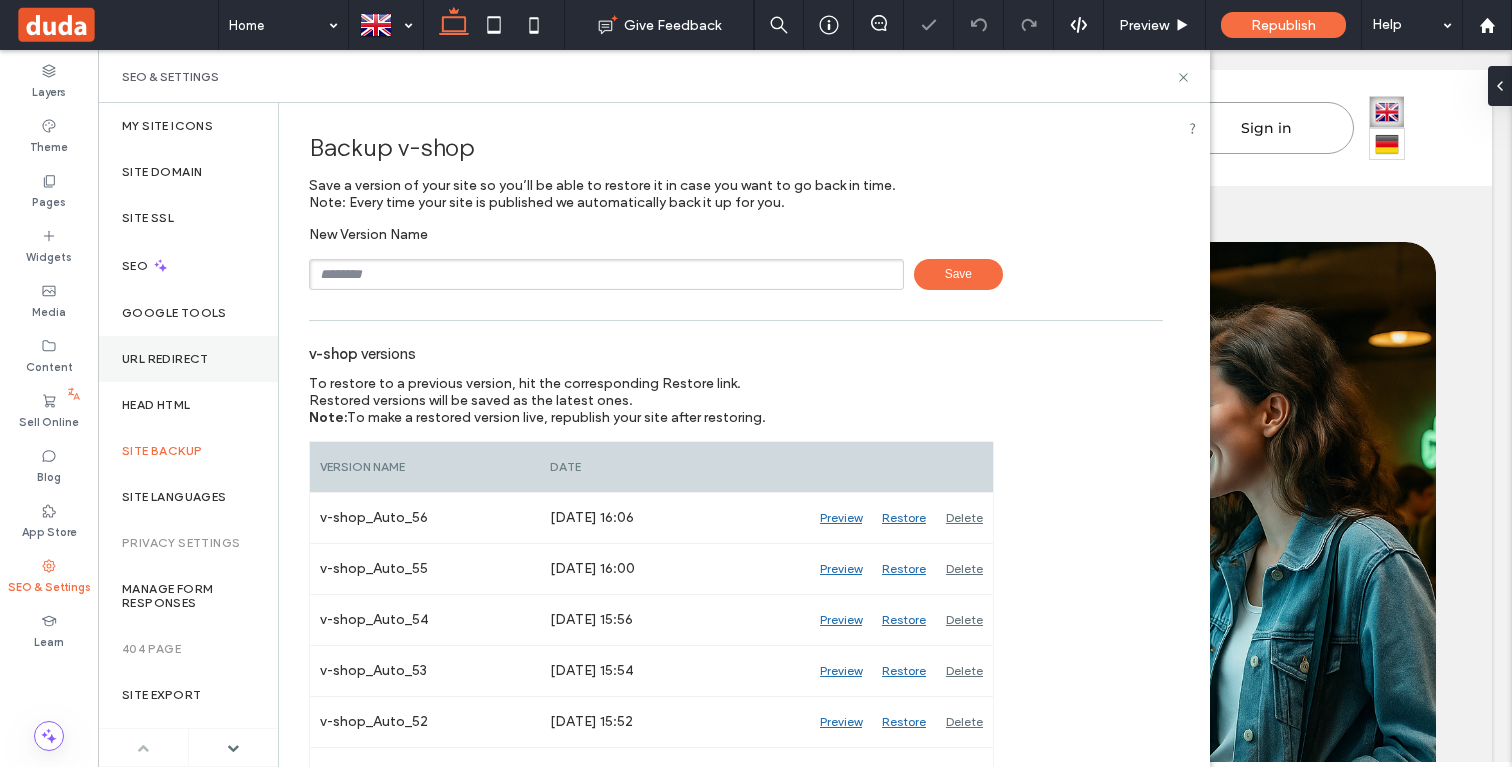 click on "URL Redirect" at bounding box center (165, 359) 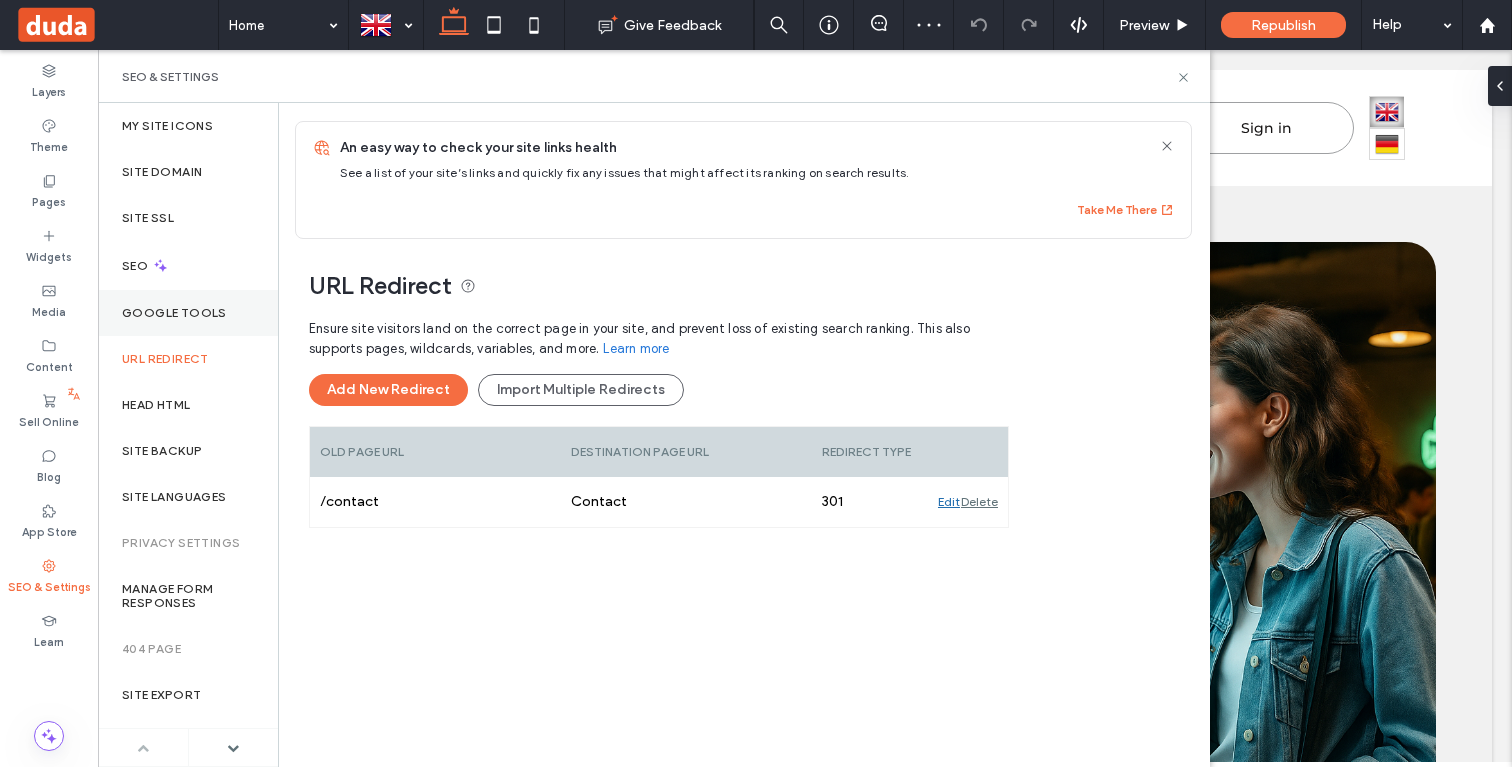 click on "Google Tools" at bounding box center (174, 313) 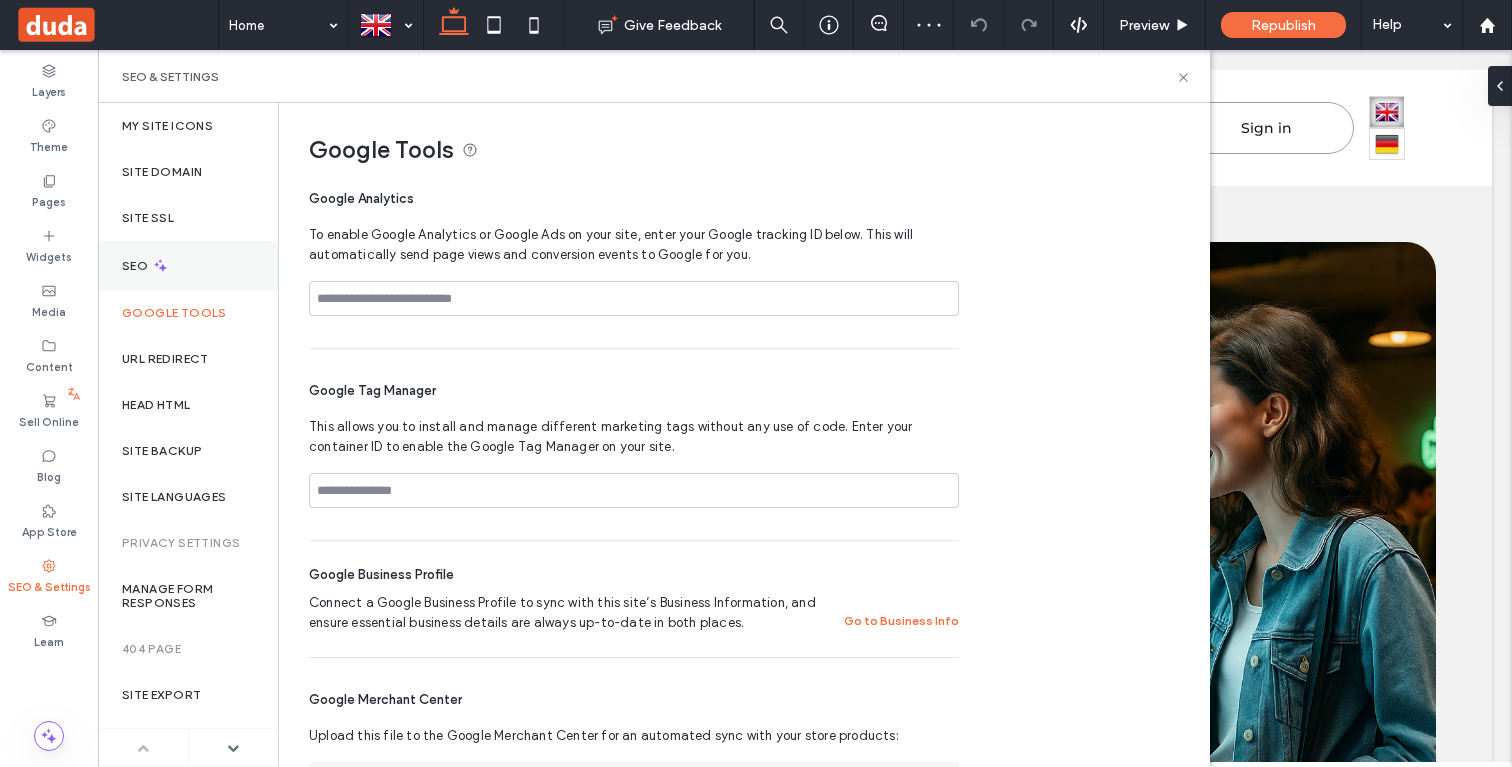 click on "SEO" at bounding box center [137, 266] 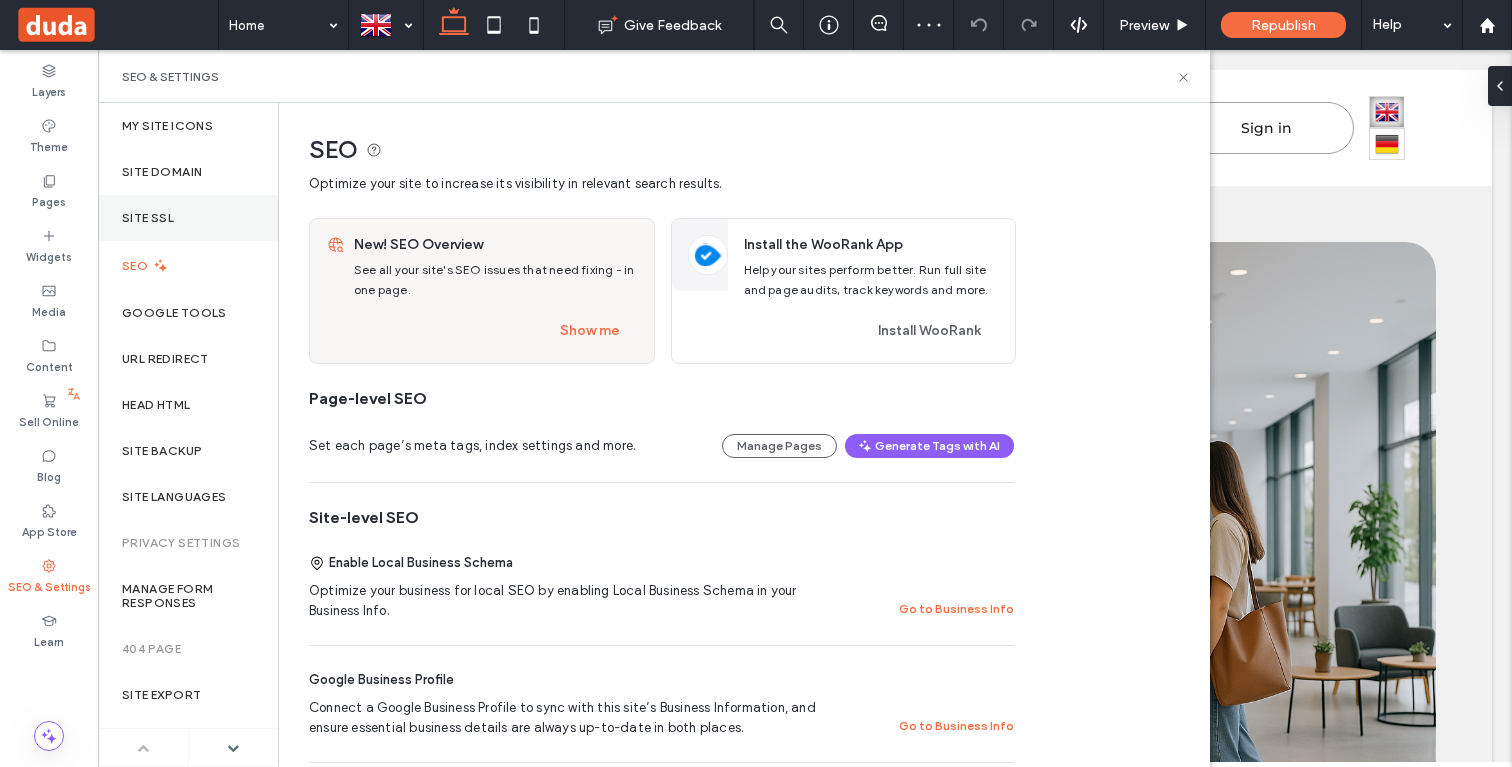 click on "Site SSL" at bounding box center [148, 218] 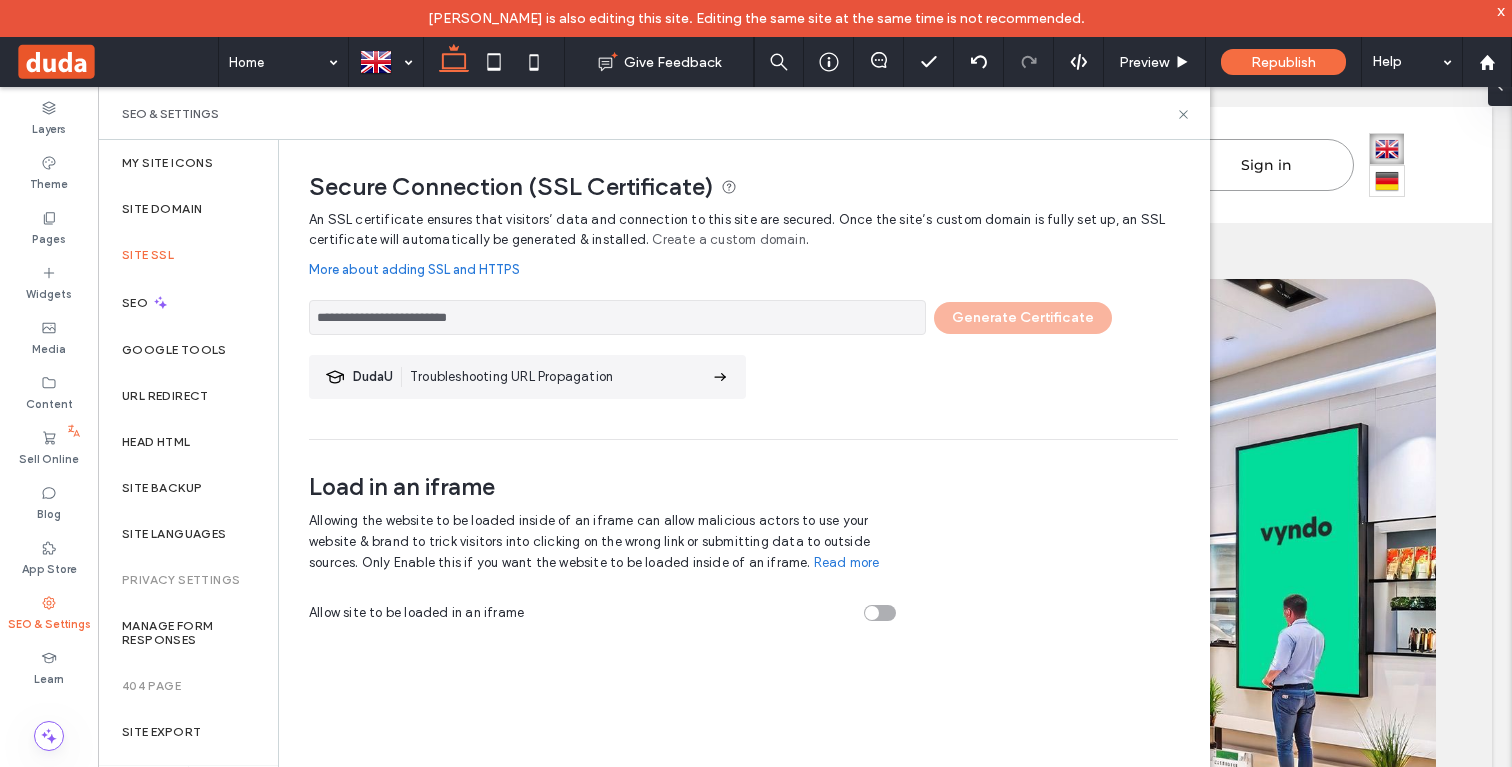 click on "Privacy Settings" at bounding box center (188, 580) 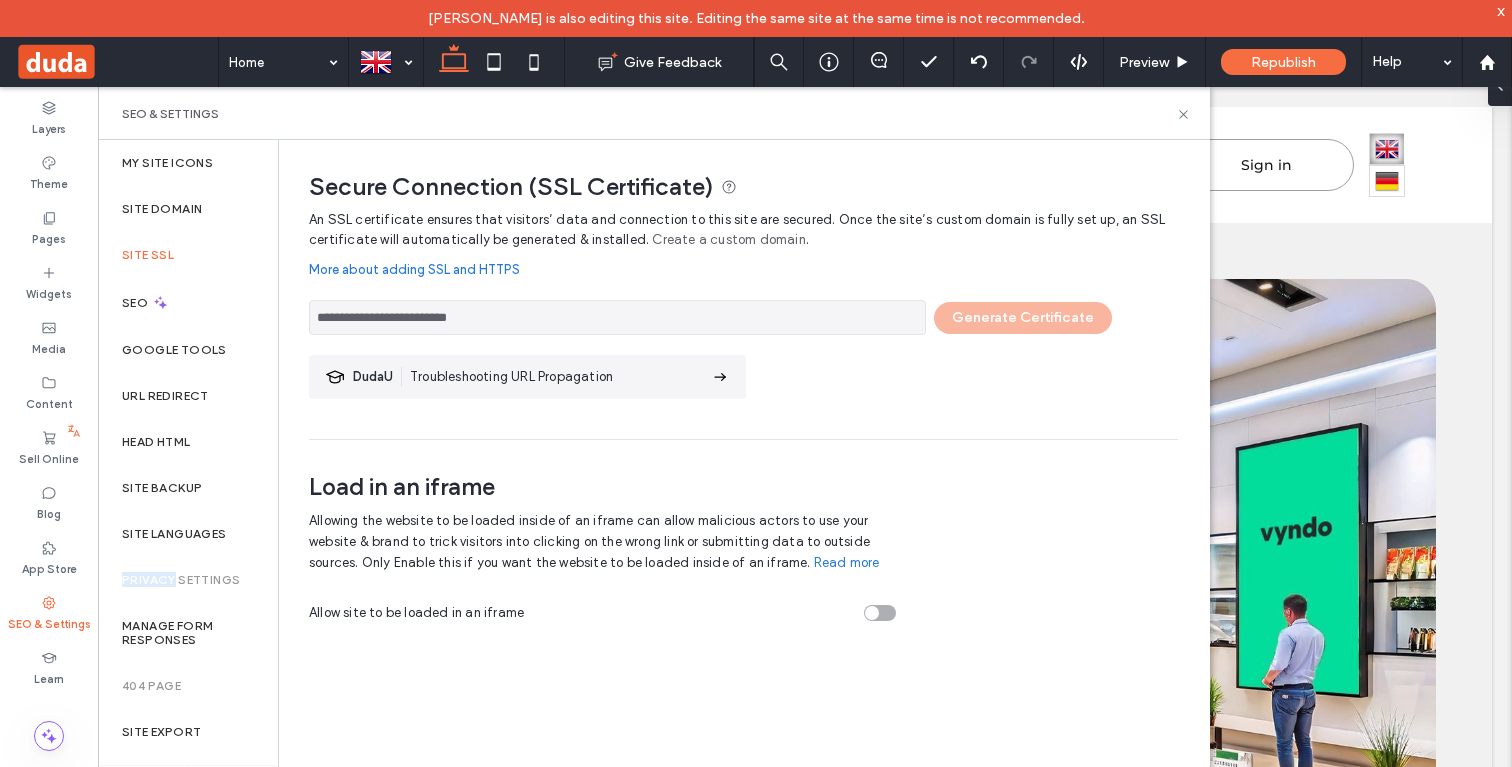 click on "Privacy Settings" at bounding box center (188, 580) 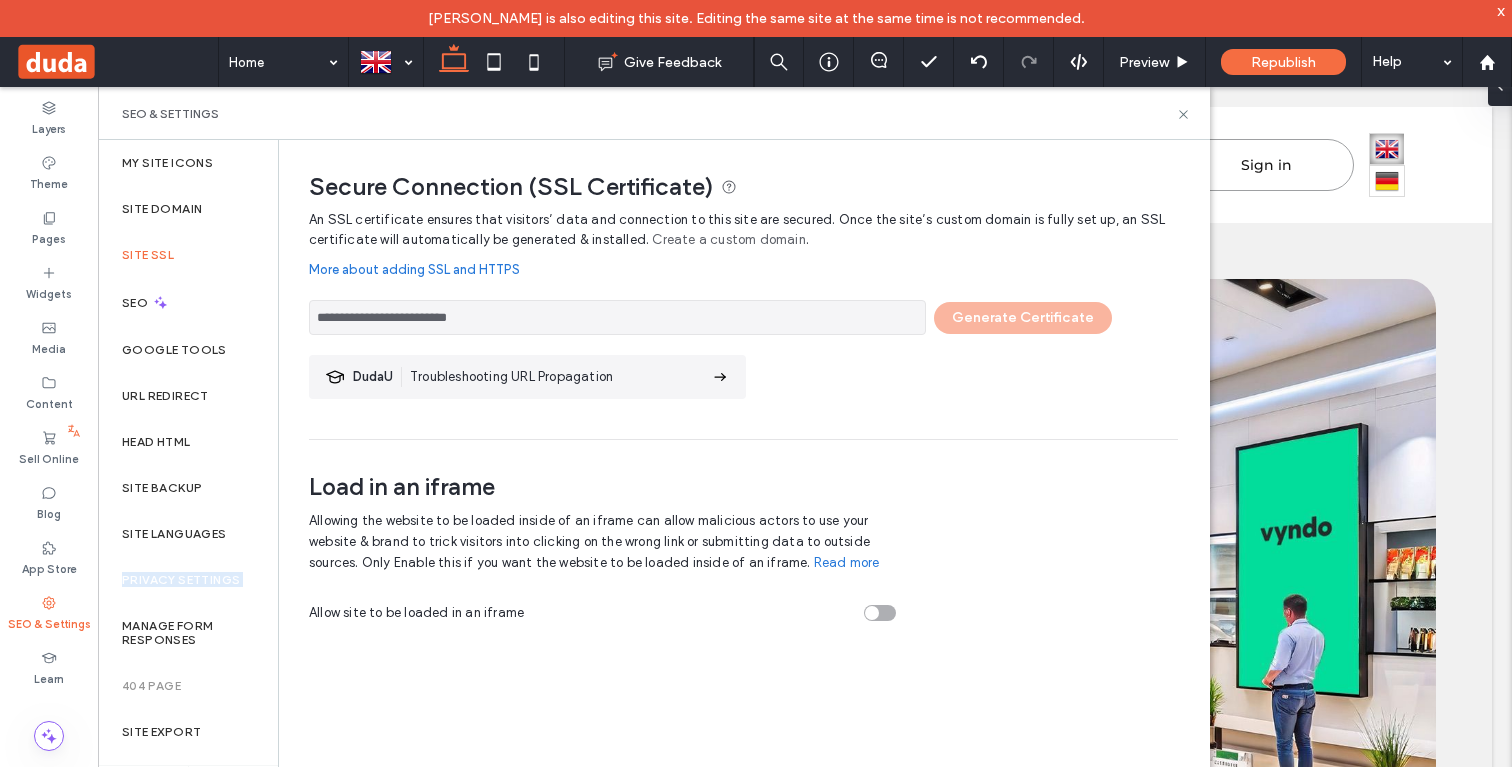 click on "Privacy Settings" at bounding box center (188, 580) 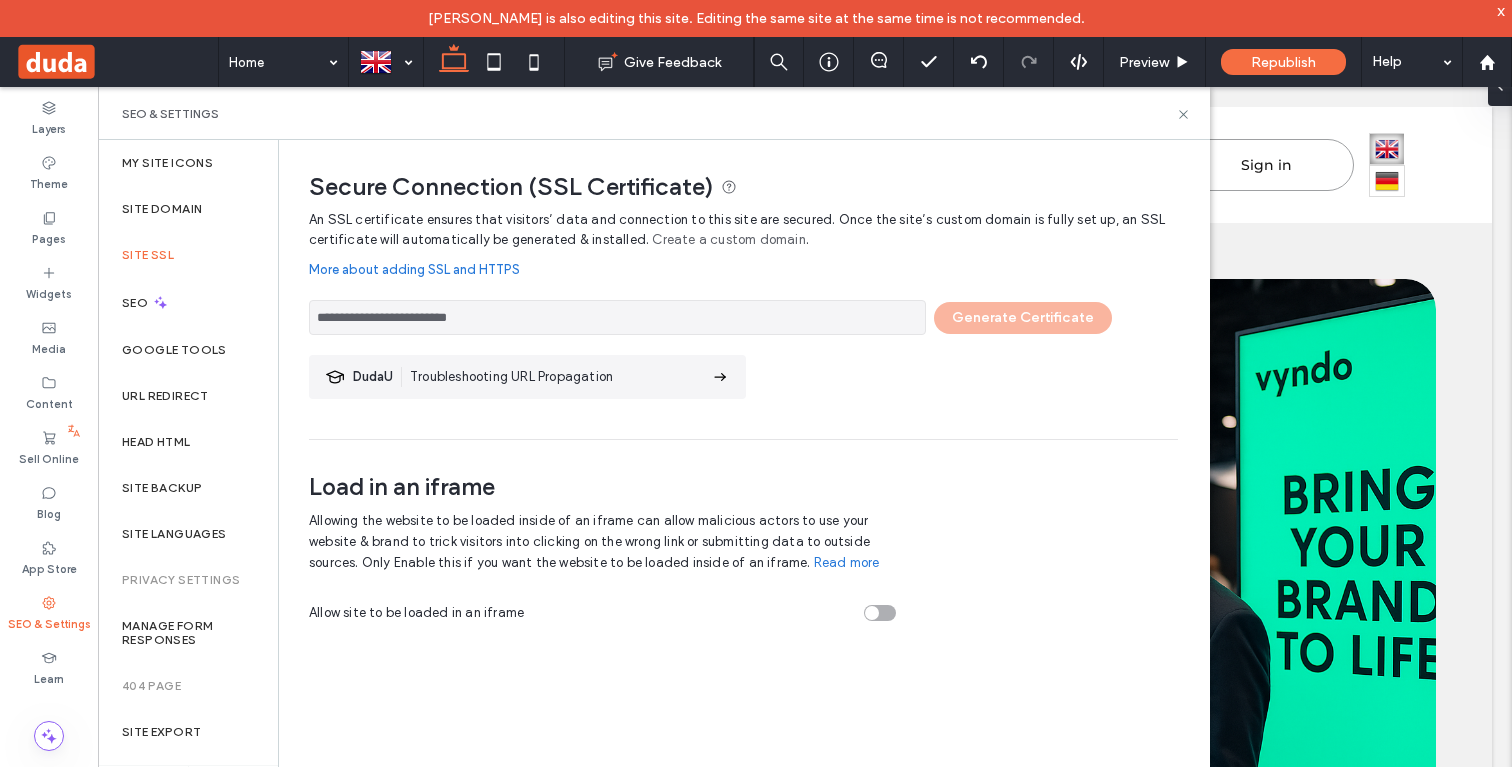 click on "Privacy Settings" at bounding box center [181, 580] 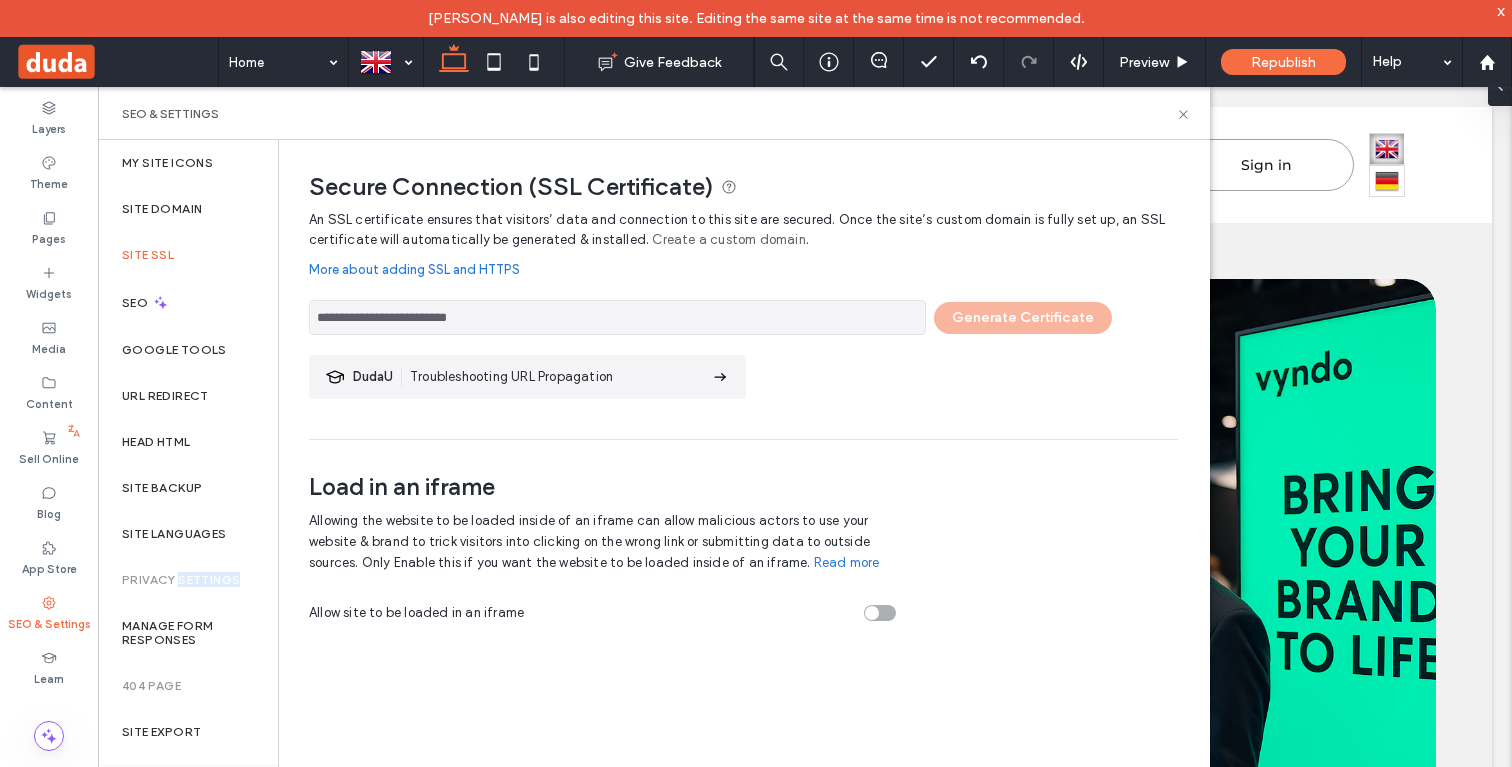 click on "Privacy Settings" at bounding box center (181, 580) 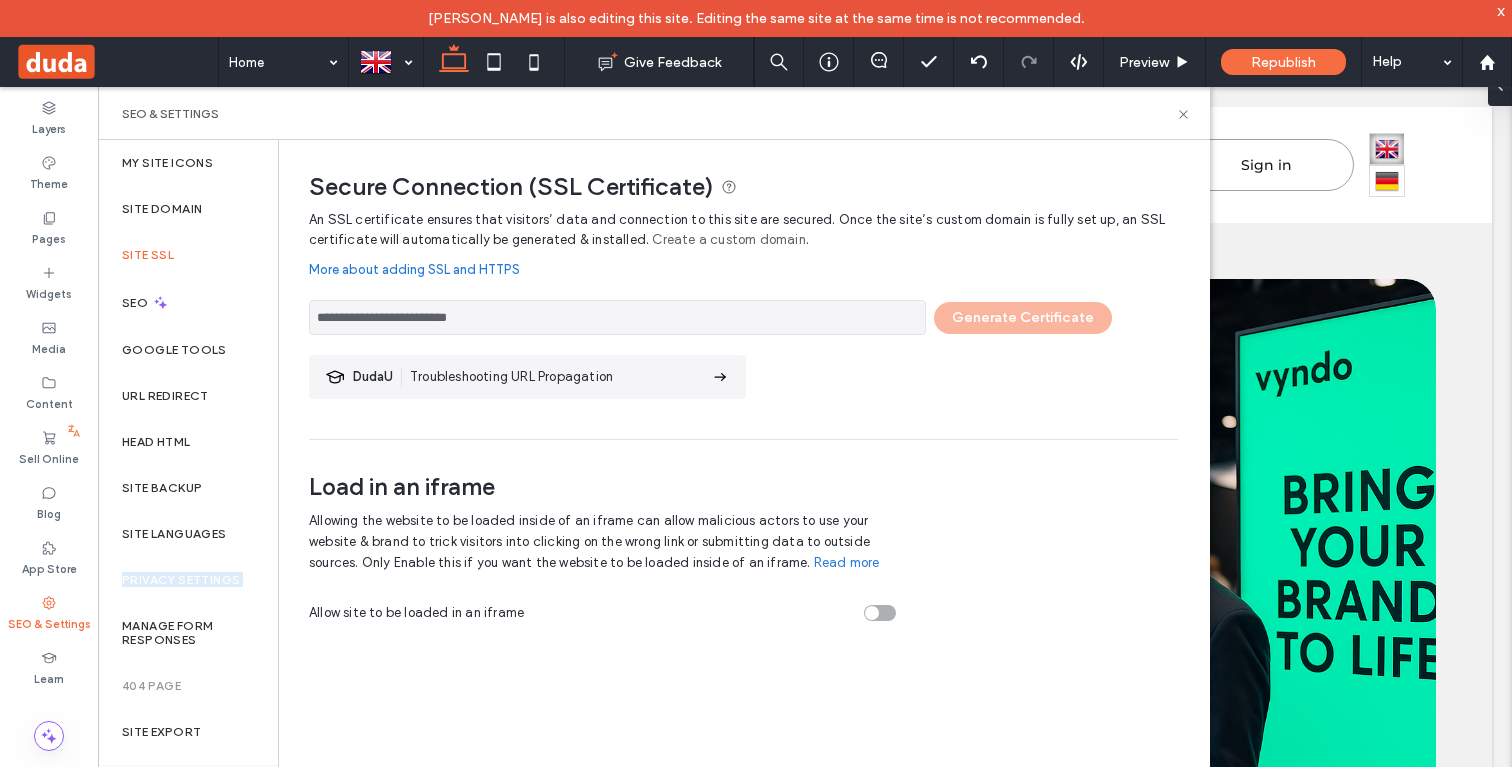 click on "Privacy Settings" at bounding box center [181, 580] 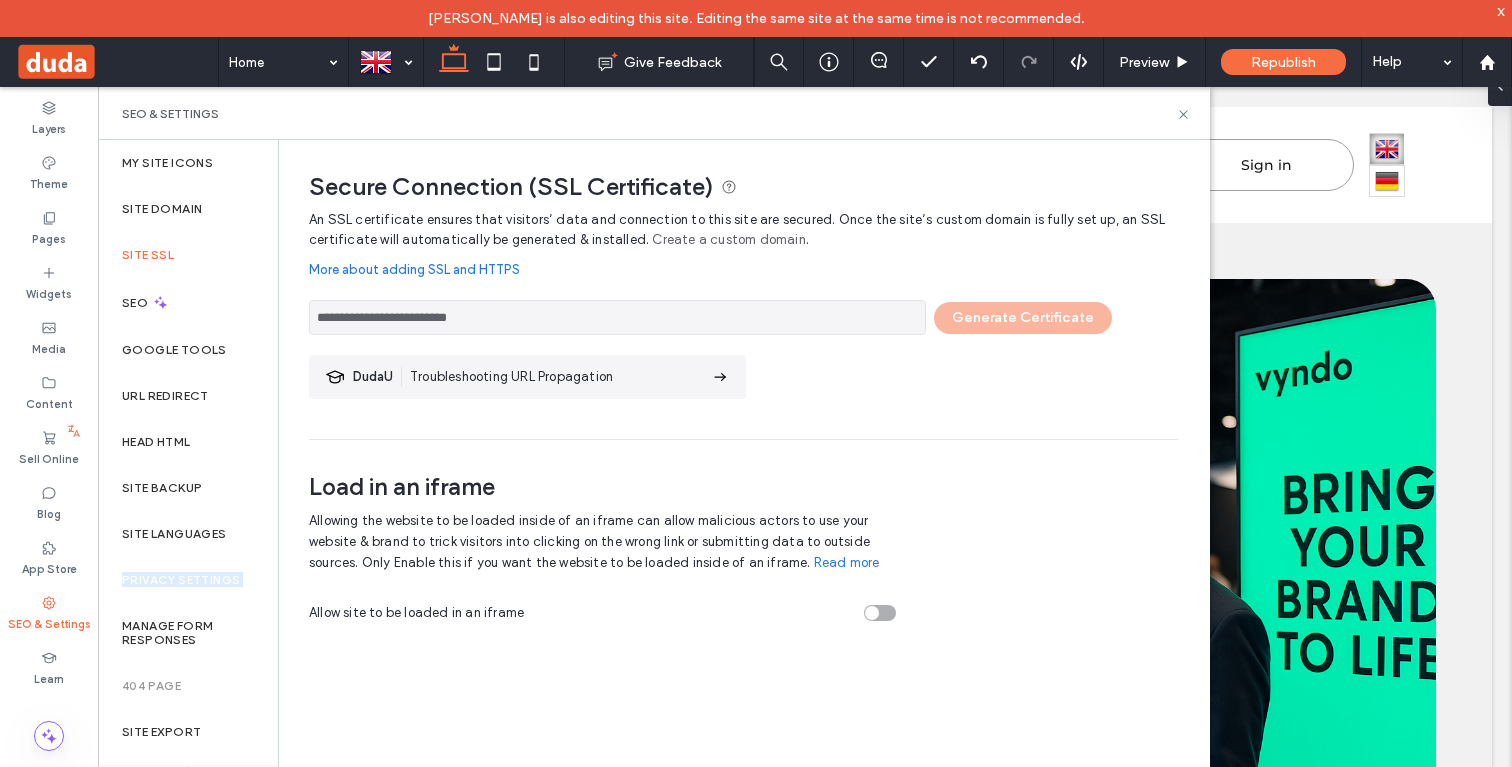 click on "Privacy Settings" at bounding box center (181, 580) 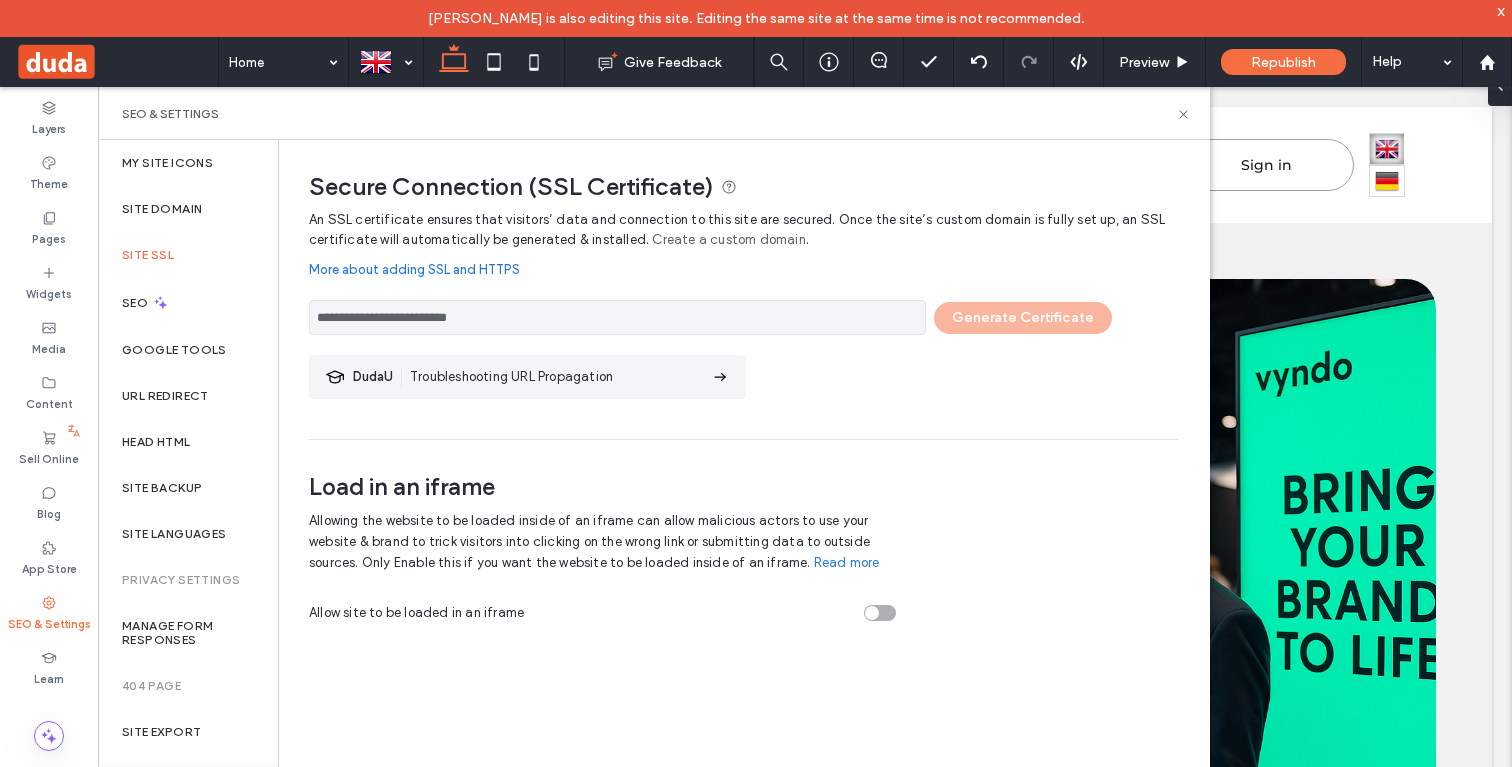 click on "Privacy Settings" at bounding box center (181, 580) 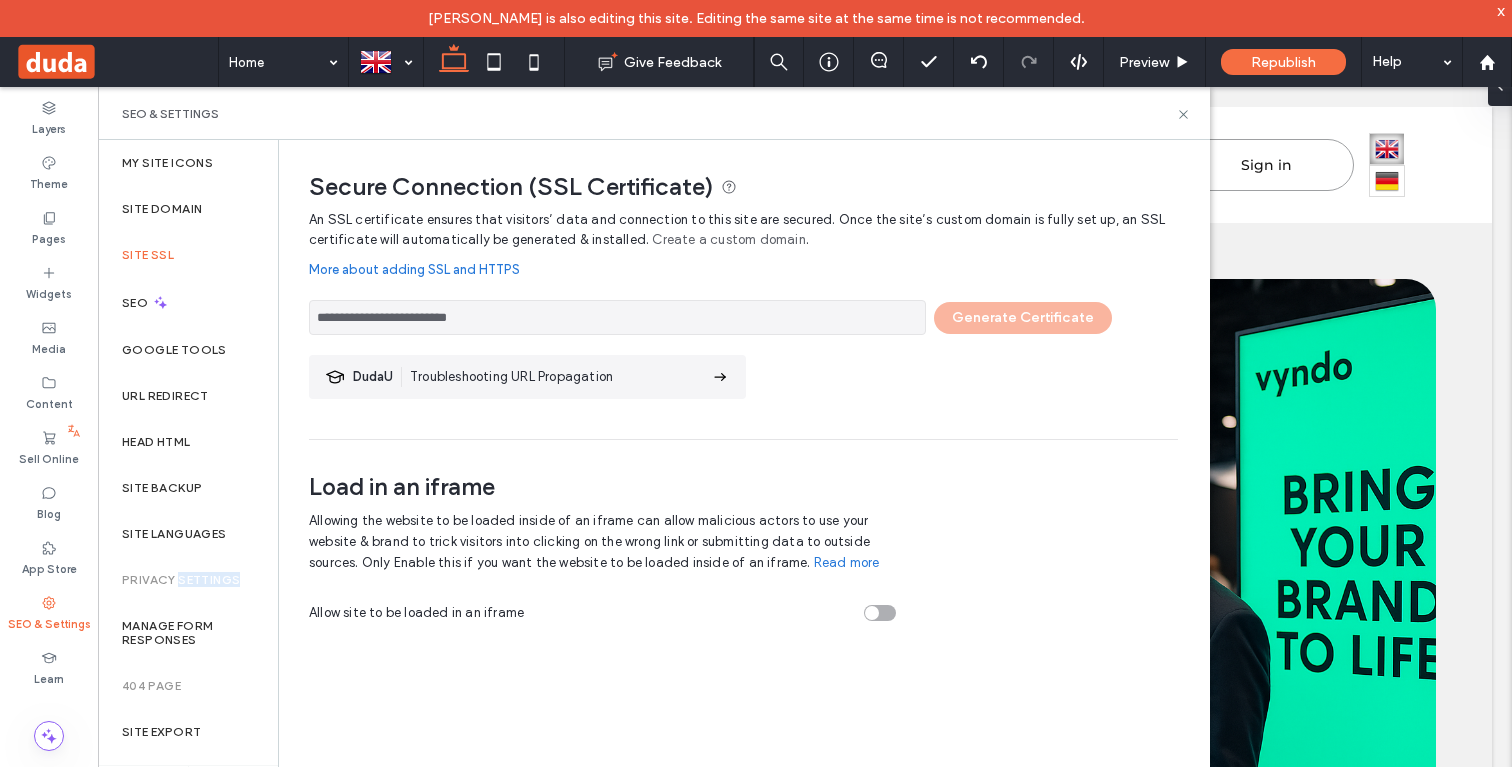 click on "Privacy Settings" at bounding box center [181, 580] 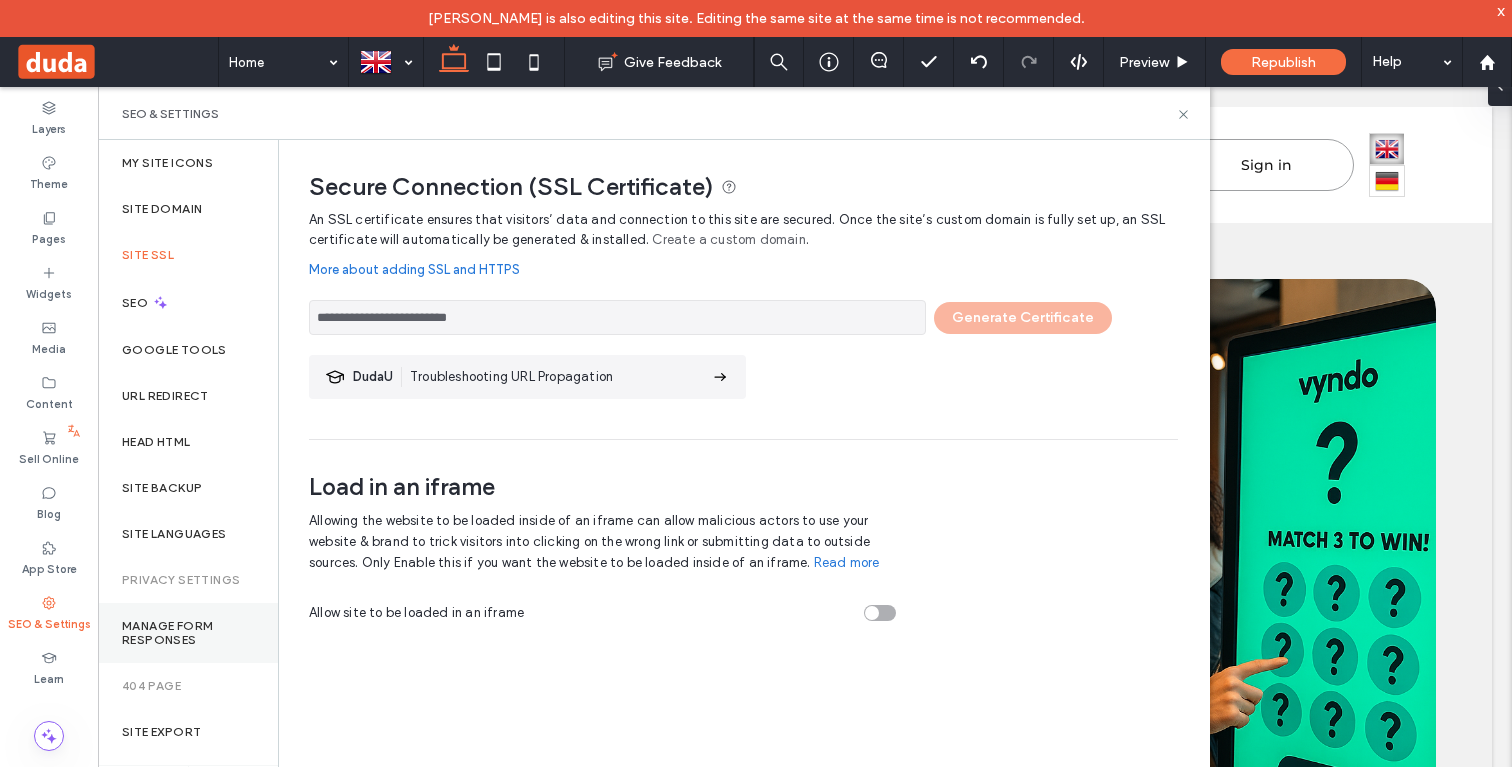 click on "Manage Form Responses" at bounding box center (188, 633) 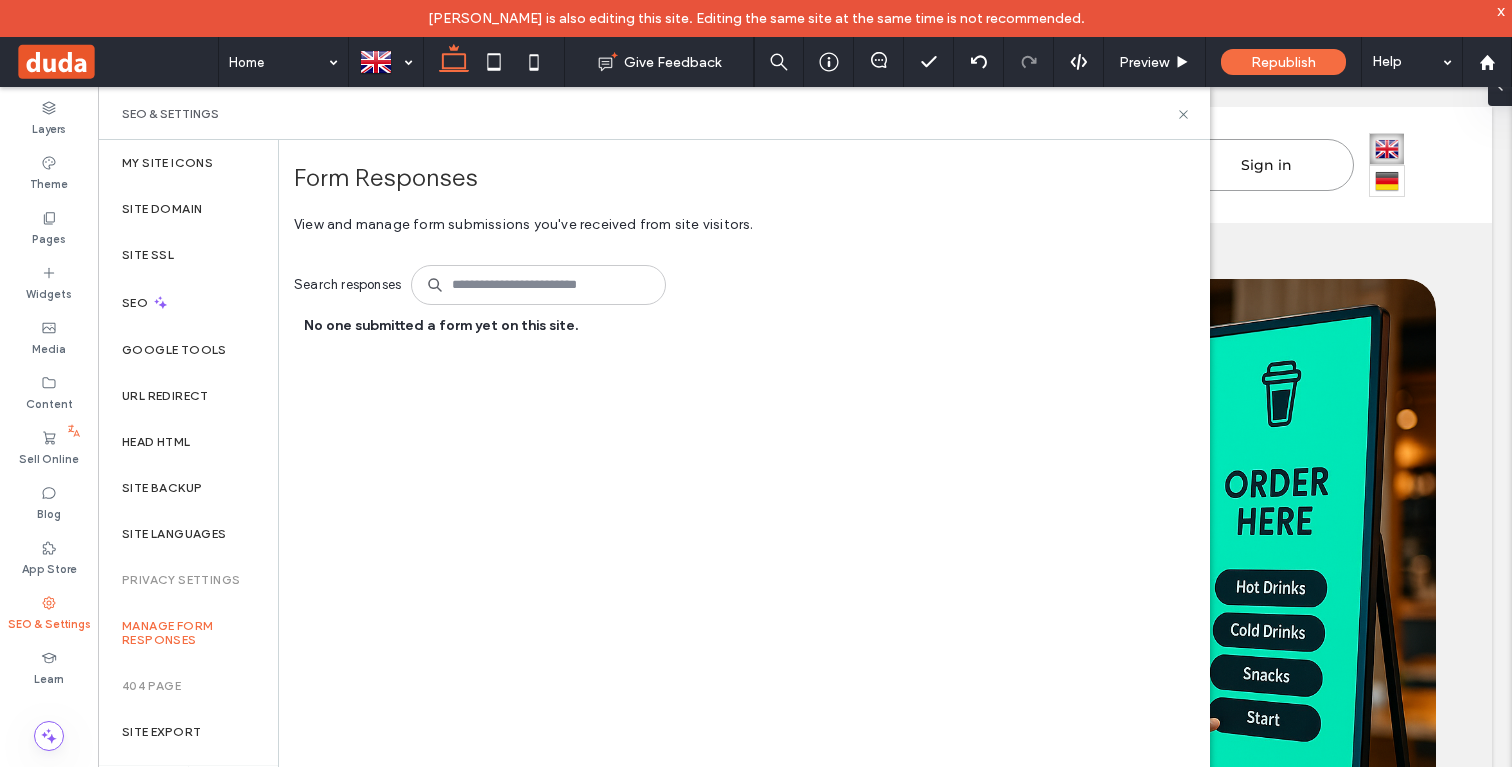 click on "Privacy Settings" at bounding box center [181, 580] 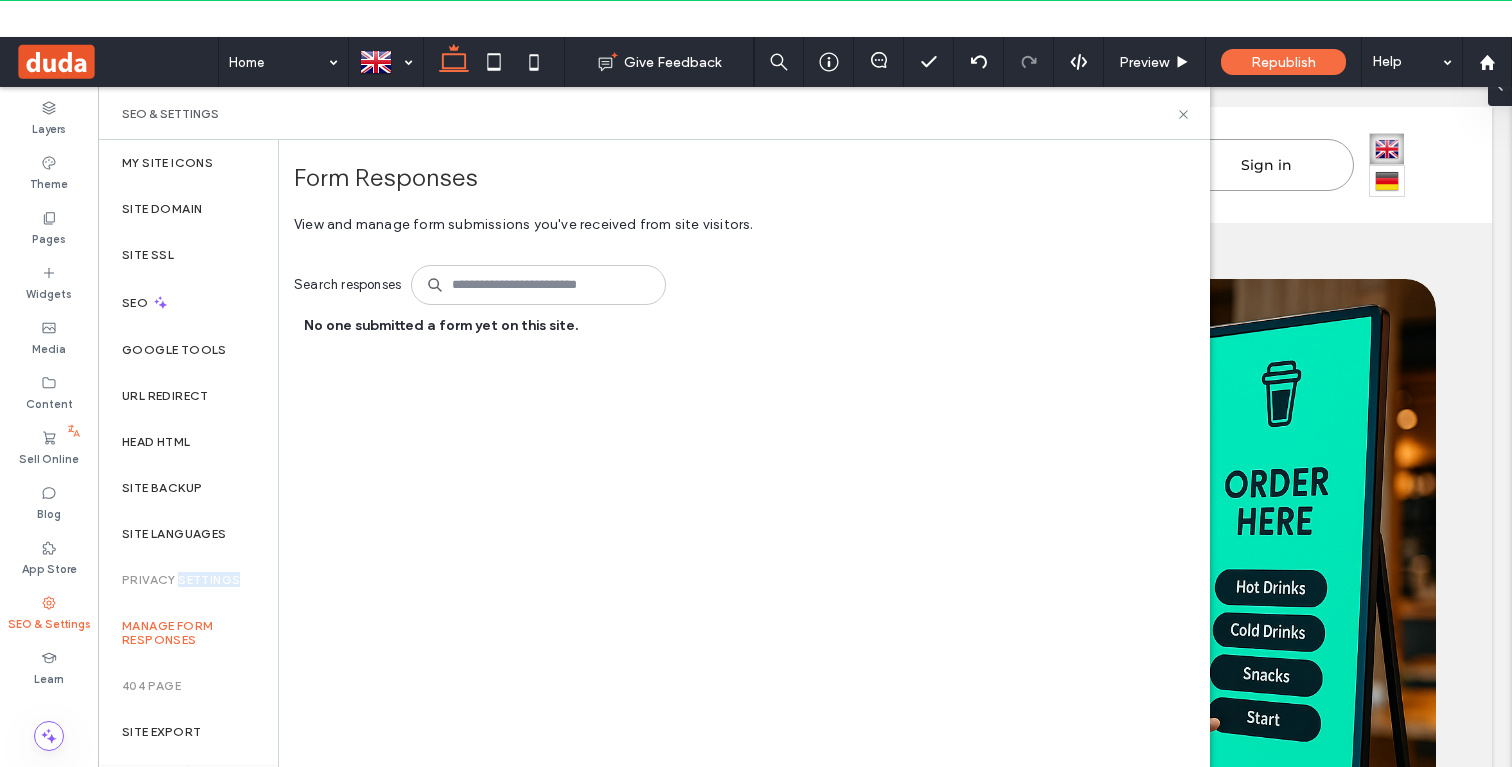 click on "Privacy Settings" at bounding box center (181, 580) 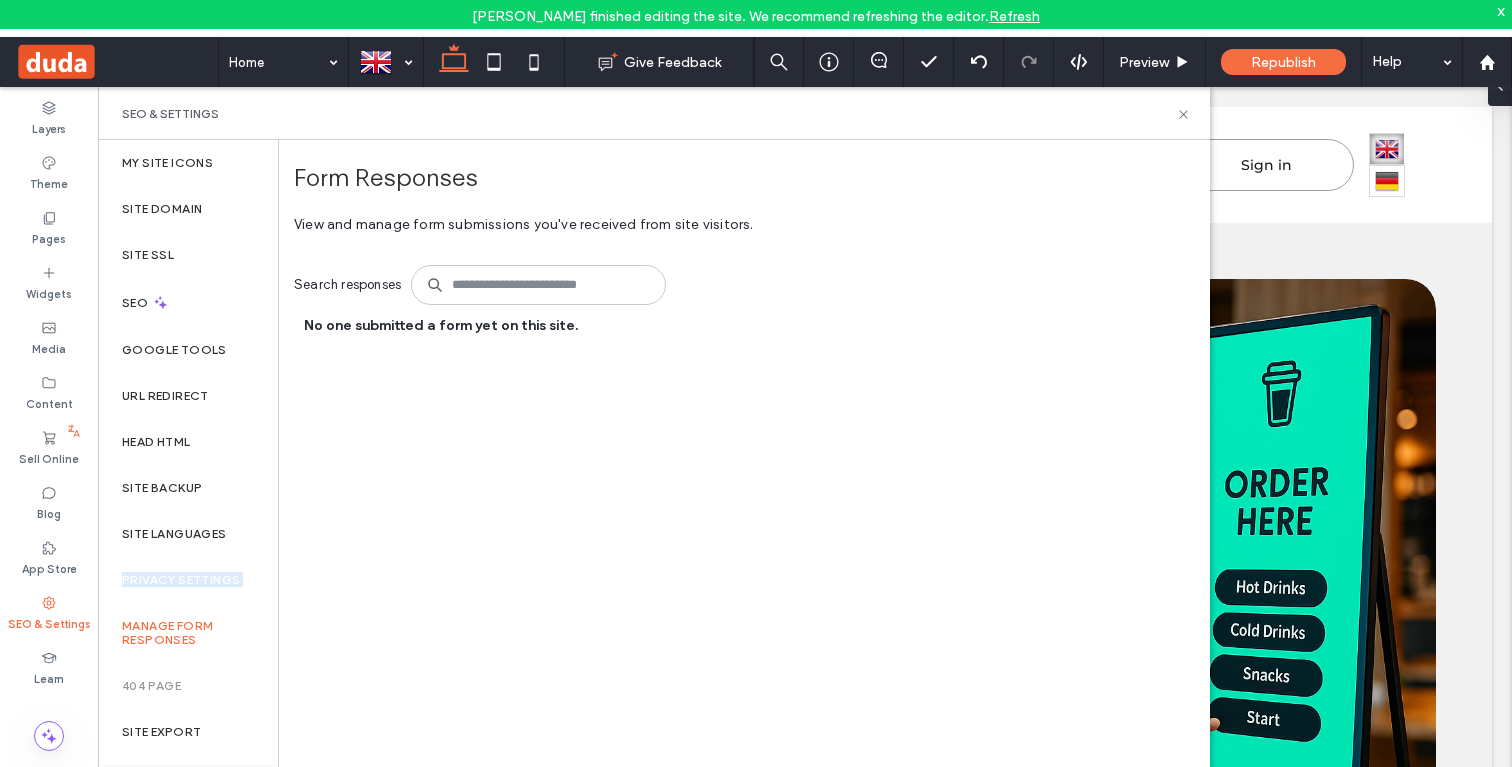 click on "Privacy Settings" at bounding box center (181, 580) 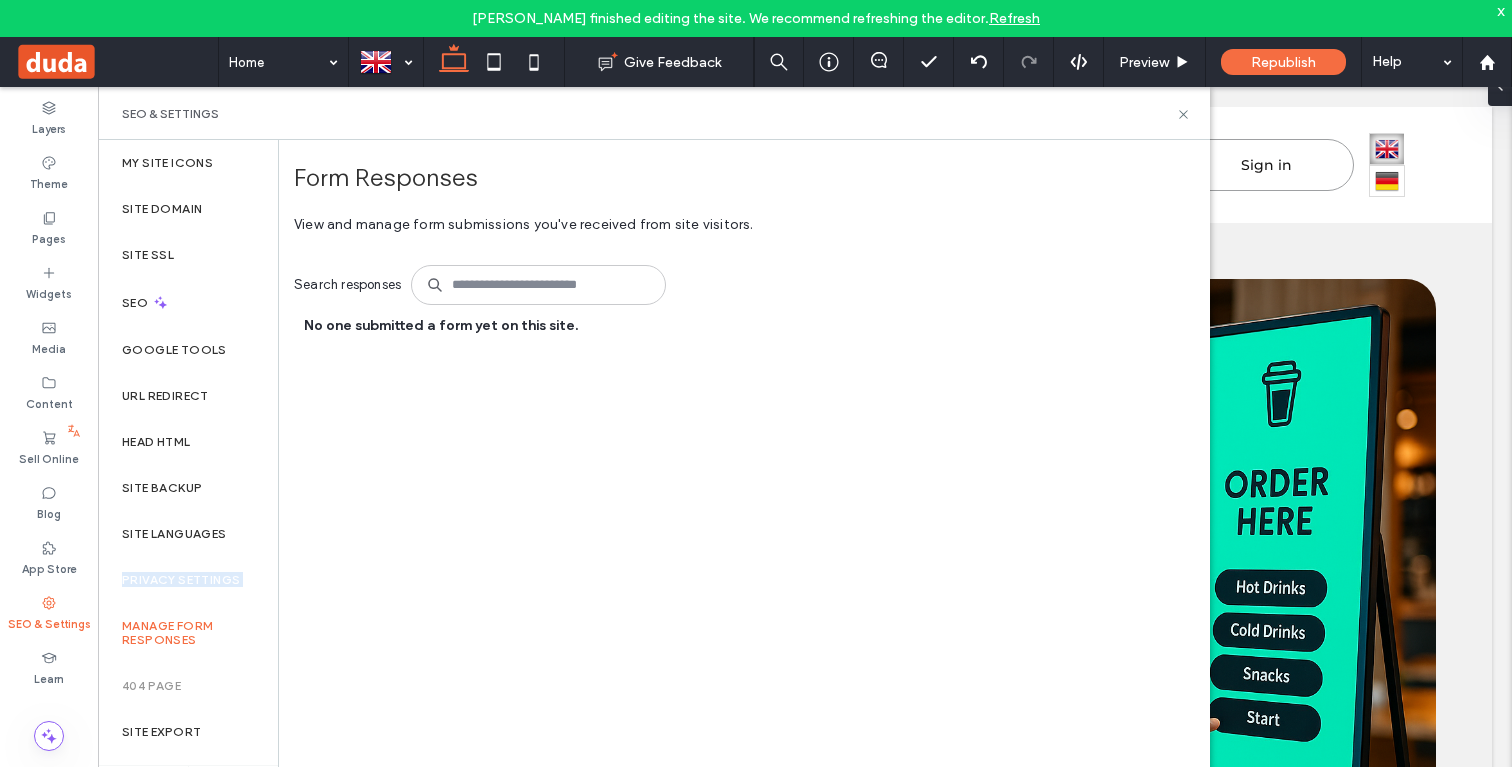 click on "Privacy Settings" at bounding box center (181, 580) 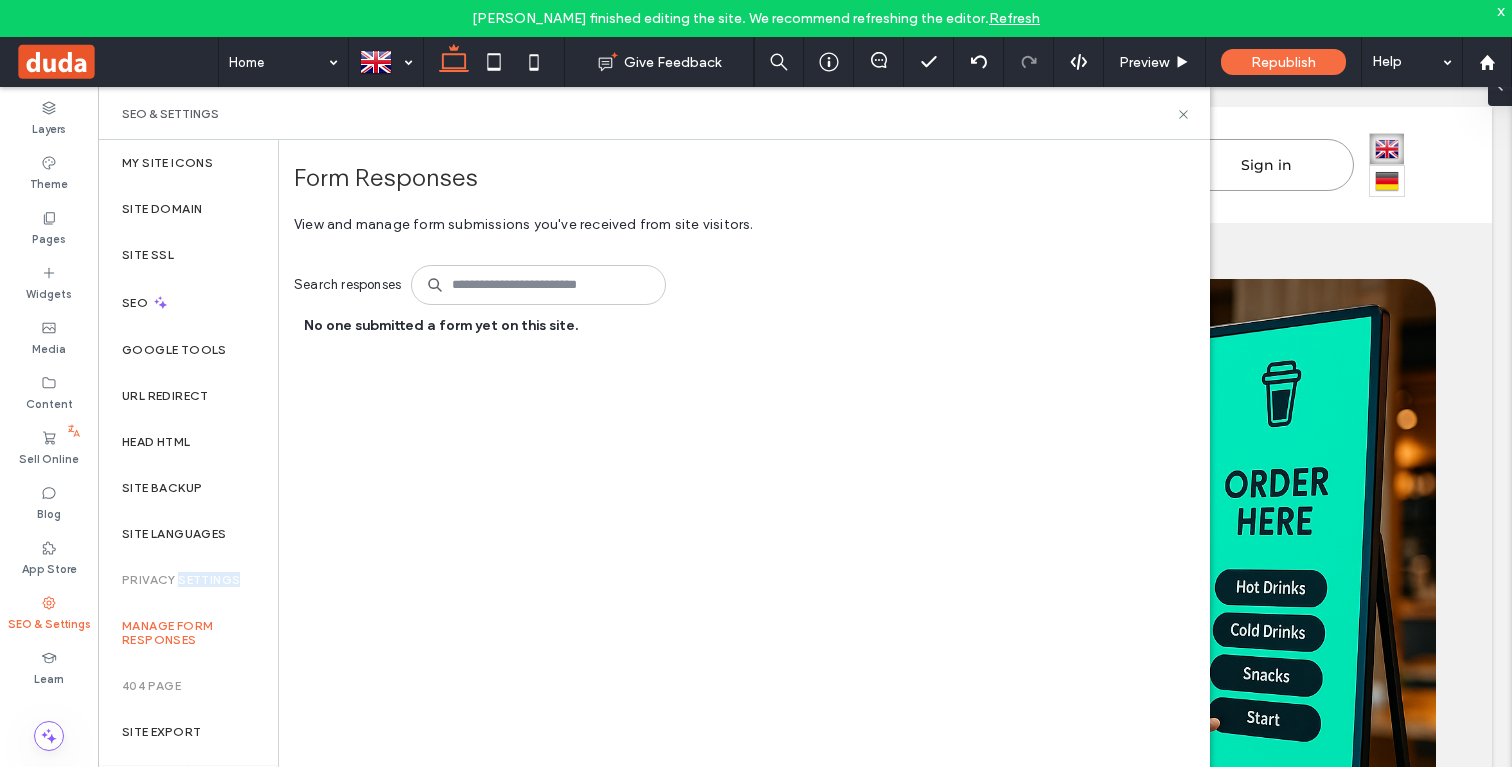 click on "Privacy Settings" at bounding box center (181, 580) 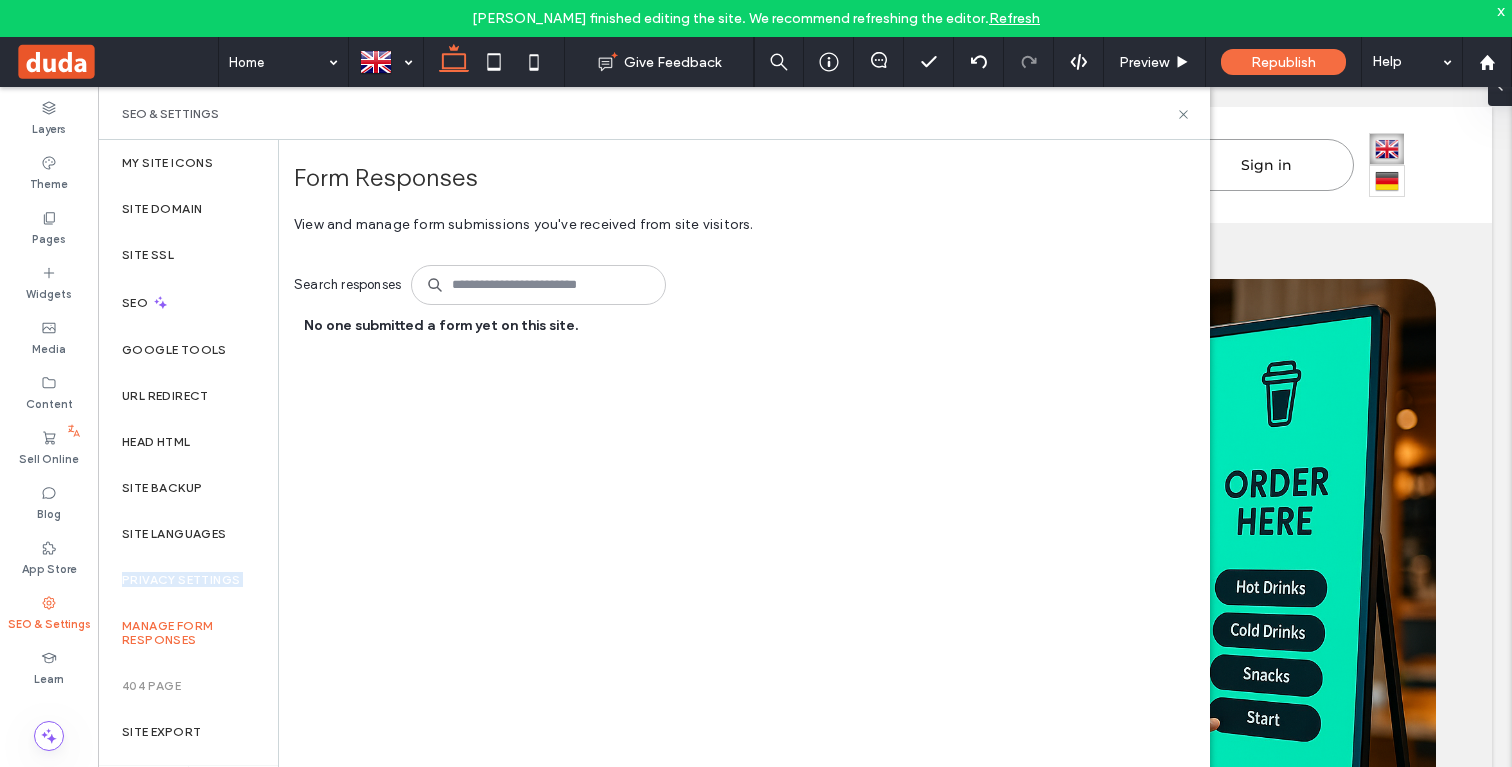 click on "Privacy Settings" at bounding box center [181, 580] 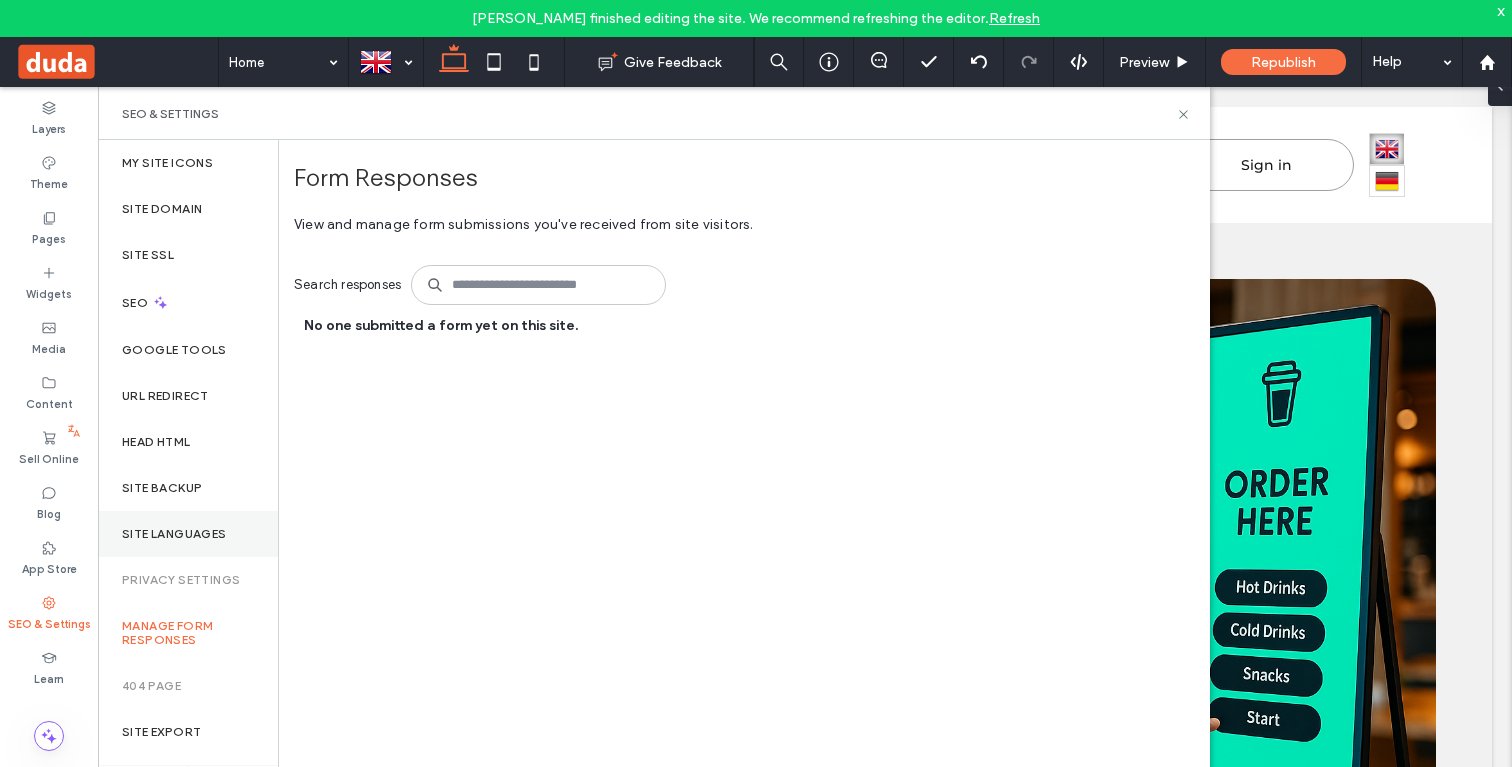 click on "Site Languages" at bounding box center [188, 534] 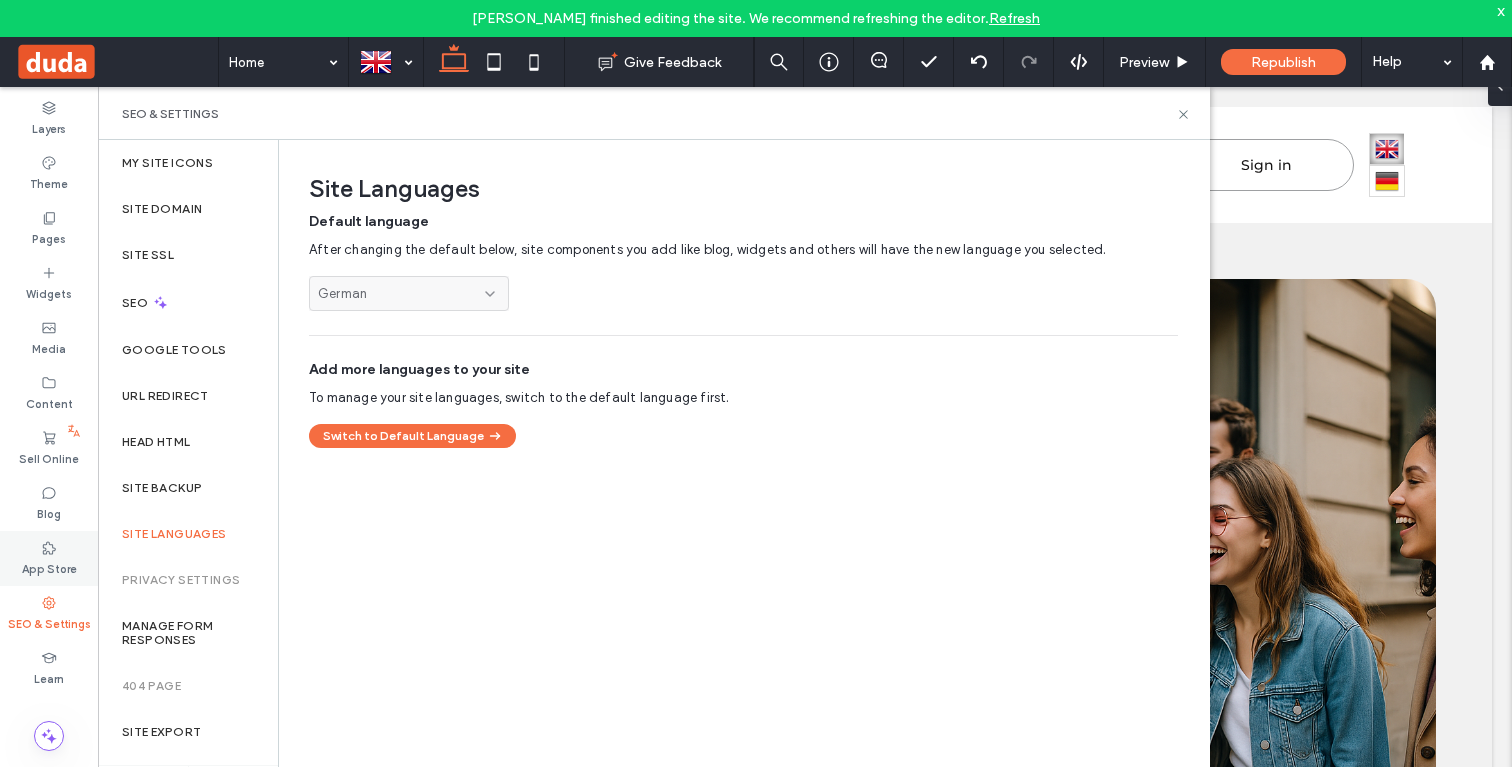 click on "App Store" at bounding box center (49, 567) 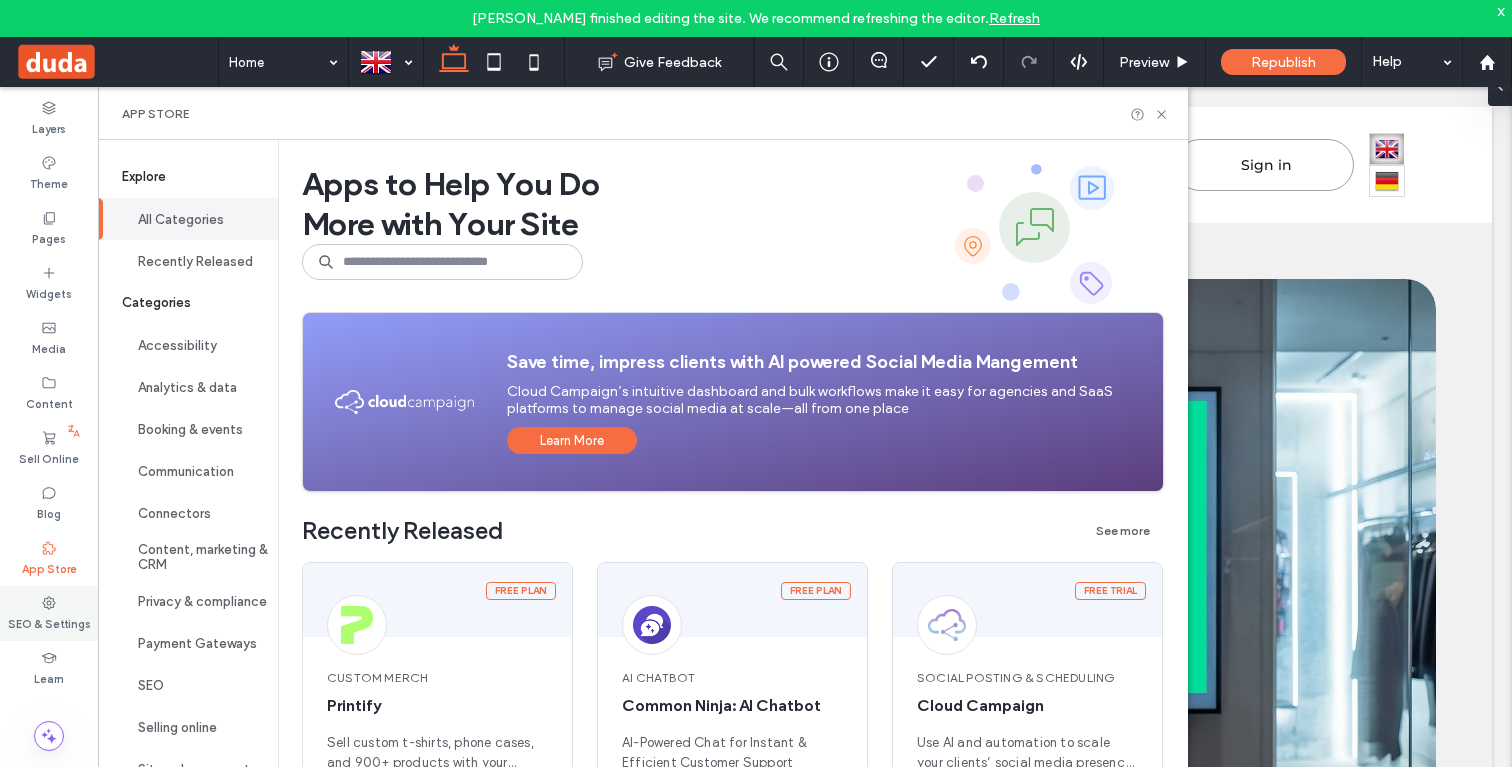 click on "SEO & Settings" at bounding box center [49, 622] 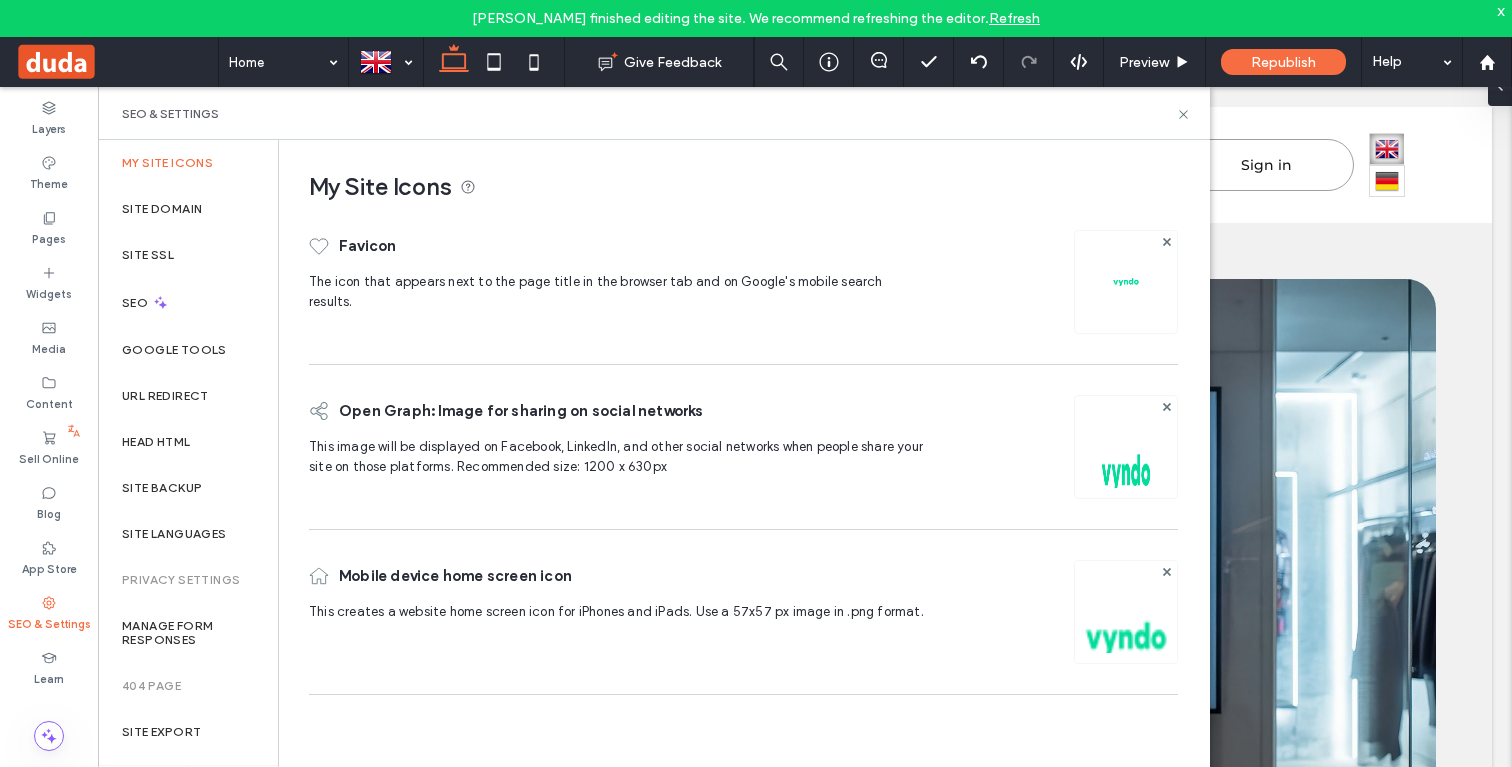 click on "Privacy Settings" at bounding box center [181, 580] 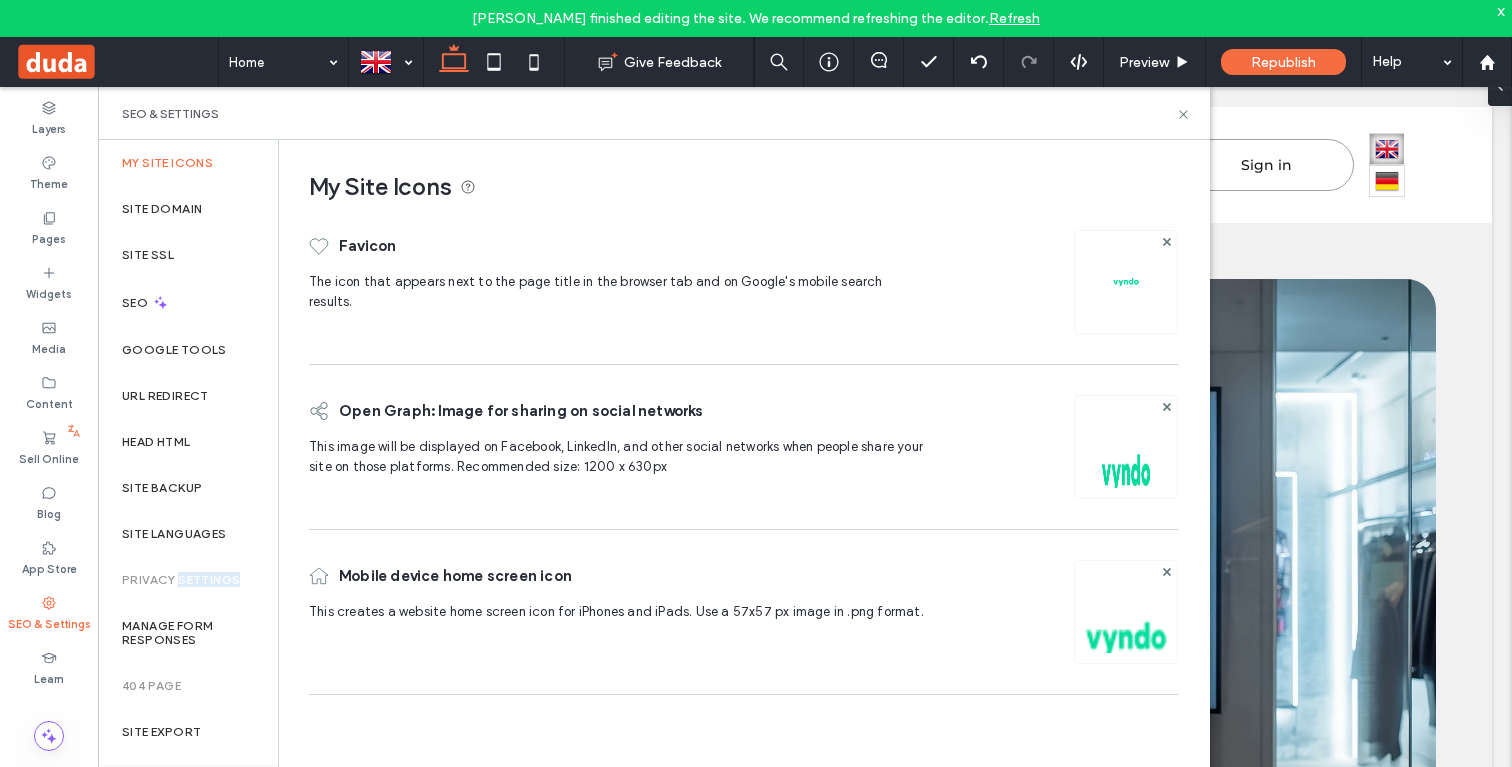 click on "Privacy Settings" at bounding box center [181, 580] 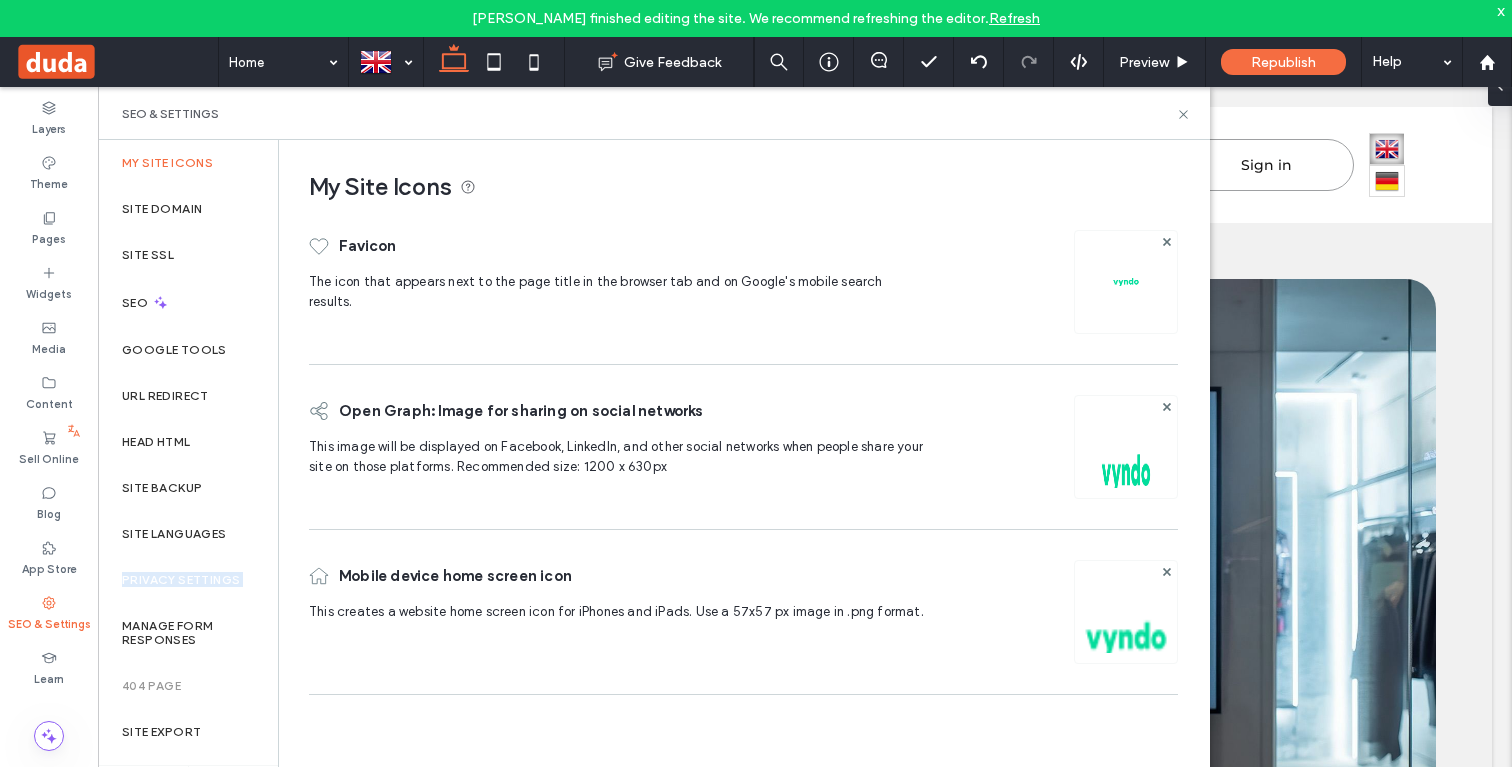 click on "Privacy Settings" at bounding box center [181, 580] 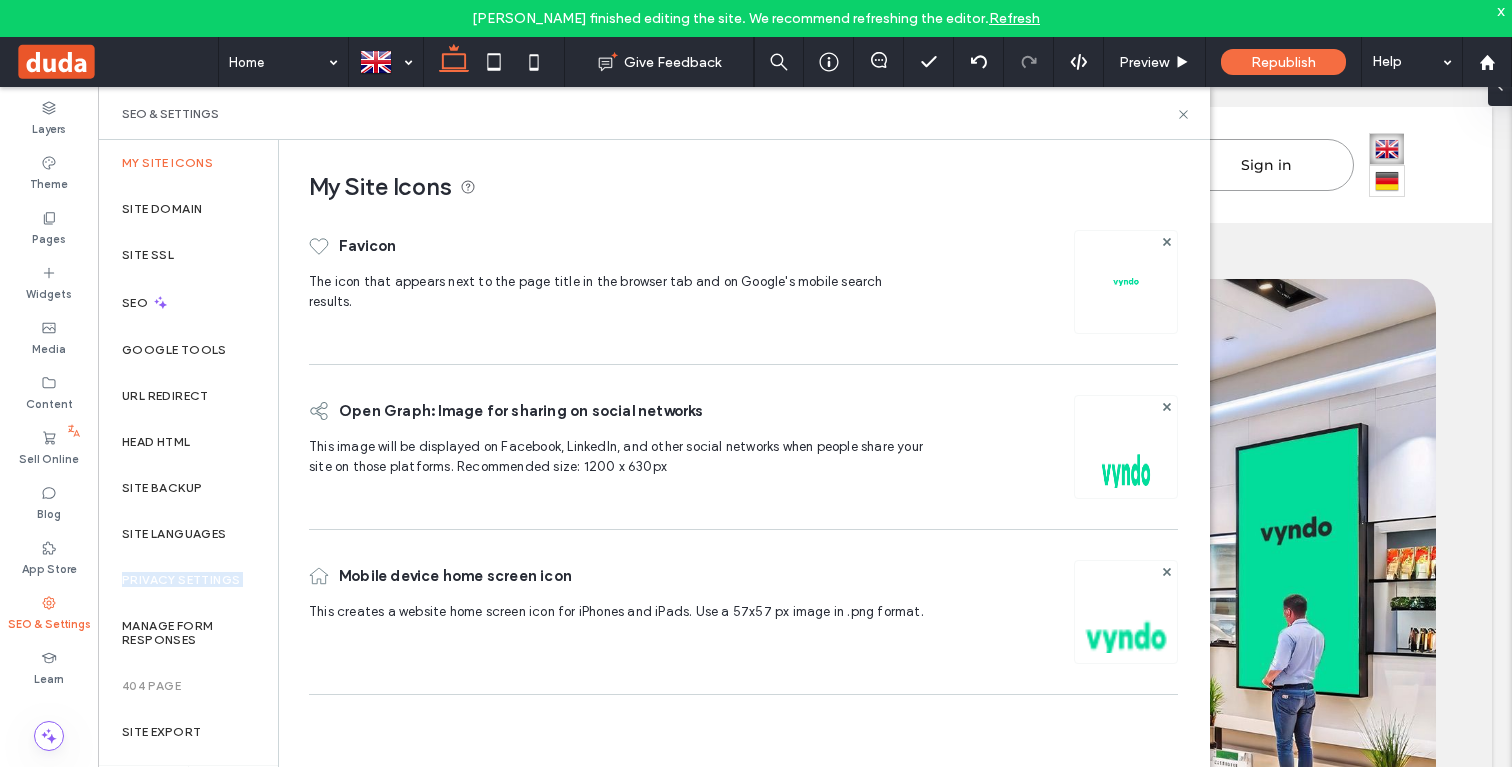 click on "Privacy Settings" at bounding box center (181, 580) 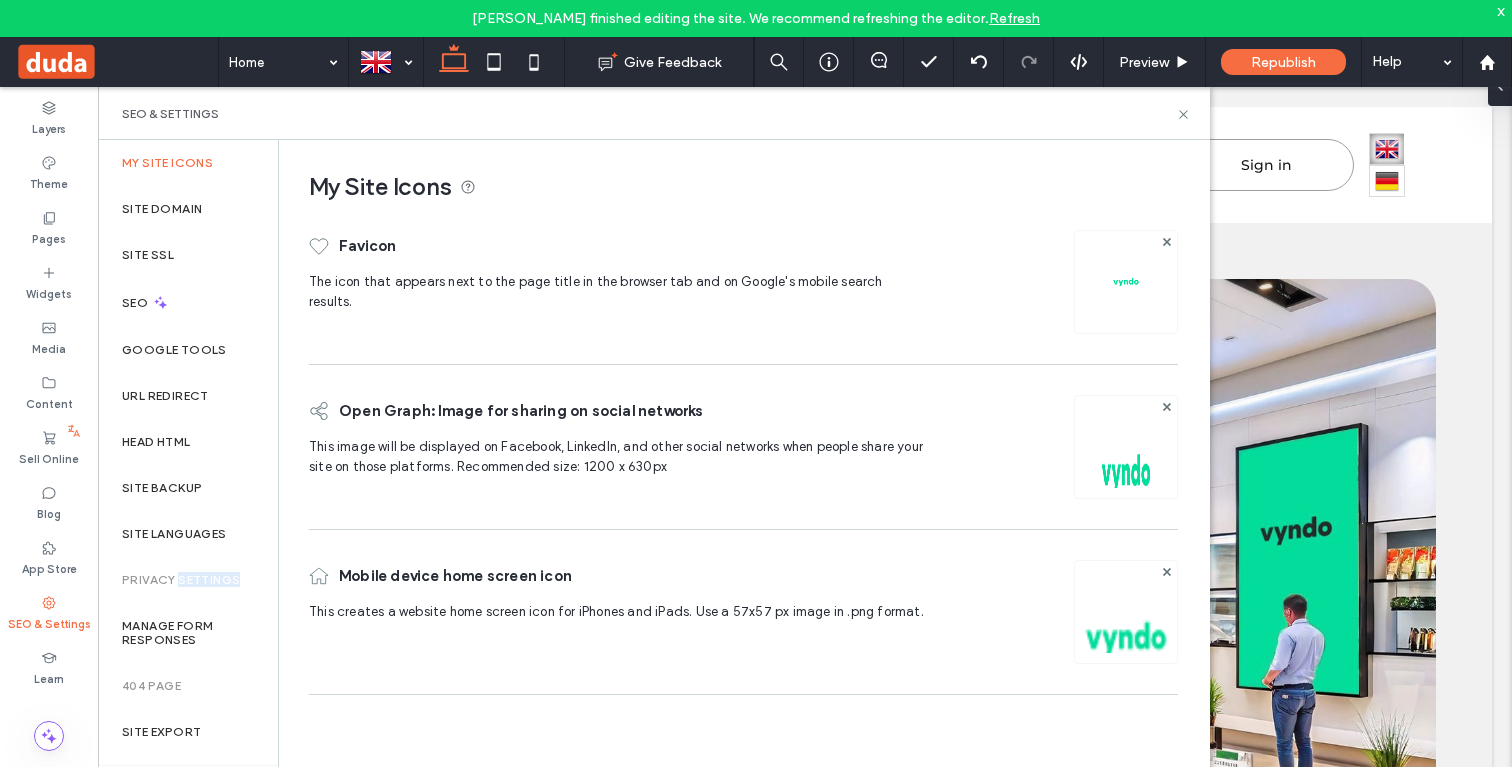 click on "Privacy Settings" at bounding box center (181, 580) 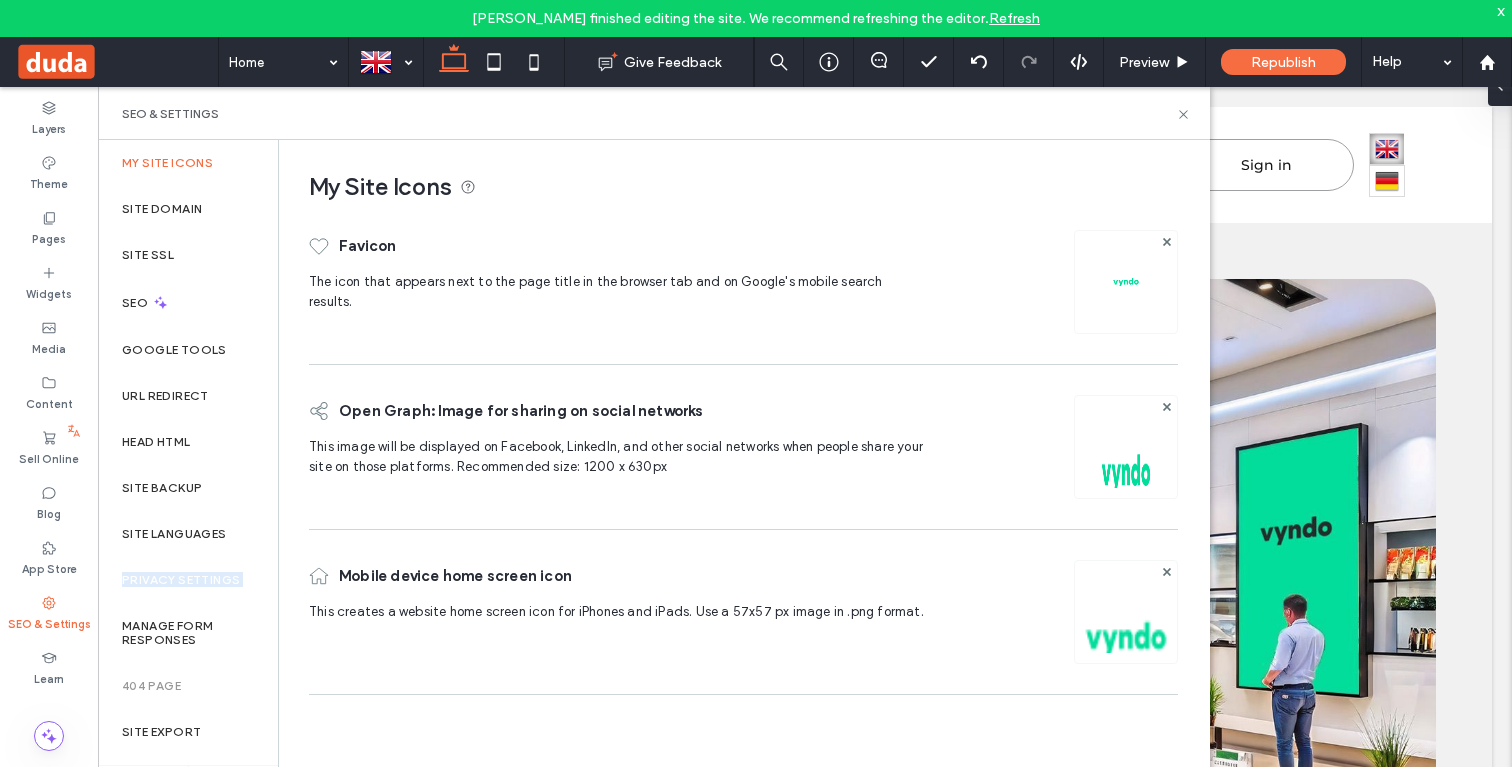 click on "Privacy Settings" at bounding box center (181, 580) 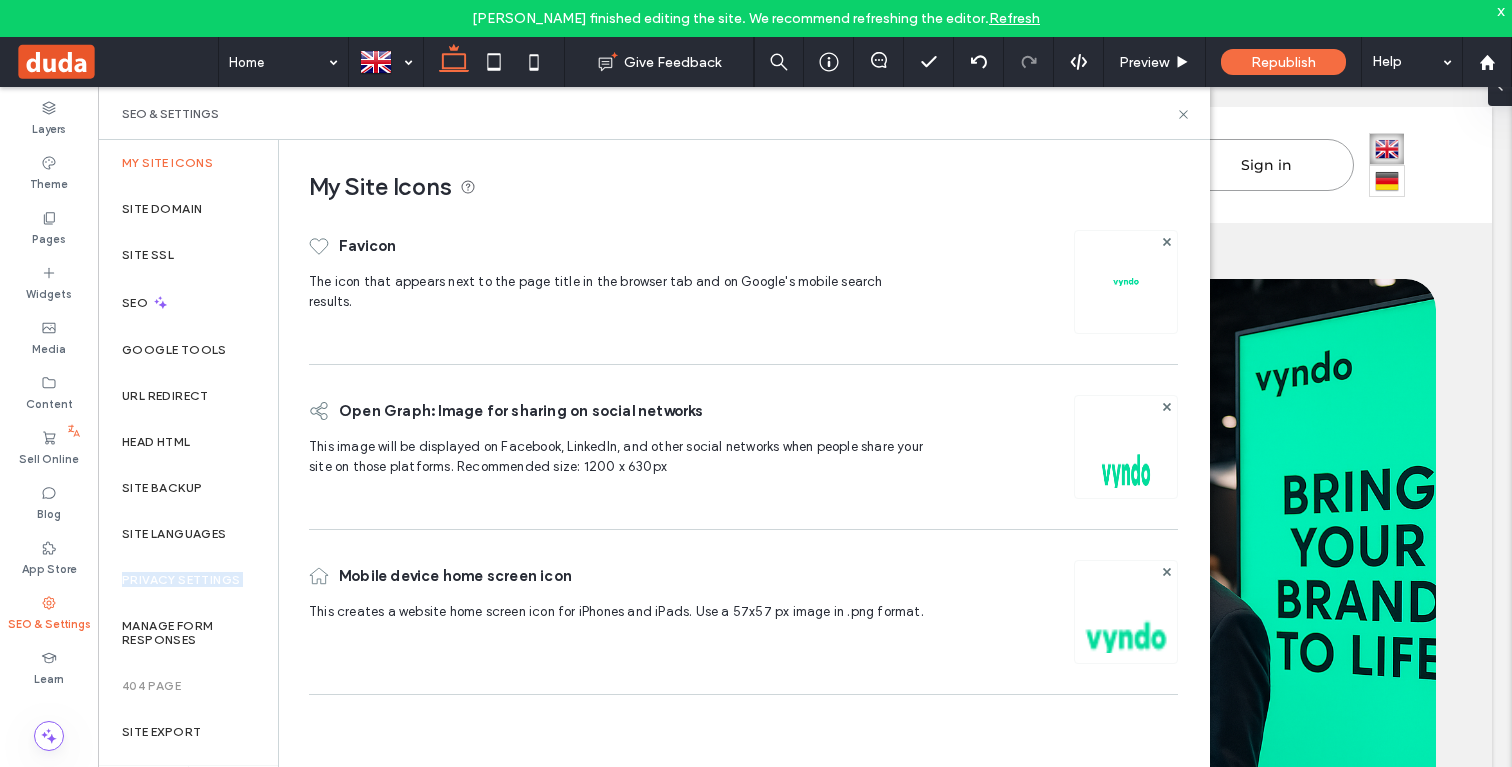 click on "Privacy Settings" at bounding box center [181, 580] 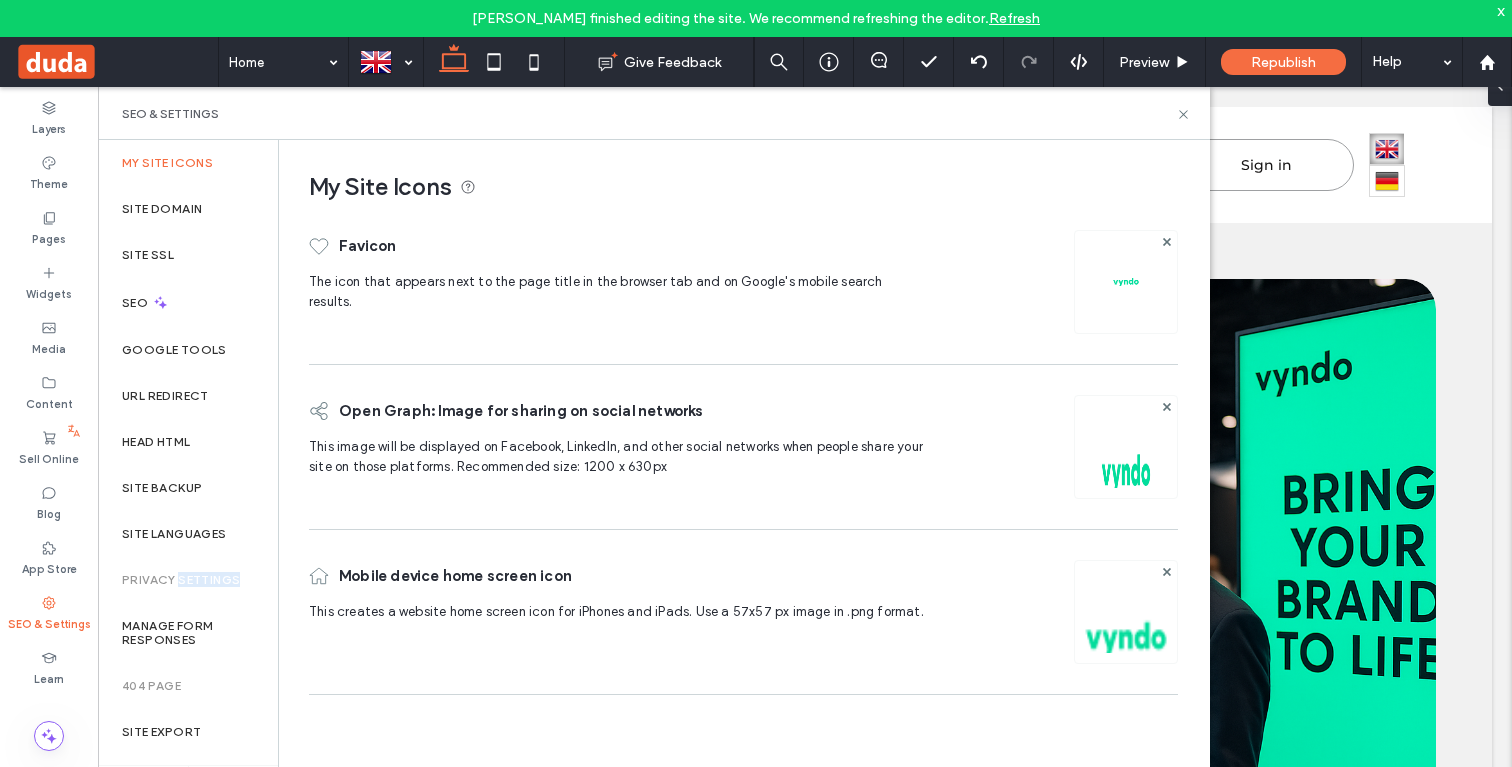 click on "Privacy Settings" at bounding box center (181, 580) 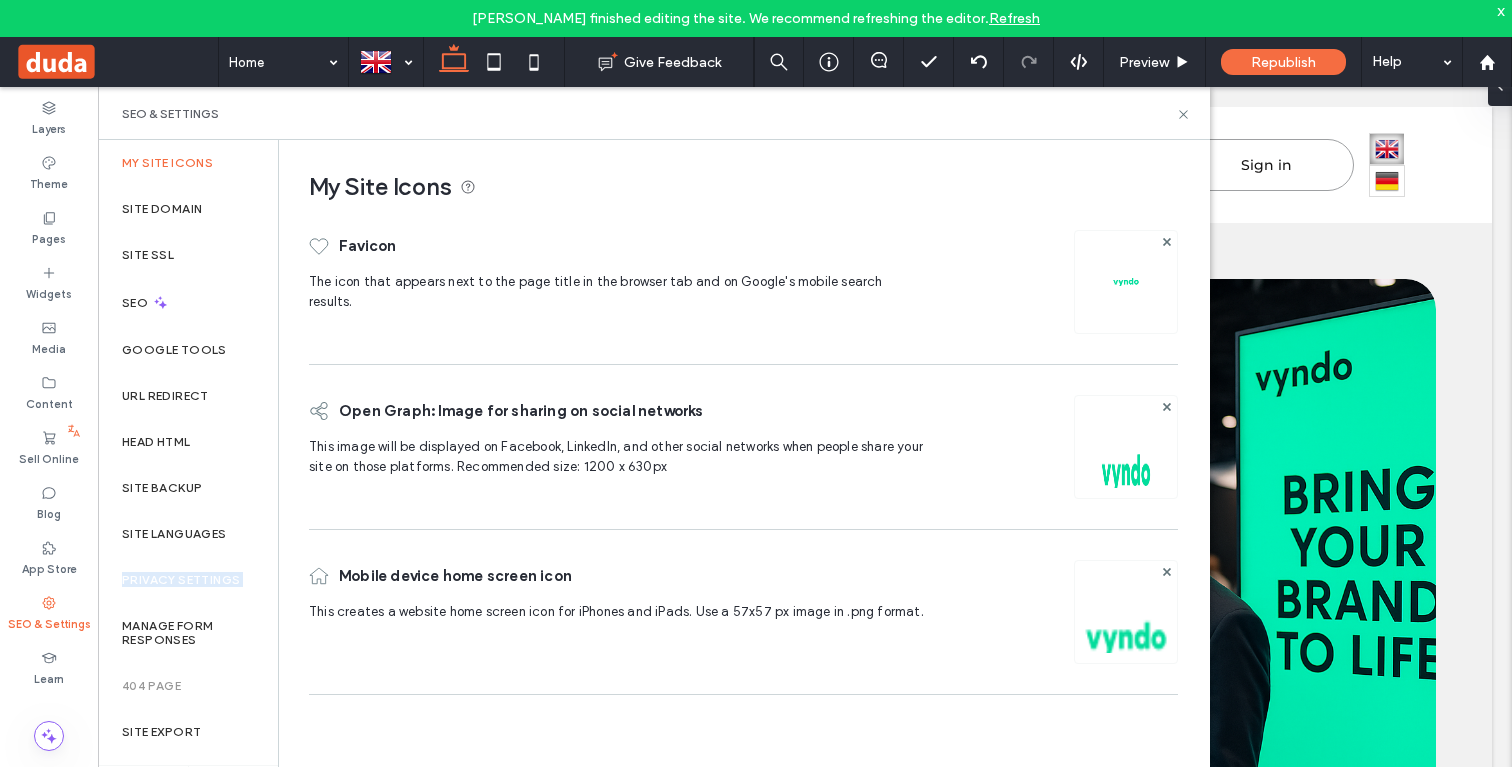 click on "Privacy Settings" at bounding box center (181, 580) 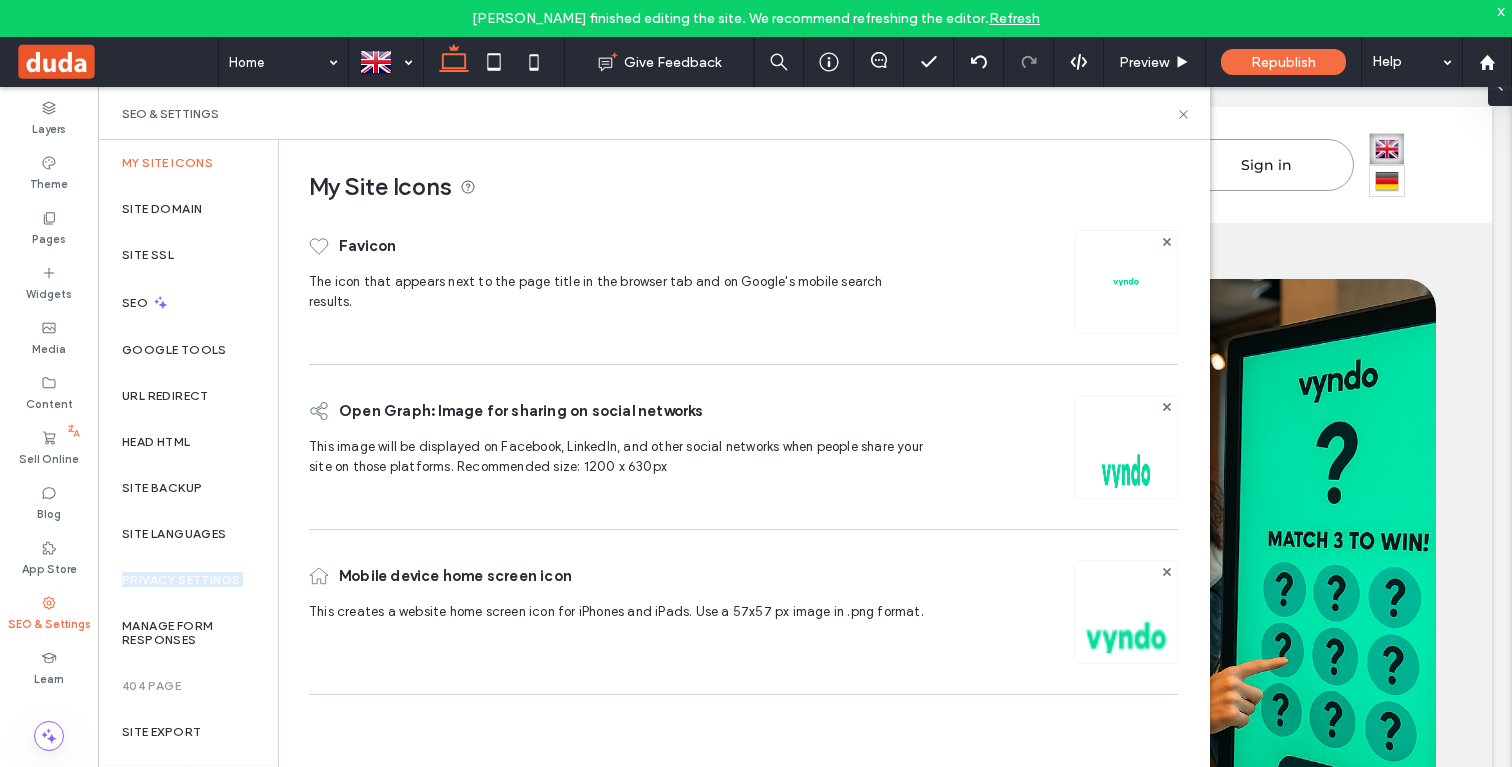 click on "Privacy Settings" at bounding box center [188, 580] 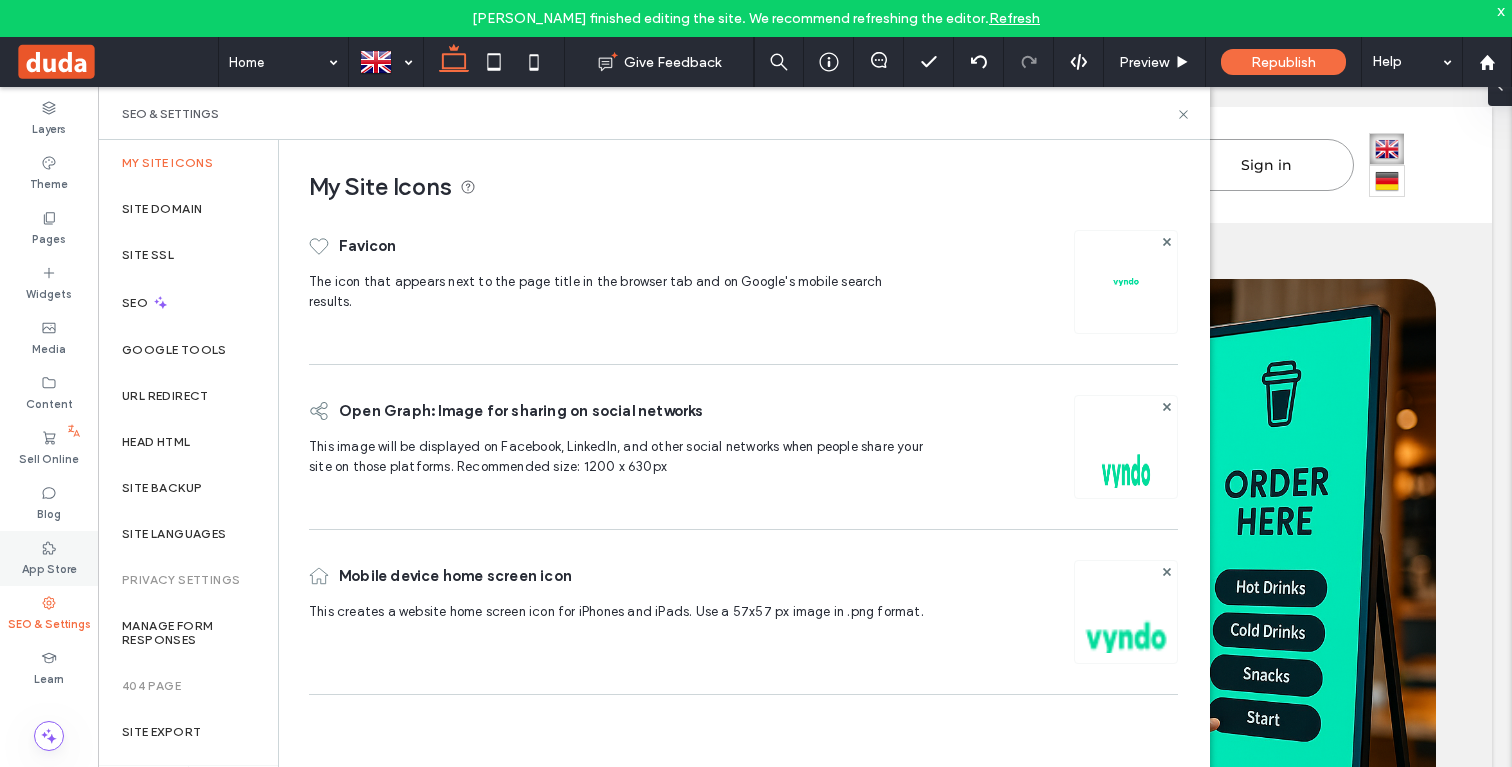 click on "App Store" at bounding box center [49, 558] 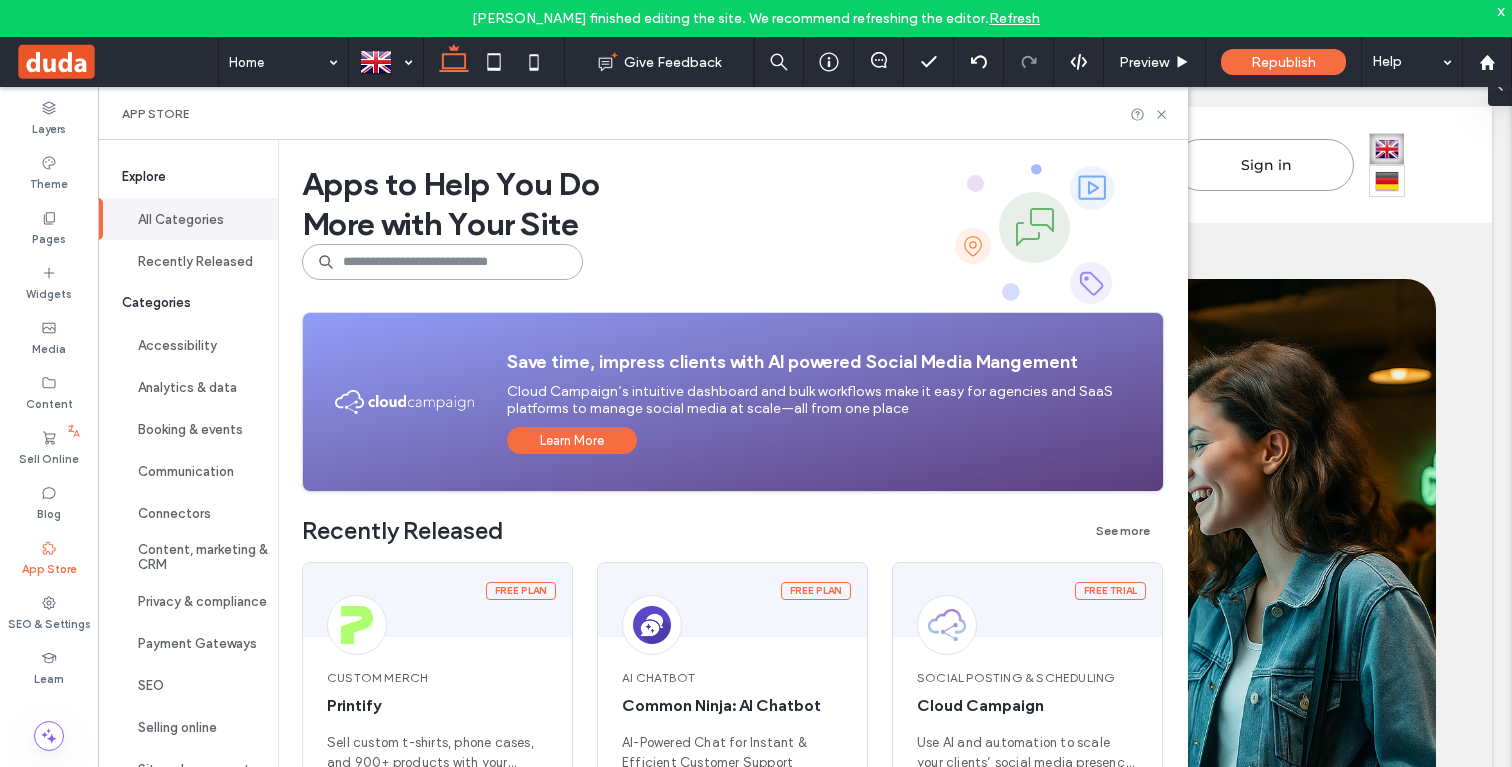 click at bounding box center (442, 262) 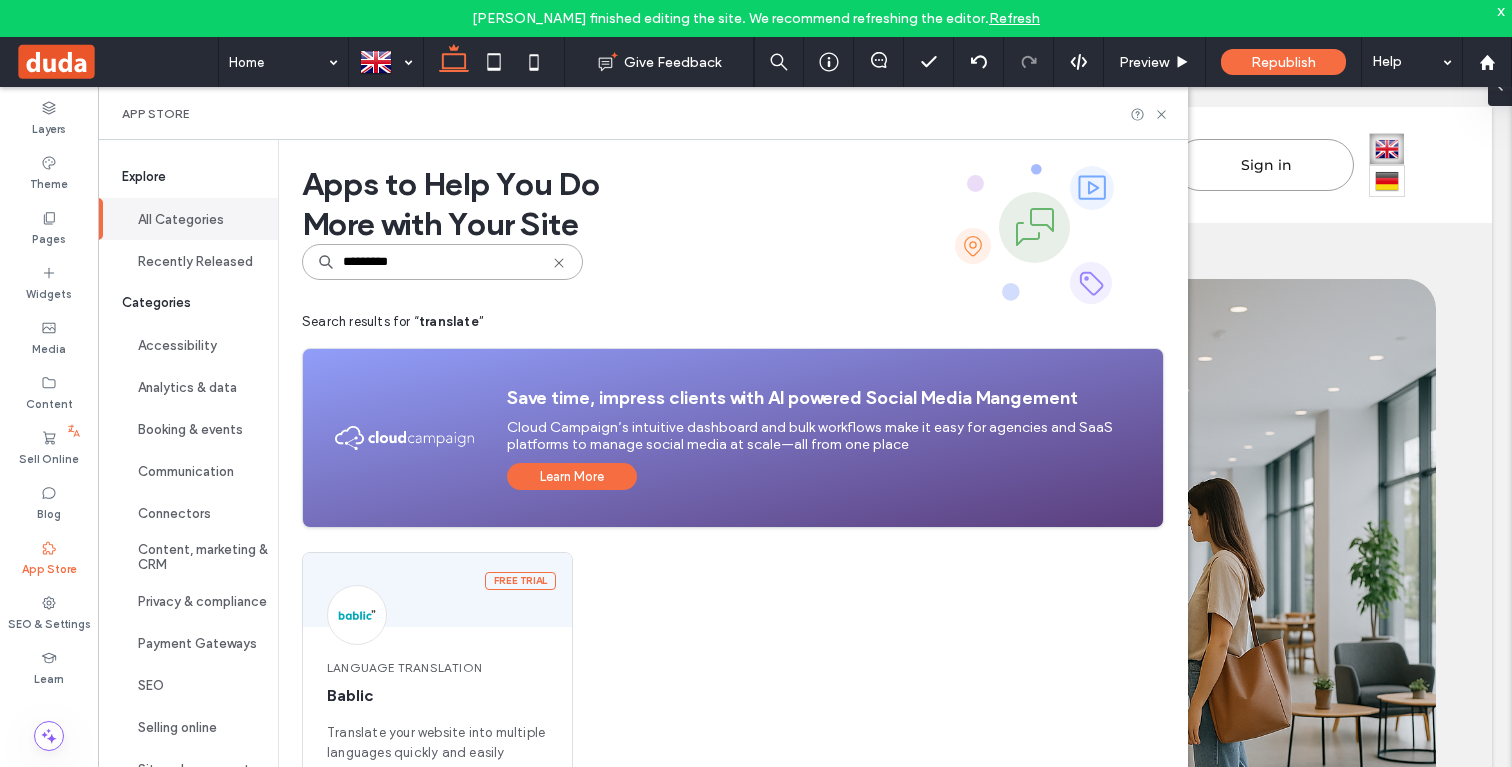 type on "*********" 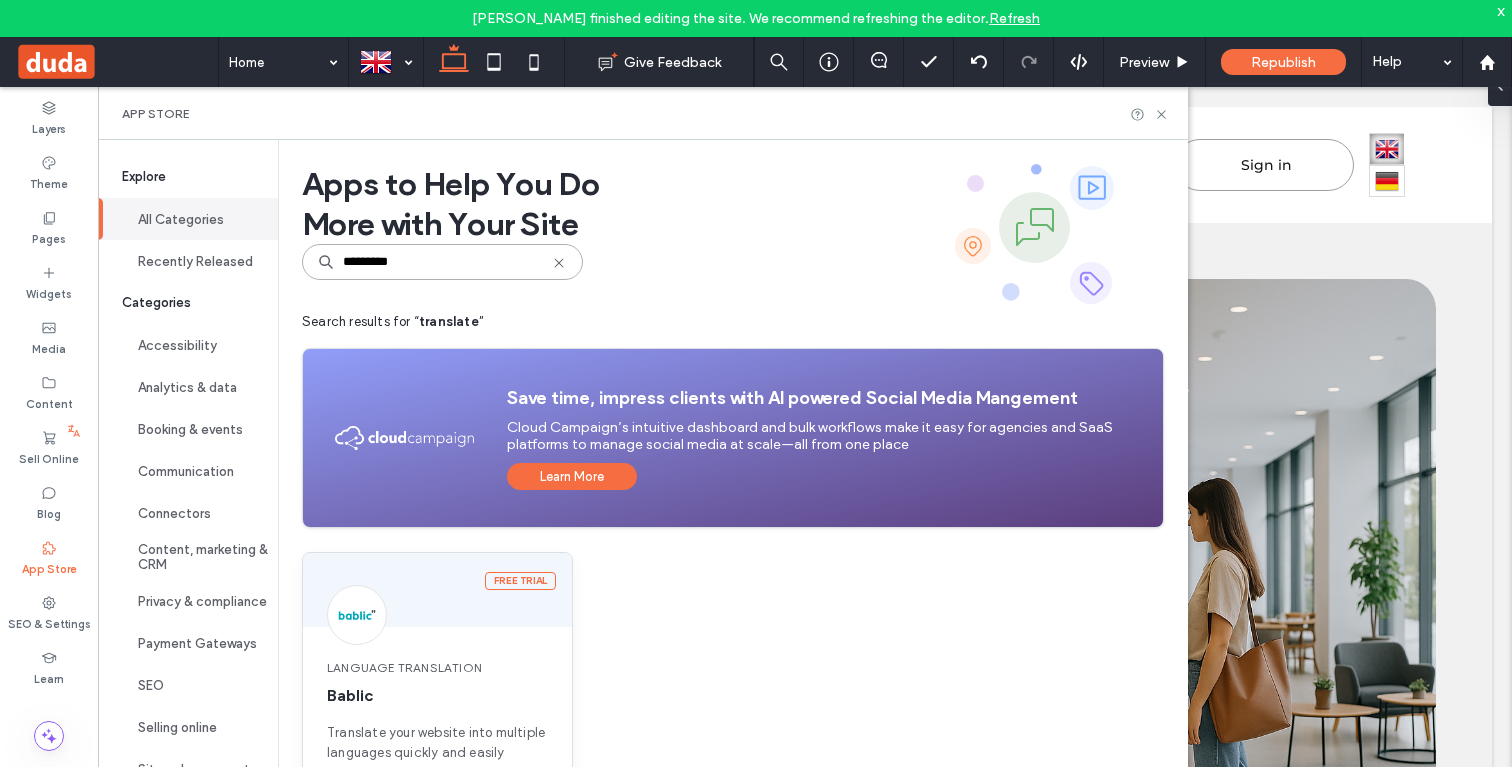 scroll, scrollTop: 64, scrollLeft: 0, axis: vertical 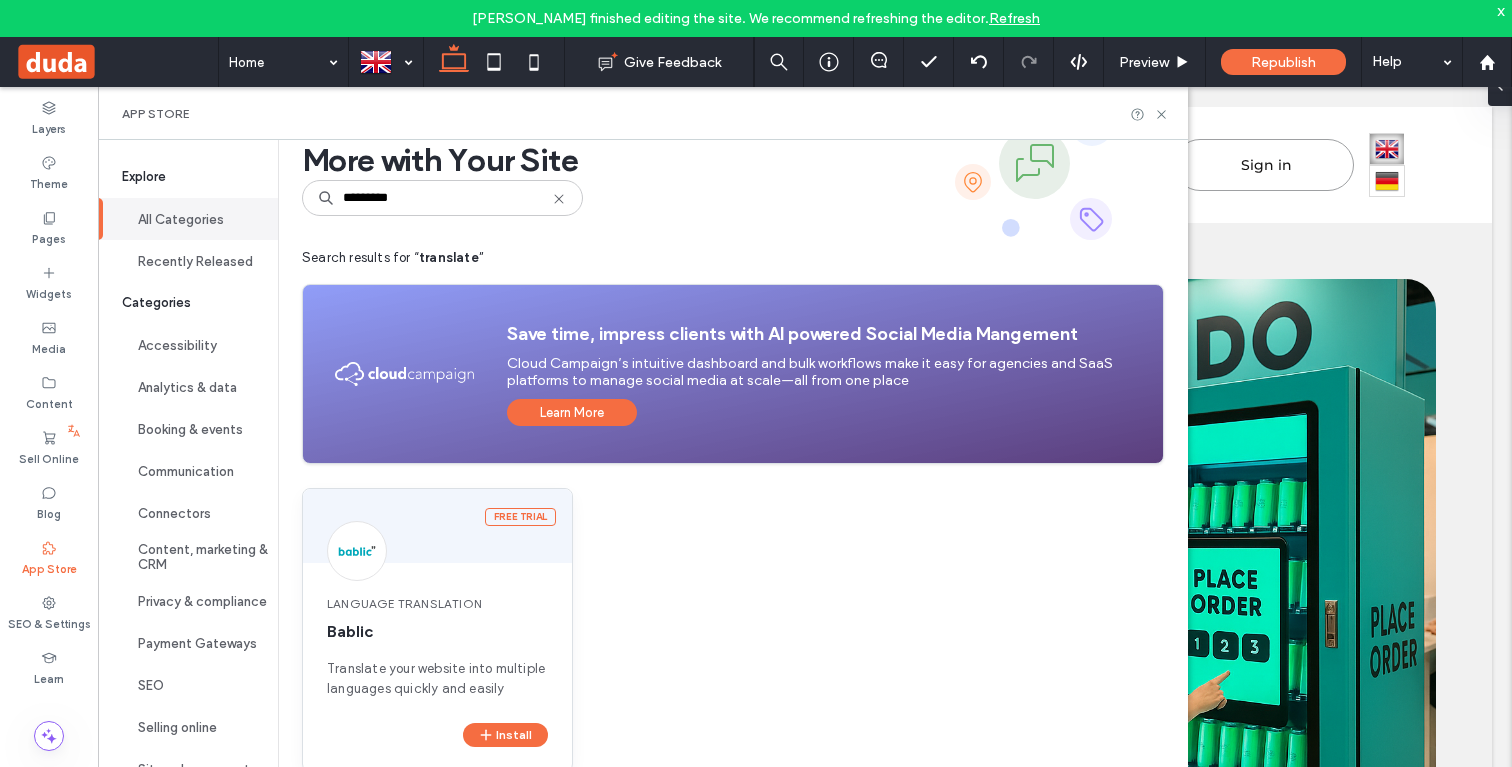 click on "Free trial" at bounding box center (437, 526) 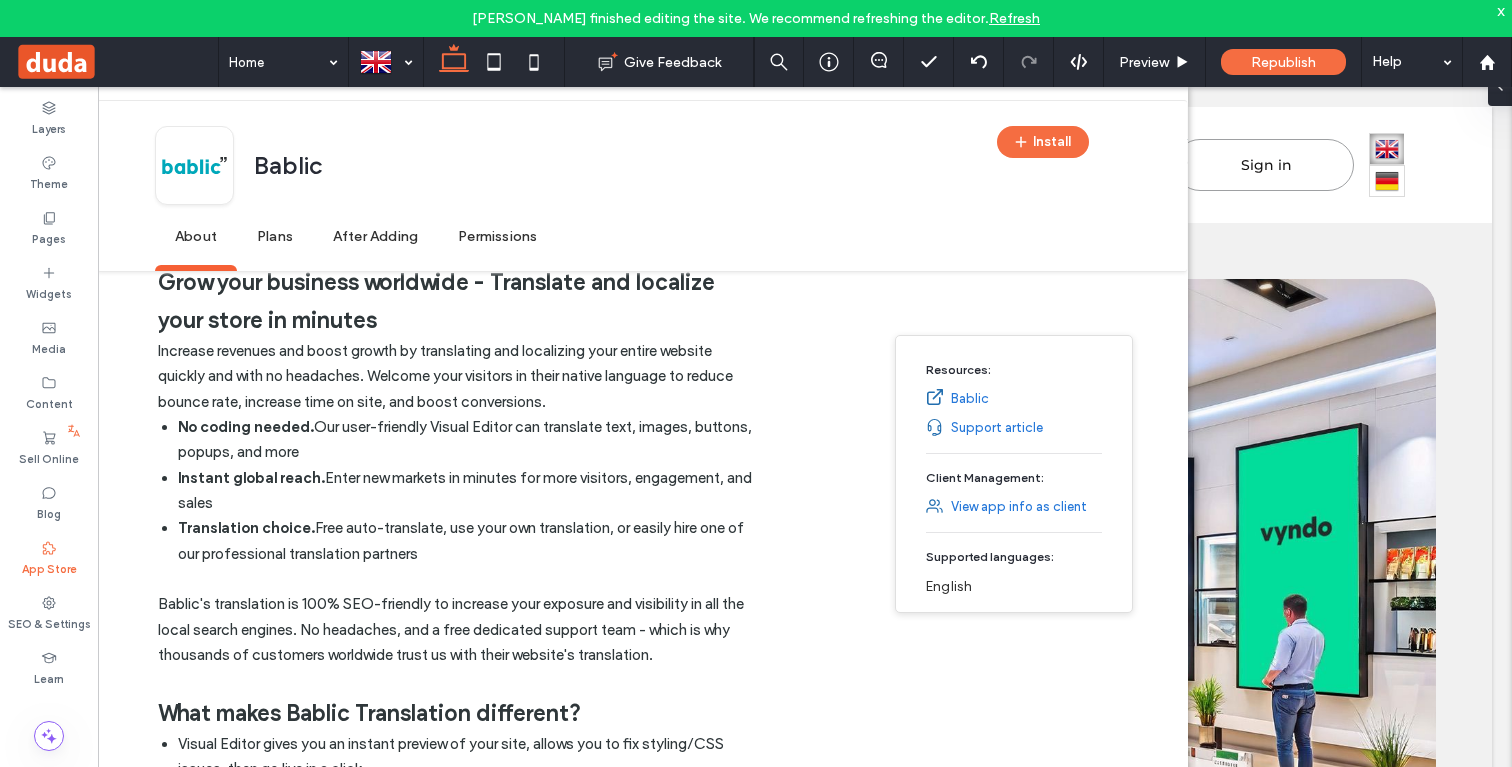 scroll, scrollTop: 396, scrollLeft: 0, axis: vertical 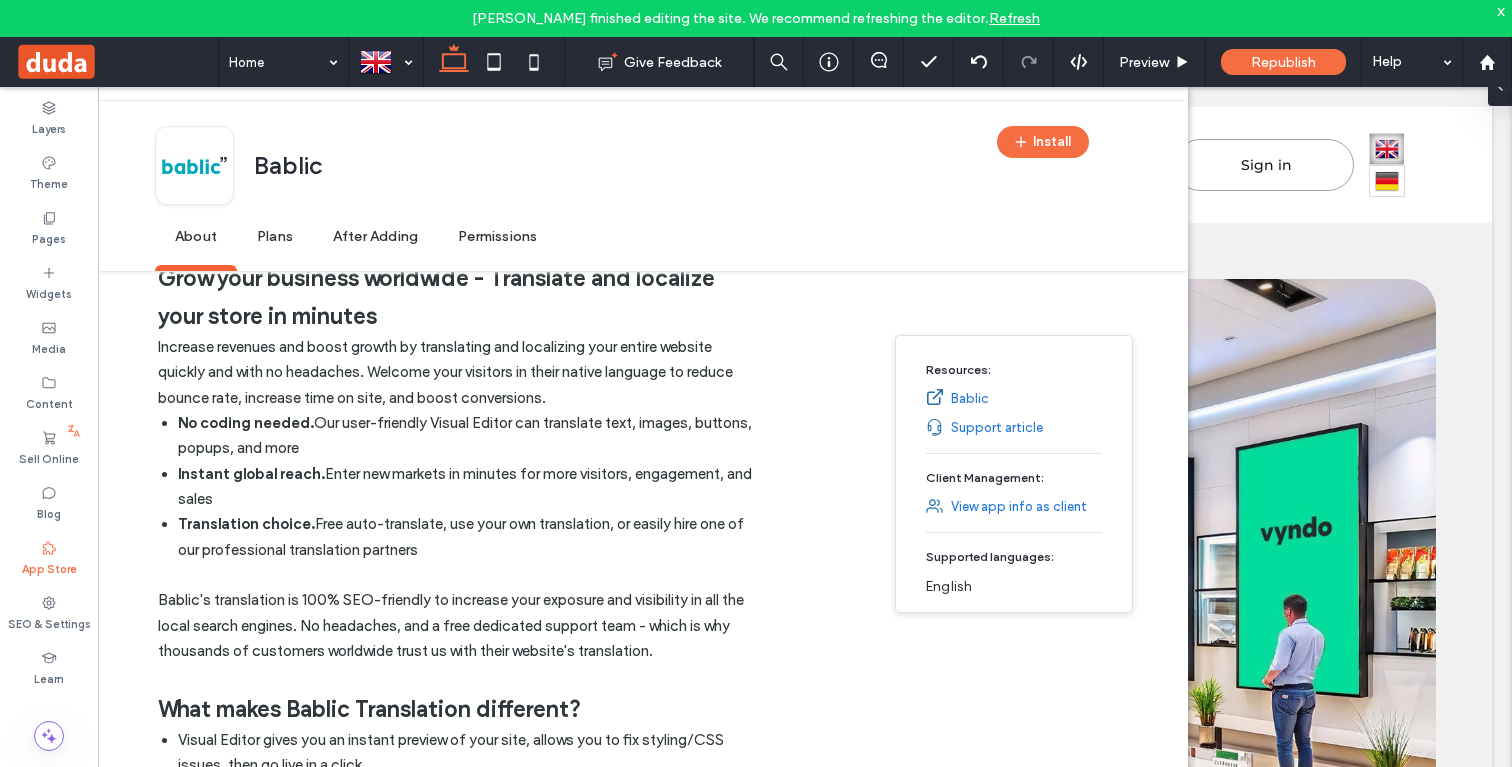 click on "Bablic" at bounding box center [970, 399] 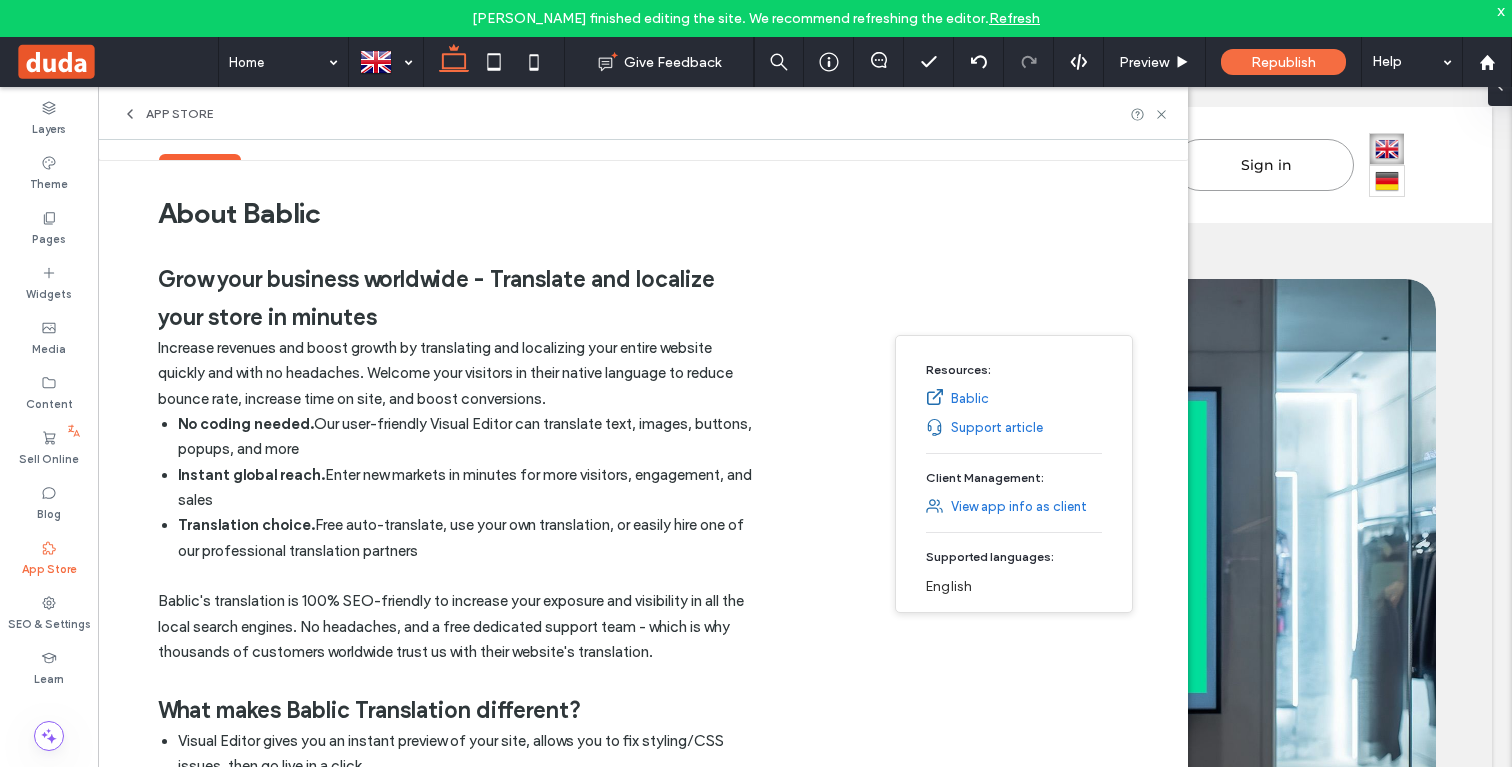 scroll, scrollTop: 0, scrollLeft: 0, axis: both 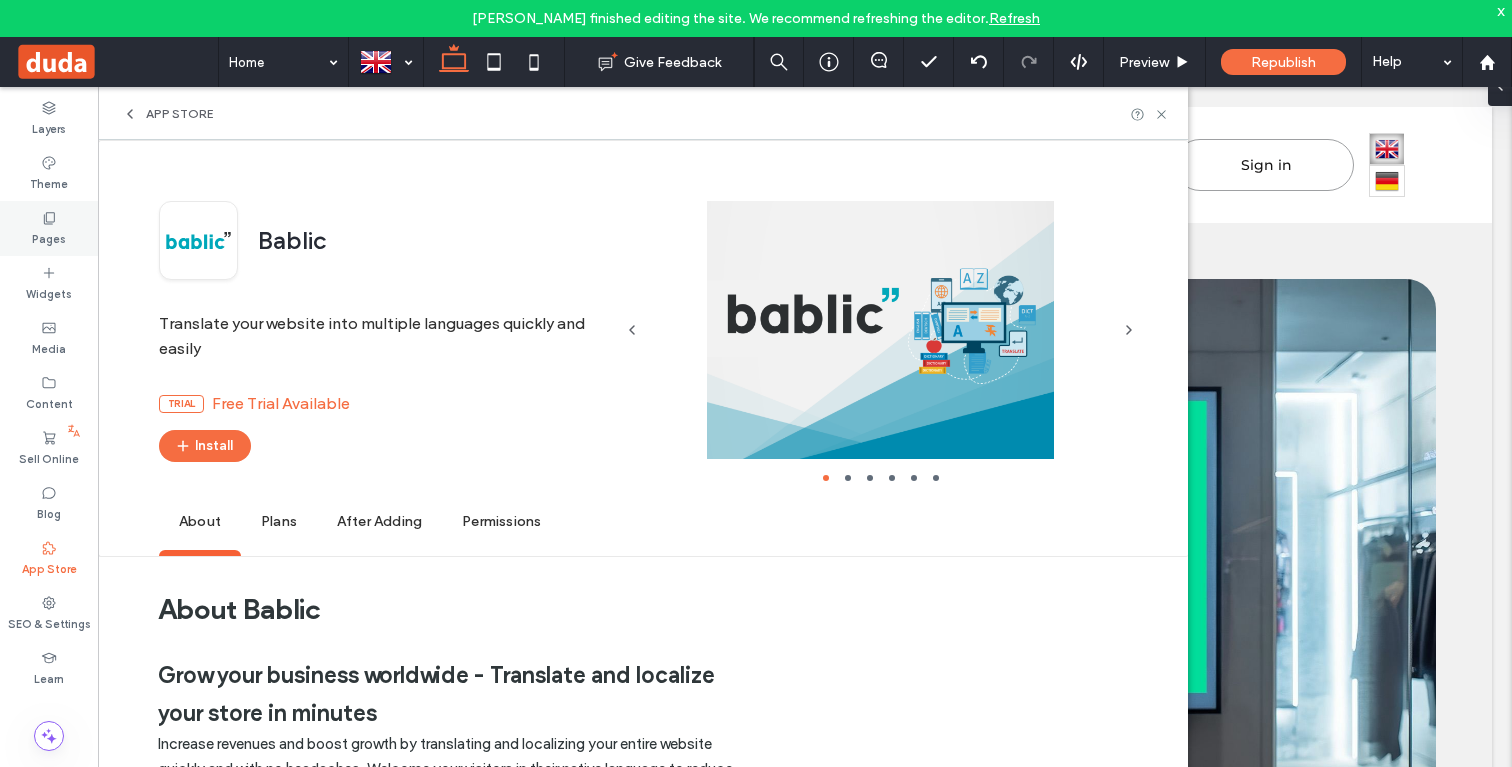 click on "Pages" at bounding box center (49, 228) 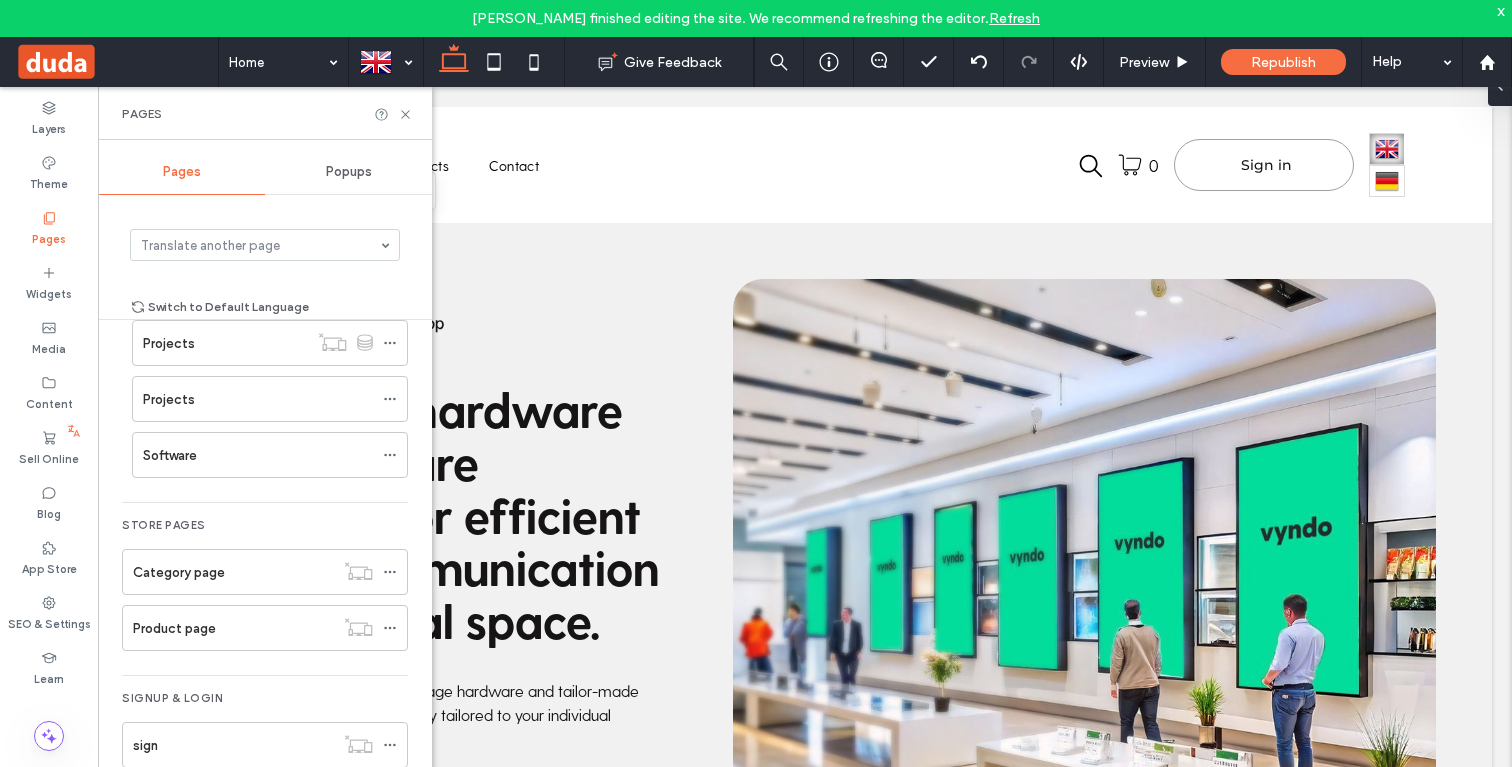 scroll, scrollTop: 0, scrollLeft: 0, axis: both 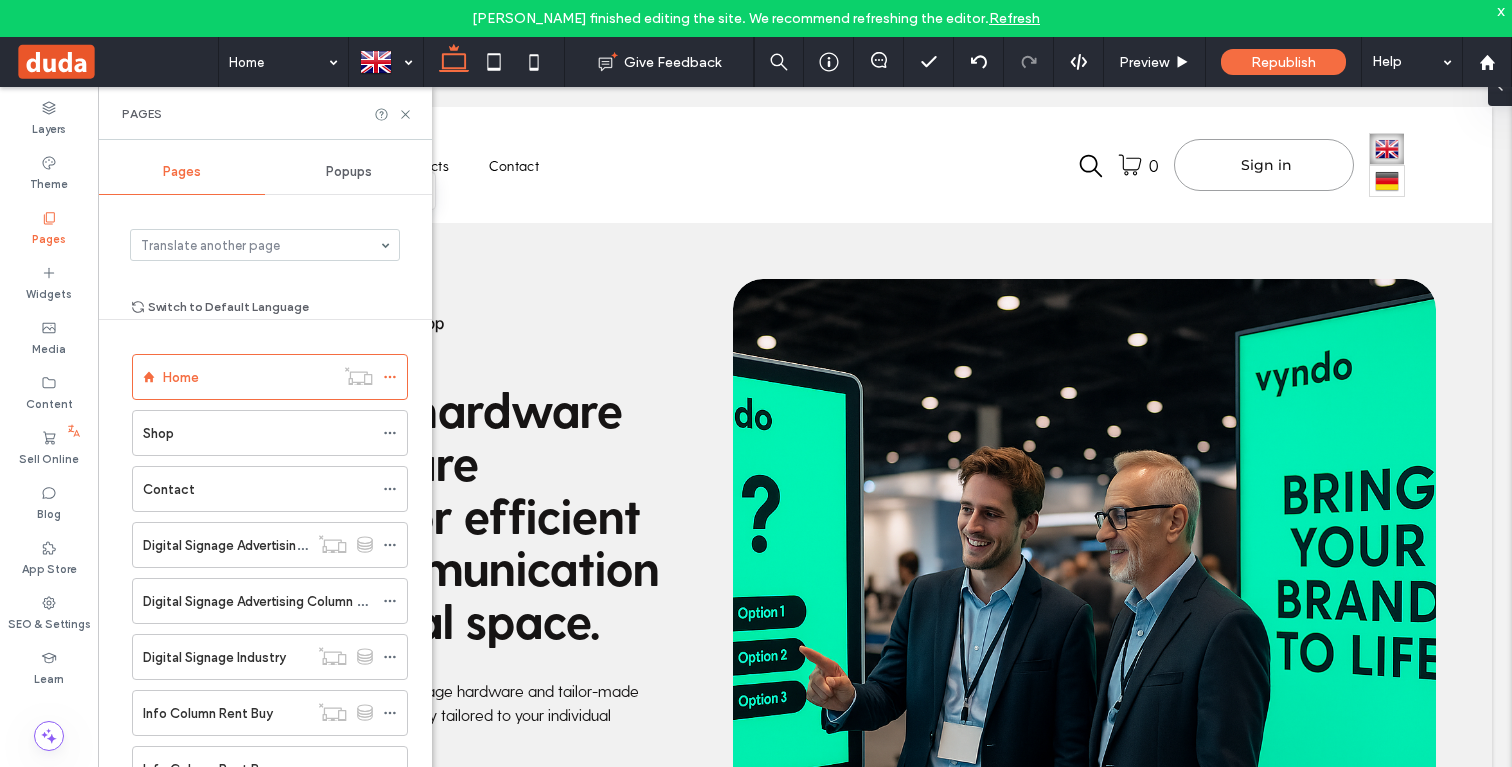 click on "Popups" at bounding box center (348, 172) 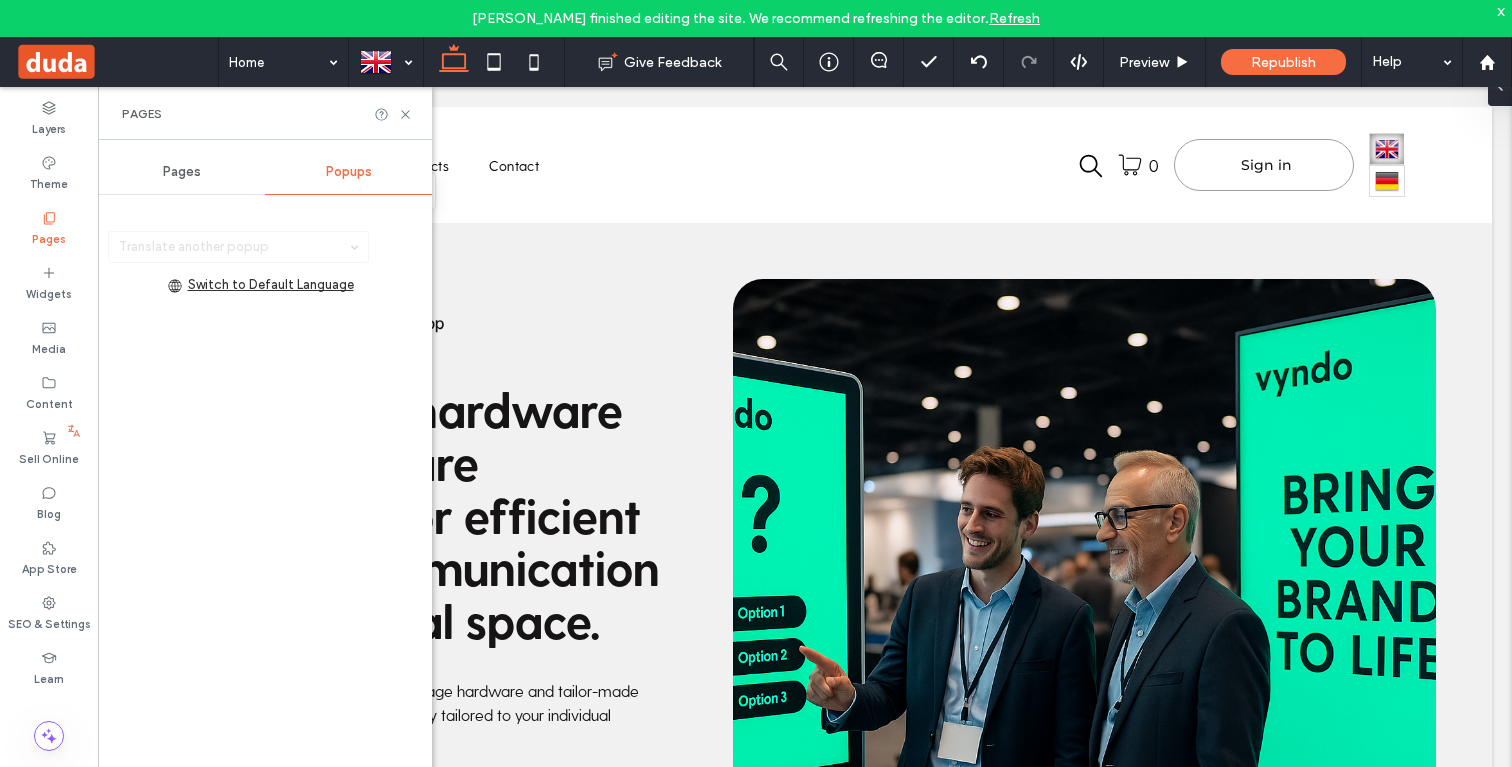 click on "Translate another popup" at bounding box center (238, 247) 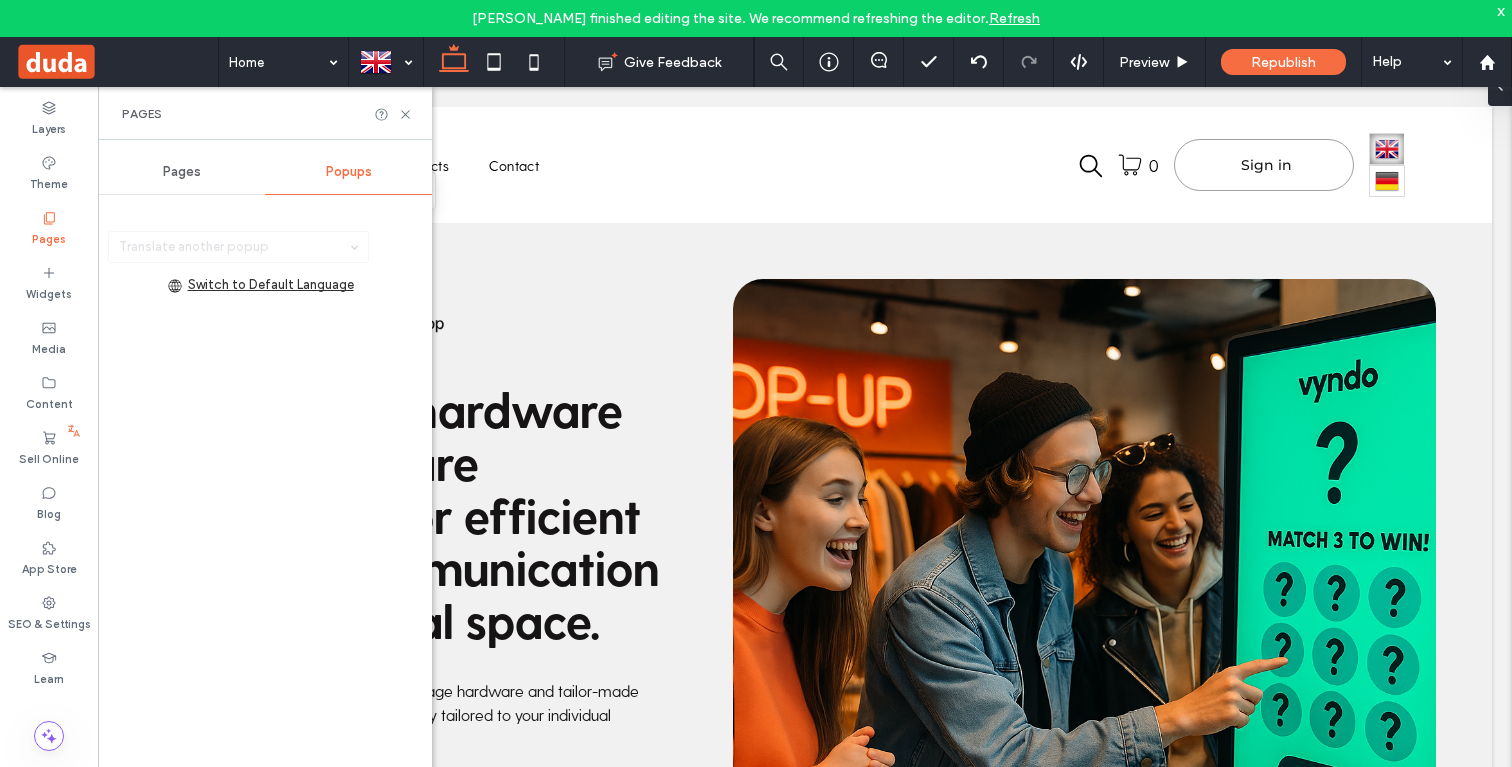 click on "Switch to Default Language" at bounding box center [271, 287] 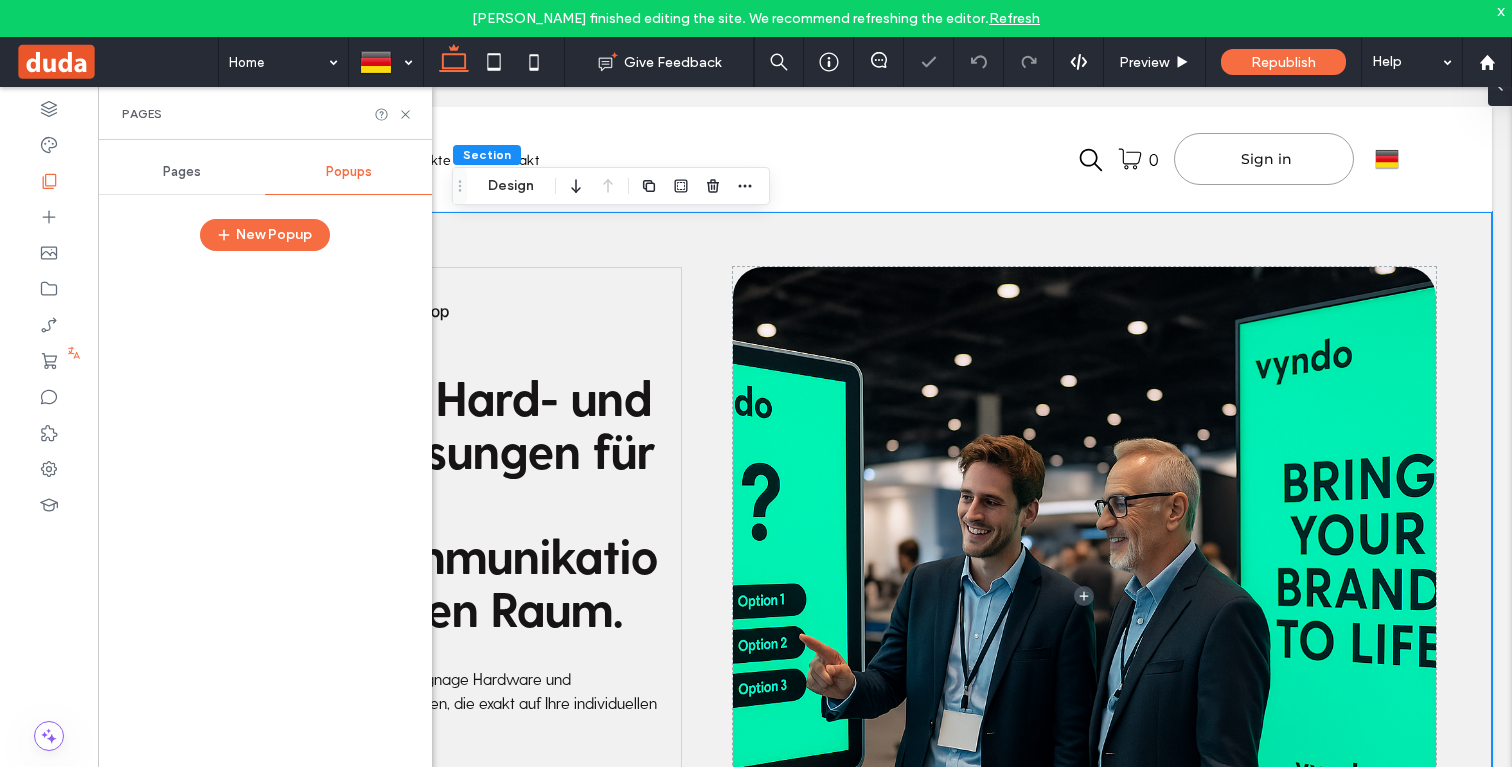 scroll, scrollTop: 0, scrollLeft: 0, axis: both 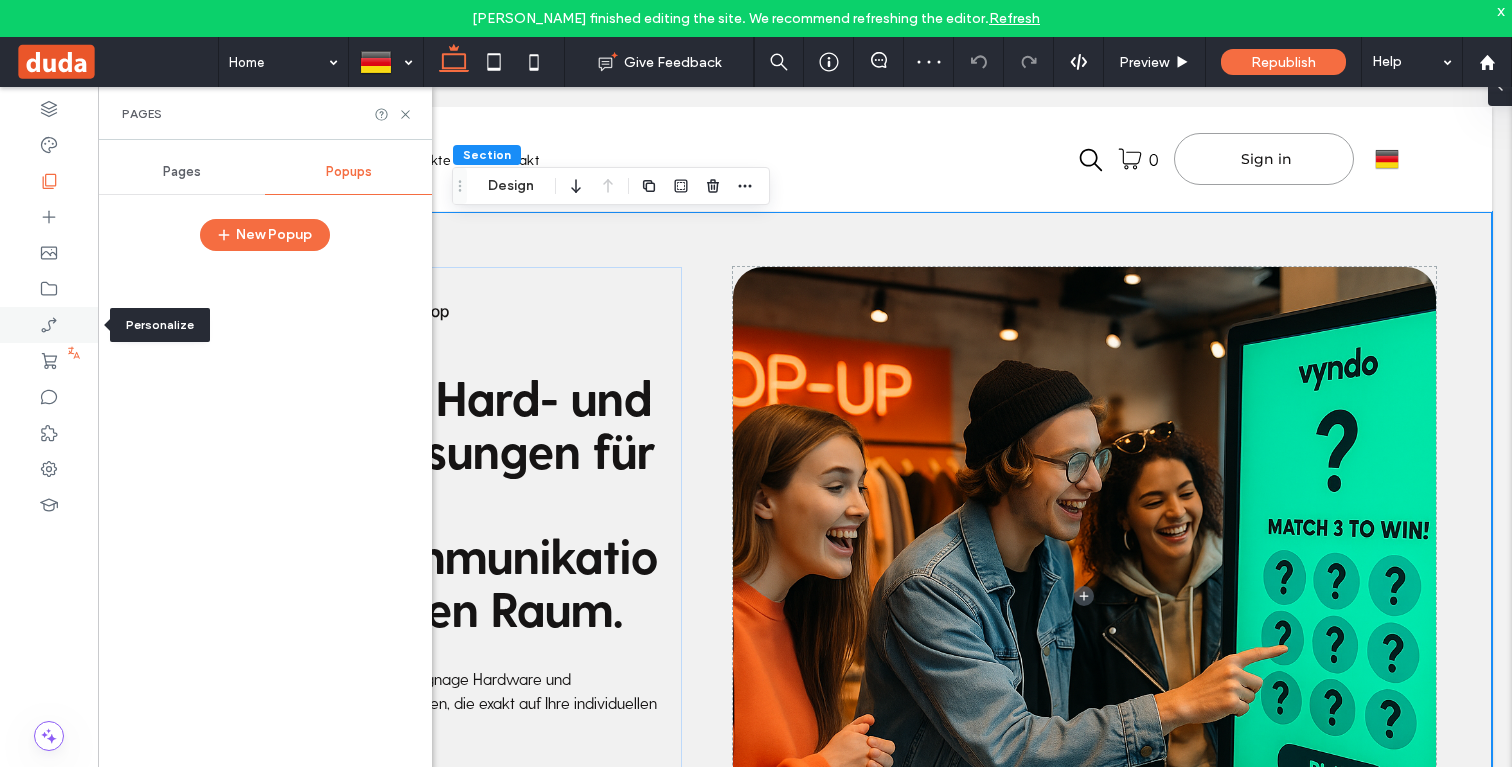 click at bounding box center [49, 325] 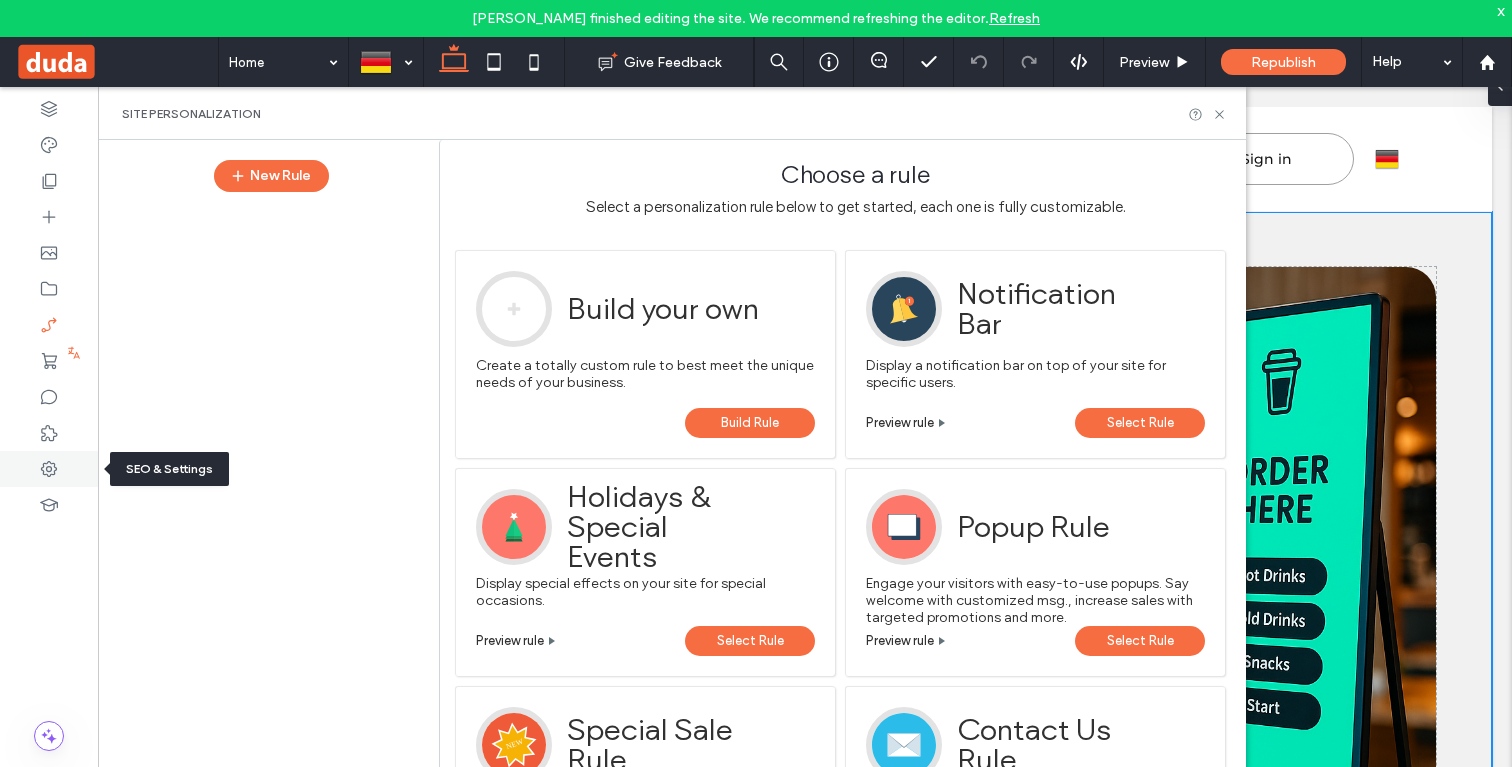 click 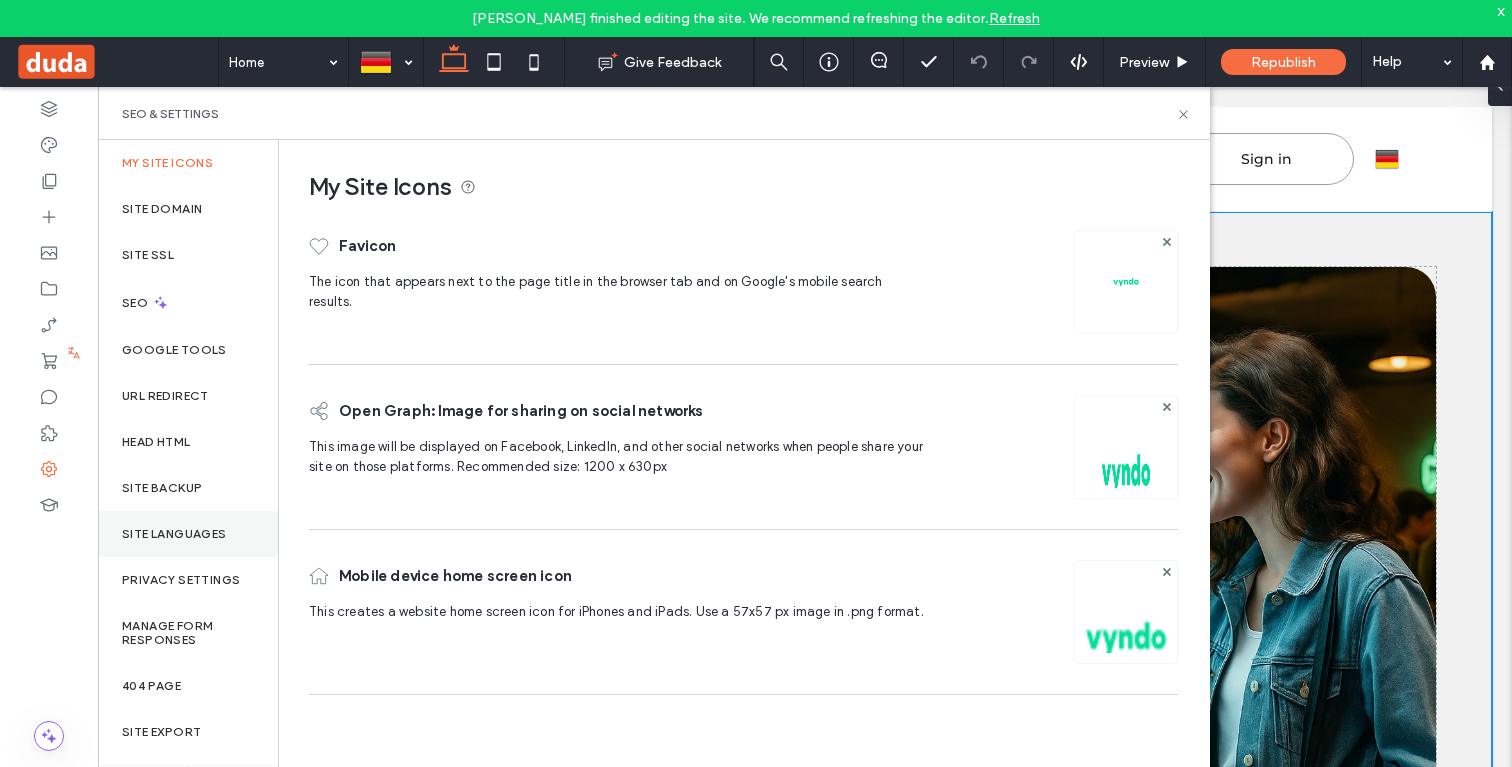 click on "Site Languages" at bounding box center [188, 534] 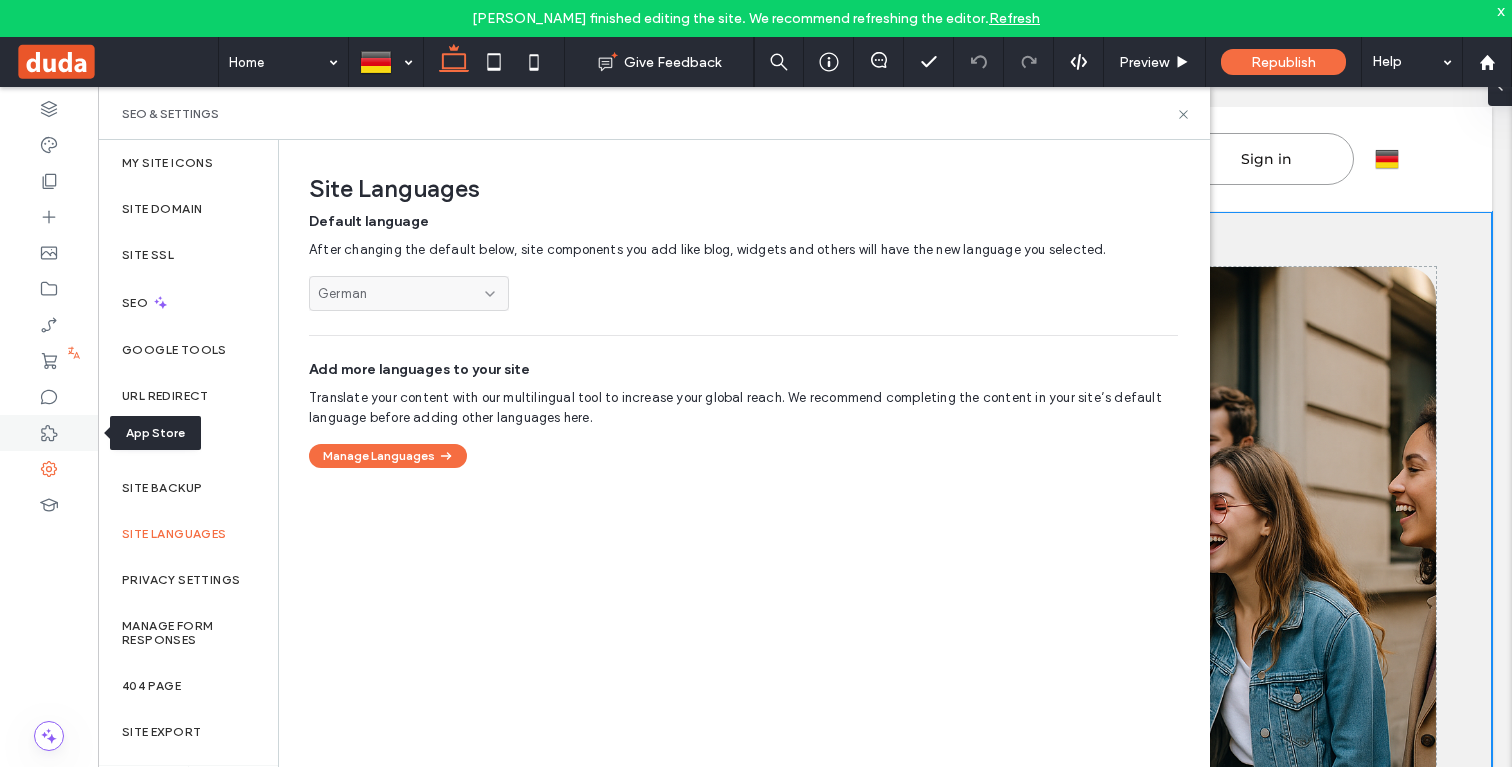 click at bounding box center (49, 433) 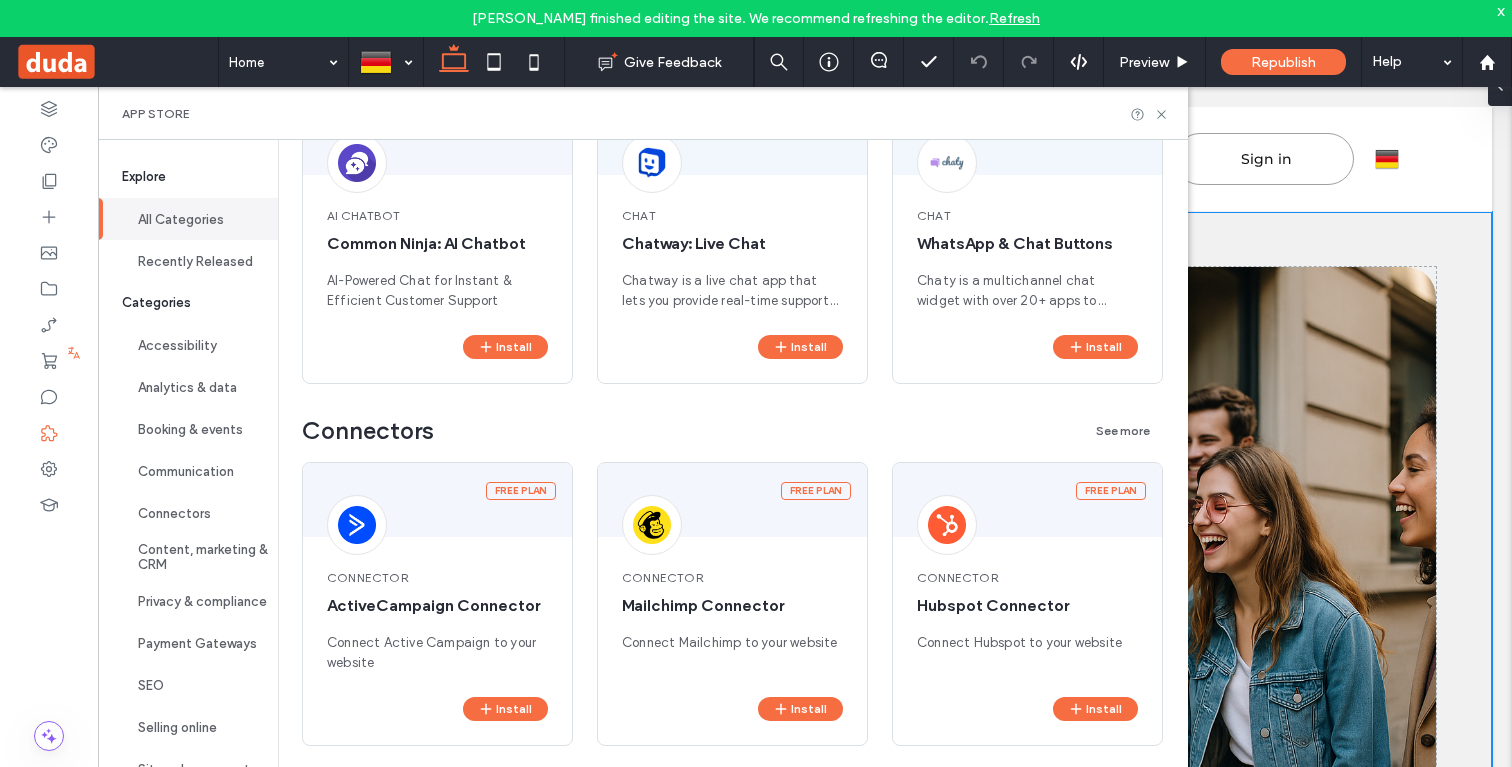 scroll, scrollTop: 3034, scrollLeft: 0, axis: vertical 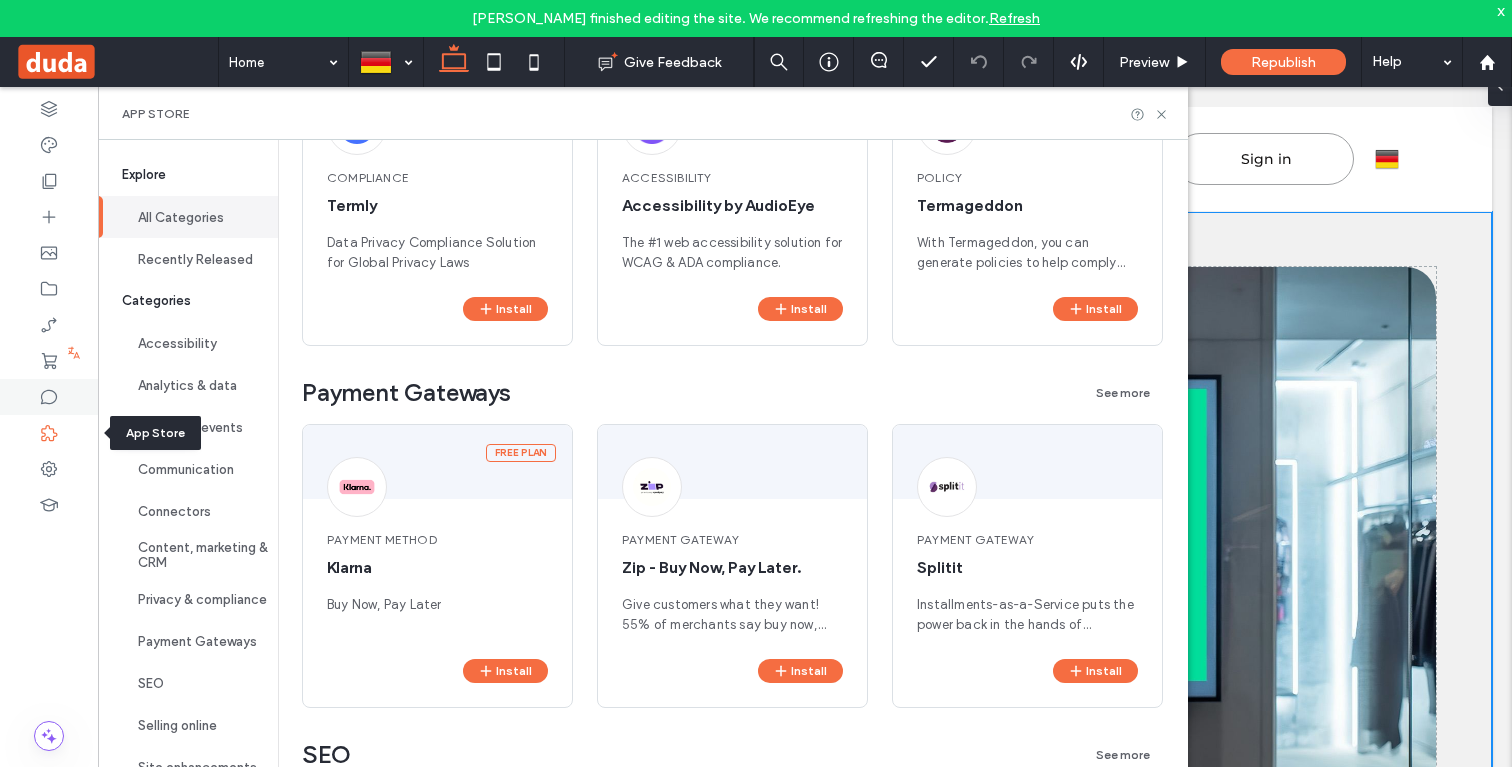 click 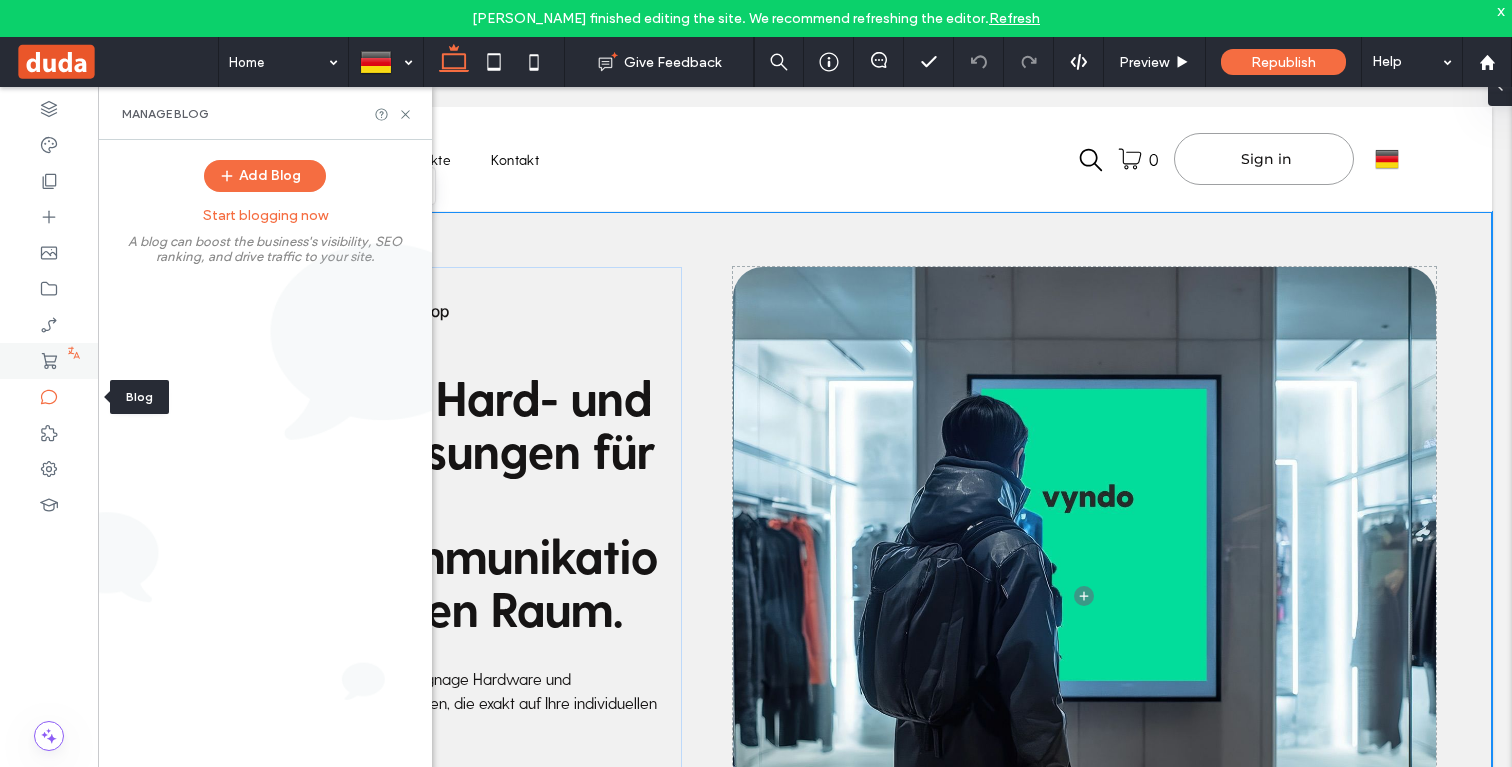 click 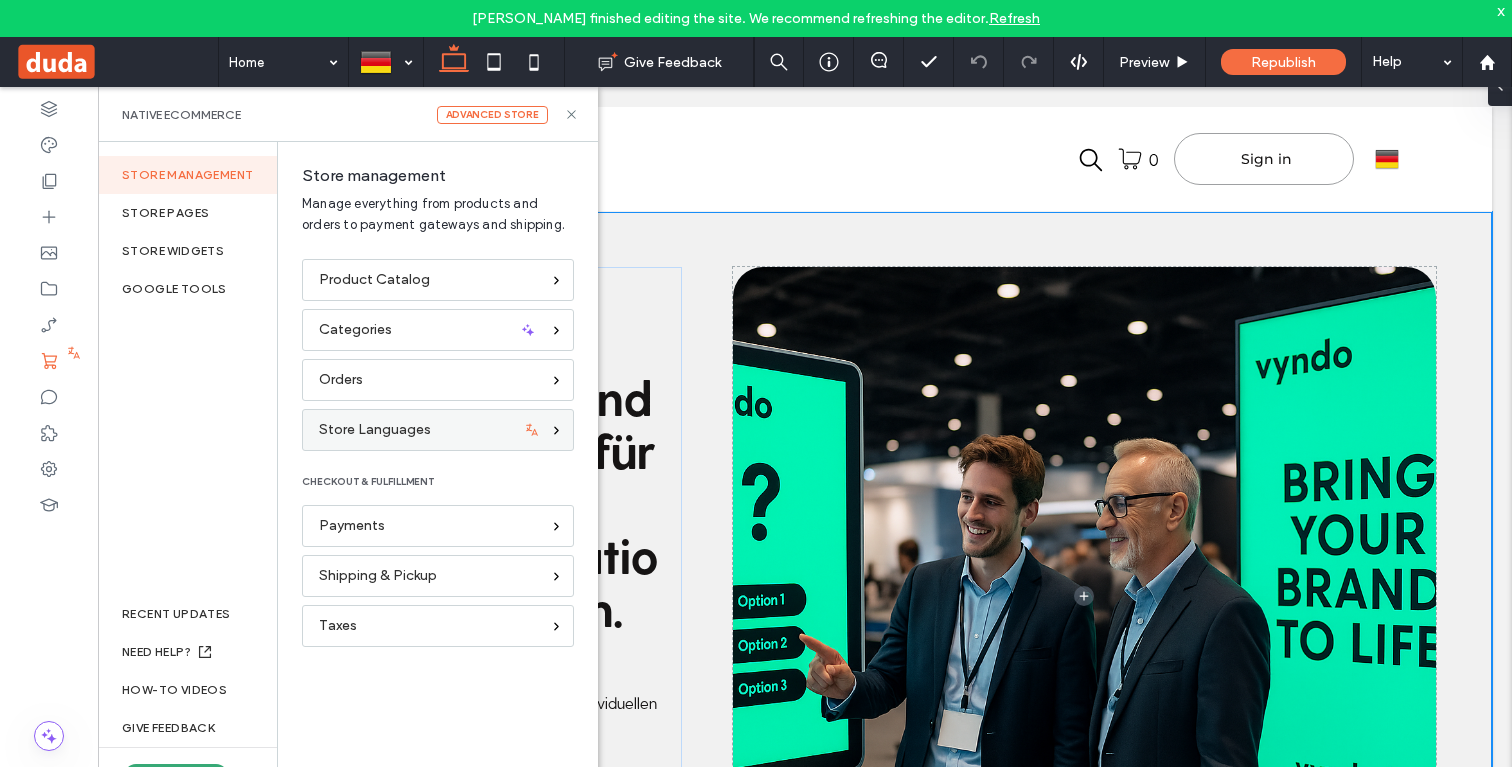 click on "Store Languages" at bounding box center (375, 430) 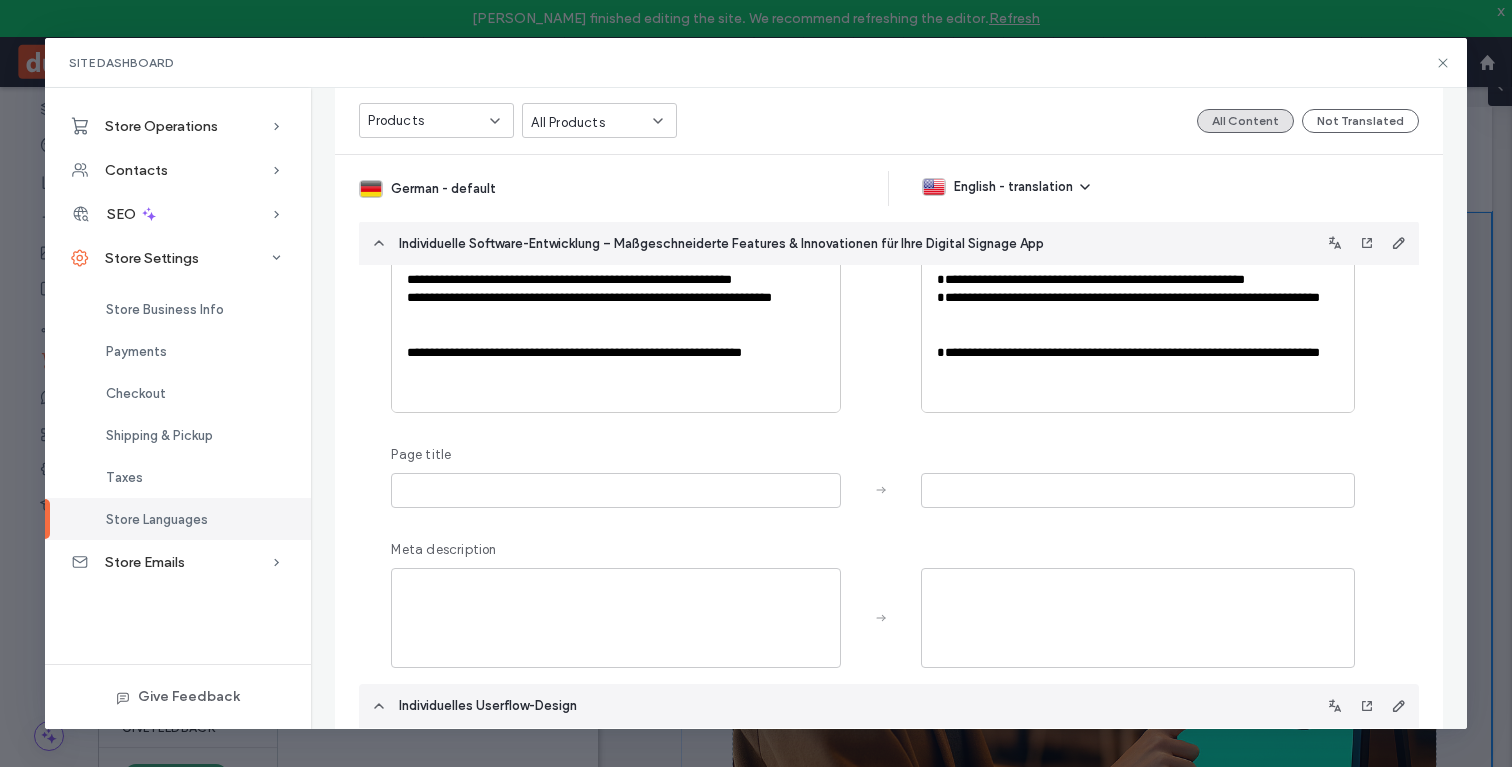 scroll, scrollTop: 0, scrollLeft: 0, axis: both 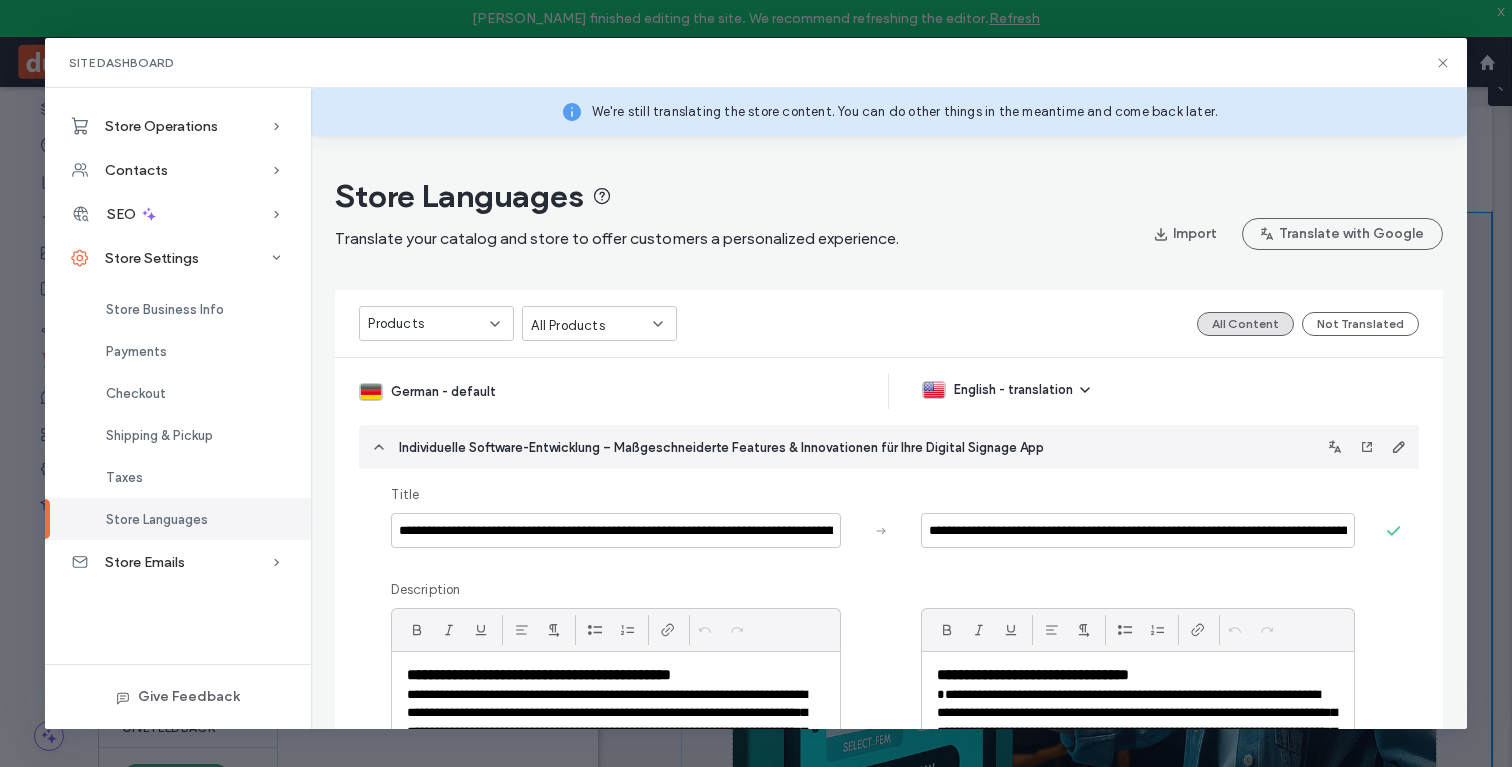 click on "Products" at bounding box center (429, 324) 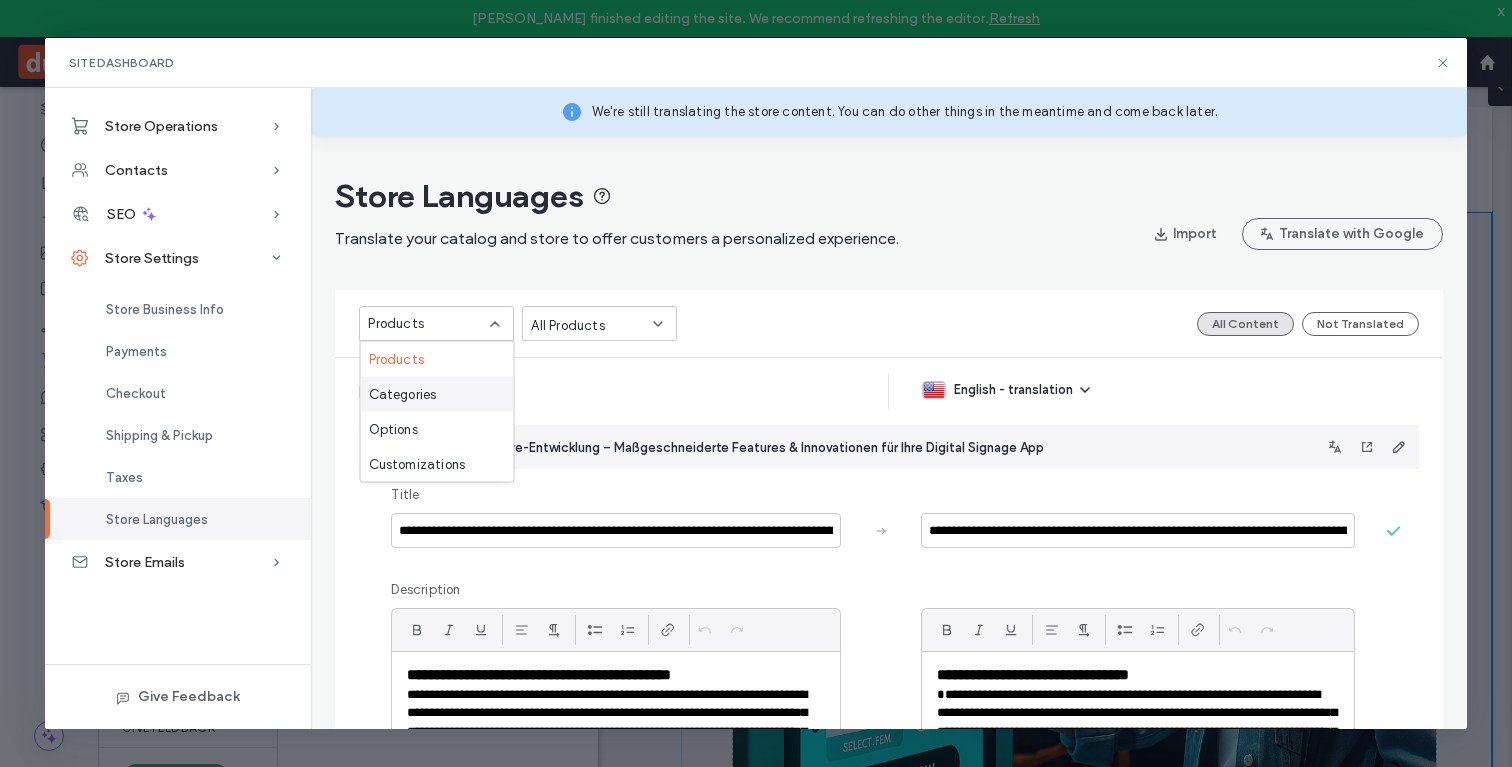 click on "**********" at bounding box center [888, 3593] 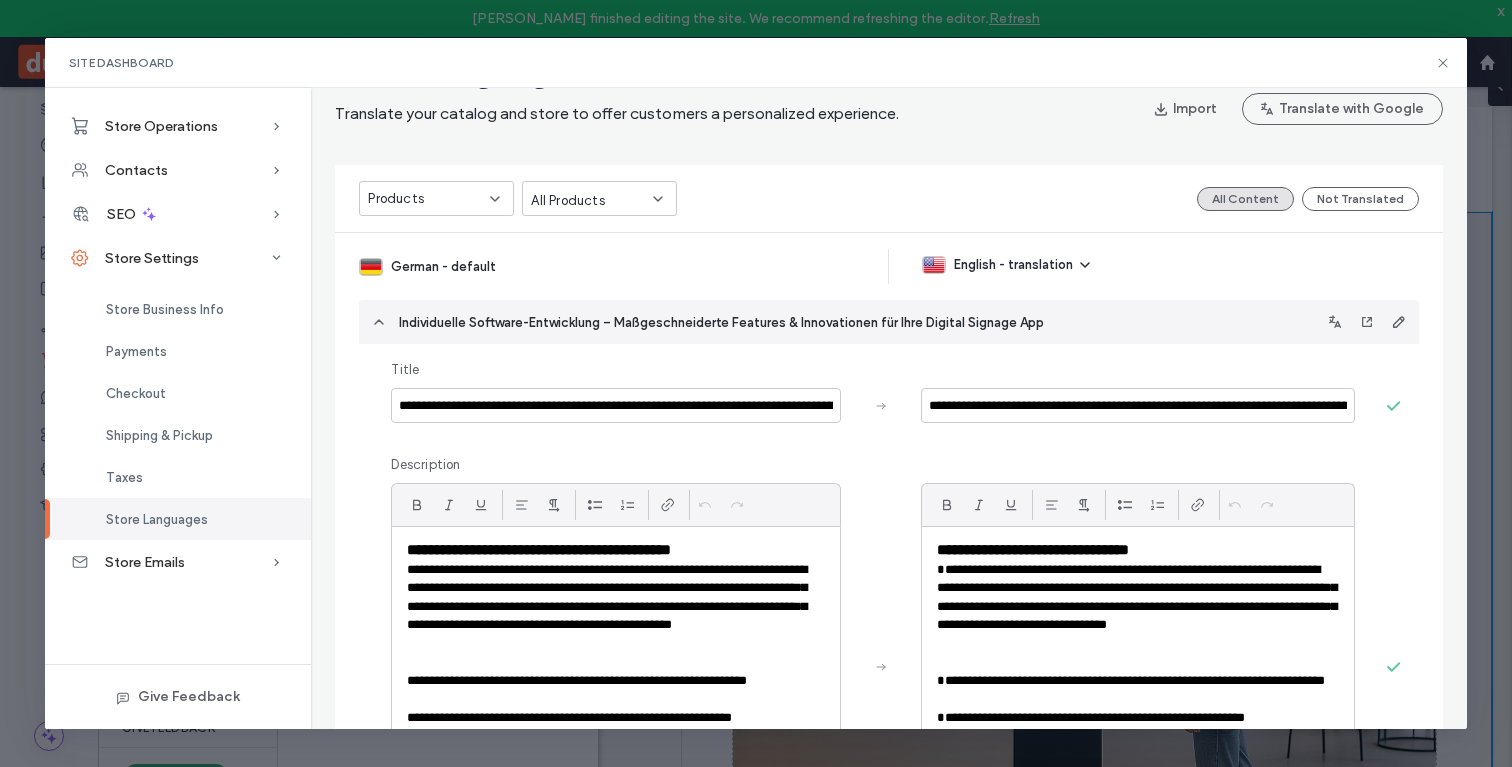 scroll, scrollTop: 131, scrollLeft: 0, axis: vertical 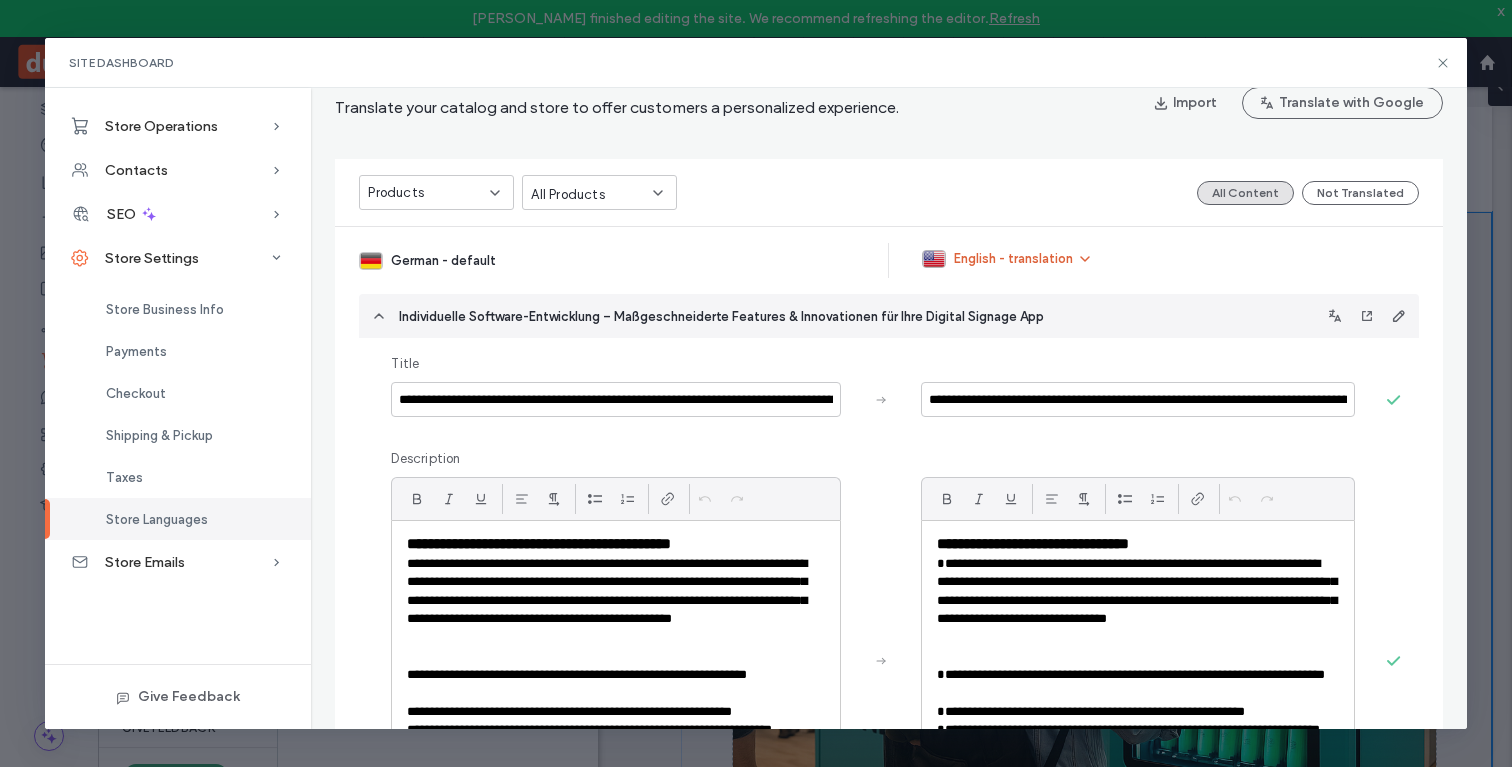 click 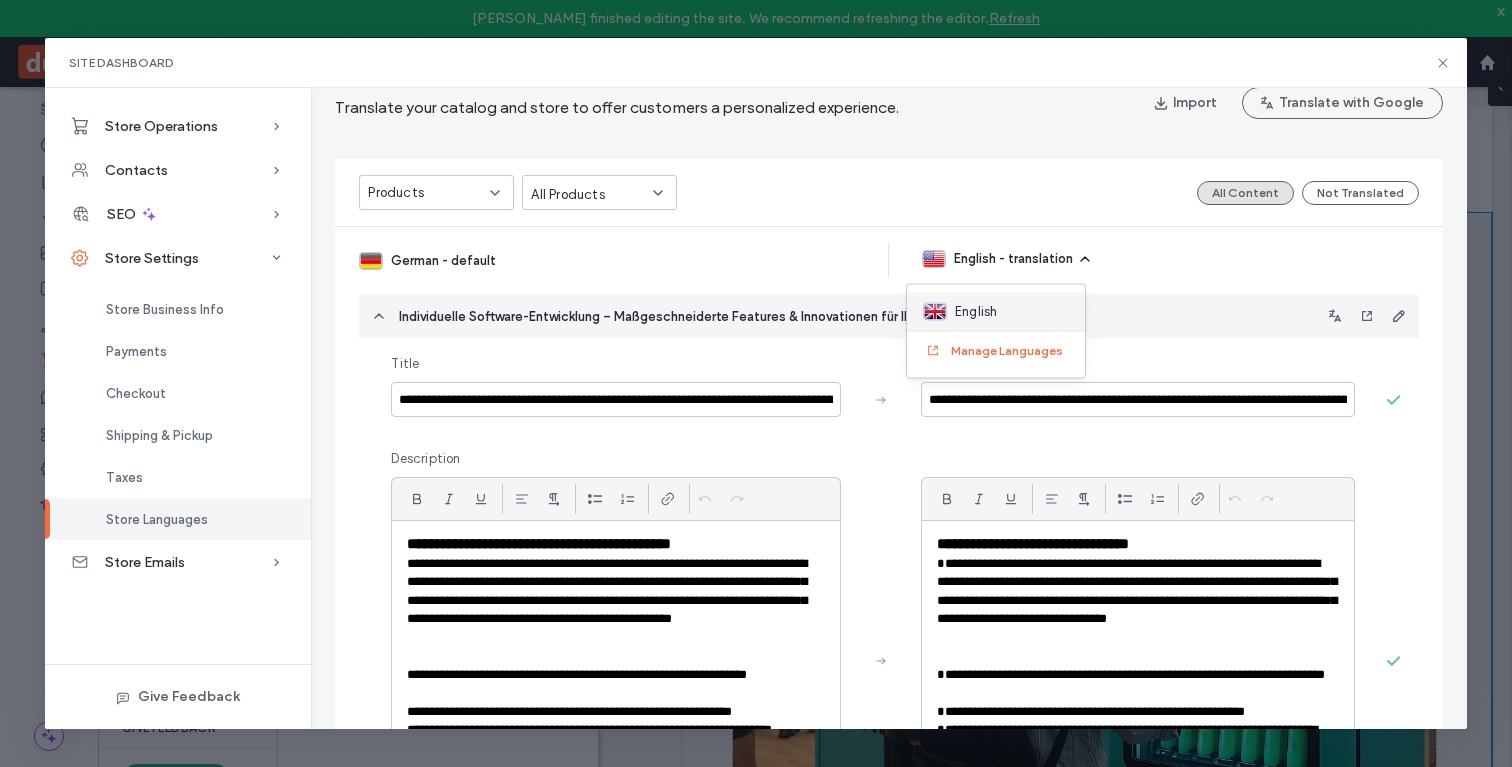 click on "English" at bounding box center [996, 312] 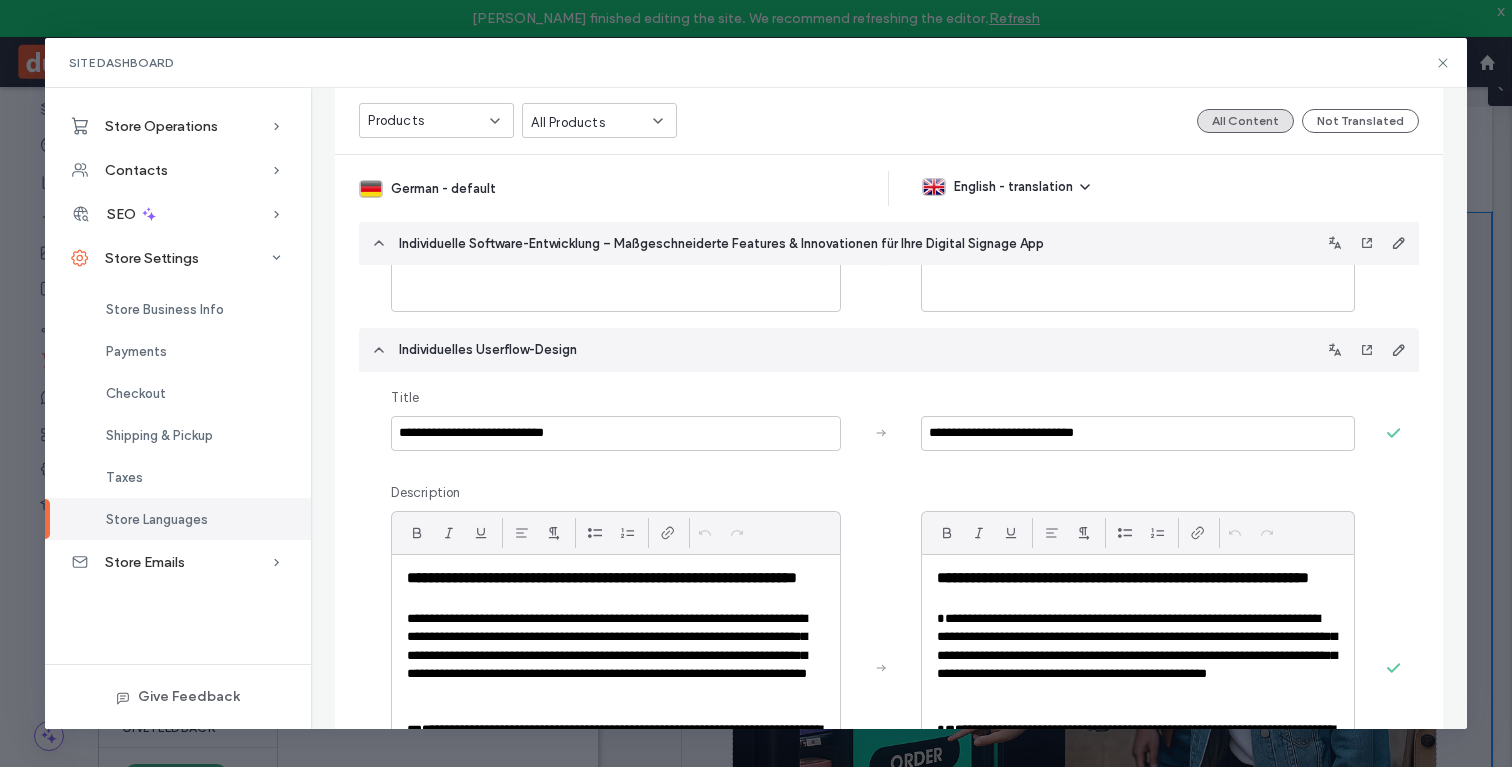 scroll, scrollTop: 923, scrollLeft: 0, axis: vertical 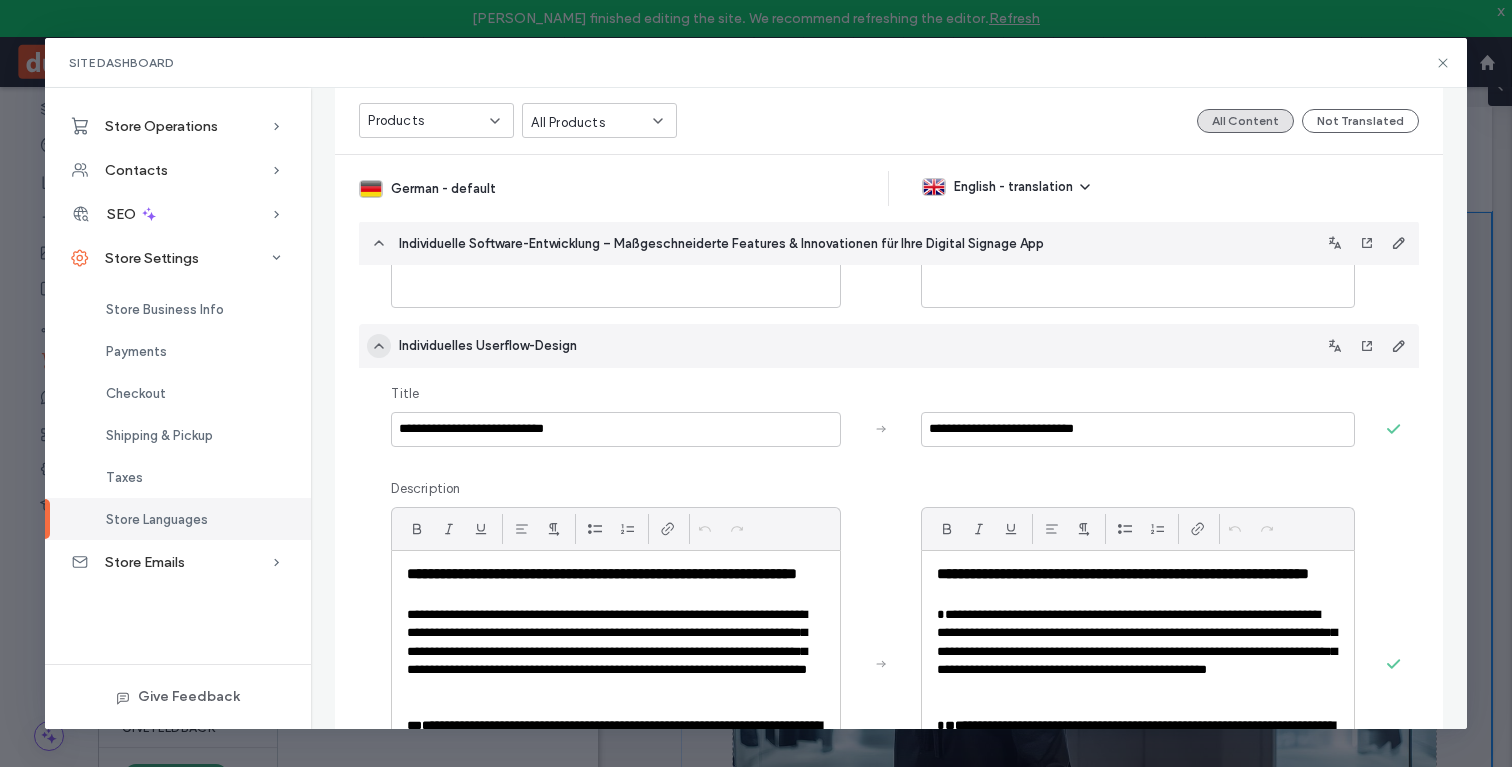 click 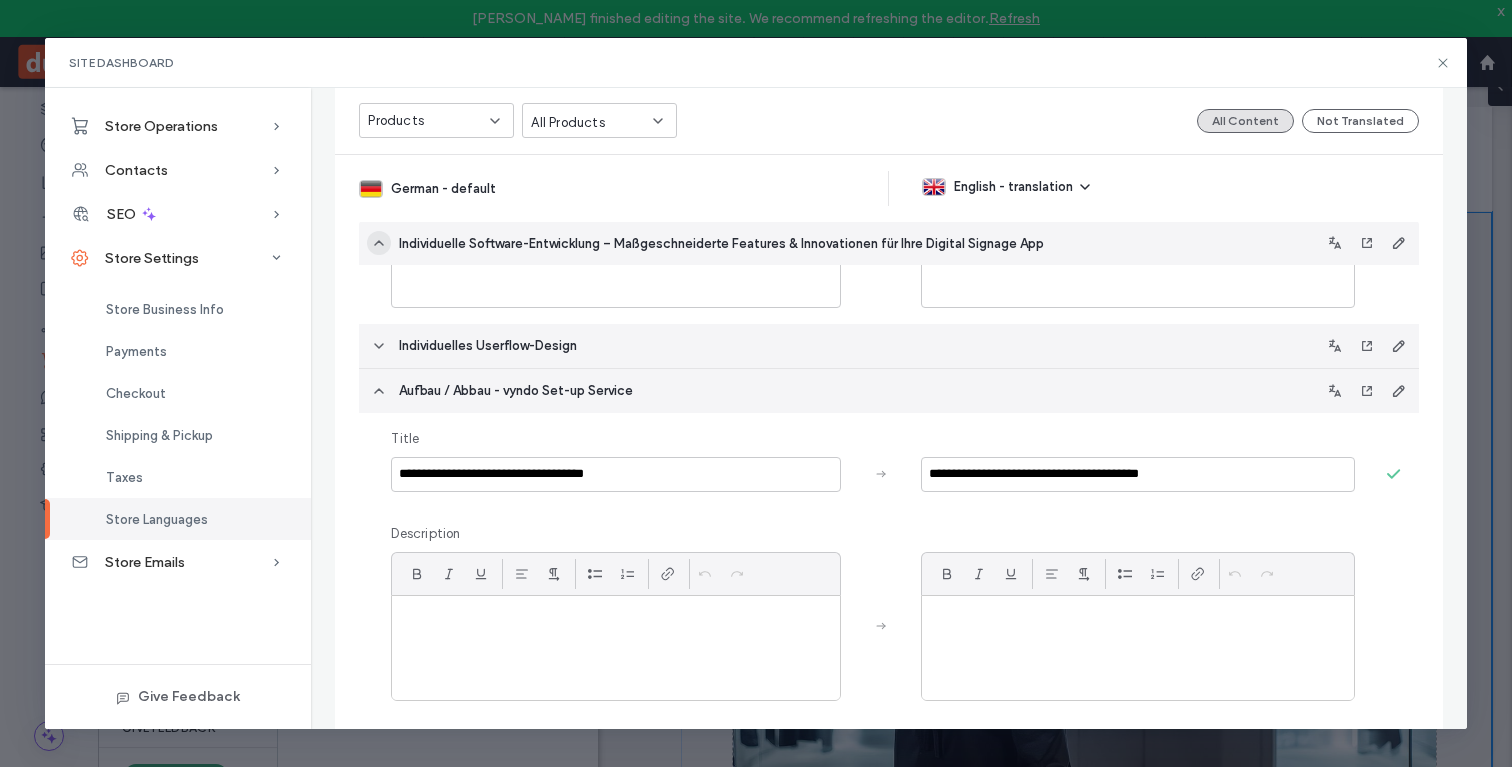 click on "Individuelle Software-Entwicklung – Maßgeschneiderte Features & Innovationen für Ihre Digital Signage App" at bounding box center (888, 243) 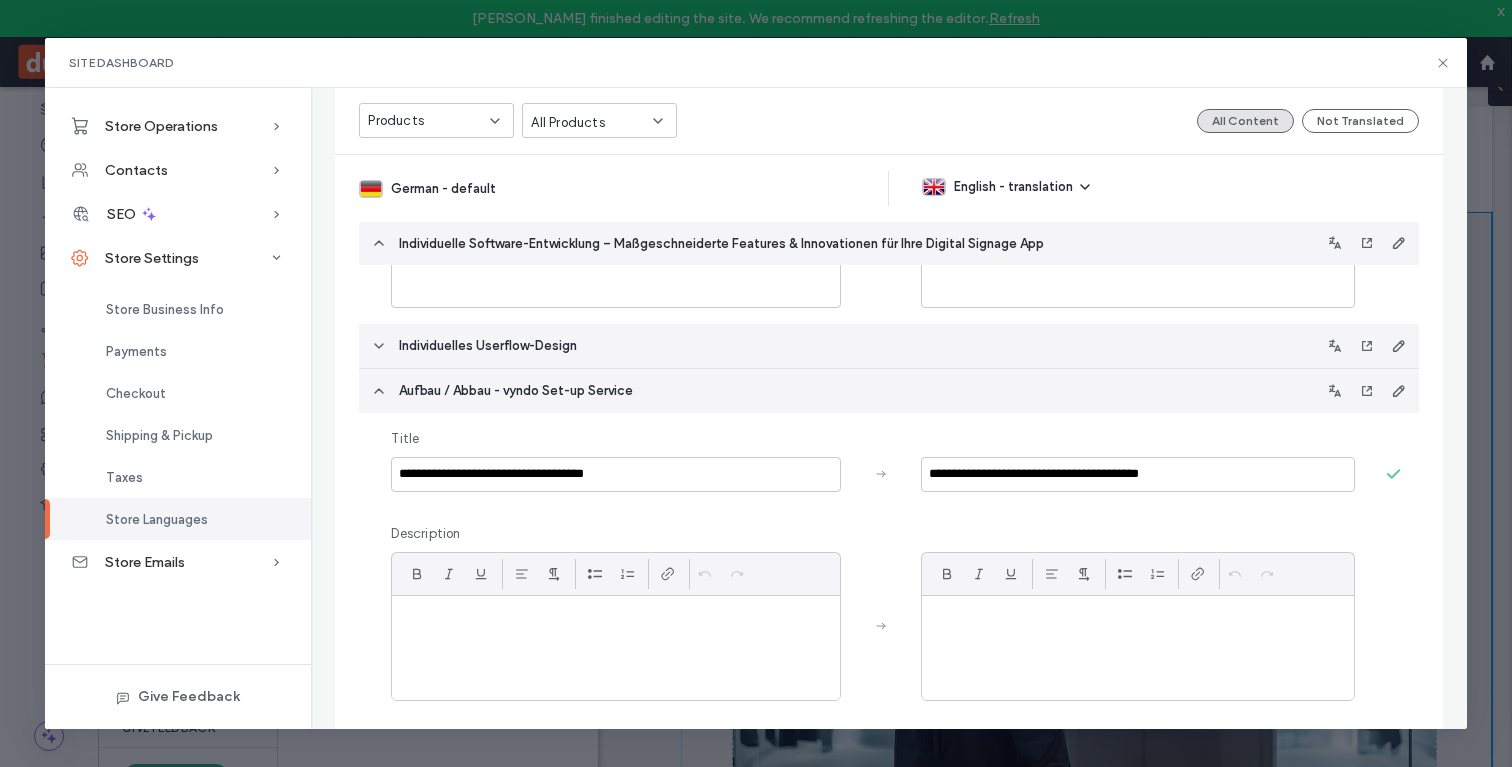 click on "Individuelle Software-Entwicklung – Maßgeschneiderte Features & Innovationen für Ihre Digital Signage App" at bounding box center [888, 243] 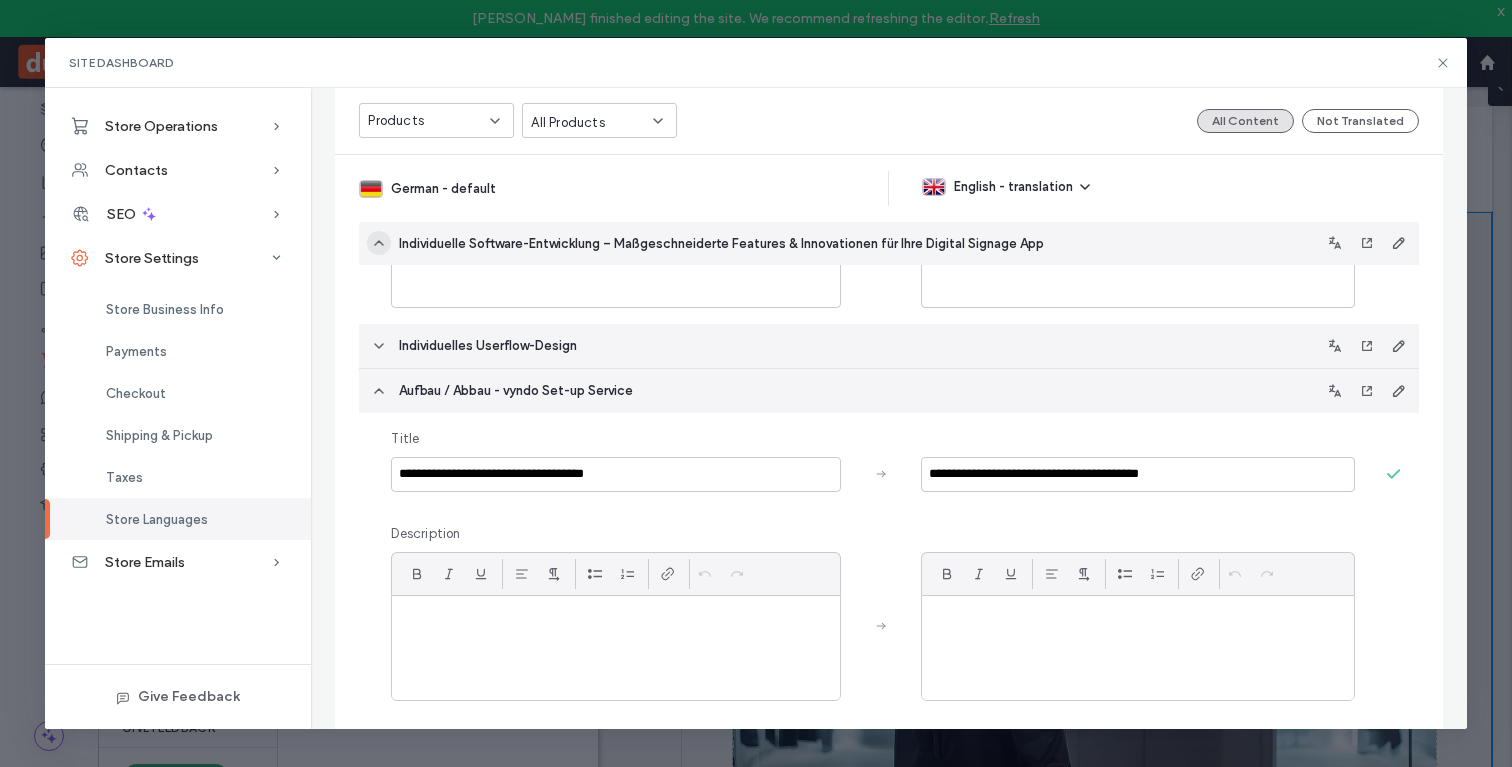 click 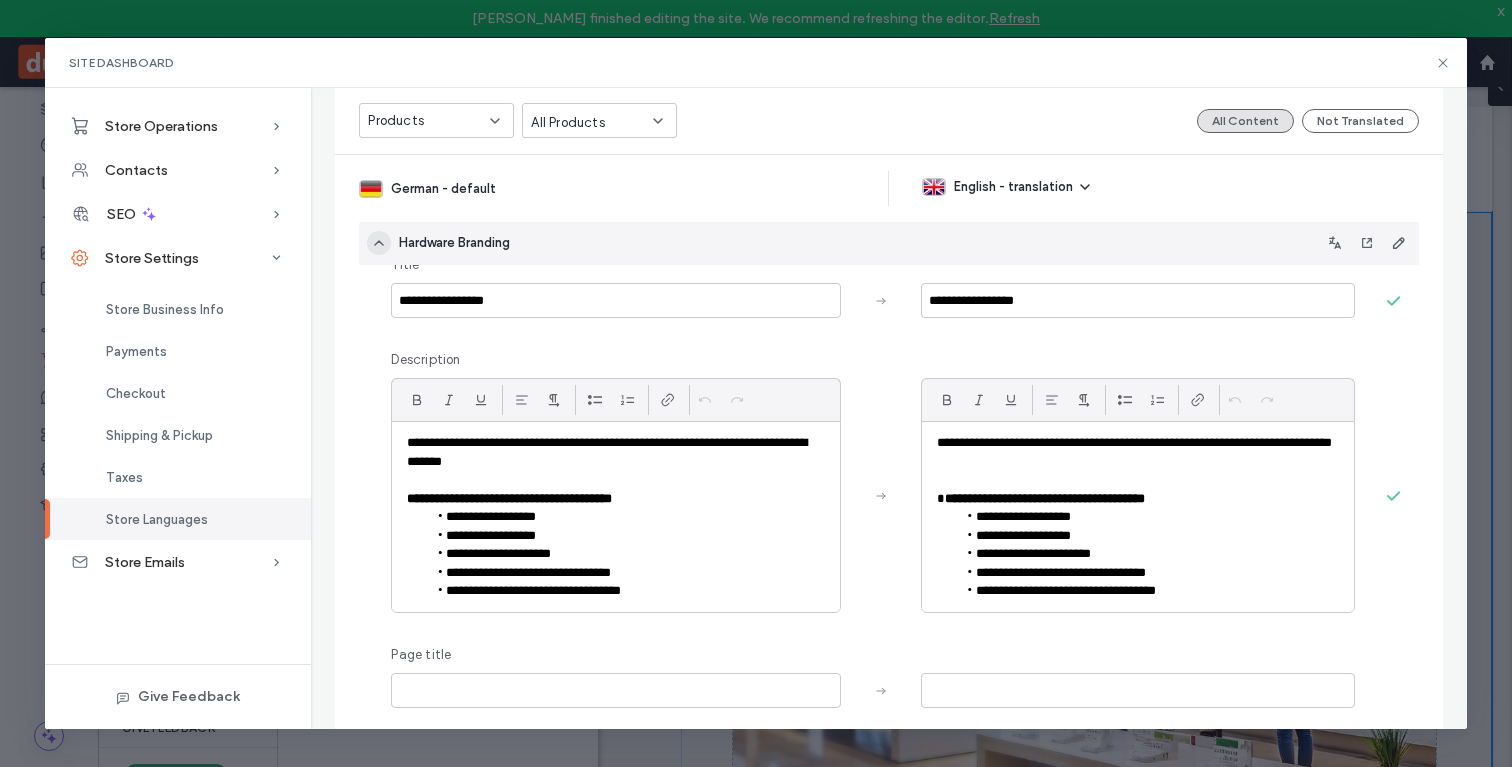 click 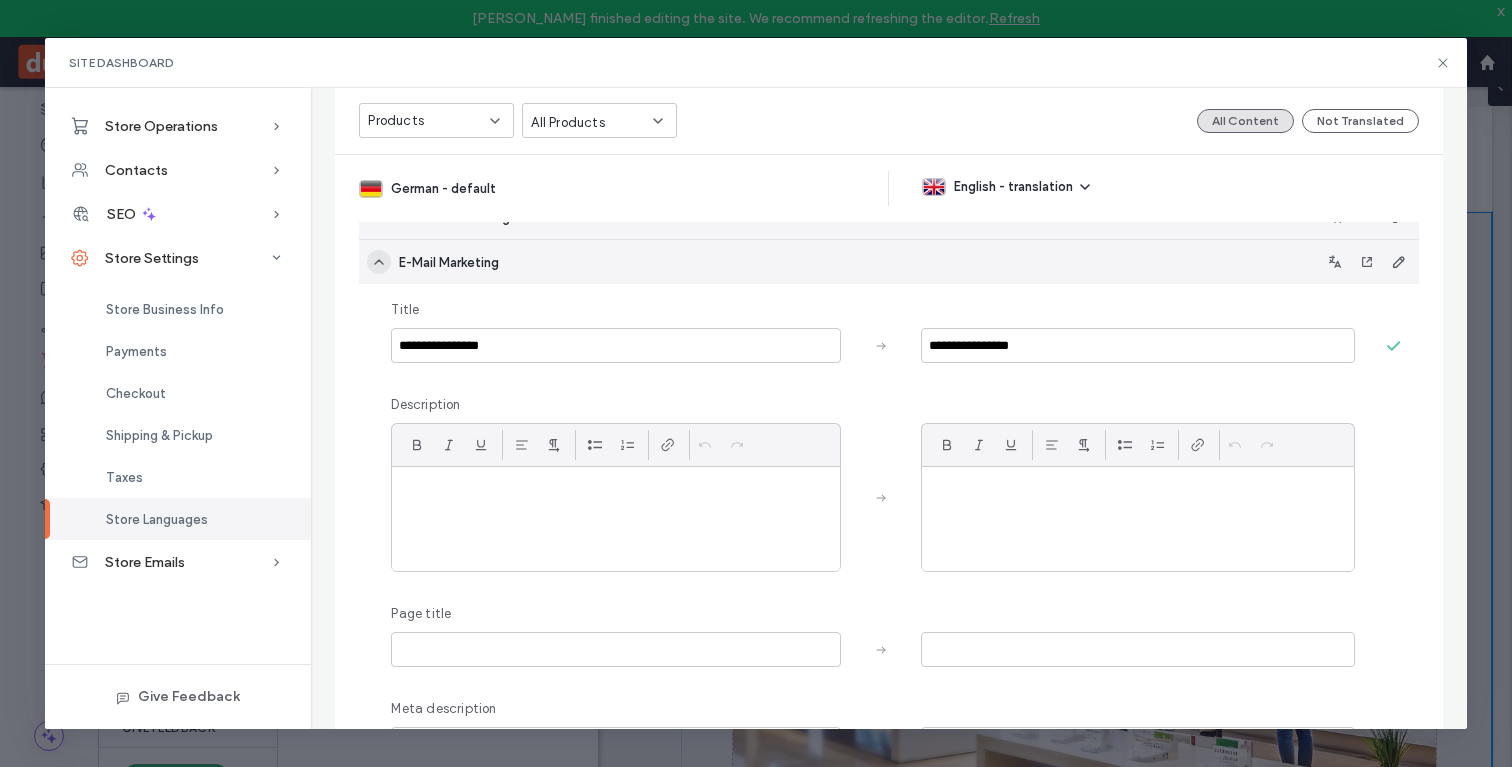 click at bounding box center [379, 262] 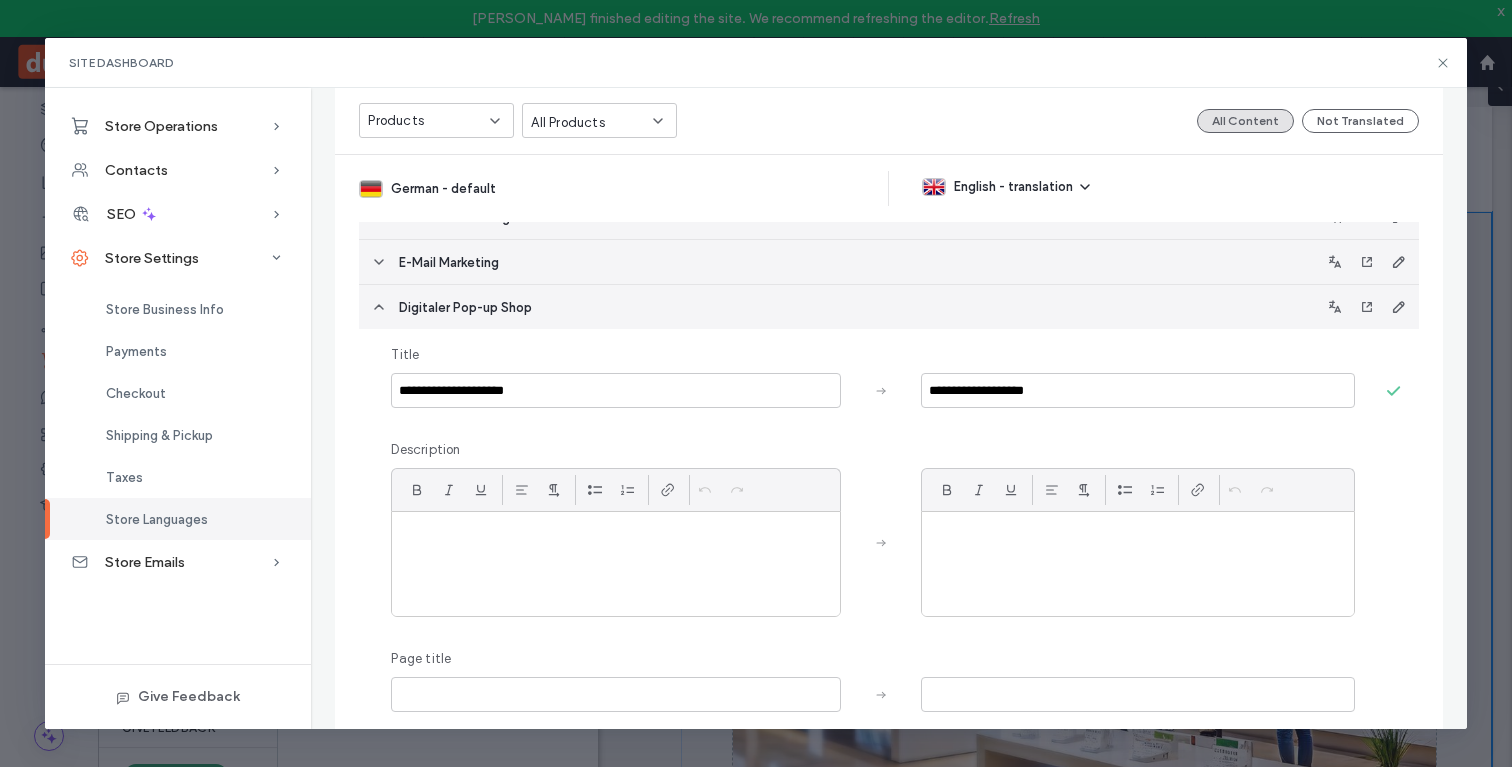 click on "Digitaler Pop-up Shop" at bounding box center (888, 307) 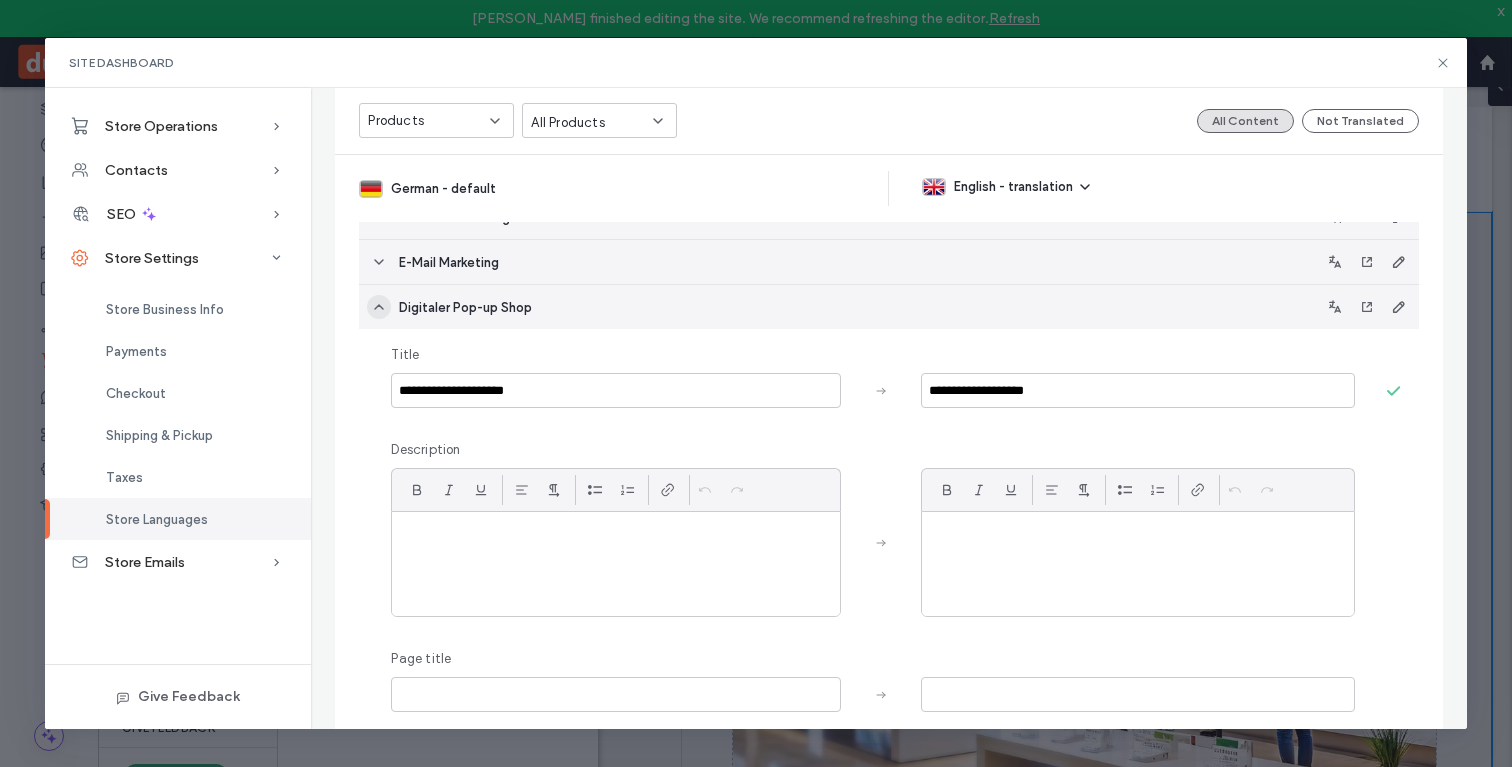 click 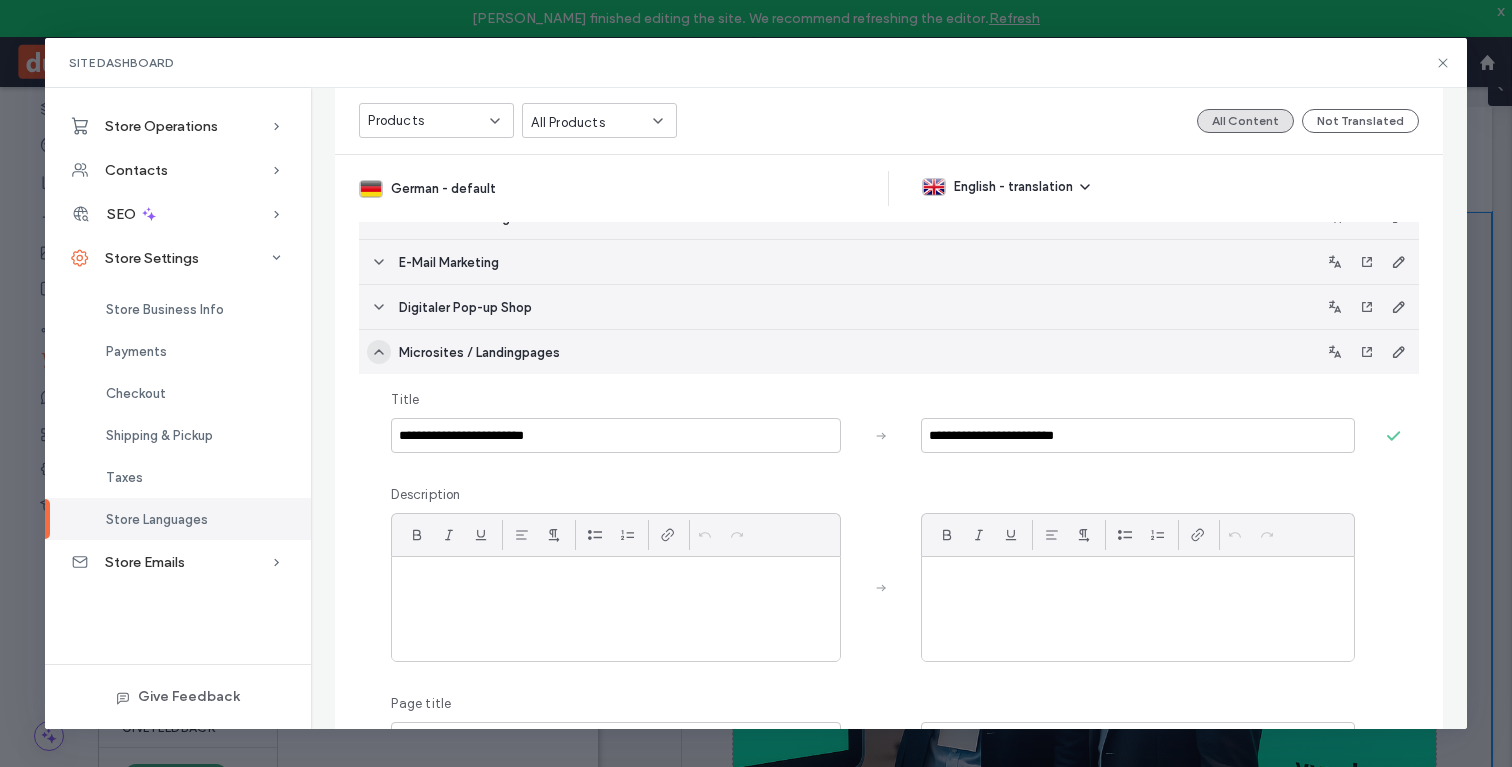 click 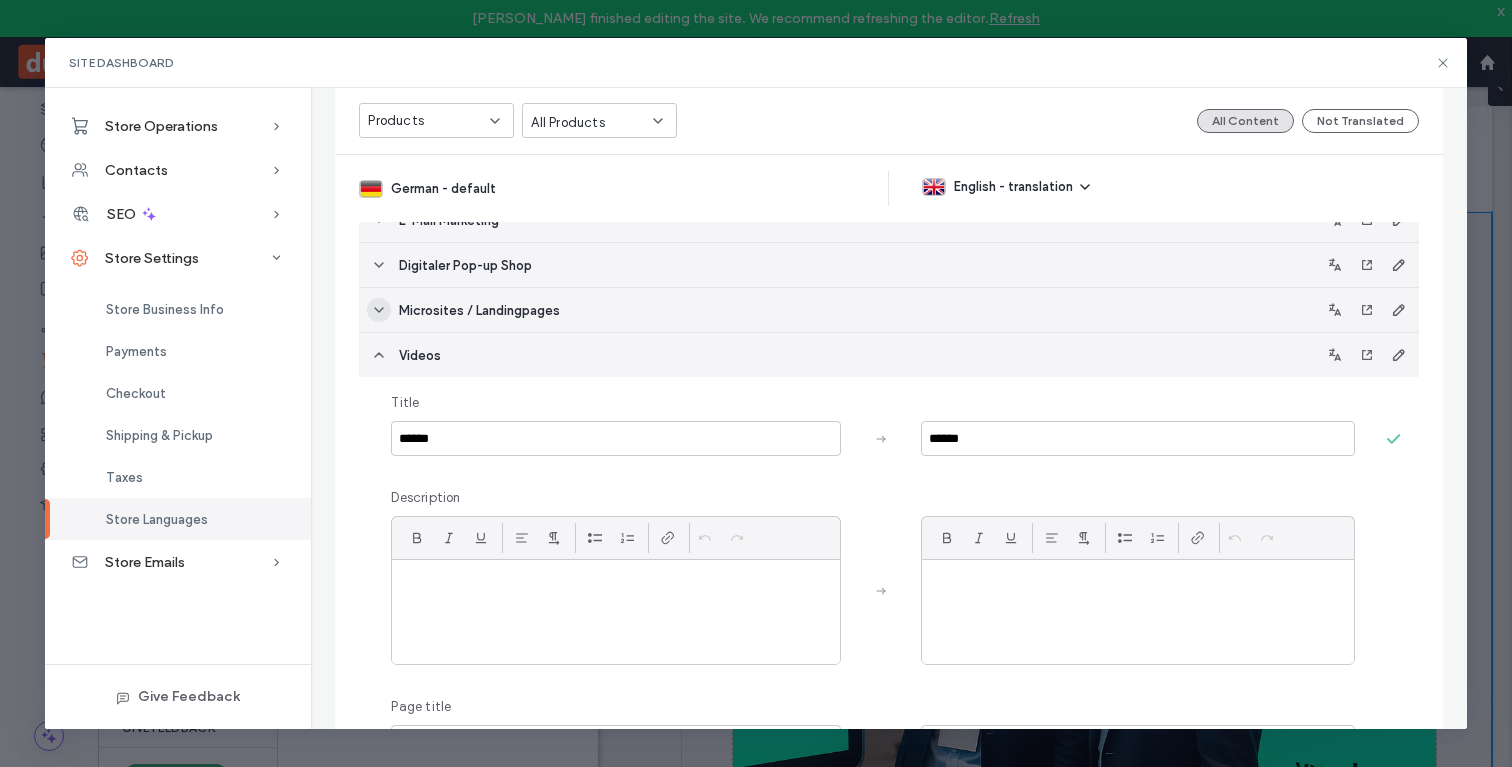 scroll, scrollTop: 968, scrollLeft: 0, axis: vertical 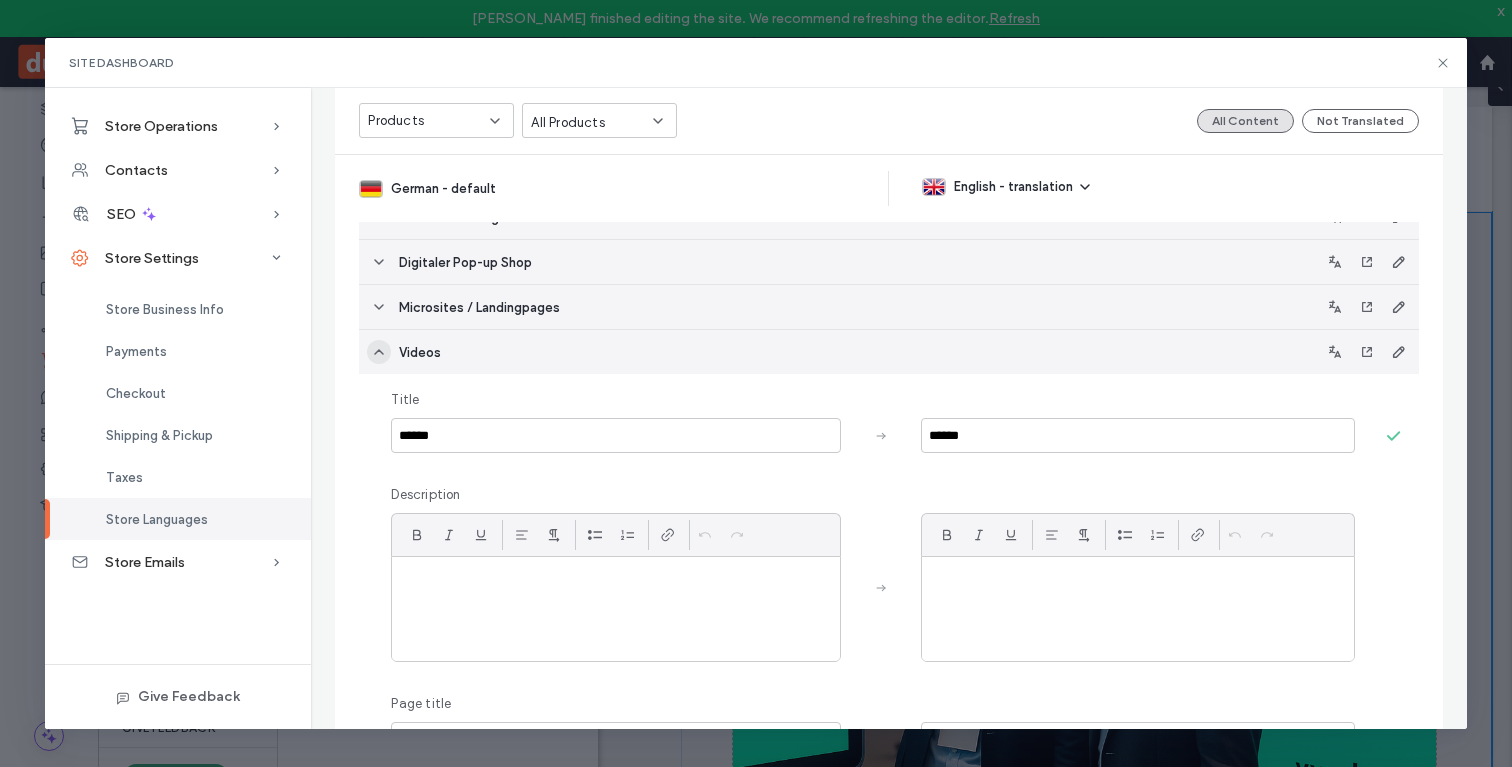 click 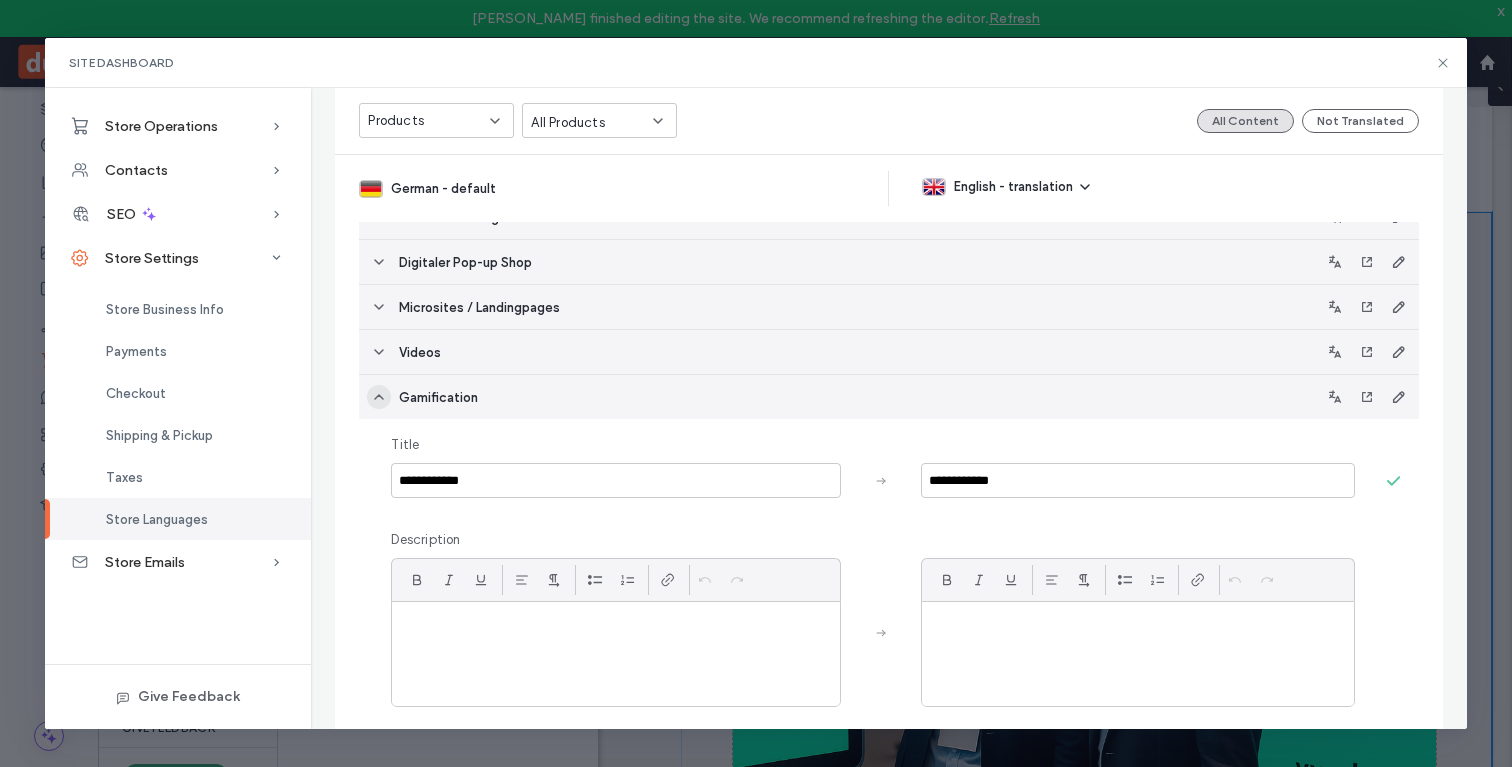 click 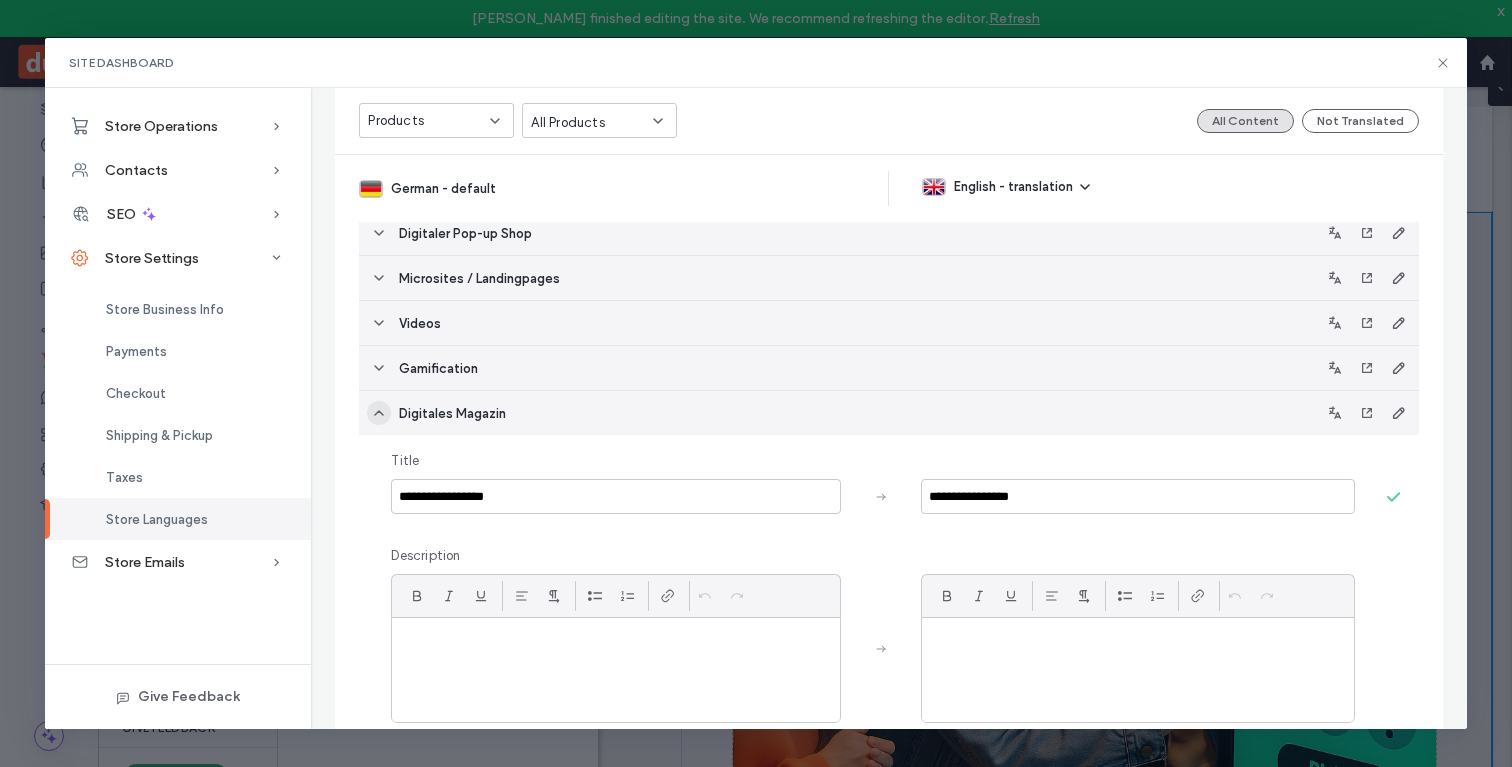 click 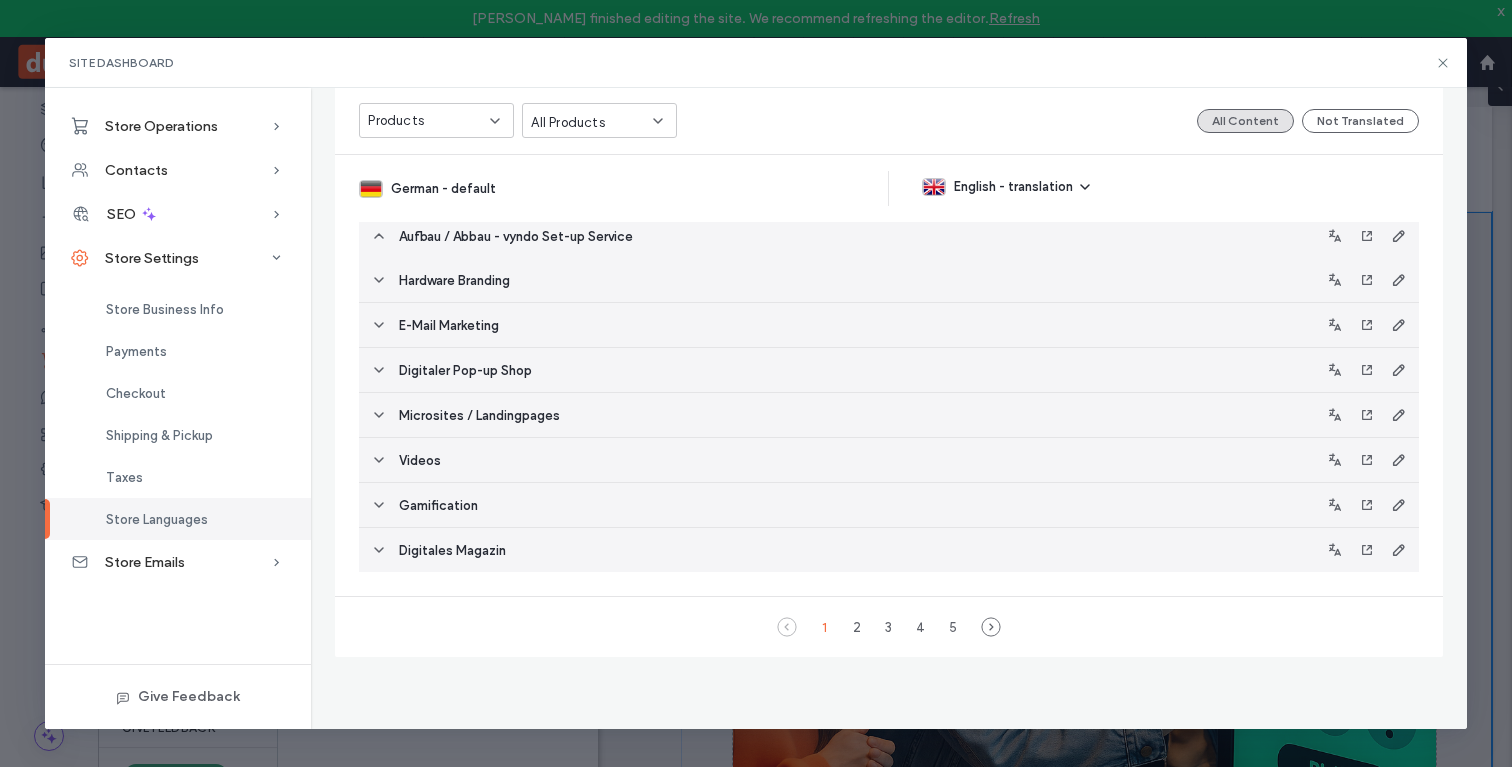 scroll, scrollTop: 0, scrollLeft: 0, axis: both 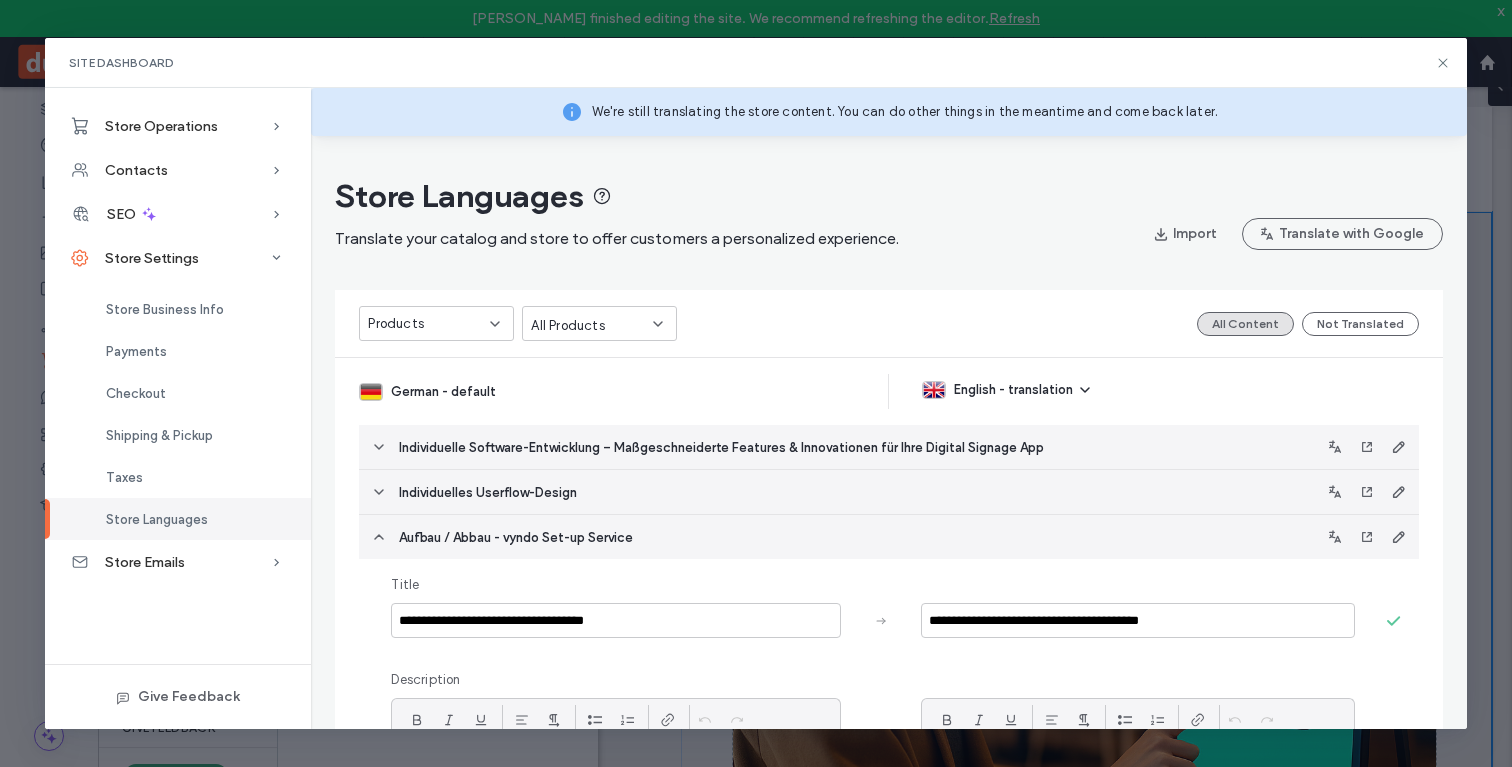 click on "Products" at bounding box center [429, 324] 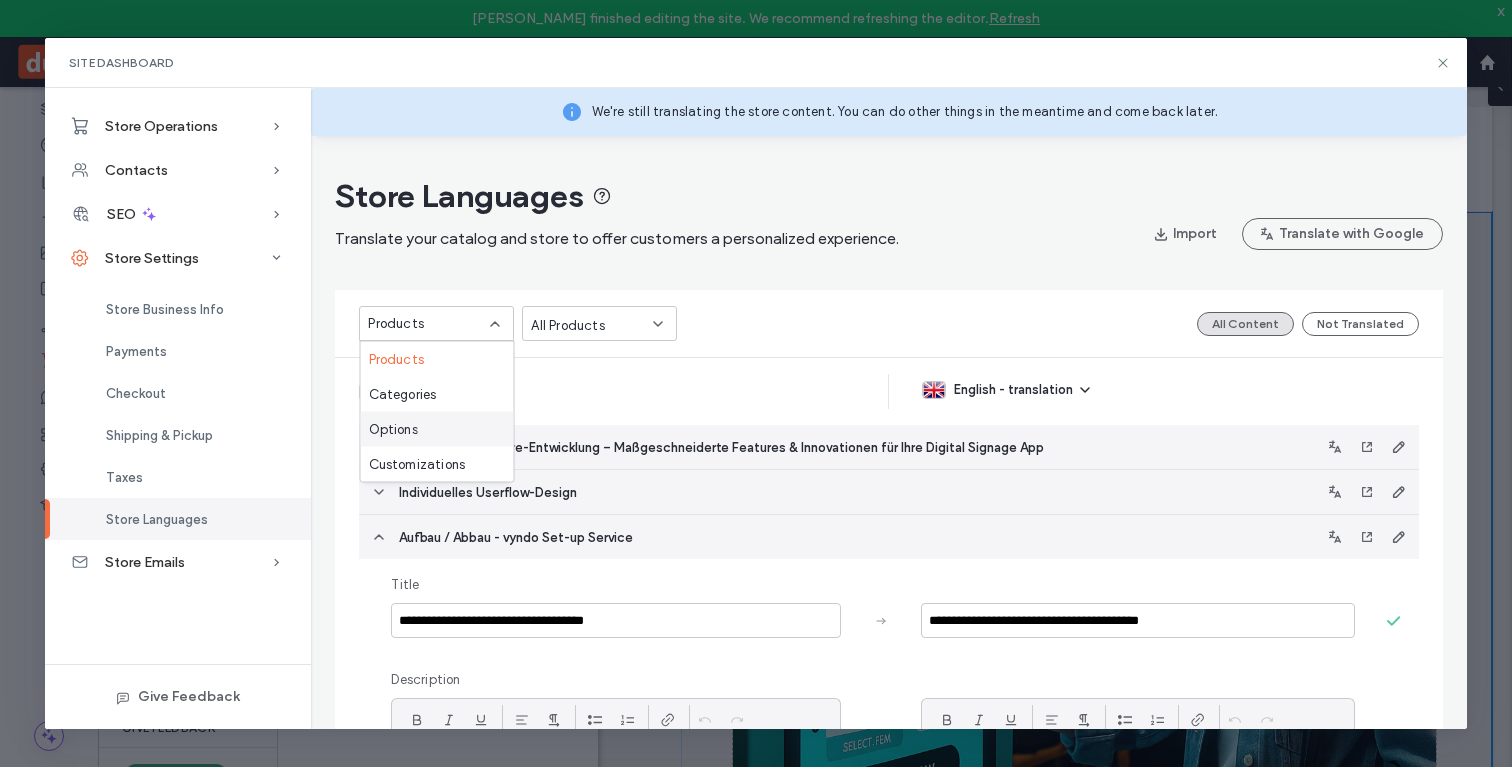 click on "Options" at bounding box center [437, 429] 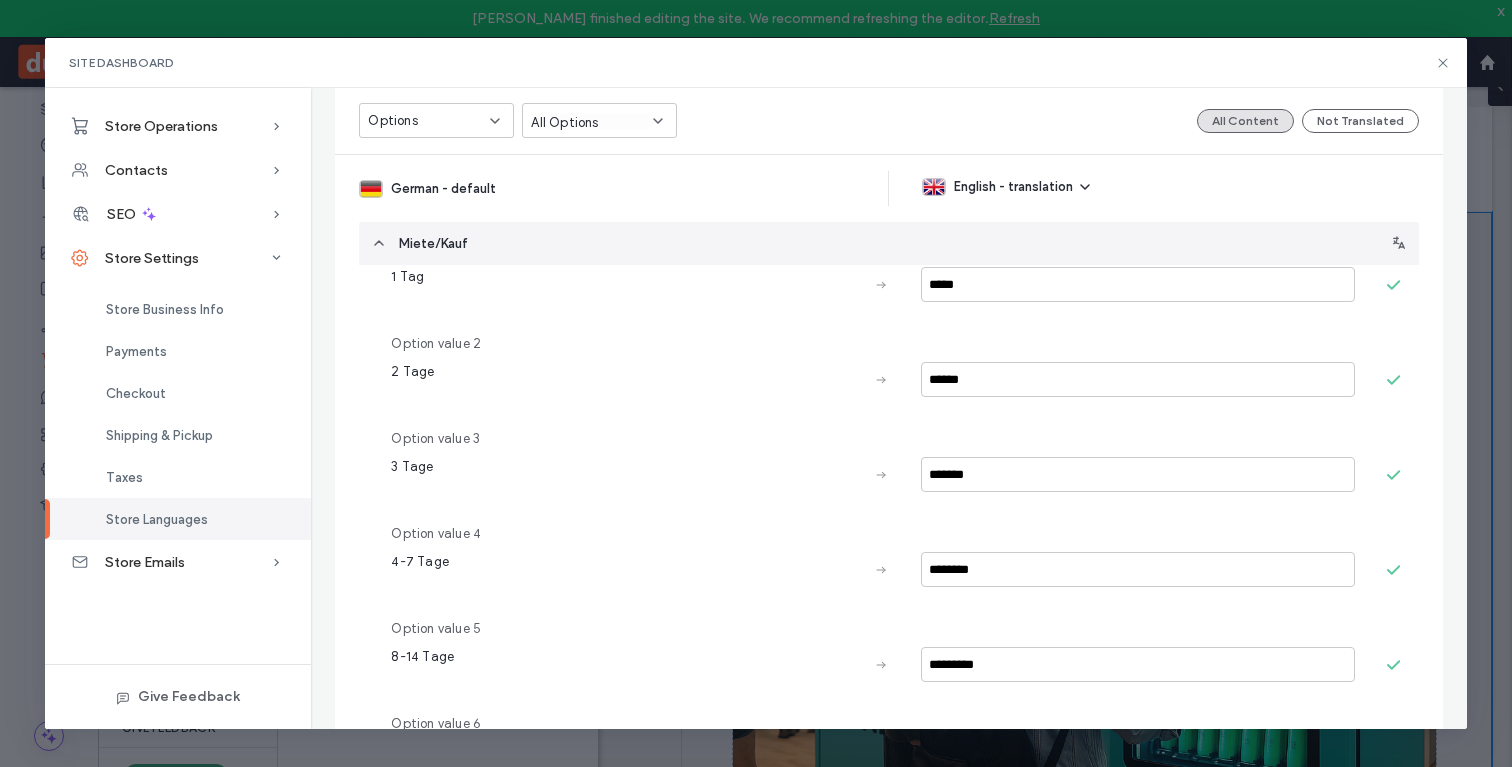 scroll, scrollTop: 3460, scrollLeft: 0, axis: vertical 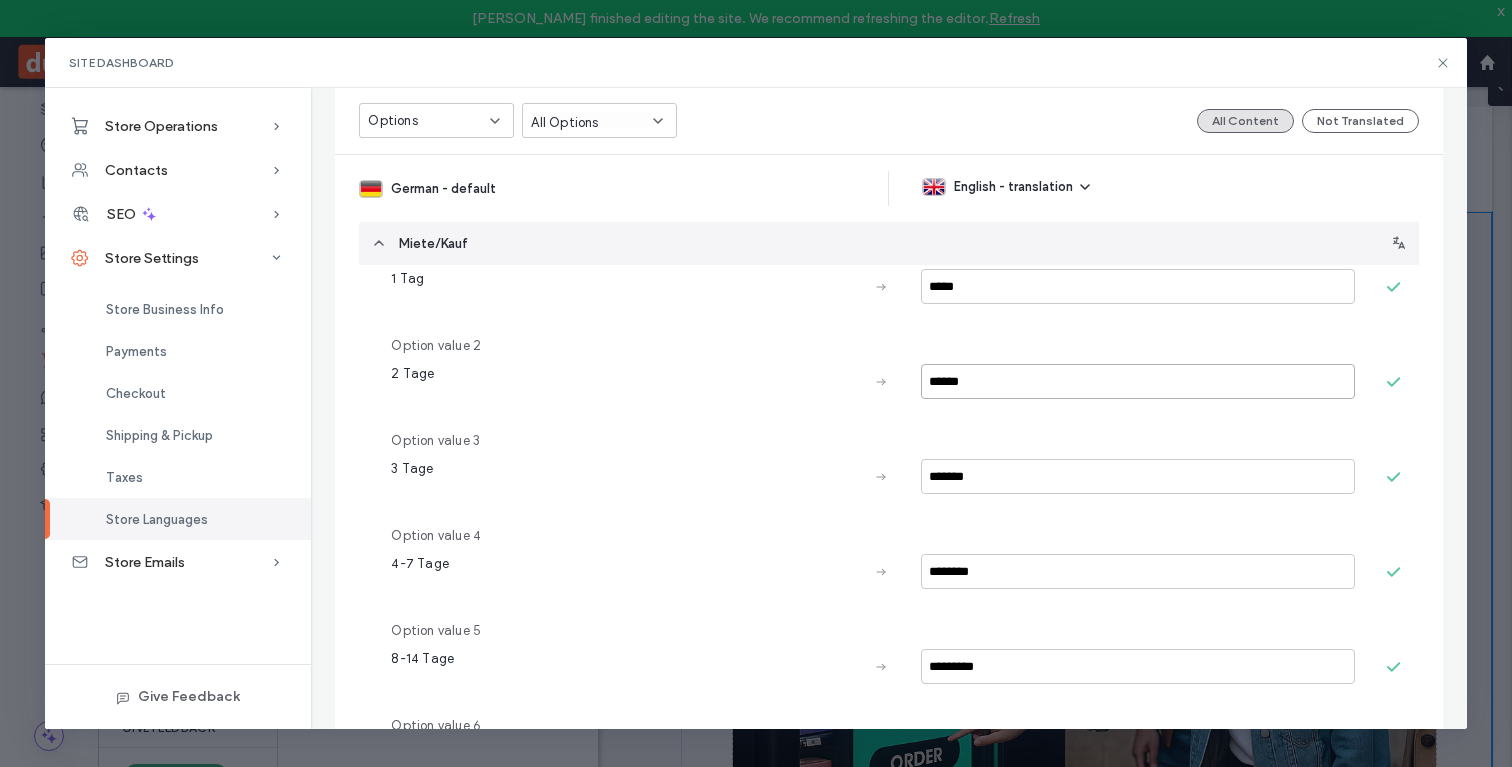click on "******" at bounding box center (1138, 381) 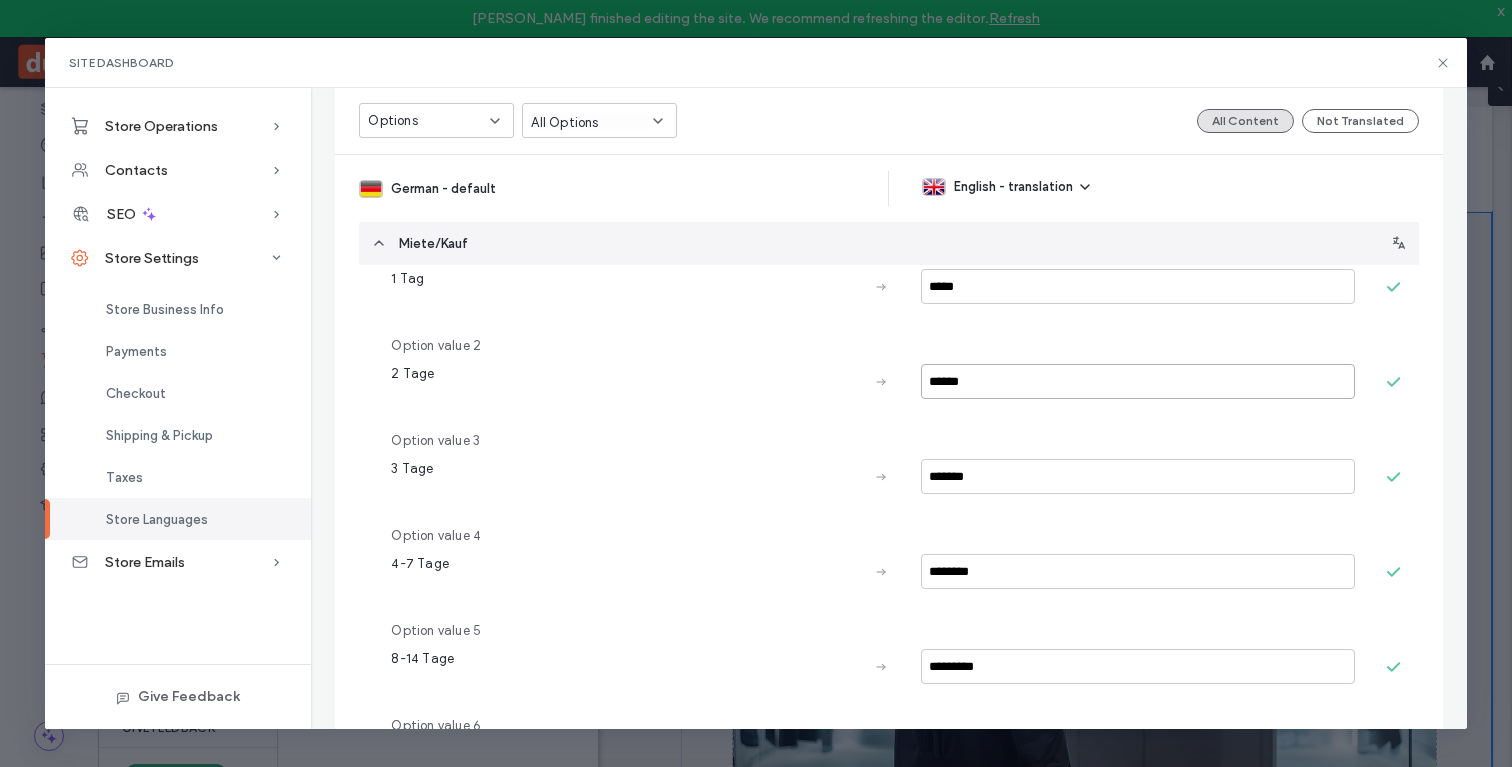 type on "******" 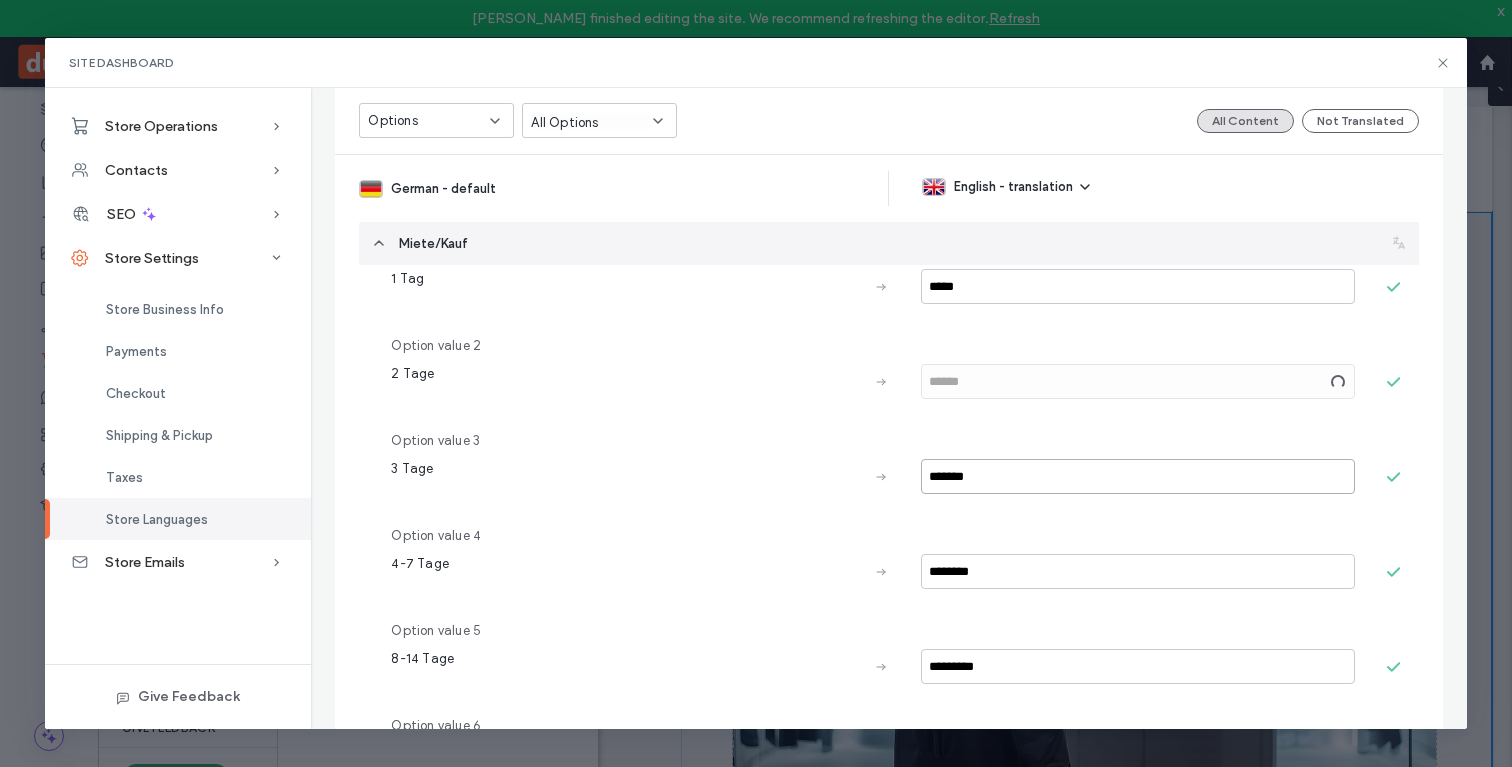 click on "*******" at bounding box center (1138, 476) 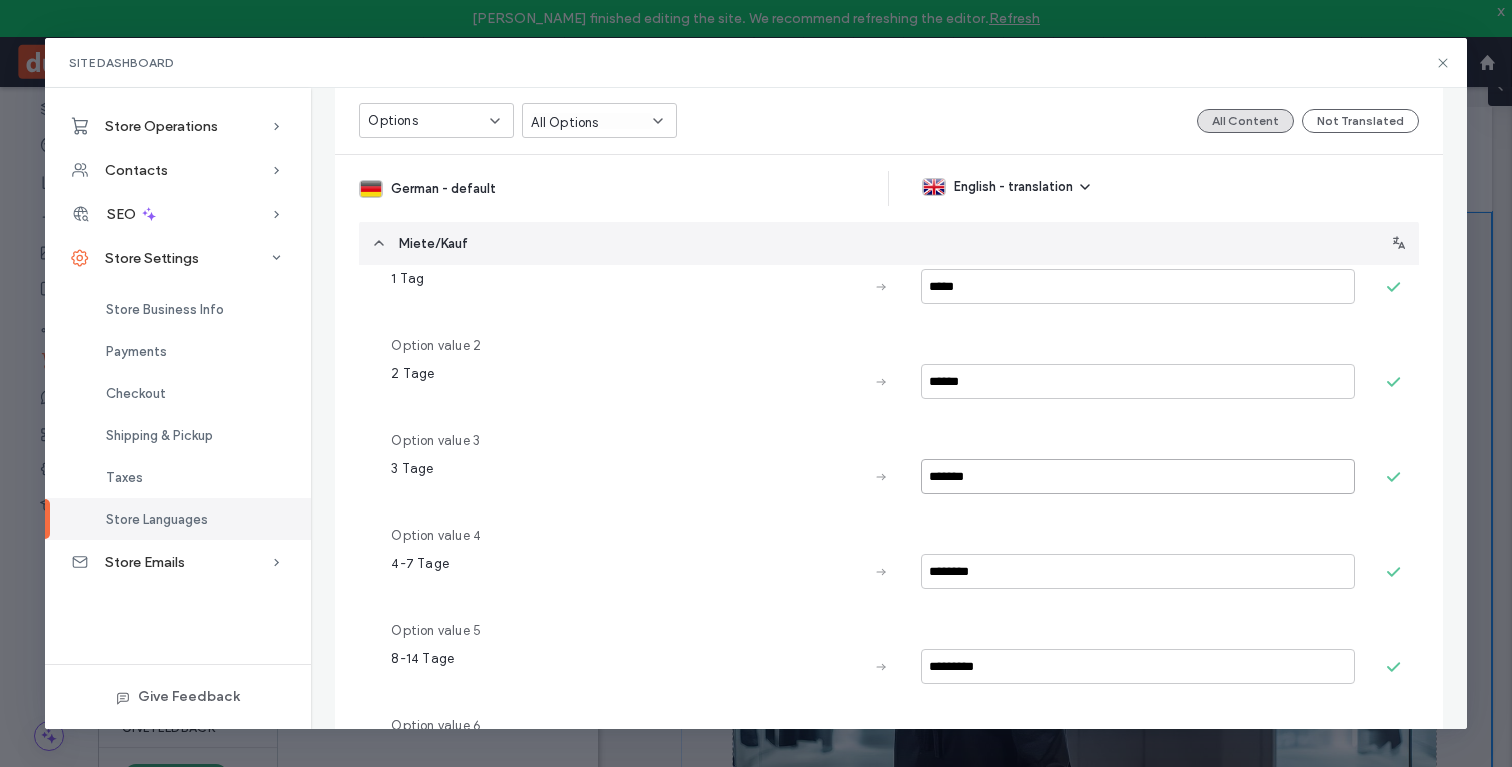 click on "*******" at bounding box center [1138, 476] 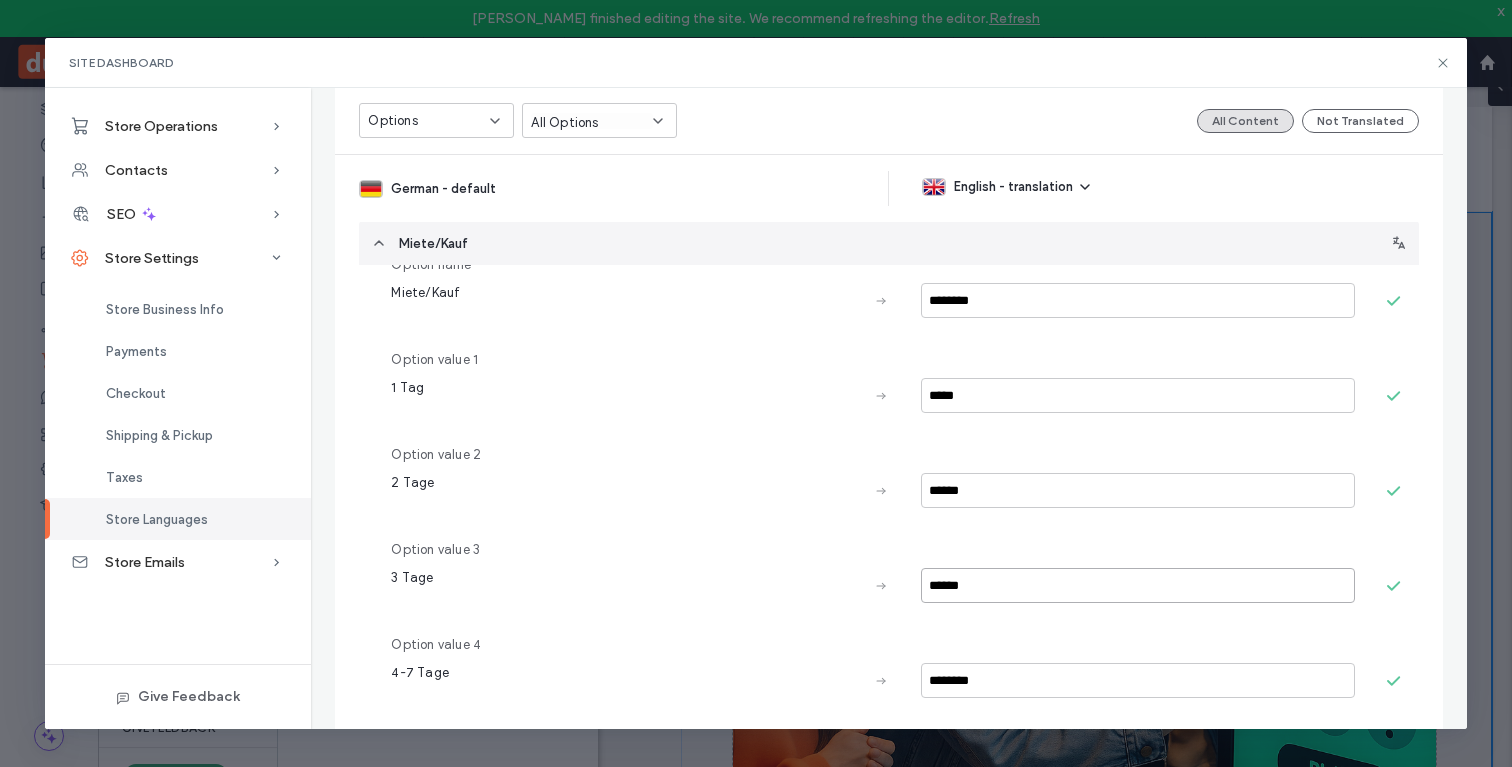 scroll, scrollTop: 3350, scrollLeft: 0, axis: vertical 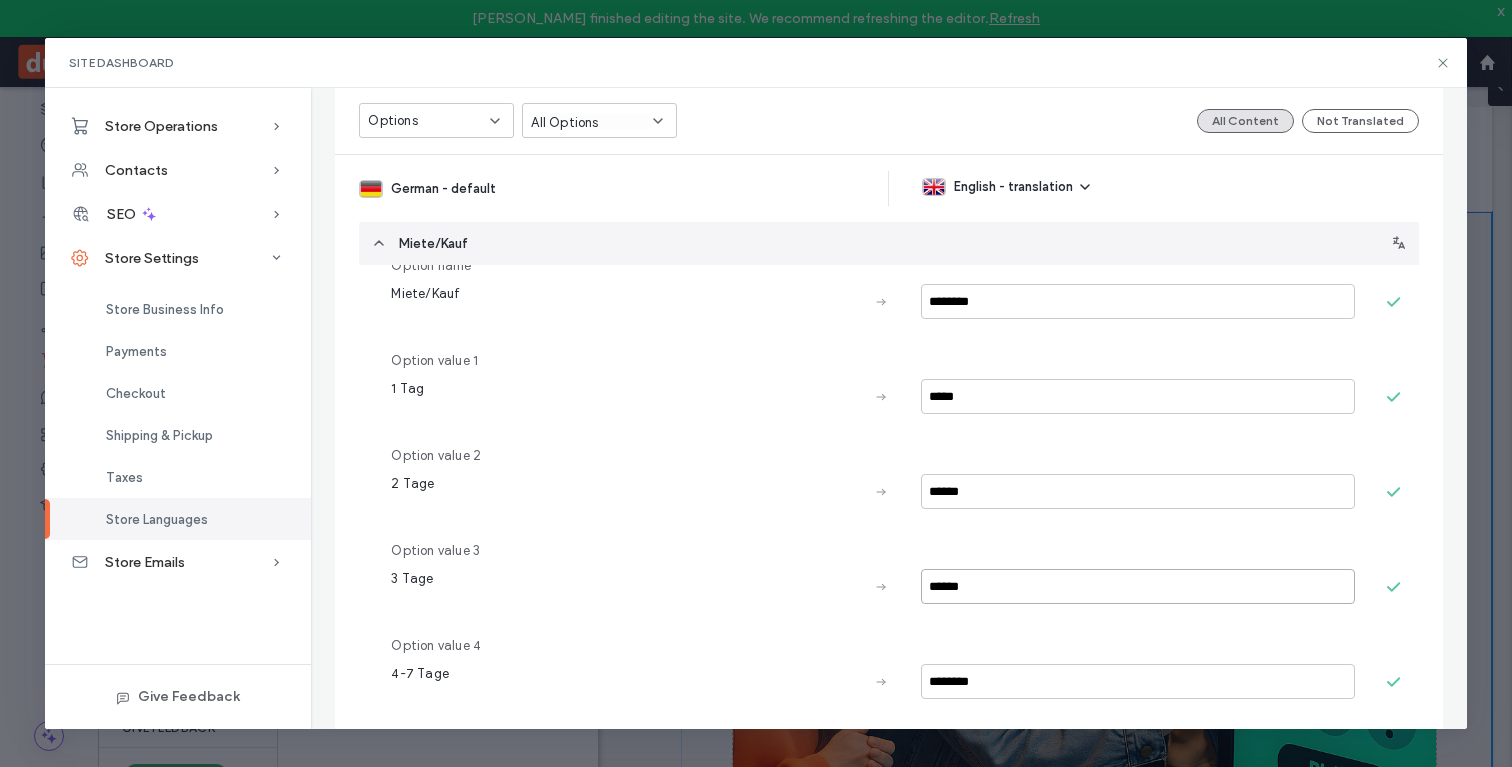 type on "******" 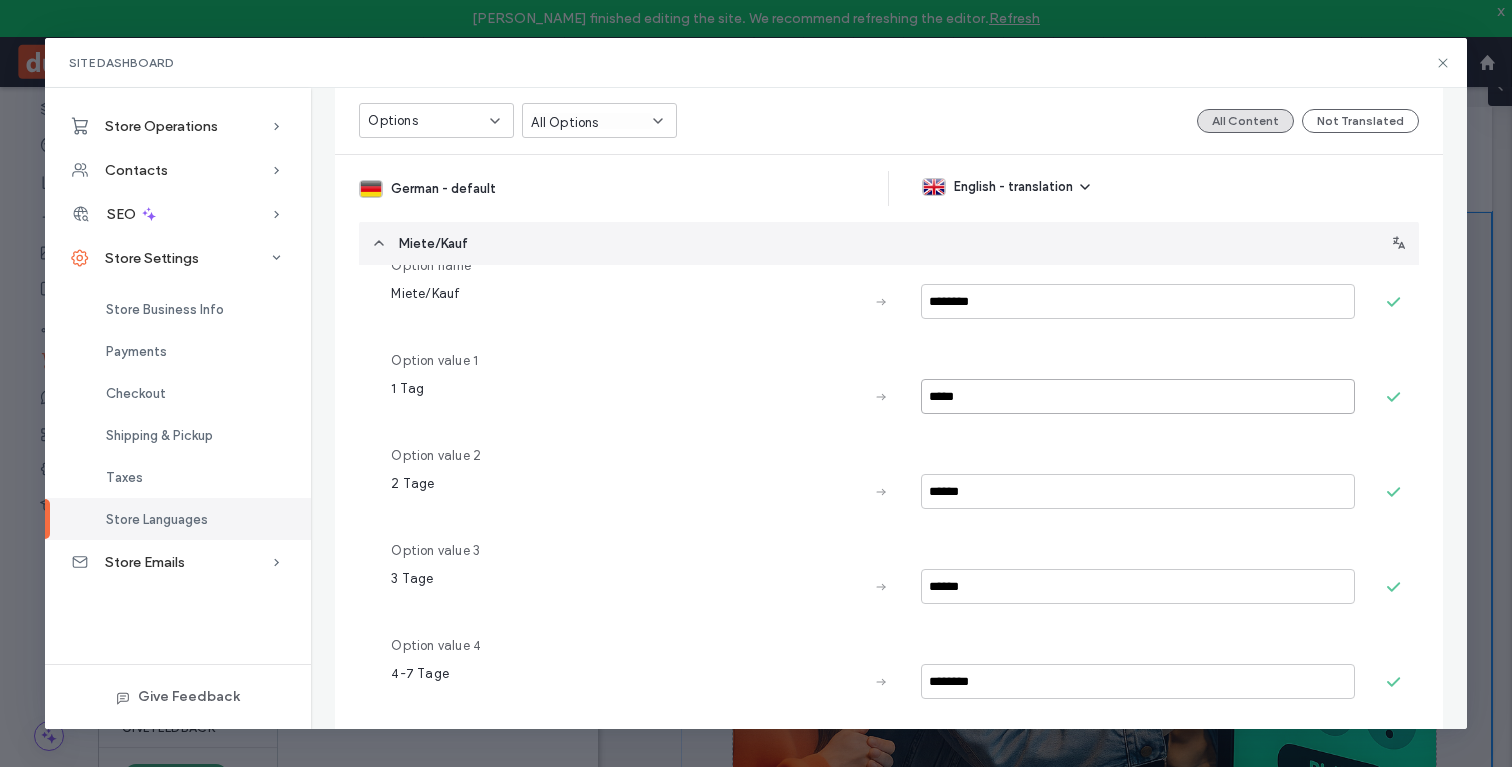 click on "*****" at bounding box center (1138, 396) 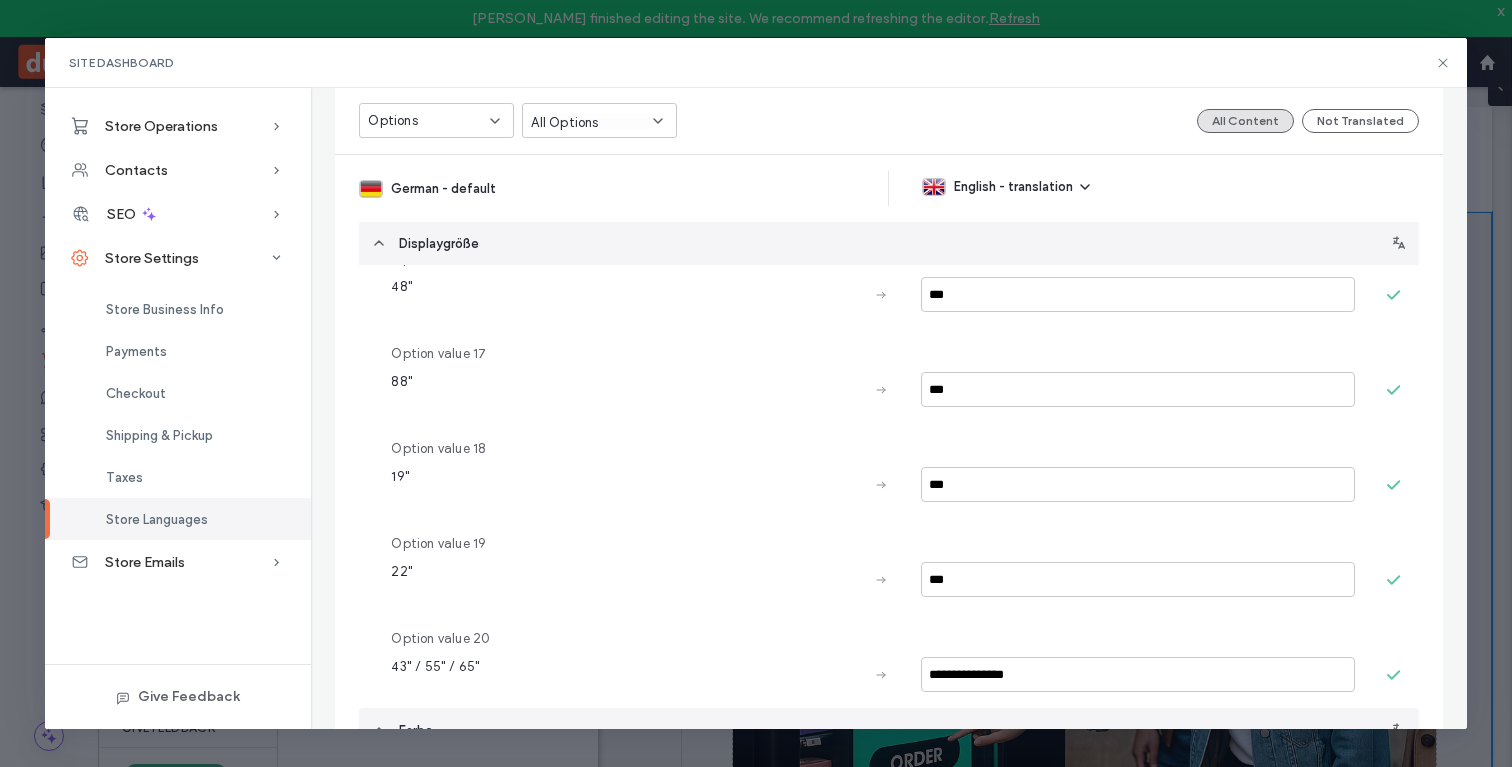 scroll, scrollTop: 0, scrollLeft: 0, axis: both 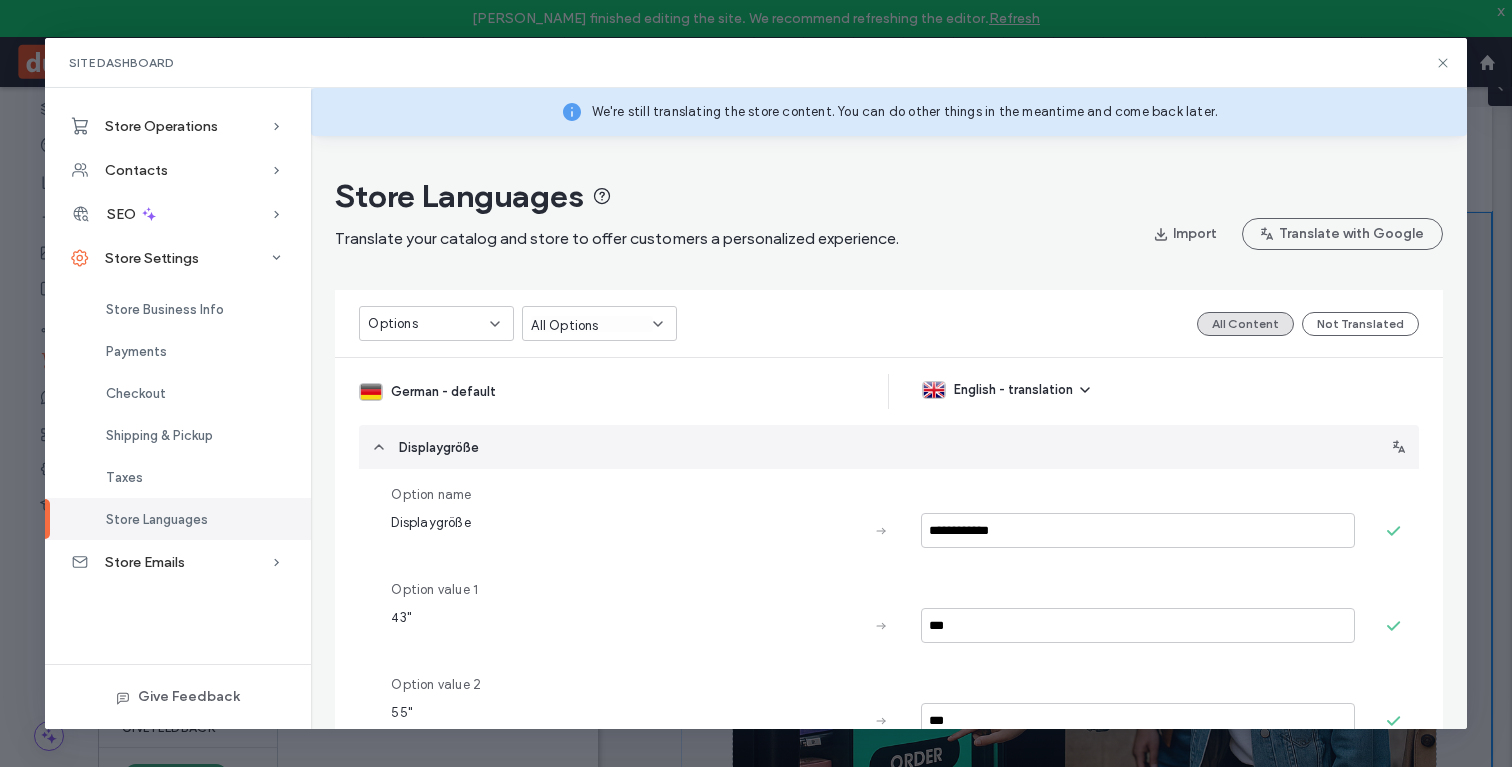 type on "*****" 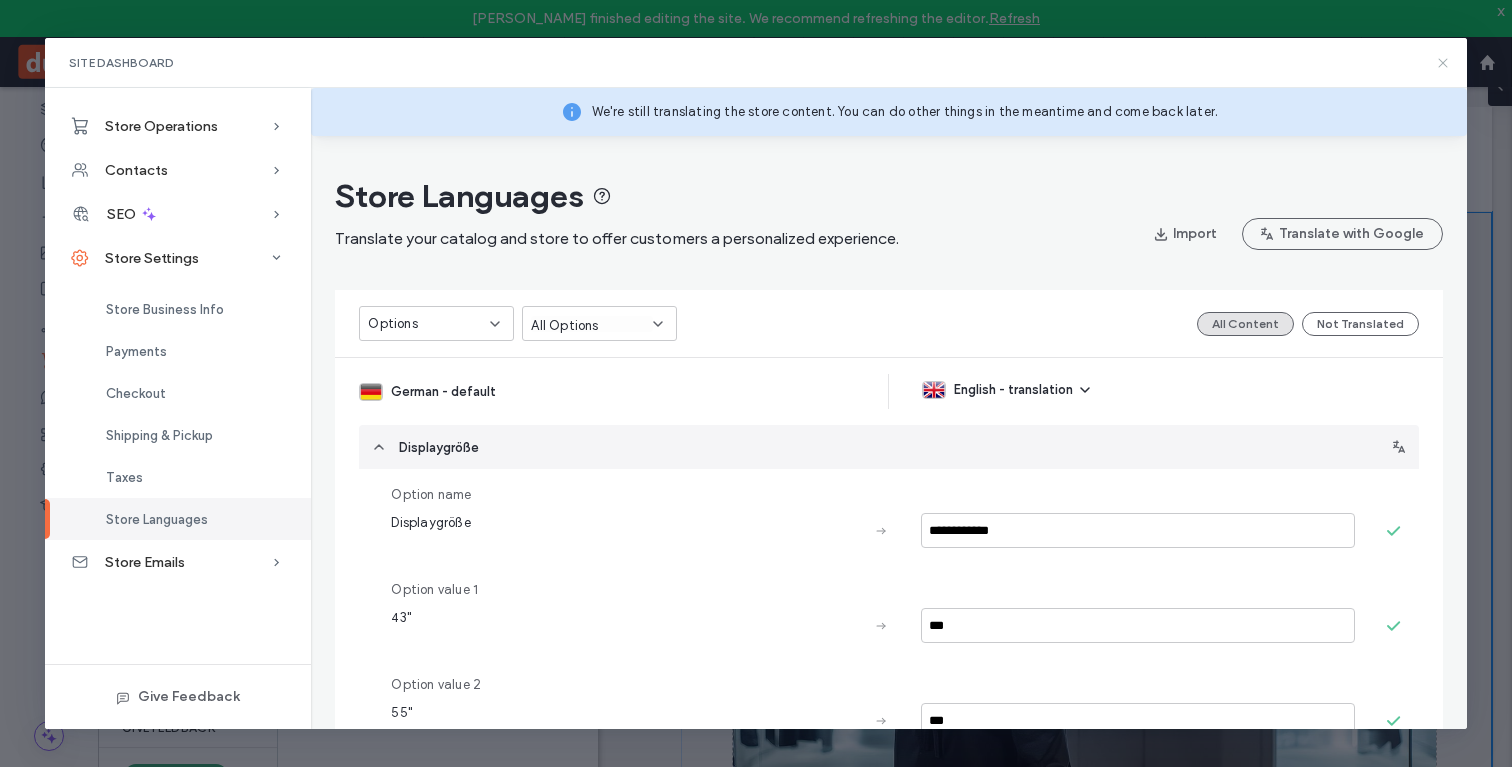 click 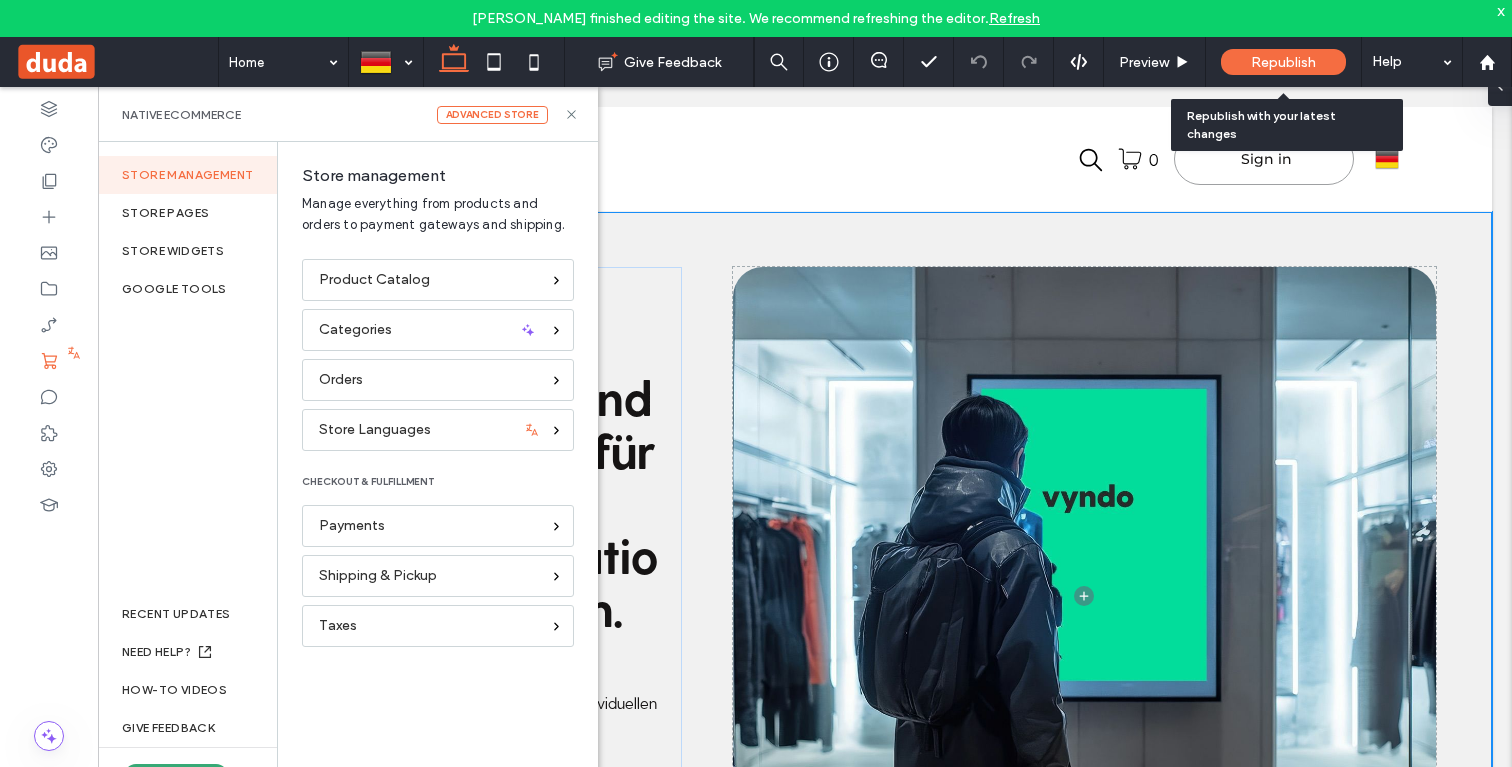 click on "Republish" at bounding box center (1283, 62) 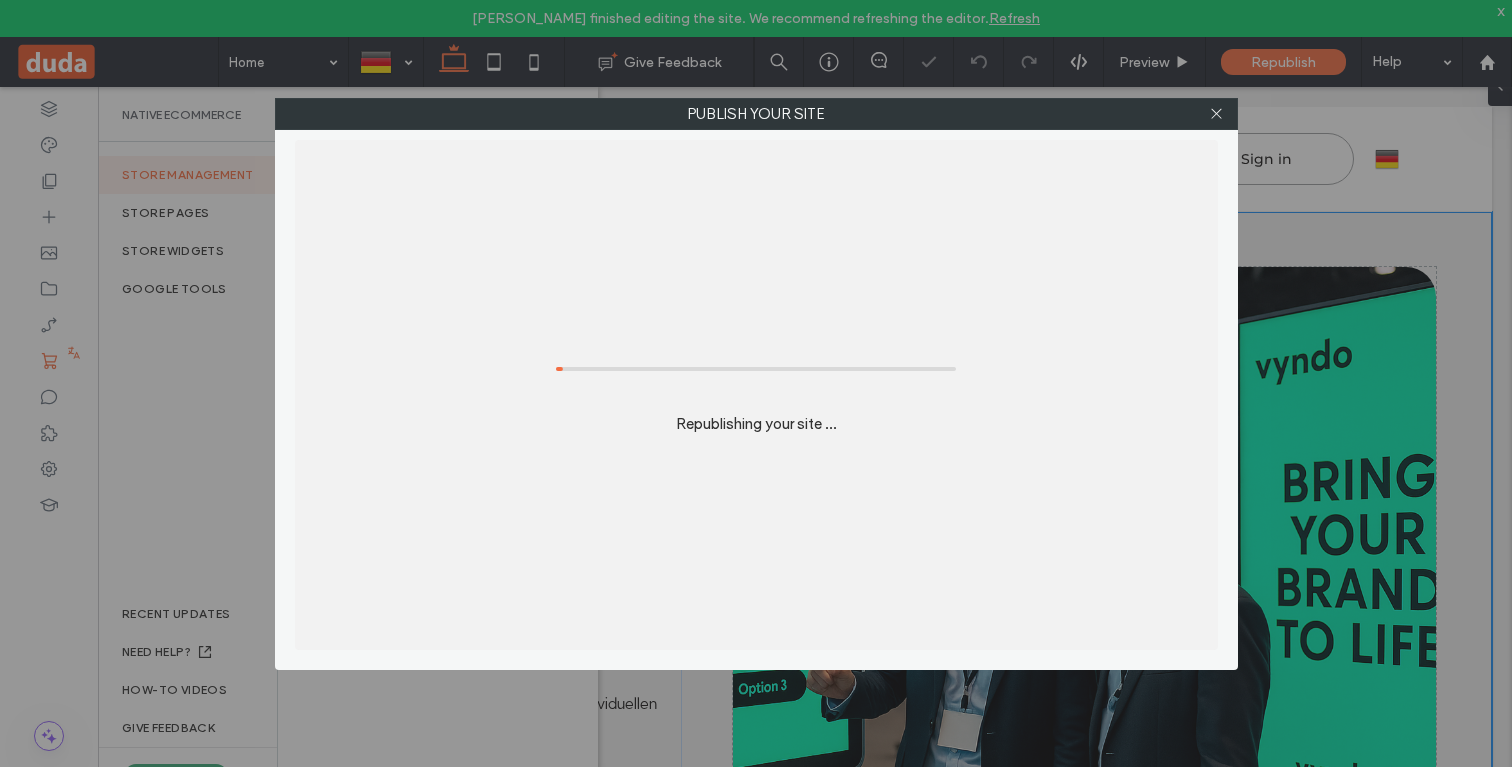 scroll, scrollTop: 0, scrollLeft: 0, axis: both 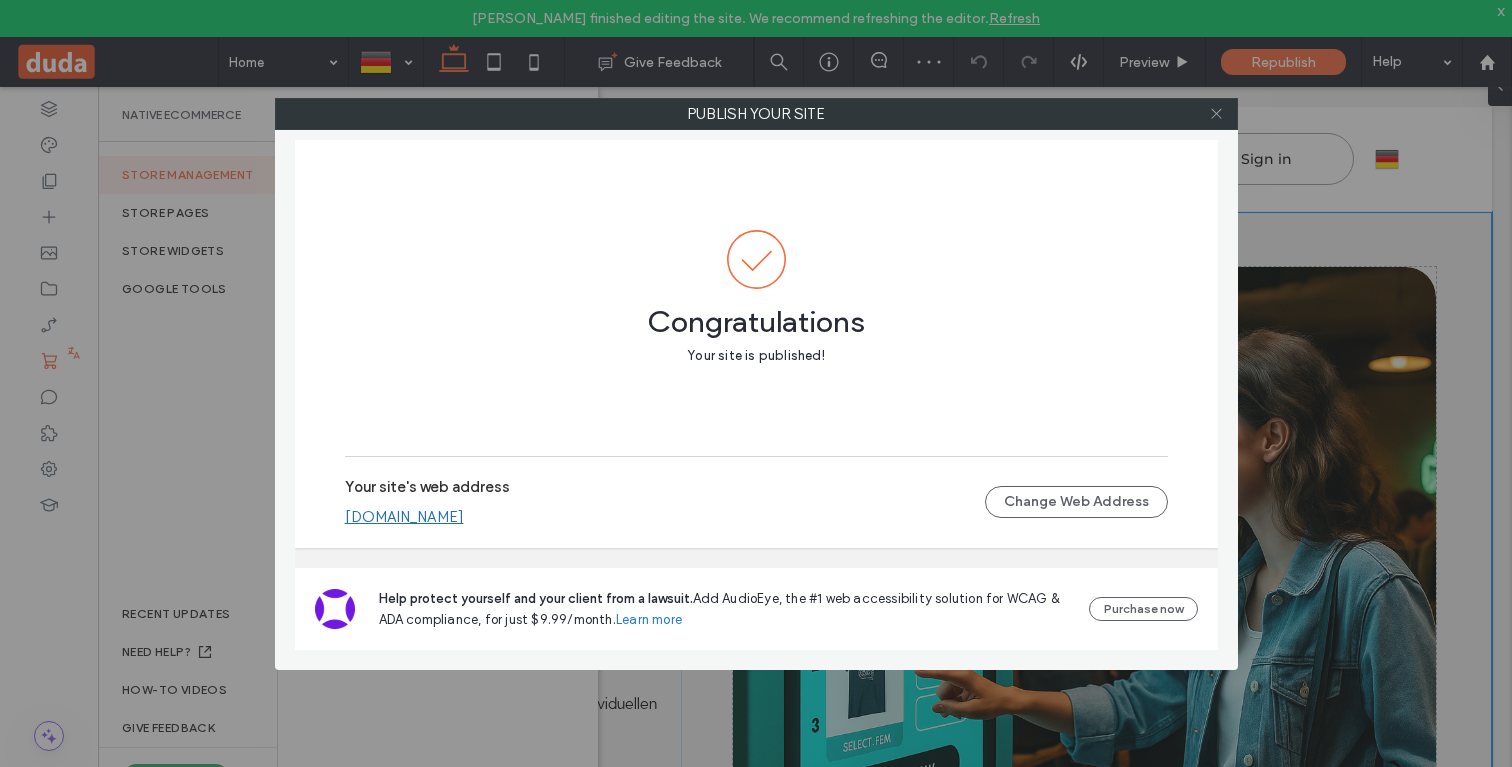 click 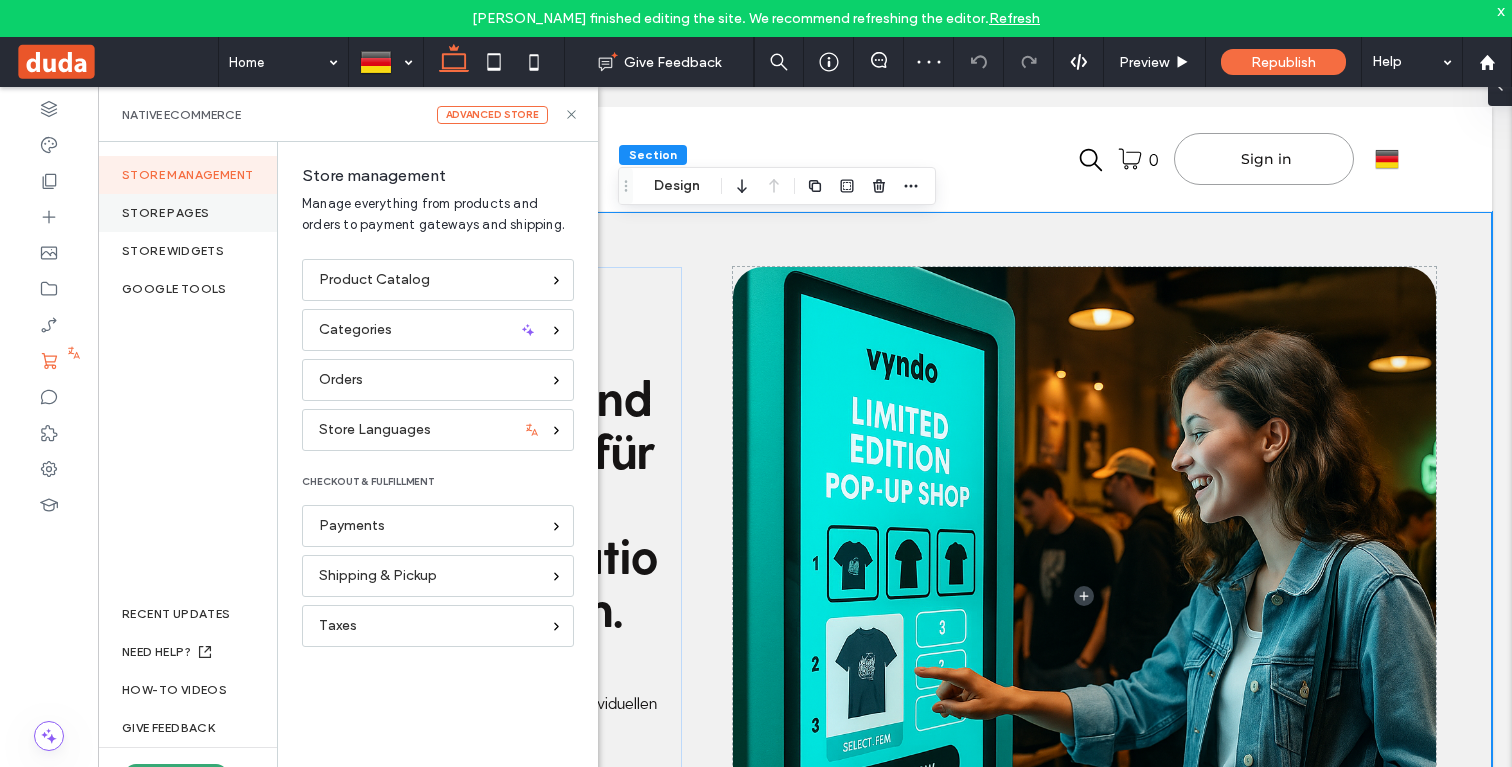 click on "Store pages" at bounding box center [187, 213] 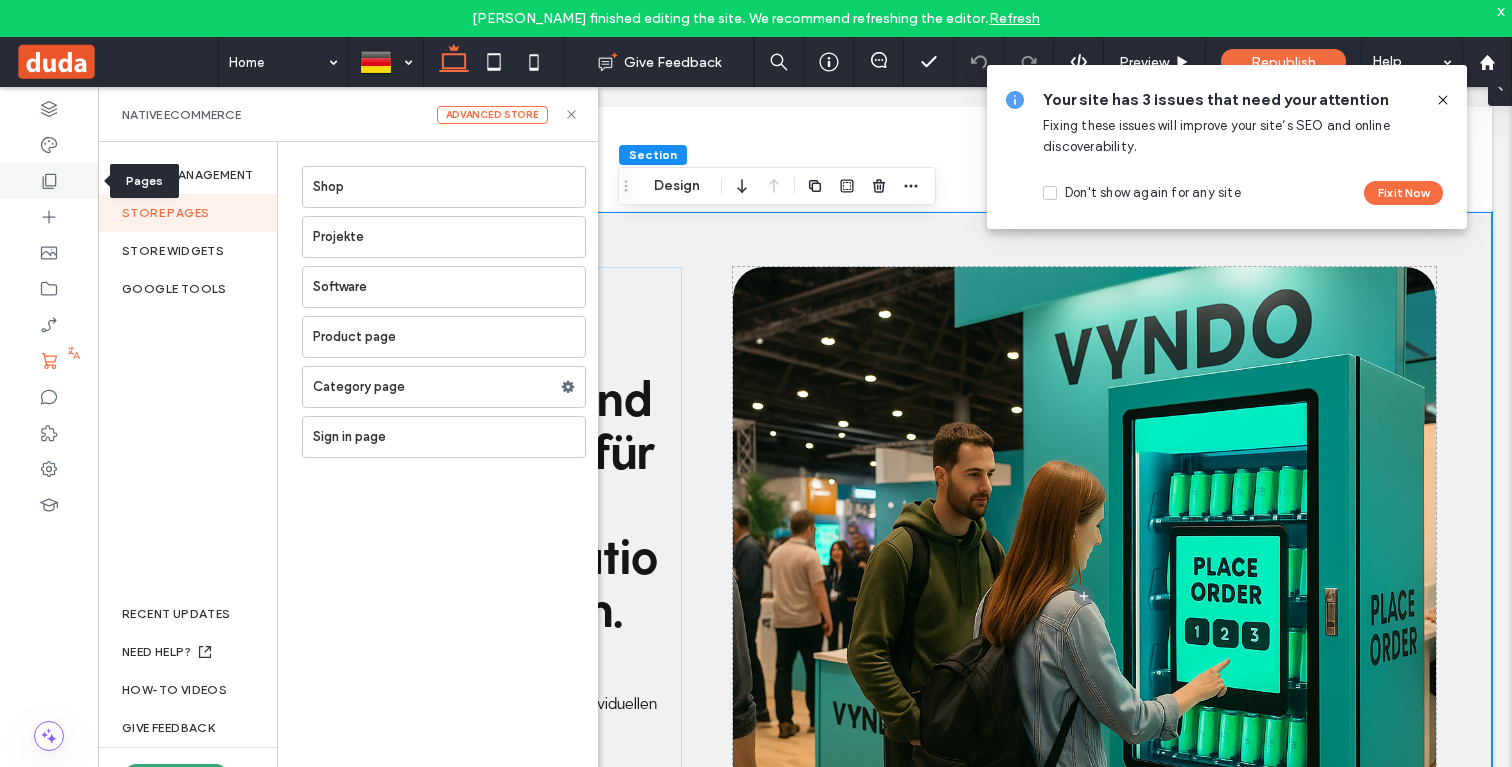 click 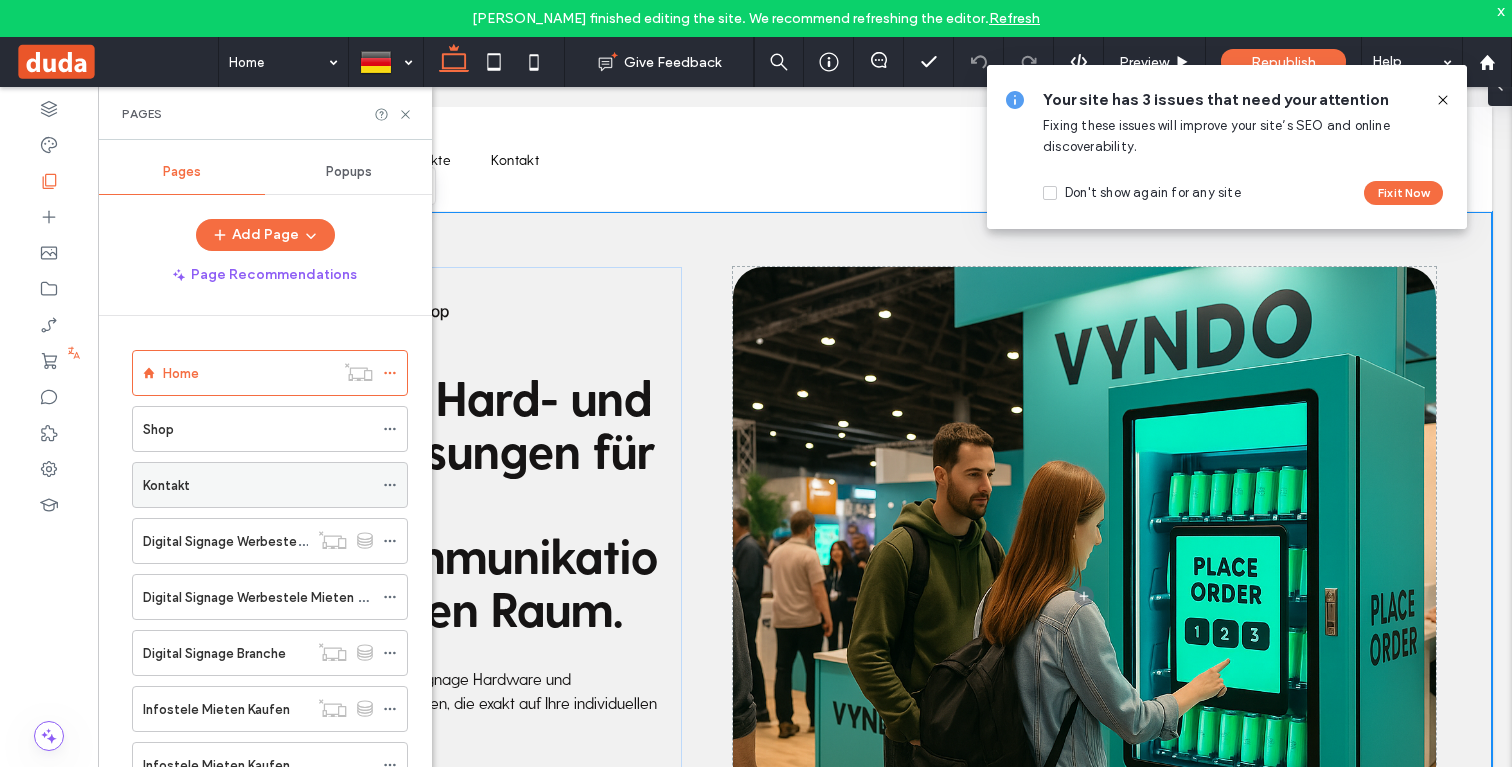 scroll, scrollTop: 126, scrollLeft: 0, axis: vertical 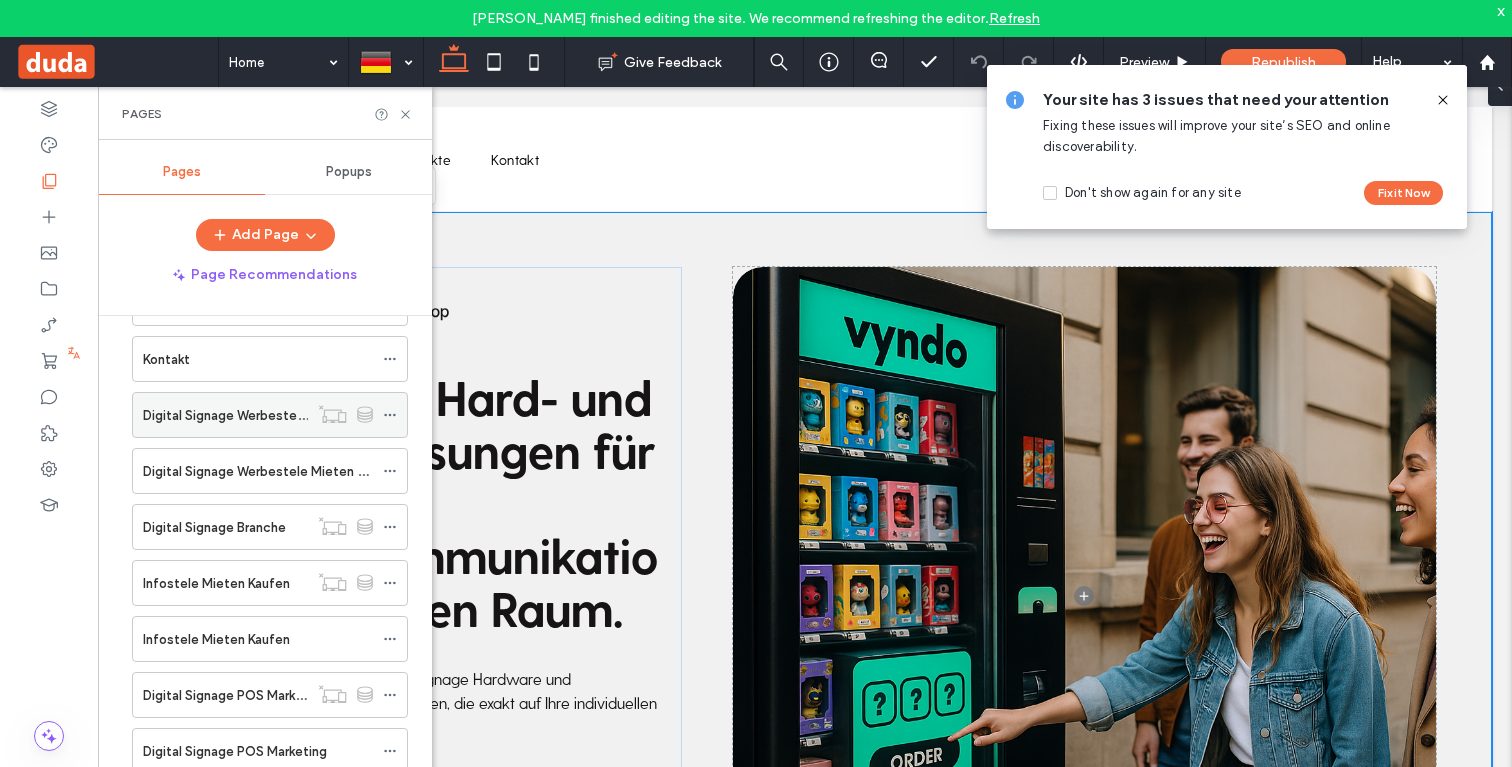click on "Digital Signage Werbestele Mieten Kaufen" at bounding box center (225, 415) 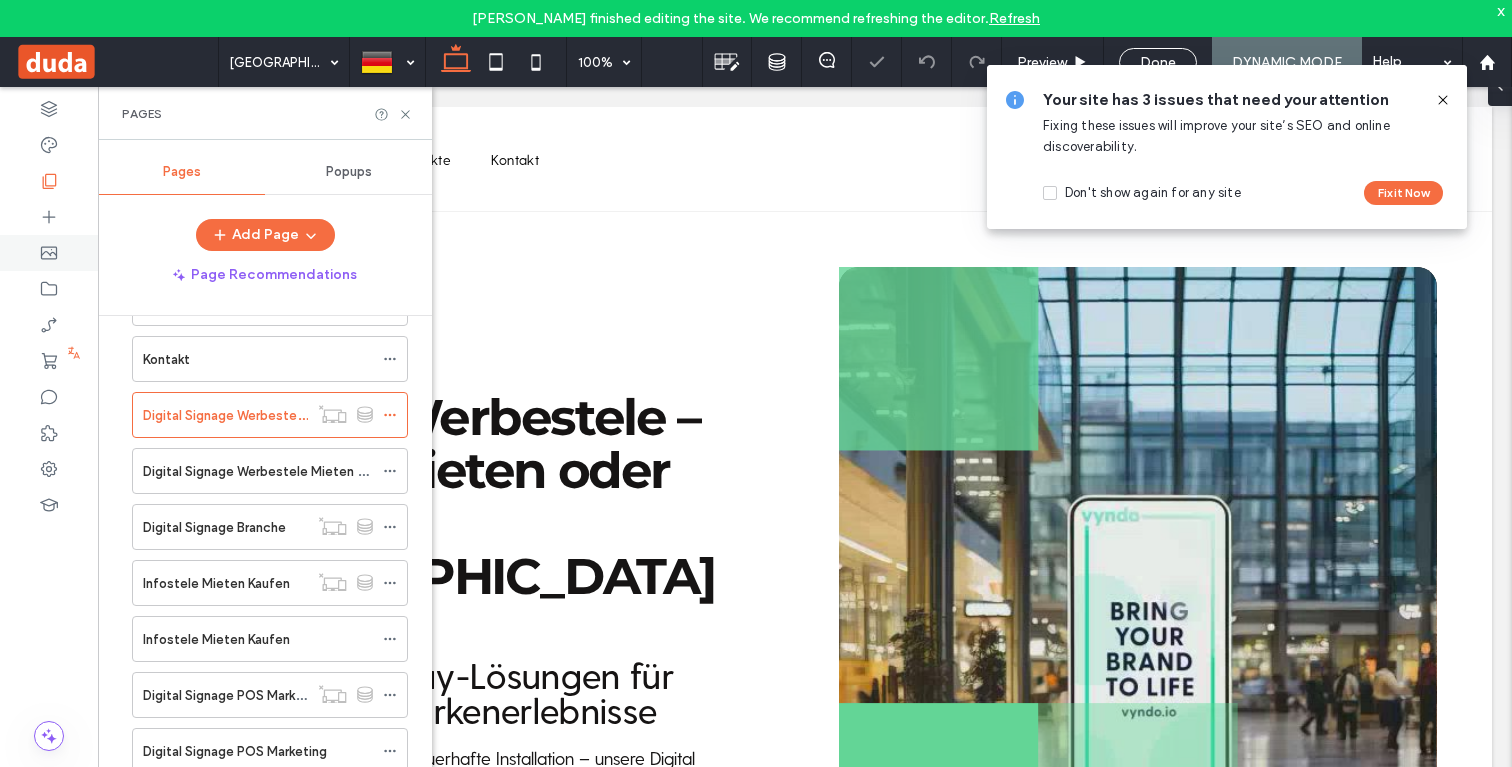 scroll, scrollTop: 0, scrollLeft: 0, axis: both 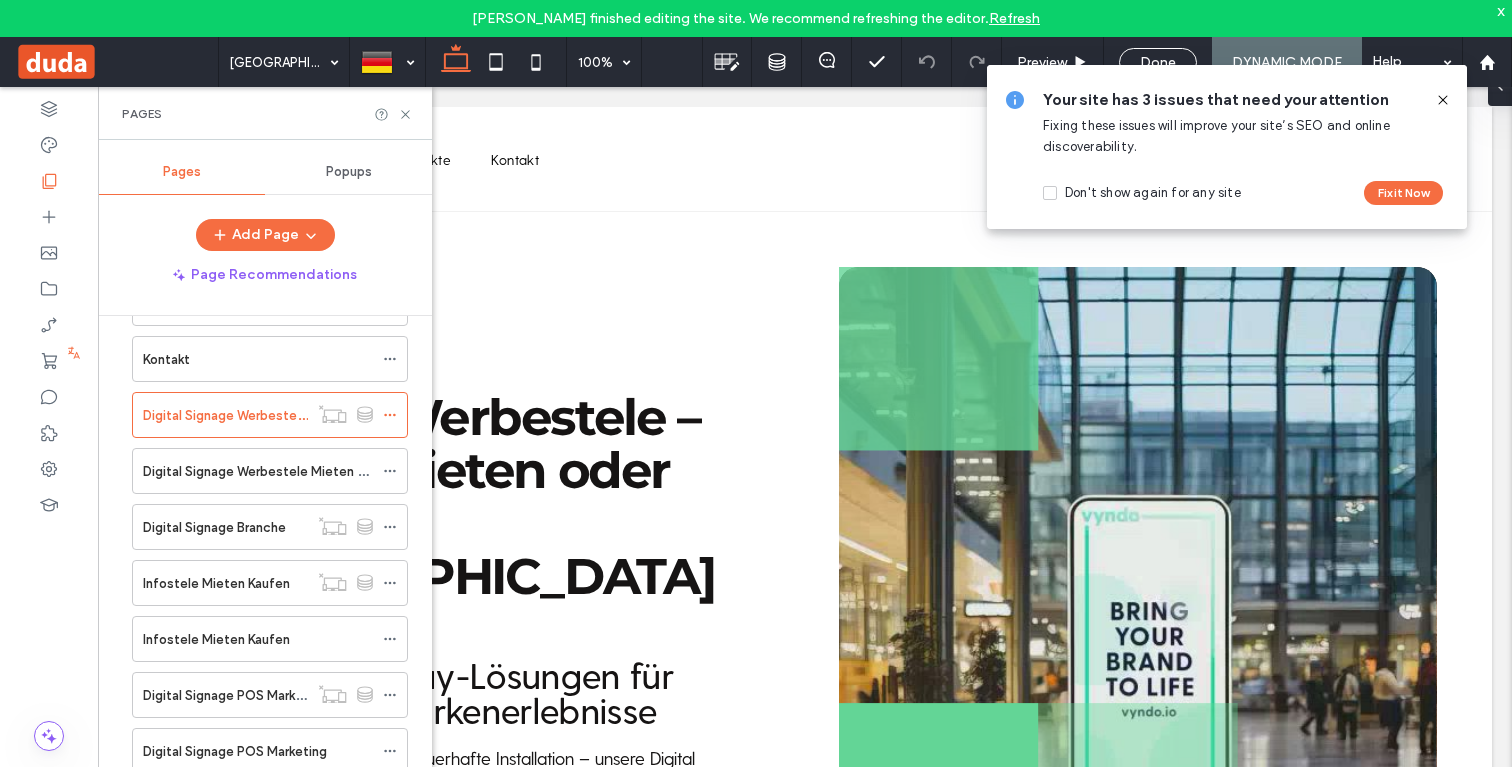 click 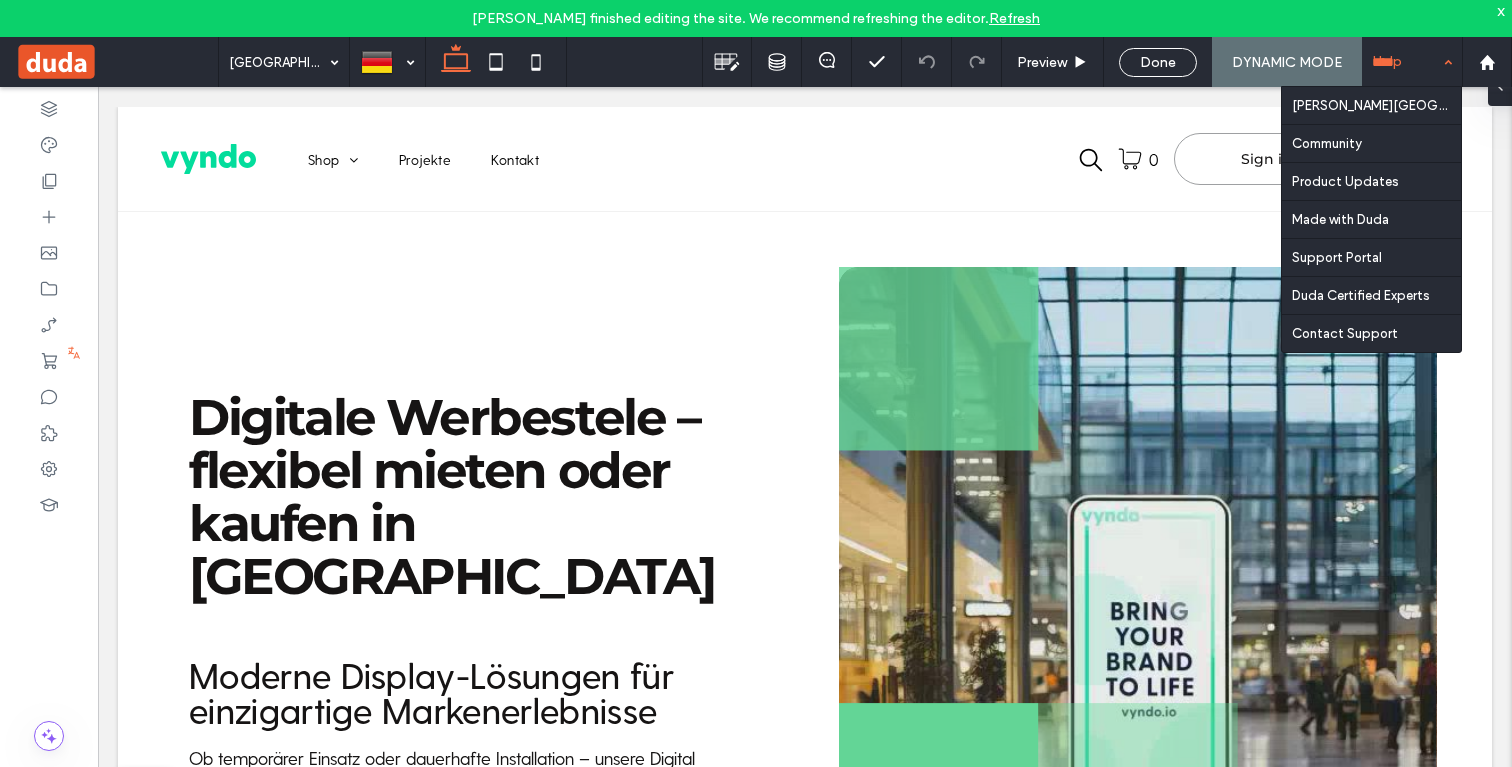 click on "Help" at bounding box center [1412, 62] 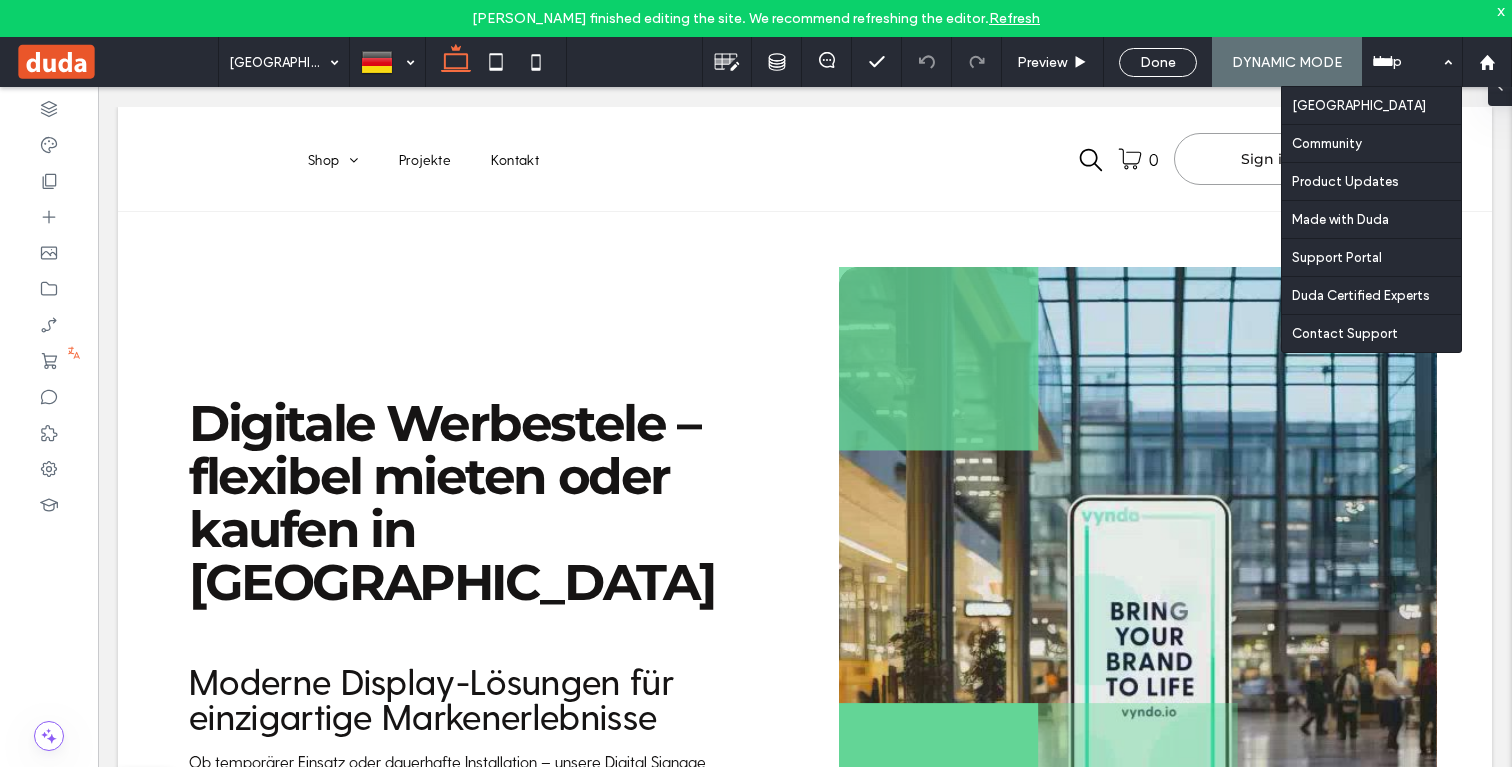 scroll, scrollTop: 0, scrollLeft: 0, axis: both 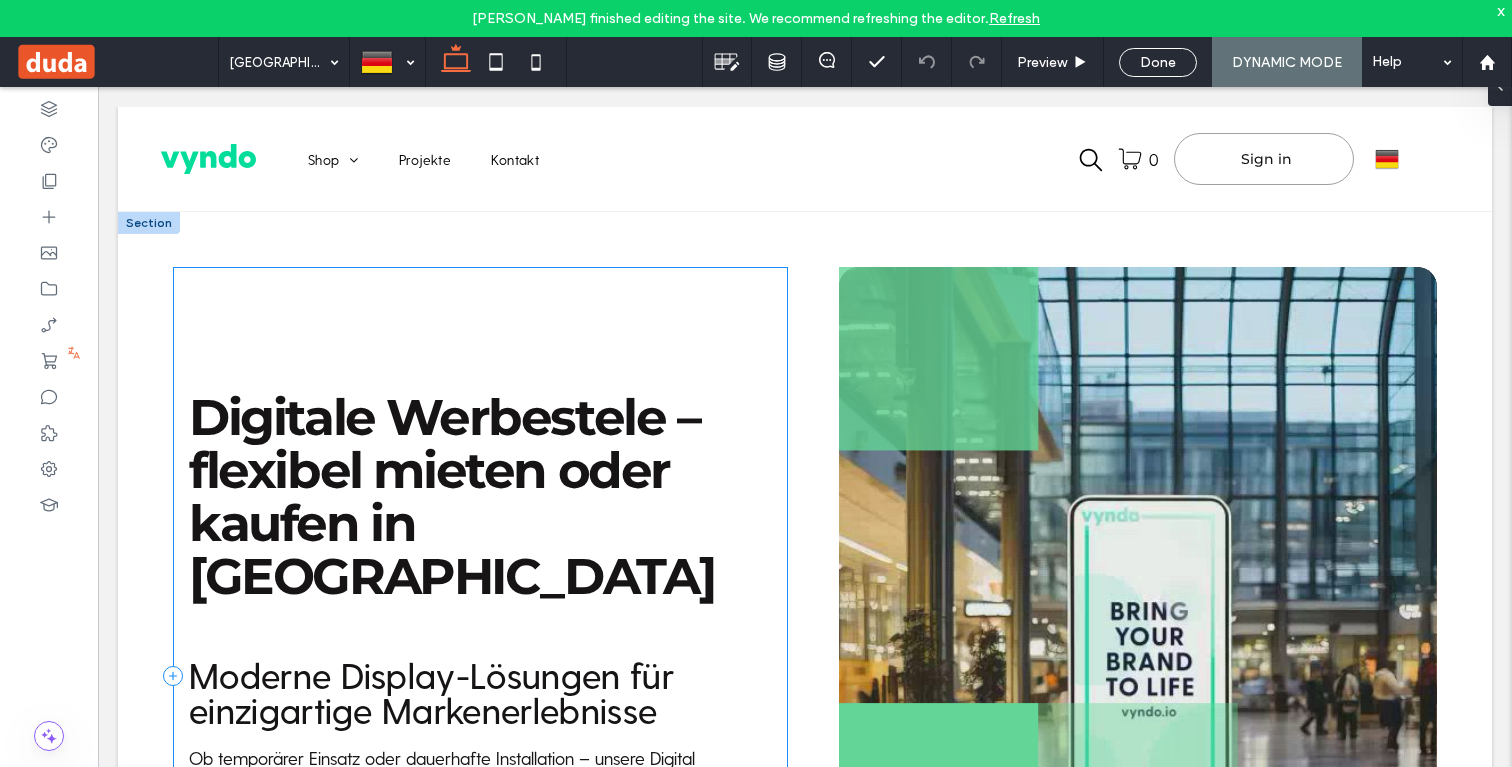 click on "Digitale Werbestele – flexibel mieten oder kaufen in Augsburg
Moderne Display-Lösungen für einzigartige Markenerlebnisse
Ob temporärer Einsatz oder dauerhafte Installation – unsere Digital Signage Stele bietet Ihnen die ideale Lösung. Entdecken Sie bei Vyndo die Möglichkeit, hochwertige Digital Signage Systeme nach Ihren Bedürfnissen zu mieten oder zu kaufen.
Jetzt zum Shop" at bounding box center [480, 676] 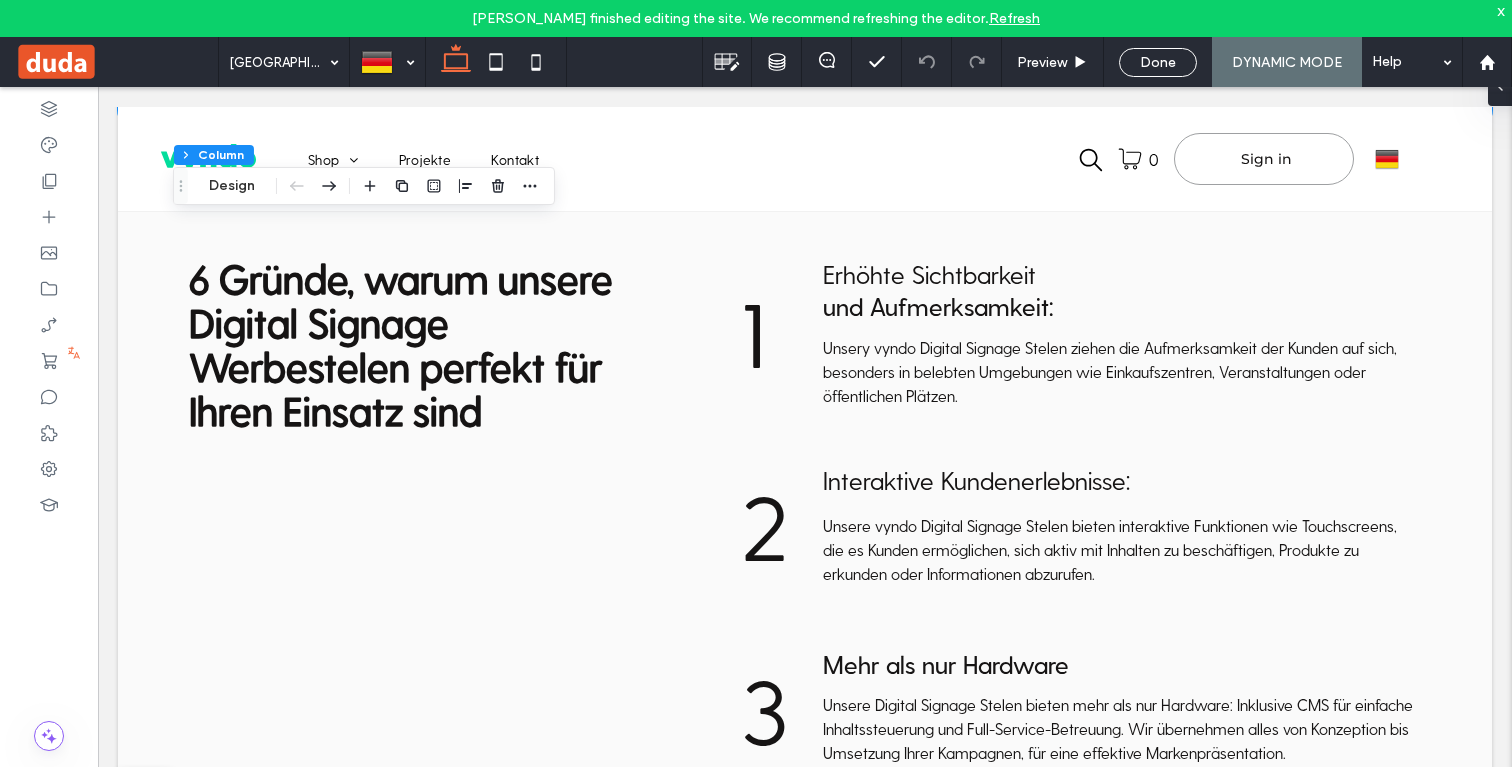 scroll, scrollTop: 8760, scrollLeft: 0, axis: vertical 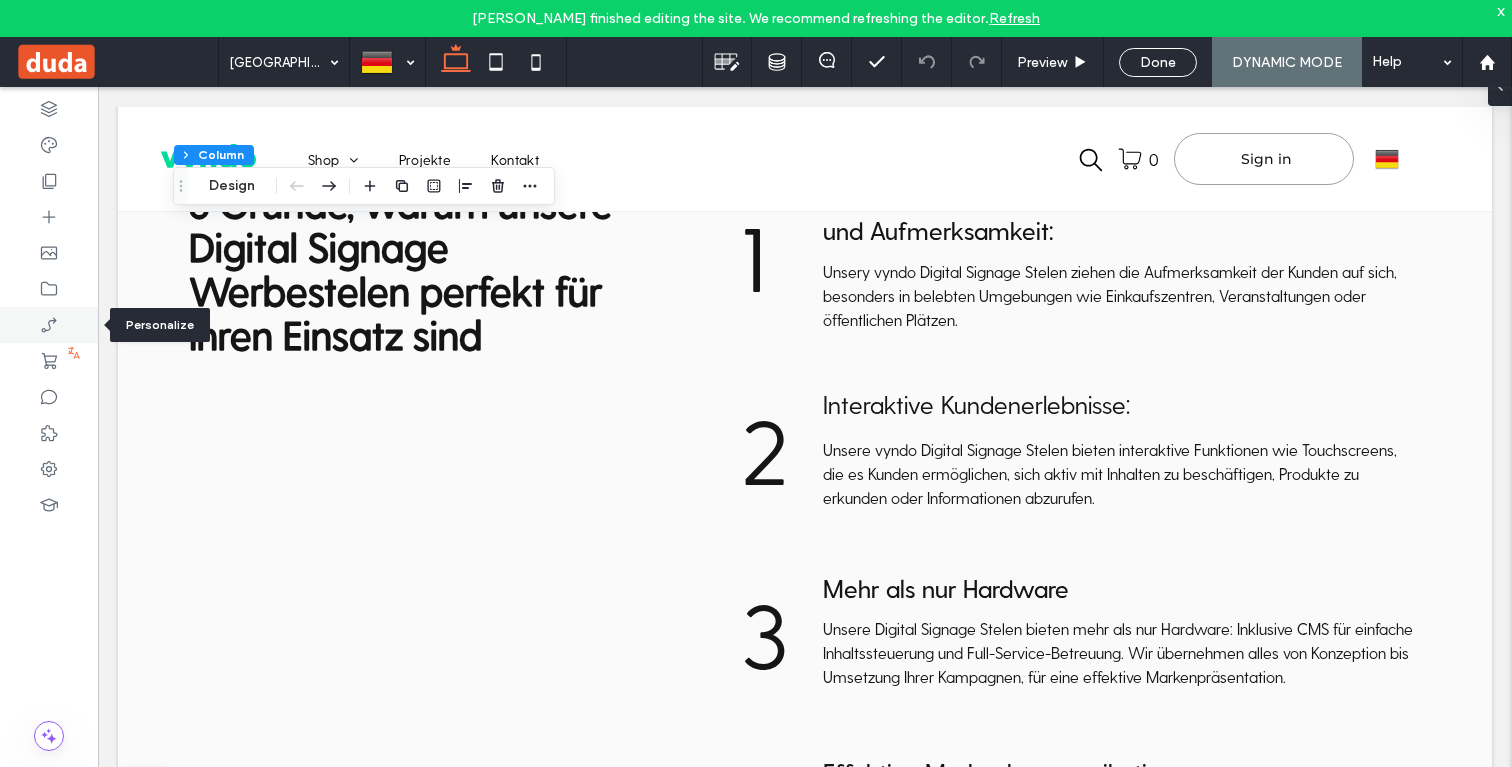 click 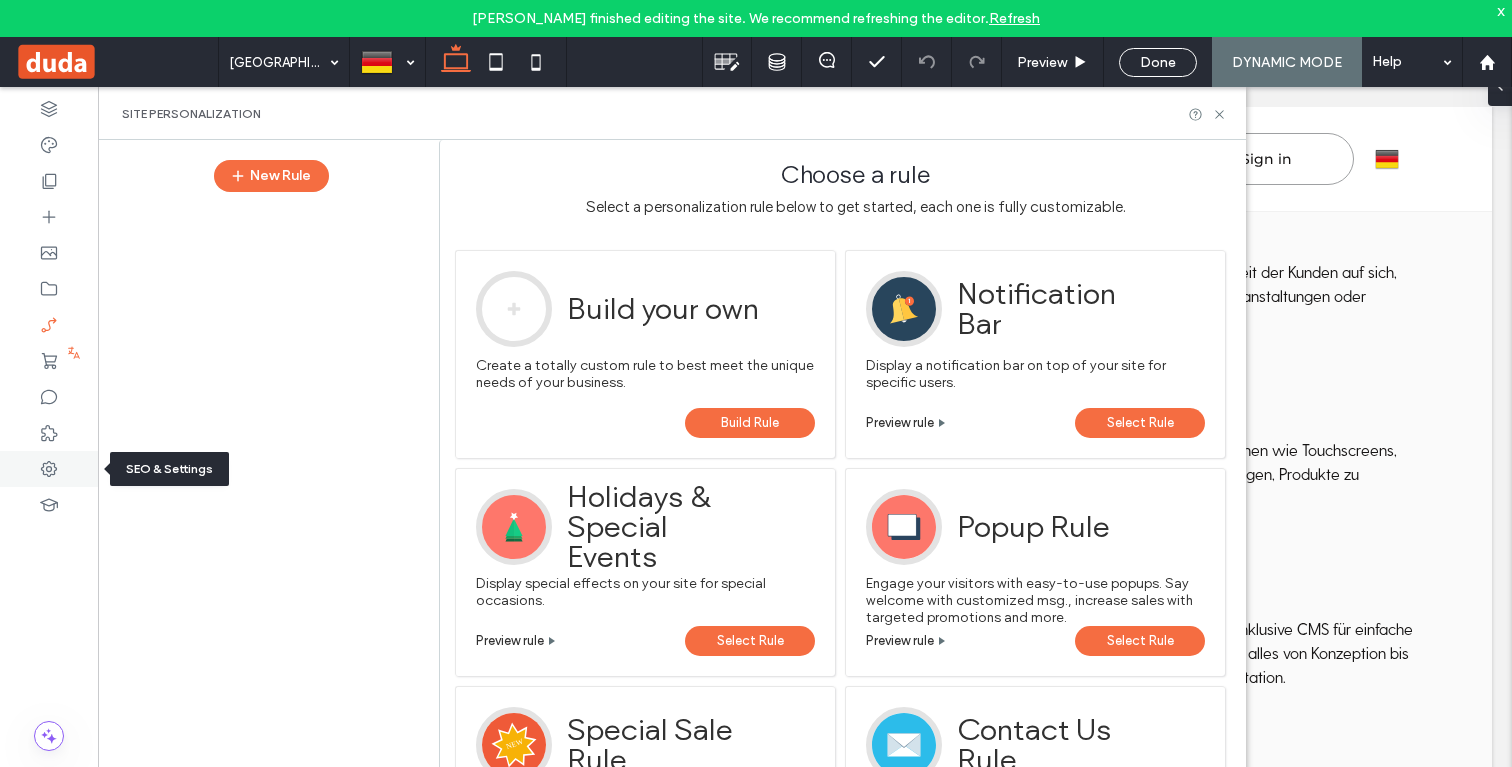 click 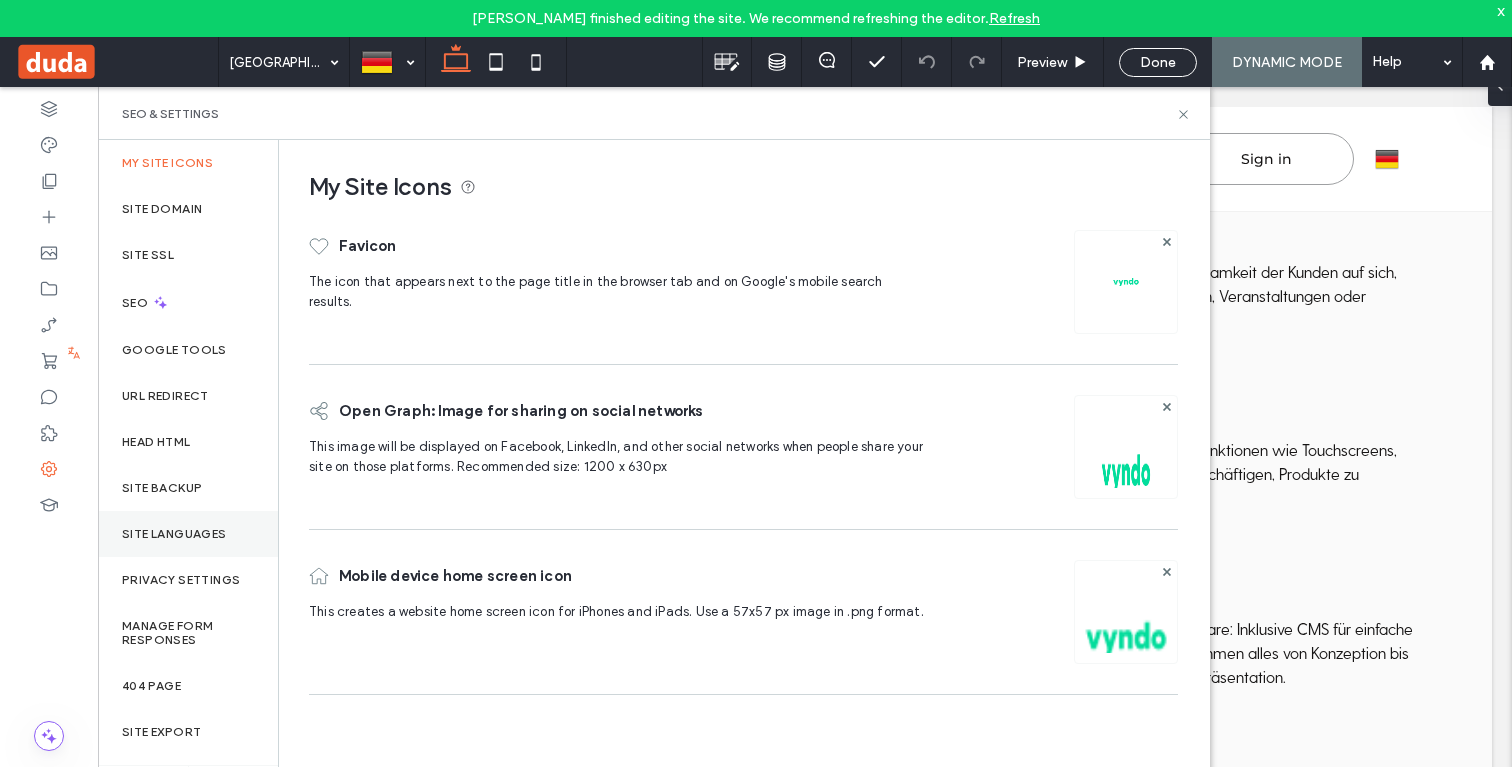click on "Site Languages" at bounding box center (174, 534) 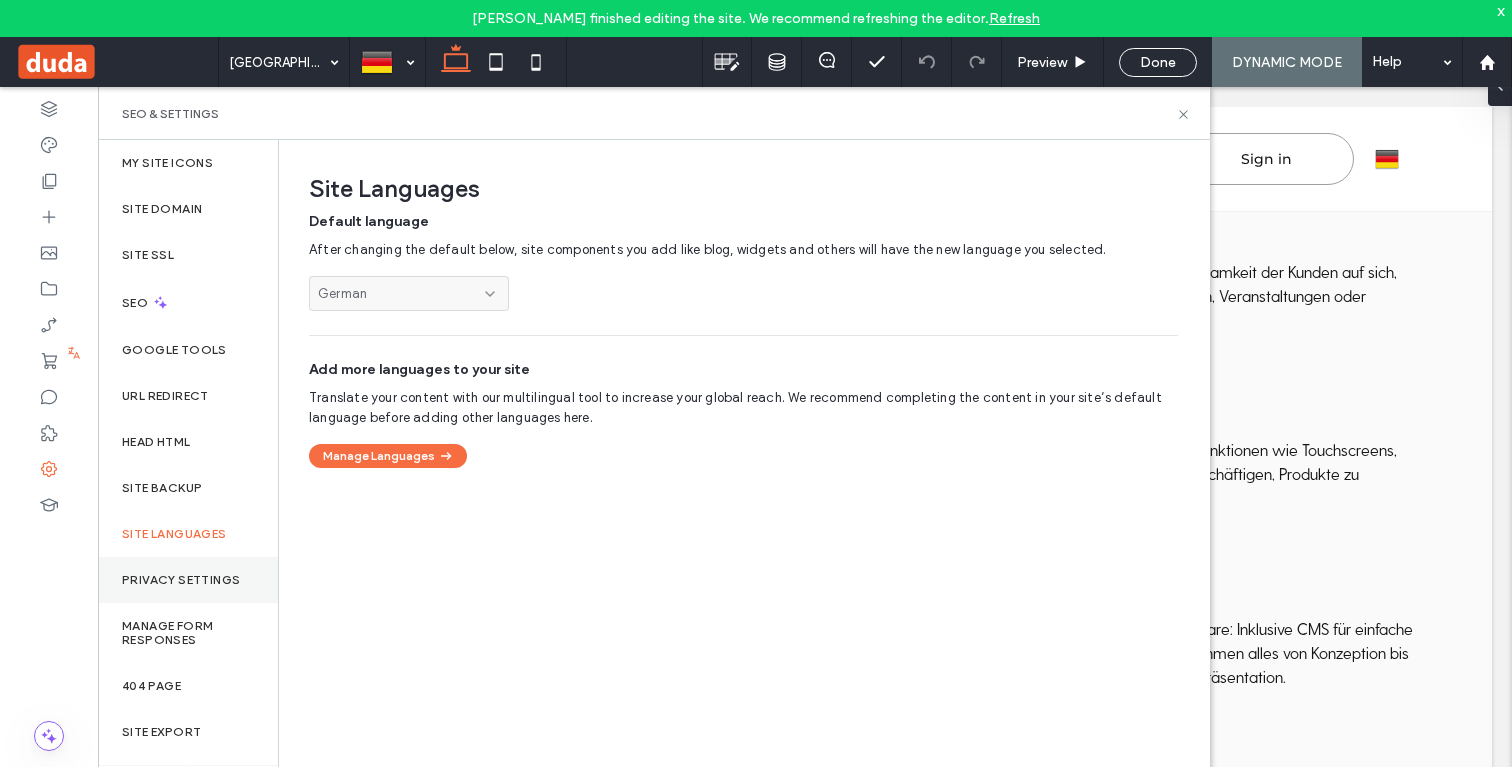click on "Privacy Settings" at bounding box center (181, 580) 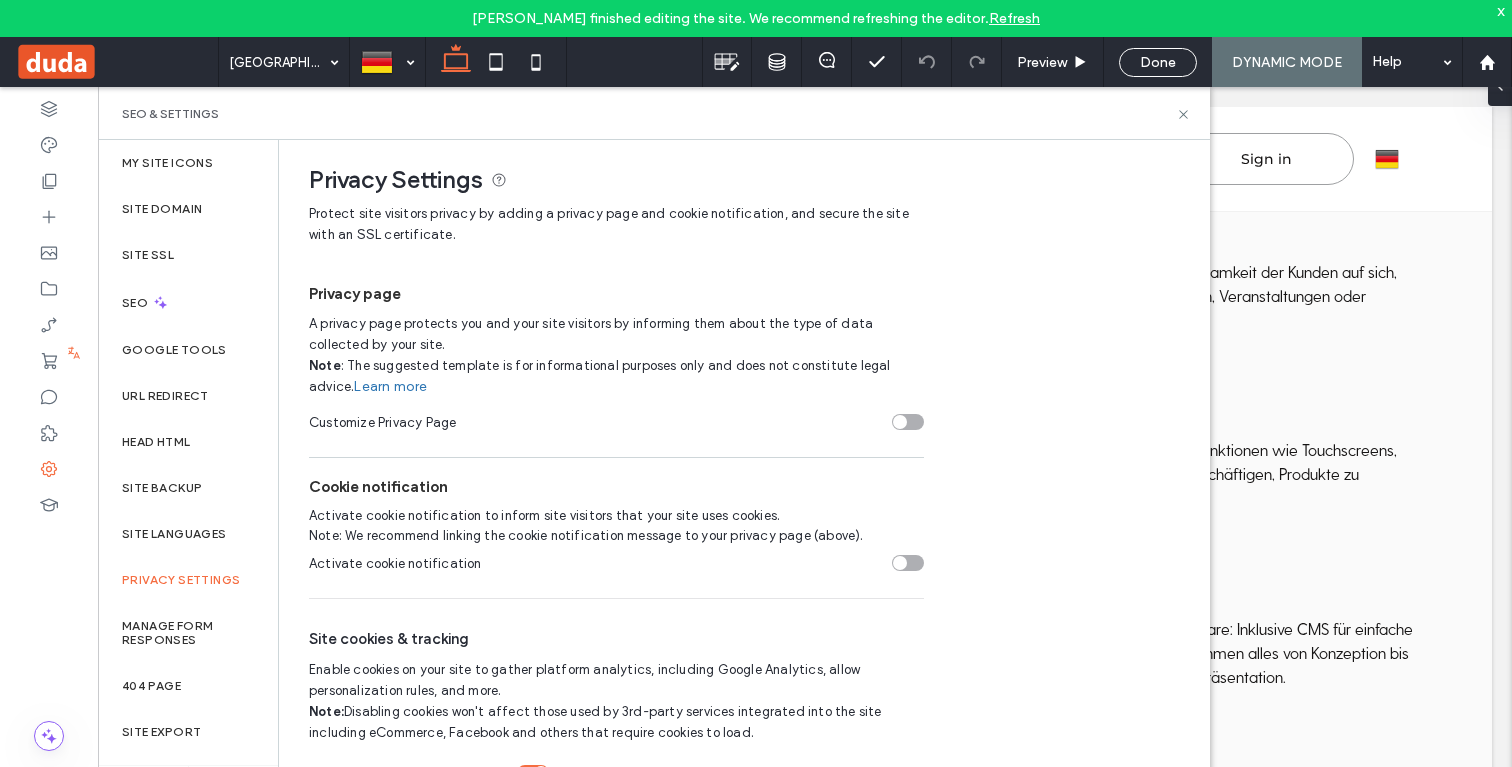 scroll, scrollTop: 0, scrollLeft: 0, axis: both 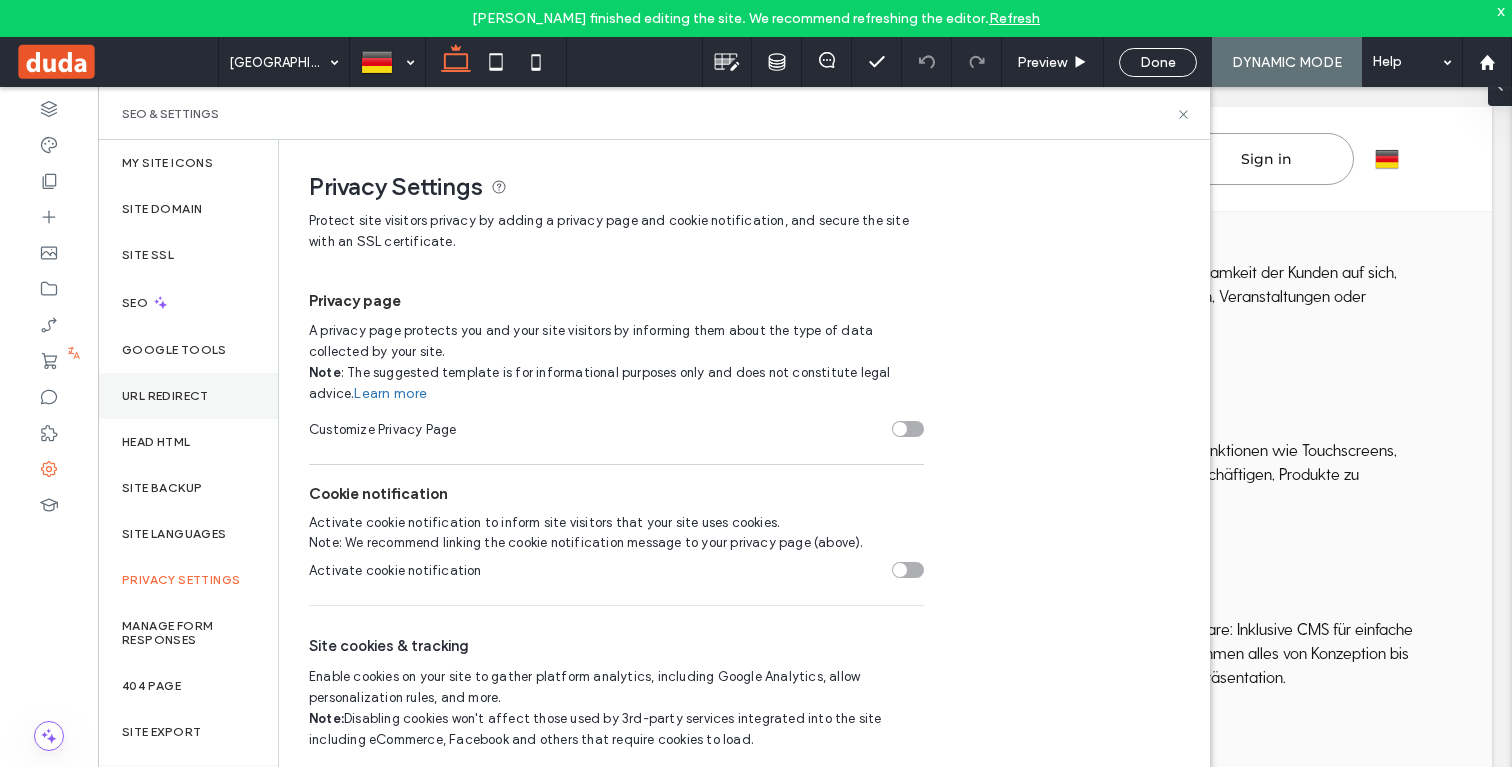 click on "URL Redirect" at bounding box center (188, 396) 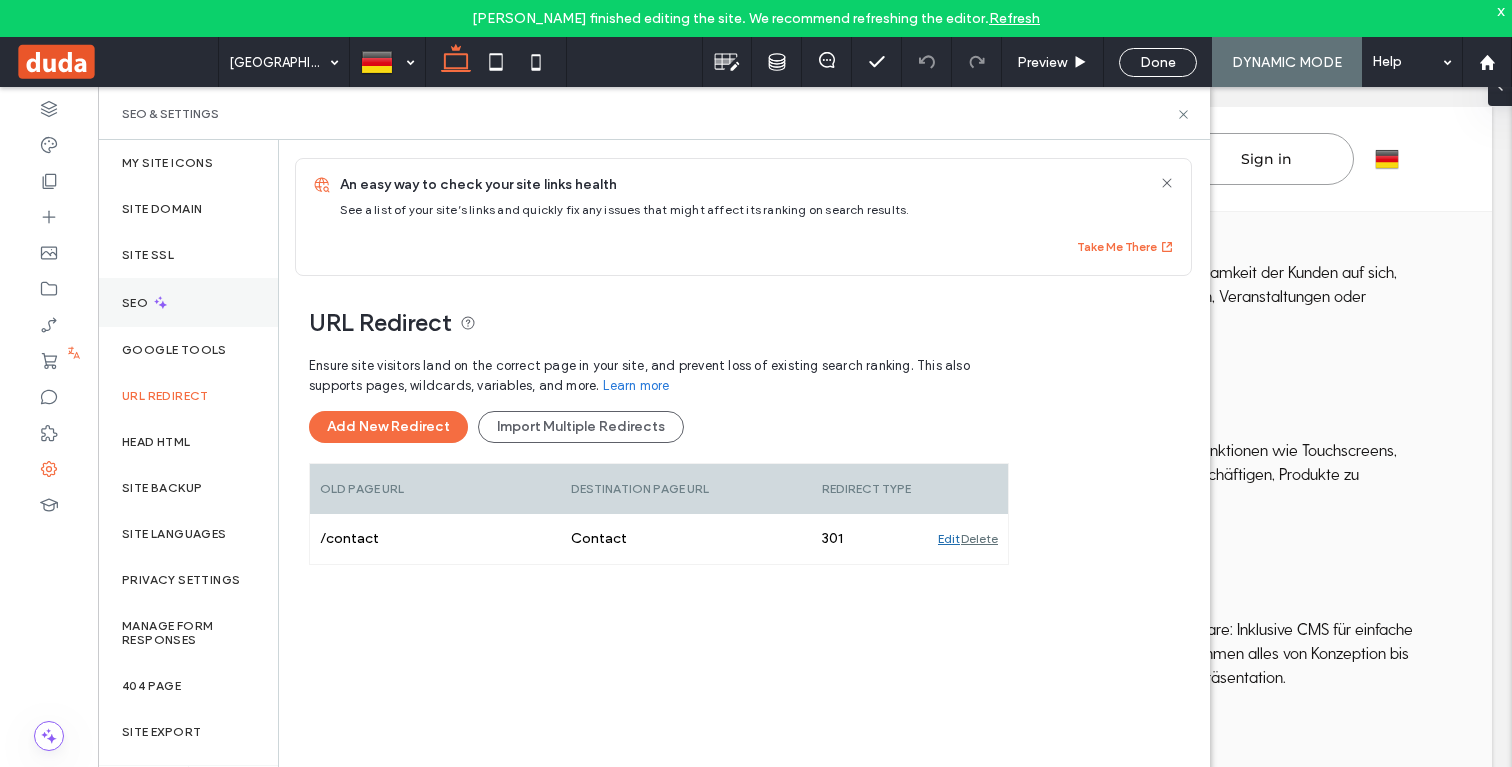 click on "SEO" at bounding box center [188, 302] 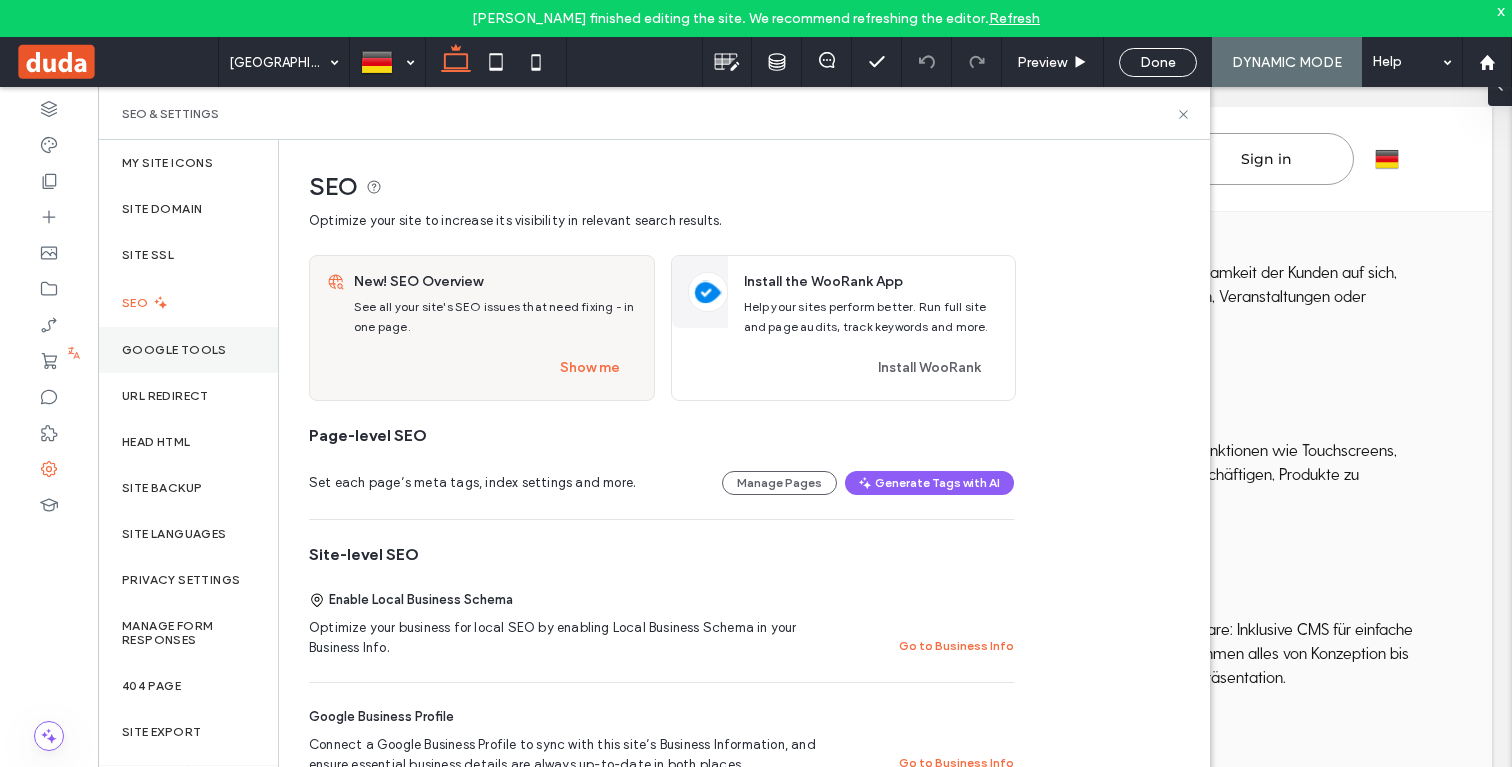 click on "Google Tools" at bounding box center (174, 350) 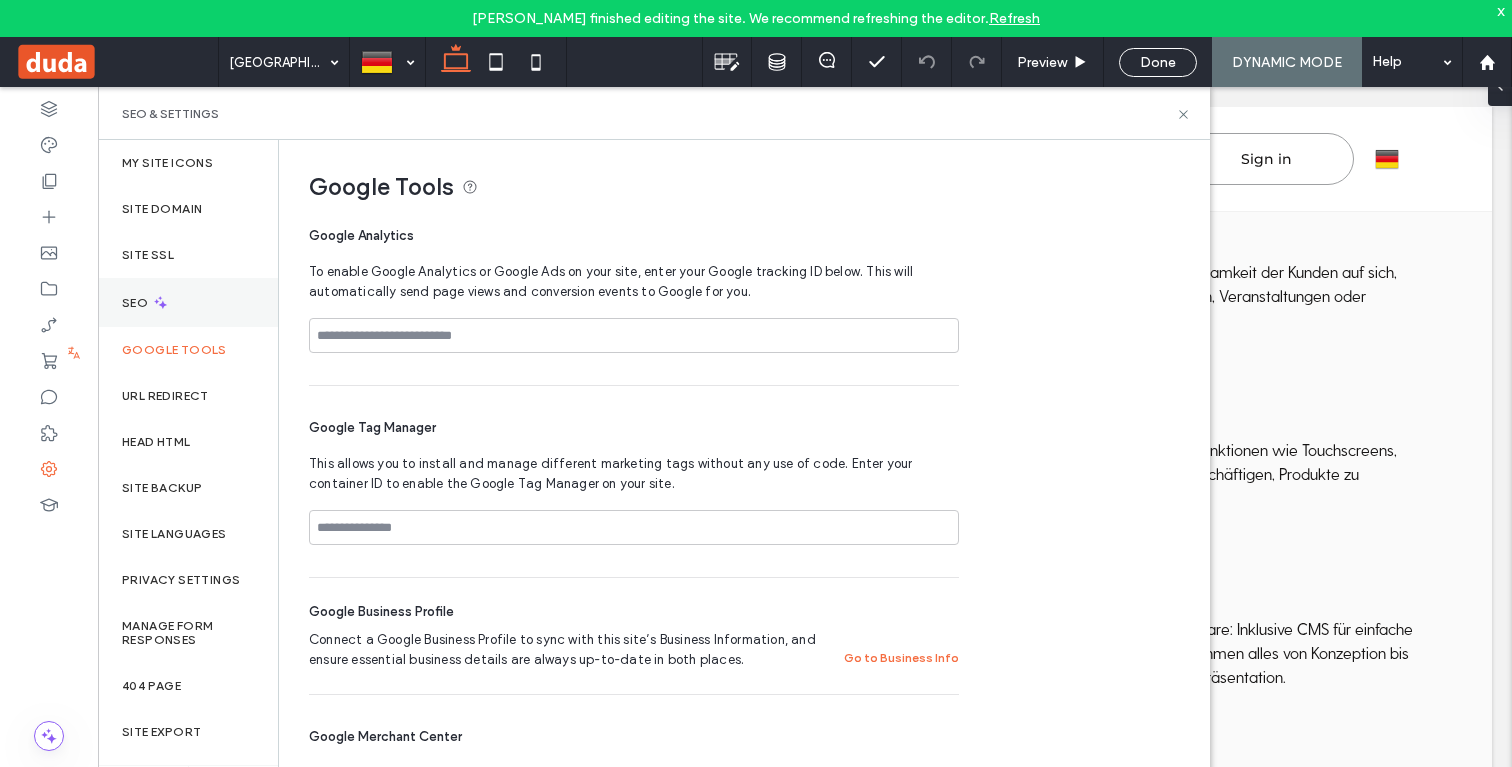 click on "SEO" at bounding box center (188, 302) 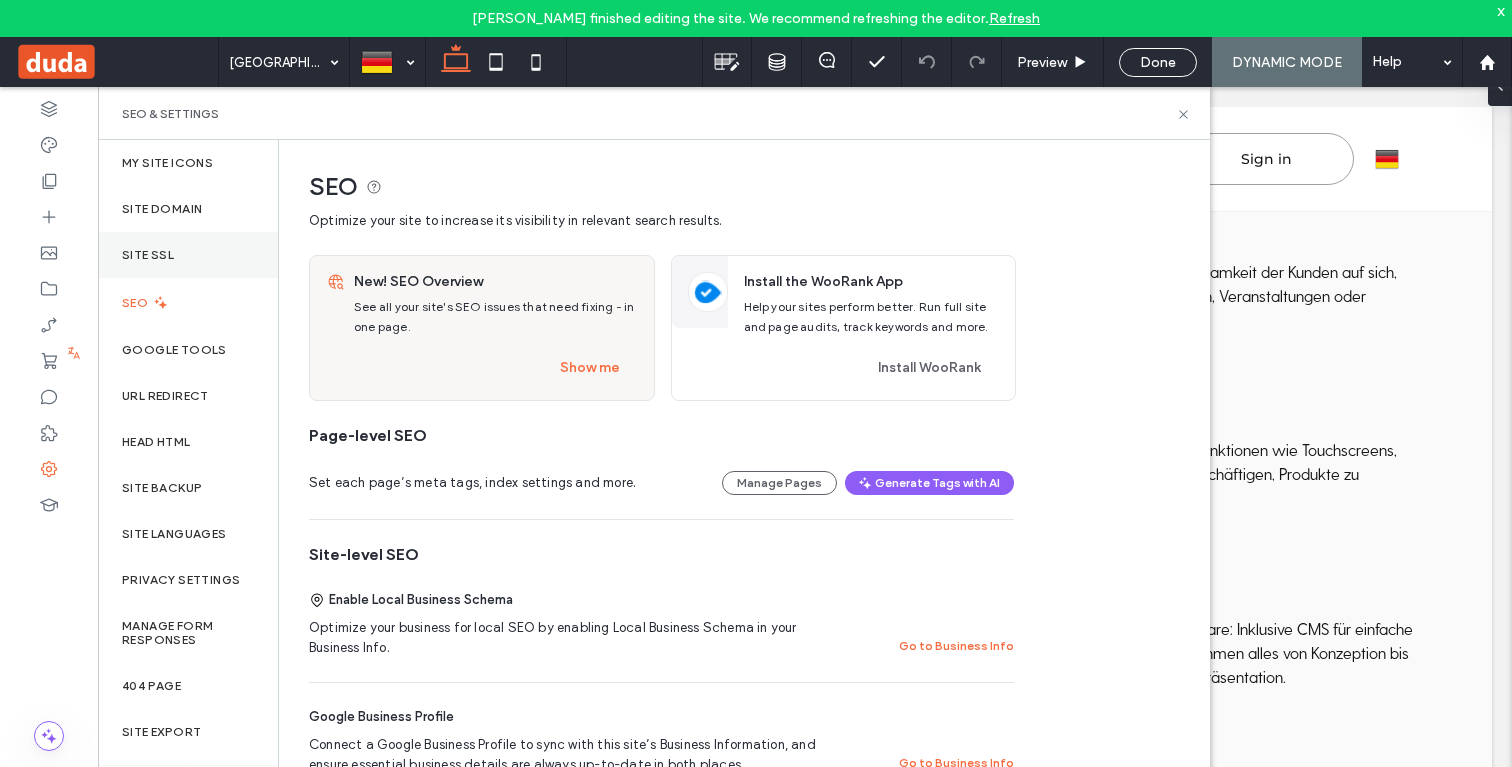 click on "Site SSL" at bounding box center (188, 255) 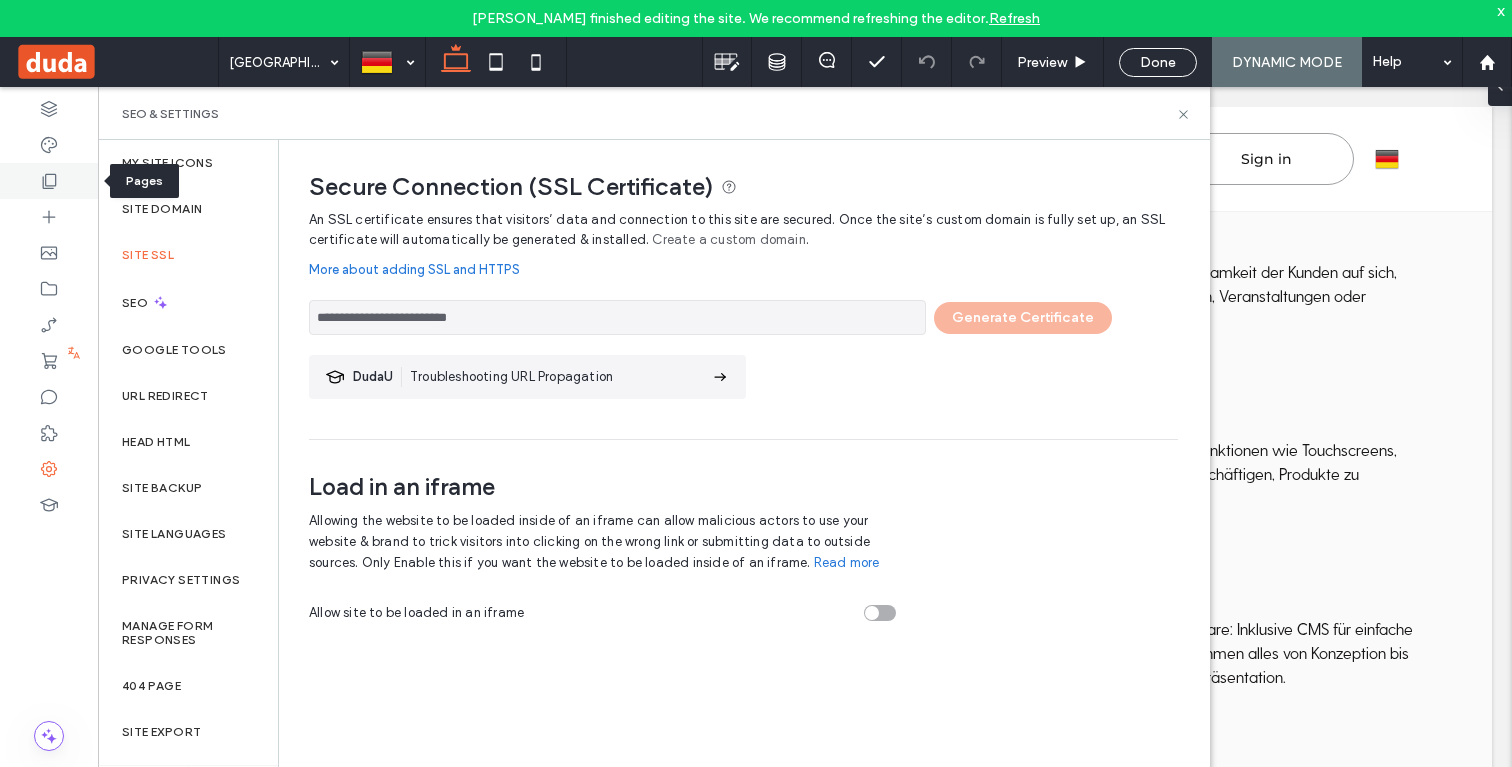 click 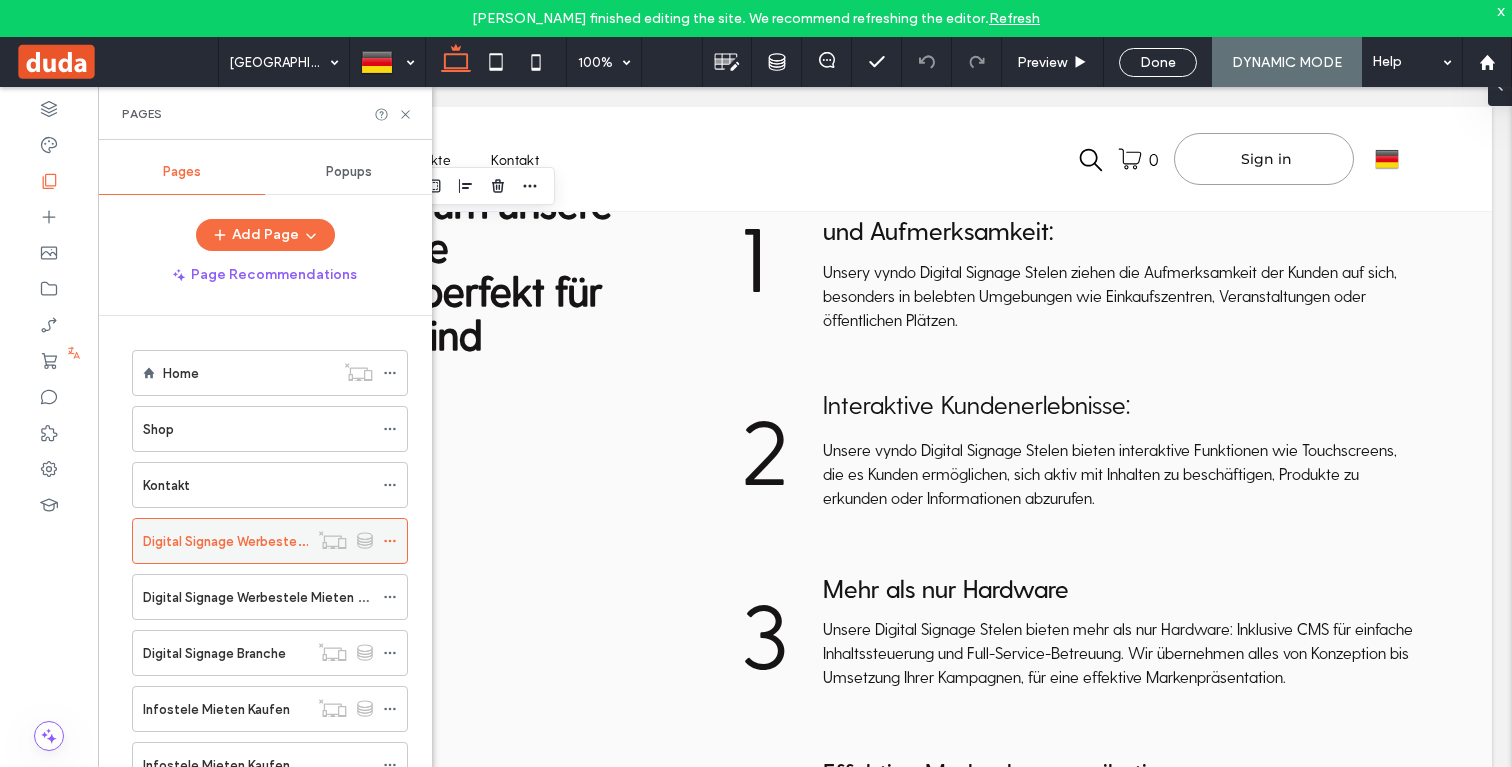 click 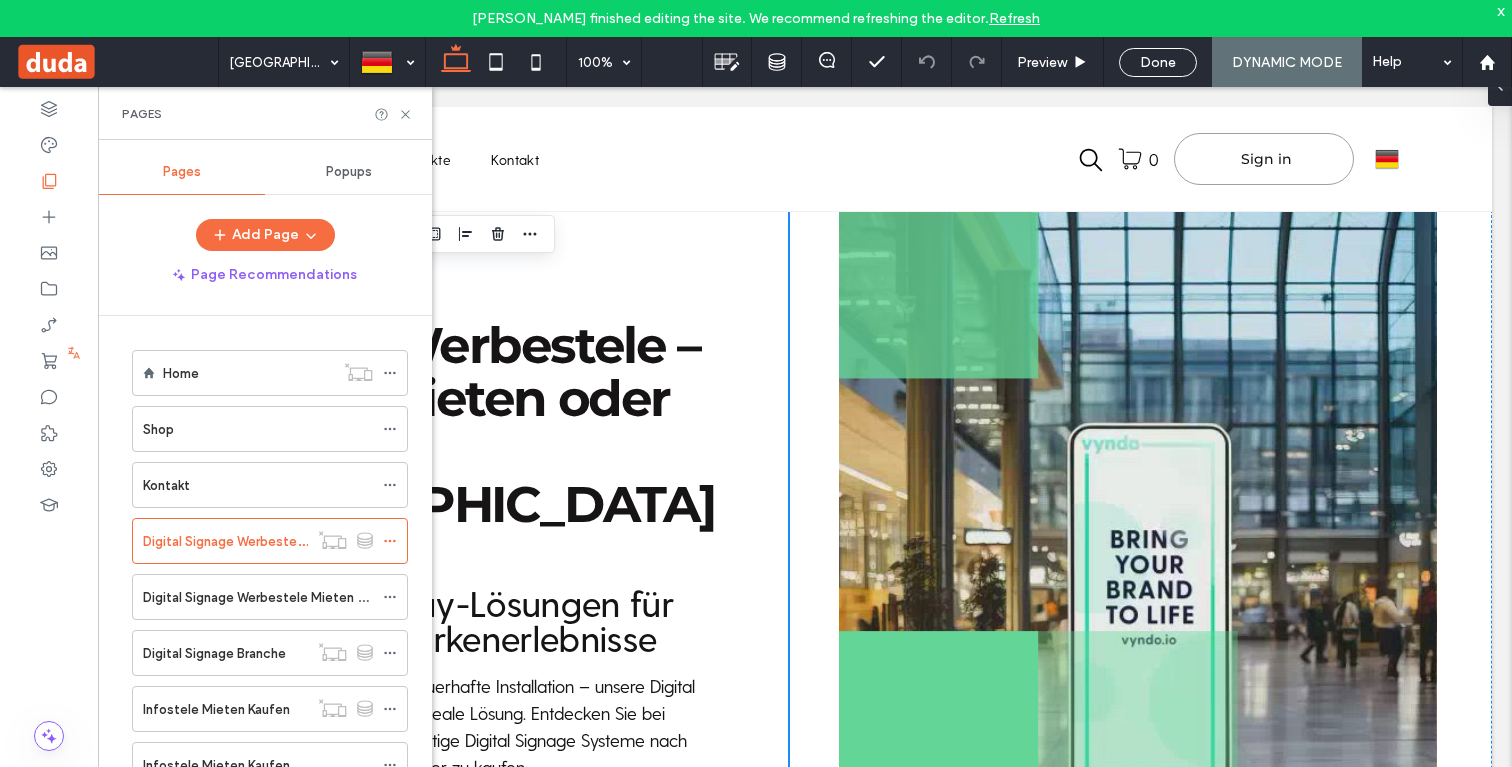 scroll, scrollTop: 0, scrollLeft: 0, axis: both 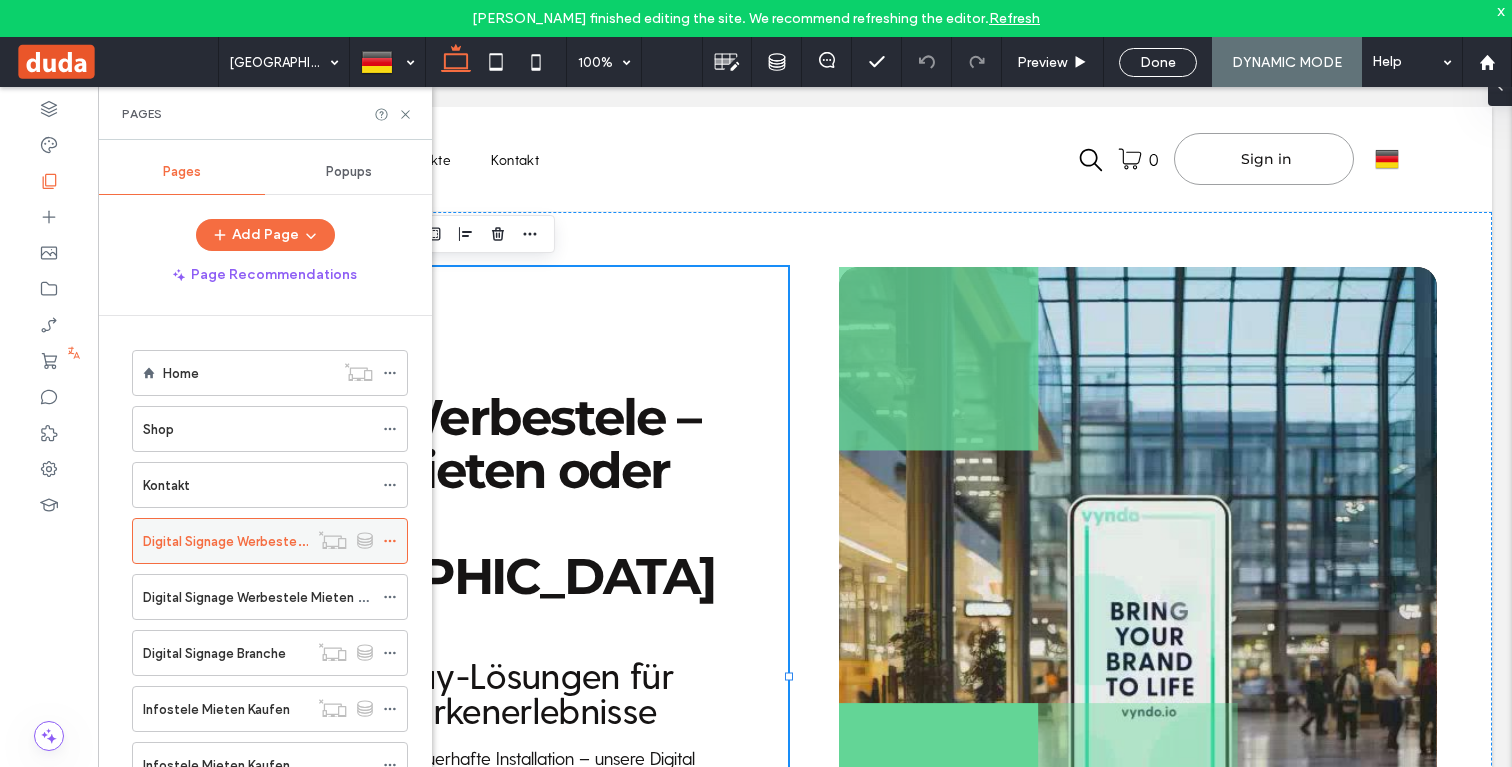 click 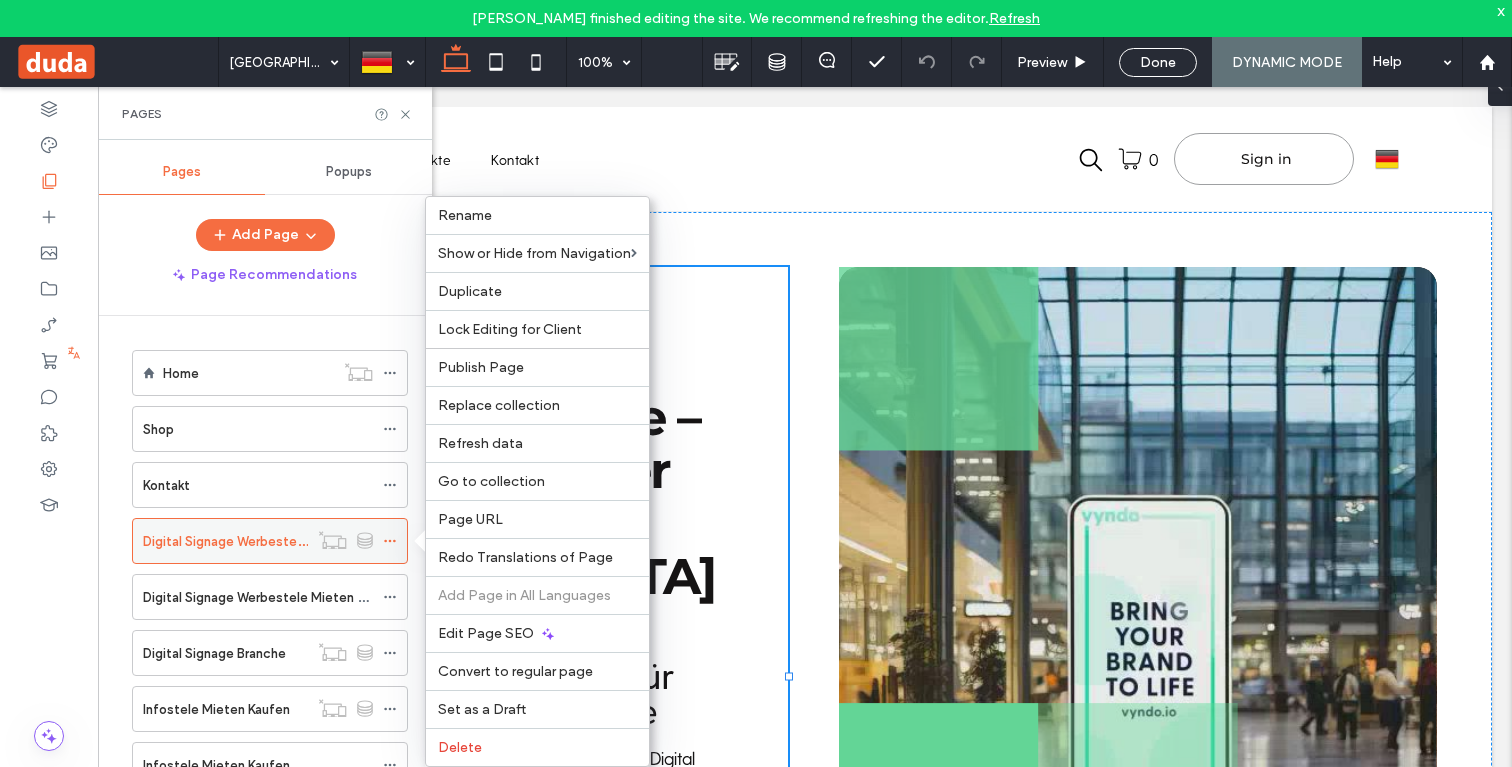 click 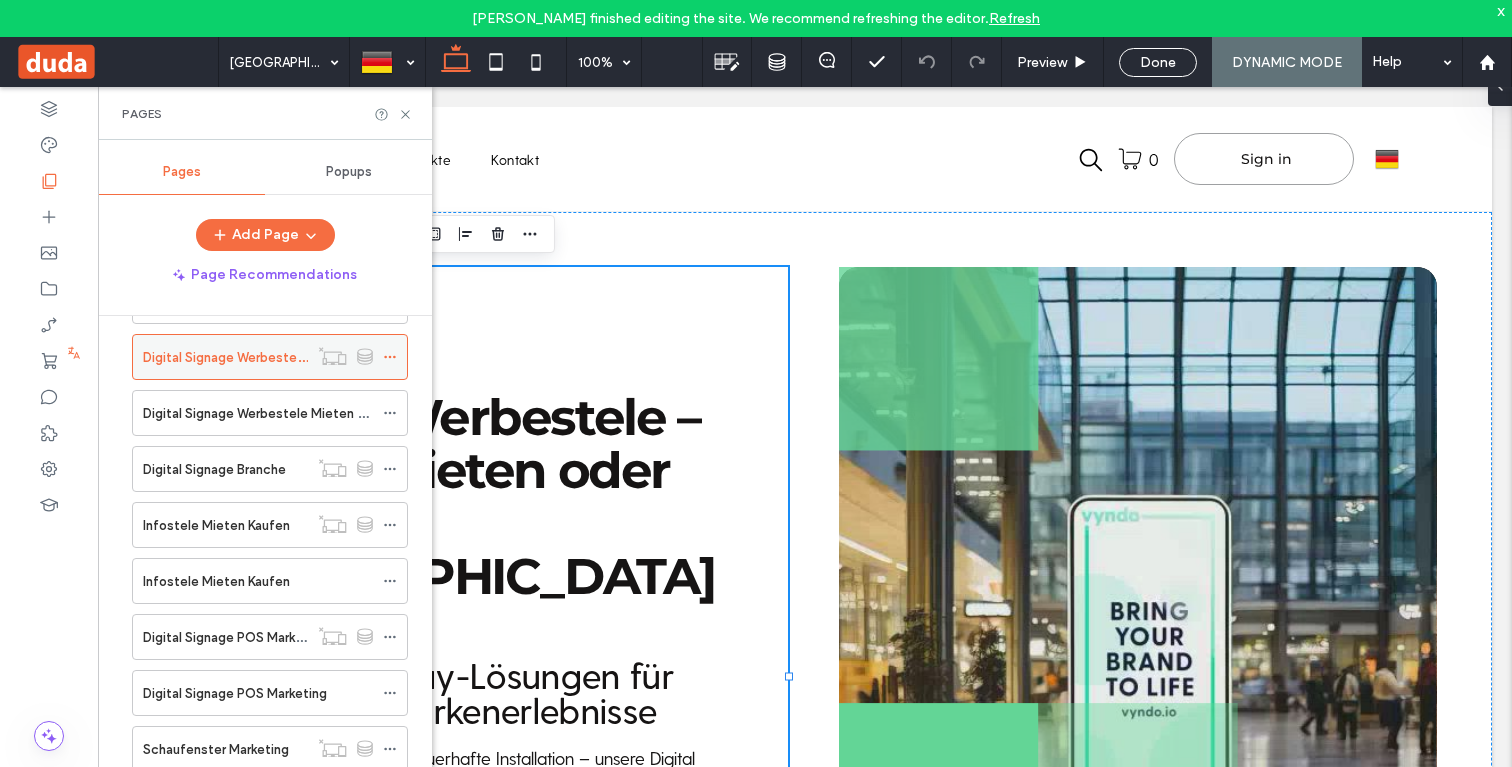 scroll, scrollTop: 190, scrollLeft: 0, axis: vertical 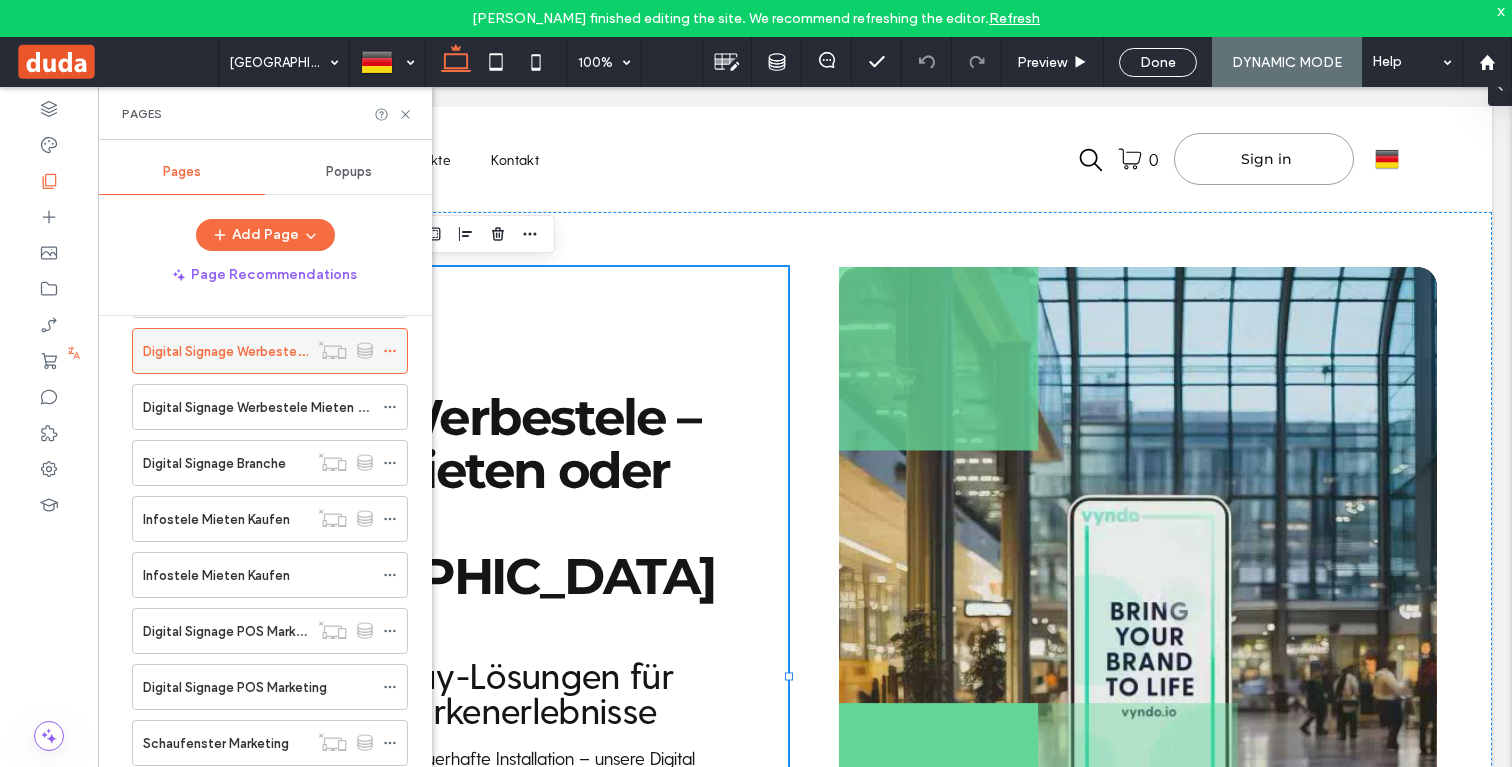click 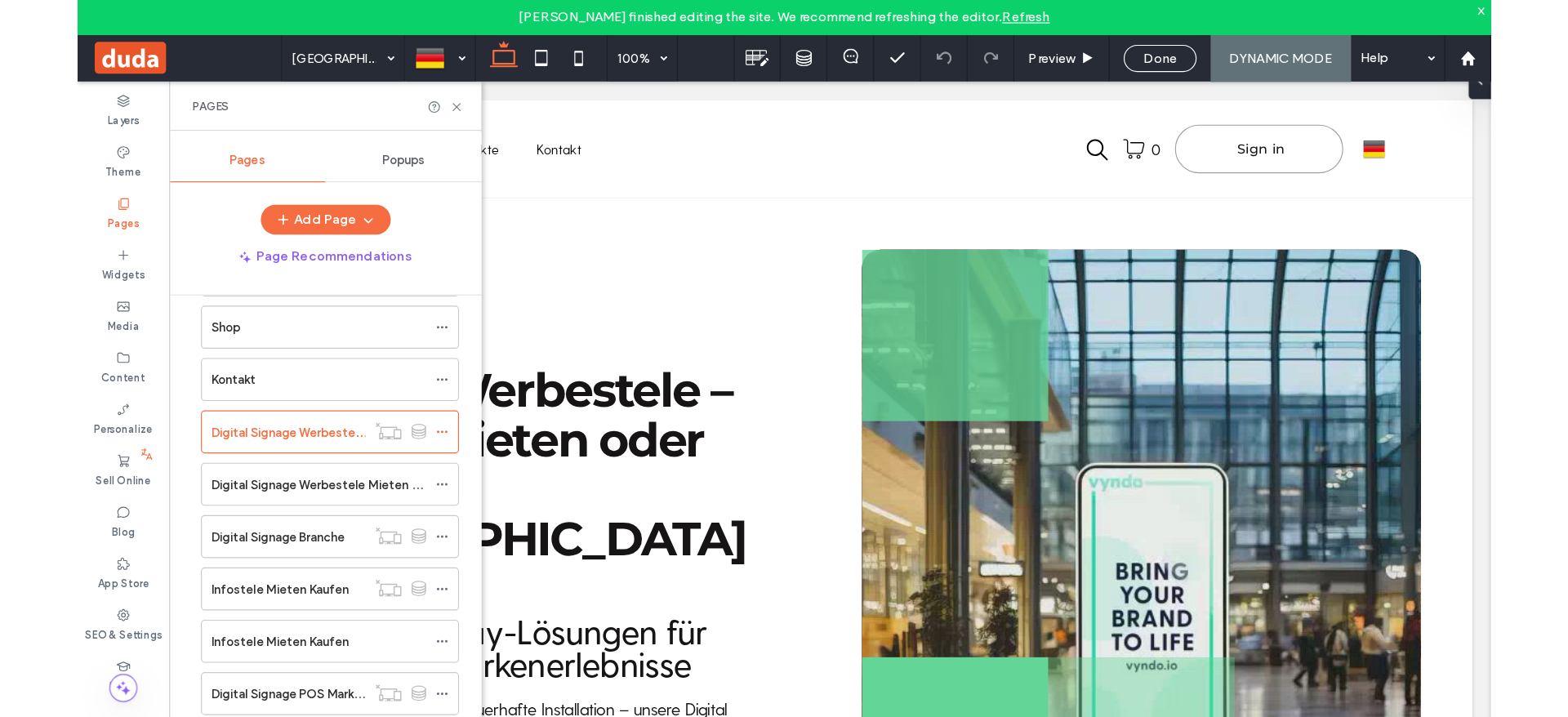 scroll, scrollTop: 65, scrollLeft: 0, axis: vertical 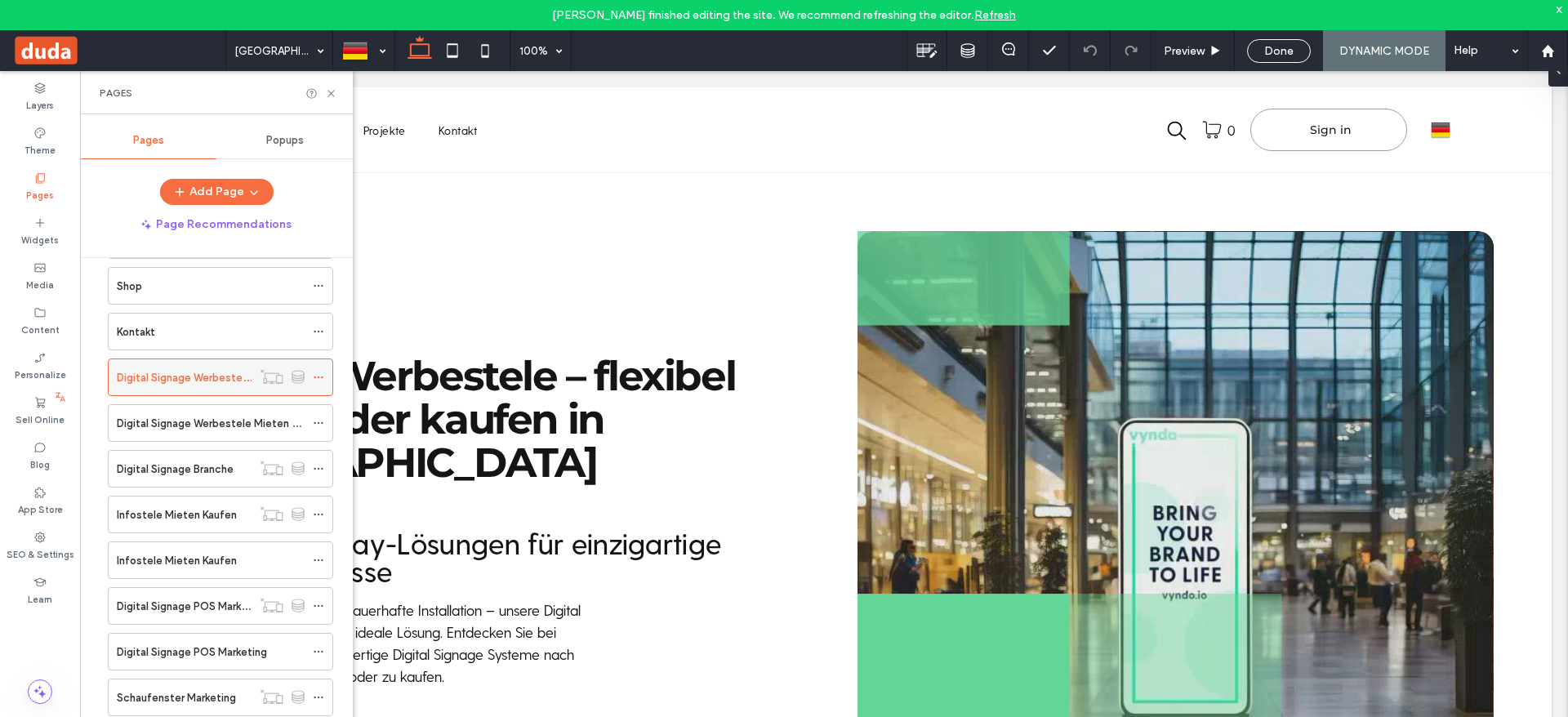 click 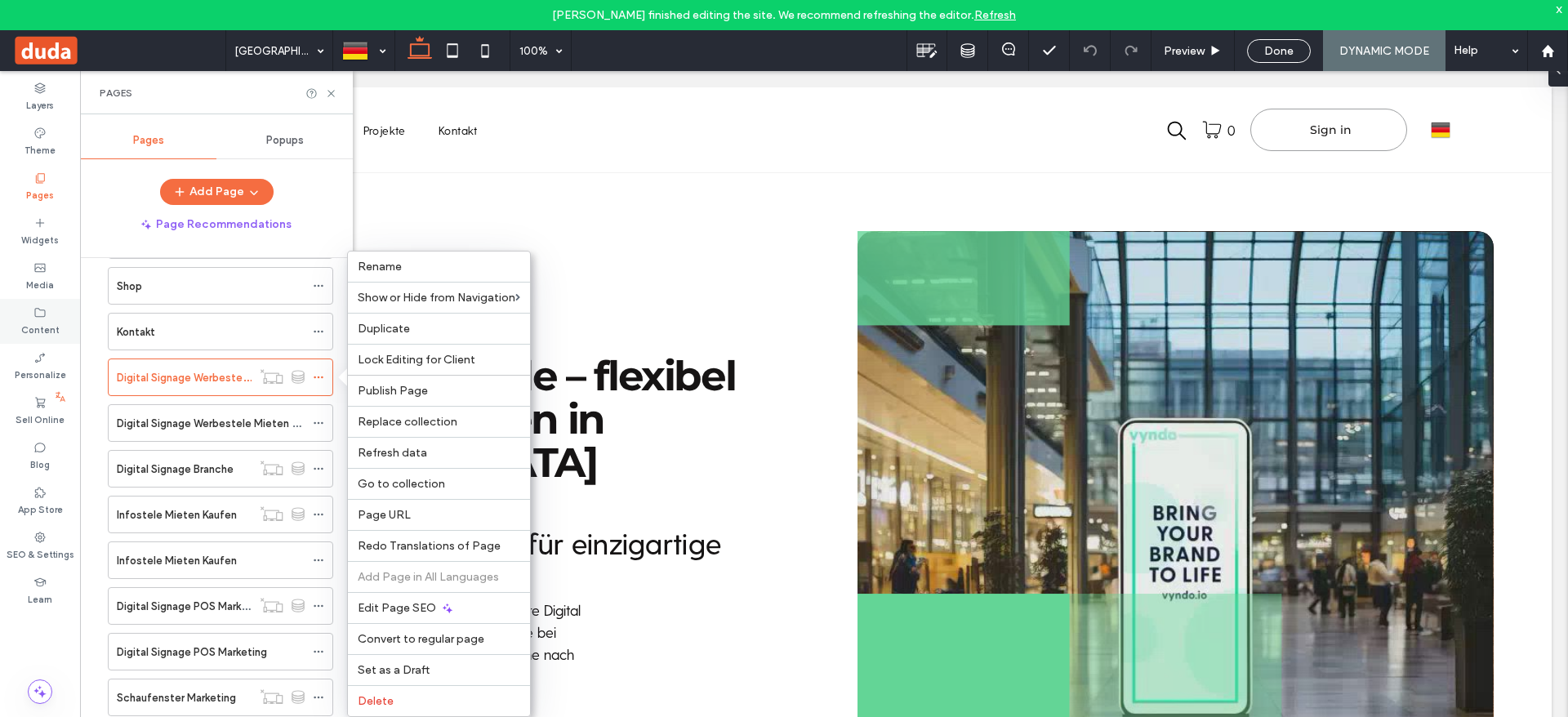 click on "Content" at bounding box center (40, 328) 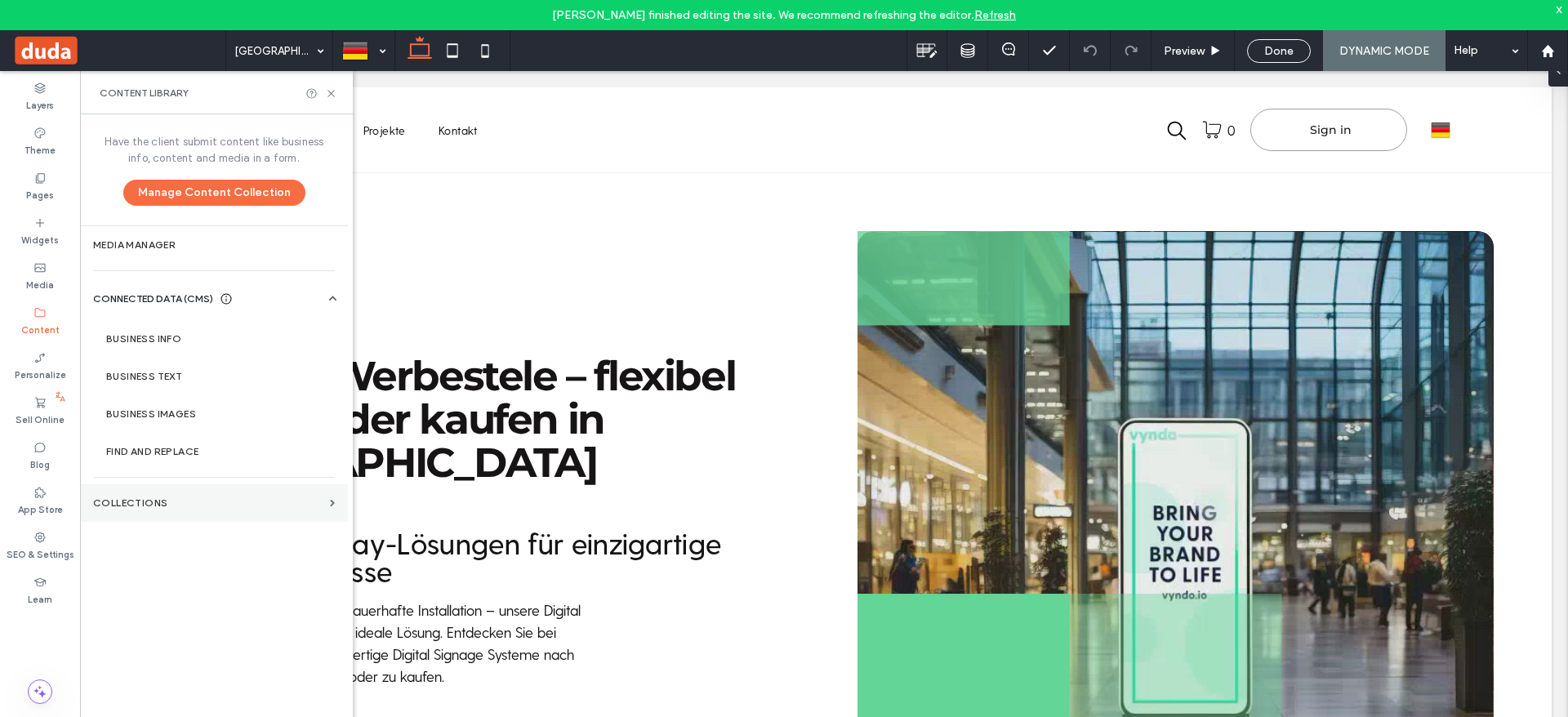 click on "Collections" at bounding box center [214, 503] 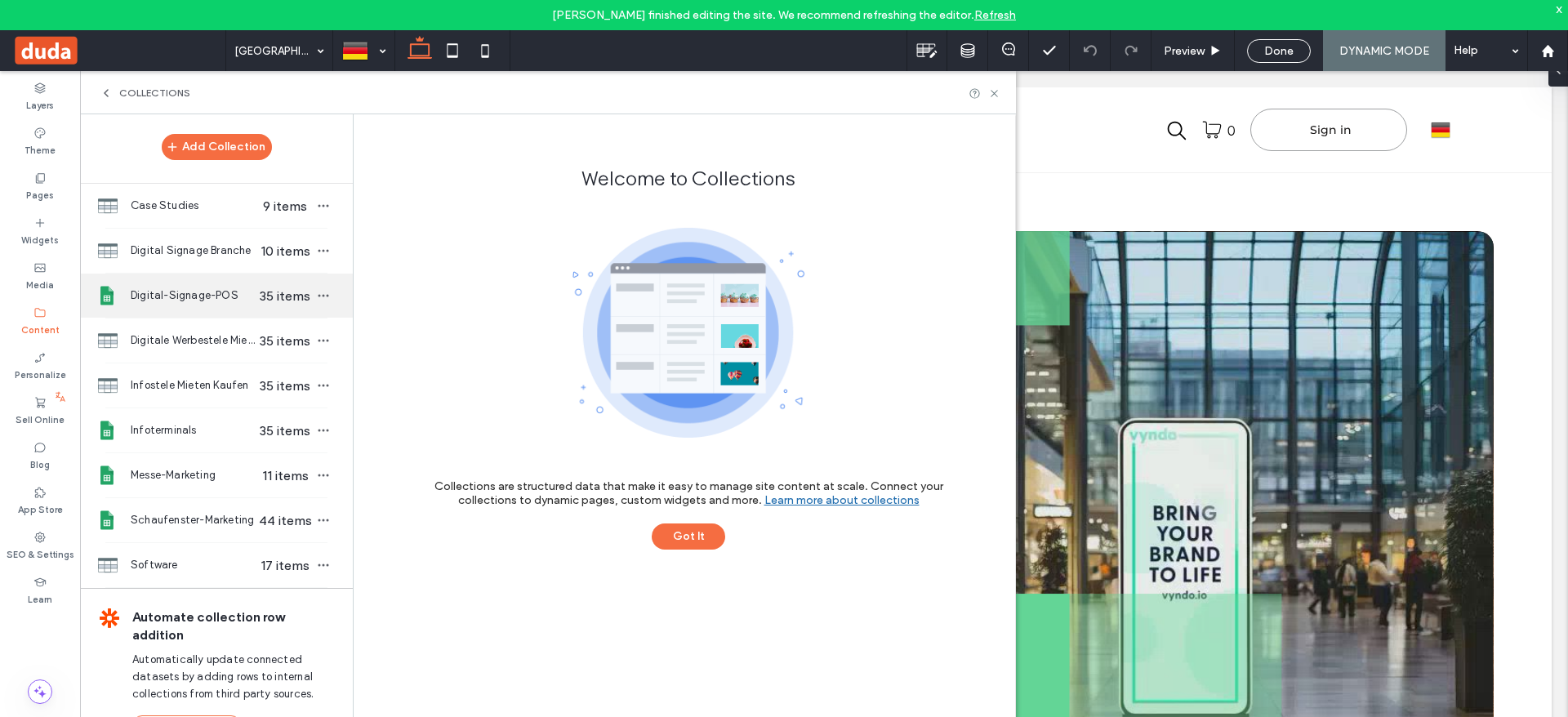 scroll, scrollTop: 0, scrollLeft: 0, axis: both 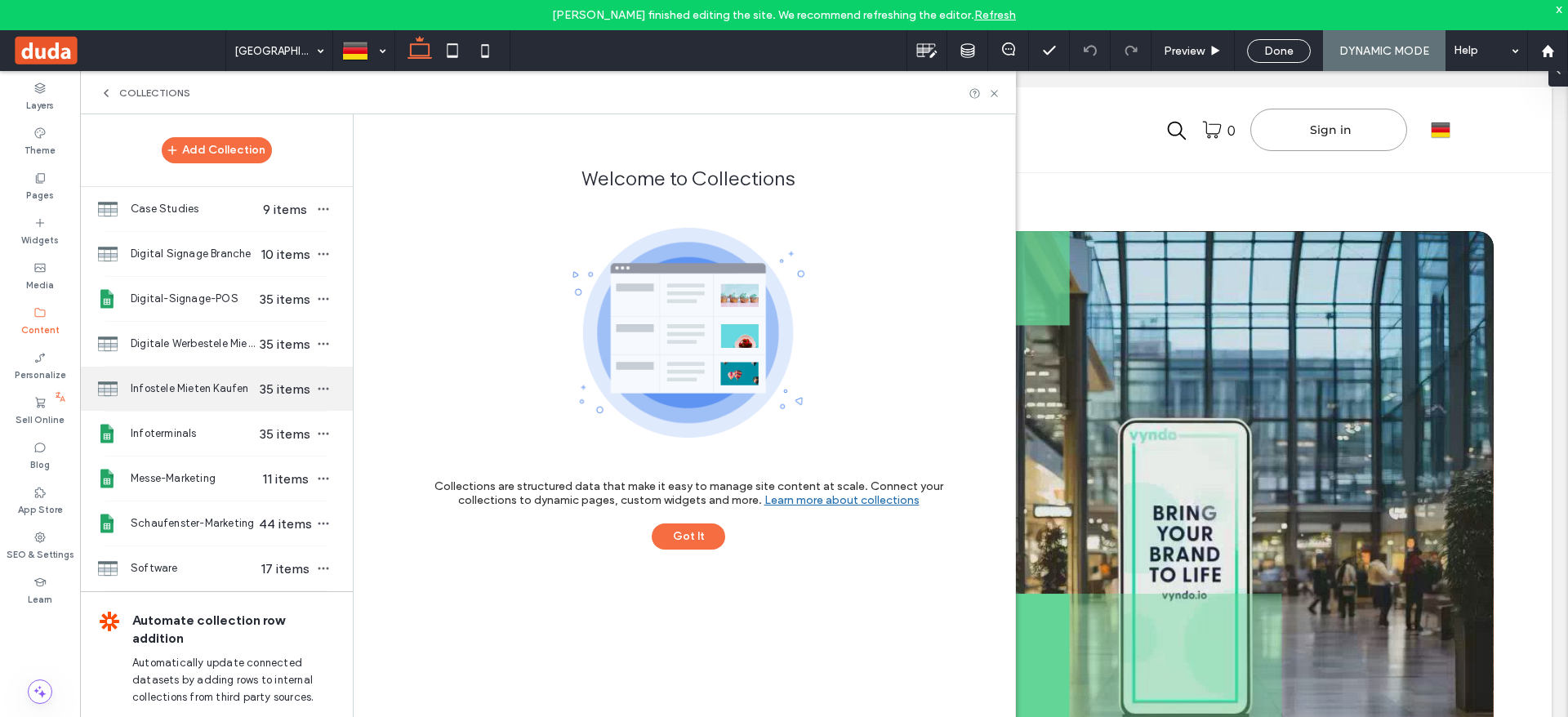 click on "Infostele Mieten Kaufen" at bounding box center (194, 389) 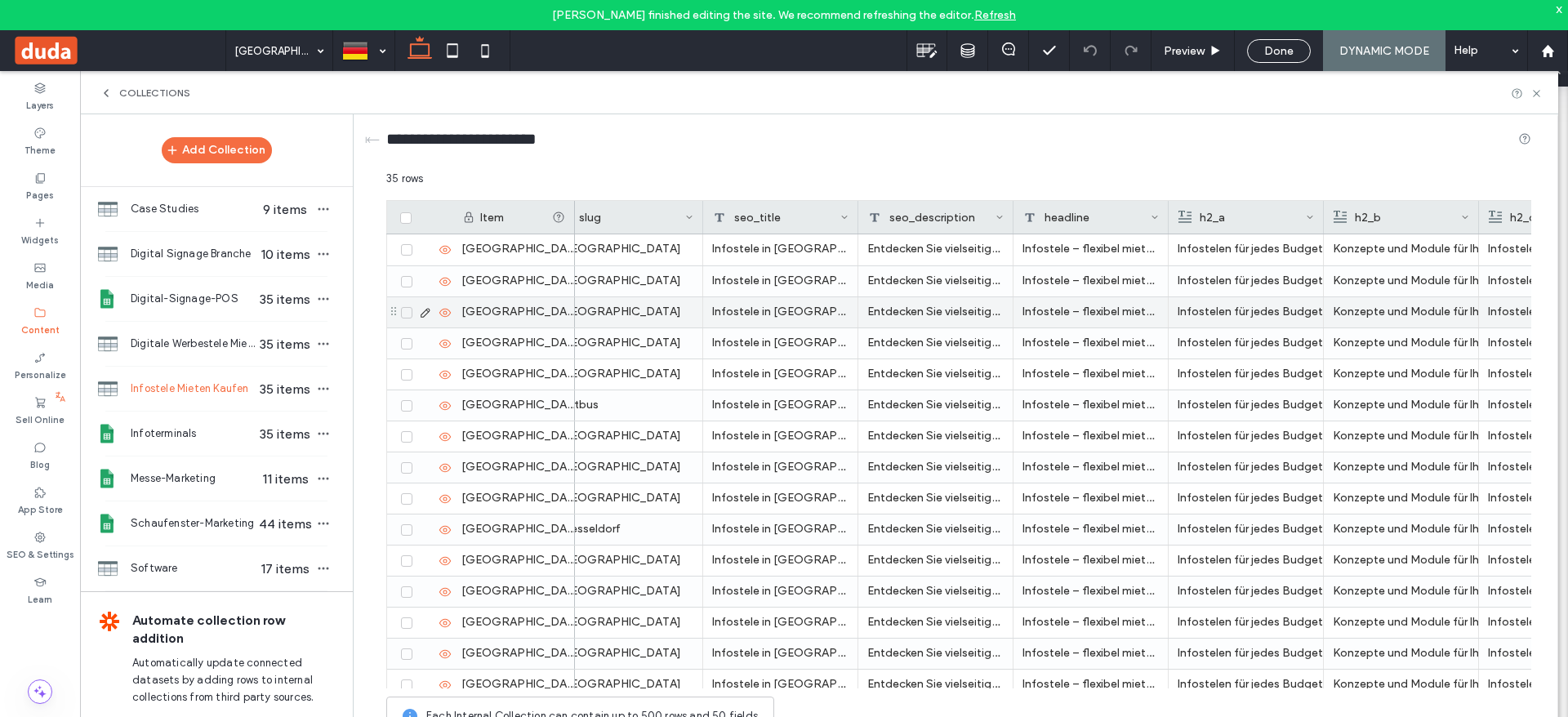 scroll, scrollTop: 0, scrollLeft: 0, axis: both 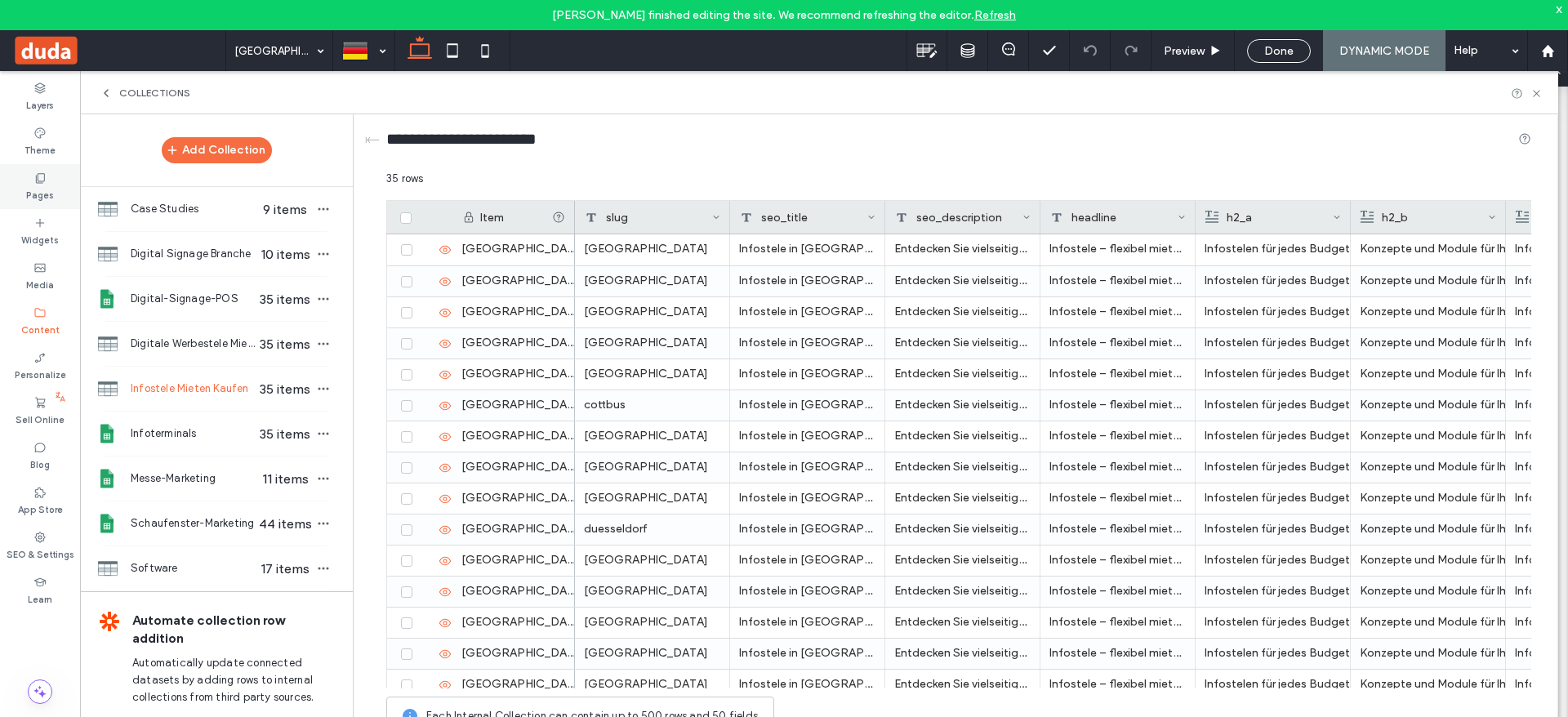 click on "Pages" at bounding box center [40, 194] 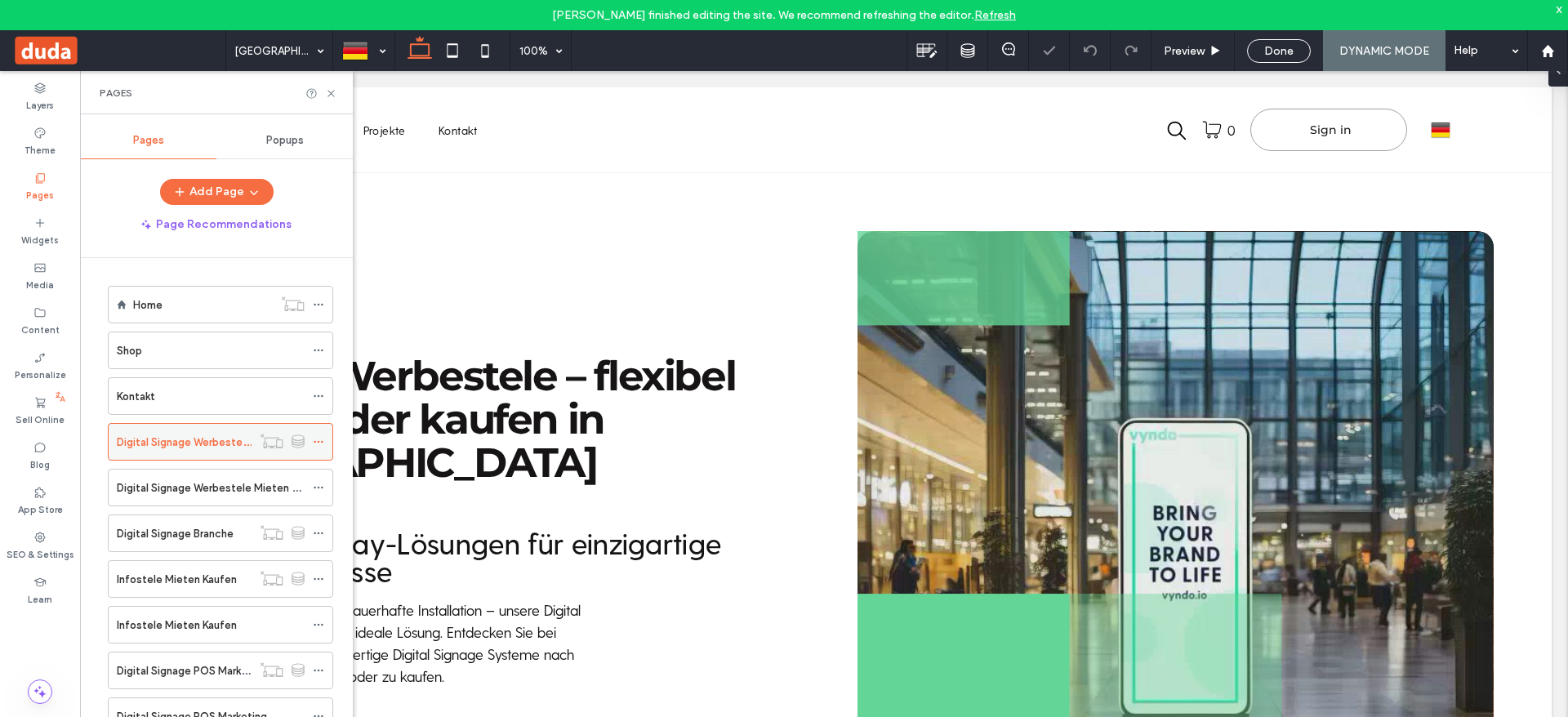 click 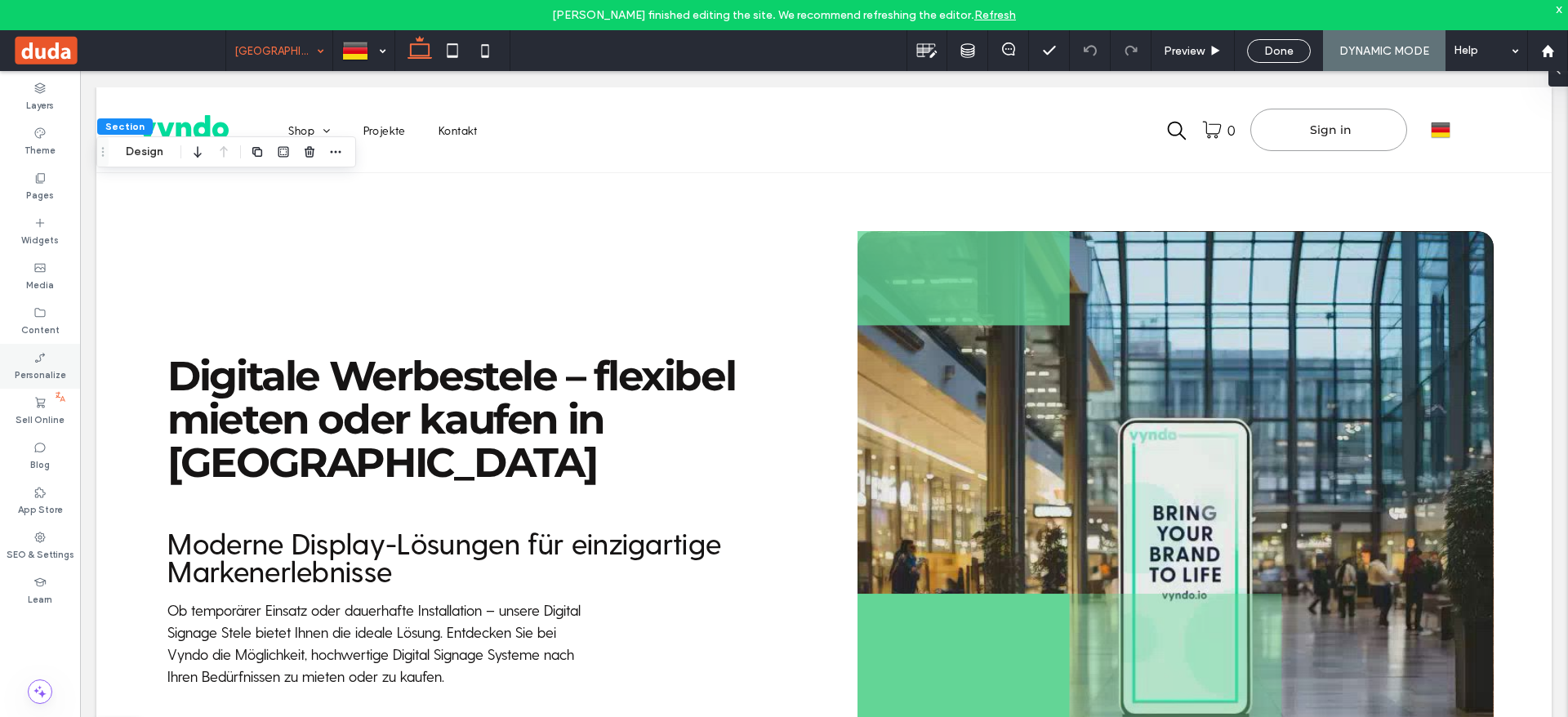 click on "Personalize" at bounding box center (40, 366) 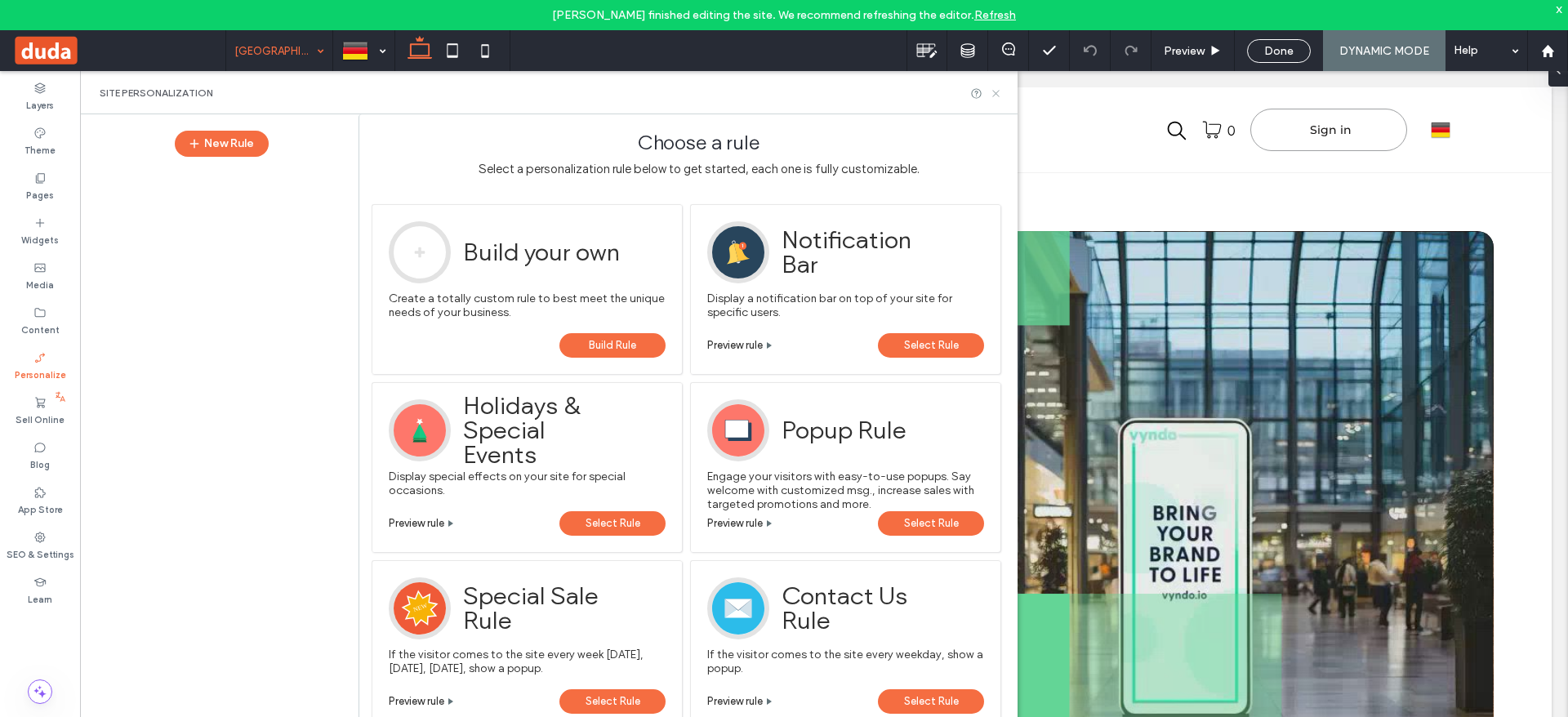 click 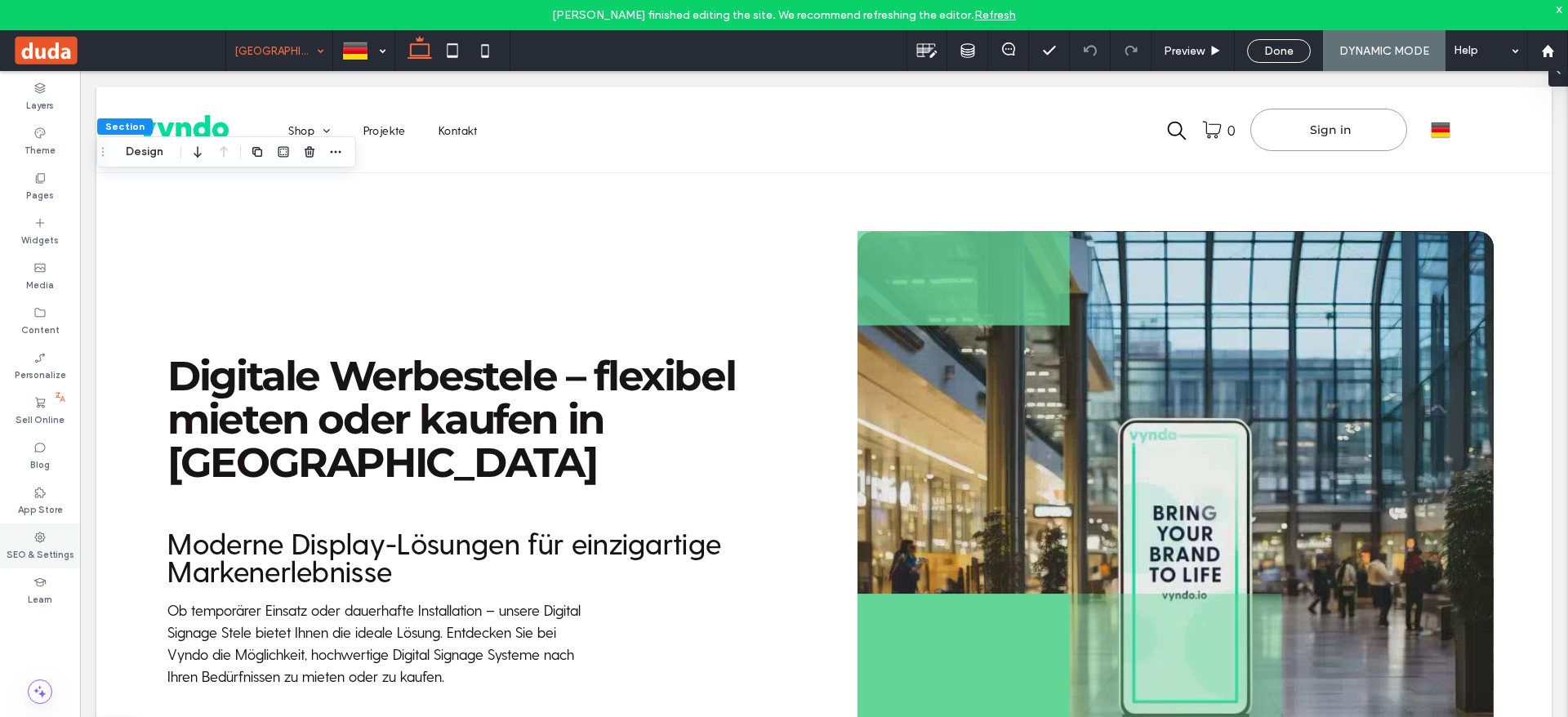 click 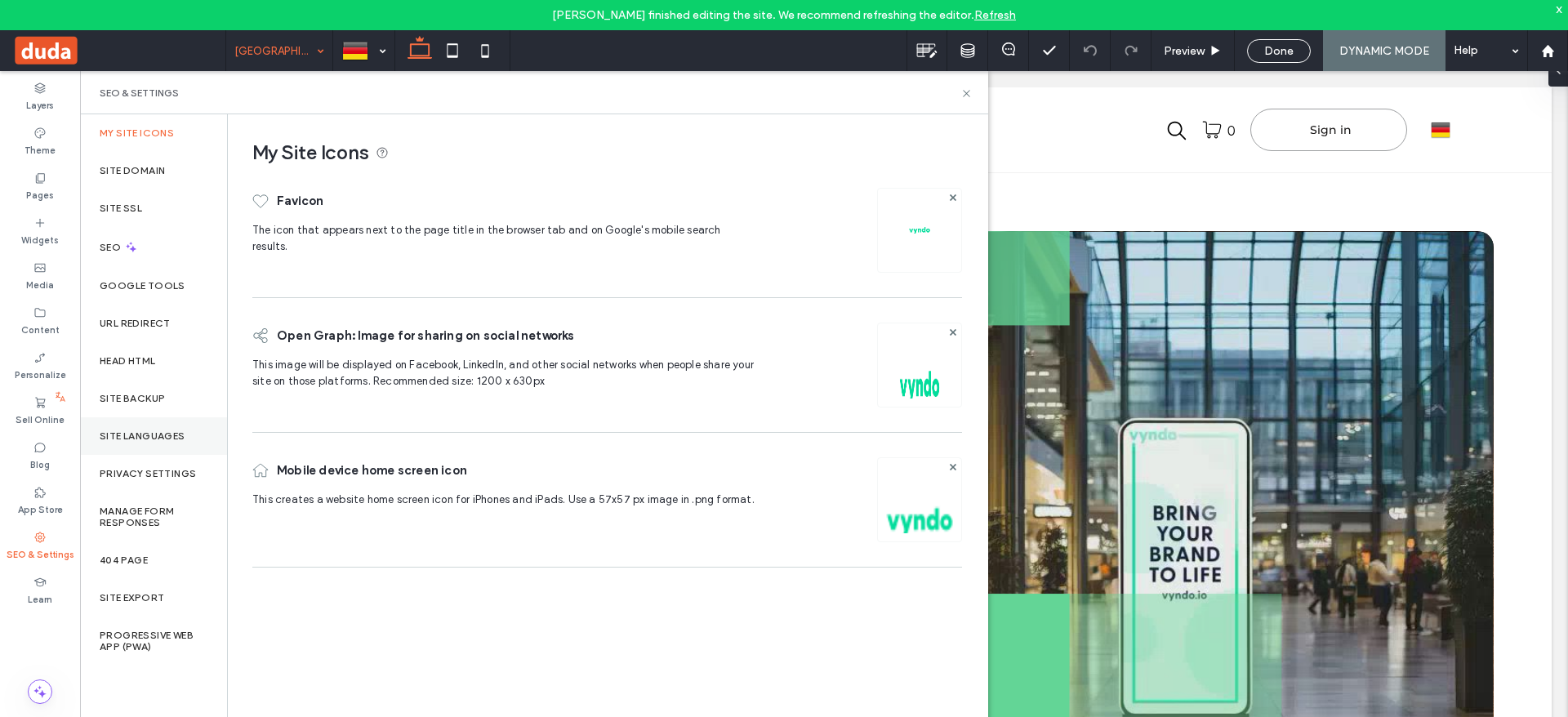 click on "Site Languages" at bounding box center (154, 436) 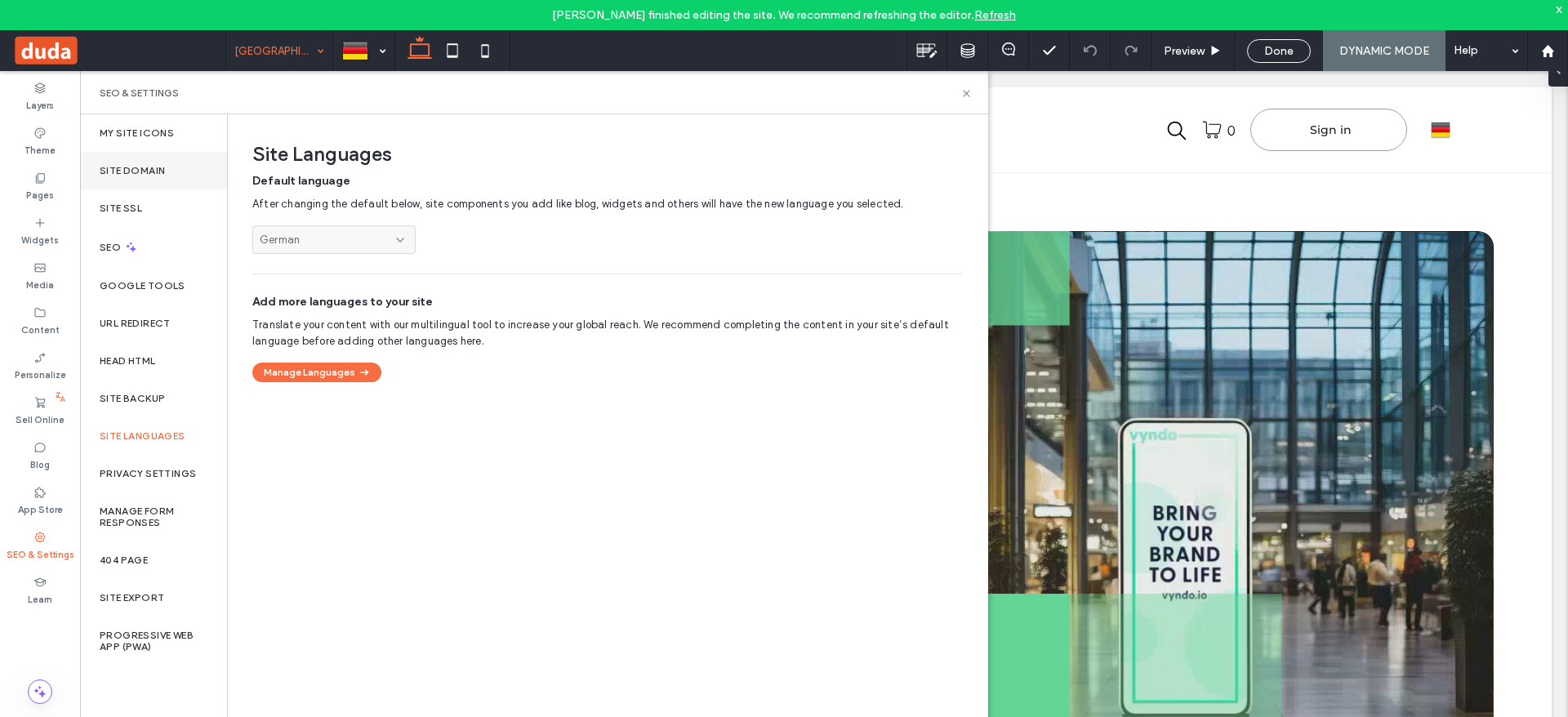 click on "Site Domain" at bounding box center (154, 171) 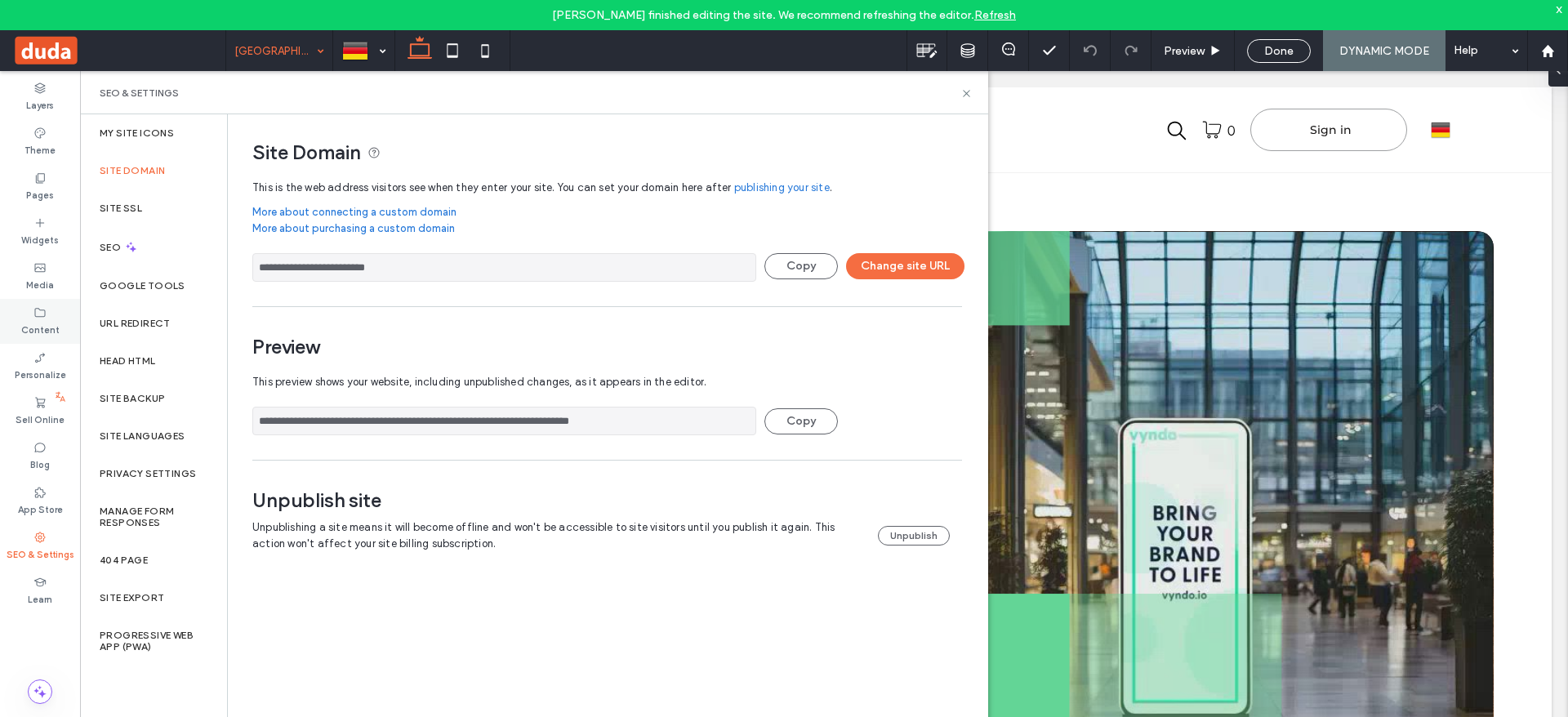 click on "Content" at bounding box center [40, 321] 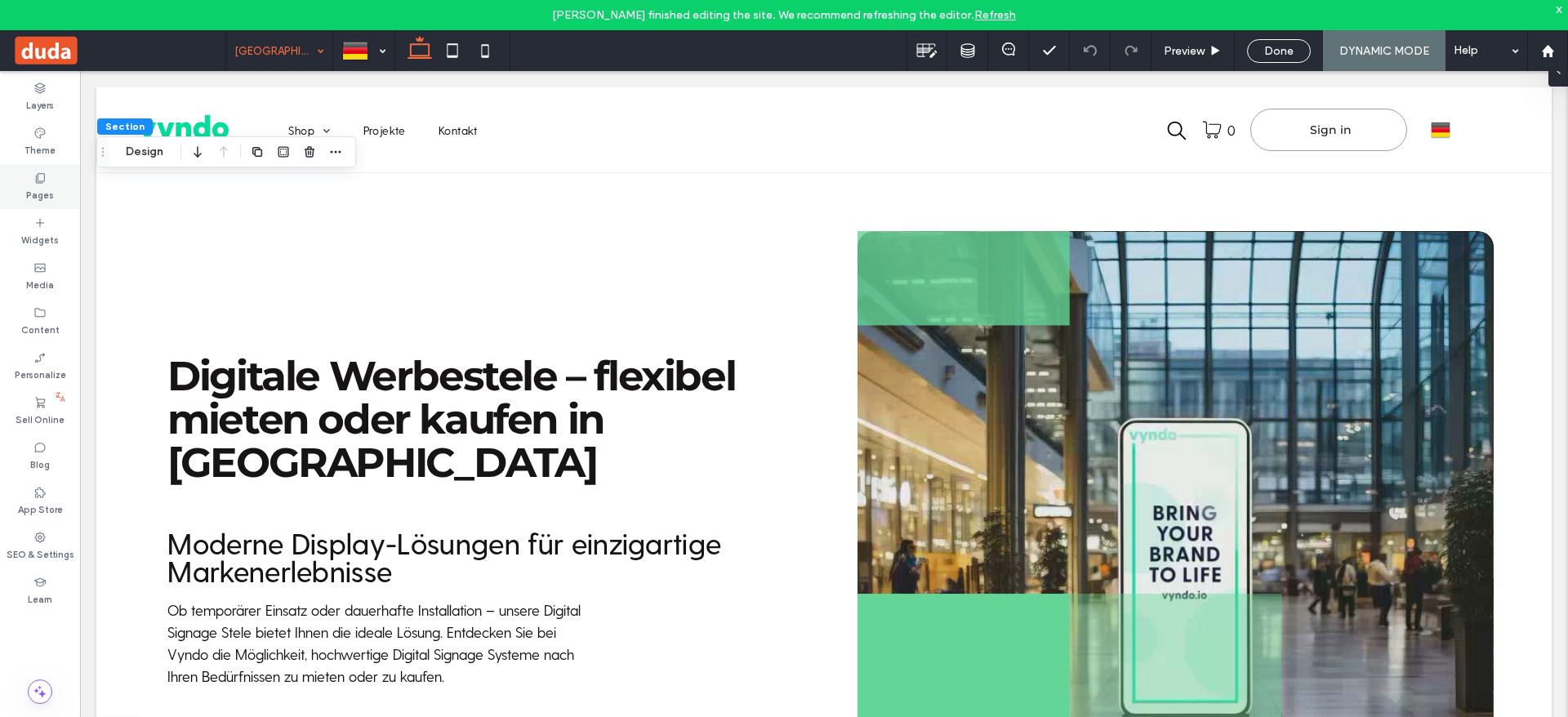click on "Pages" at bounding box center [40, 194] 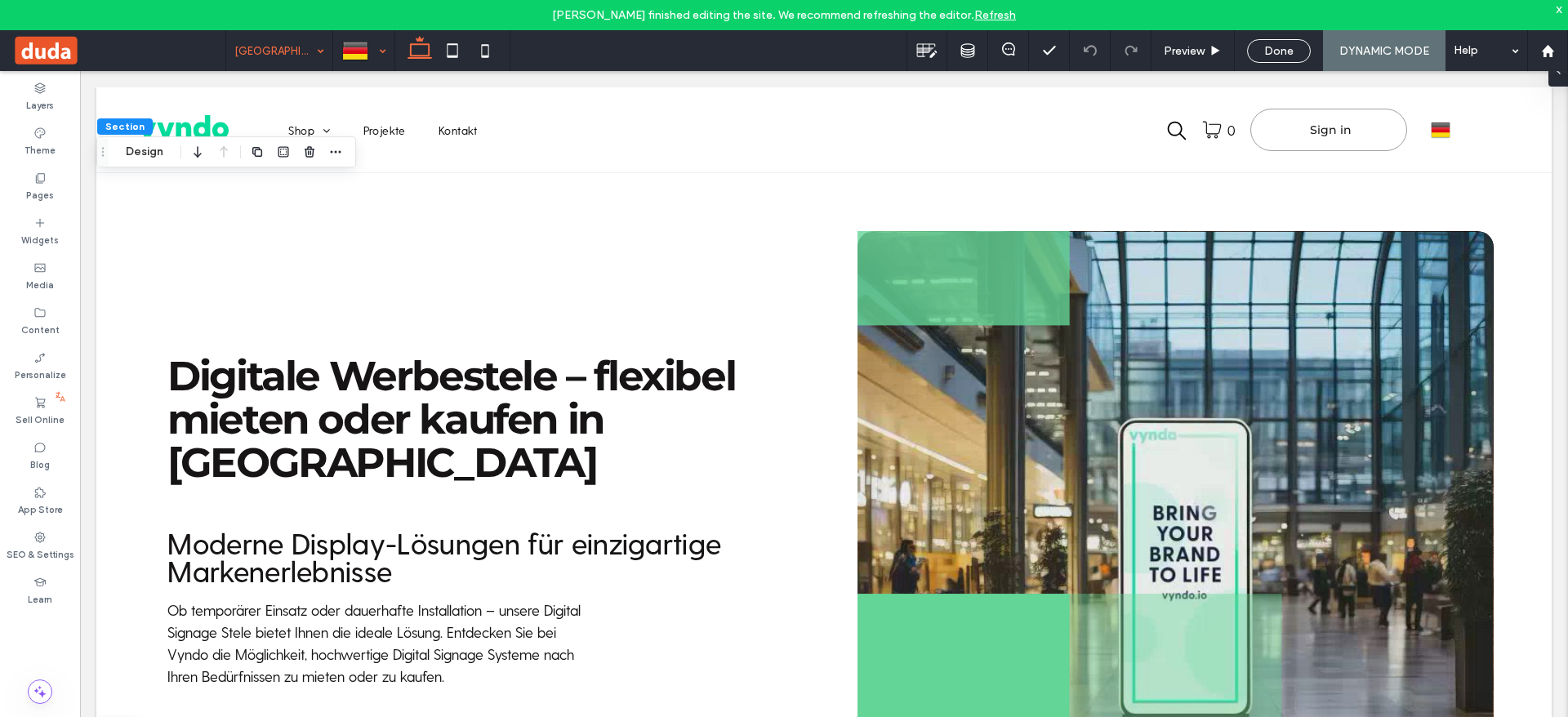 click at bounding box center (363, 51) 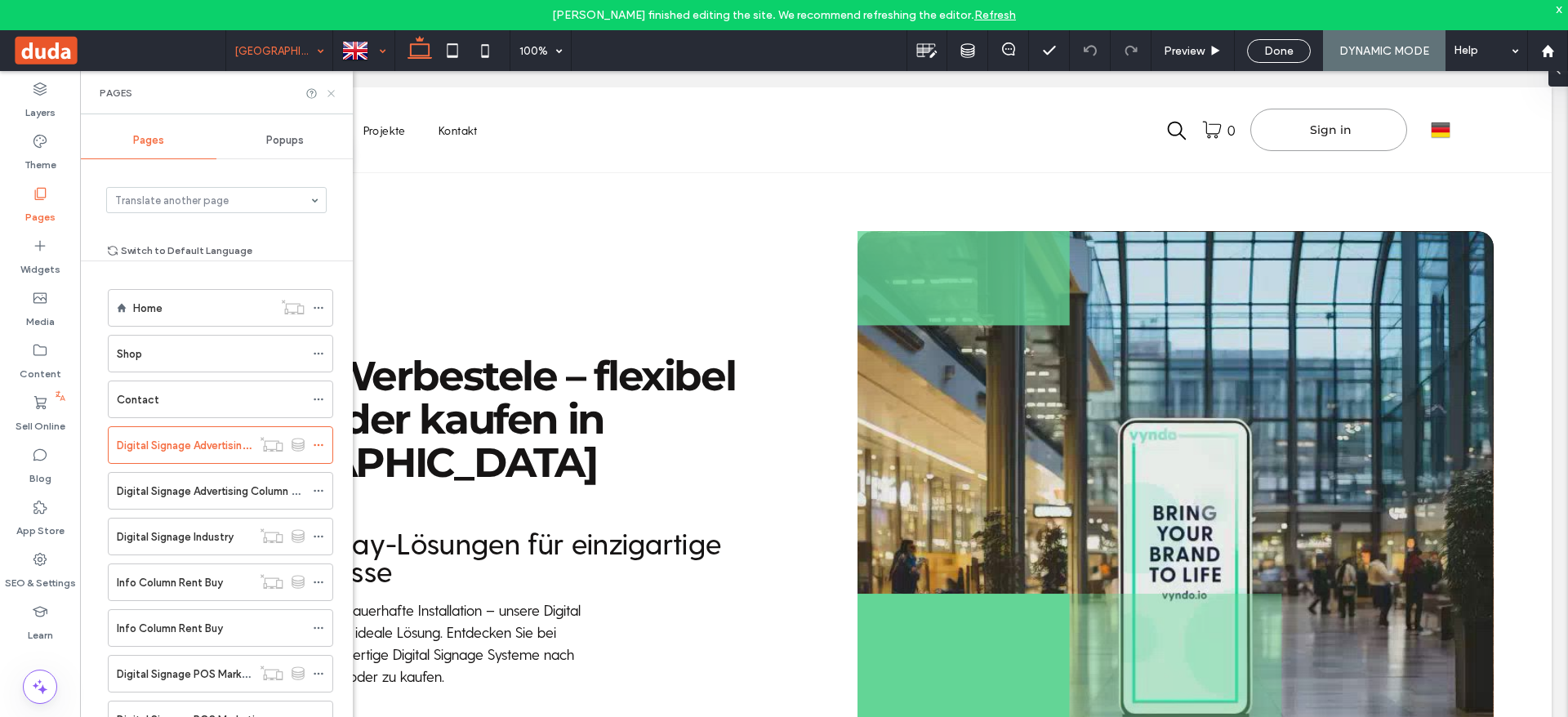 click 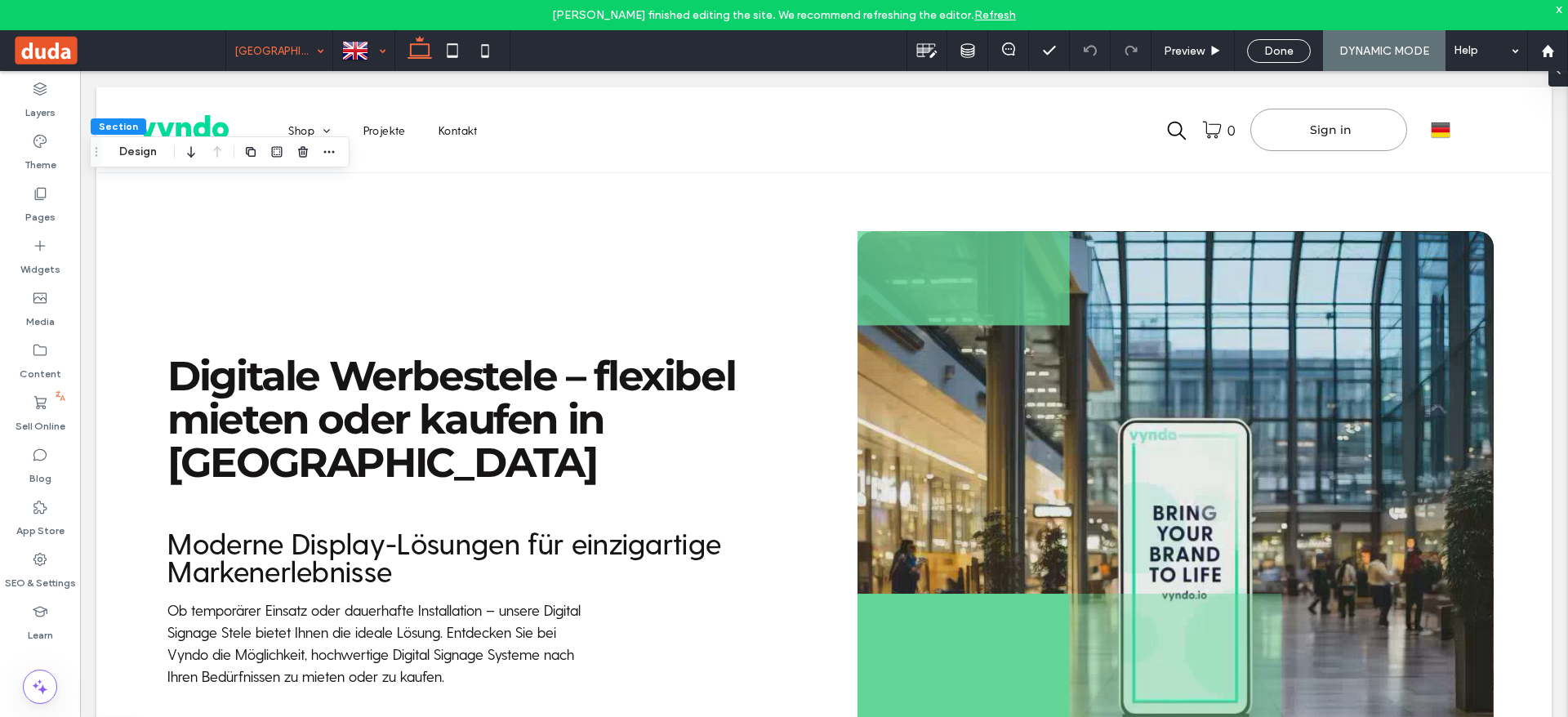 click at bounding box center (363, 51) 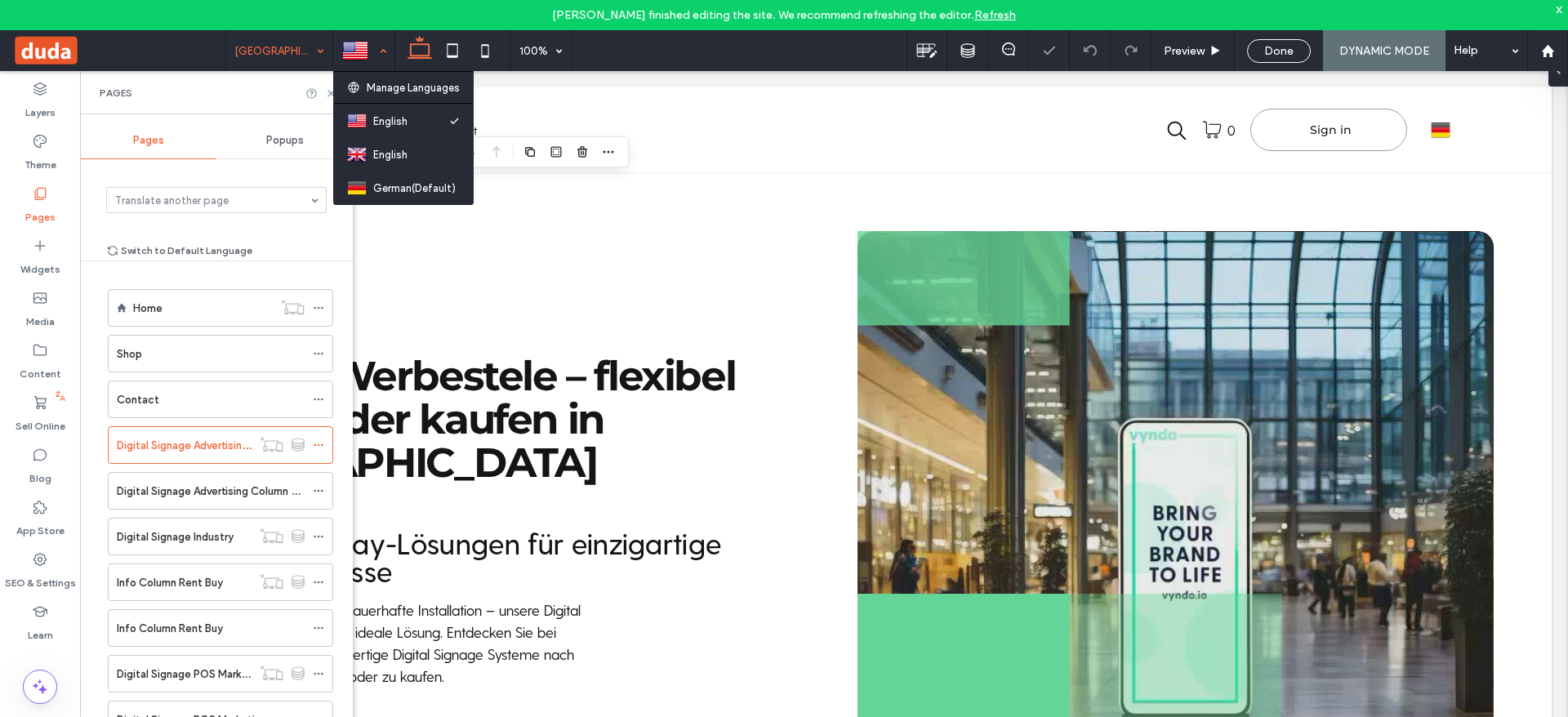 click at bounding box center [363, 51] 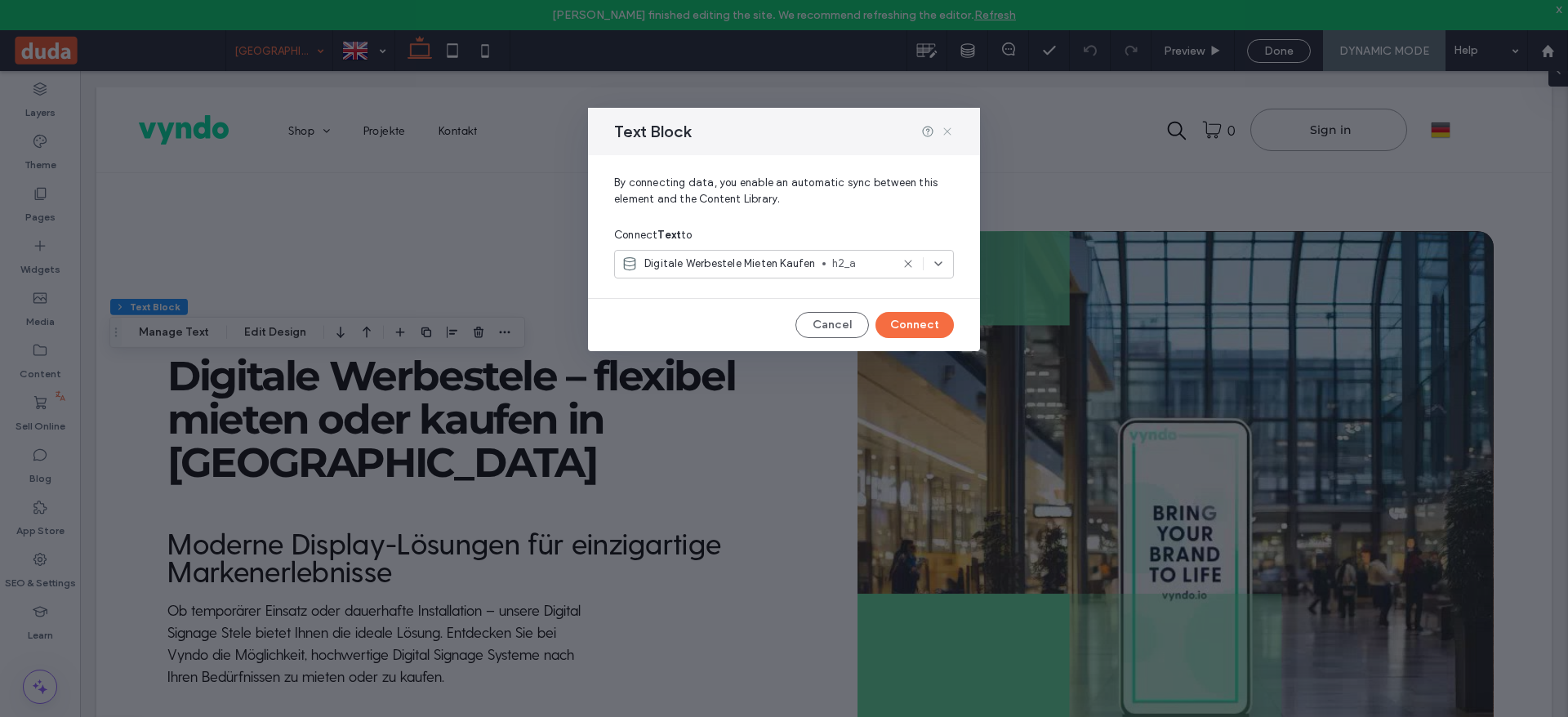 click 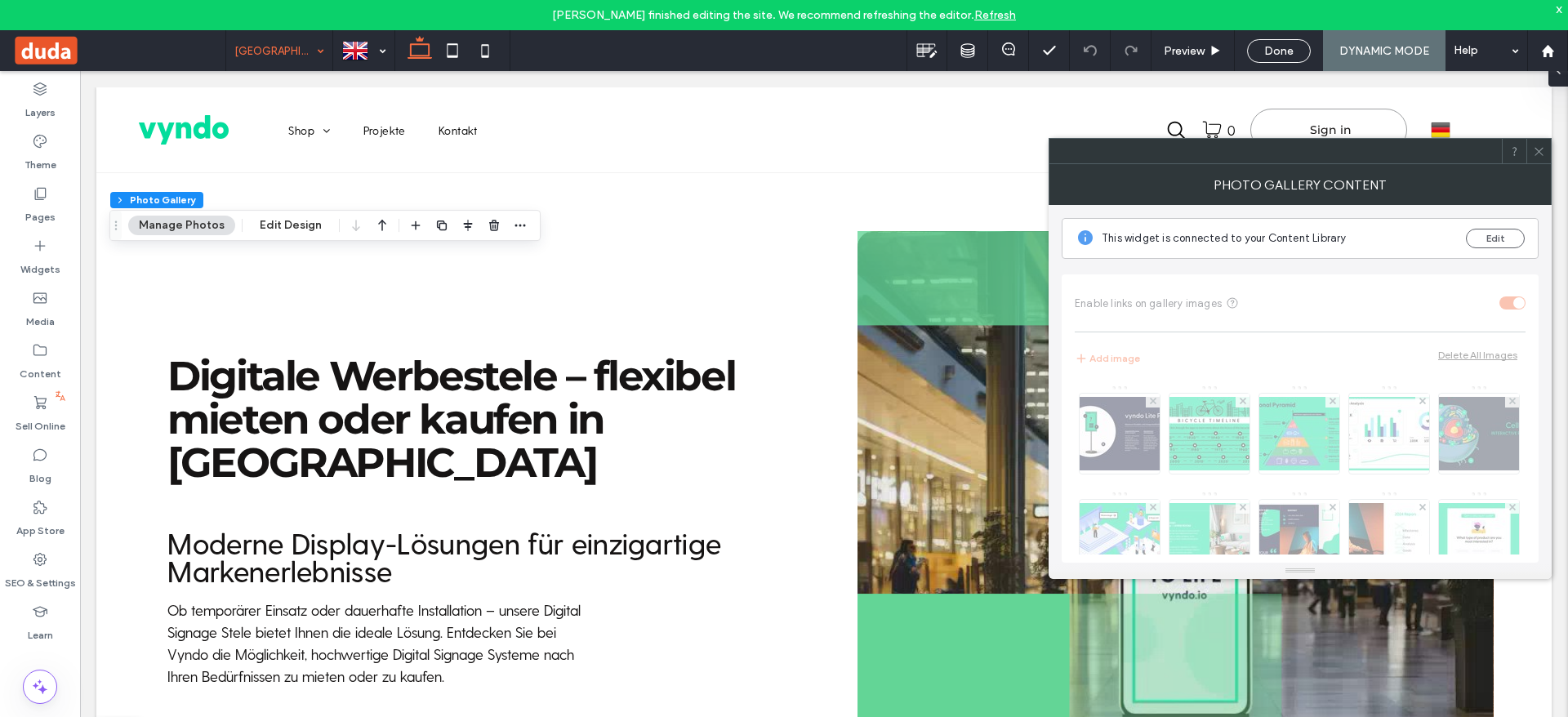 click at bounding box center (1539, 151) 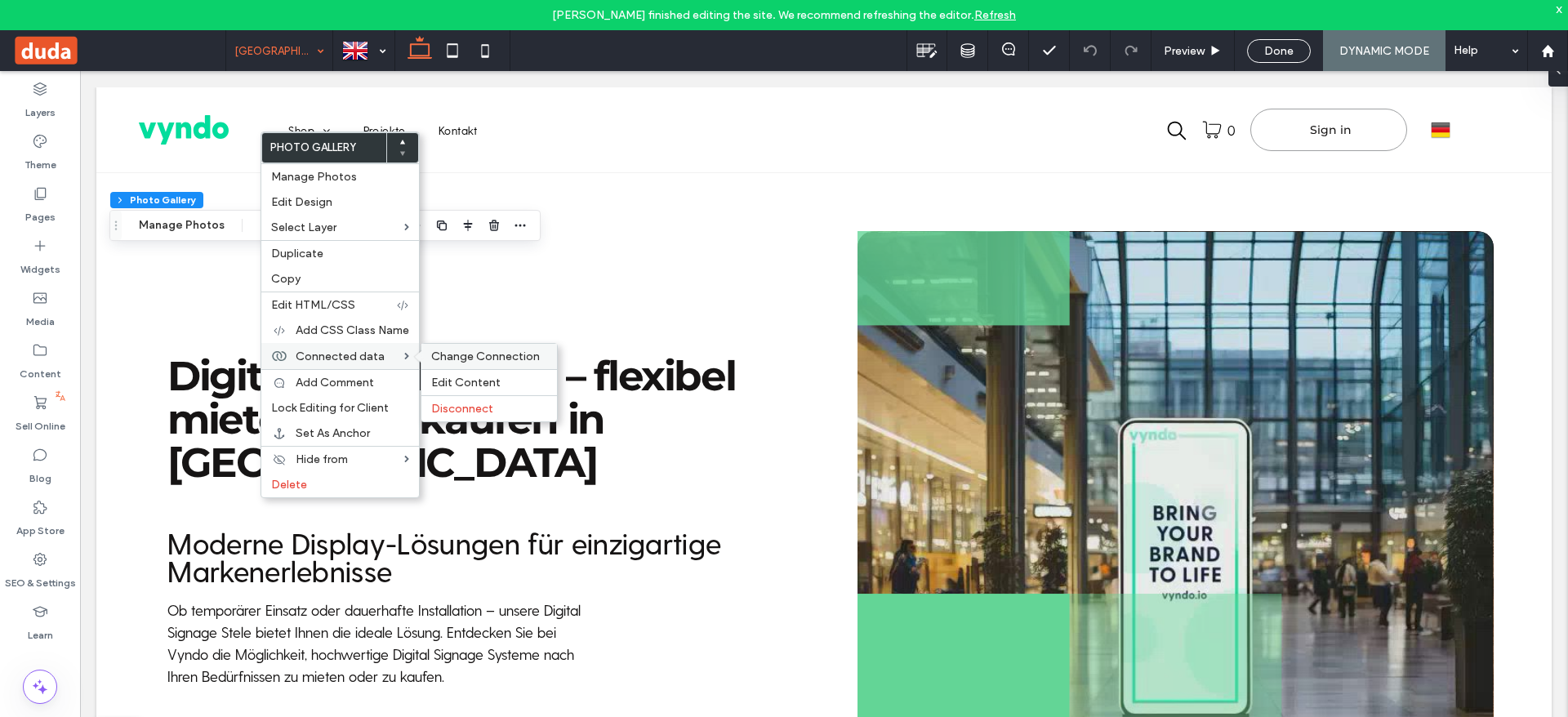 click on "Change Connection" at bounding box center [485, 356] 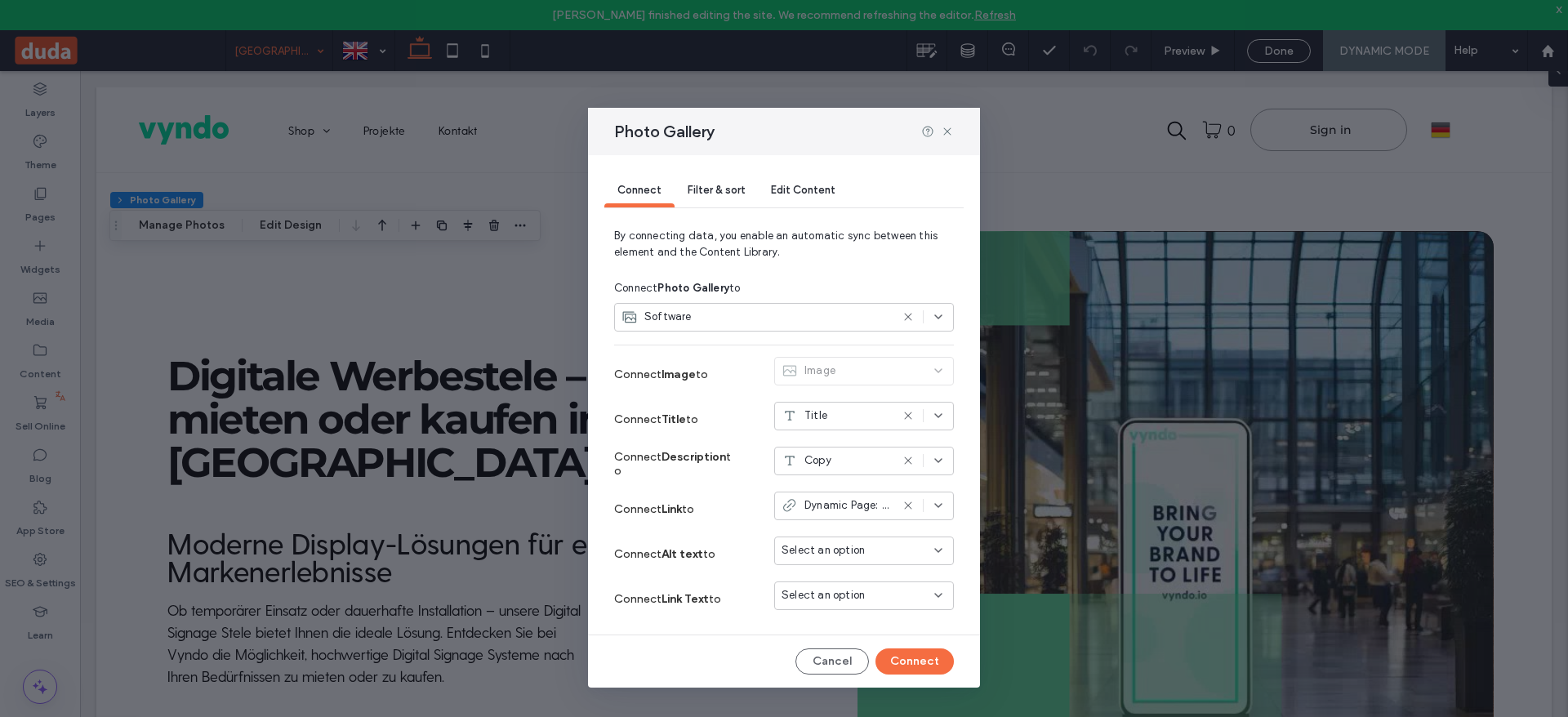 click on "Edit Content" at bounding box center [803, 189] 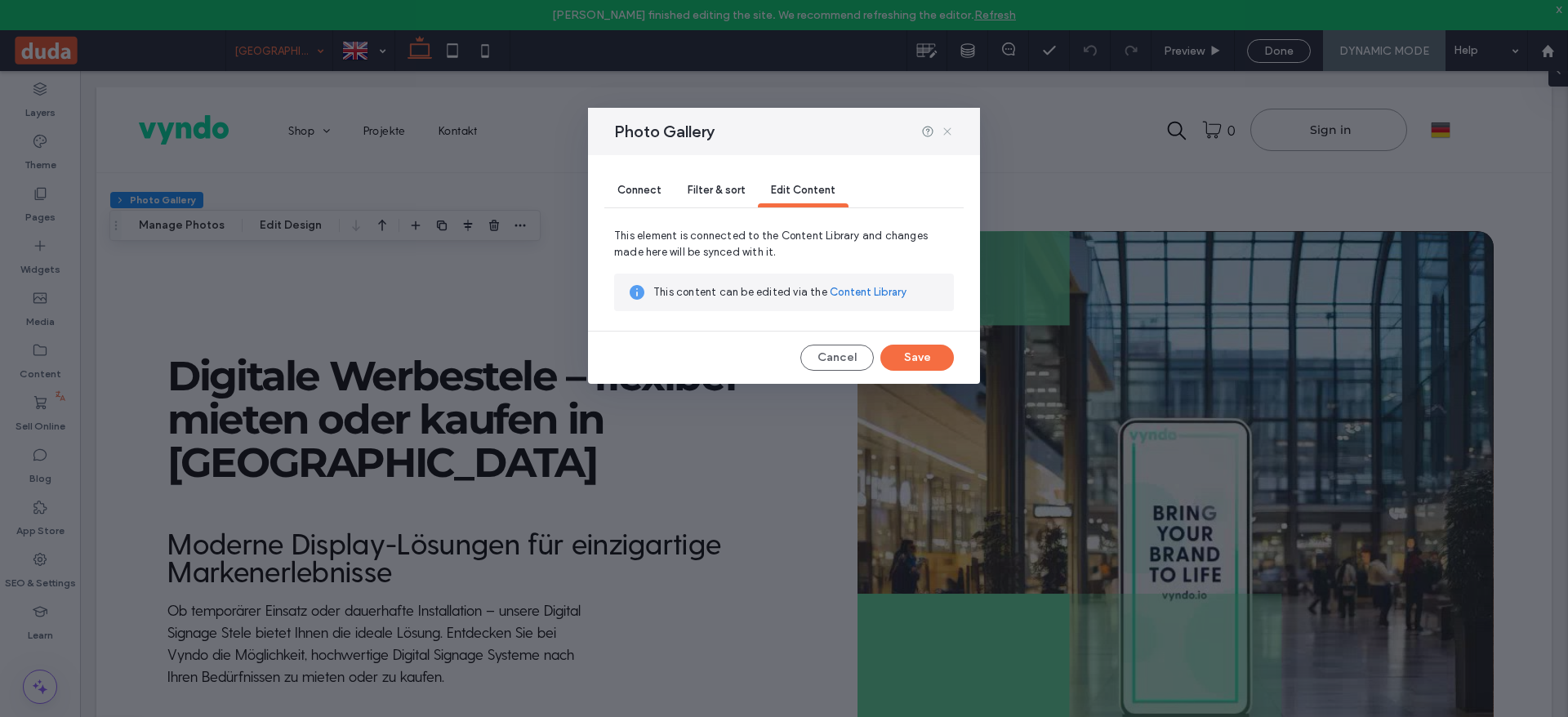 click 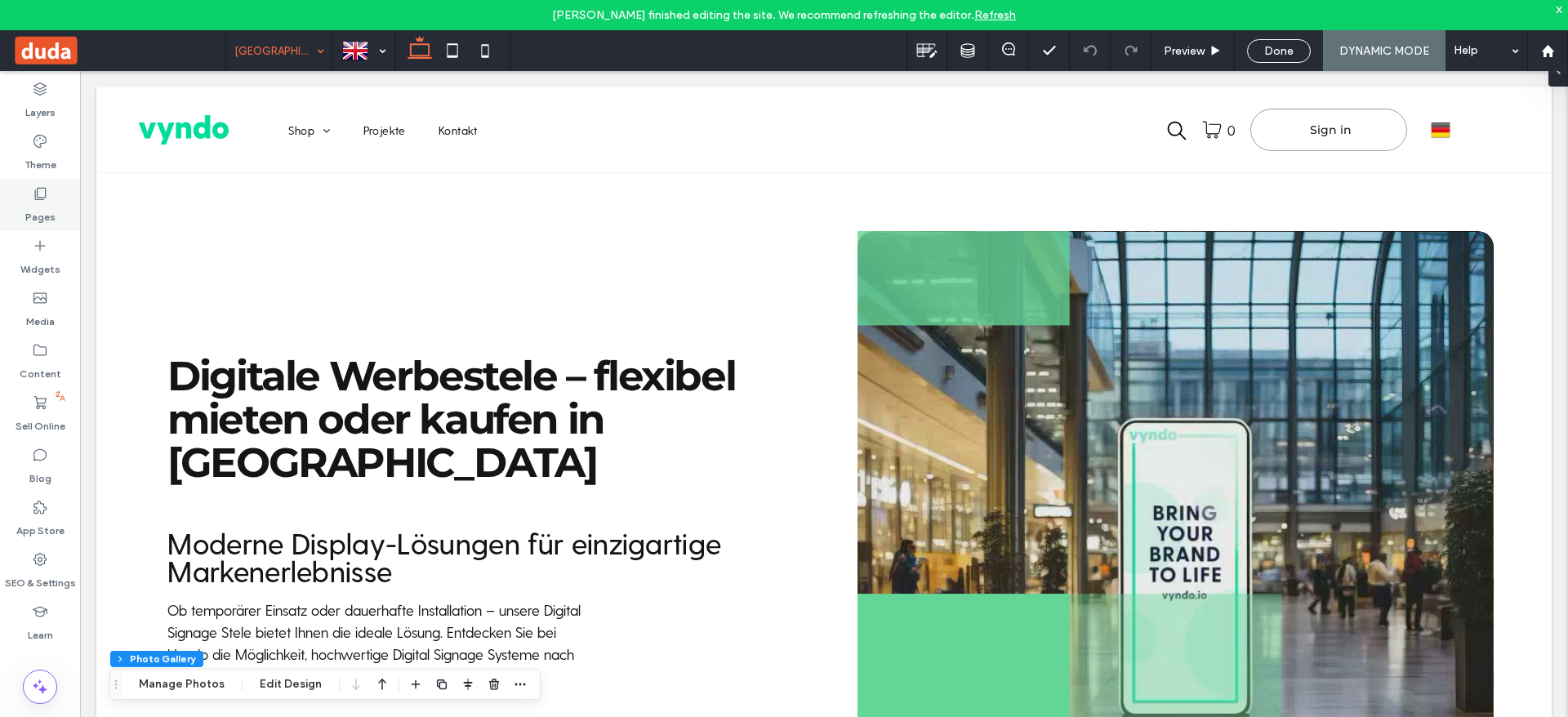 click 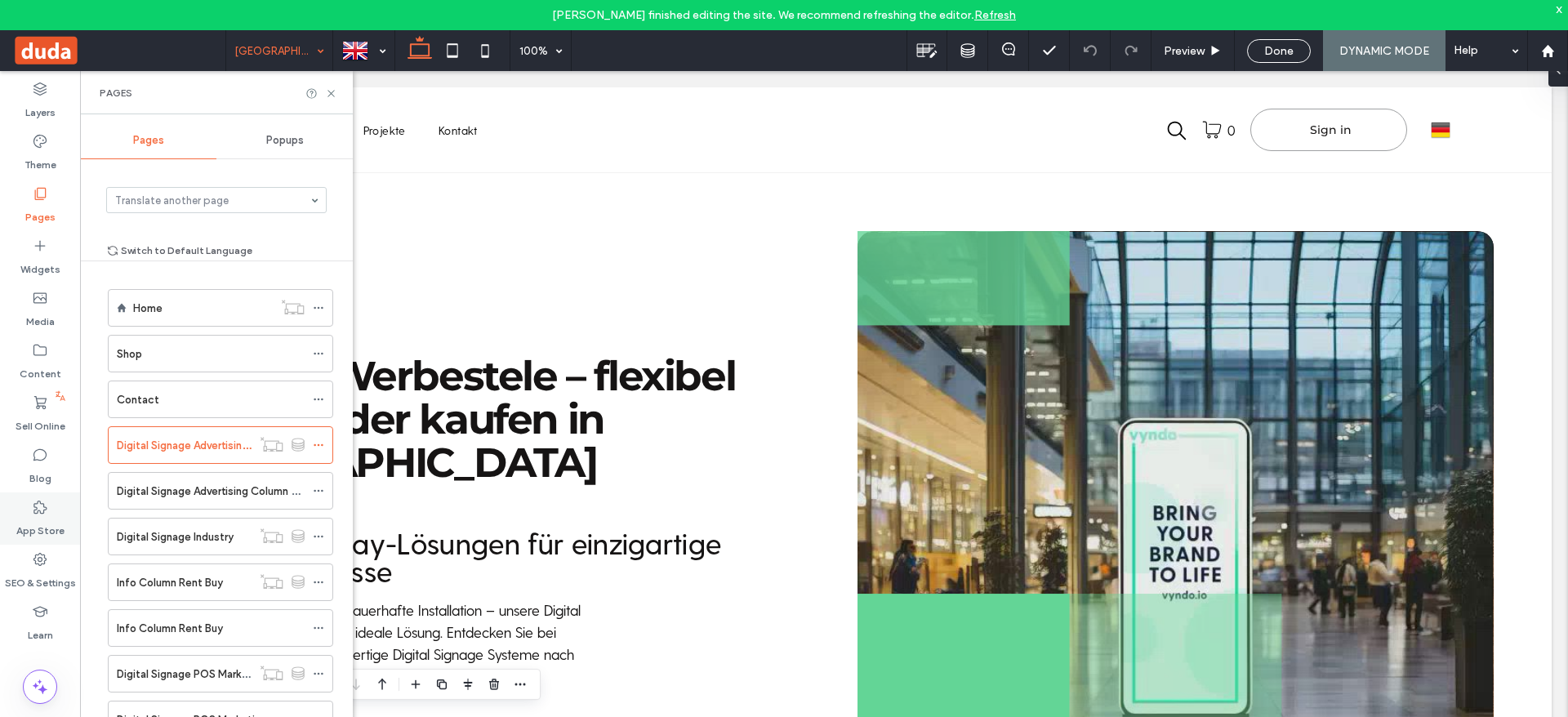 click on "App Store" at bounding box center [40, 519] 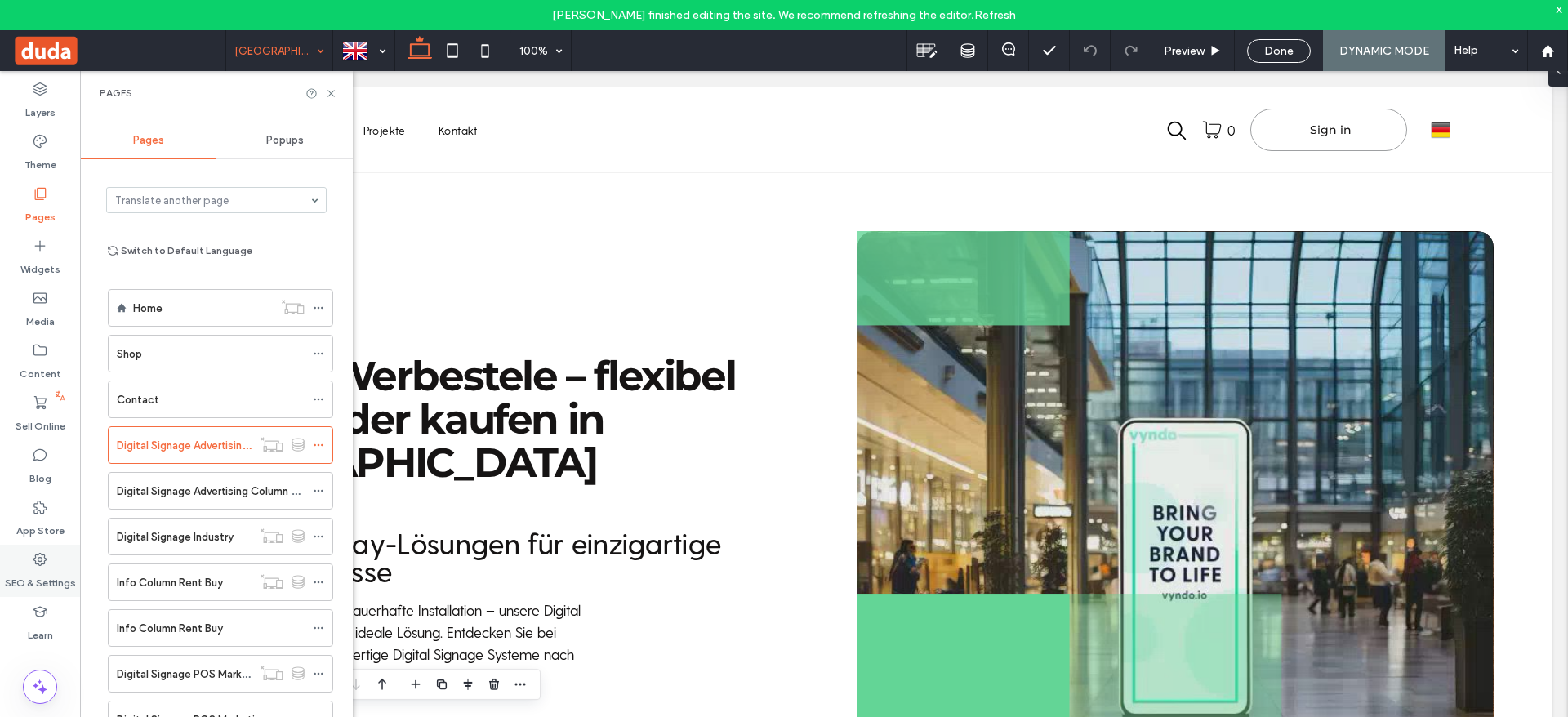 click 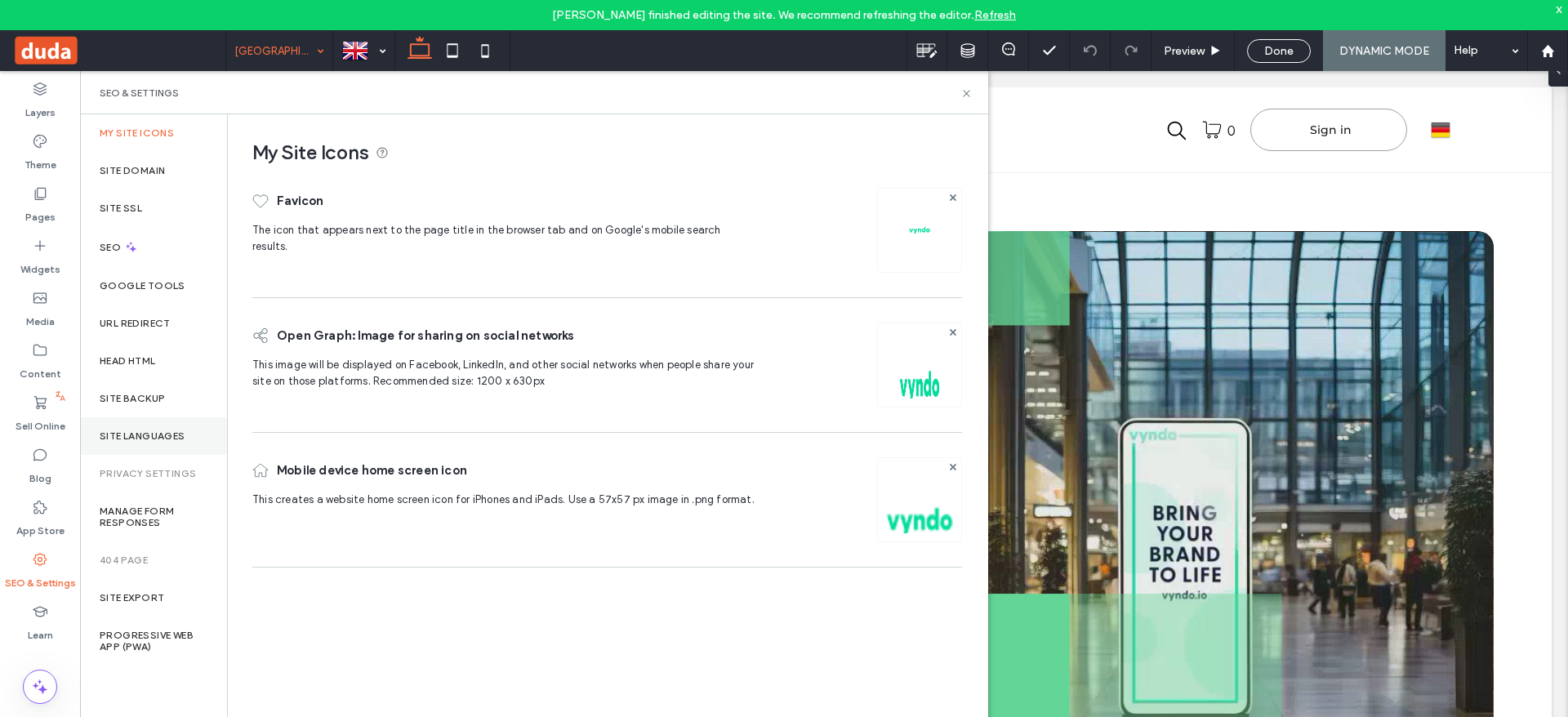 click on "Site Languages" at bounding box center [154, 436] 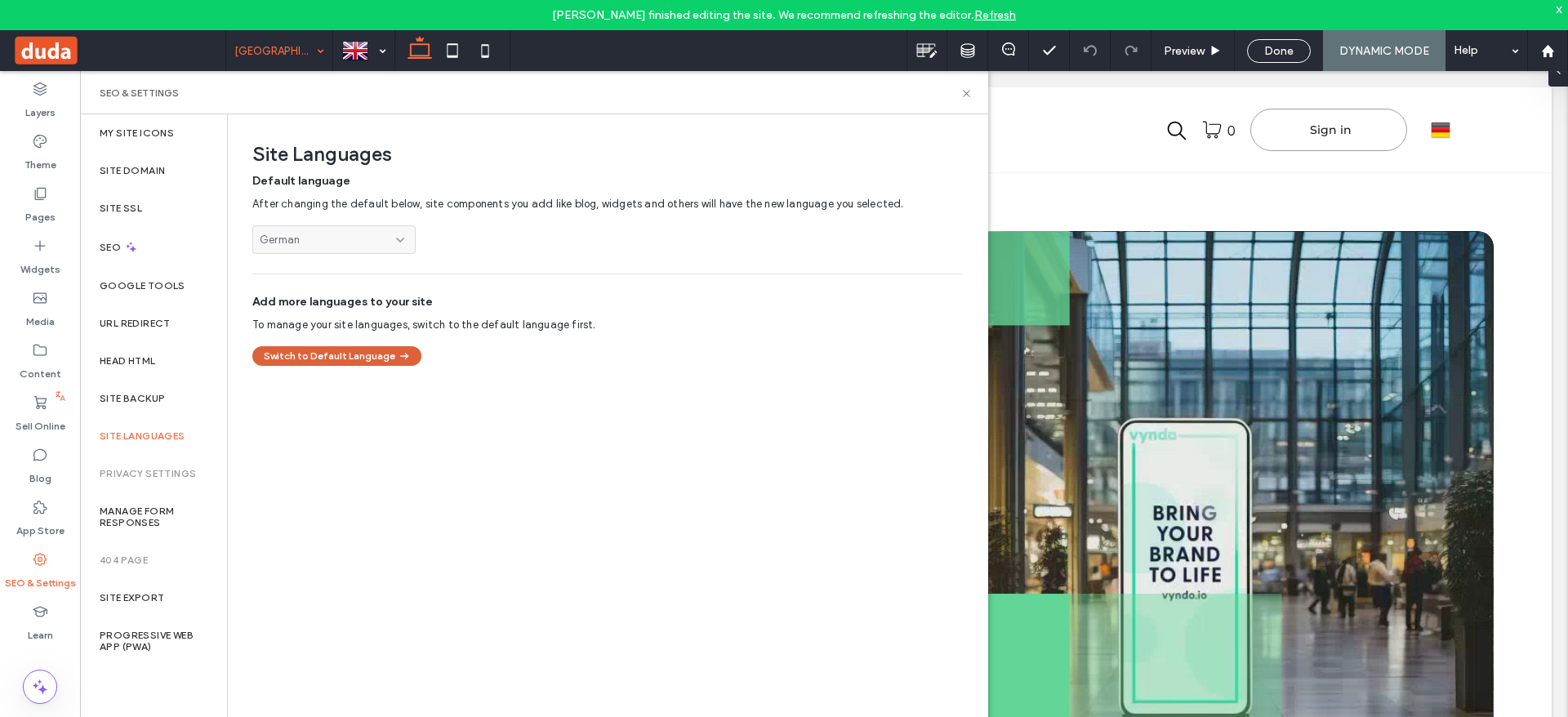 click on "Switch to Default Language" at bounding box center (336, 356) 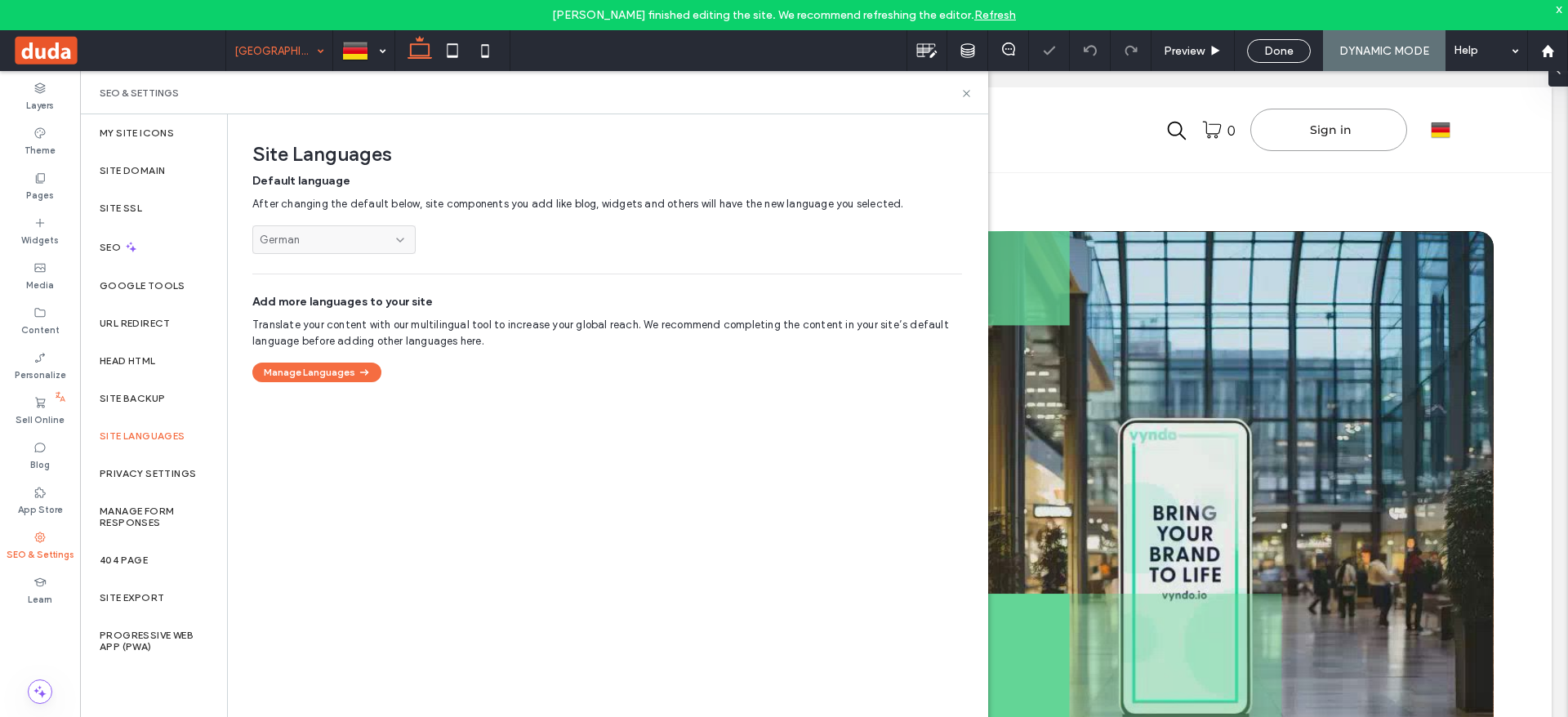 click on "German" at bounding box center [334, 239] 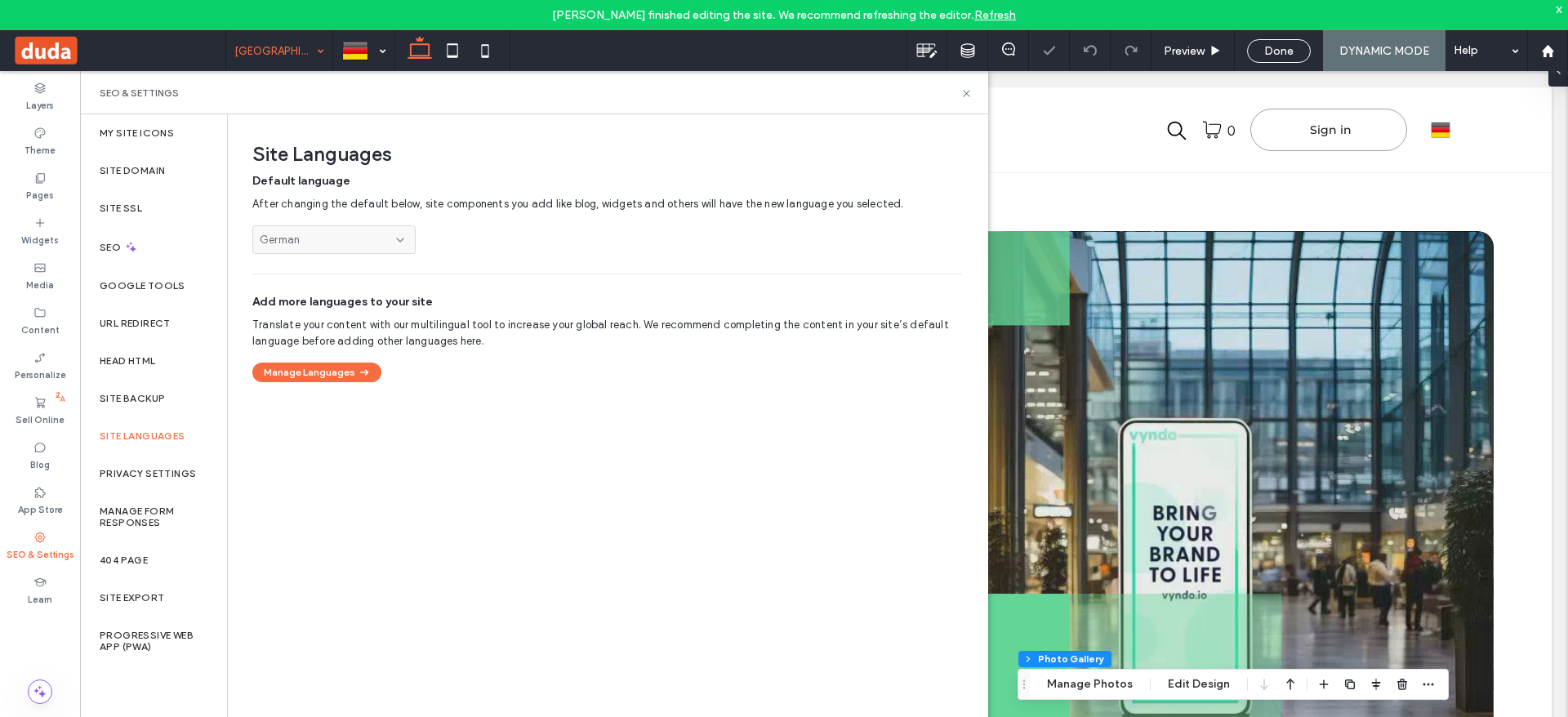 click on "German" at bounding box center [334, 239] 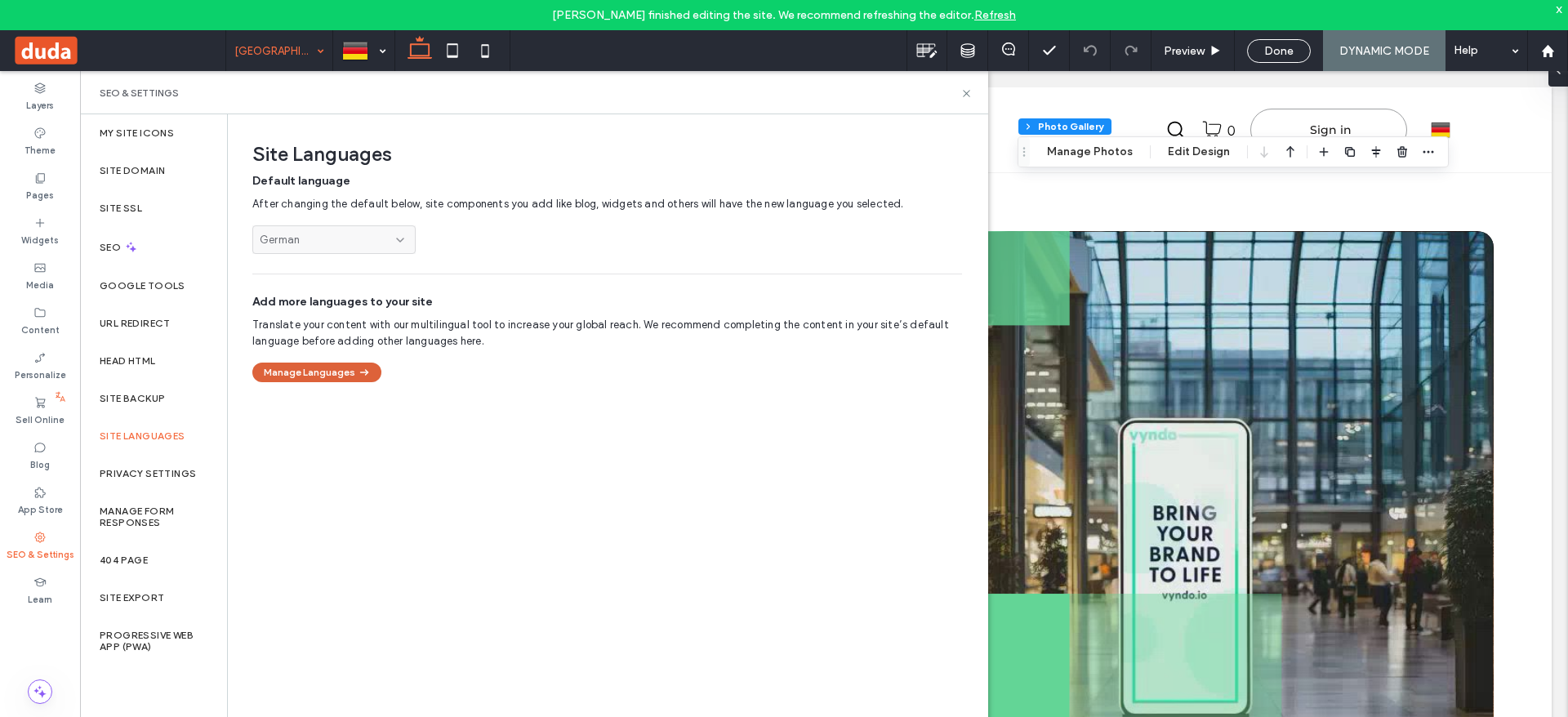 click on "Manage Languages" at bounding box center [317, 372] 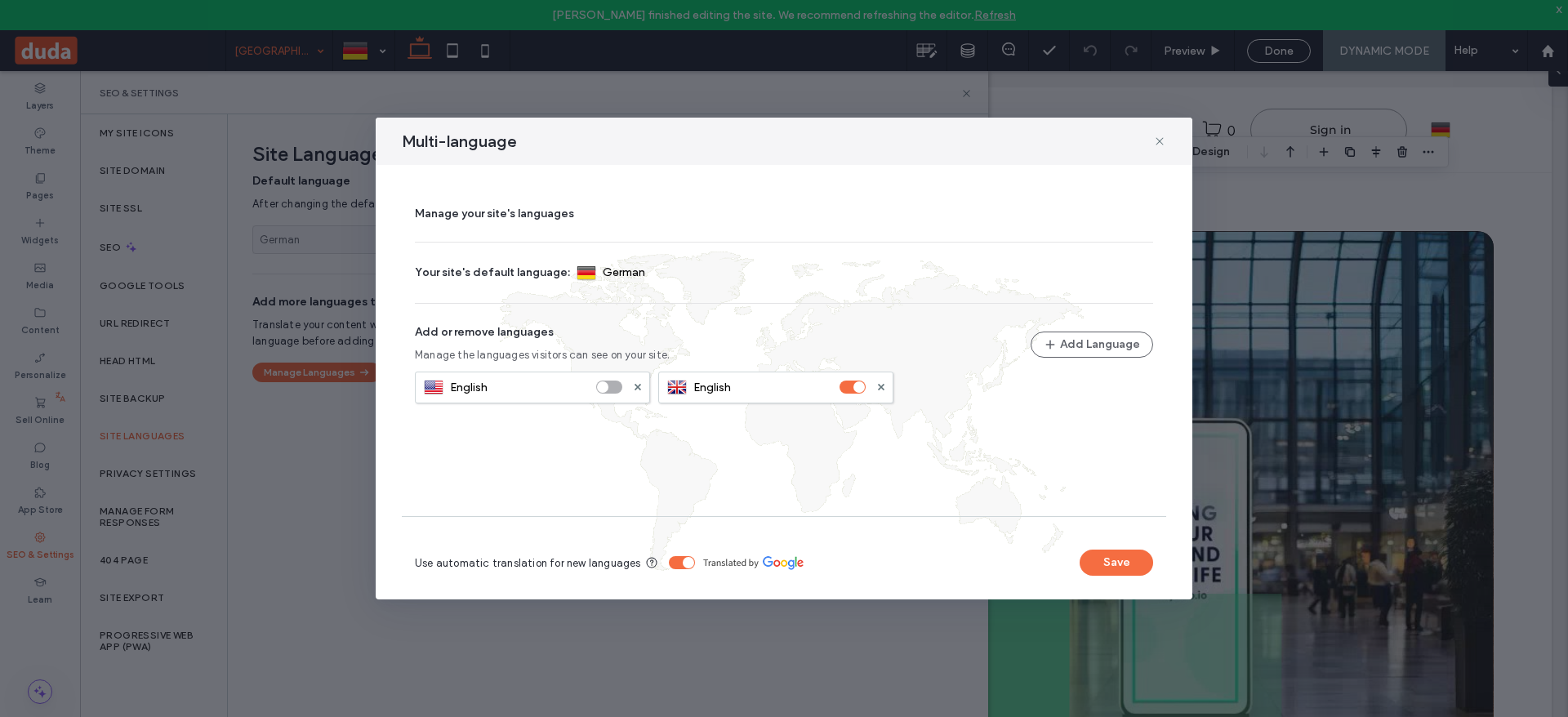 click at bounding box center [853, 387] 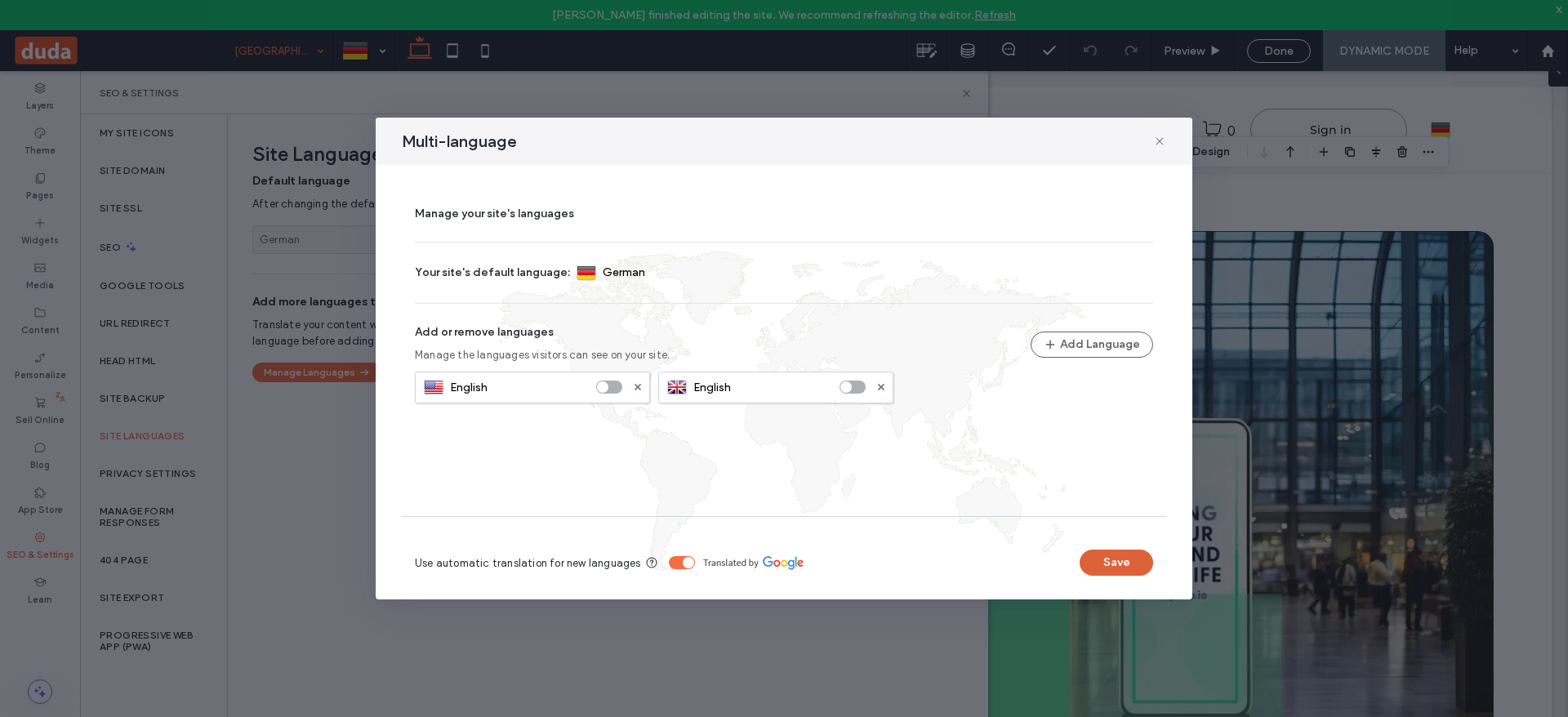 click on "Save" at bounding box center [1116, 563] 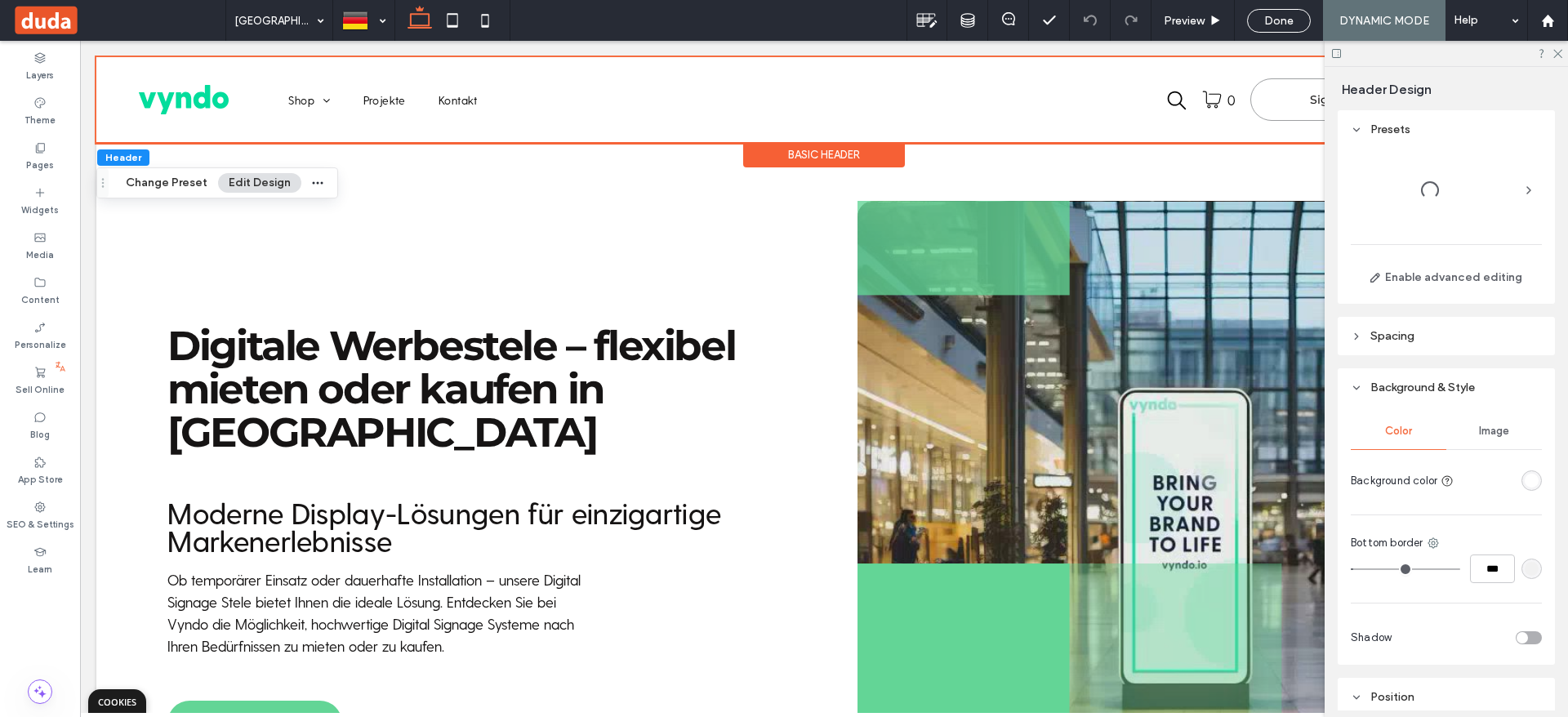 scroll, scrollTop: 0, scrollLeft: 0, axis: both 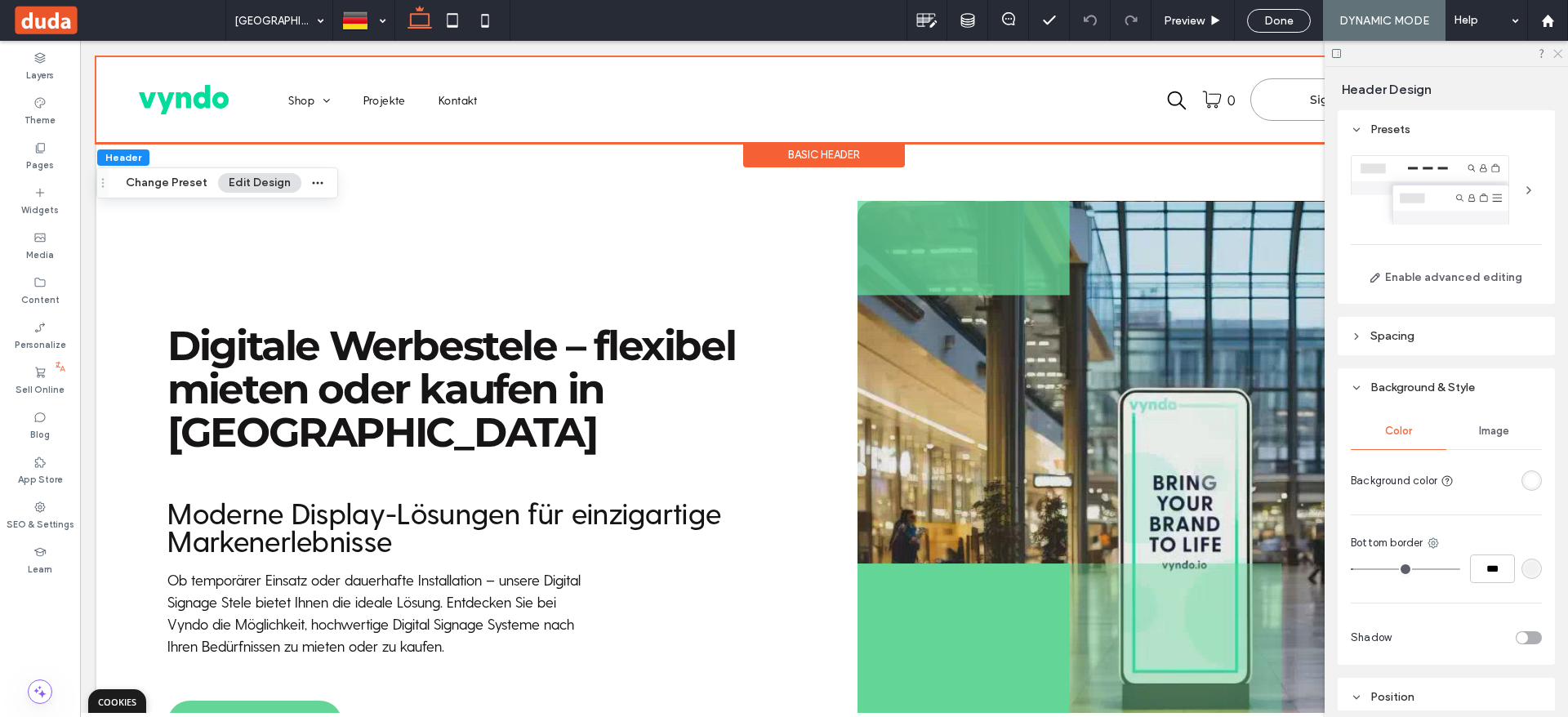 click 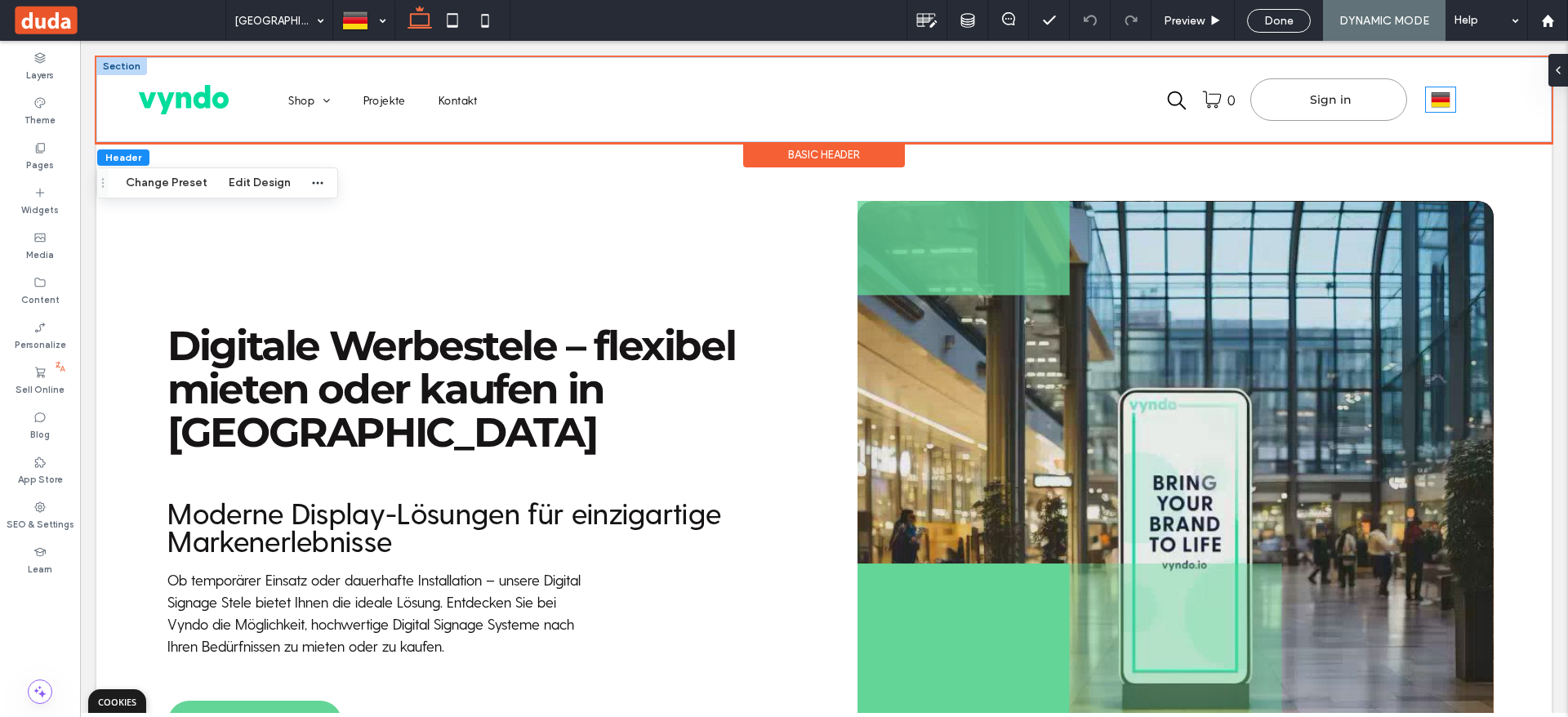 click at bounding box center (1441, 100) 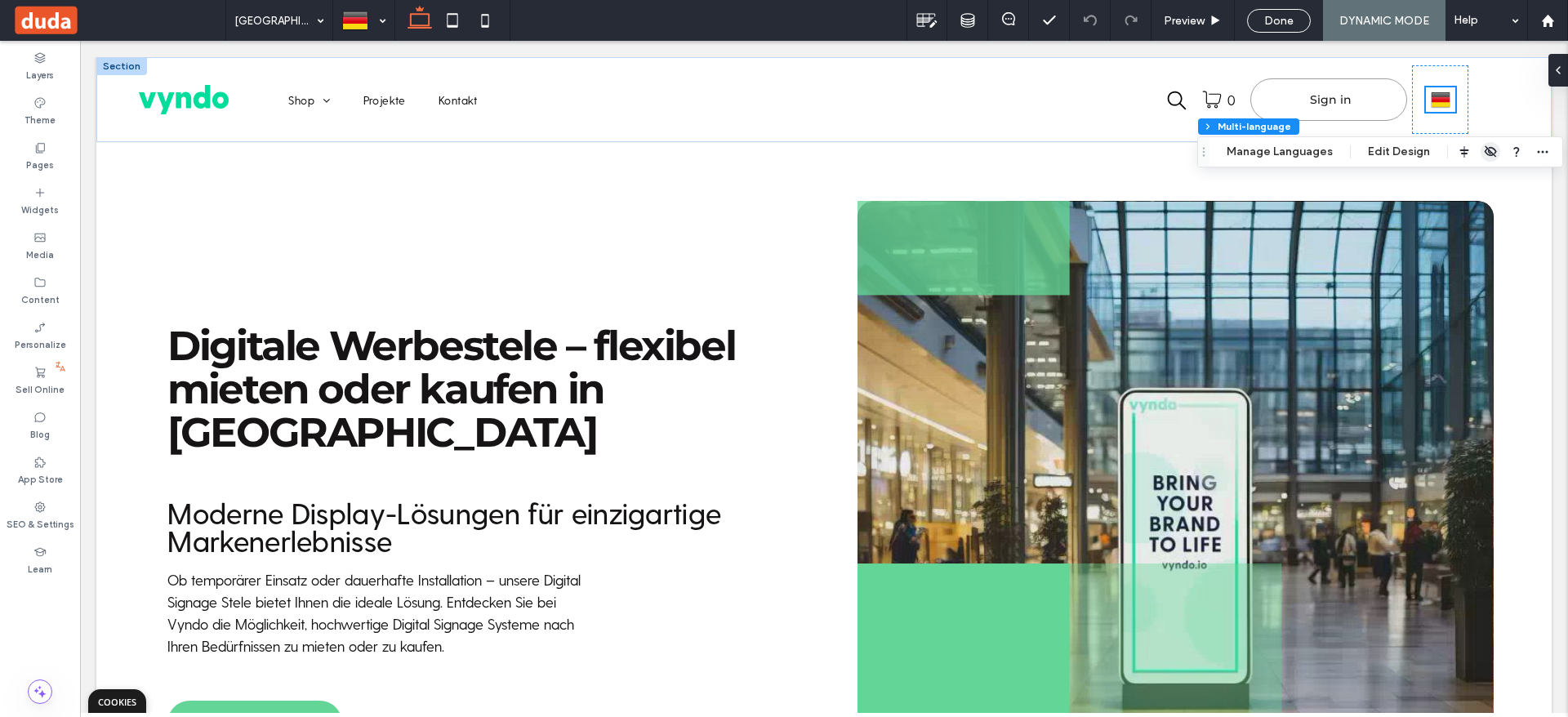 click 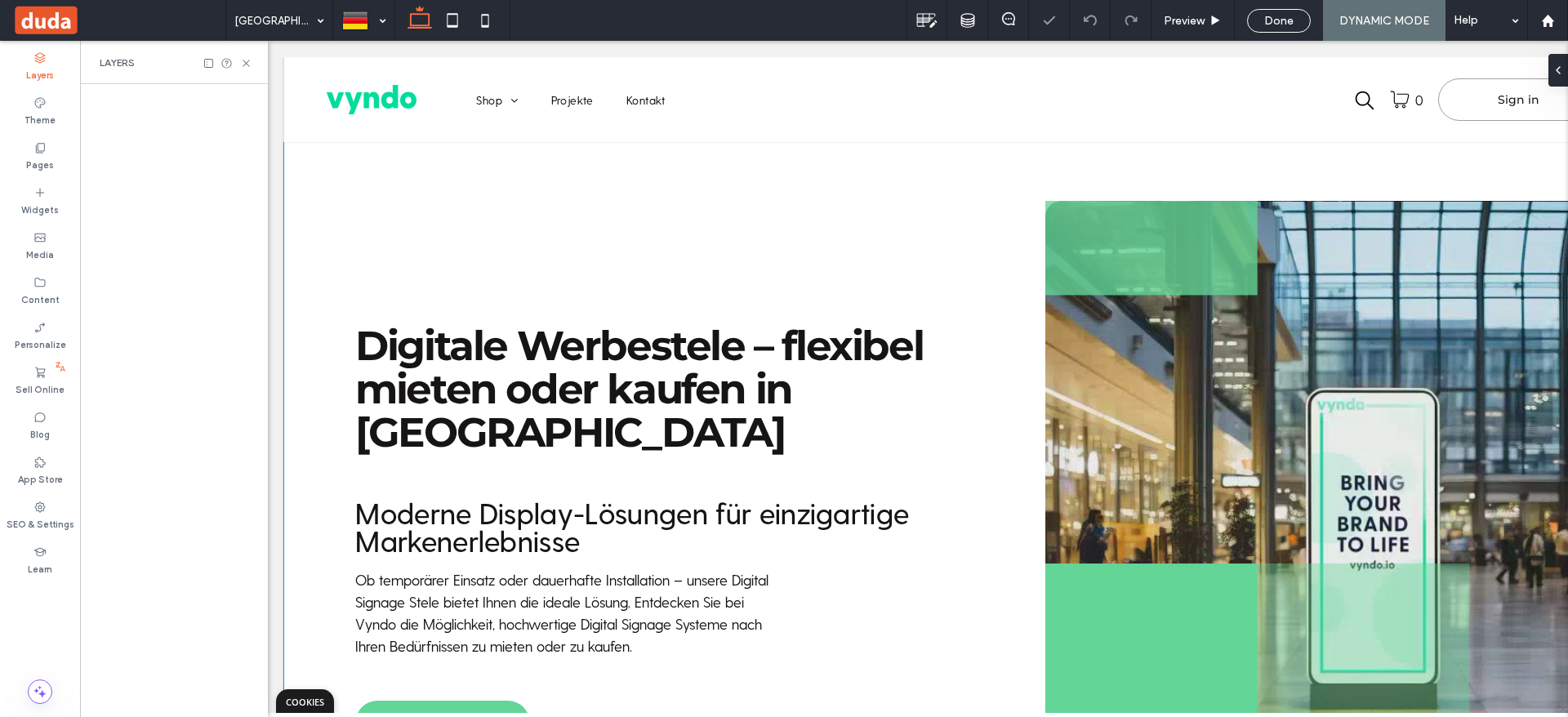 scroll, scrollTop: 0, scrollLeft: 188, axis: horizontal 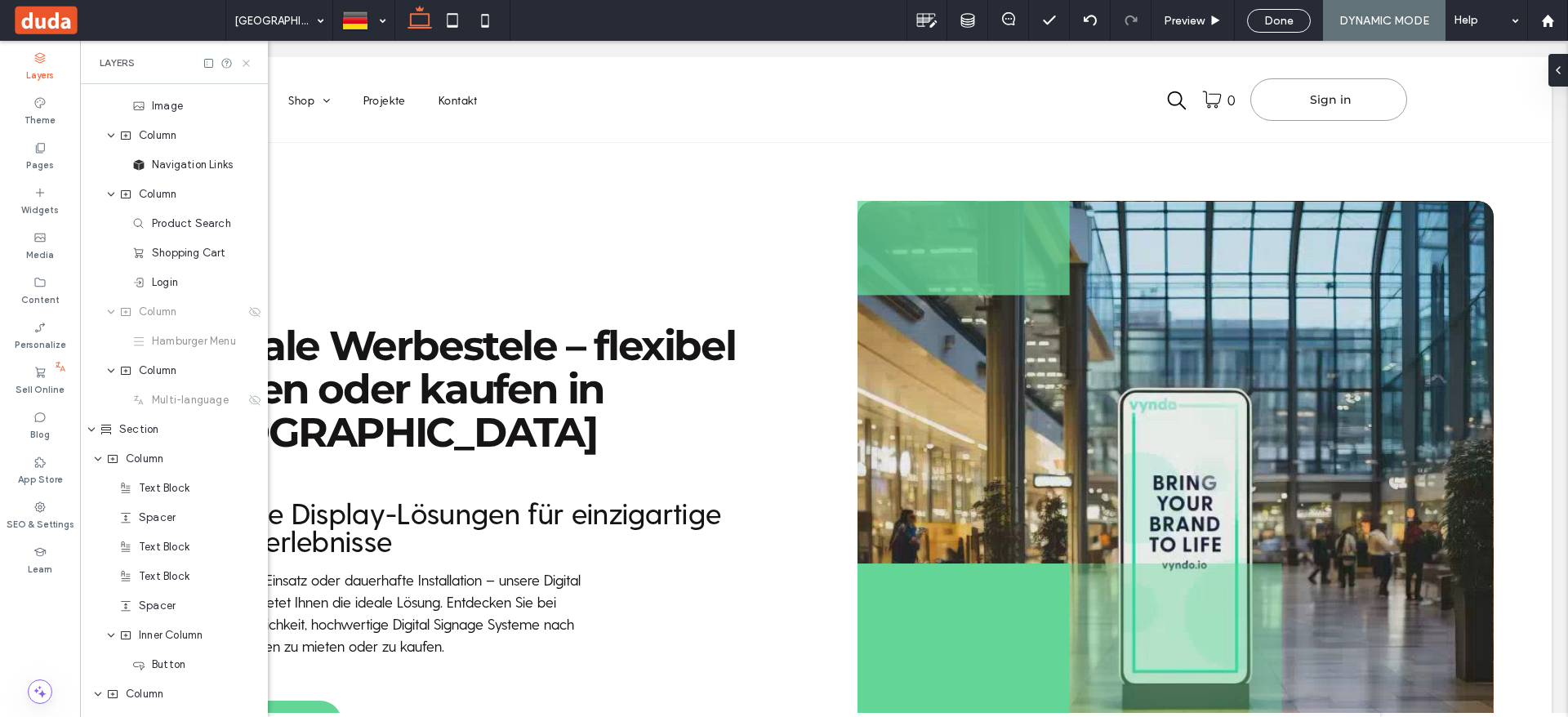 click 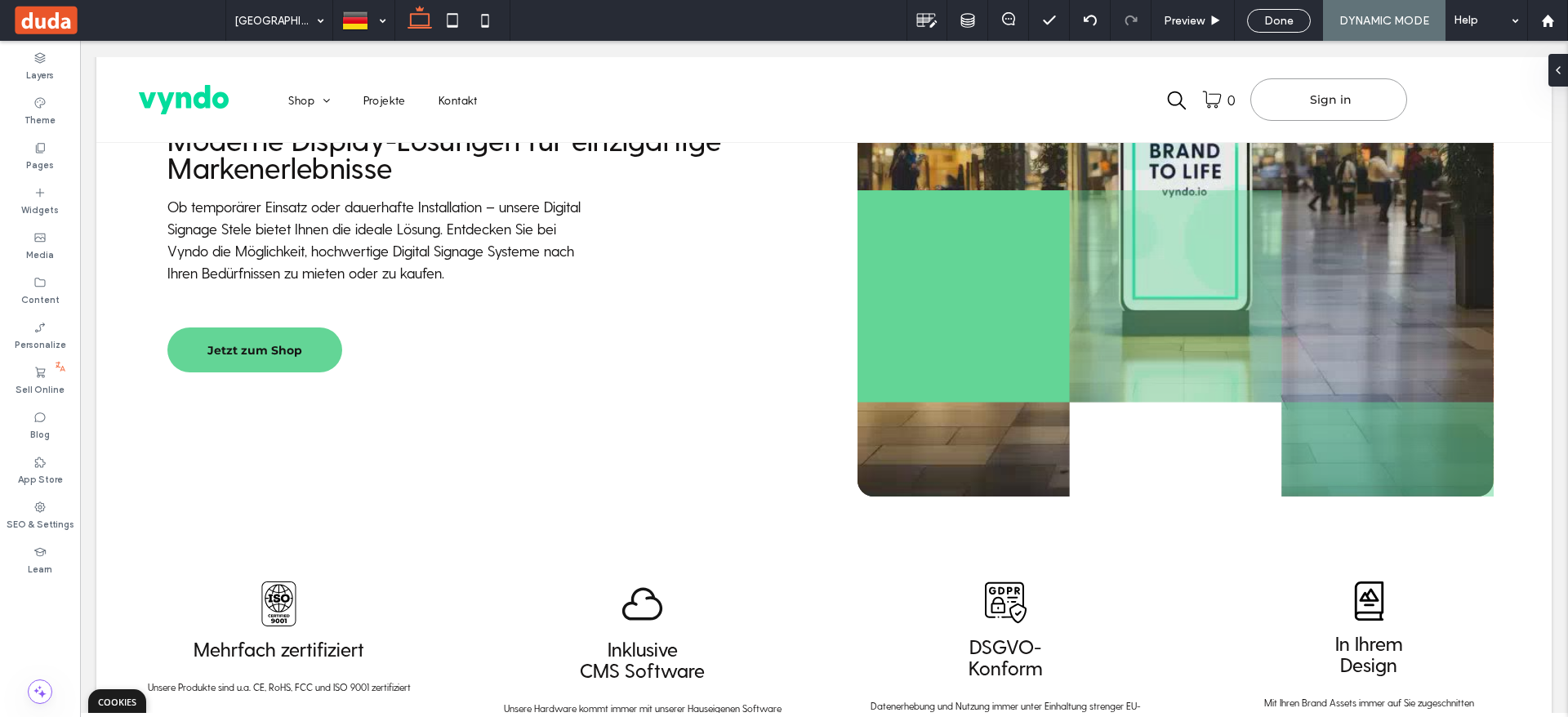 scroll, scrollTop: 0, scrollLeft: 0, axis: both 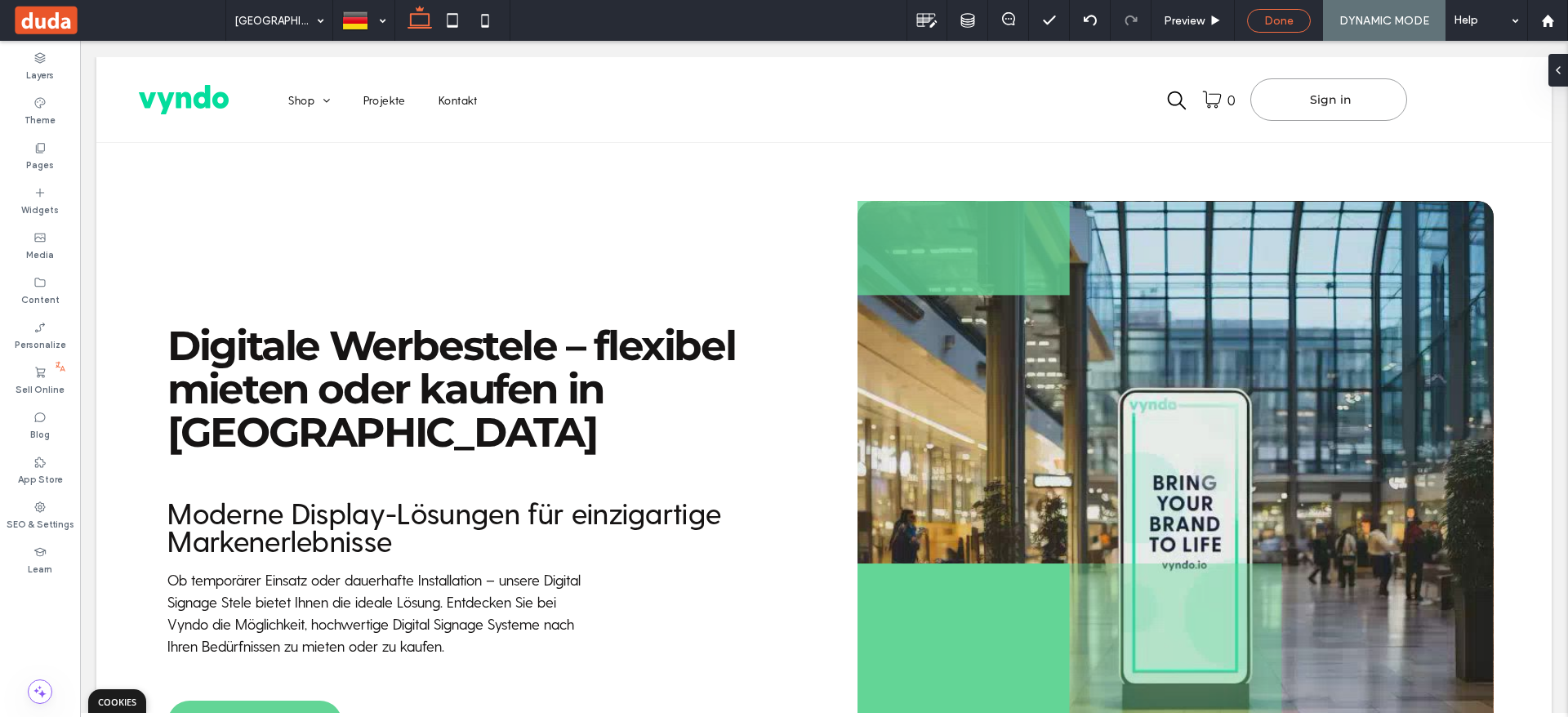 click on "Done" at bounding box center (1279, 20) 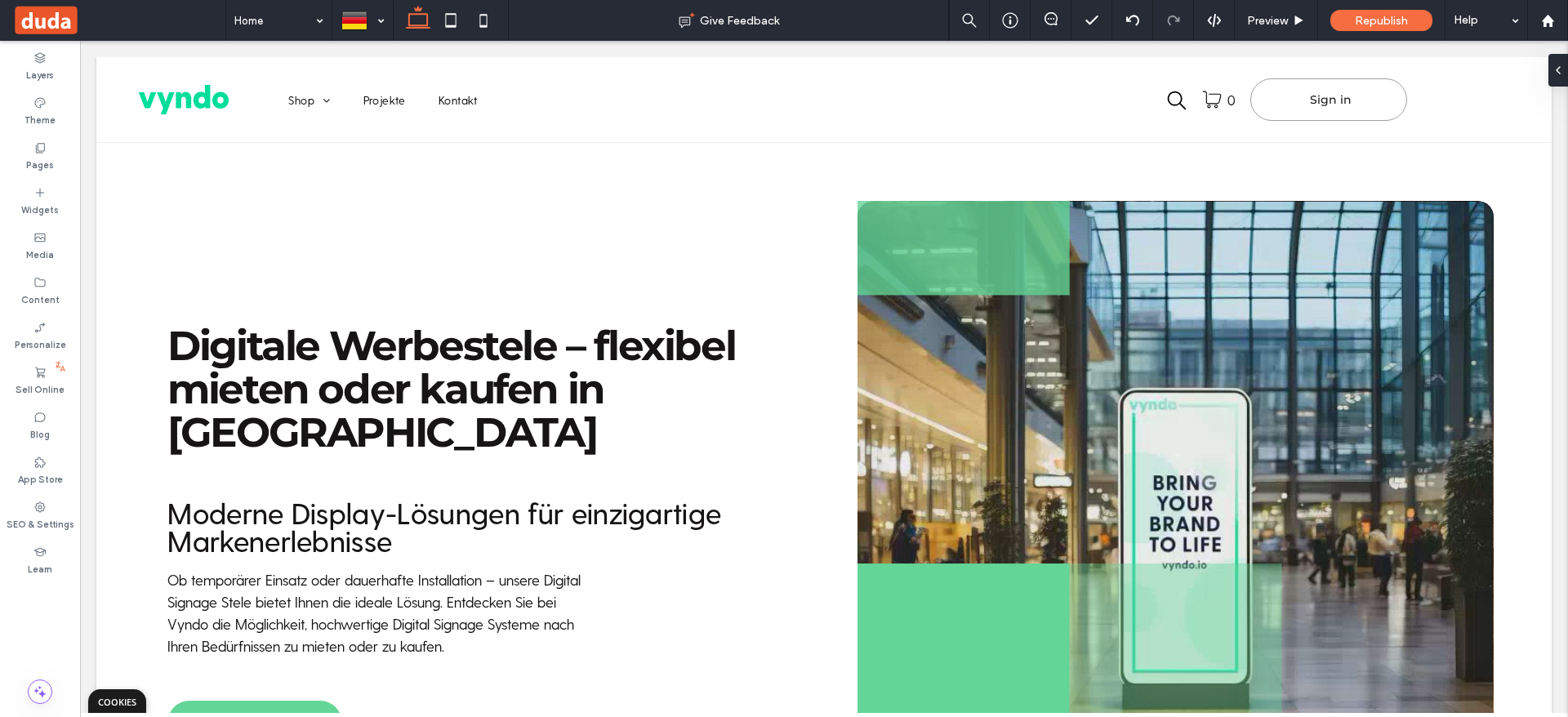 click at bounding box center (784, 358) 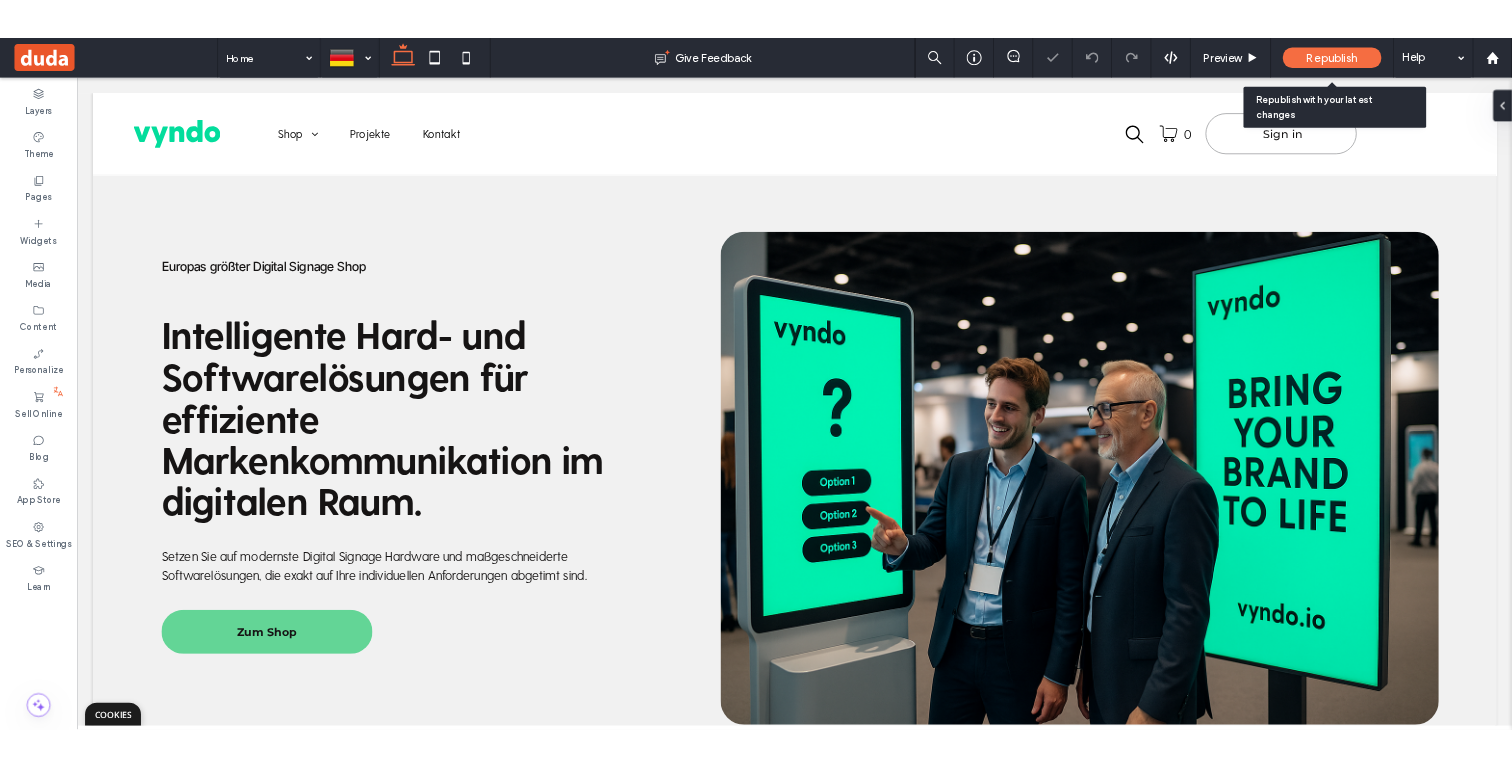 scroll, scrollTop: 0, scrollLeft: 0, axis: both 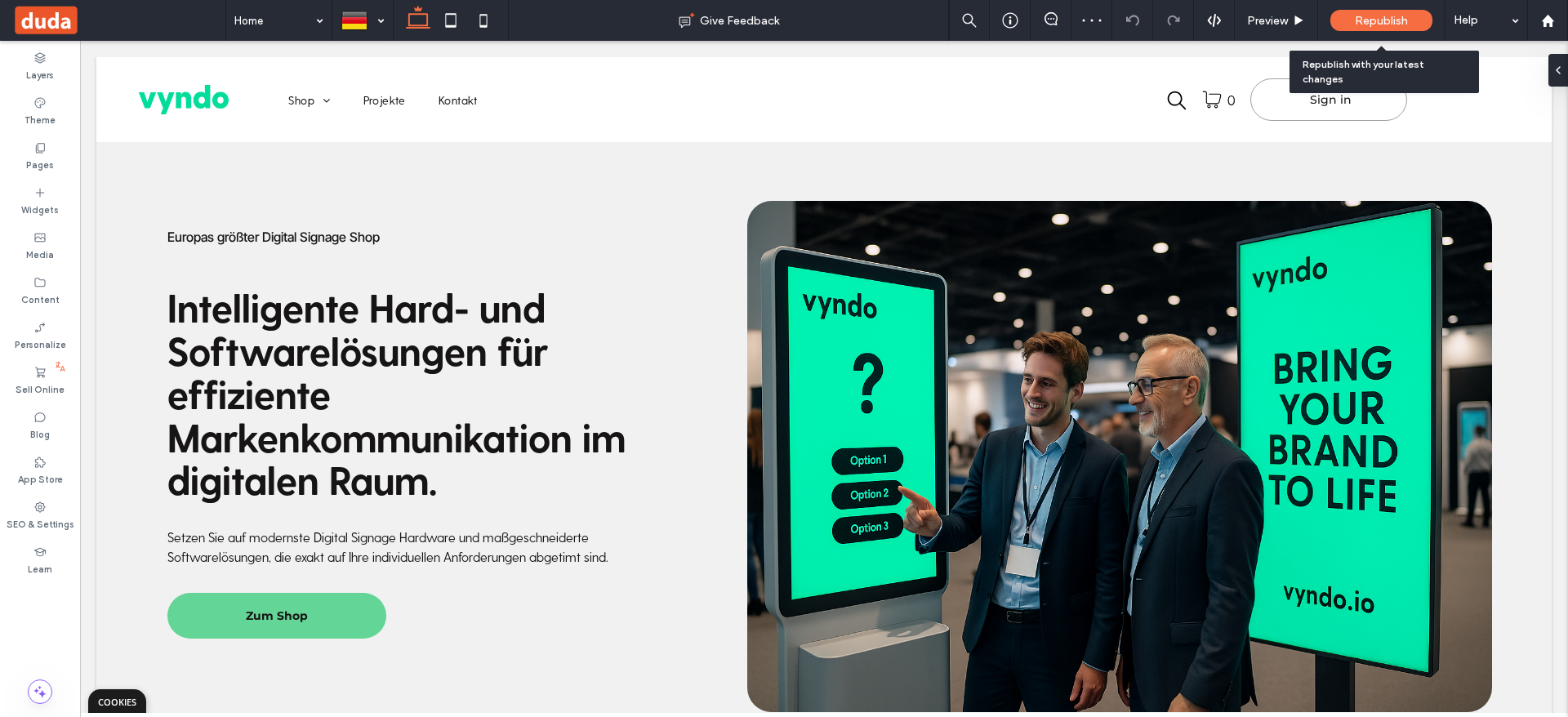 click on "Republish" at bounding box center [1381, 20] 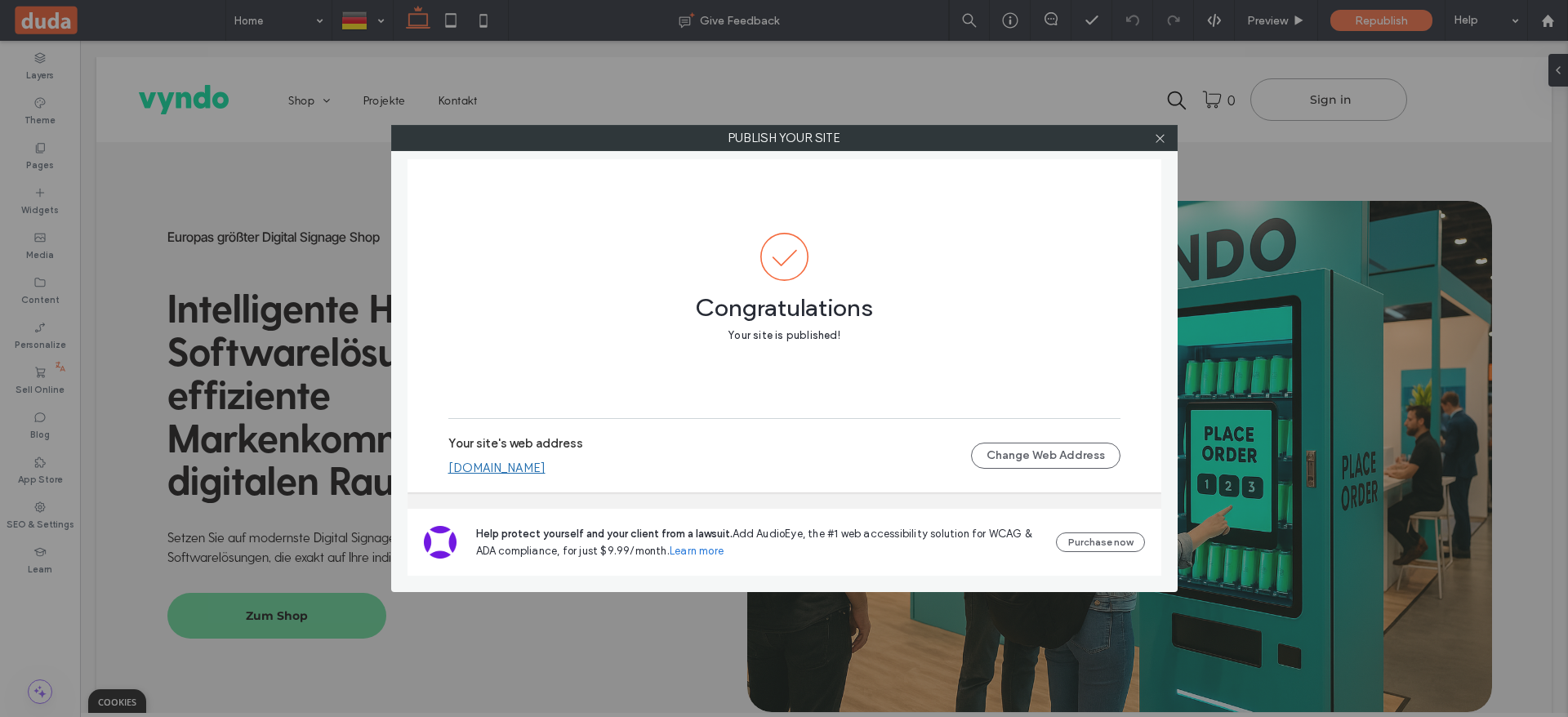 click on "Publish your site Congratulations Your site is published! Your site's web address [DOMAIN_NAME] Change Web Address Help protect yourself and your client from a lawsuit.  Add AudioEye, the #1 web accessibility solution for WCAG & ADA compliance, for just $9.99/month.  Learn more Purchase now" at bounding box center (784, 358) 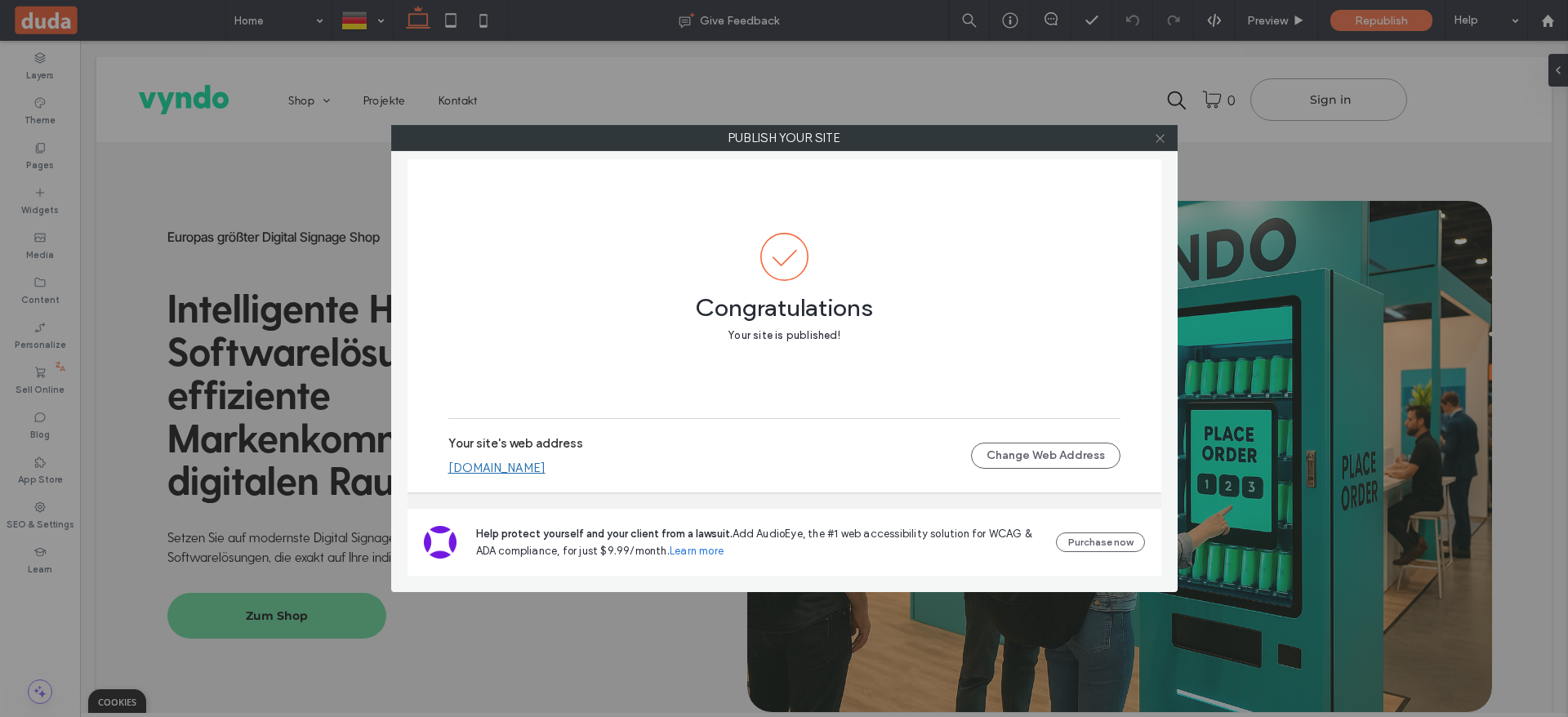 click 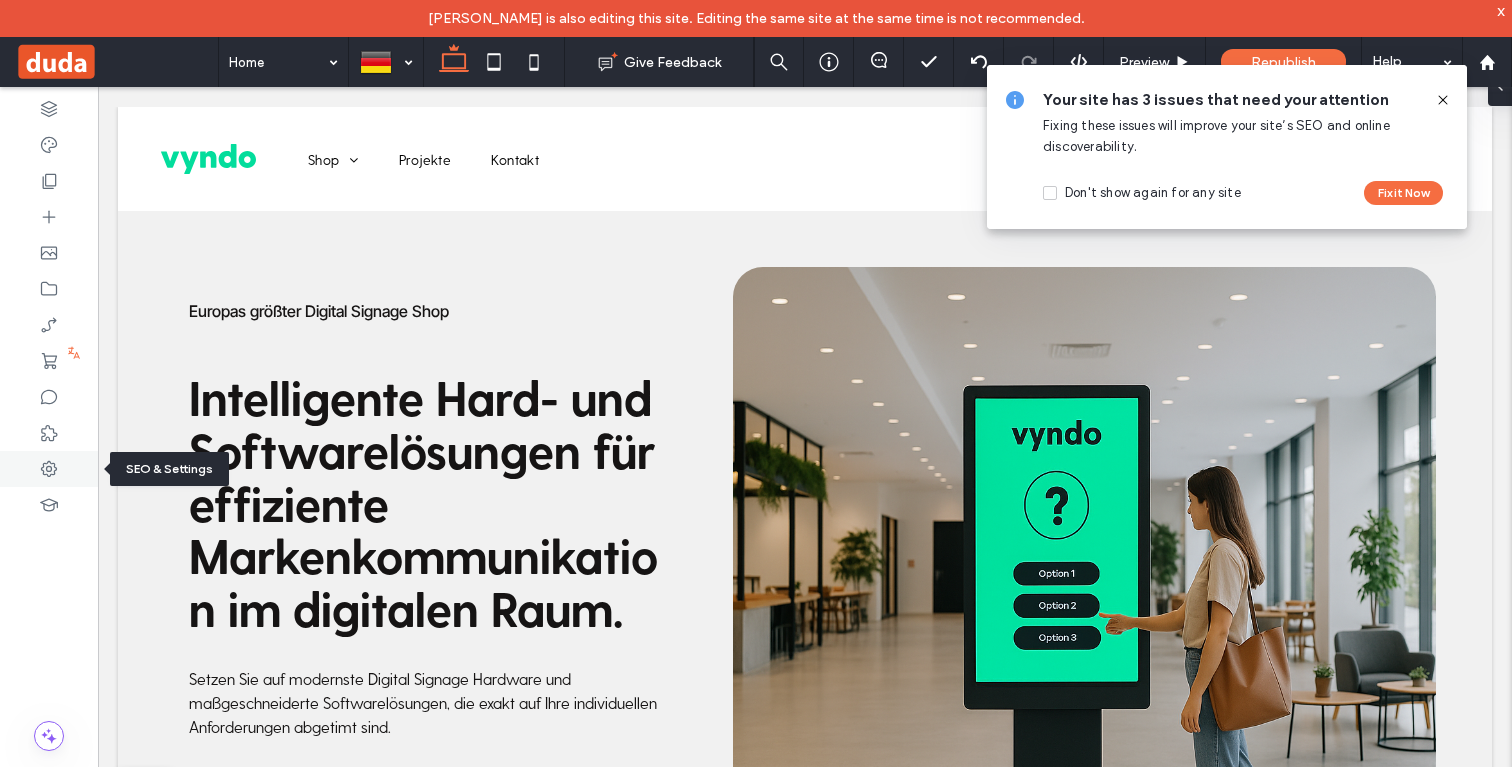 click at bounding box center [49, 469] 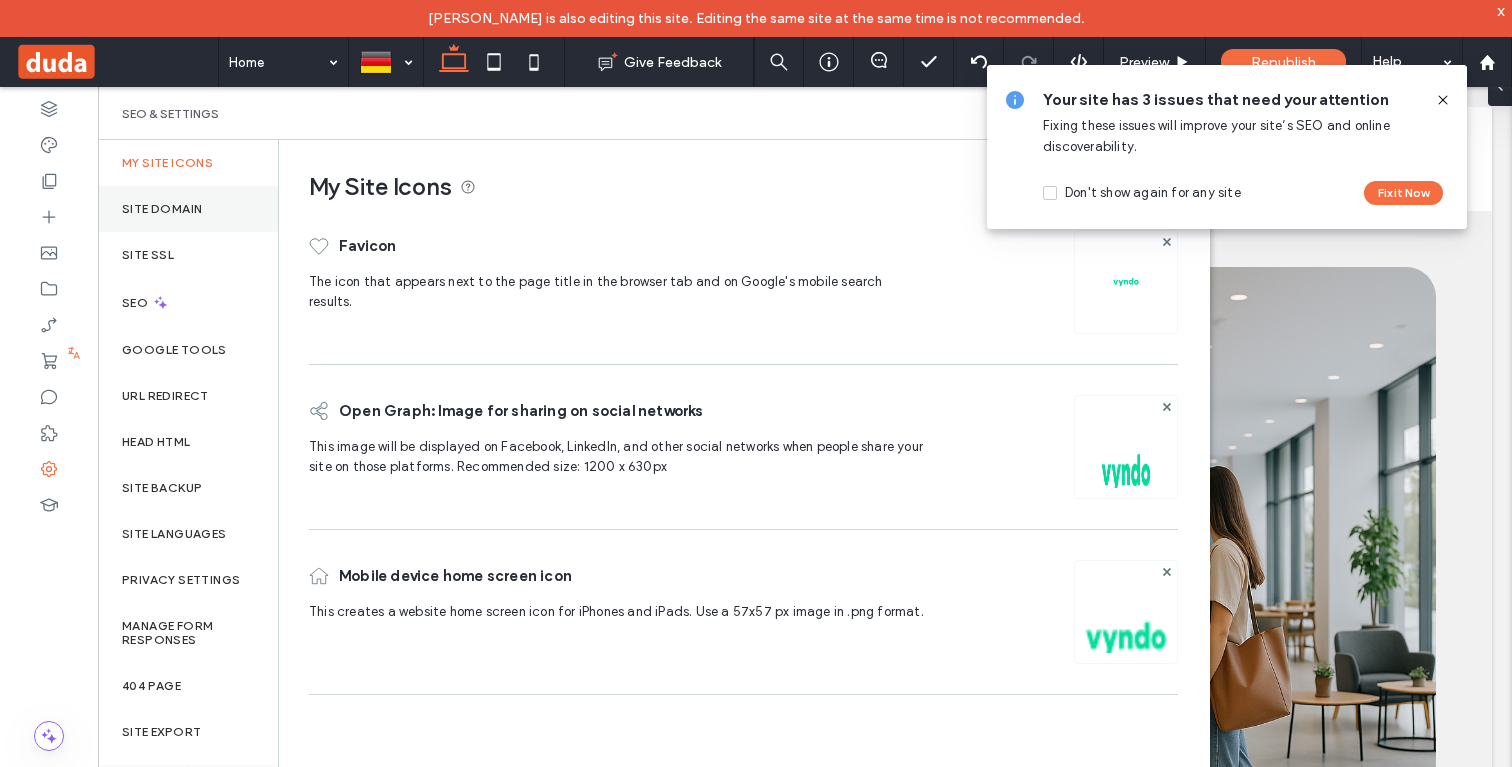click on "Site Domain" at bounding box center (188, 209) 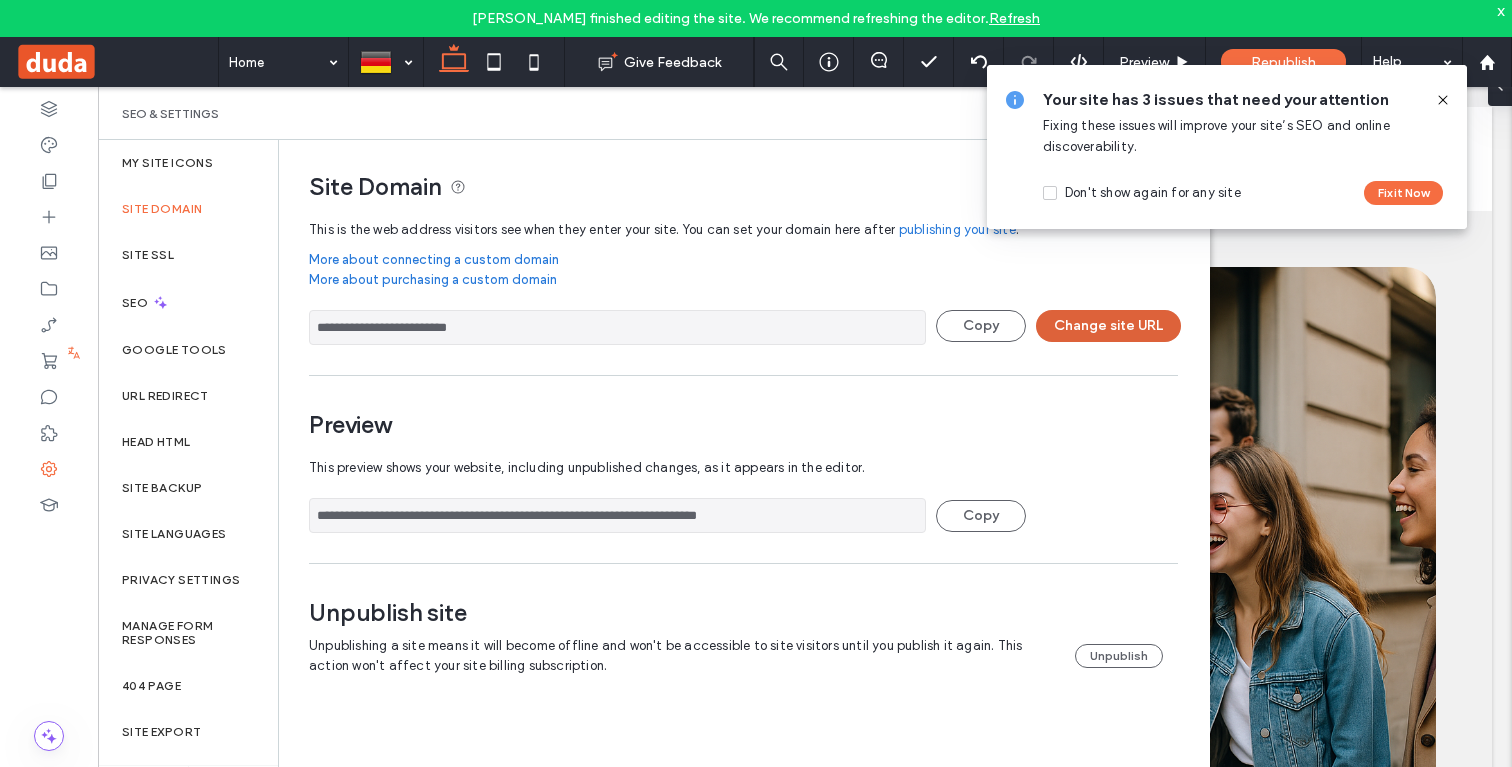 click on "Change site URL" at bounding box center [1108, 326] 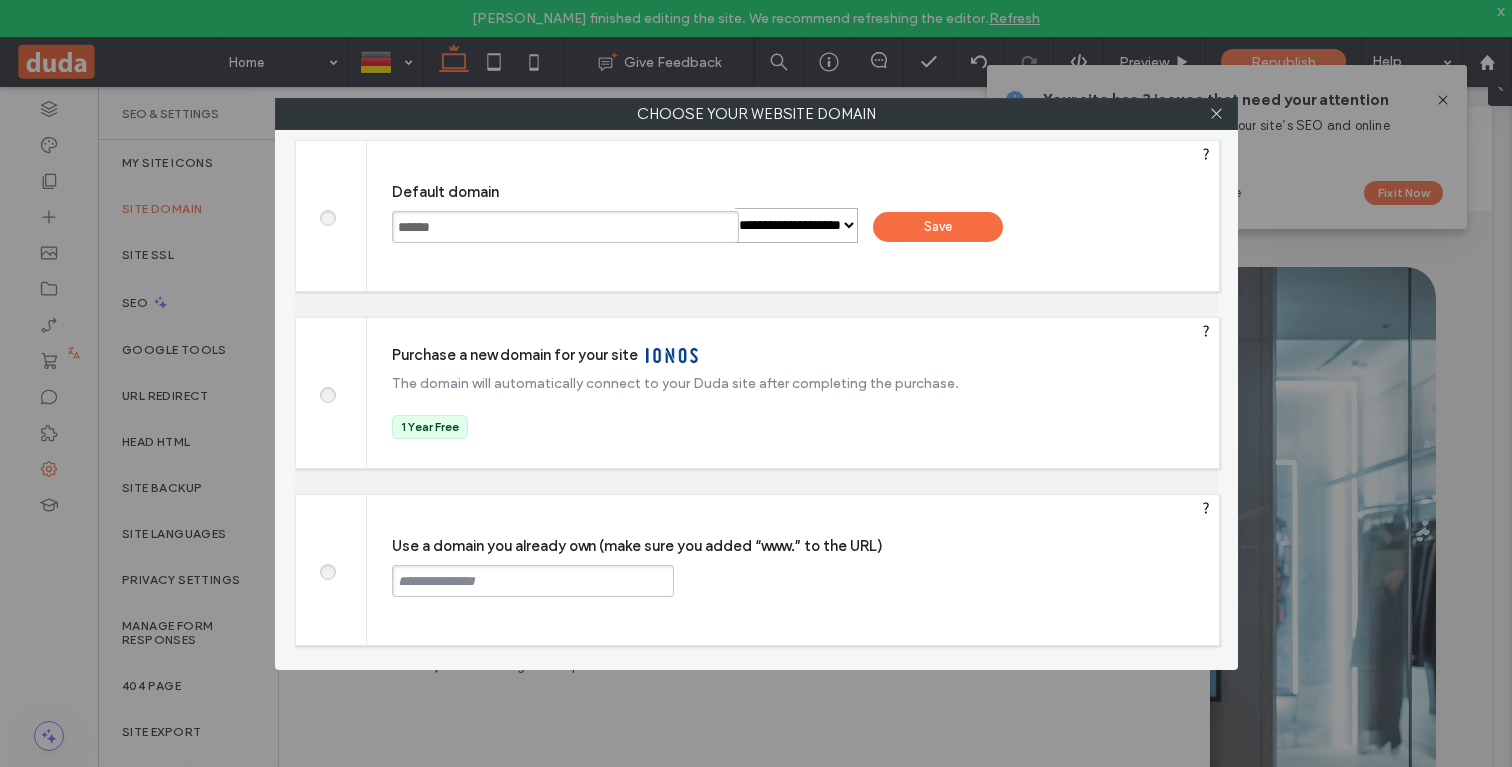 click at bounding box center [327, 569] 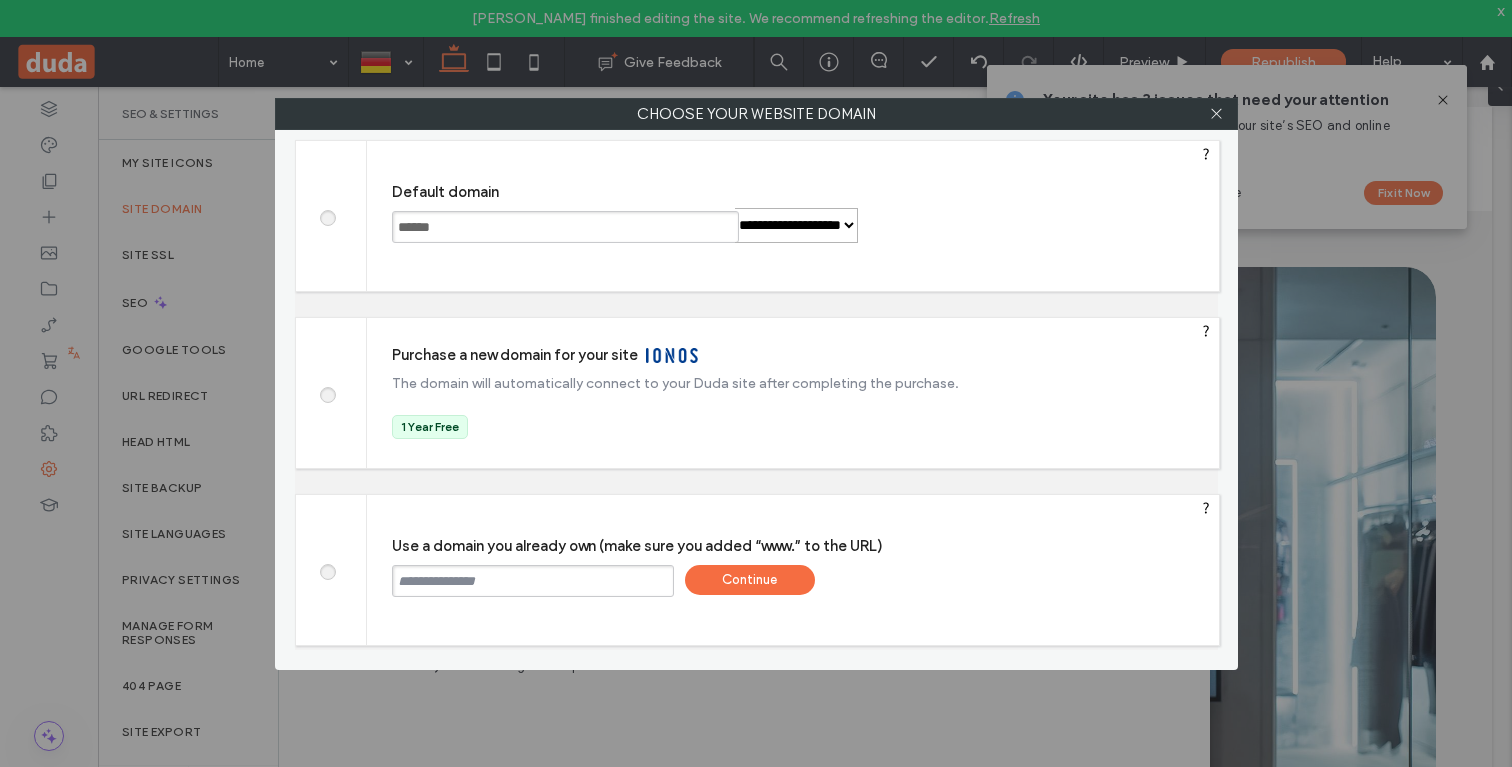 click at bounding box center [533, 581] 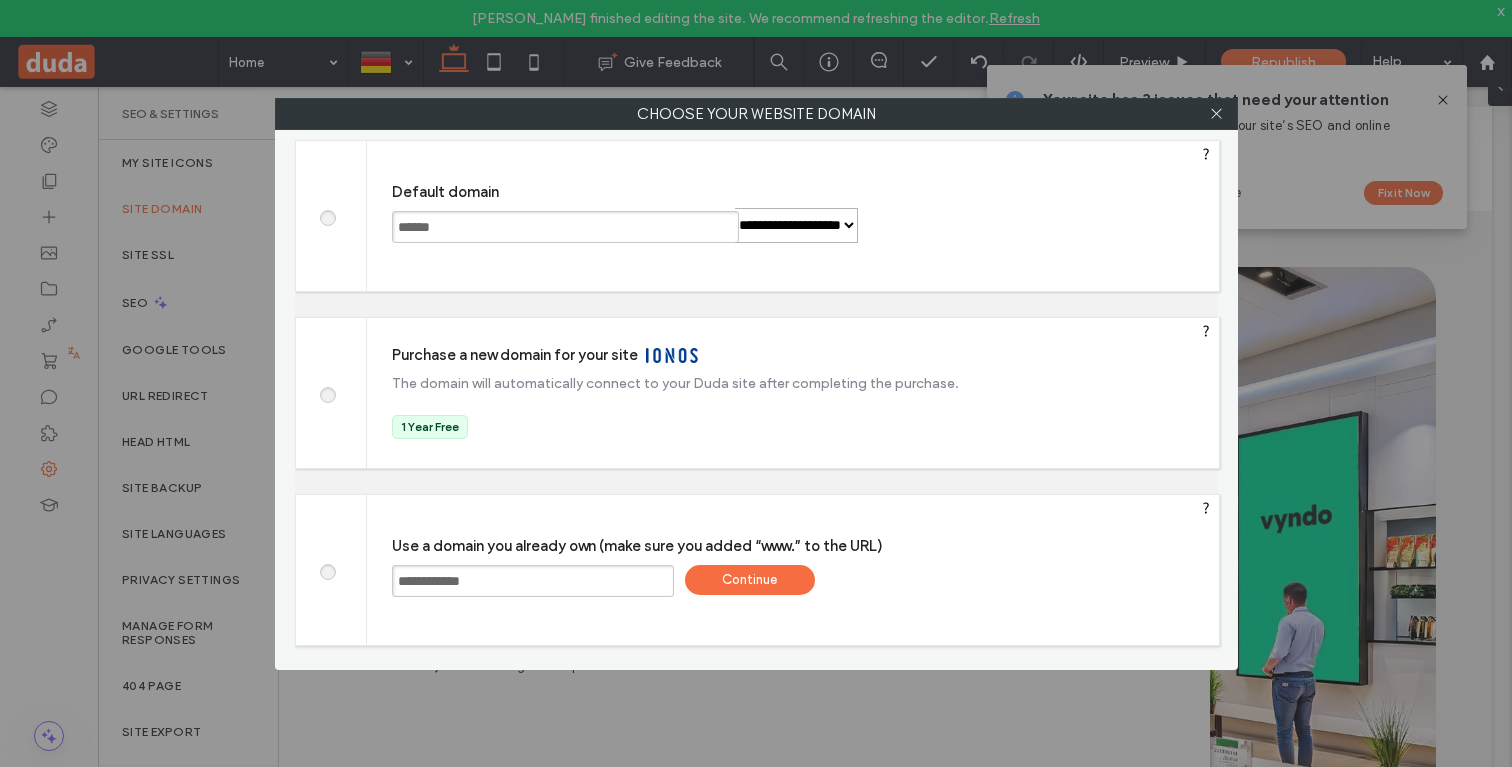 type on "**********" 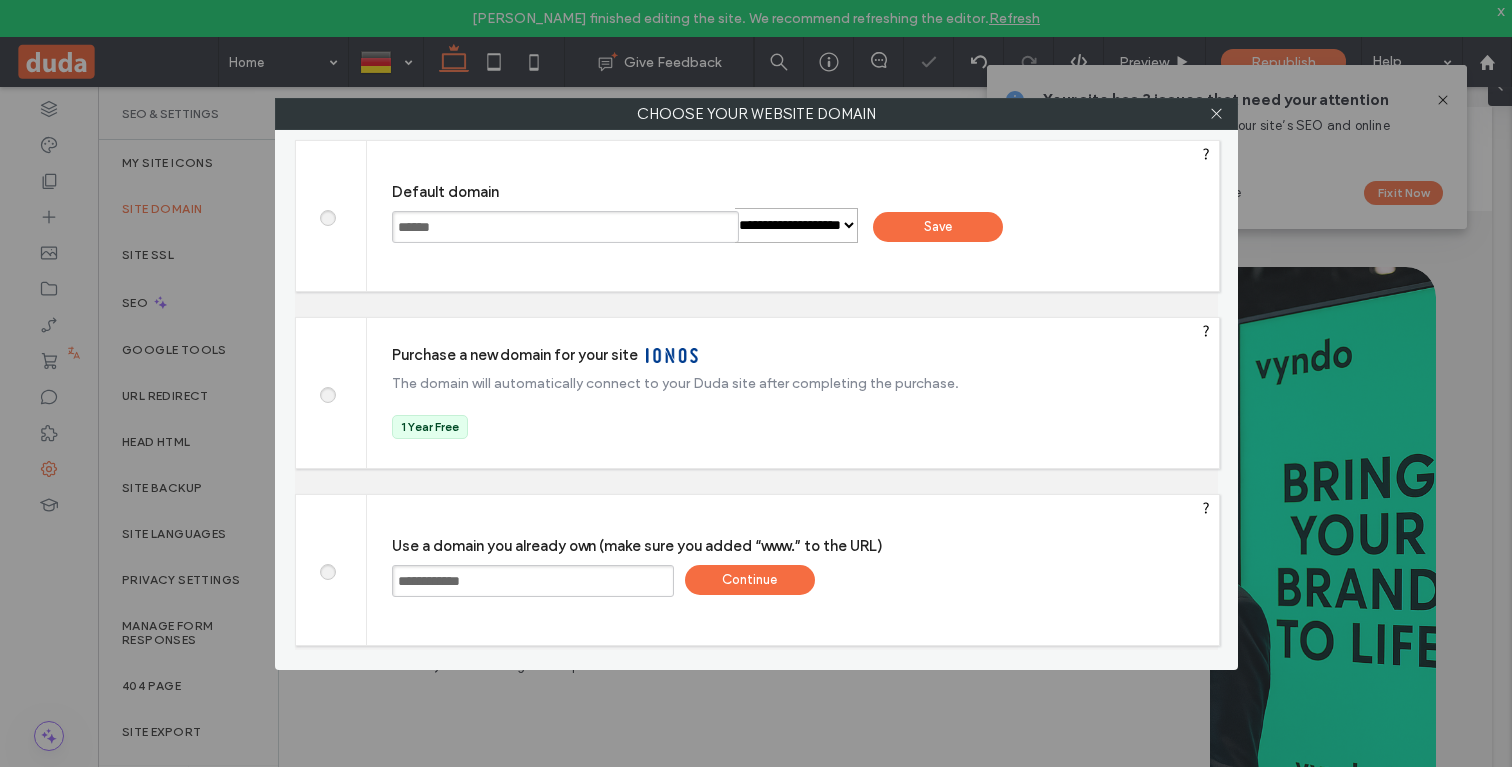 type on "**********" 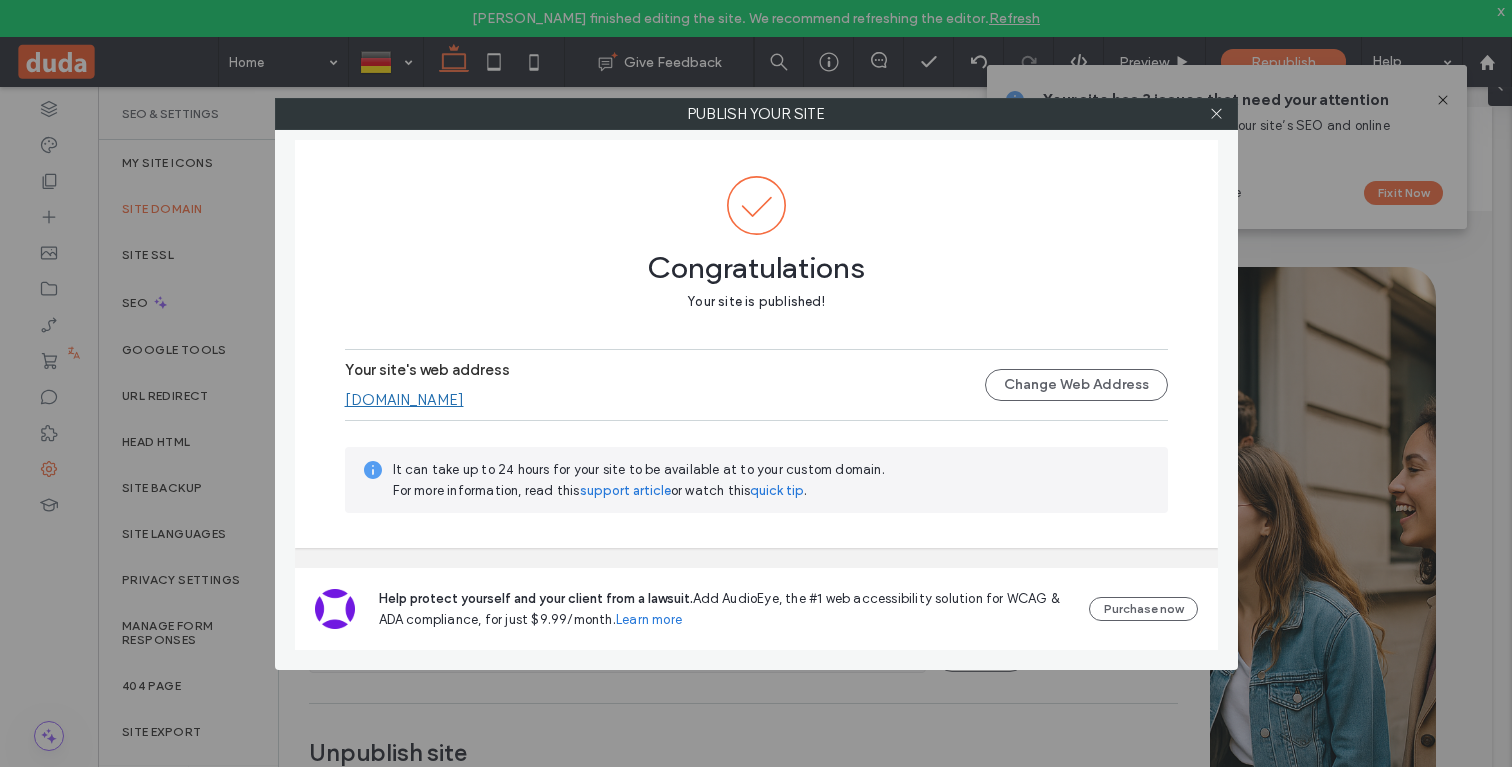 click on "[DOMAIN_NAME]" at bounding box center [404, 400] 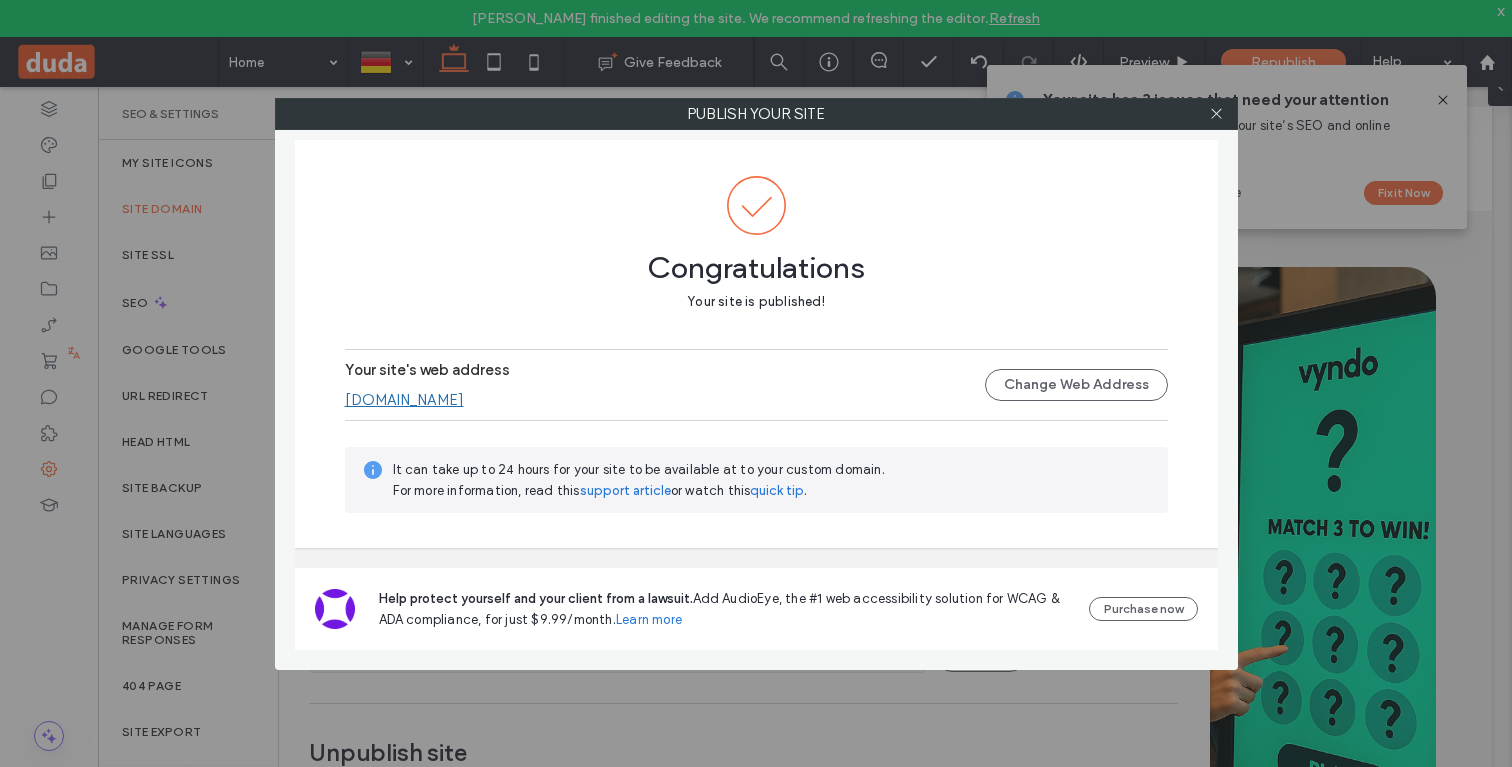 click at bounding box center (1217, 114) 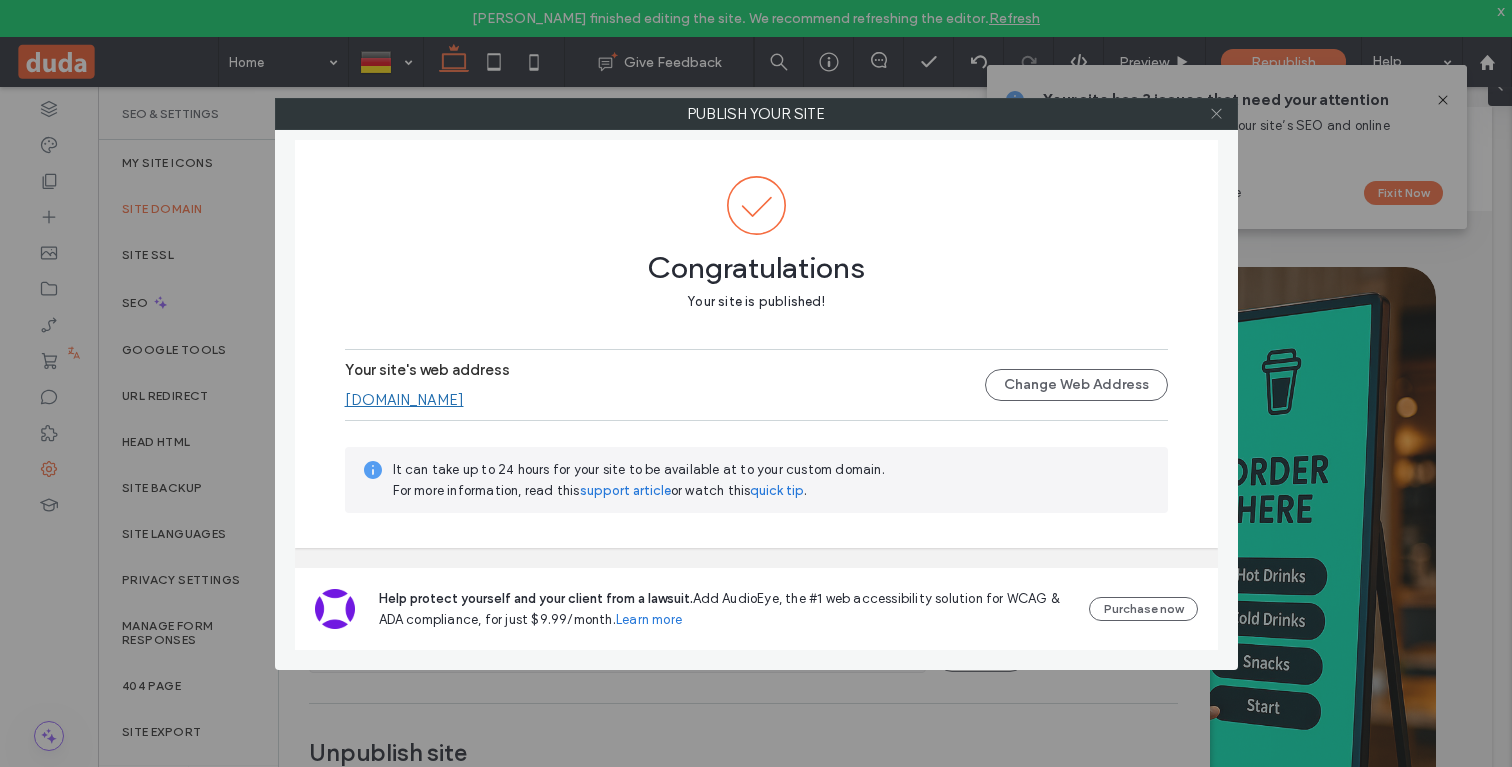 click at bounding box center [1216, 114] 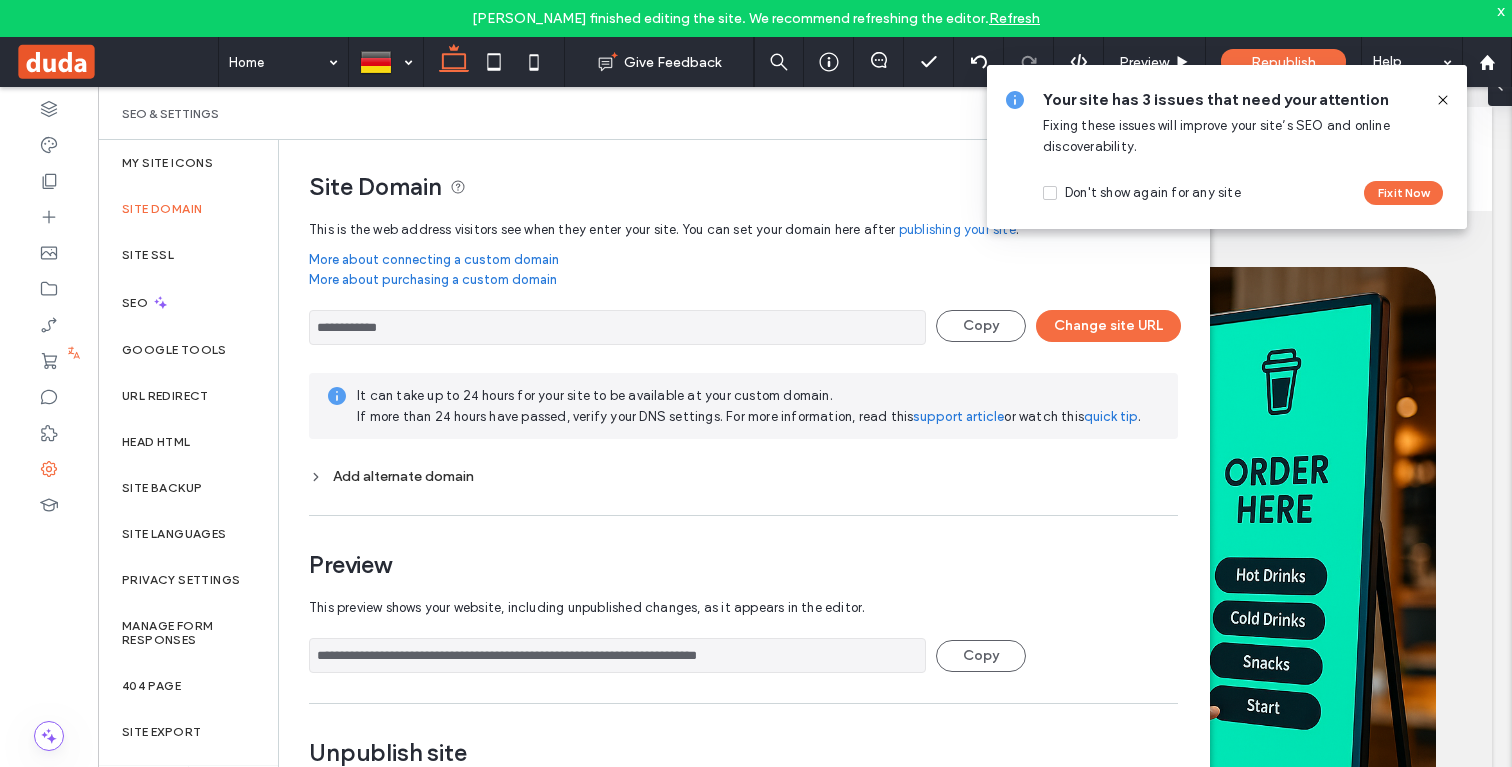 click 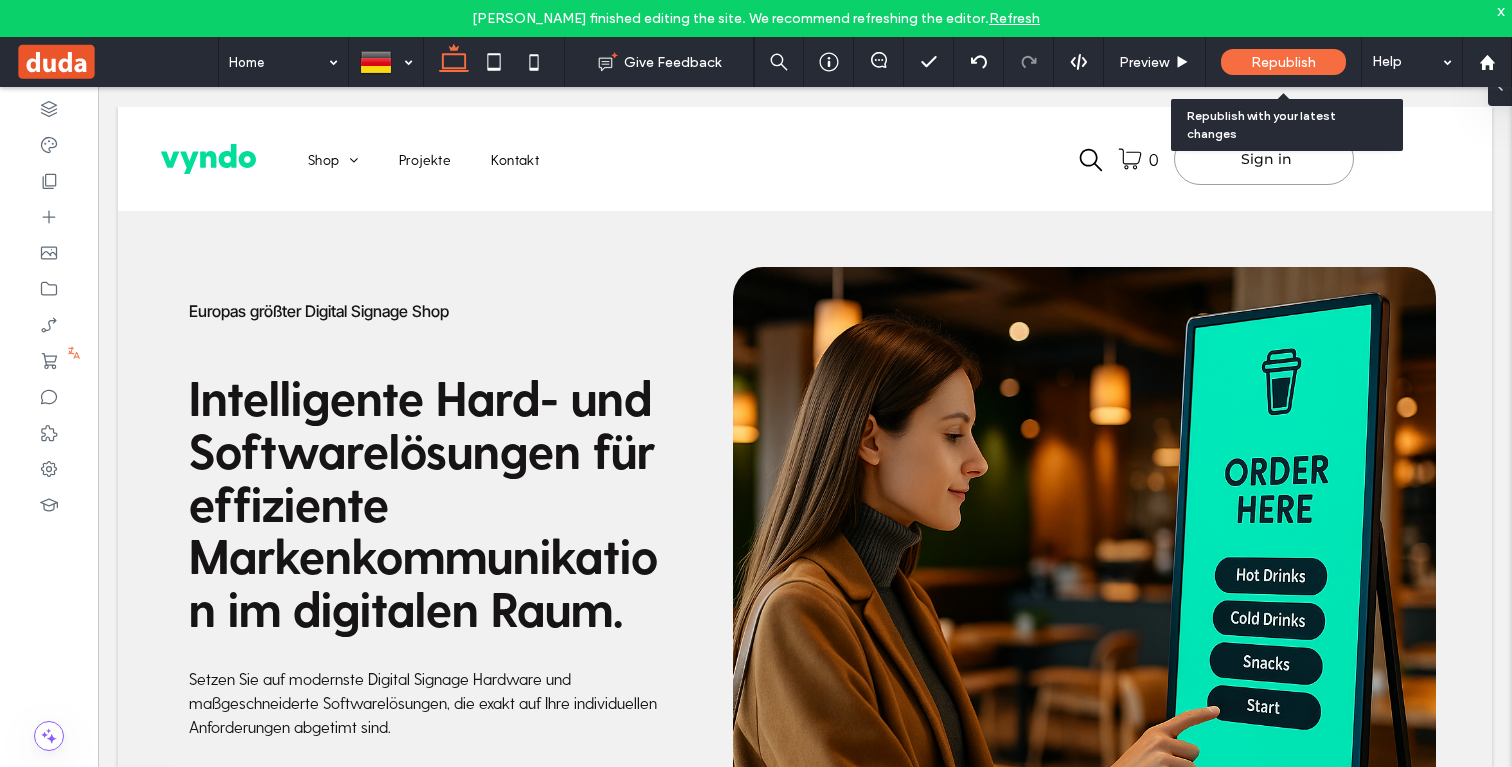 click on "Republish" at bounding box center (1283, 62) 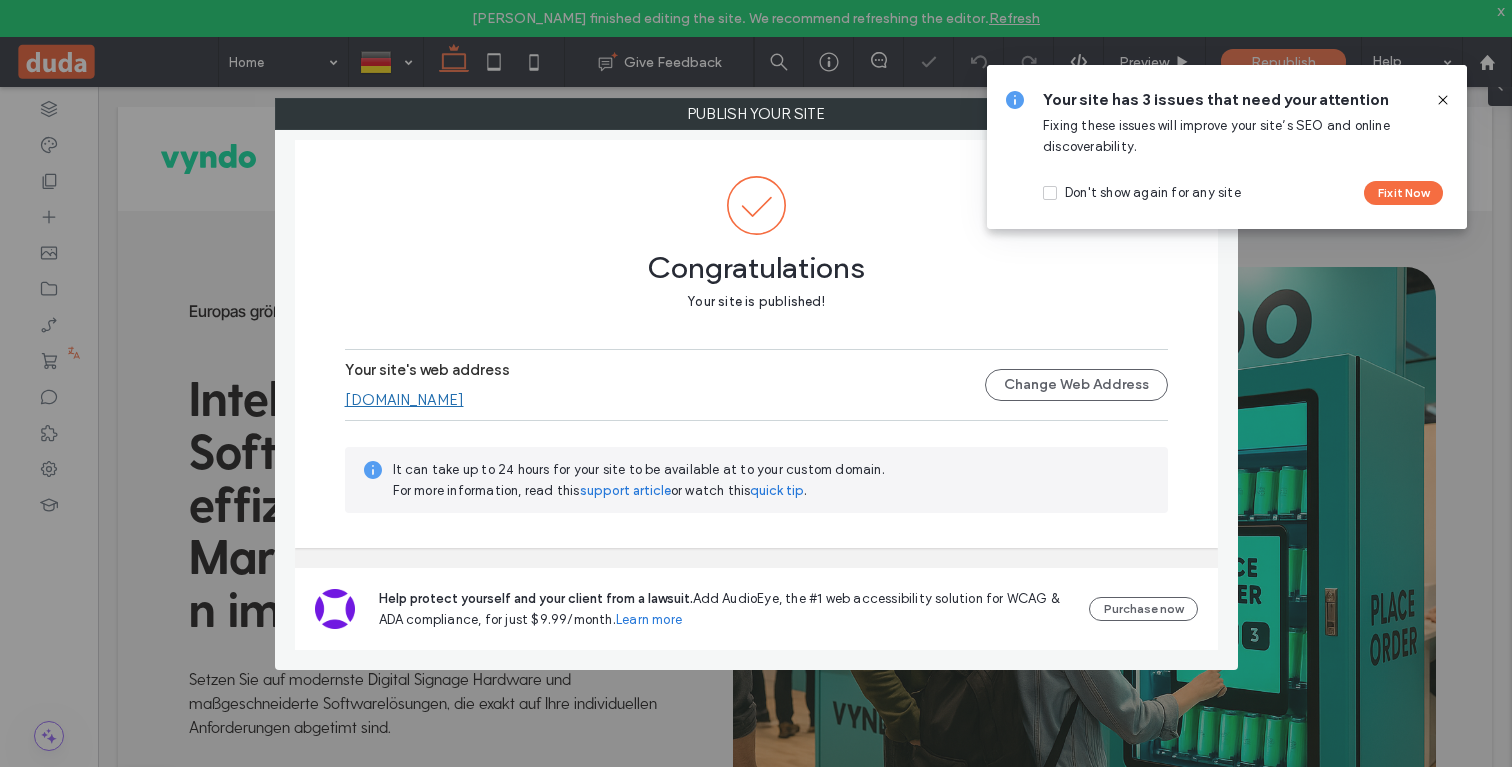 click 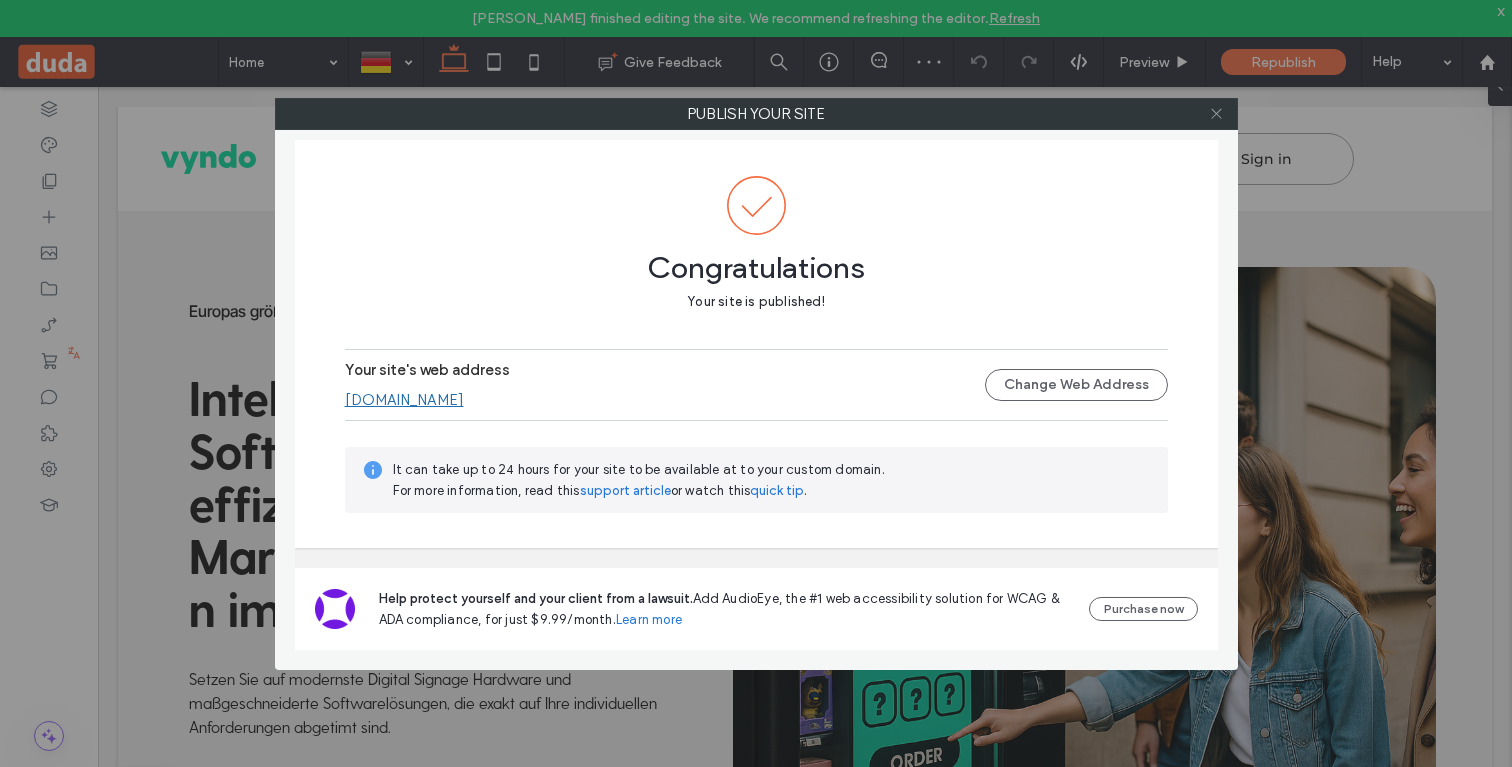 click 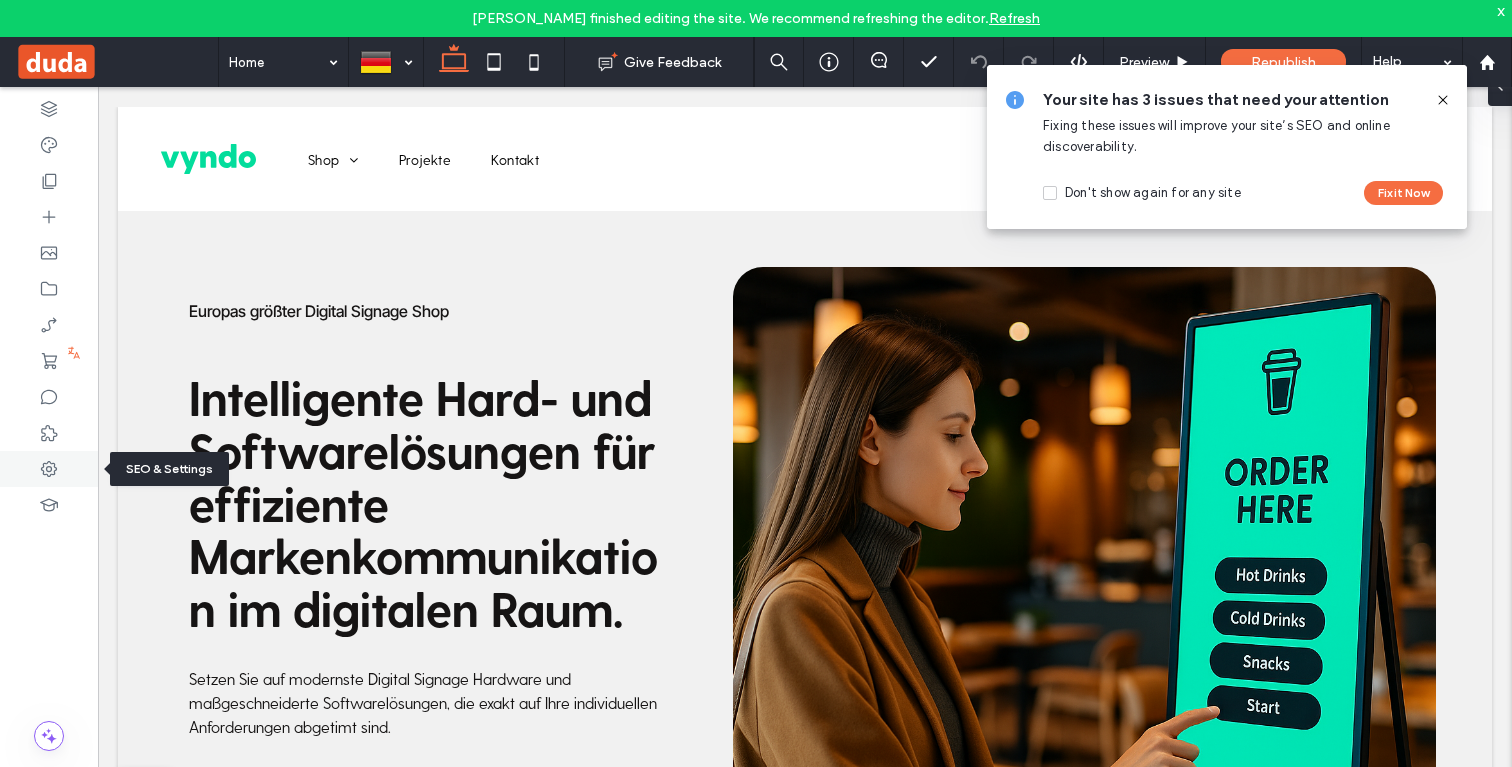 click 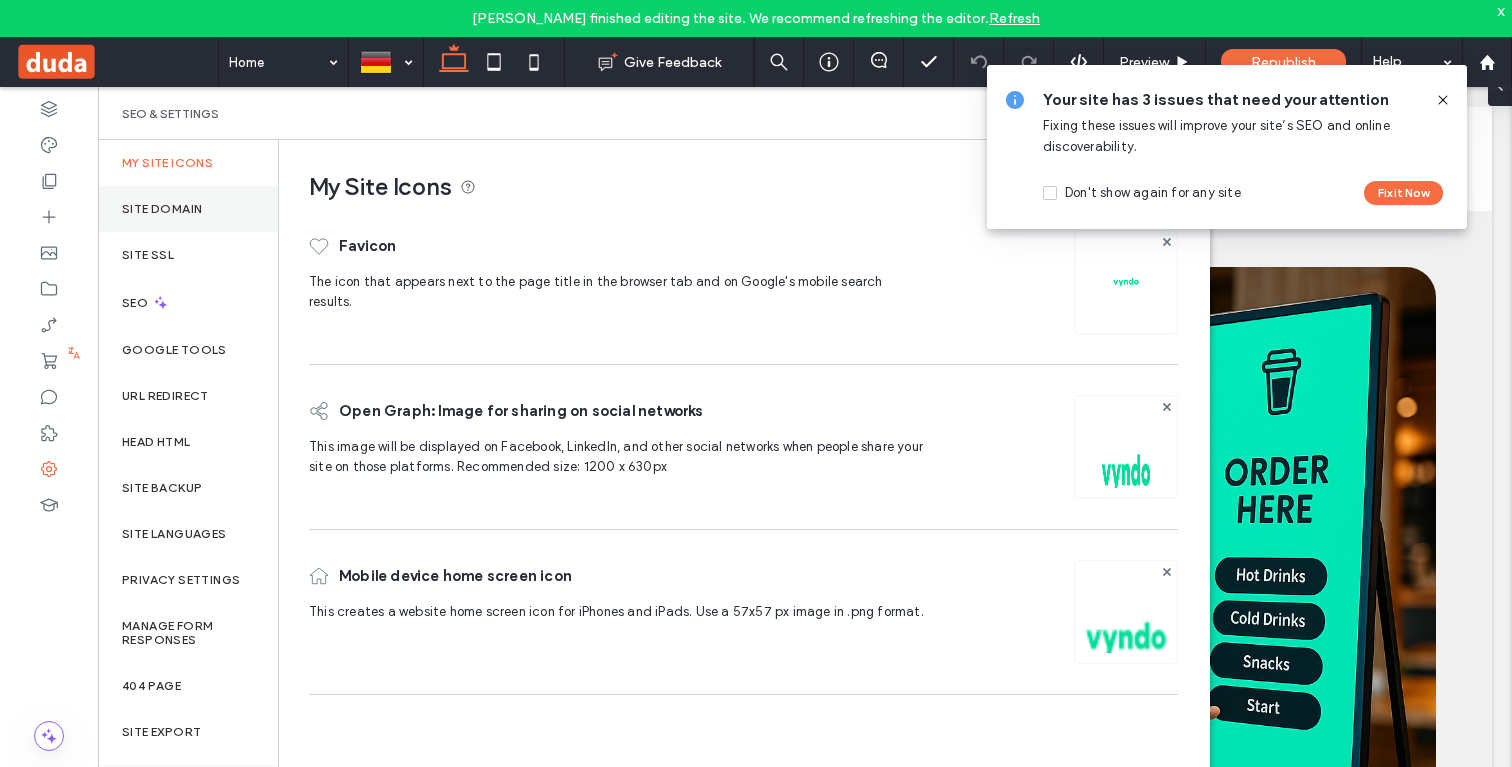 click on "Site Domain" at bounding box center (162, 209) 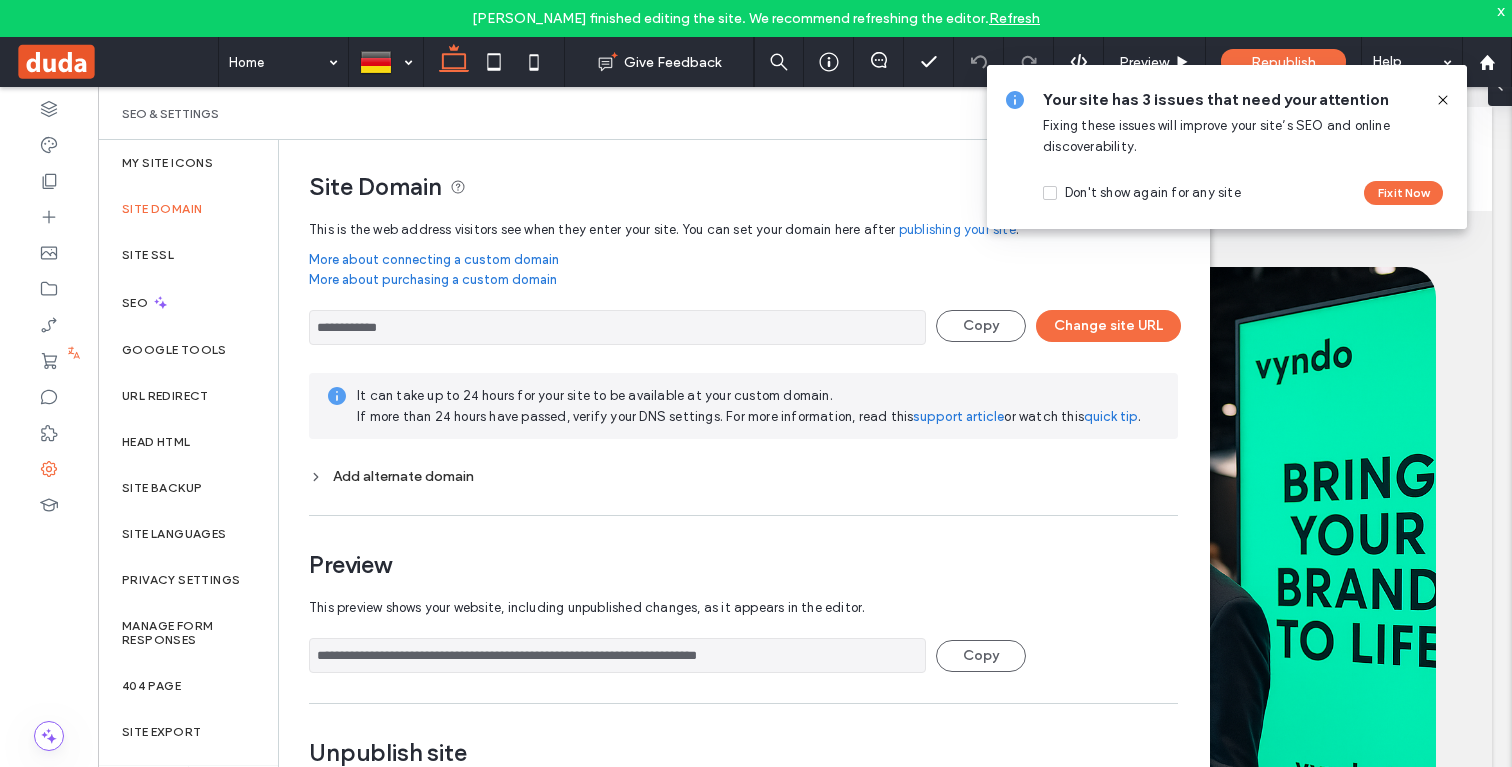 click 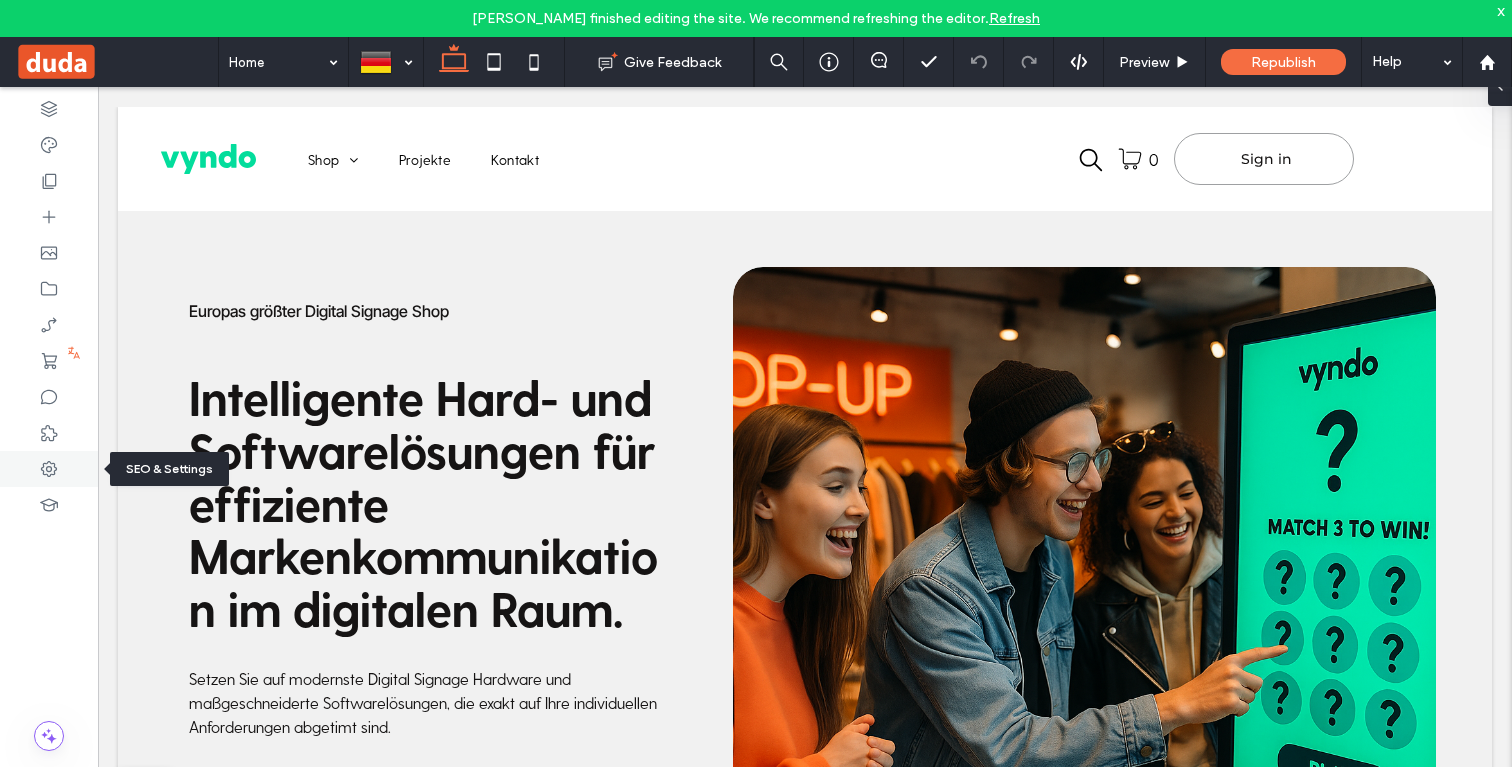click at bounding box center (49, 469) 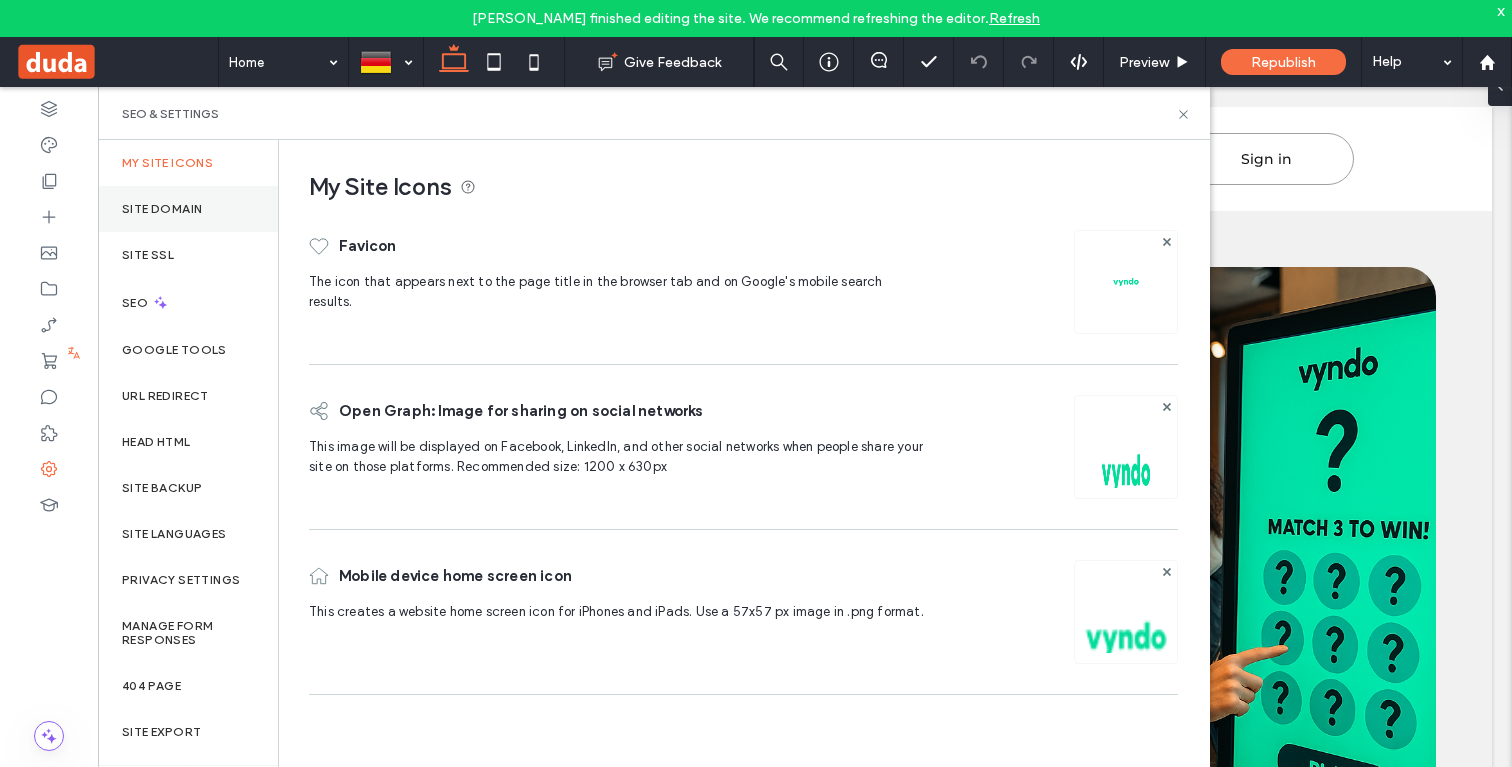 click on "Site Domain" at bounding box center (188, 209) 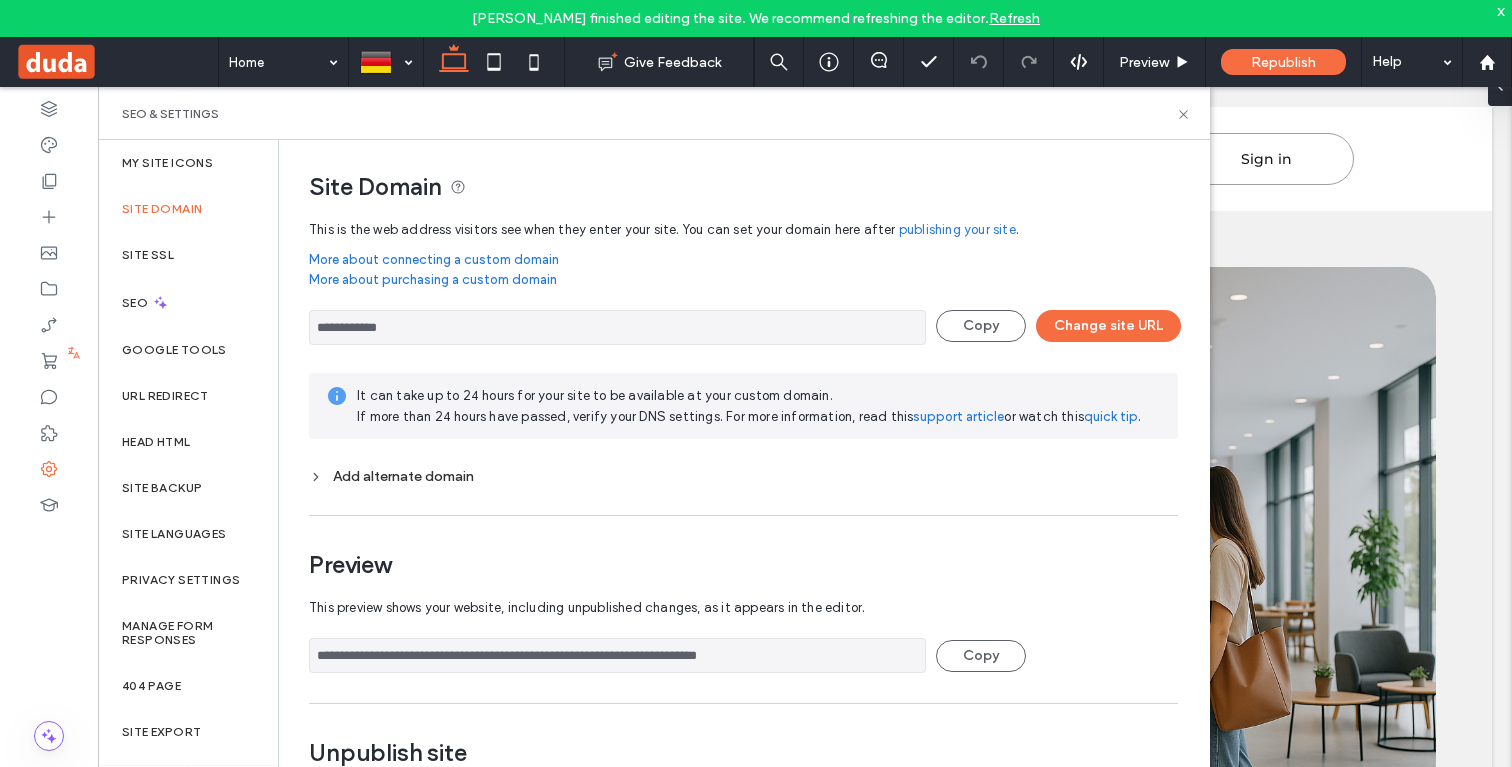 scroll, scrollTop: 54, scrollLeft: 0, axis: vertical 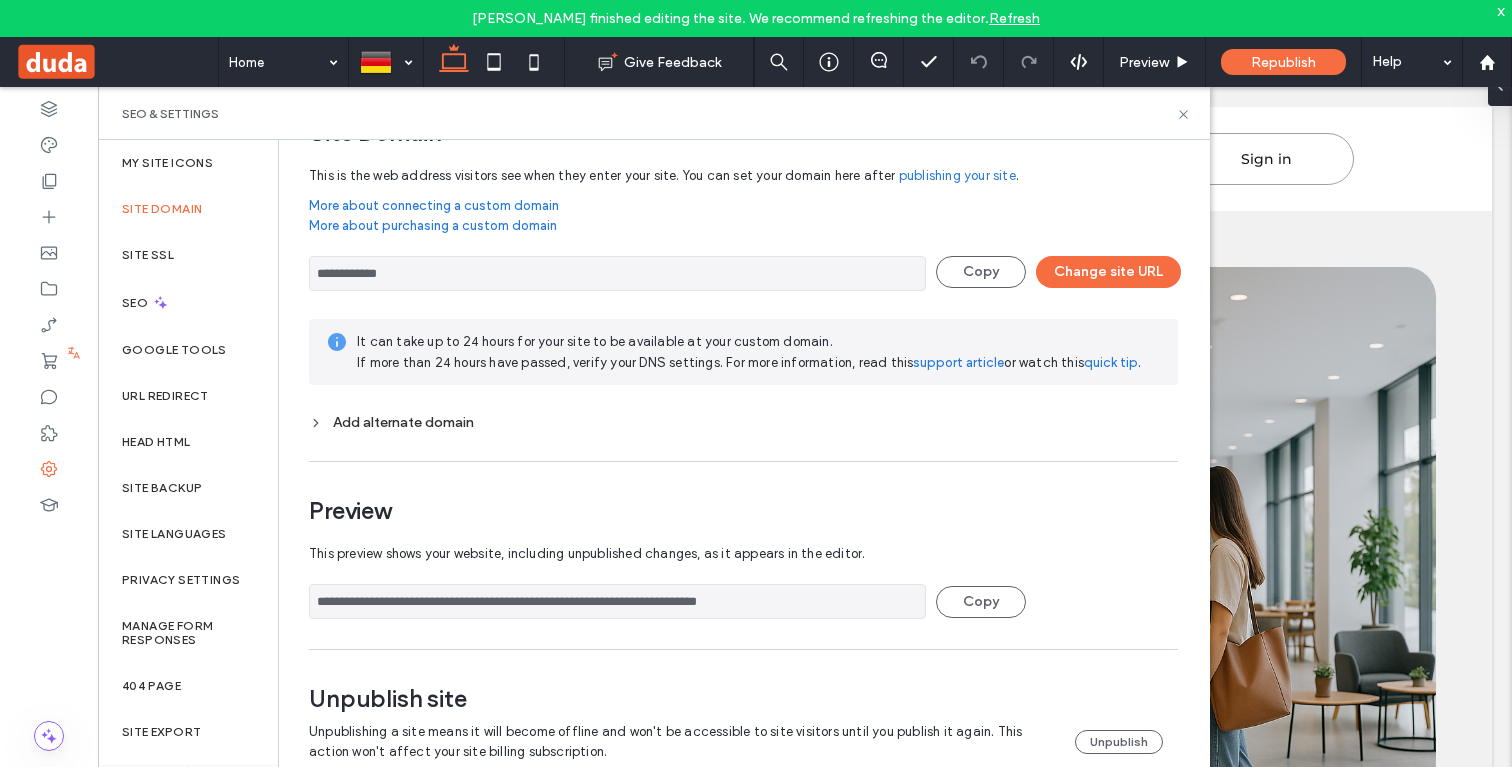 click on "**********" at bounding box center (736, 444) 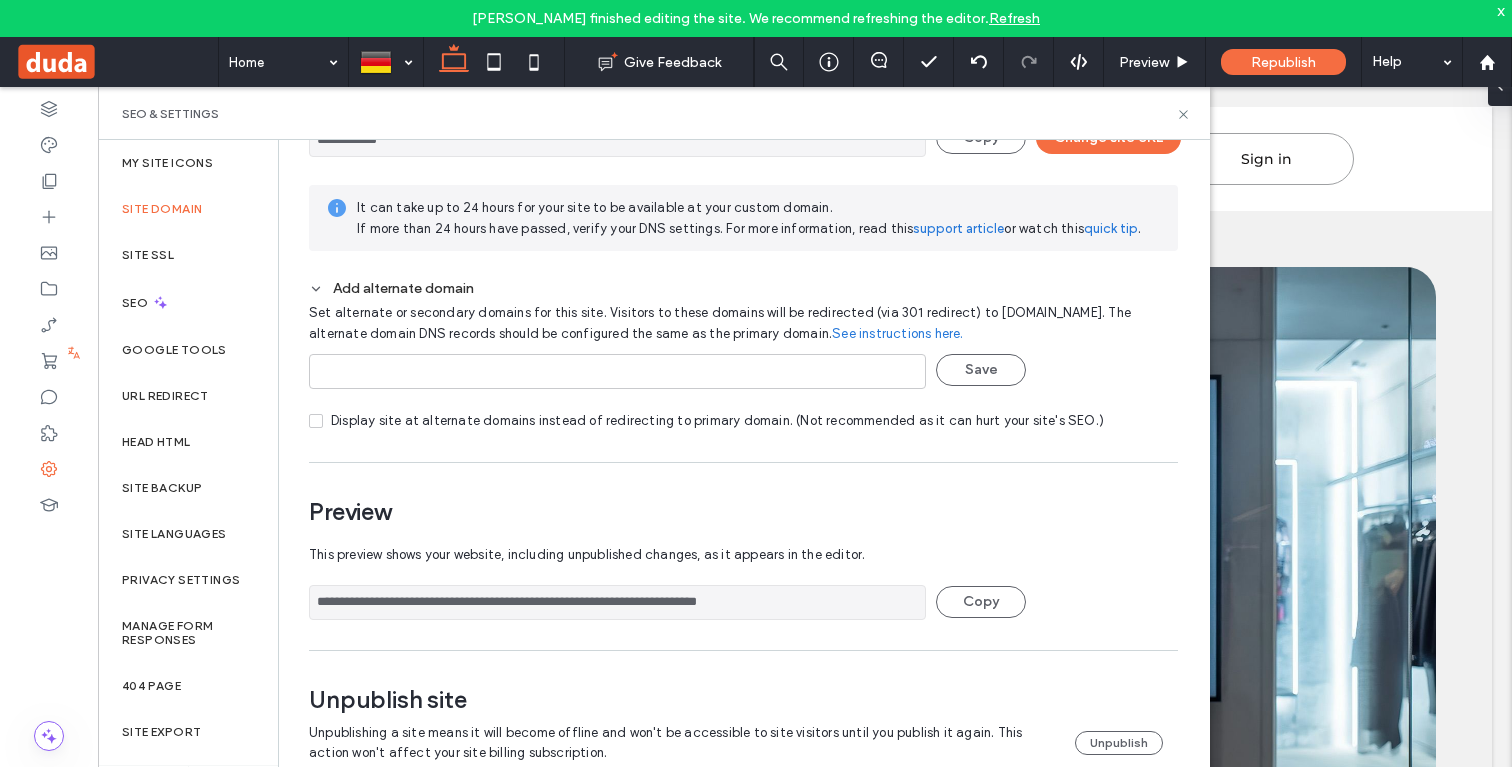 scroll, scrollTop: 0, scrollLeft: 0, axis: both 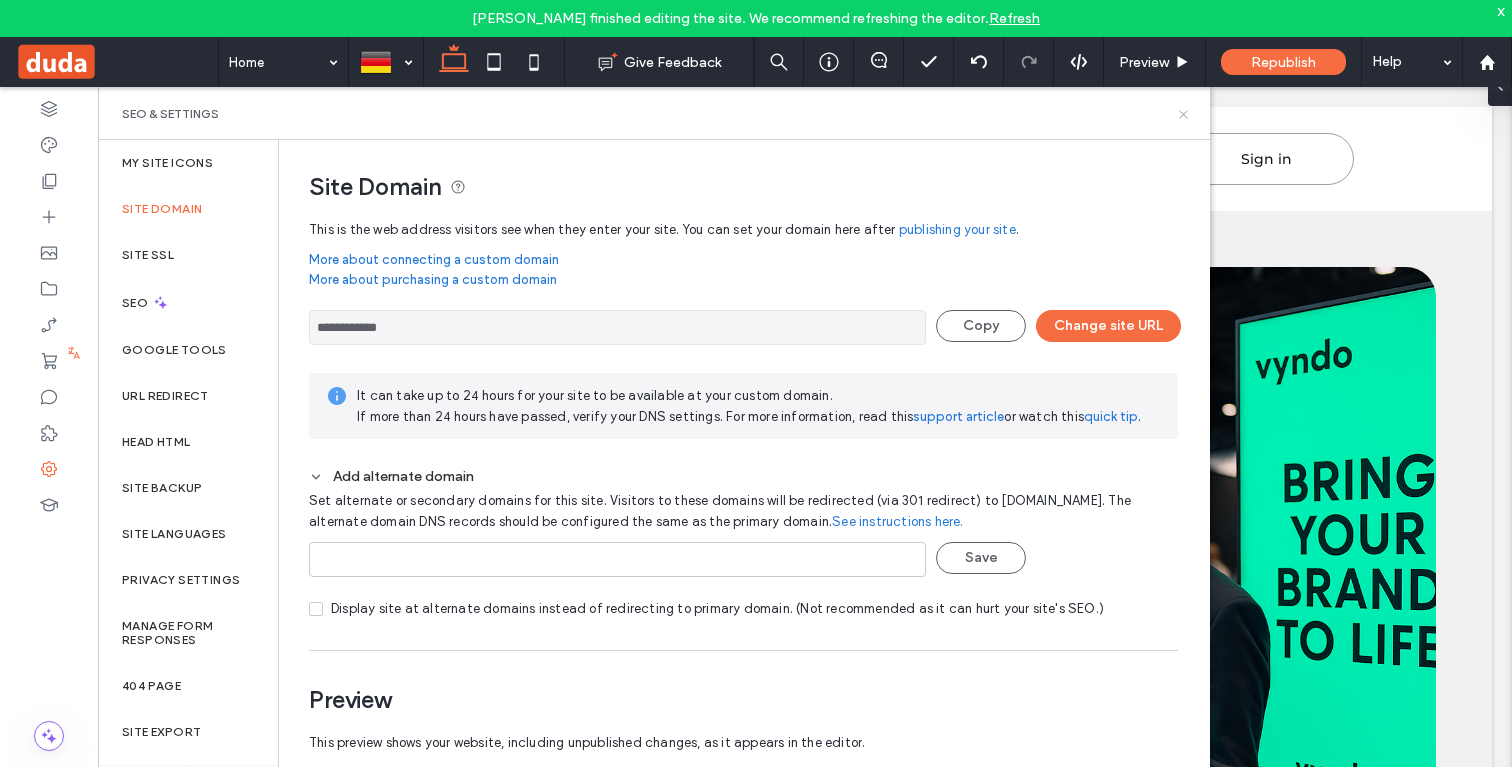 click 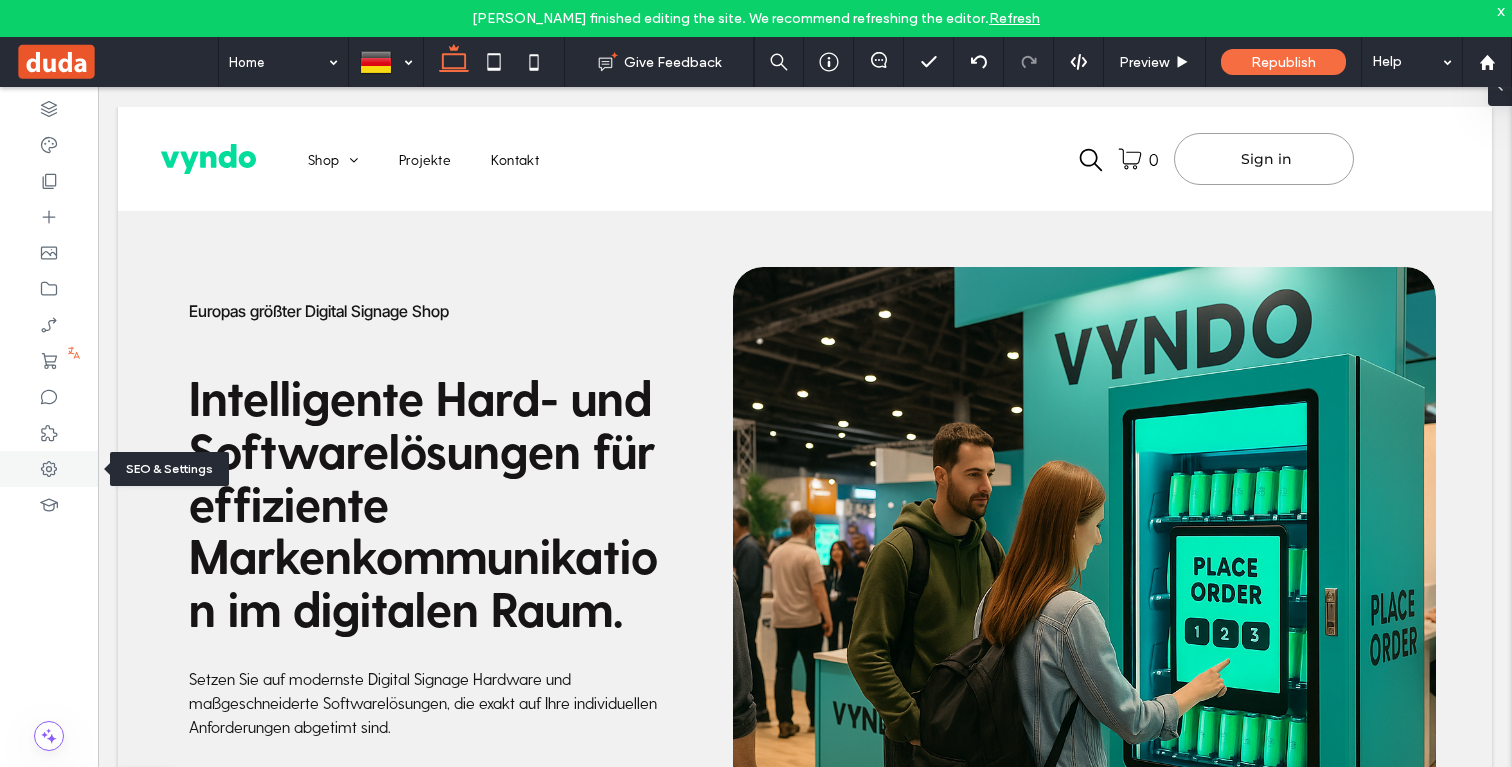 click at bounding box center (49, 469) 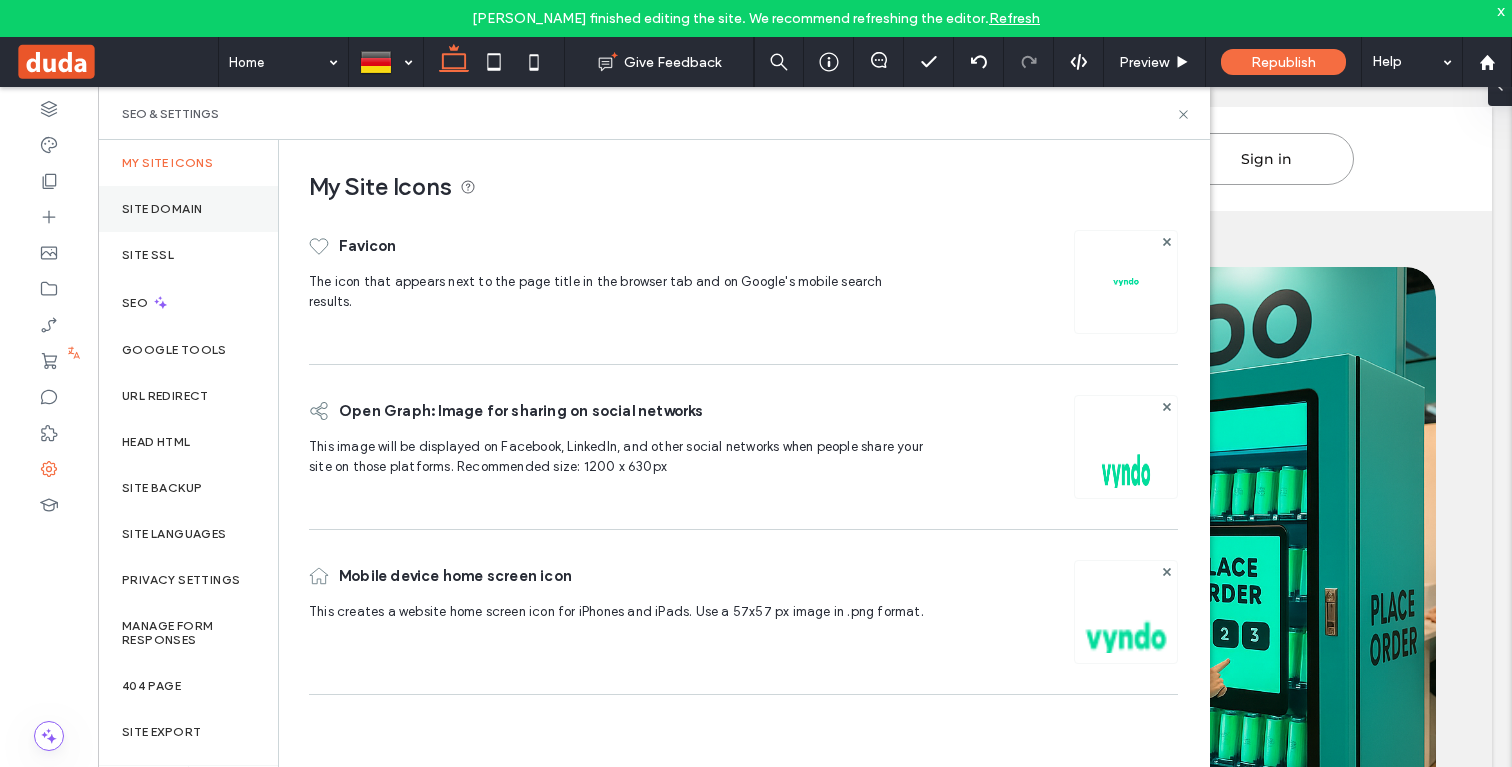click on "Site Domain" at bounding box center (162, 209) 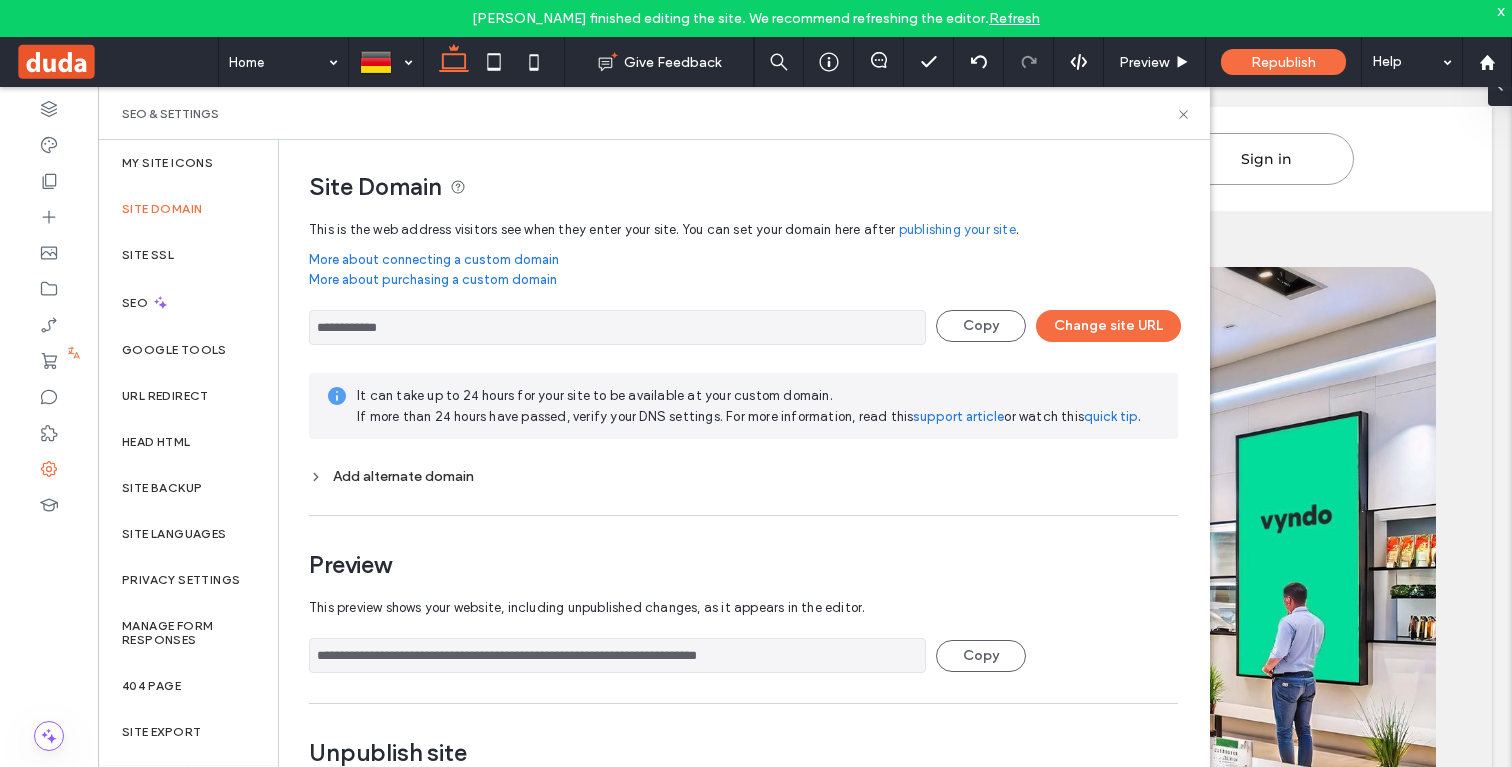 scroll, scrollTop: 54, scrollLeft: 0, axis: vertical 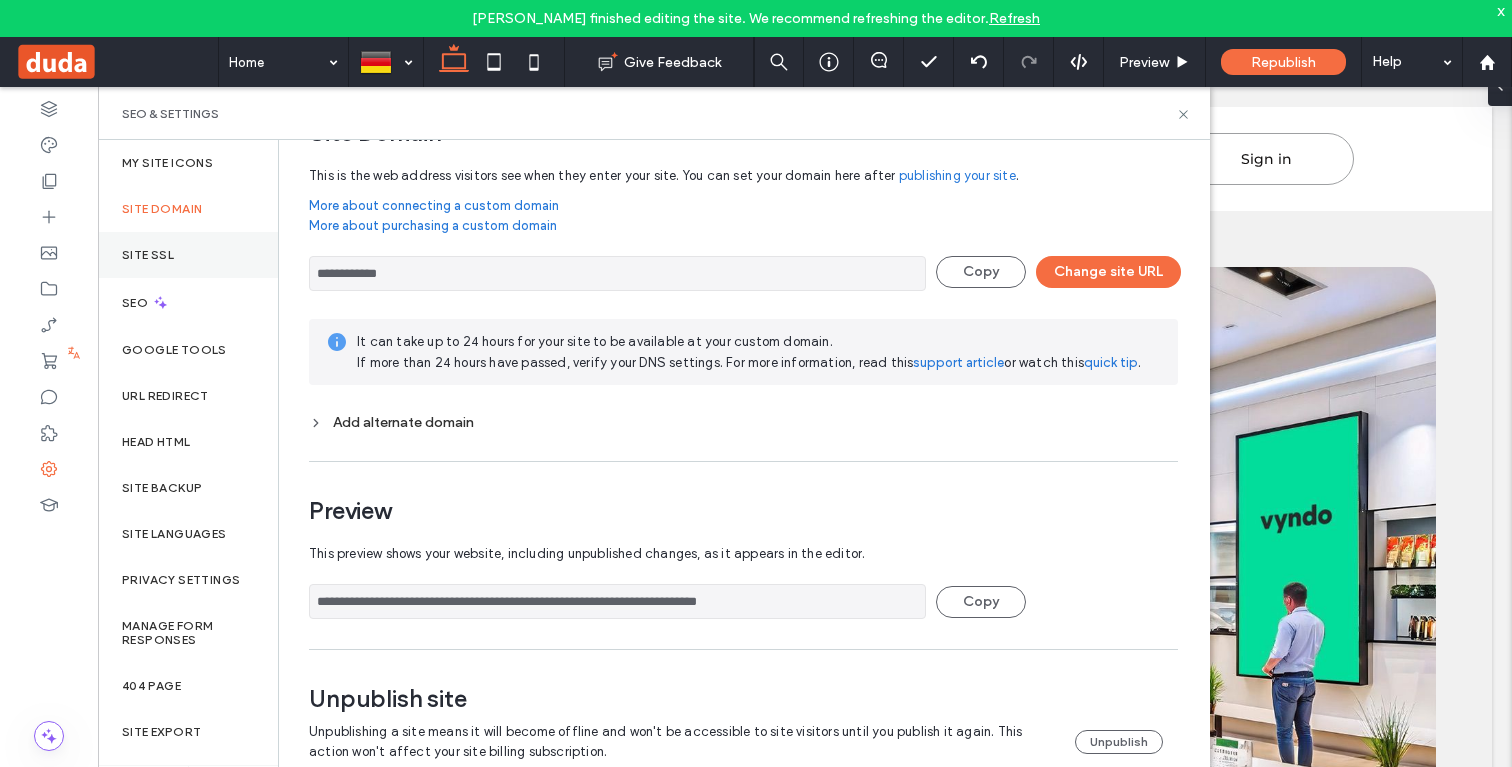 click on "Site SSL" at bounding box center [188, 255] 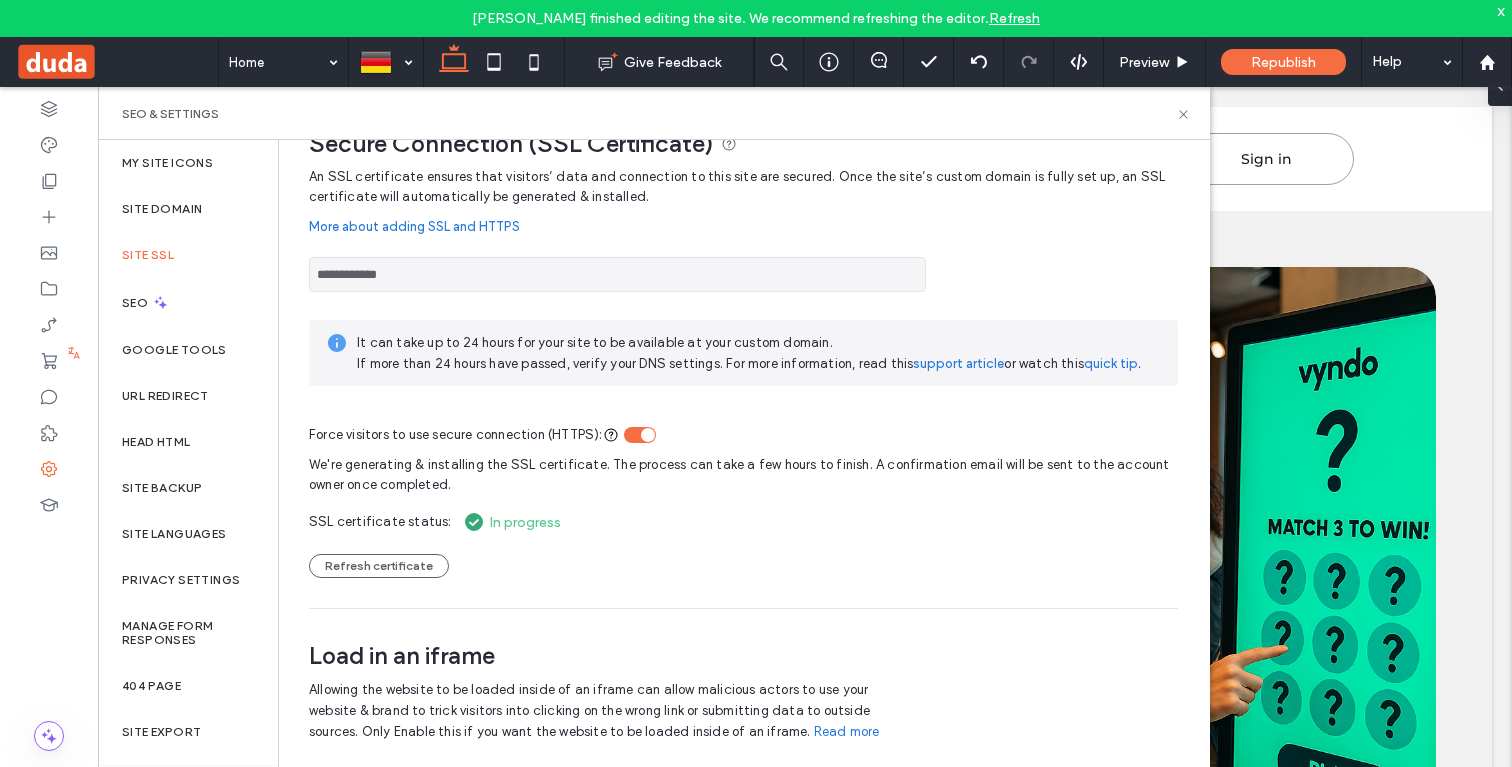 scroll, scrollTop: 48, scrollLeft: 0, axis: vertical 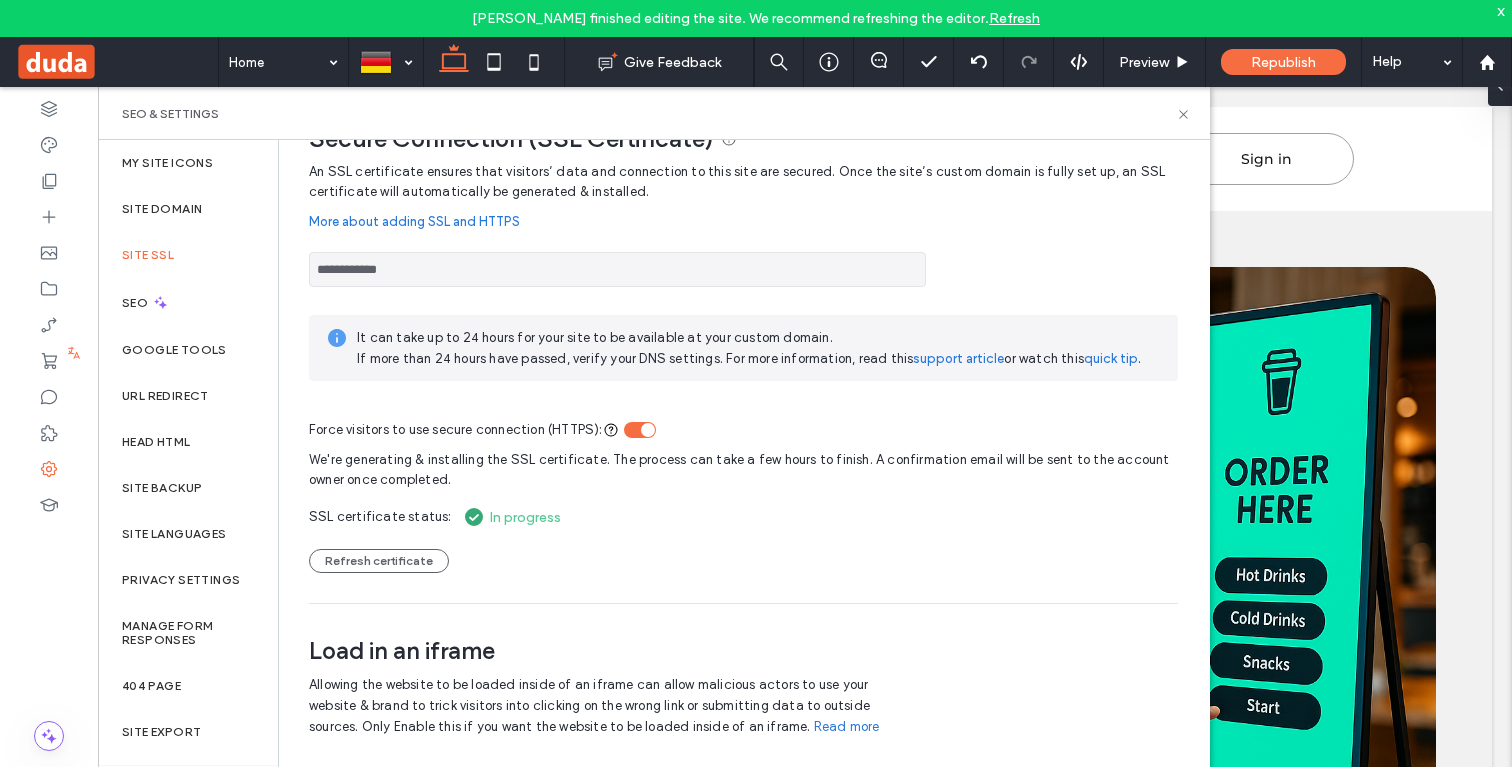 click on "In progress" at bounding box center (509, 517) 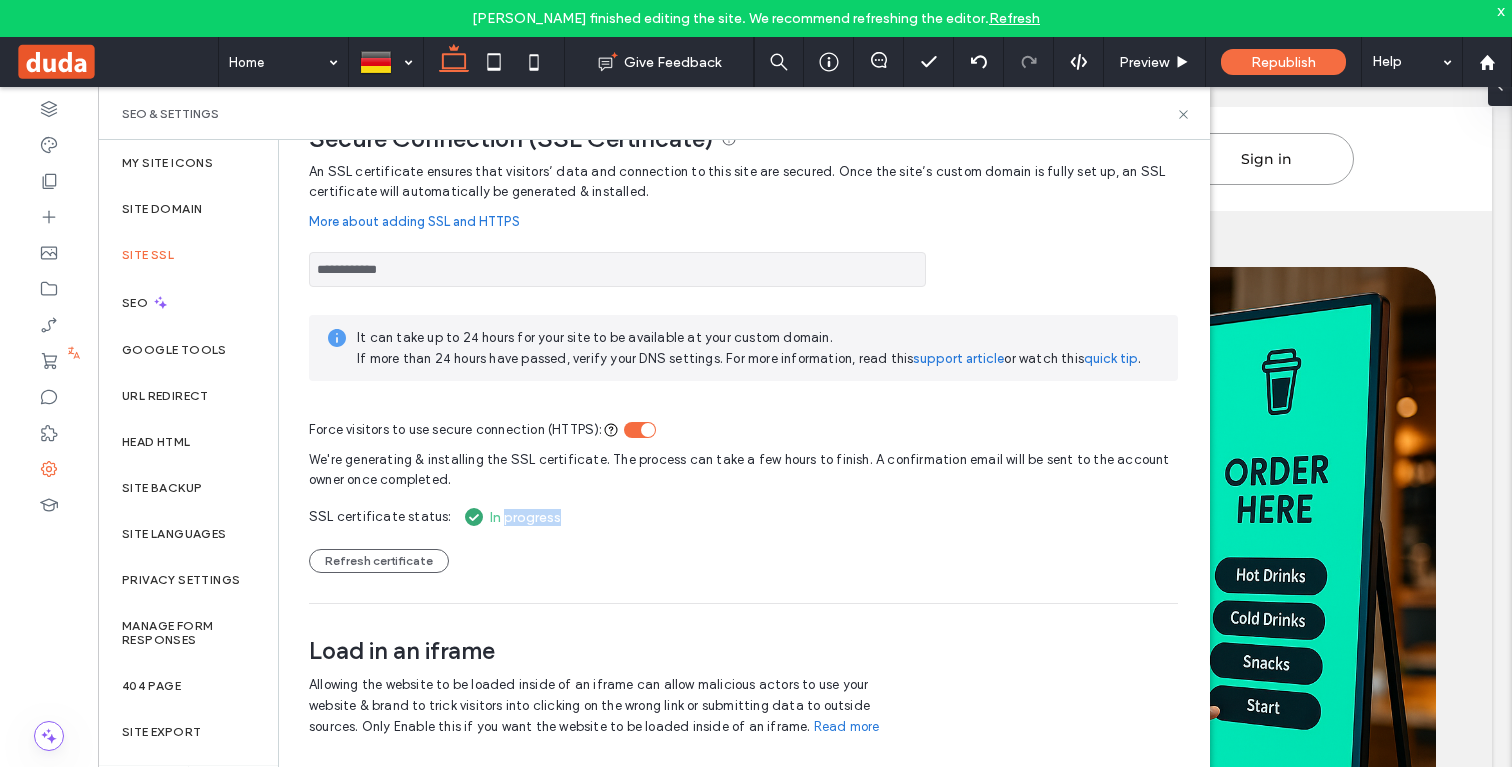 click on "In progress" at bounding box center [509, 517] 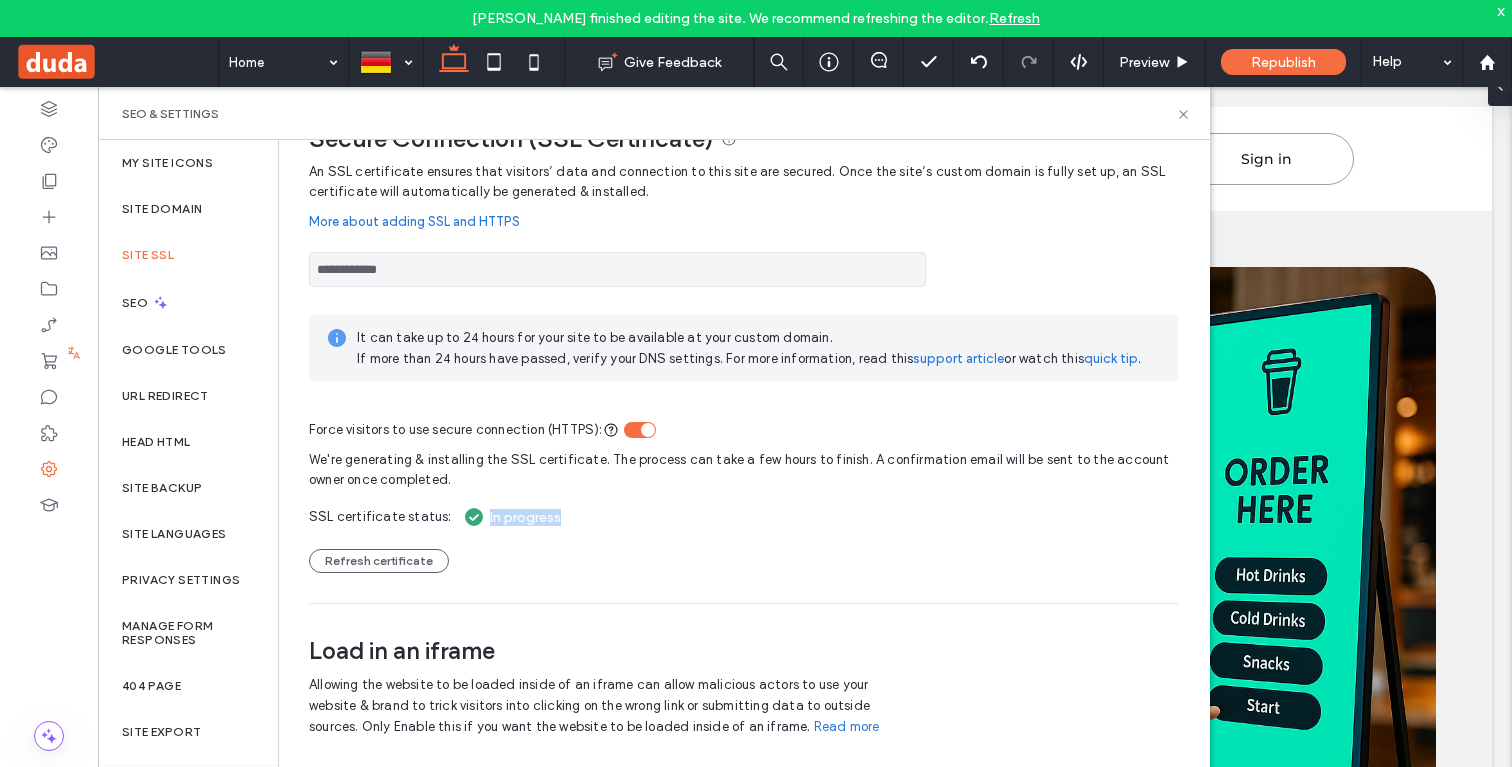 click on "In progress" at bounding box center (509, 517) 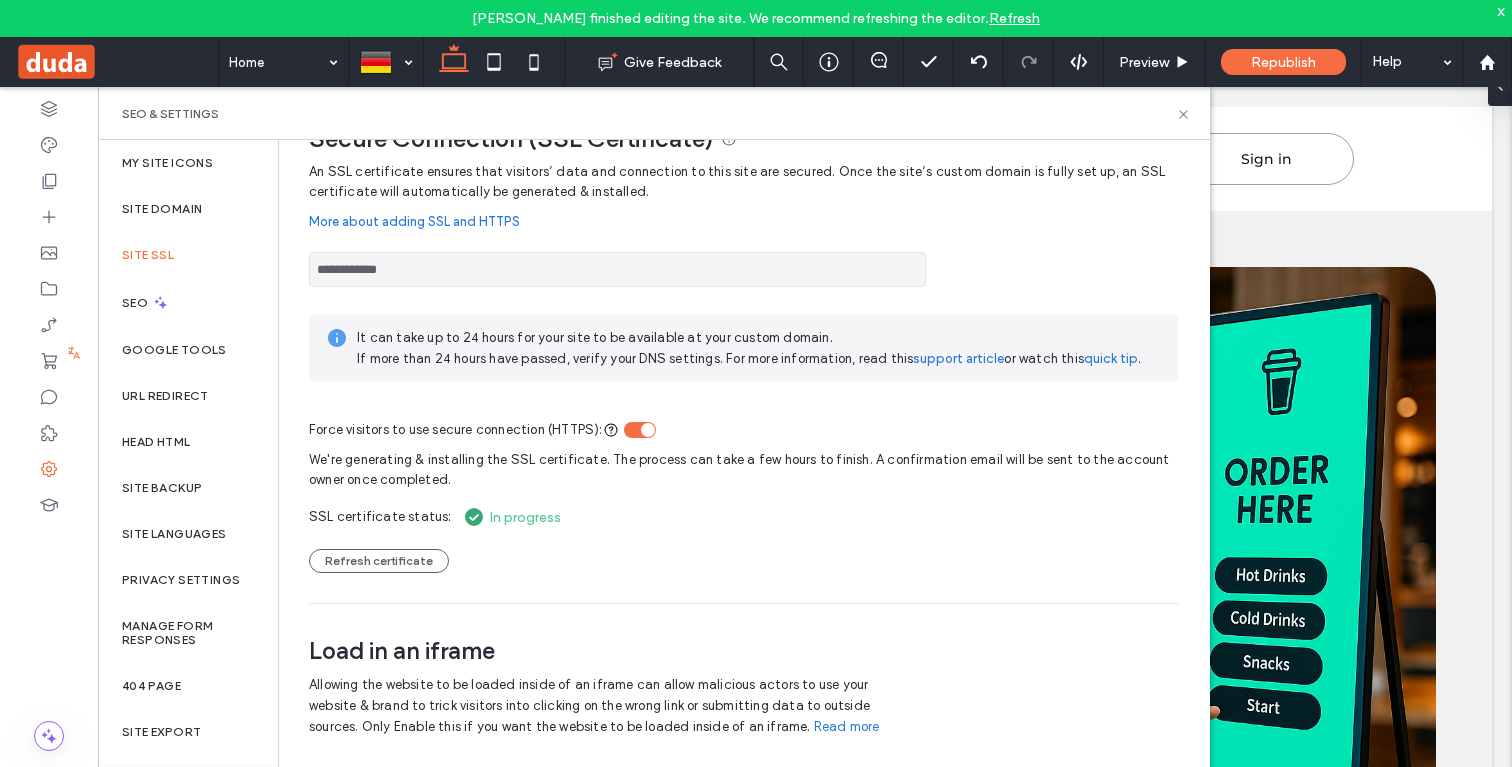 click on "We're generating & installing the SSL certificate. The process can take a few hours to finish. A confirmation email will be sent to the account owner once completed.    SSL certificate status: In progress Refresh certificate" at bounding box center [743, 506] 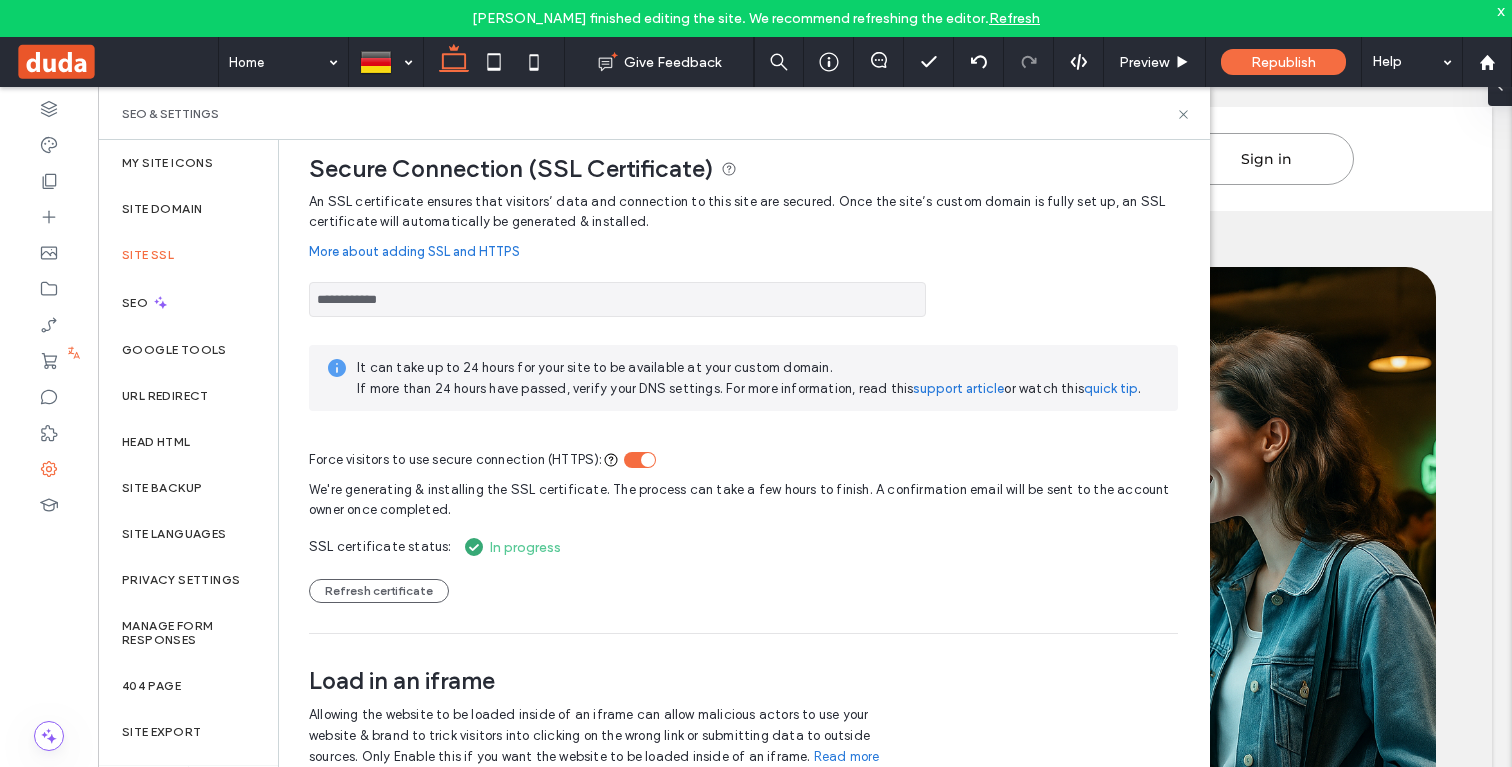 scroll, scrollTop: 0, scrollLeft: 0, axis: both 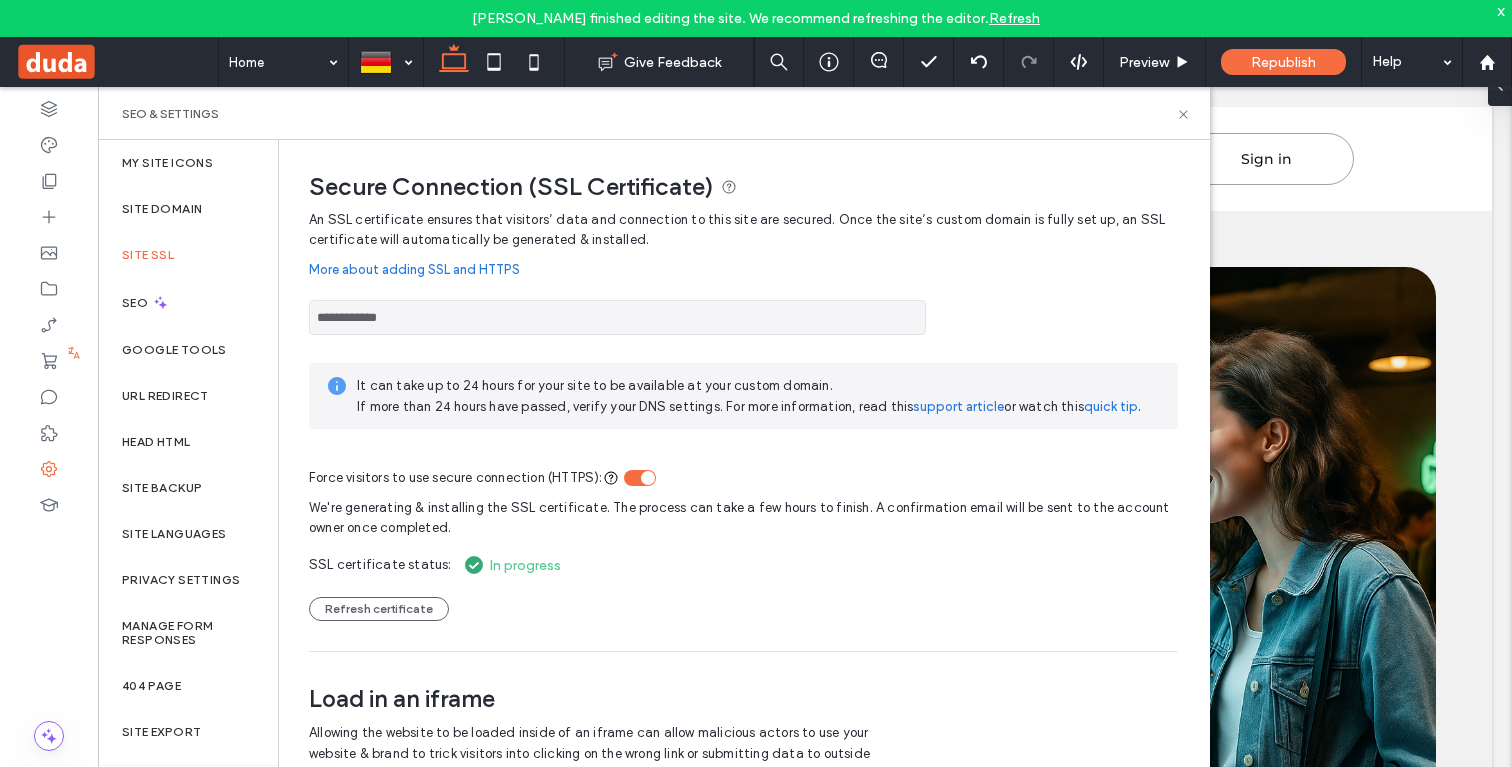 click on "SSL certificate status:" at bounding box center [380, 565] 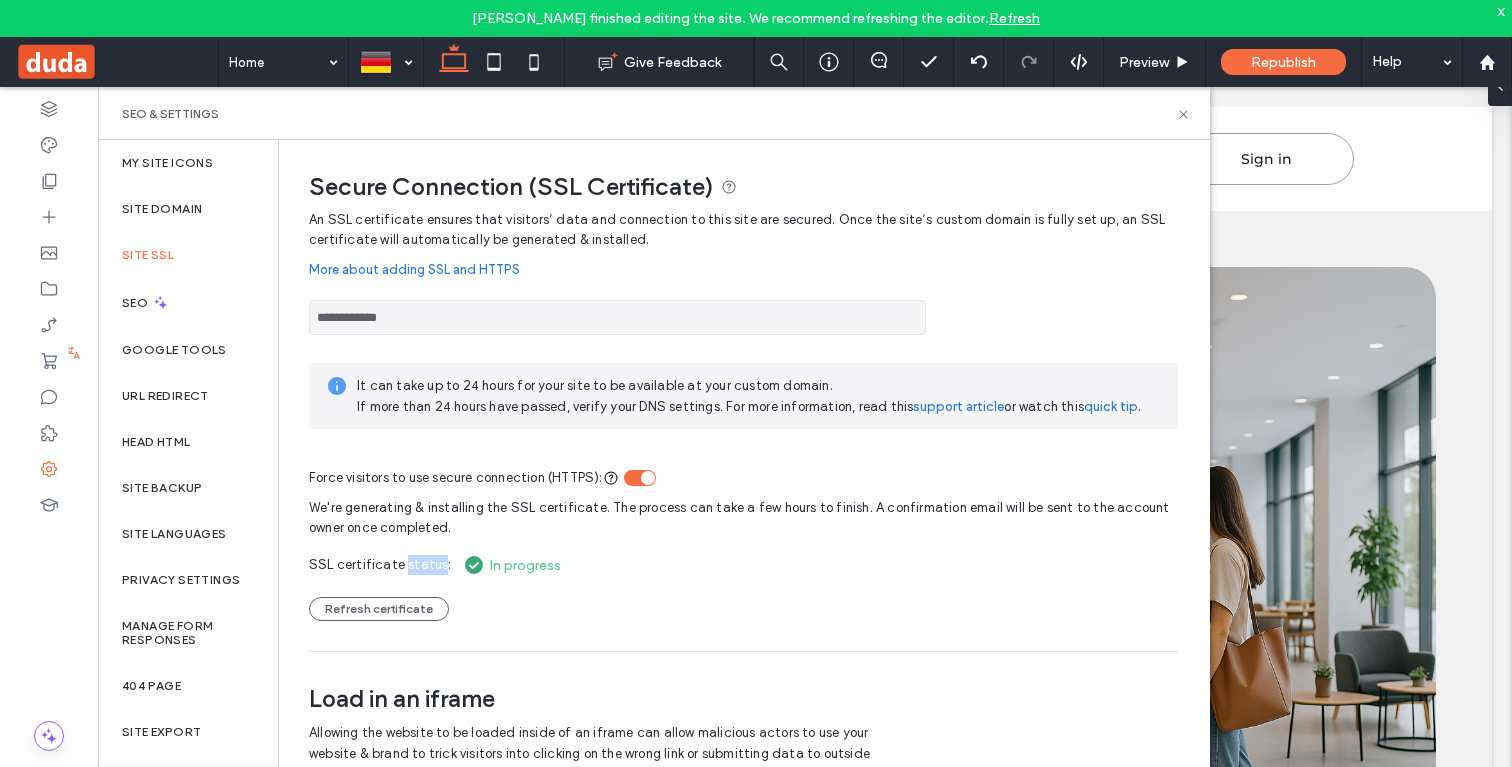 click on "SSL certificate status:" at bounding box center (380, 565) 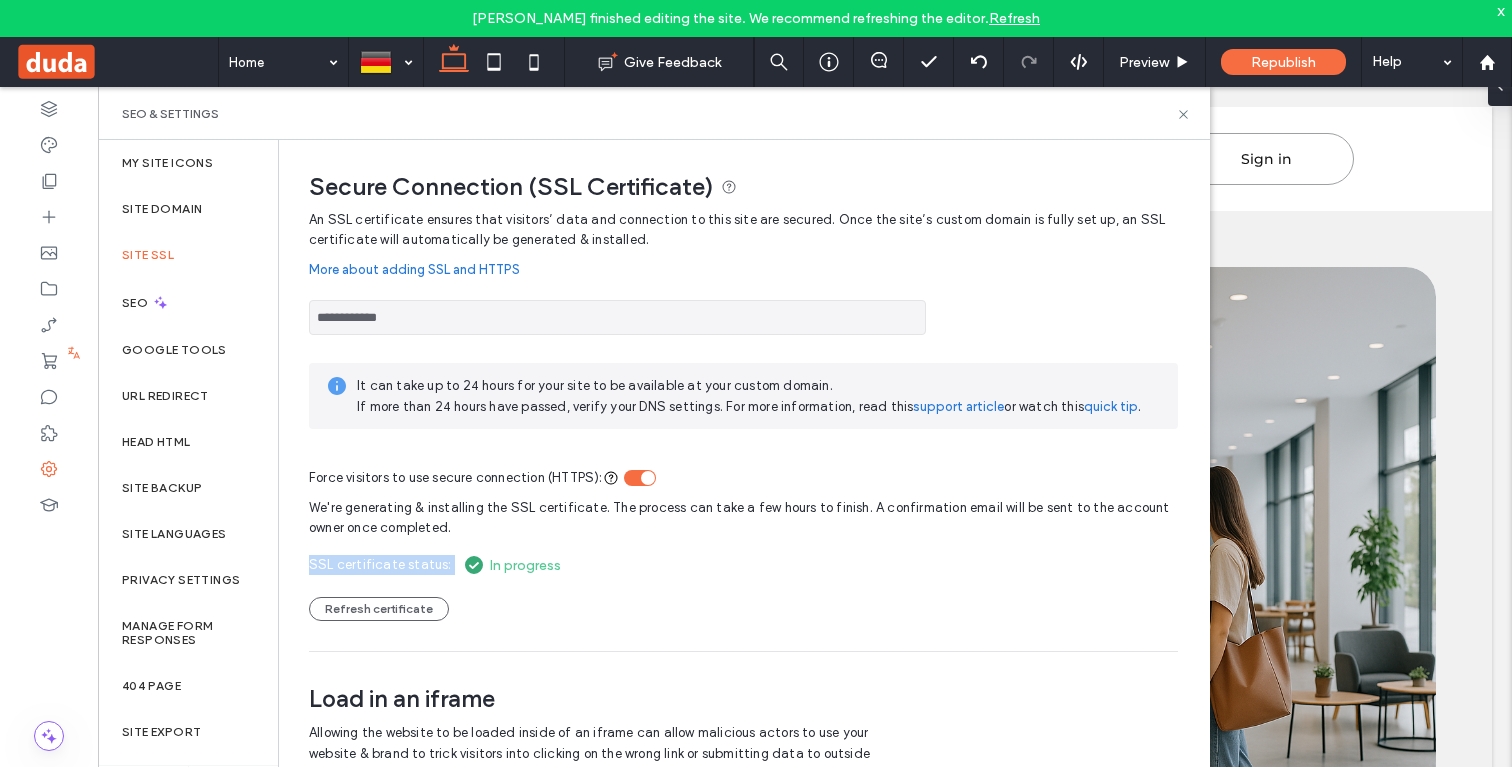 click on "SSL certificate status:" at bounding box center (380, 565) 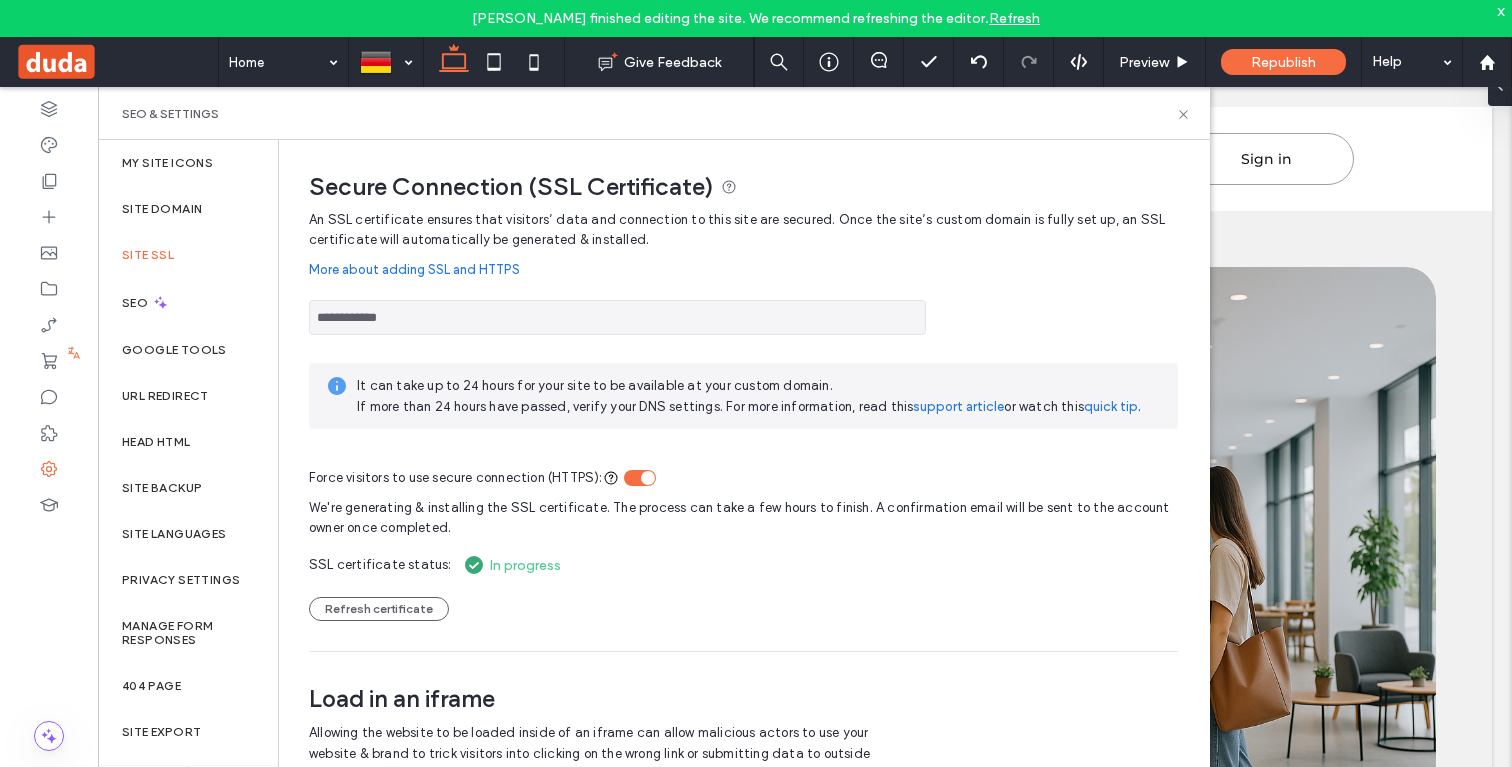 click on "In progress" at bounding box center (509, 565) 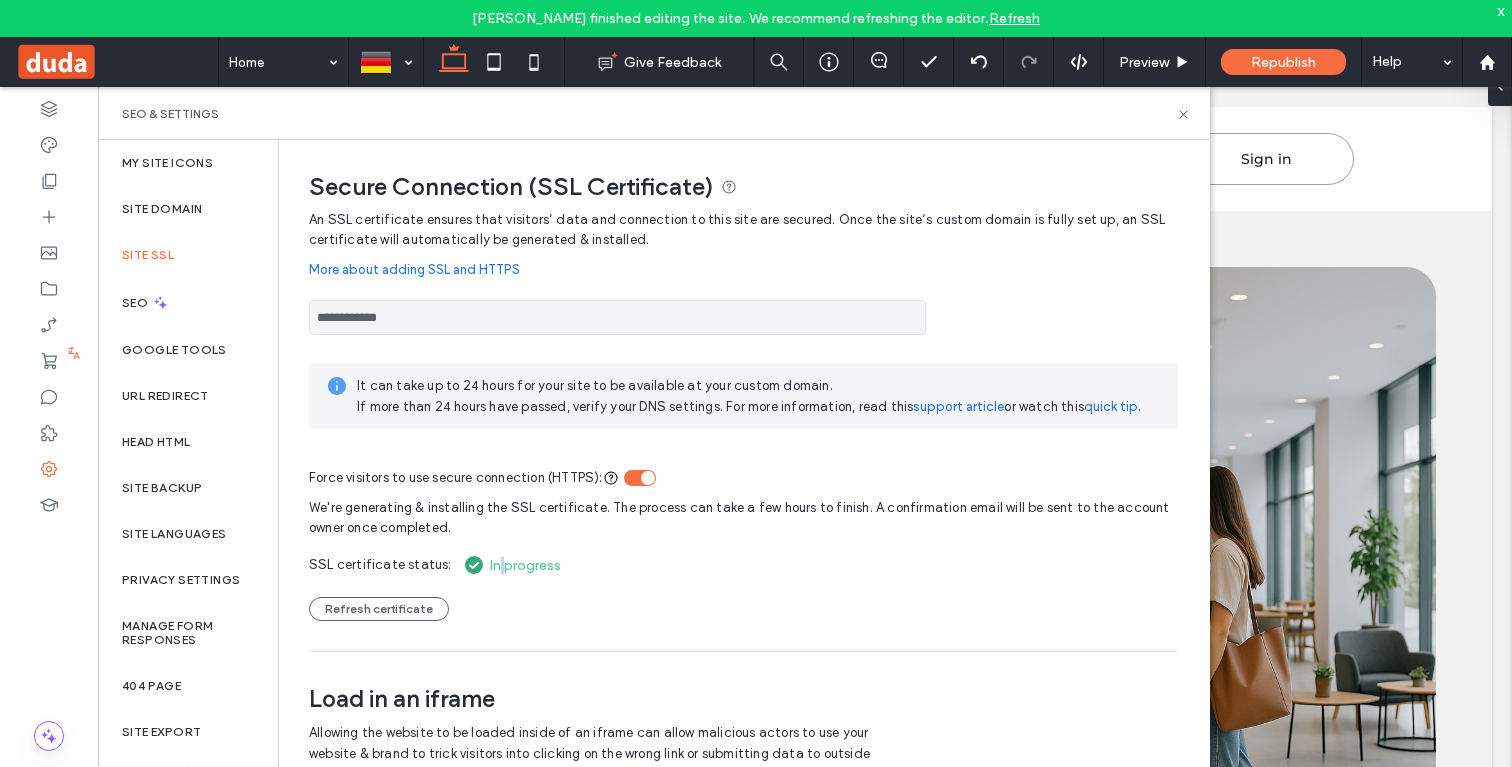 click on "In progress" at bounding box center [509, 565] 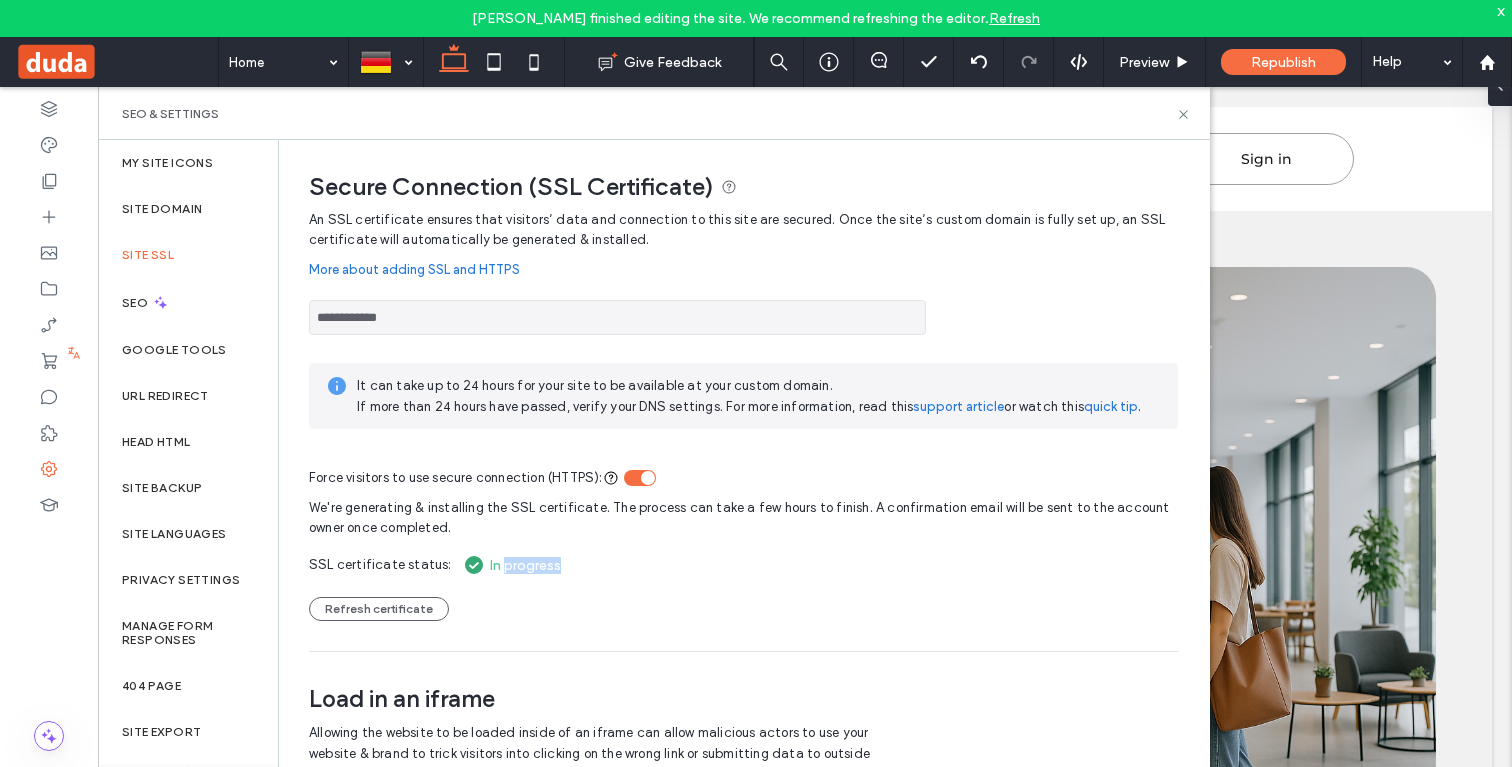 click on "In progress" at bounding box center (509, 565) 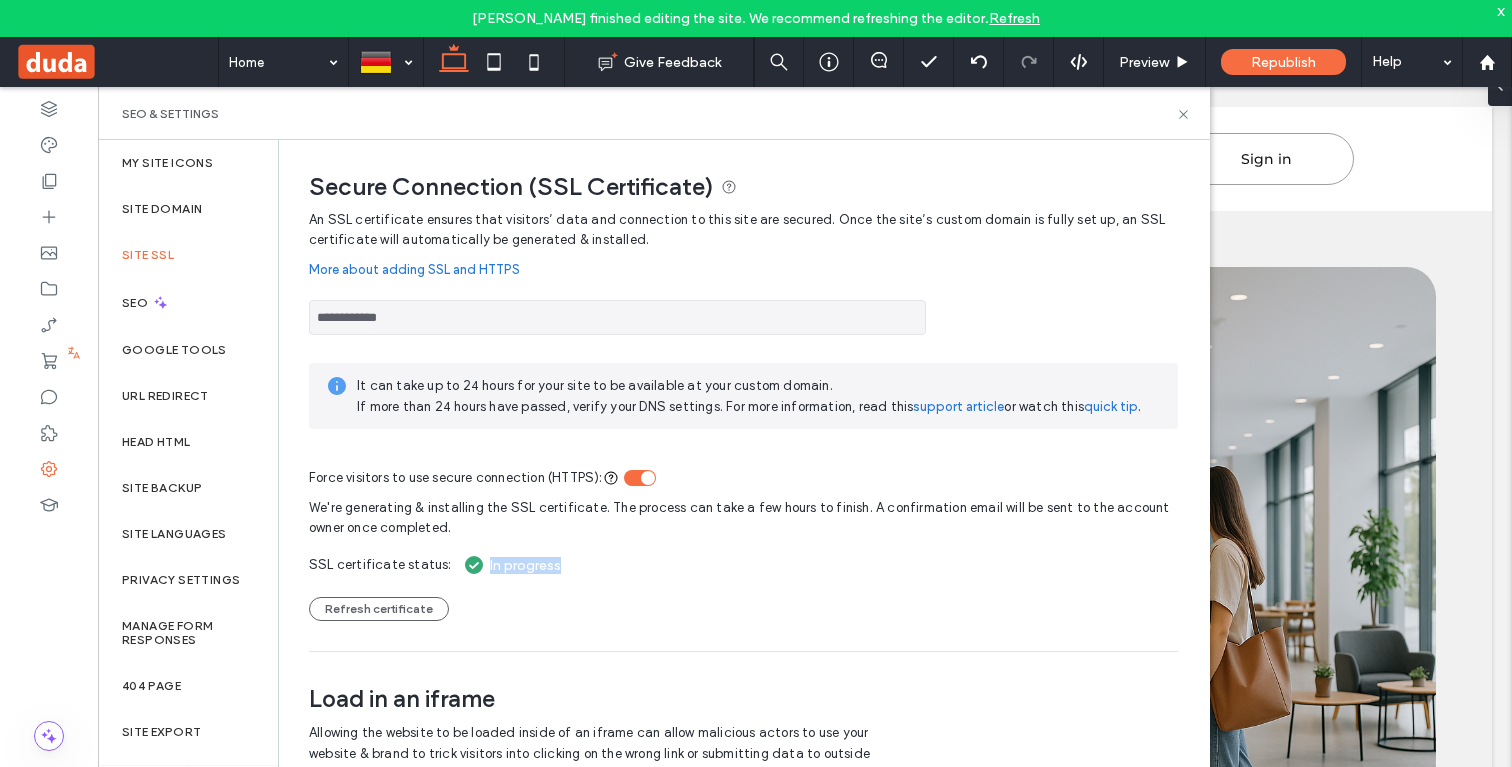 click on "In progress" at bounding box center [509, 565] 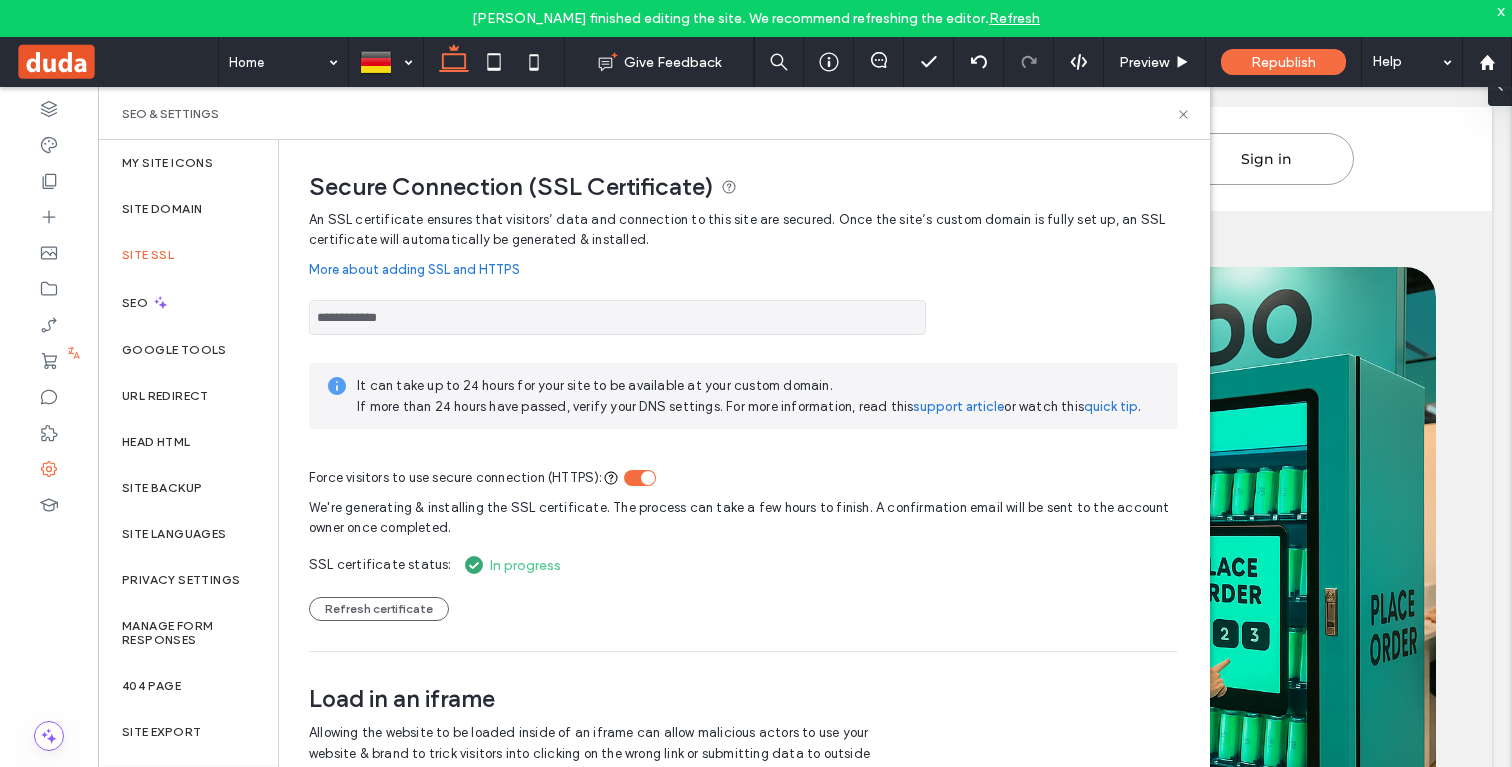 click on "We're generating & installing the SSL certificate. The process can take a few hours to finish. A confirmation email will be sent to the account owner once completed.    SSL certificate status: In progress Refresh certificate" at bounding box center [743, 554] 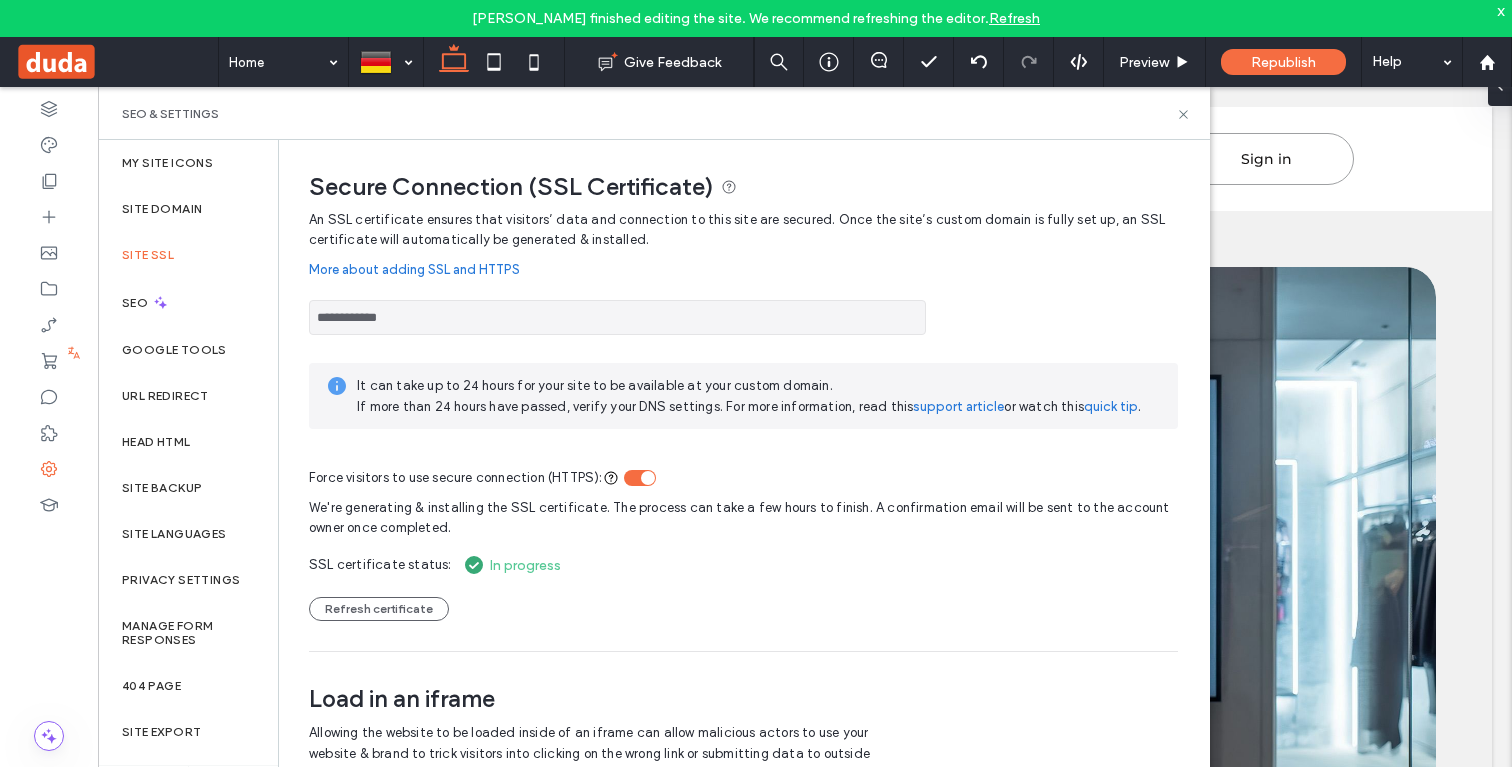 click on "In progress" at bounding box center (509, 565) 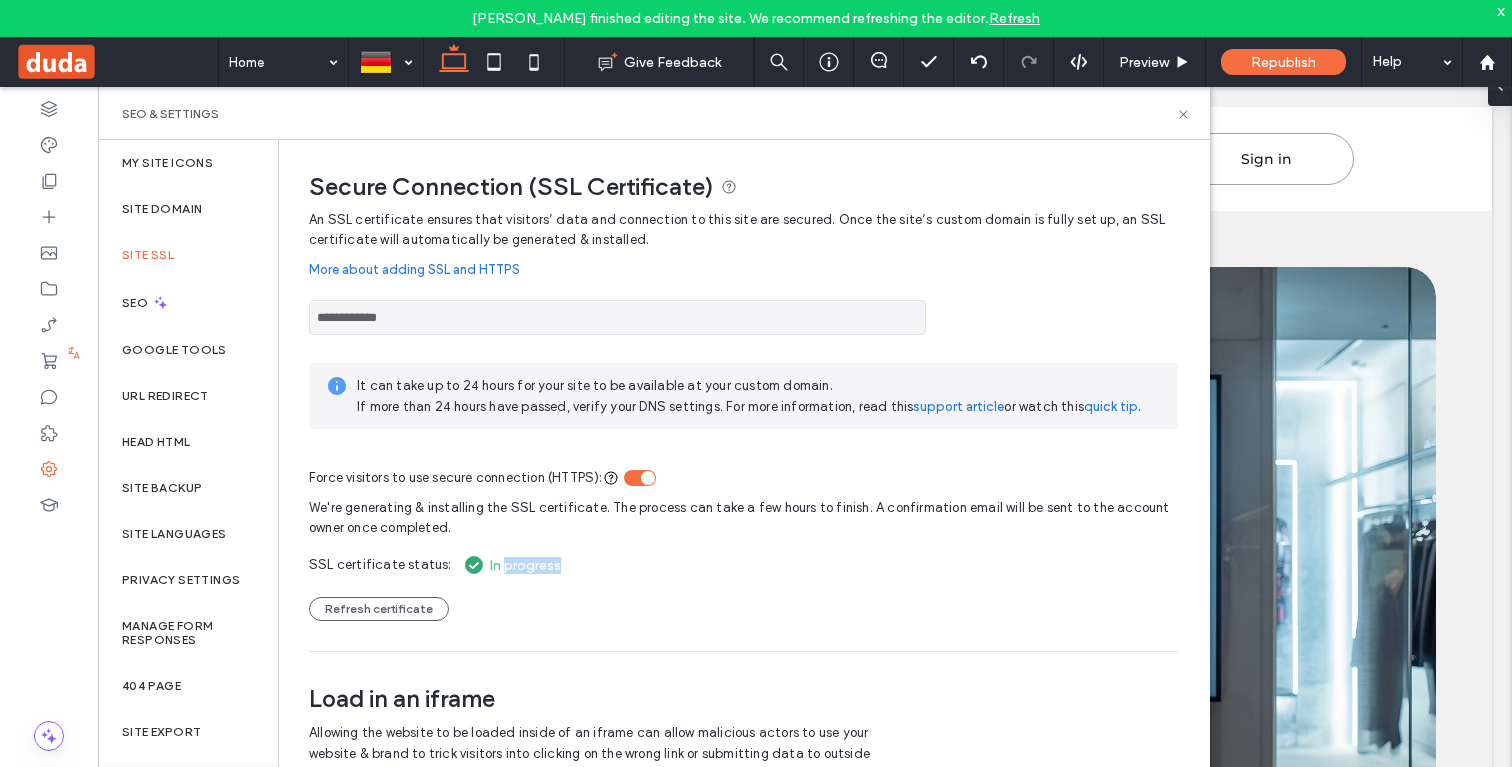click on "In progress" at bounding box center (509, 565) 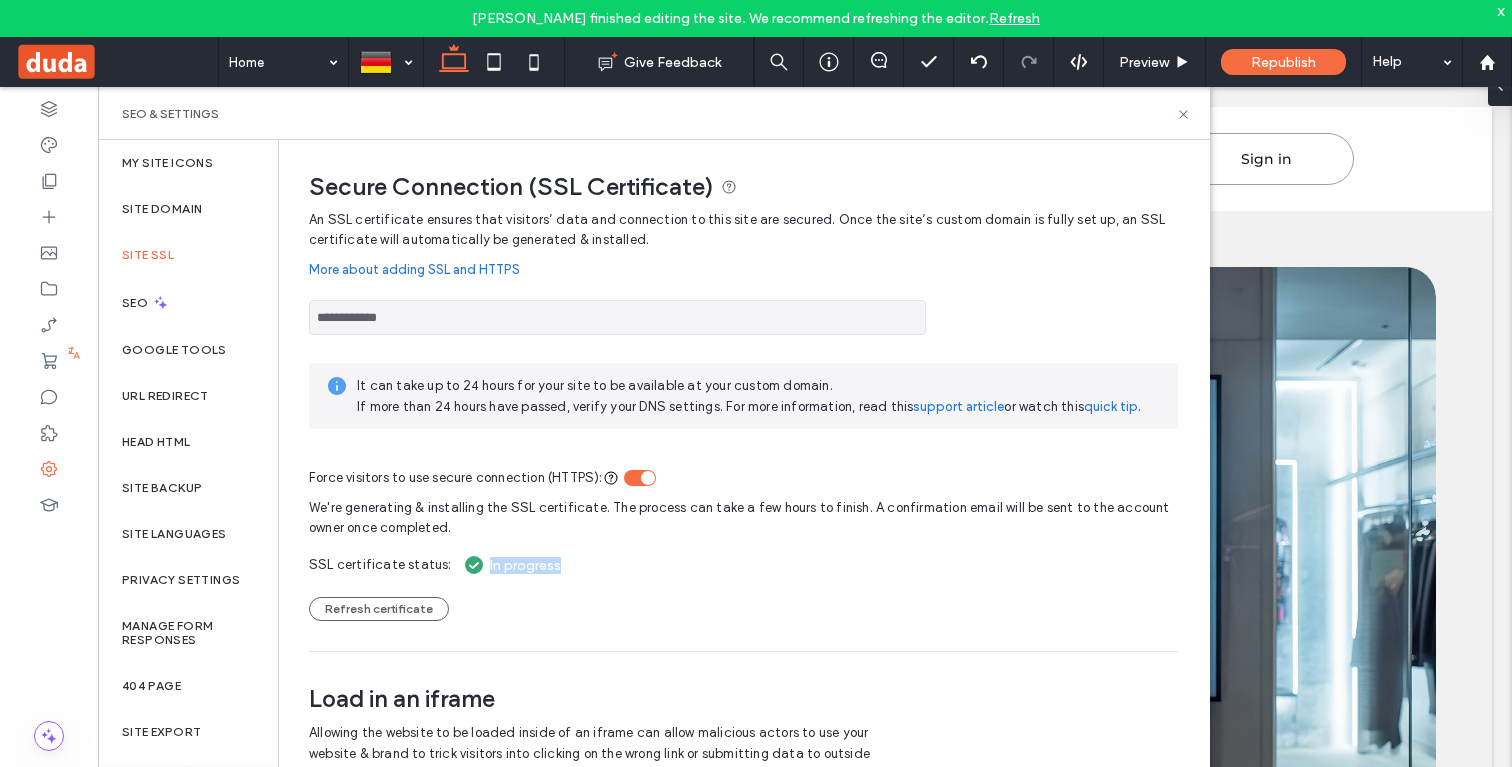 click on "In progress" at bounding box center (509, 565) 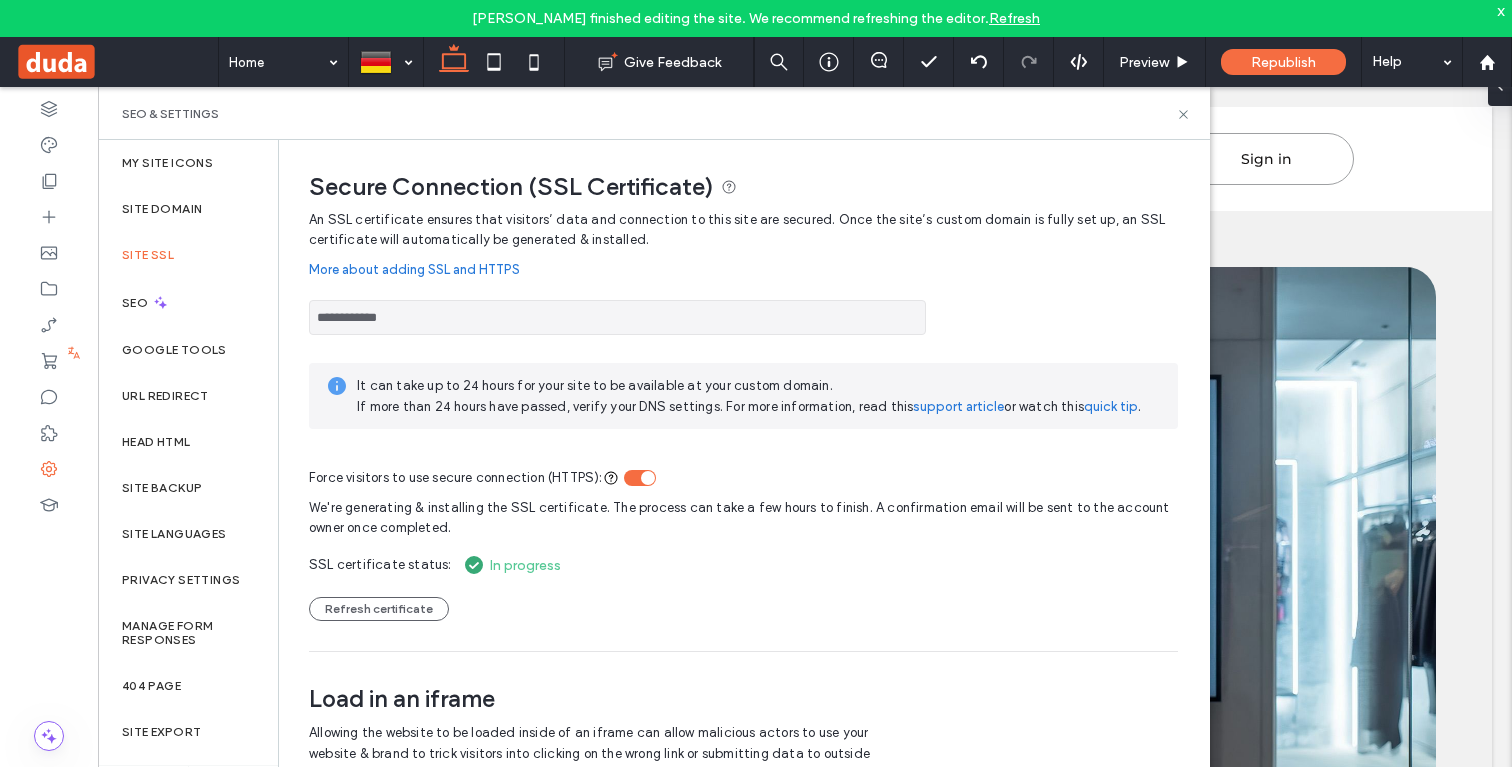click on "We're generating & installing the SSL certificate. The process can take a few hours to finish. A confirmation email will be sent to the account owner once completed." at bounding box center [743, 515] 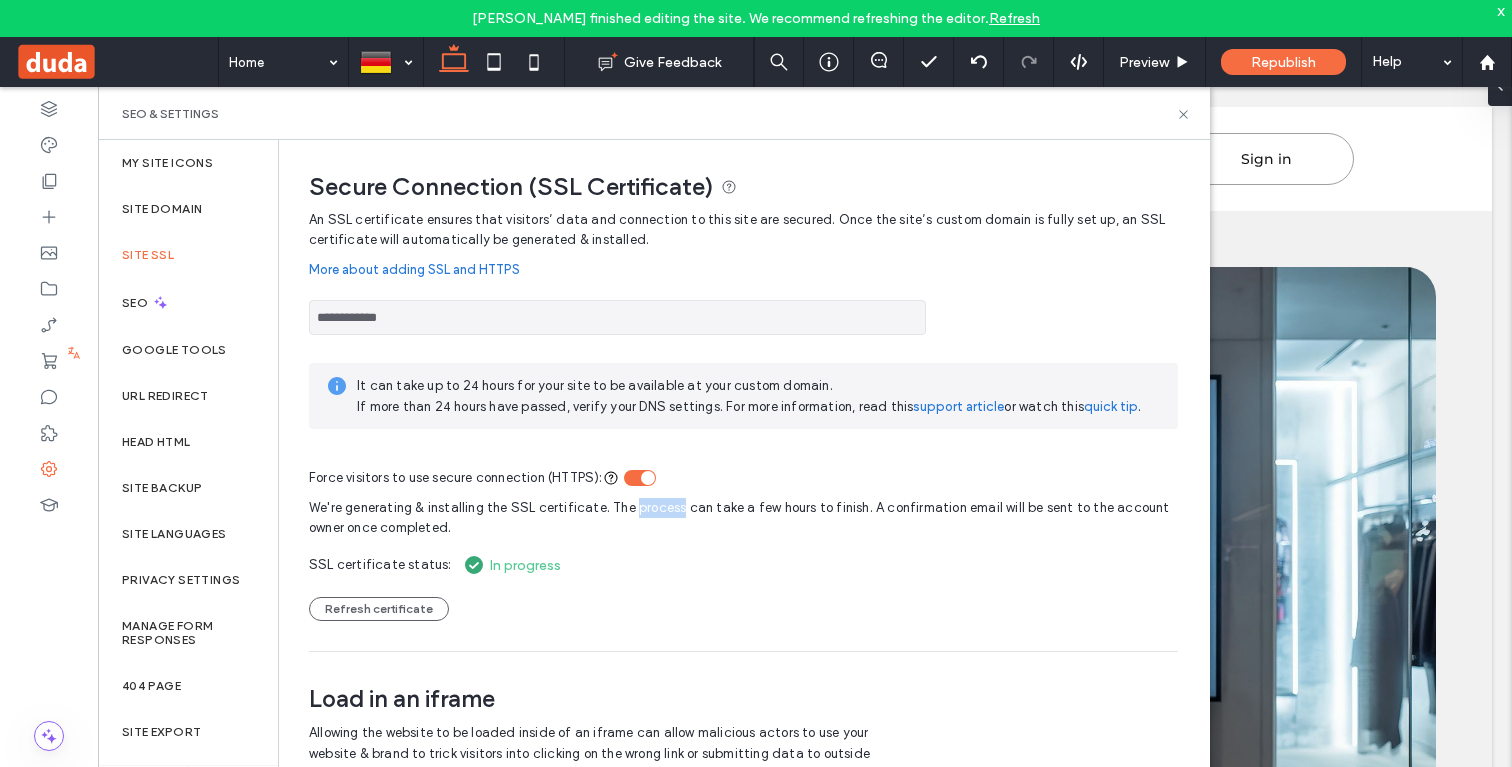 click on "We're generating & installing the SSL certificate. The process can take a few hours to finish. A confirmation email will be sent to the account owner once completed." at bounding box center (743, 515) 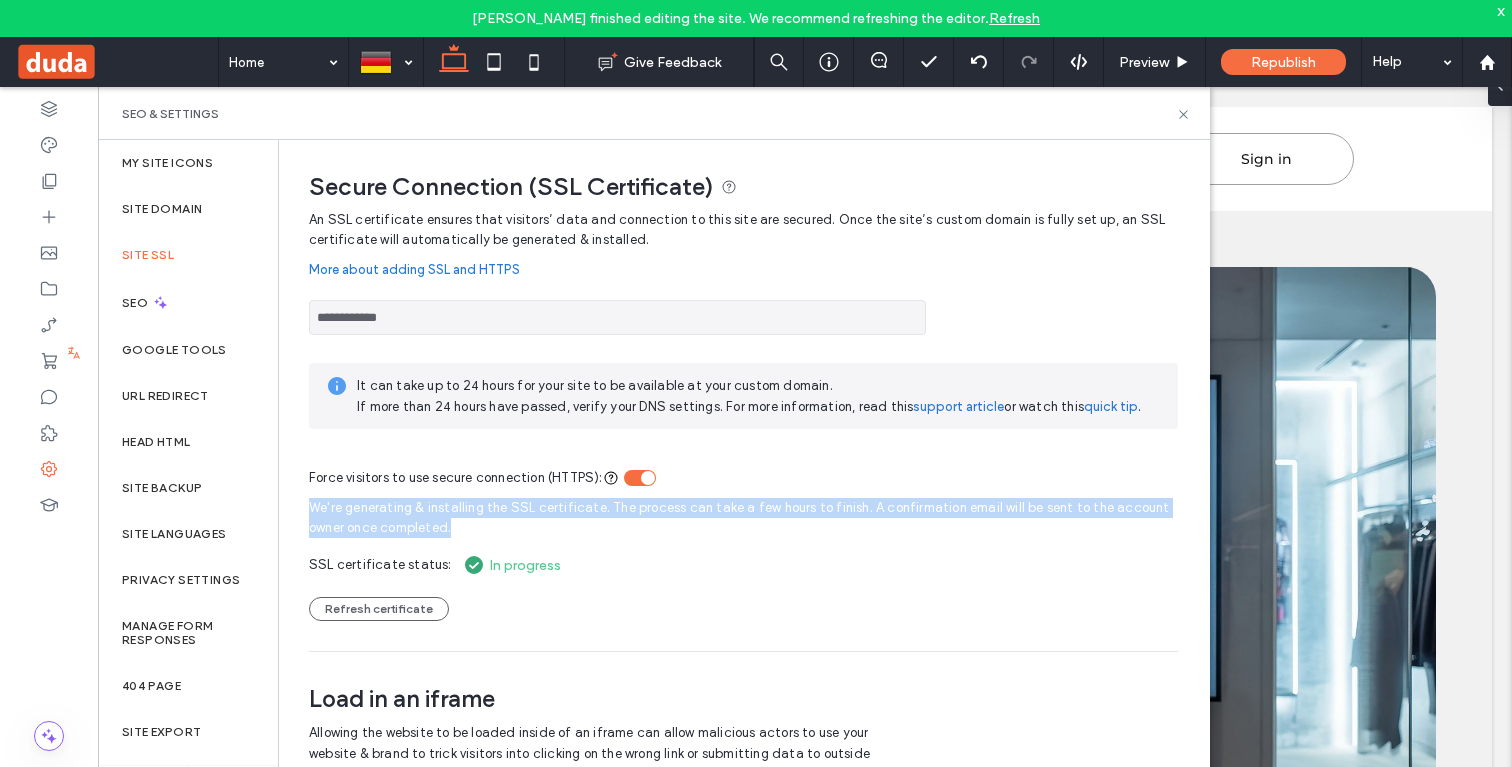 click on "We're generating & installing the SSL certificate. The process can take a few hours to finish. A confirmation email will be sent to the account owner once completed." at bounding box center [743, 515] 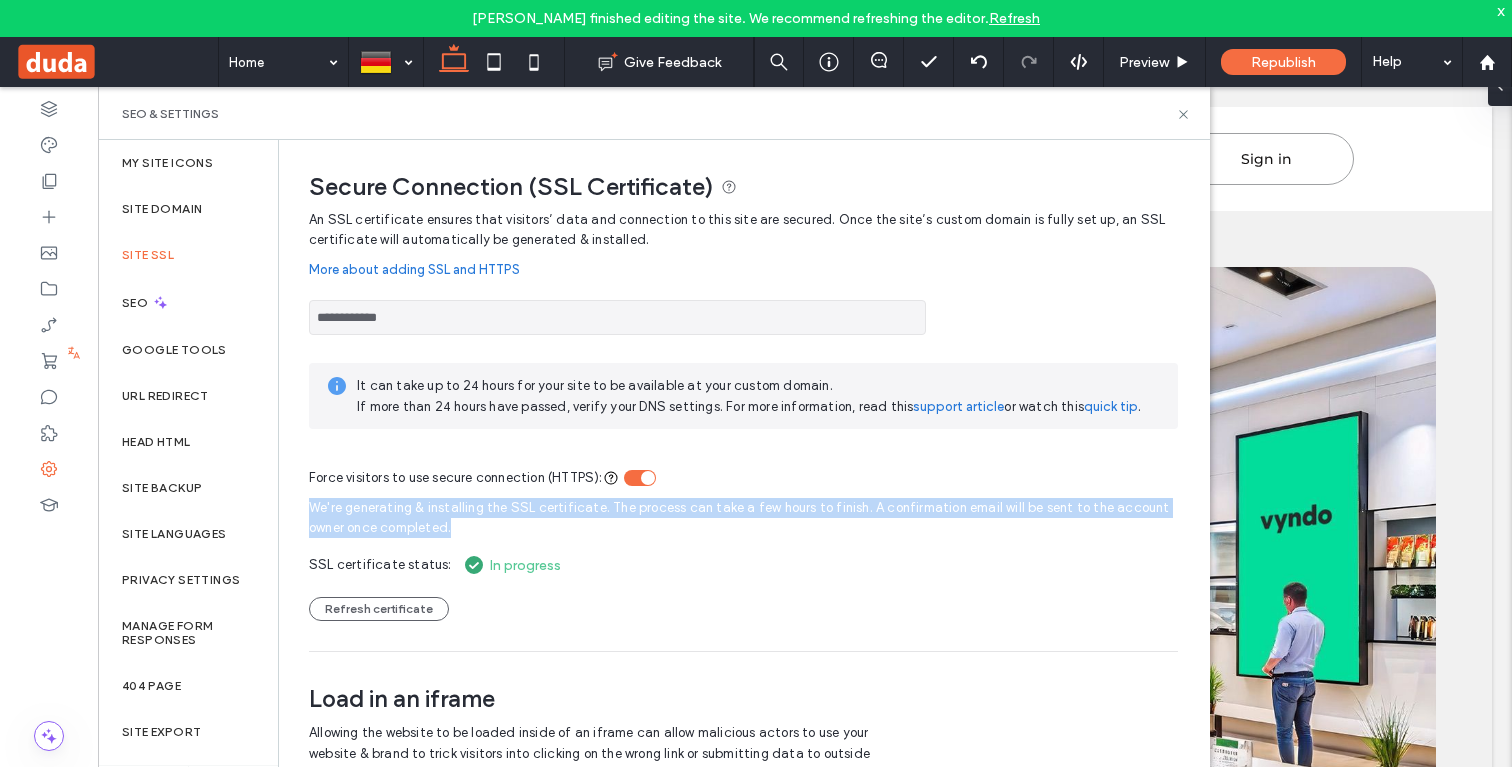 click on "We're generating & installing the SSL certificate. The process can take a few hours to finish. A confirmation email will be sent to the account owner once completed.    SSL certificate status: In progress Refresh certificate" at bounding box center (743, 554) 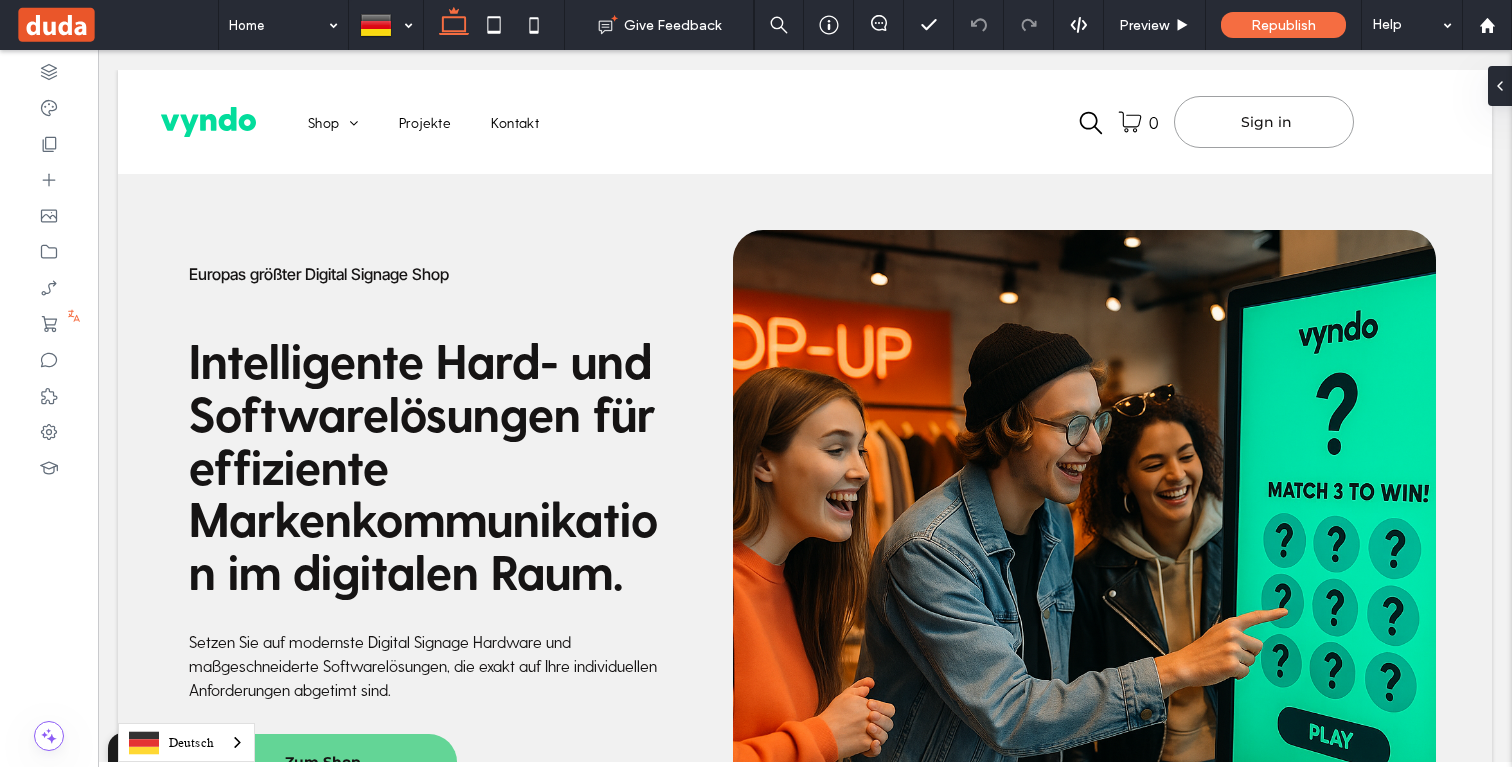 scroll, scrollTop: 0, scrollLeft: 0, axis: both 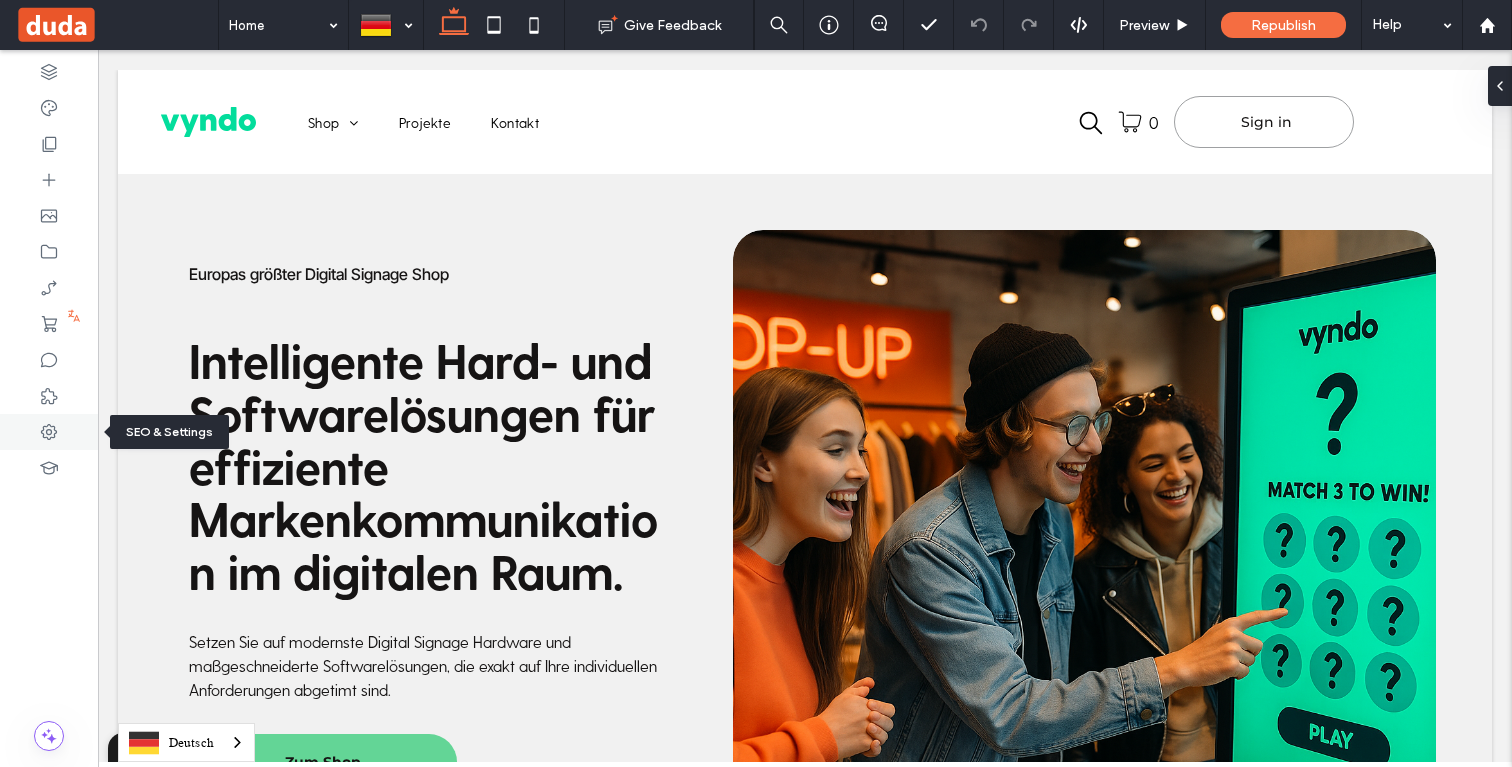 click at bounding box center (49, 432) 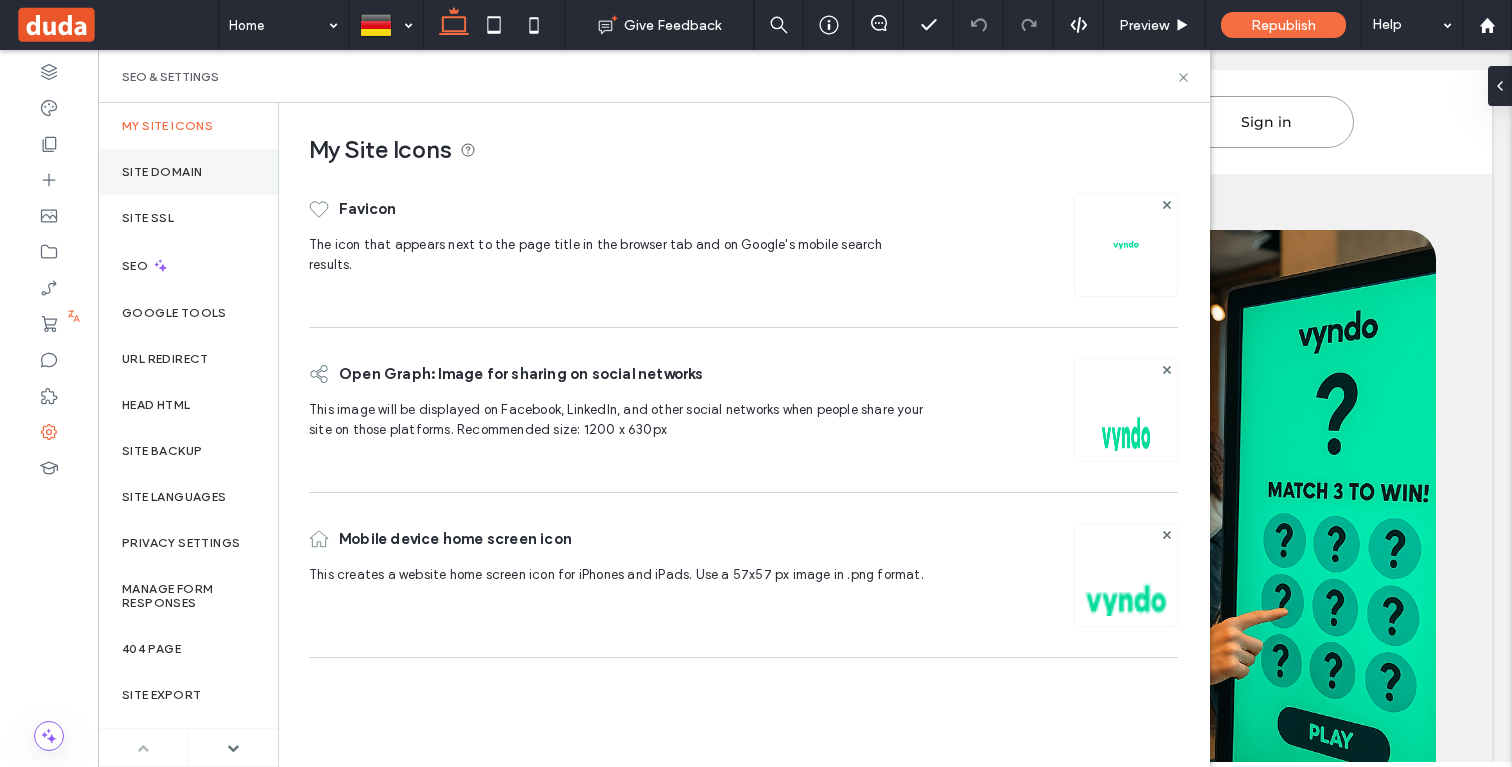 click on "Site Domain" at bounding box center [162, 172] 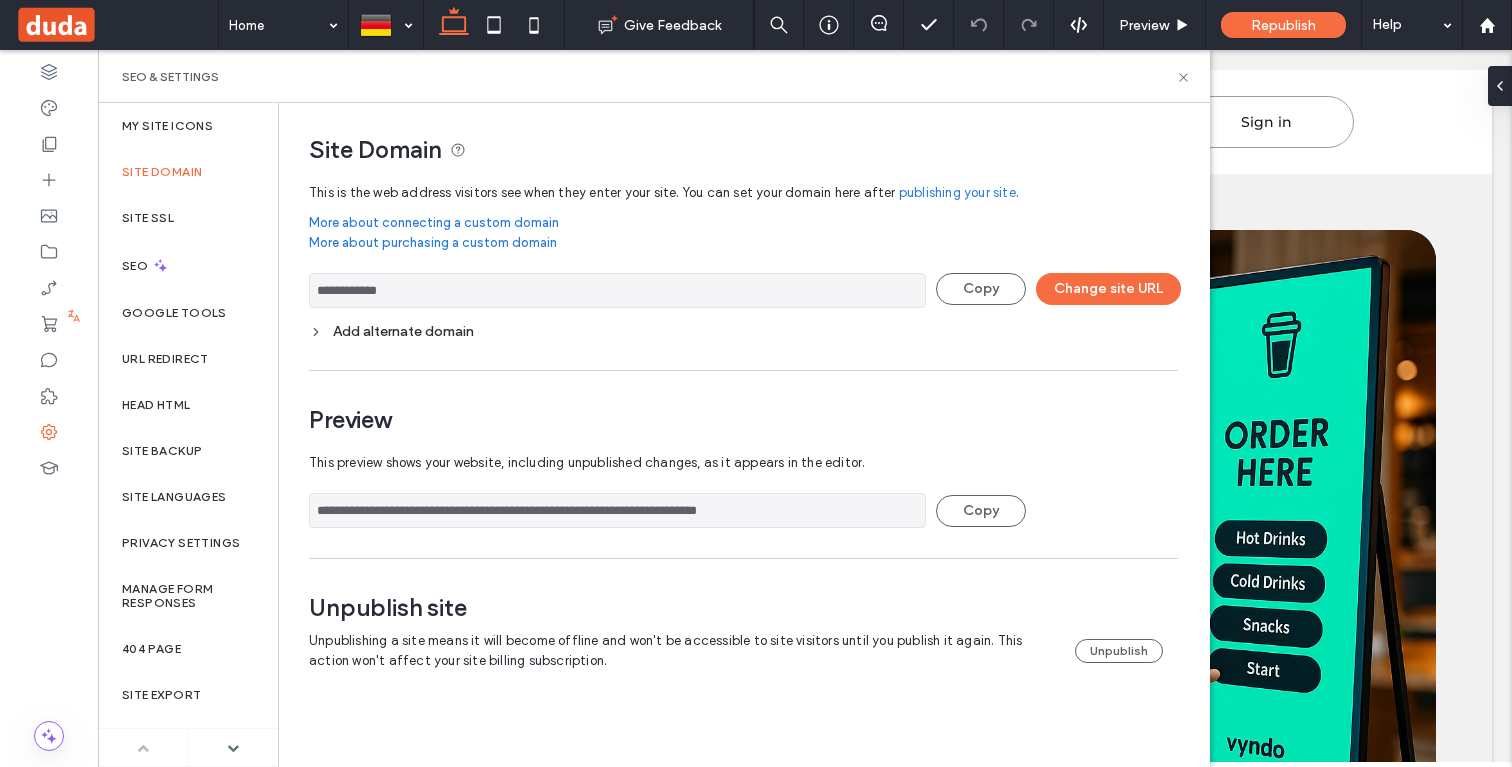 click on "**********" at bounding box center [617, 290] 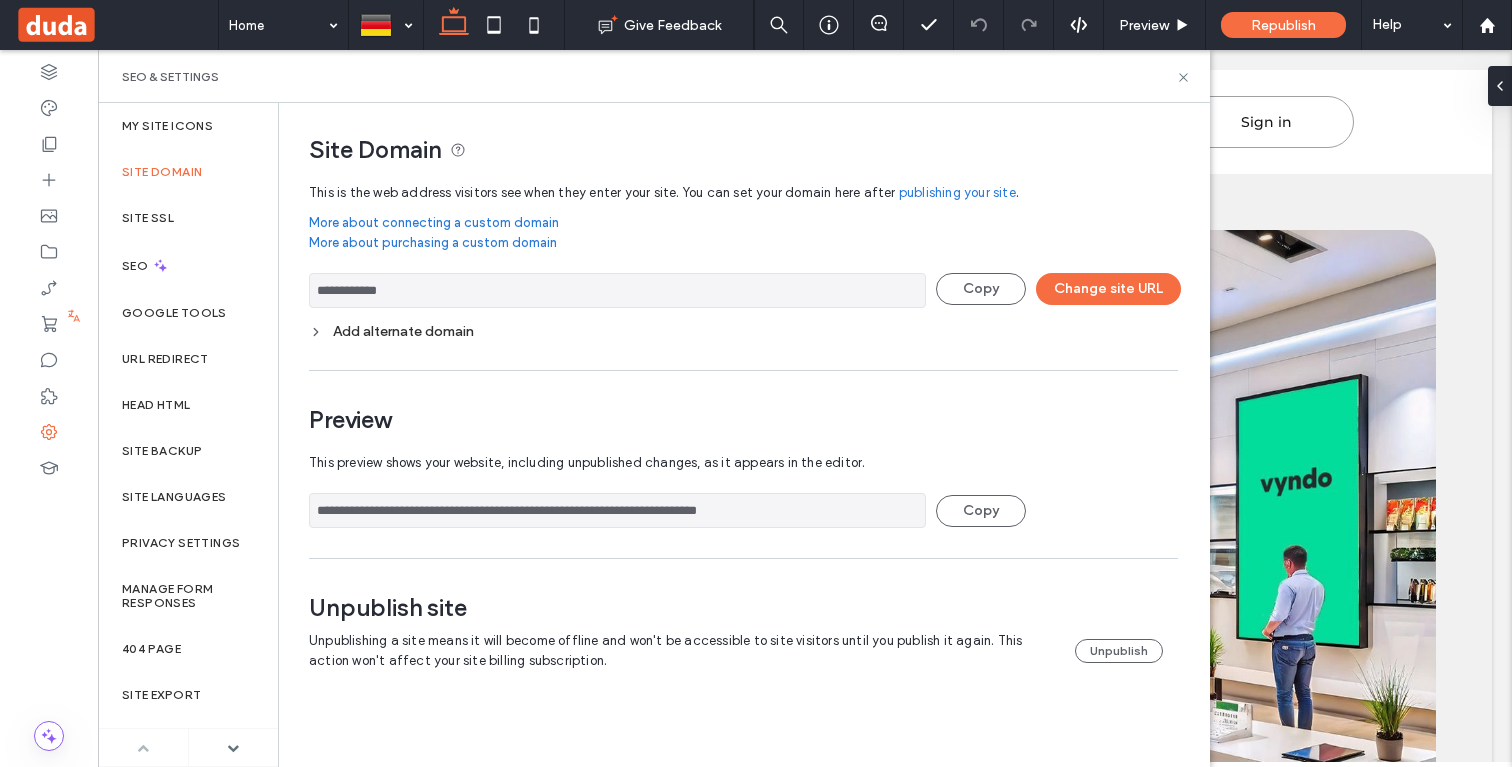 click 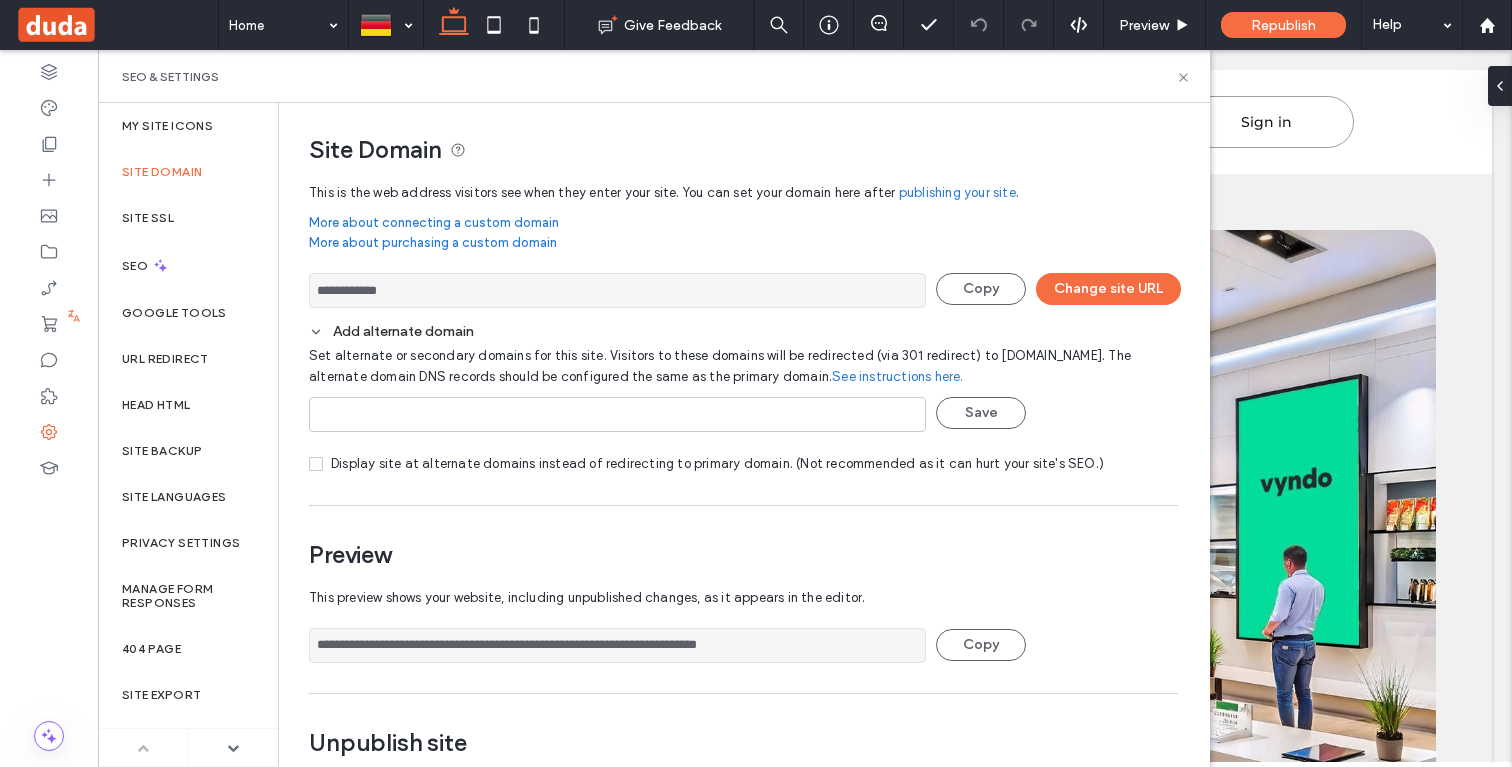 click on "Add alternate domain Set alternate or secondary domains for this site. Visitors to these domains will be redirected (via 301 redirect) to [DOMAIN_NAME]. The alternate domain DNS records should be configured the same as the primary domain.  See instructions here. Save Display site at alternate domains instead of redirecting to primary domain. (Not recommended as it can hurt your site's SEO.)" at bounding box center [743, 394] 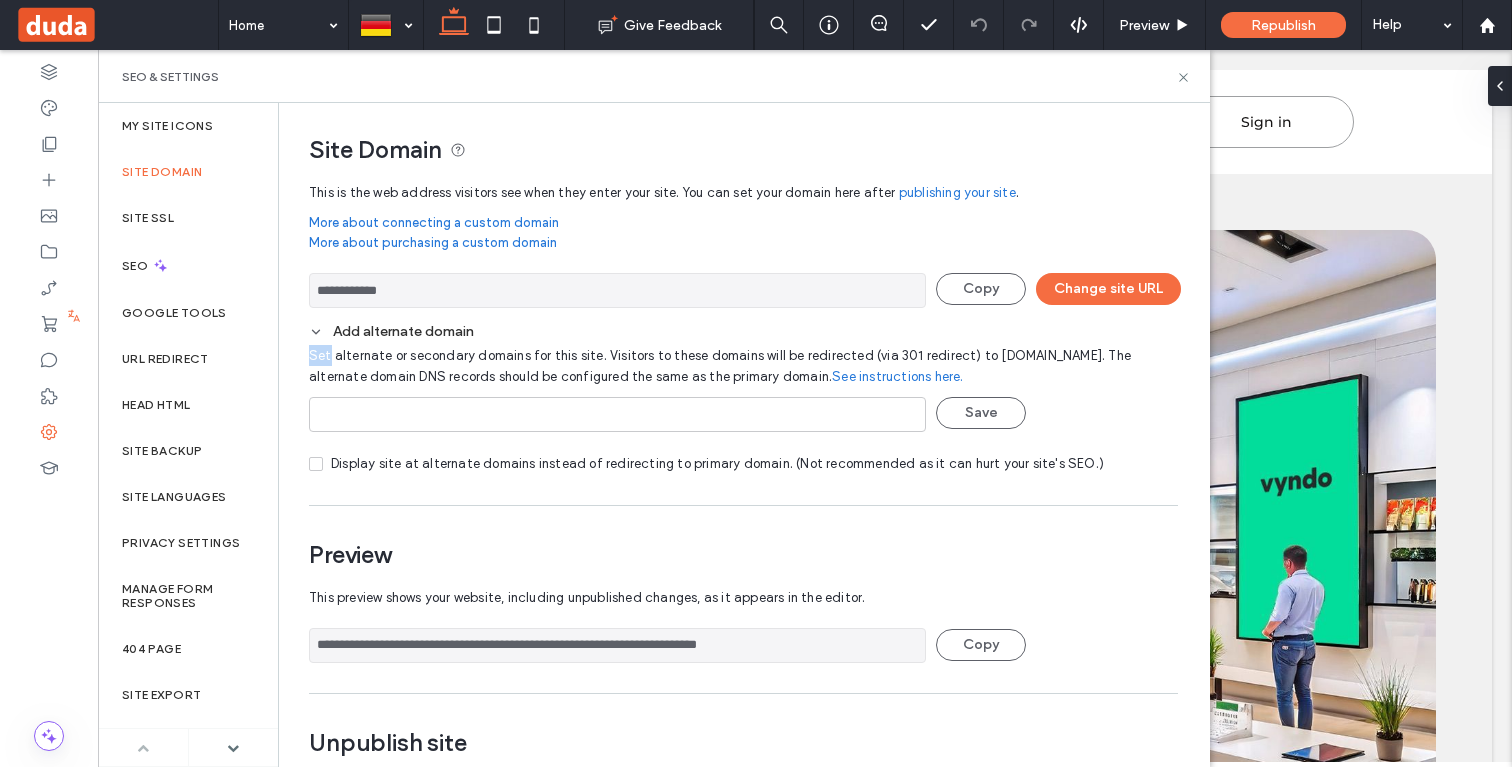 click on "Add alternate domain Set alternate or secondary domains for this site. Visitors to these domains will be redirected (via 301 redirect) to [DOMAIN_NAME]. The alternate domain DNS records should be configured the same as the primary domain.  See instructions here. Save Display site at alternate domains instead of redirecting to primary domain. (Not recommended as it can hurt your site's SEO.)" at bounding box center [743, 394] 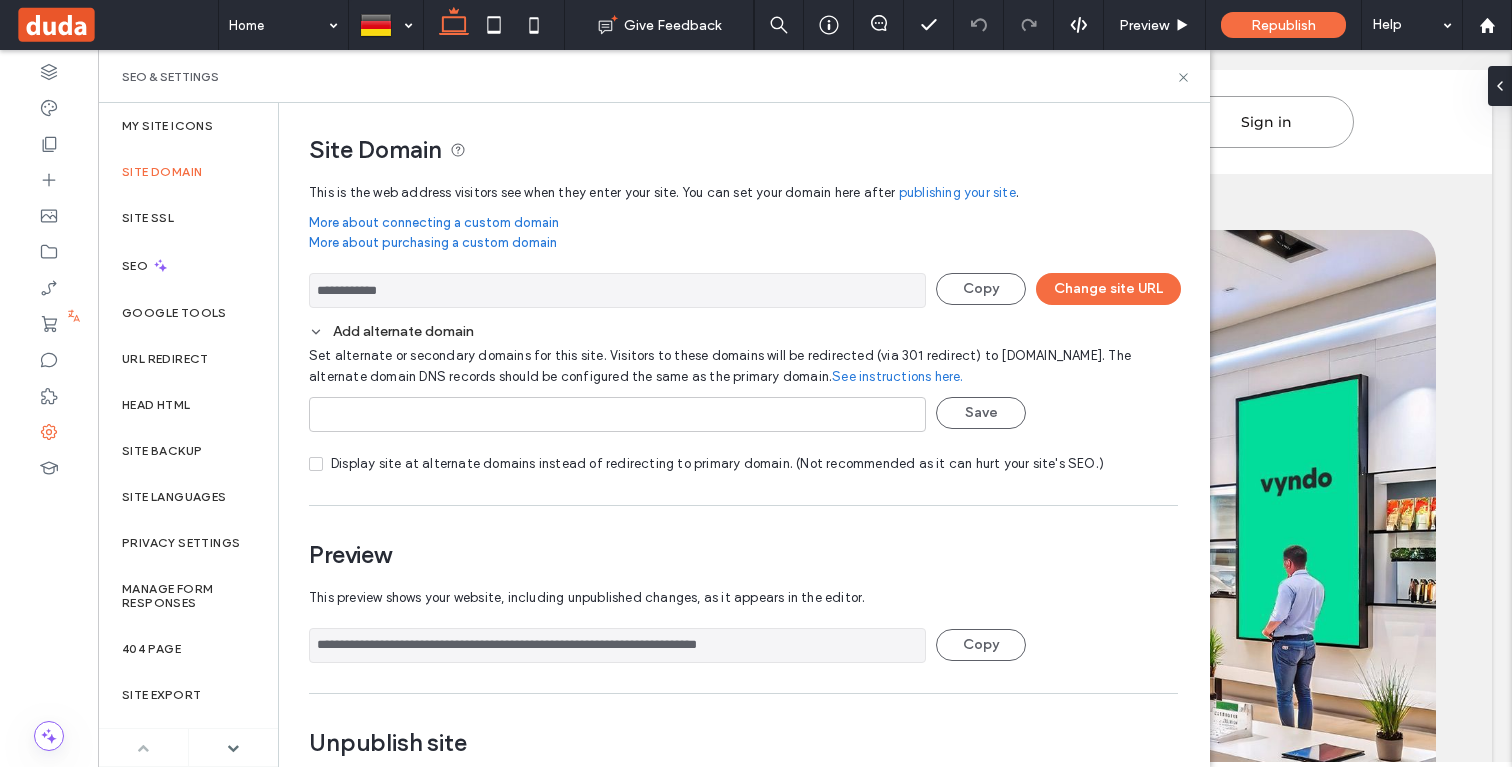 click on "**********" at bounding box center [617, 290] 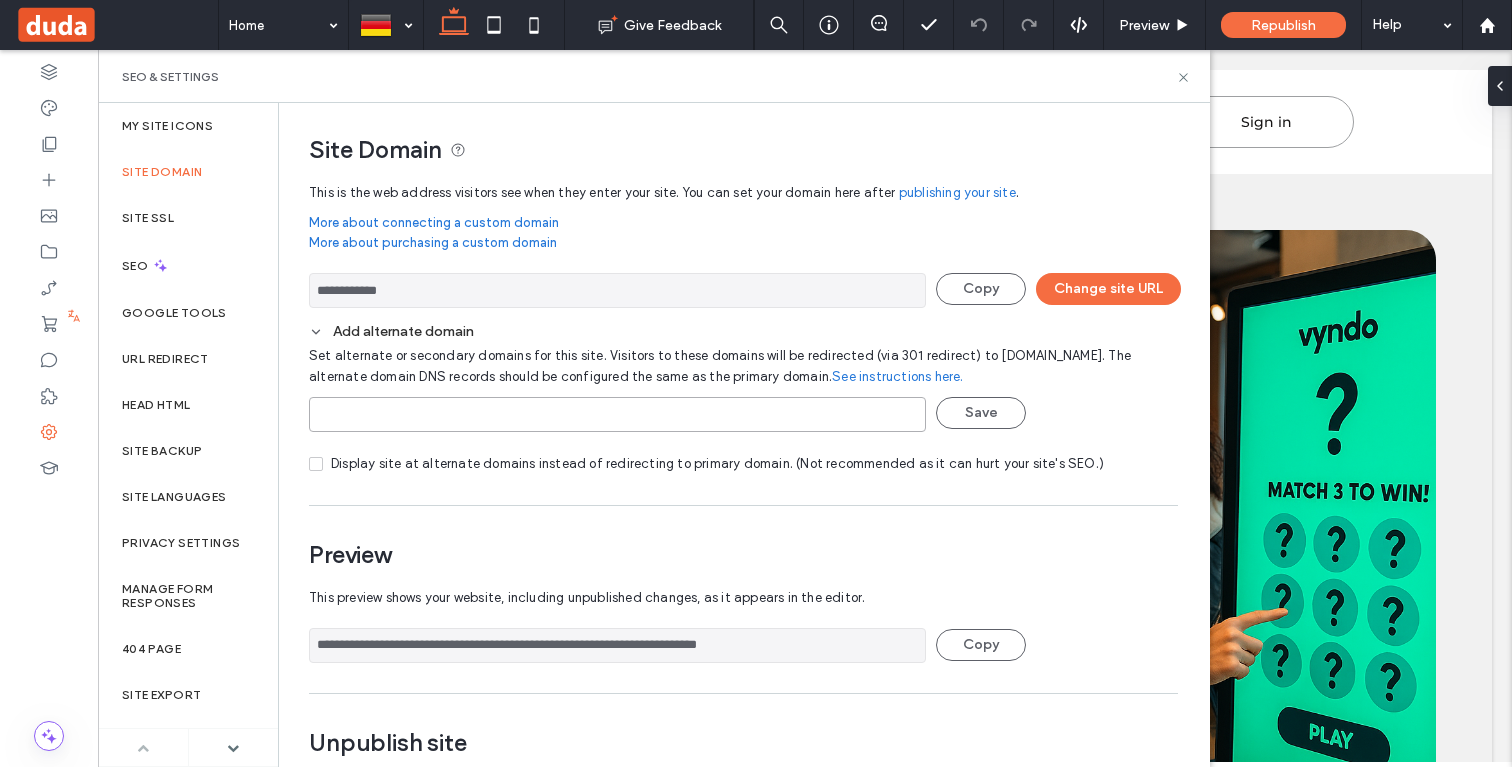 click at bounding box center [617, 414] 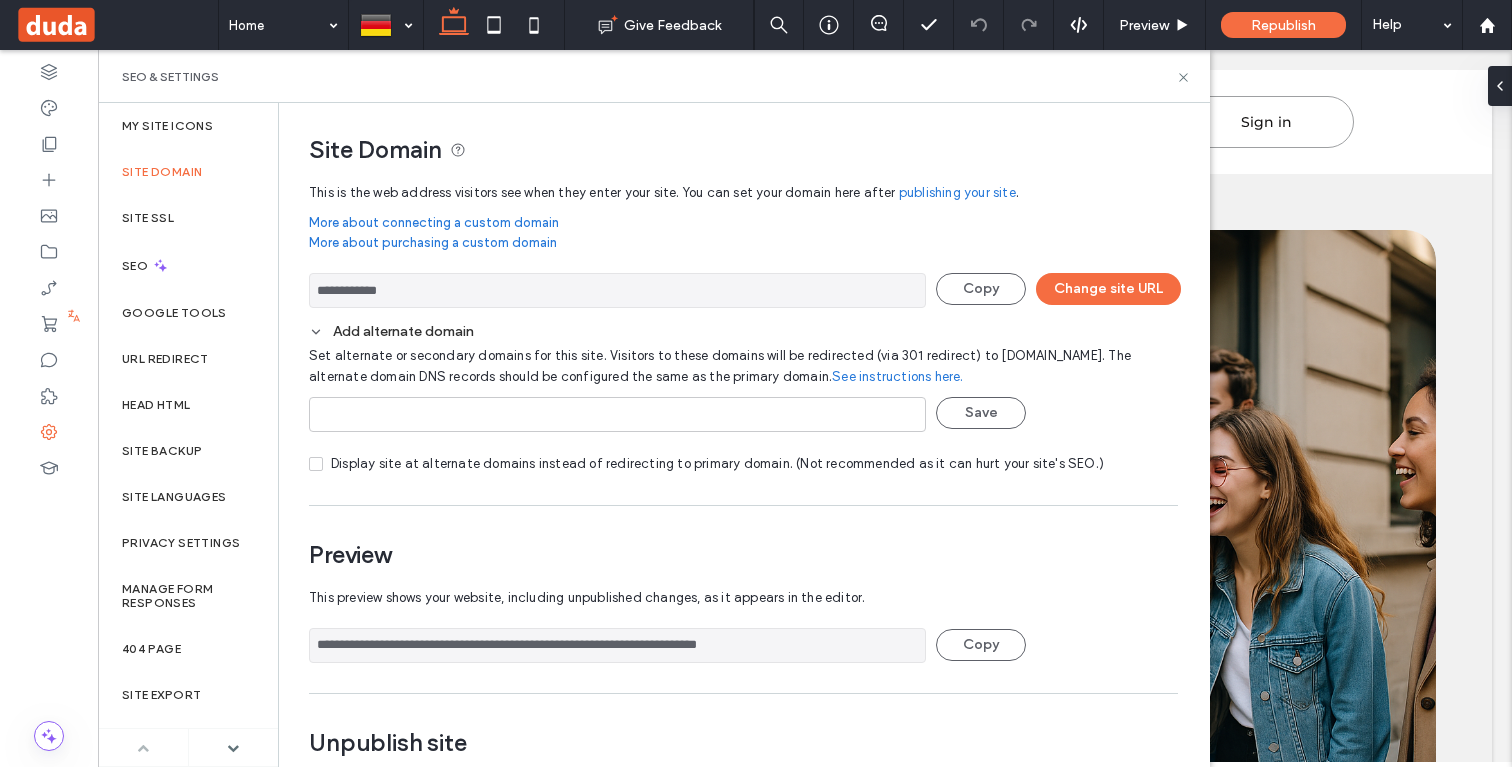 click on "Add alternate domain" at bounding box center (743, 331) 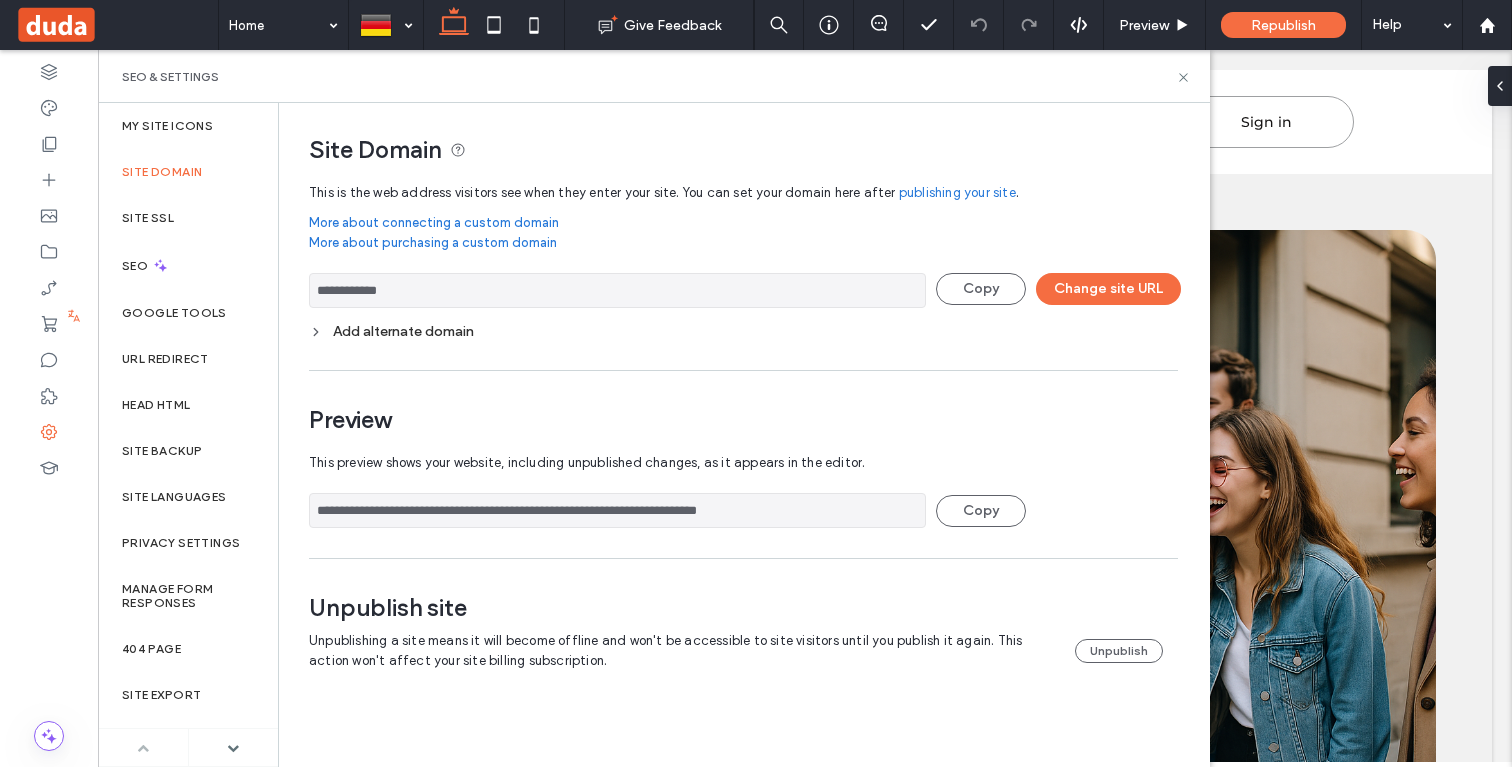 click on "Add alternate domain" at bounding box center [743, 331] 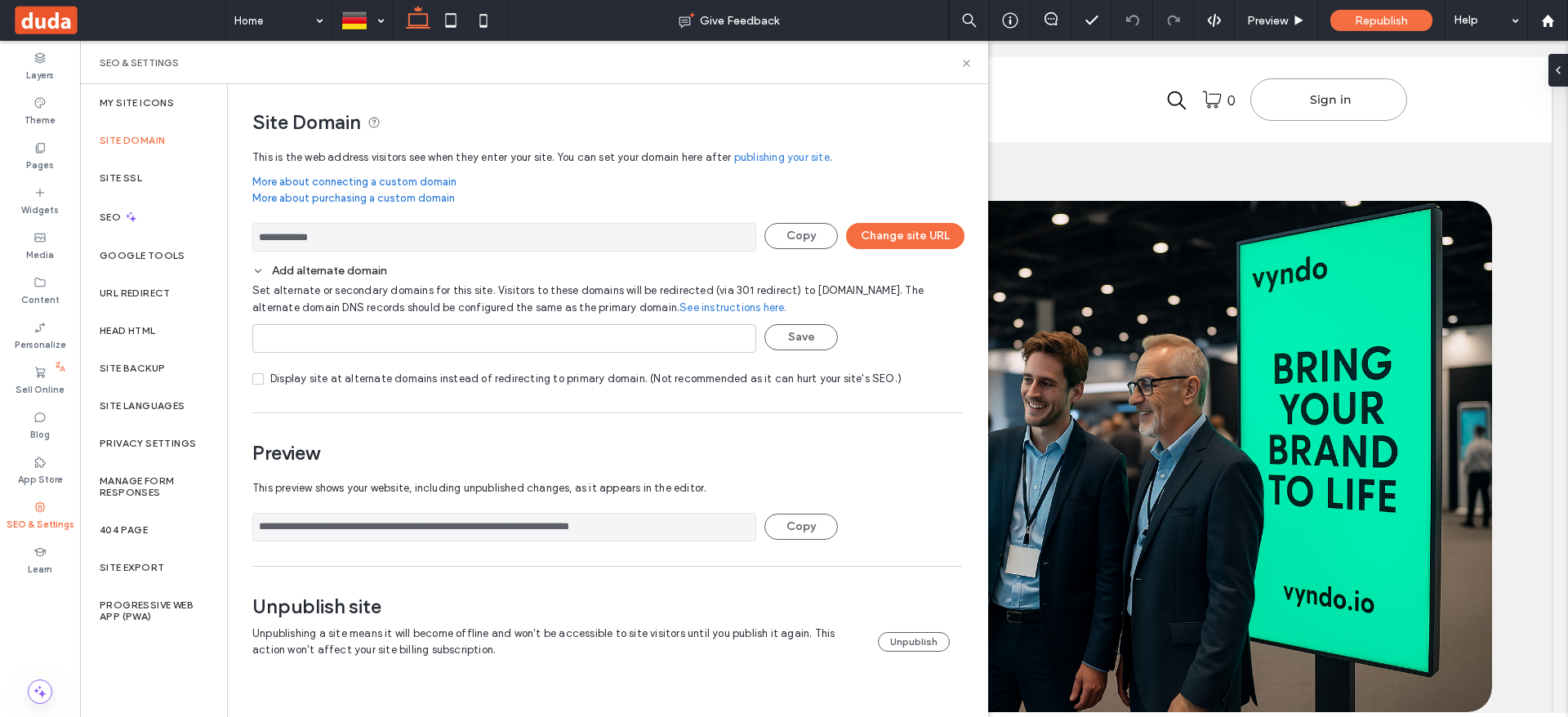 click on "**********" at bounding box center [601, 523] 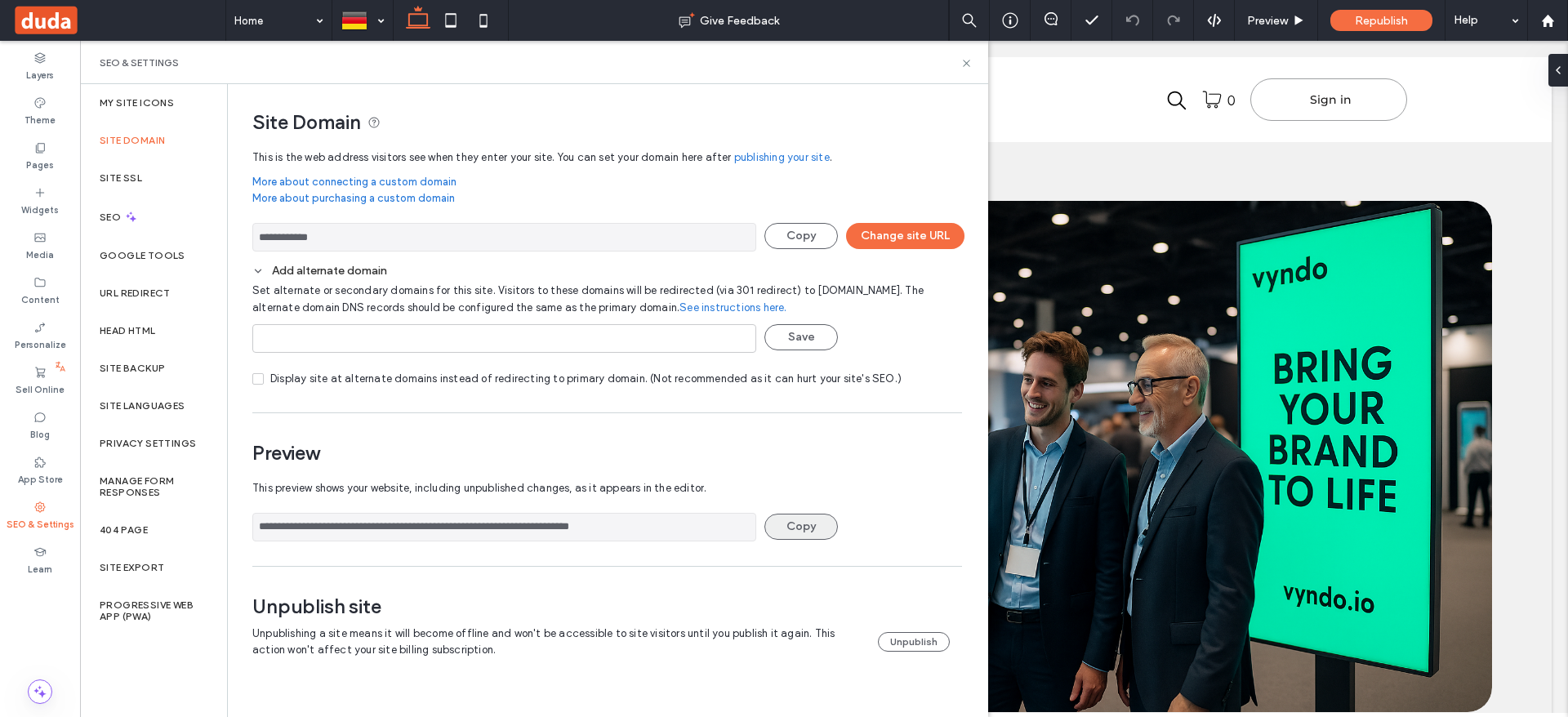 click on "Copy" at bounding box center (801, 527) 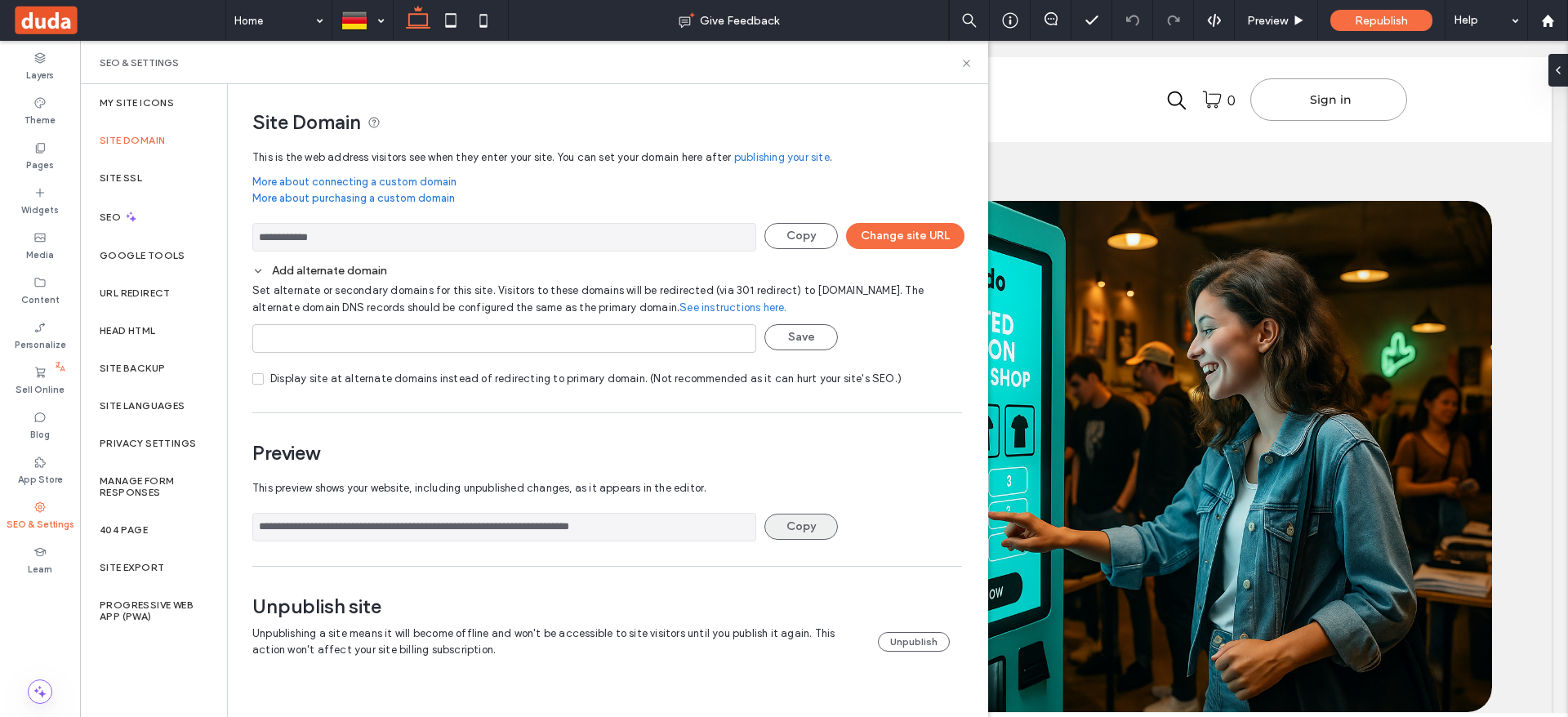 click on "Copy" at bounding box center [801, 527] 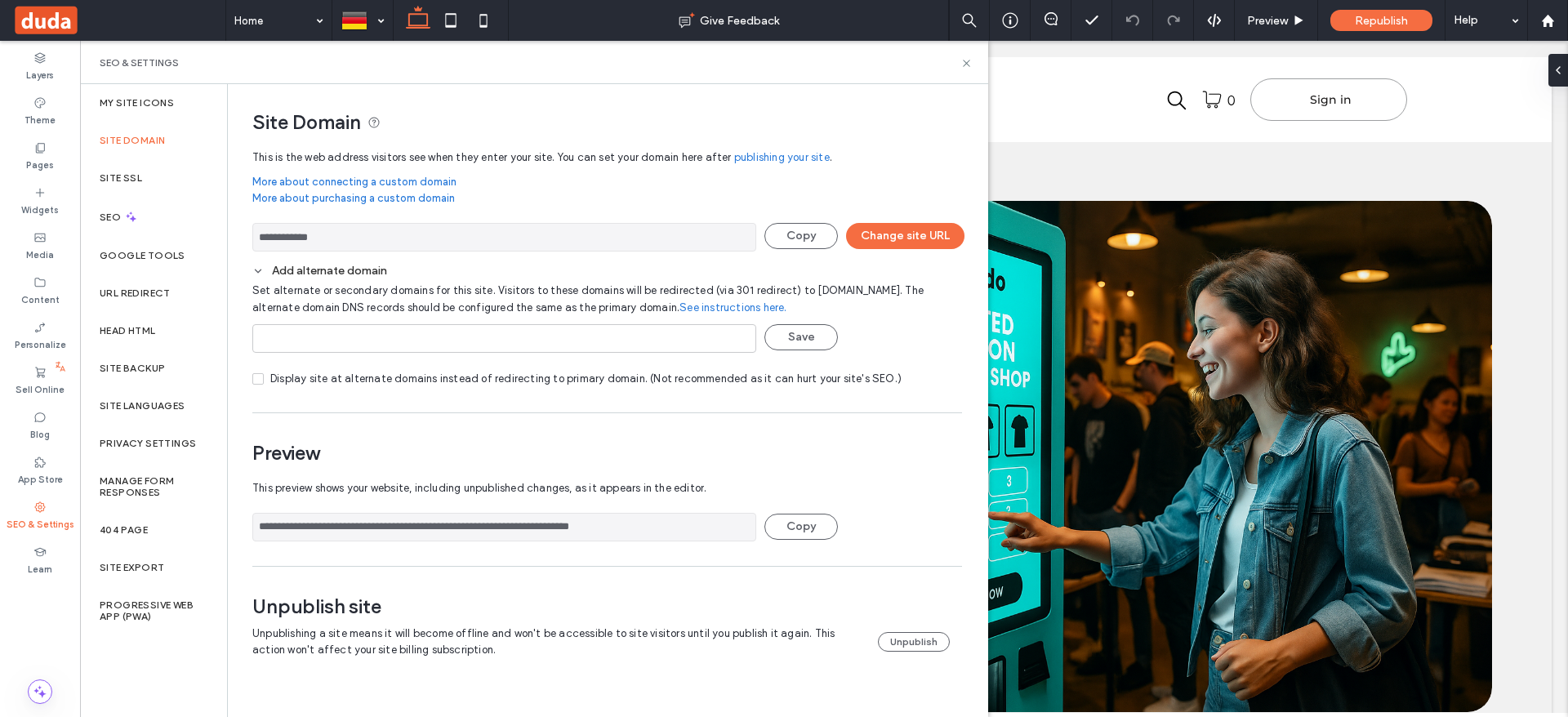 click on "**********" at bounding box center [504, 527] 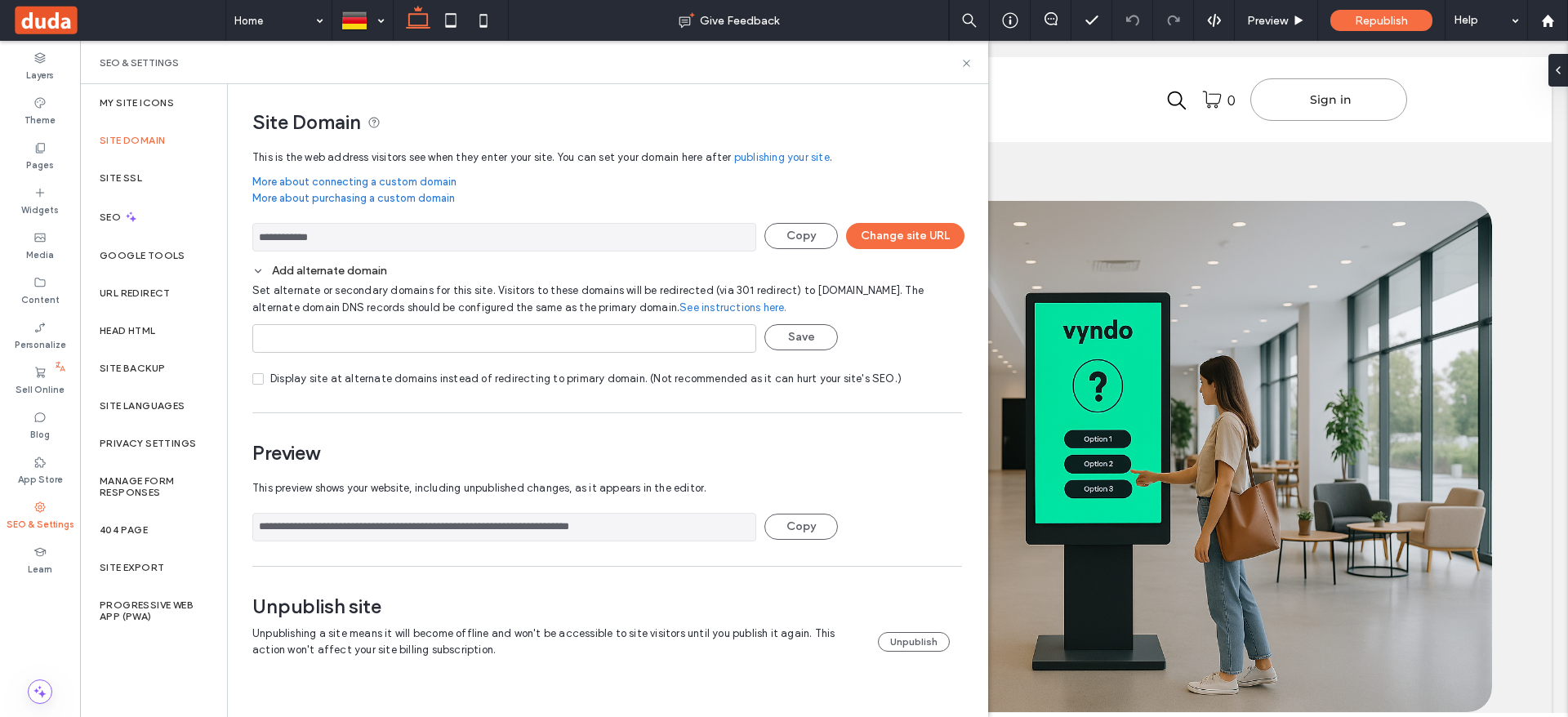 click on "**********" at bounding box center (504, 527) 